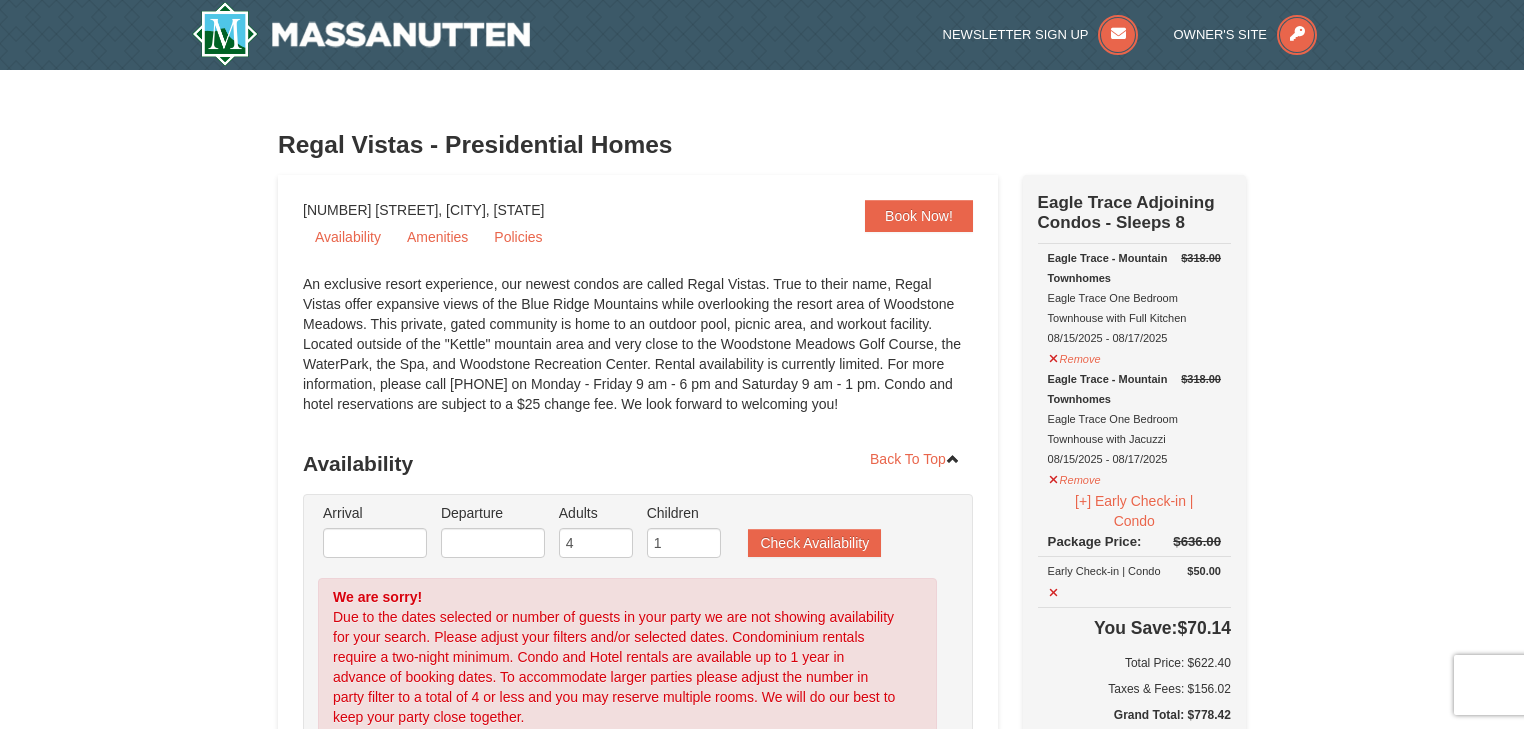 scroll, scrollTop: 444, scrollLeft: 0, axis: vertical 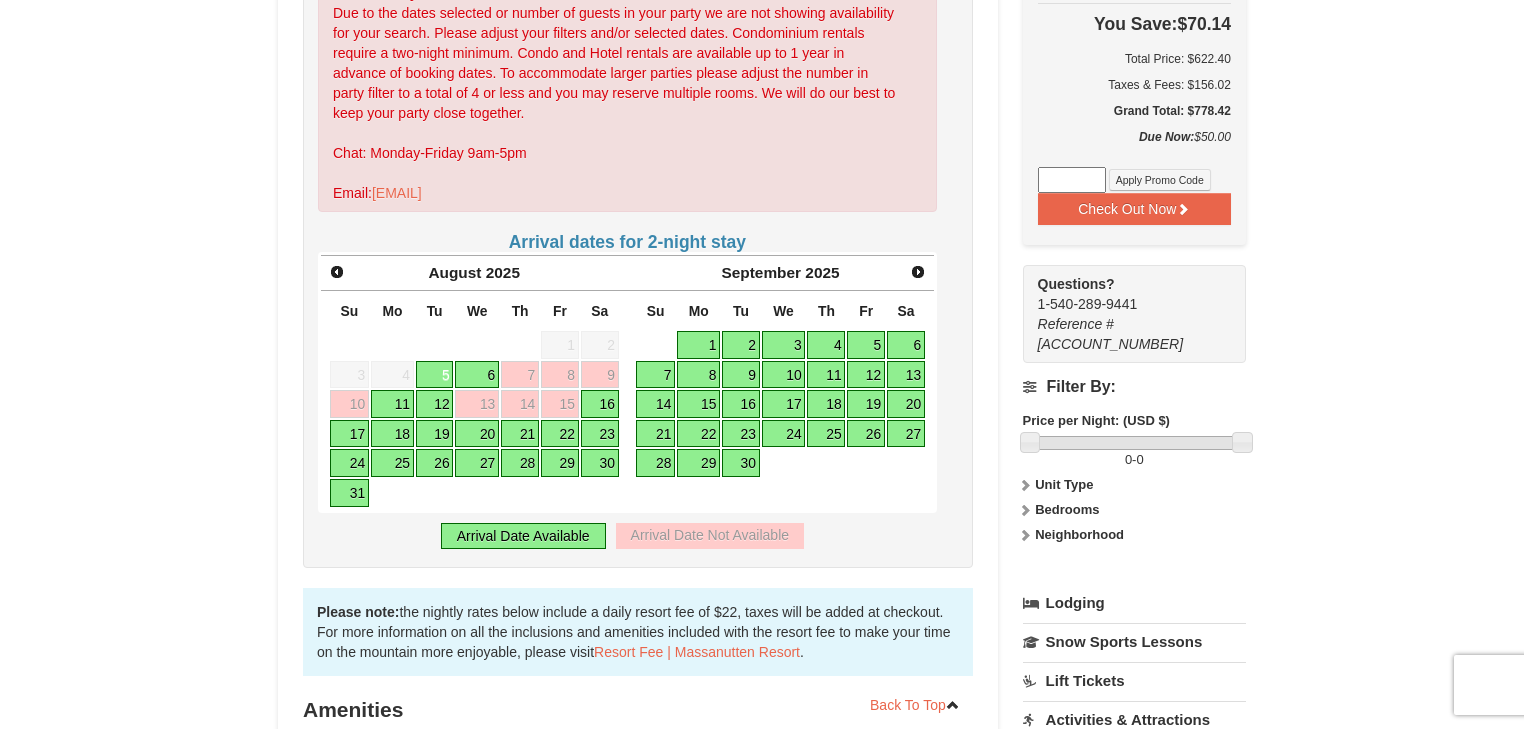 click on "16" at bounding box center (600, 404) 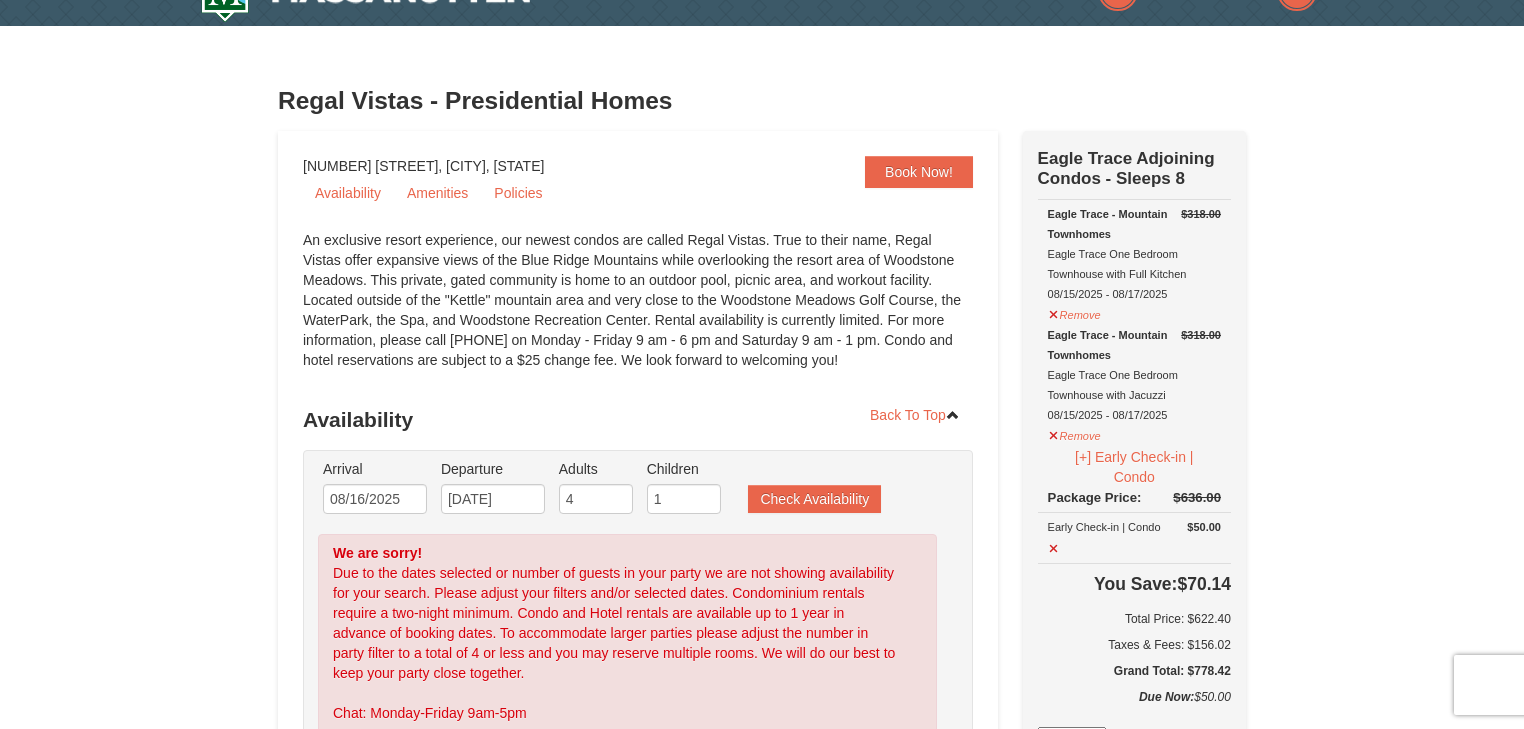 scroll, scrollTop: 124, scrollLeft: 0, axis: vertical 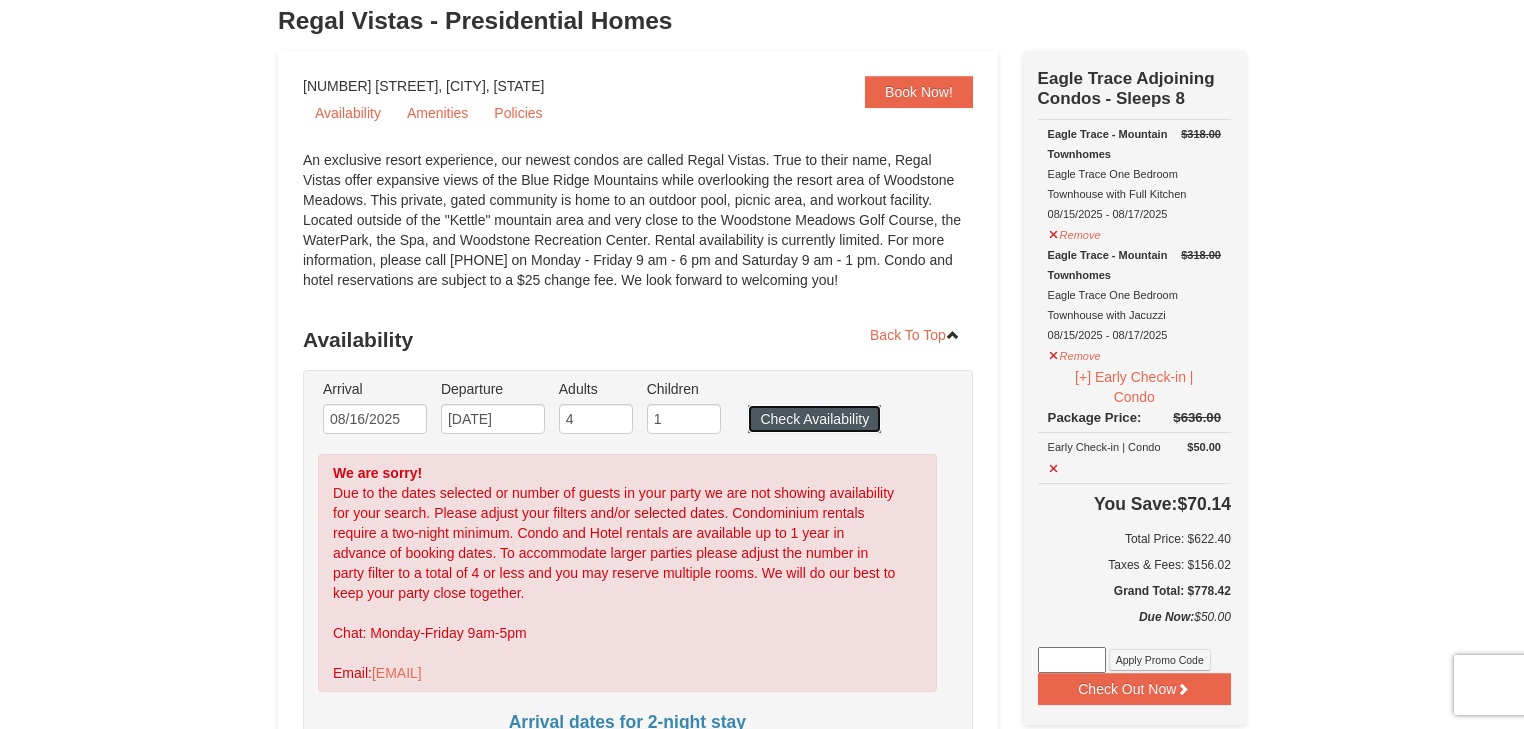 click on "Check Availability" at bounding box center [814, 419] 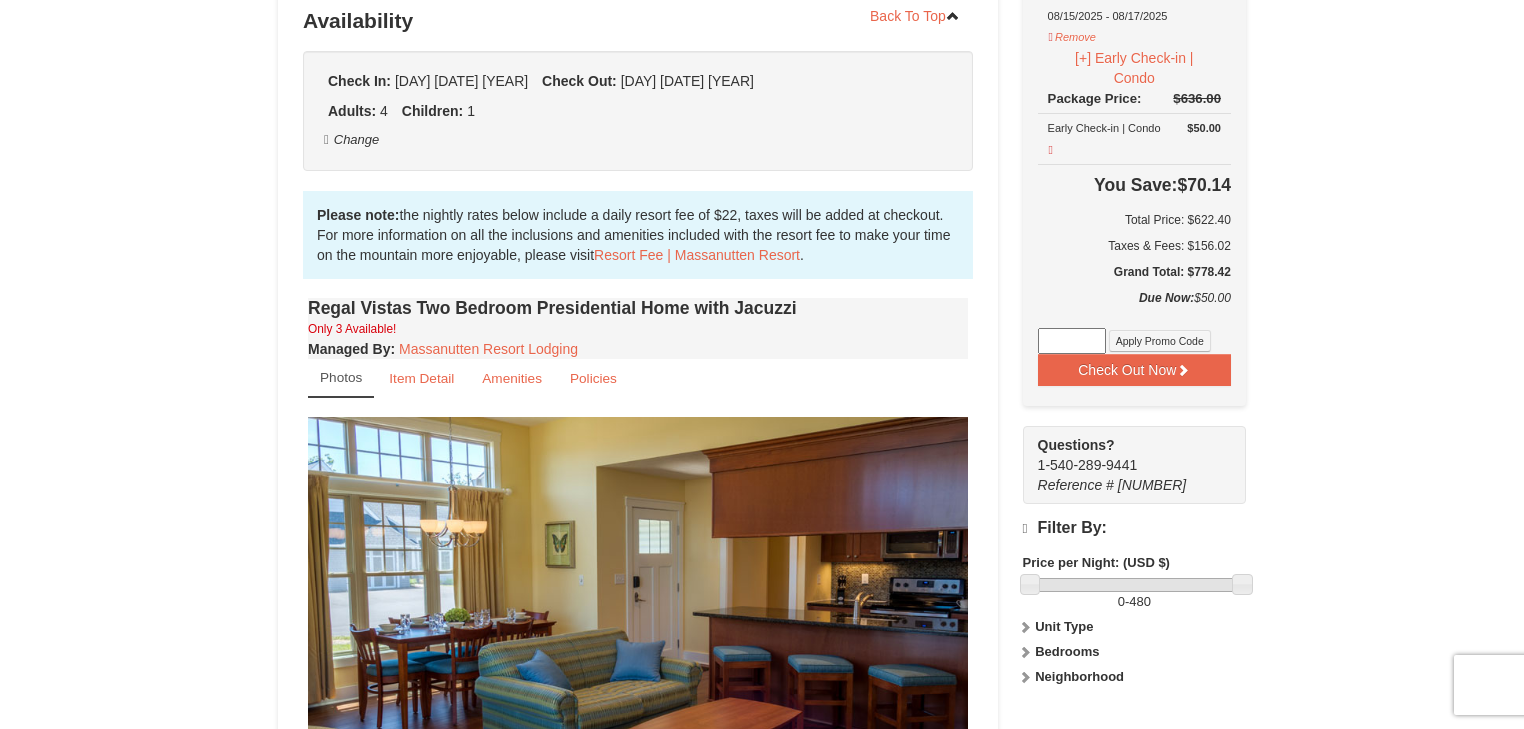scroll, scrollTop: 0, scrollLeft: 0, axis: both 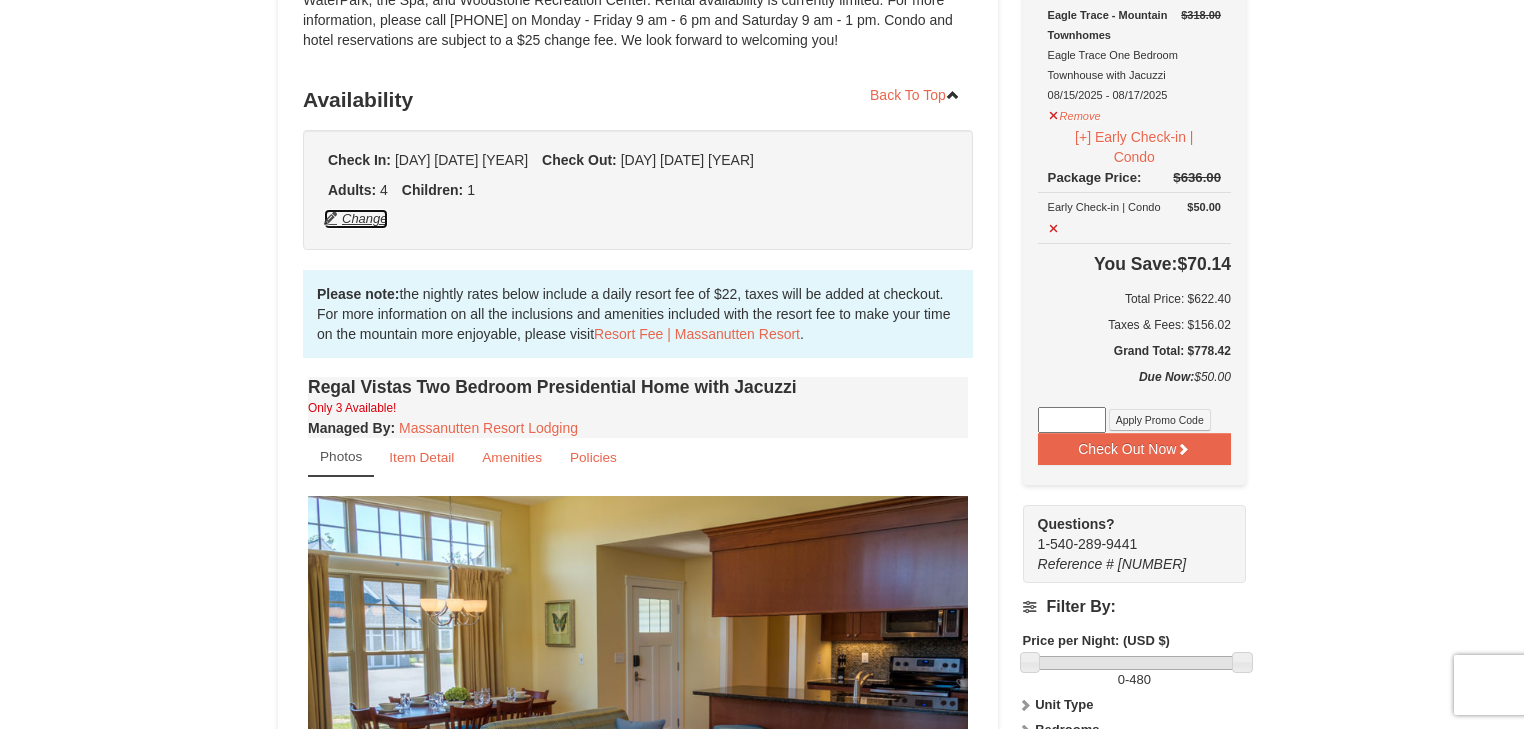 click on "Change" at bounding box center (356, 219) 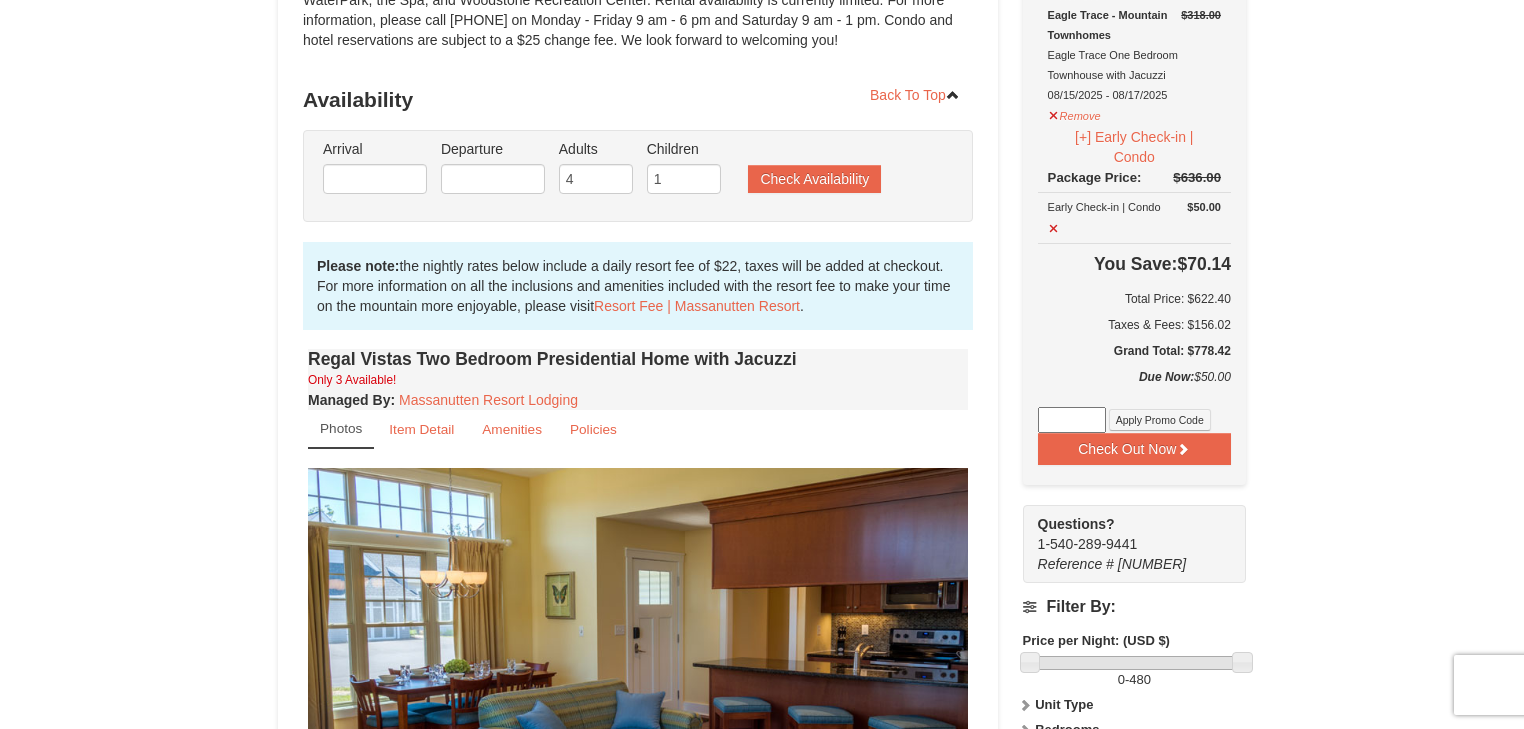 type on "08/16/2025" 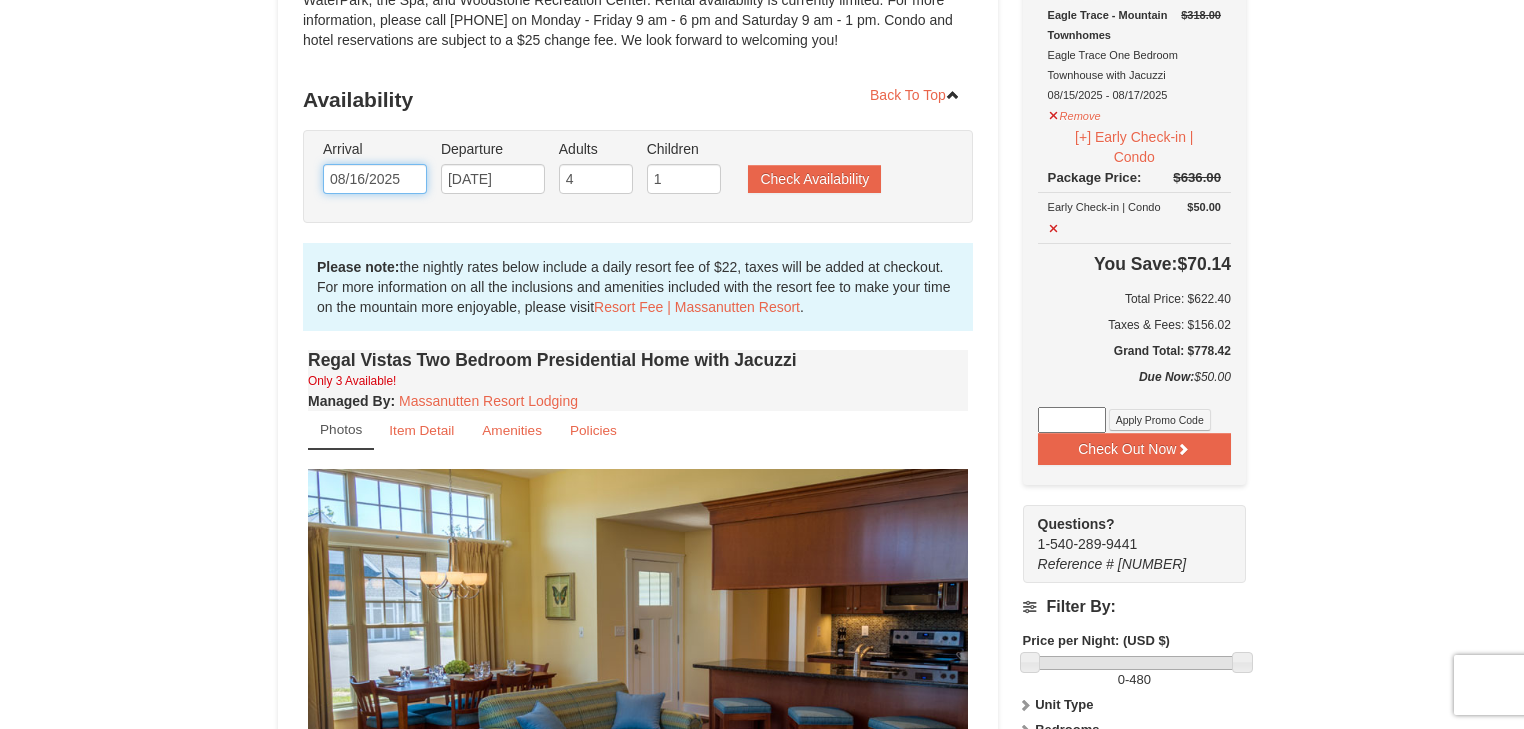 click on "08/16/2025" at bounding box center [375, 179] 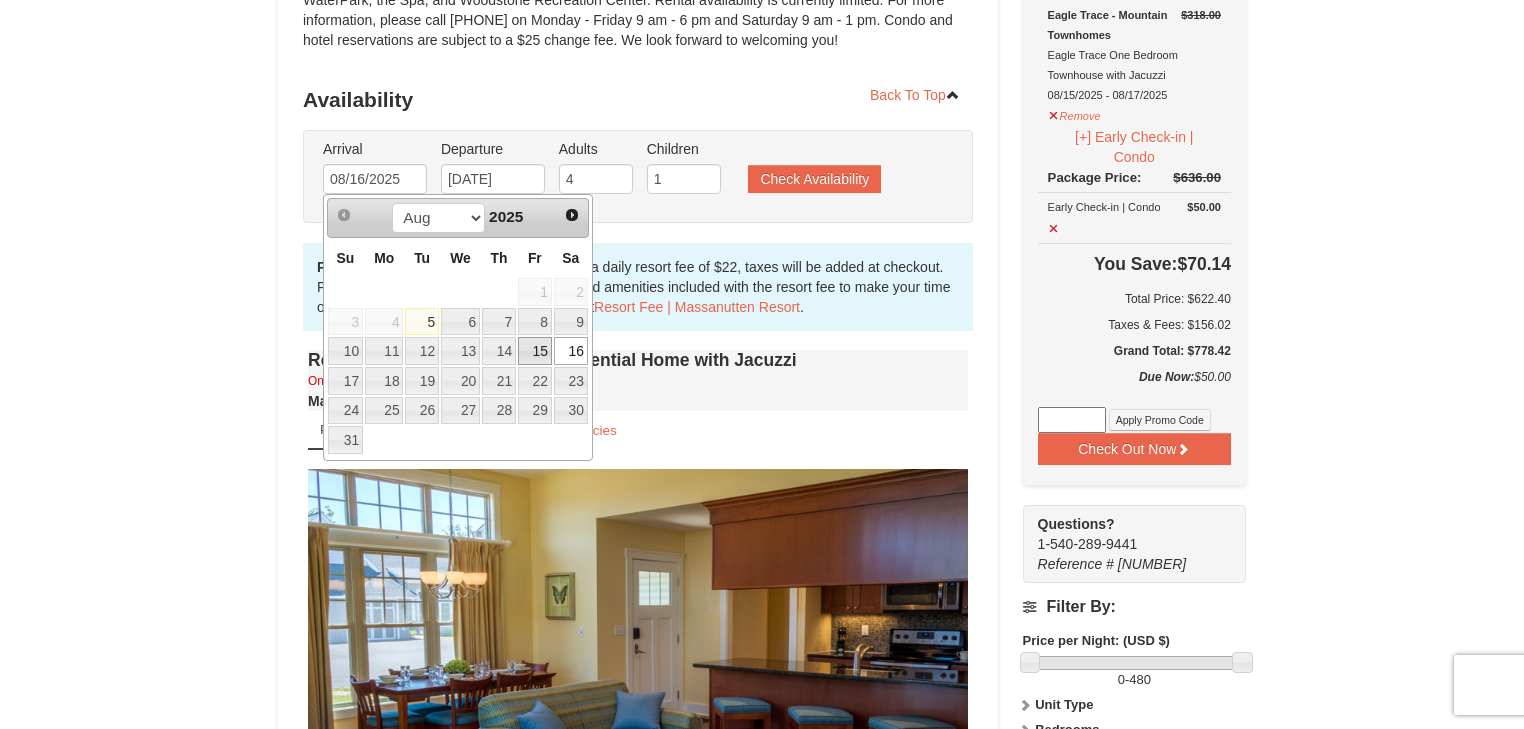 click on "15" at bounding box center (535, 351) 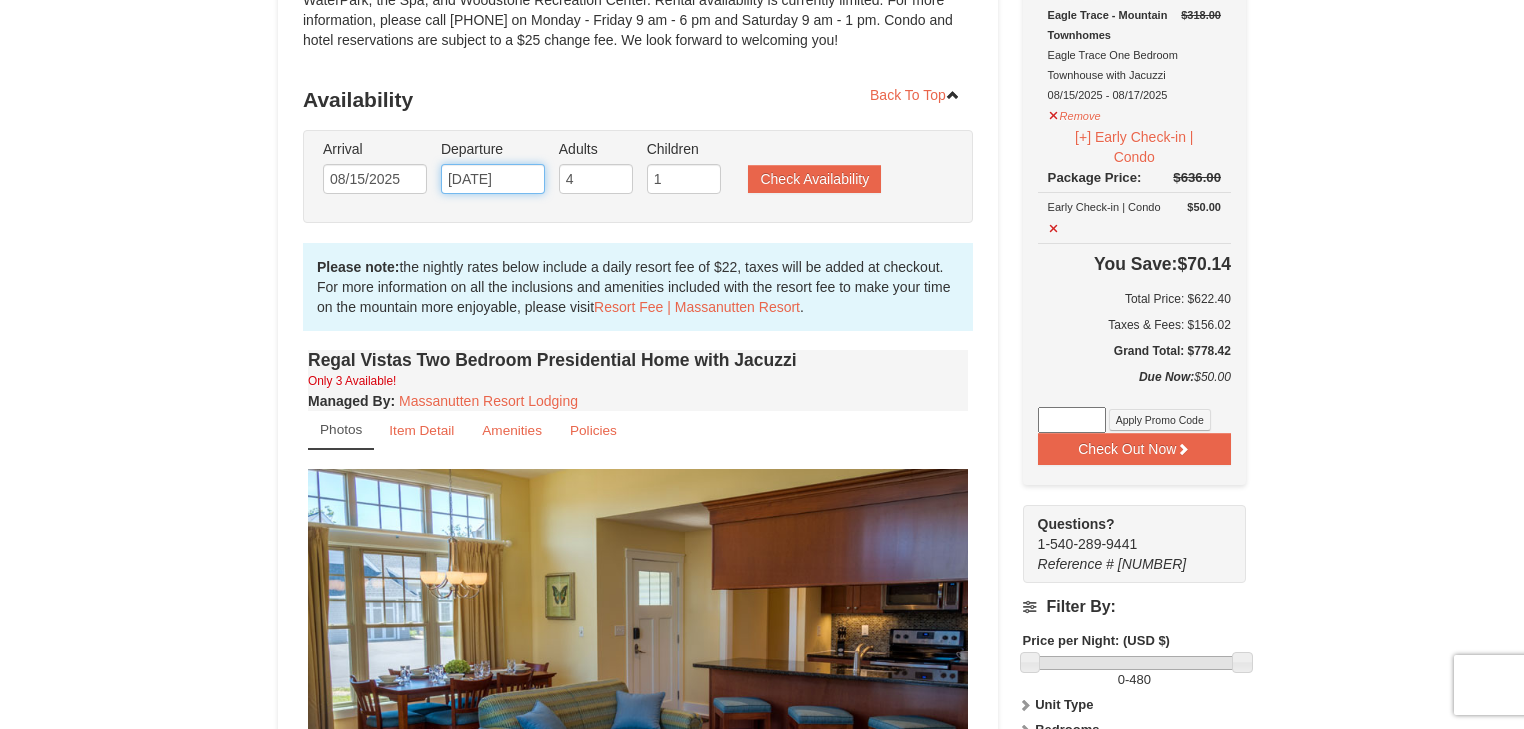 click on "[DATE]" at bounding box center [493, 179] 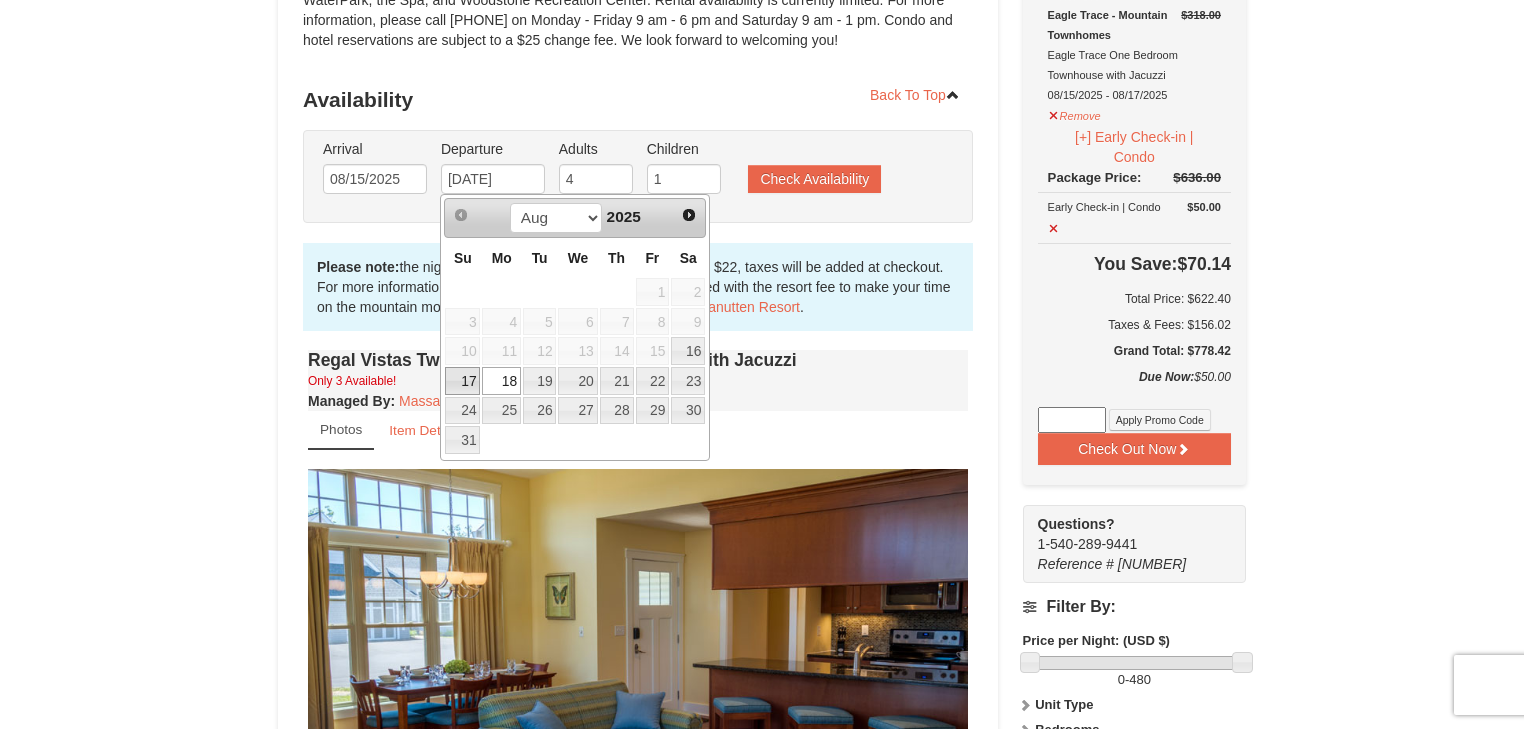 click on "17" at bounding box center [462, 381] 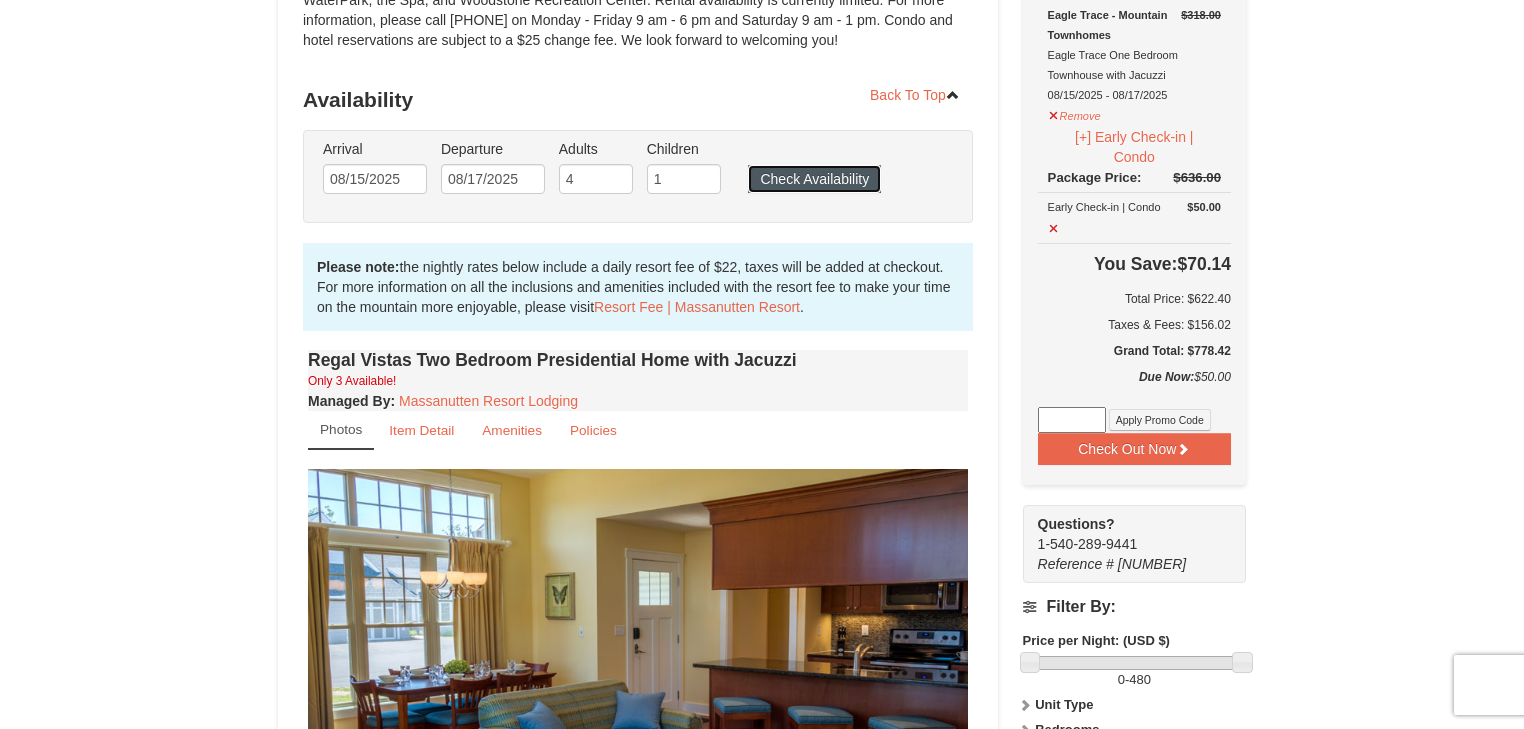 click on "Check Availability" at bounding box center [814, 179] 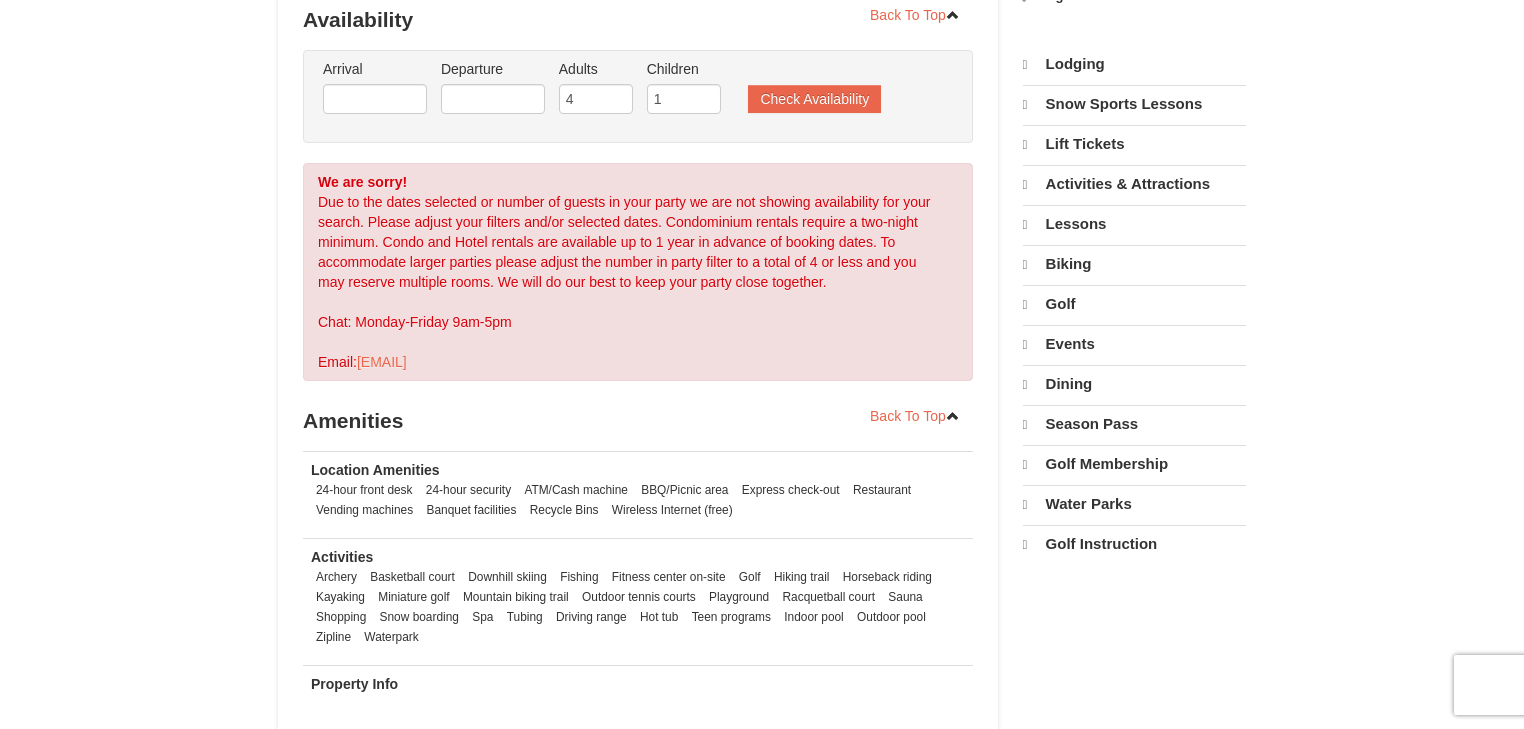 scroll, scrollTop: 444, scrollLeft: 0, axis: vertical 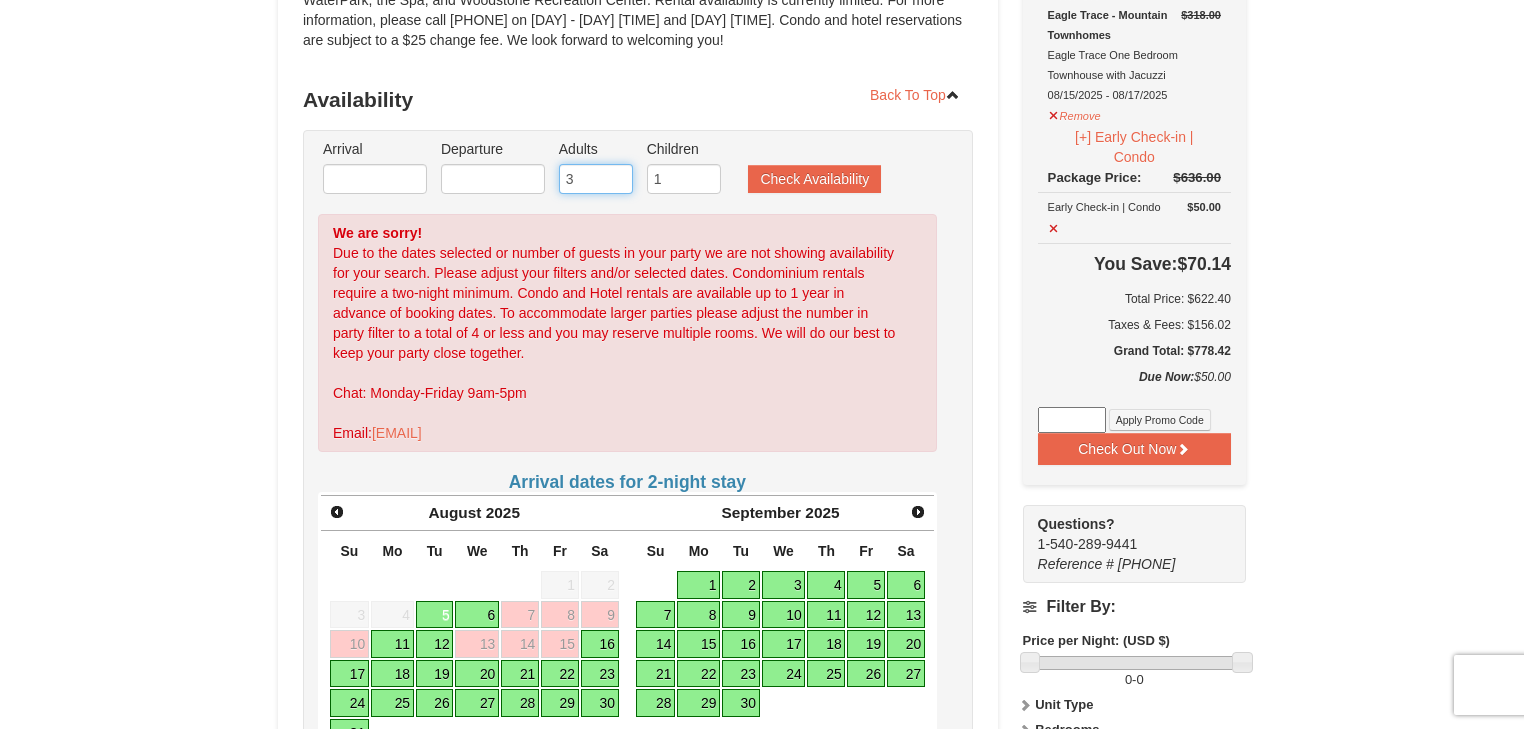 type on "3" 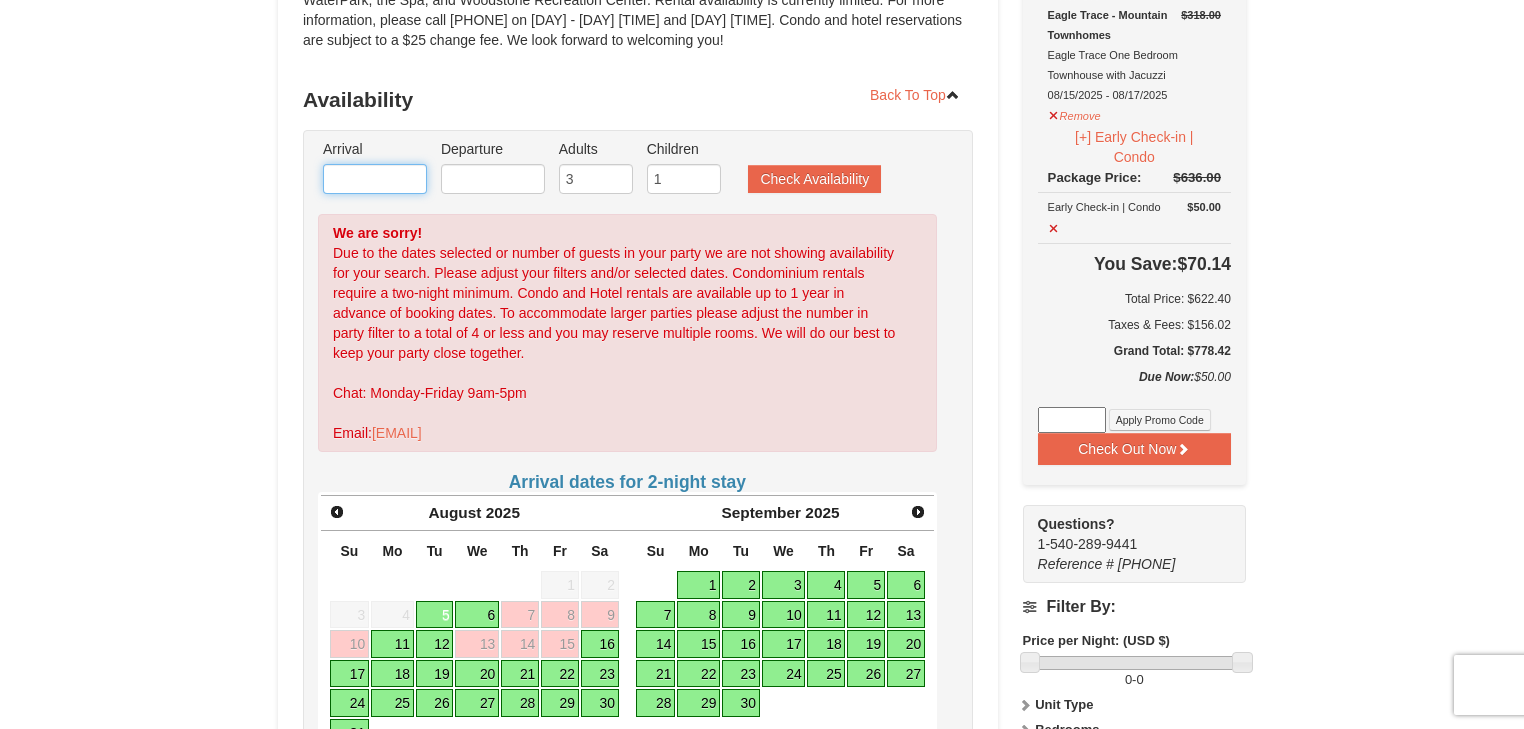 click at bounding box center [375, 179] 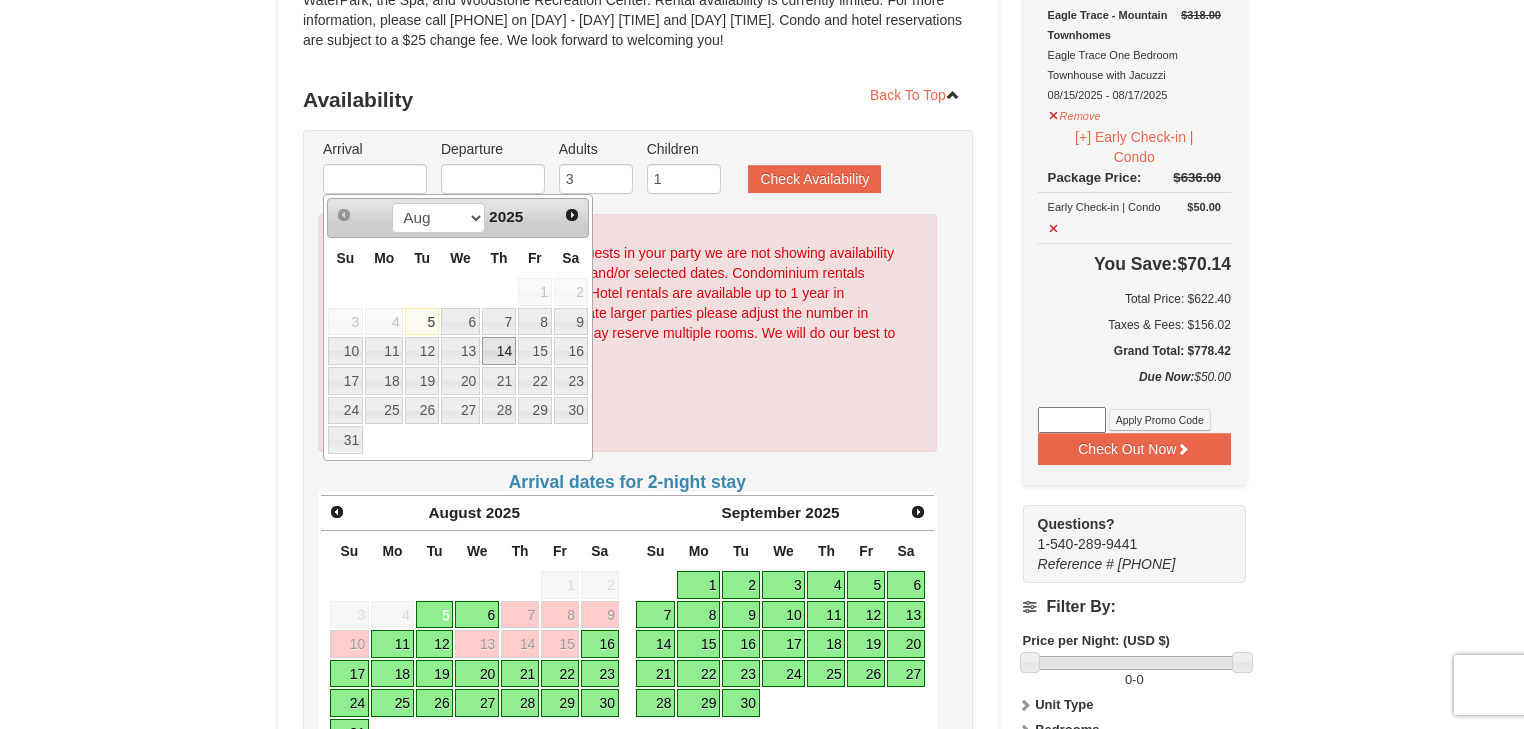 click on "14" at bounding box center [499, 351] 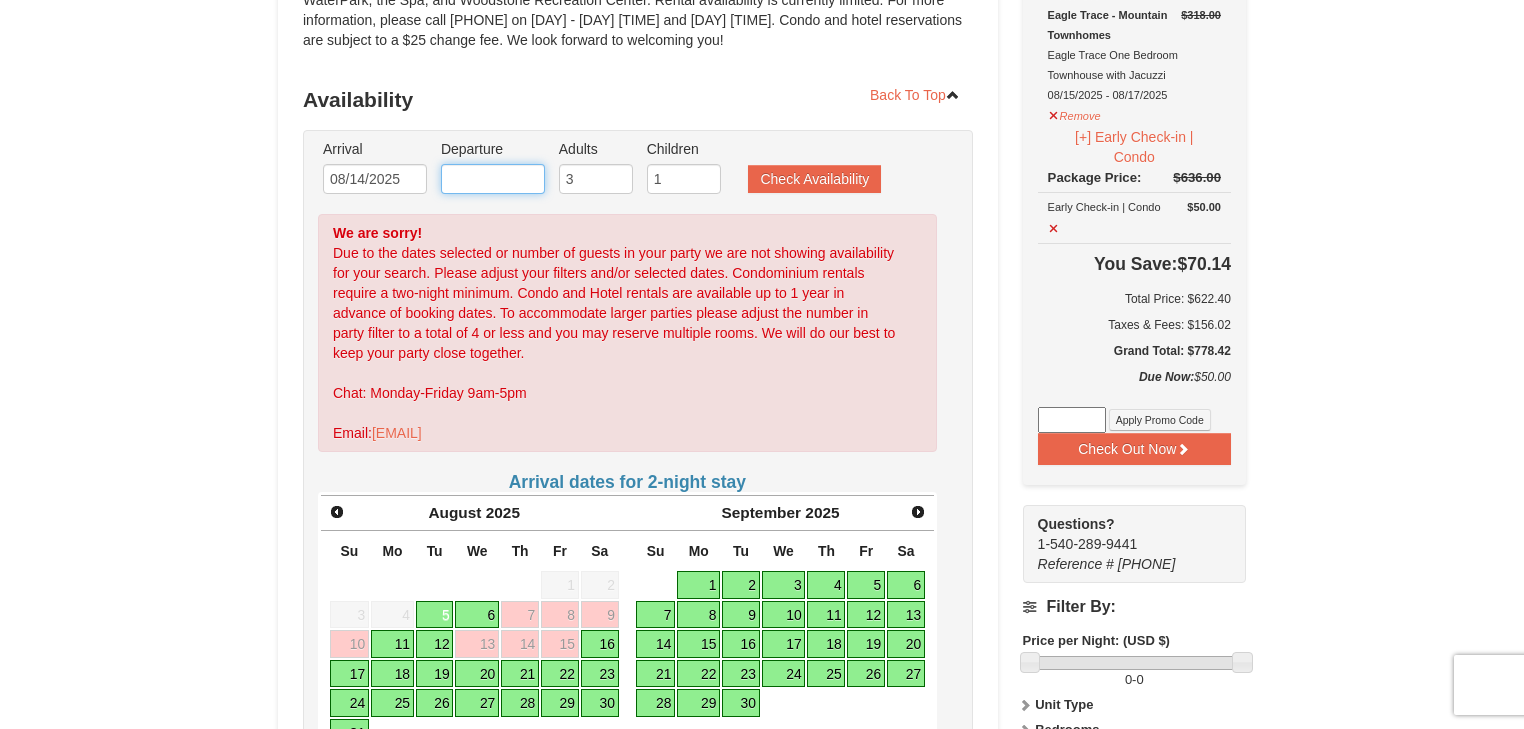 click at bounding box center (493, 179) 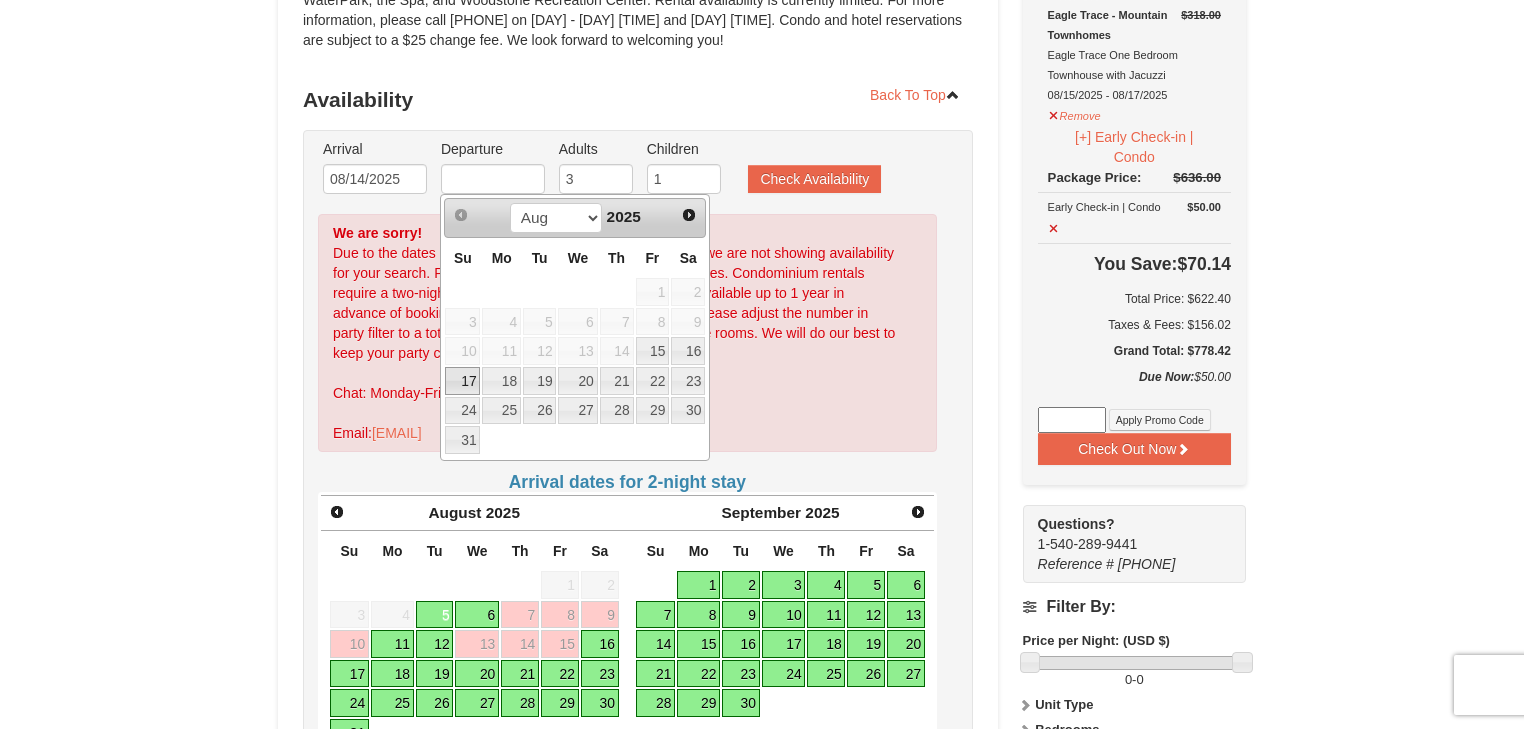 click on "17" at bounding box center [462, 381] 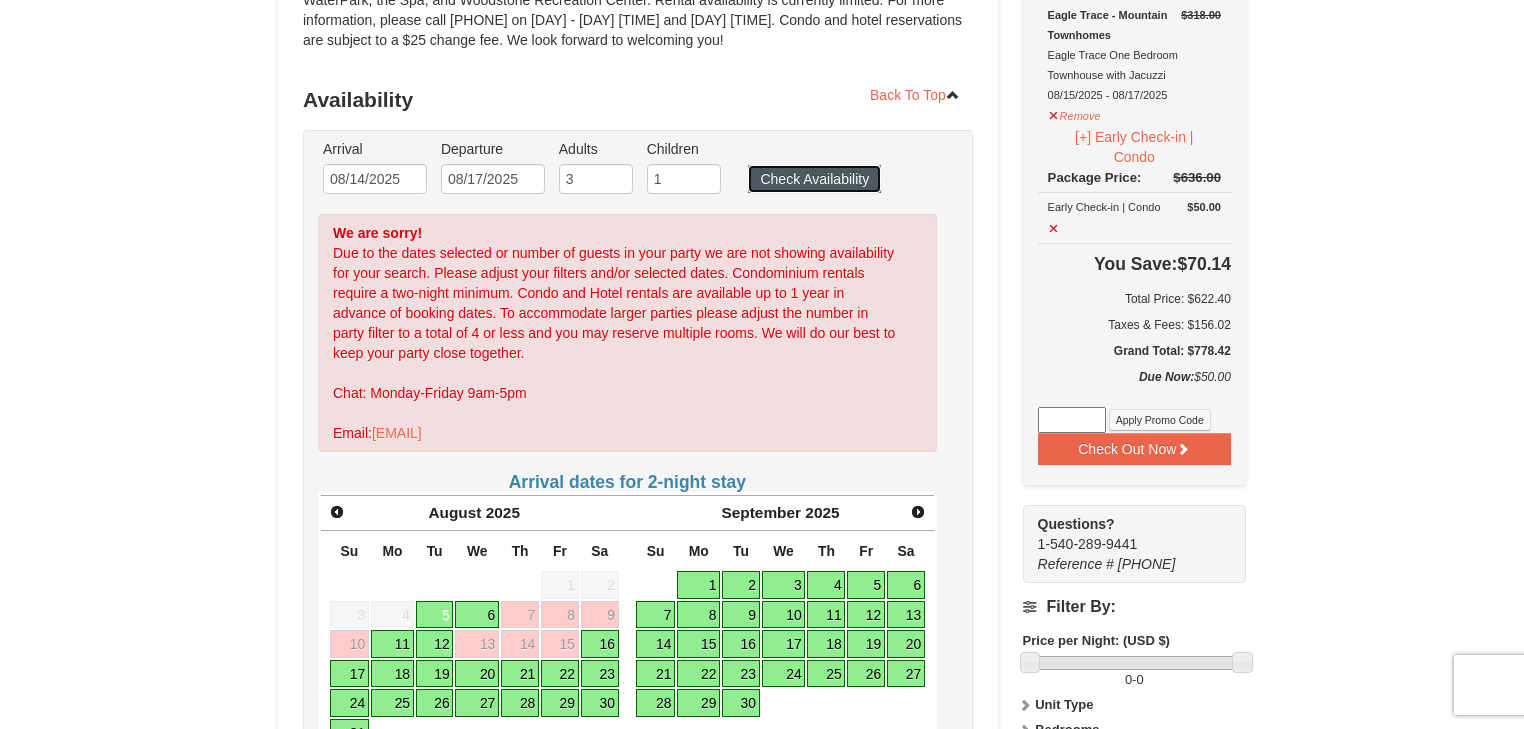 click on "Check Availability" at bounding box center (814, 179) 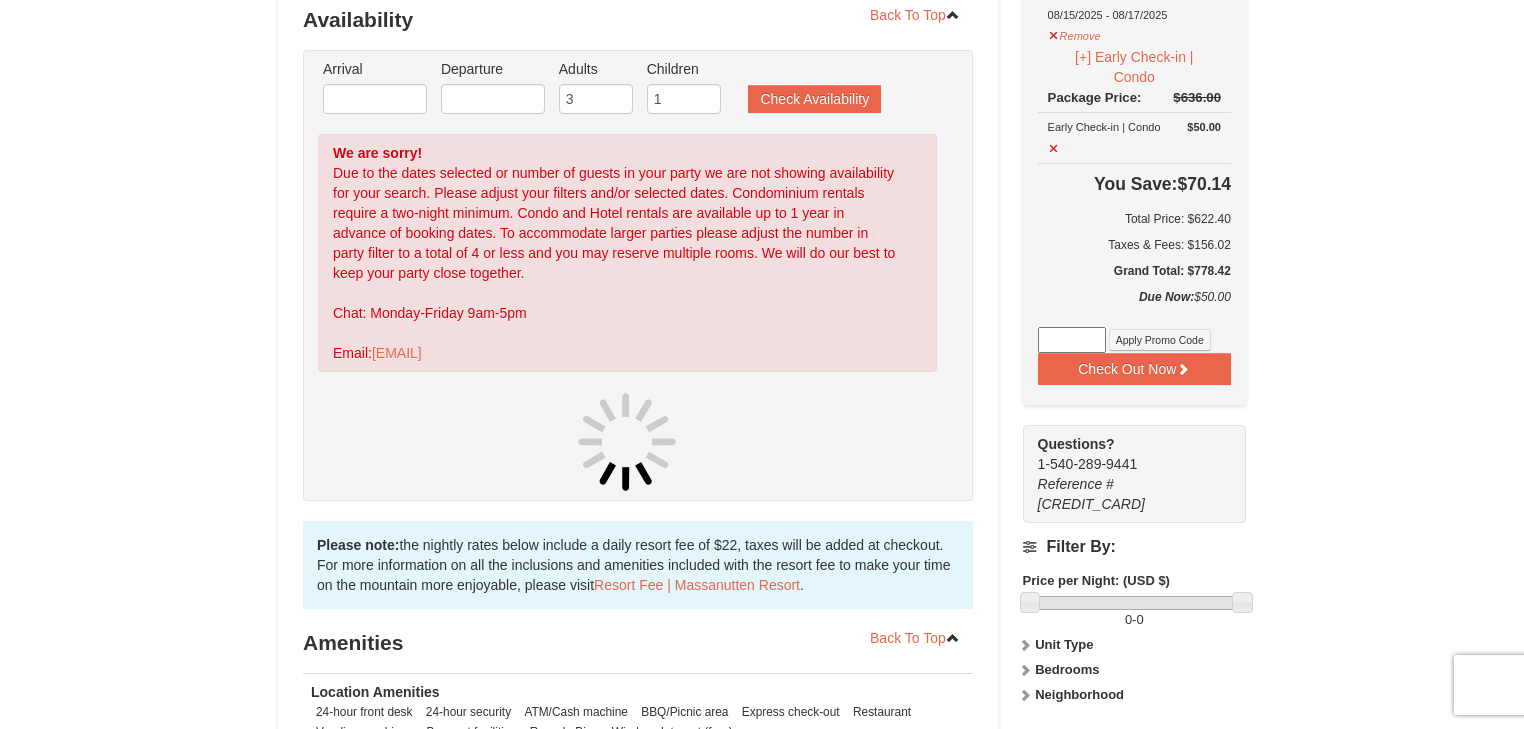 scroll, scrollTop: 444, scrollLeft: 0, axis: vertical 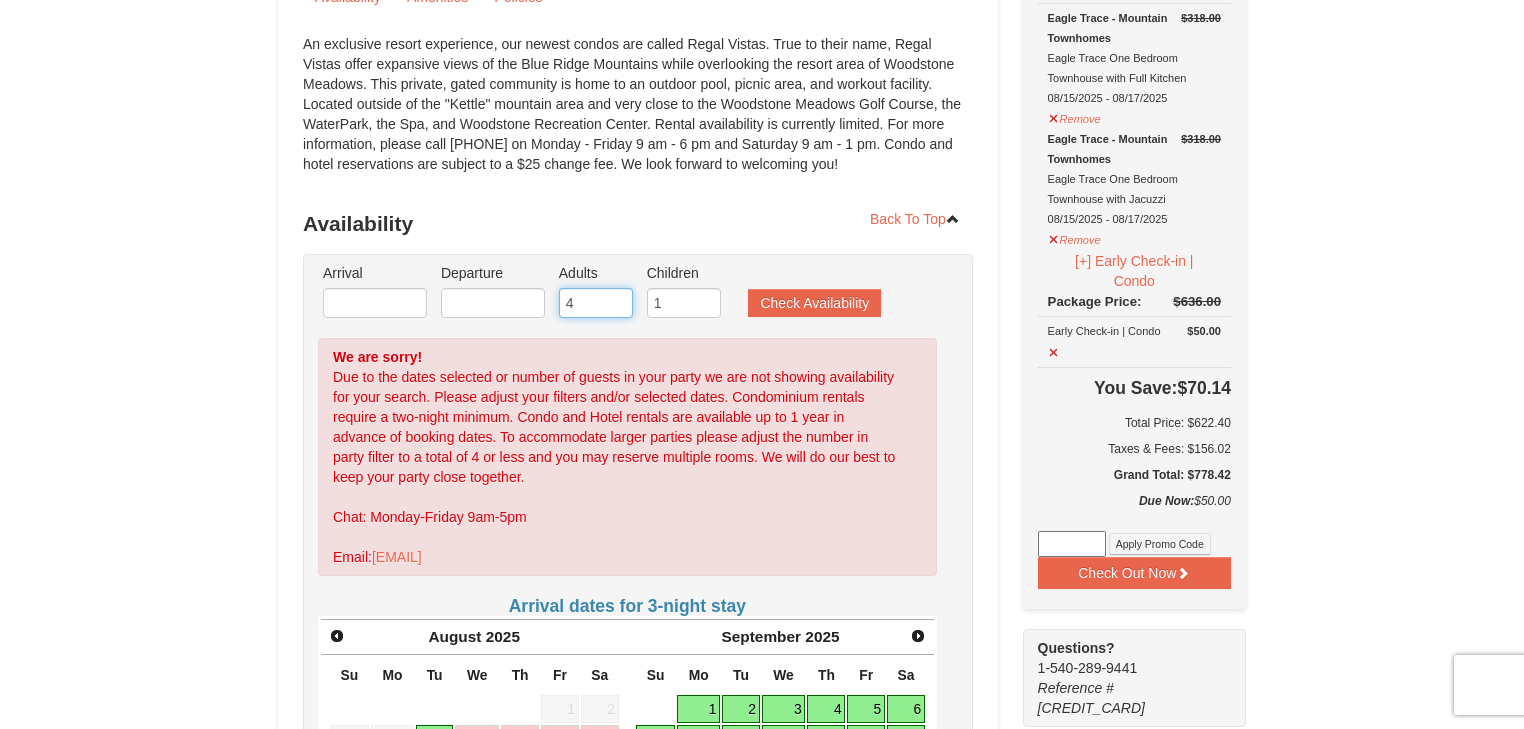 click on "4" at bounding box center [596, 303] 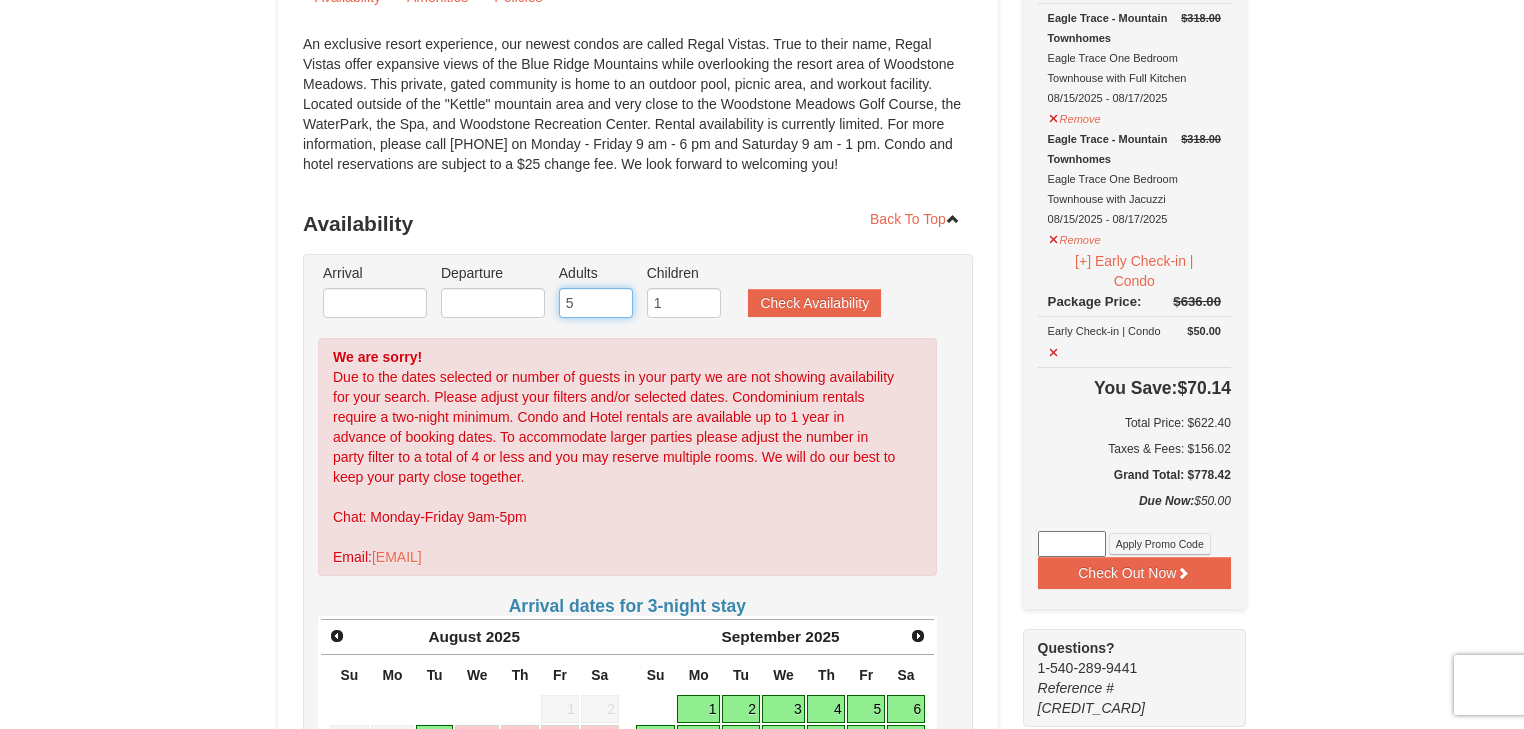 click on "5" at bounding box center [596, 303] 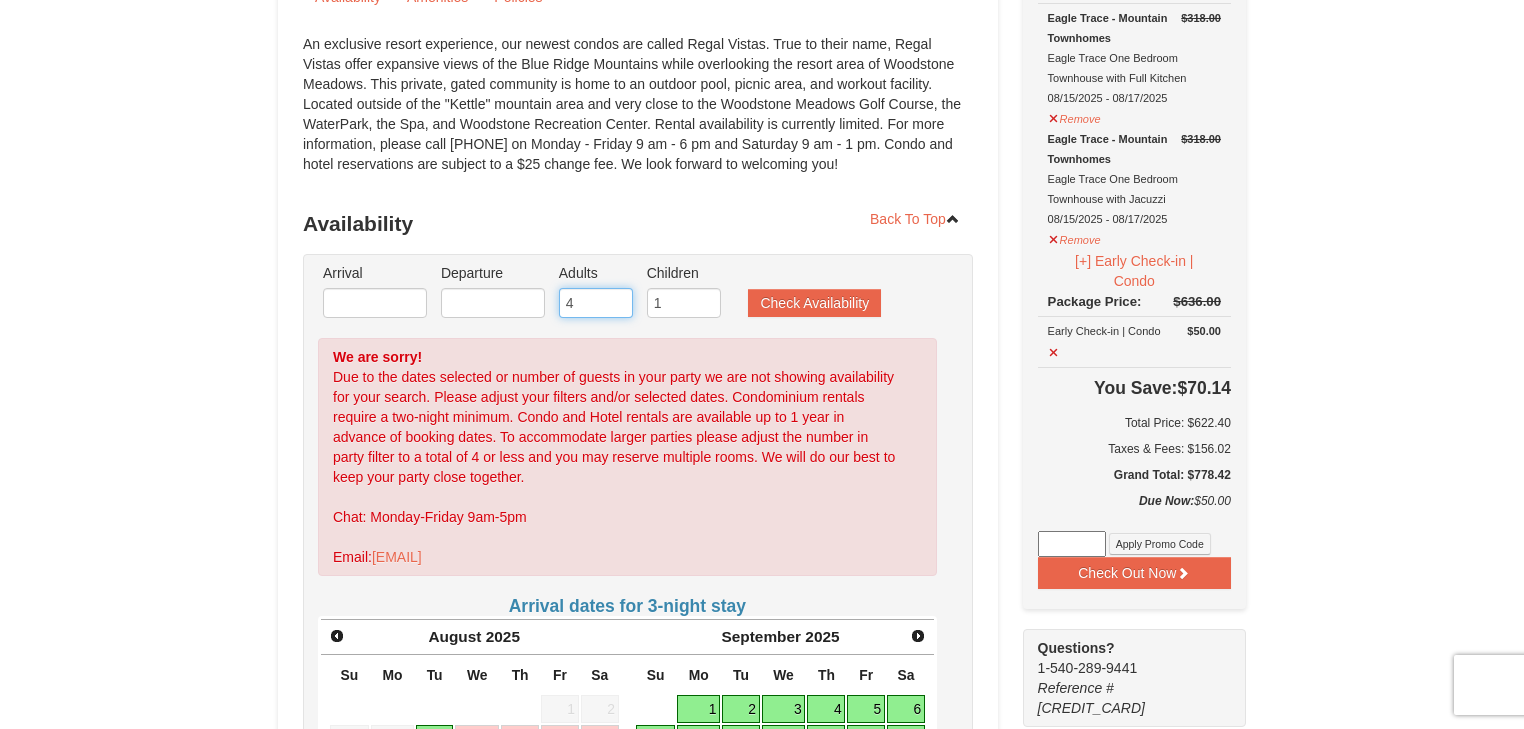 click on "4" at bounding box center [596, 303] 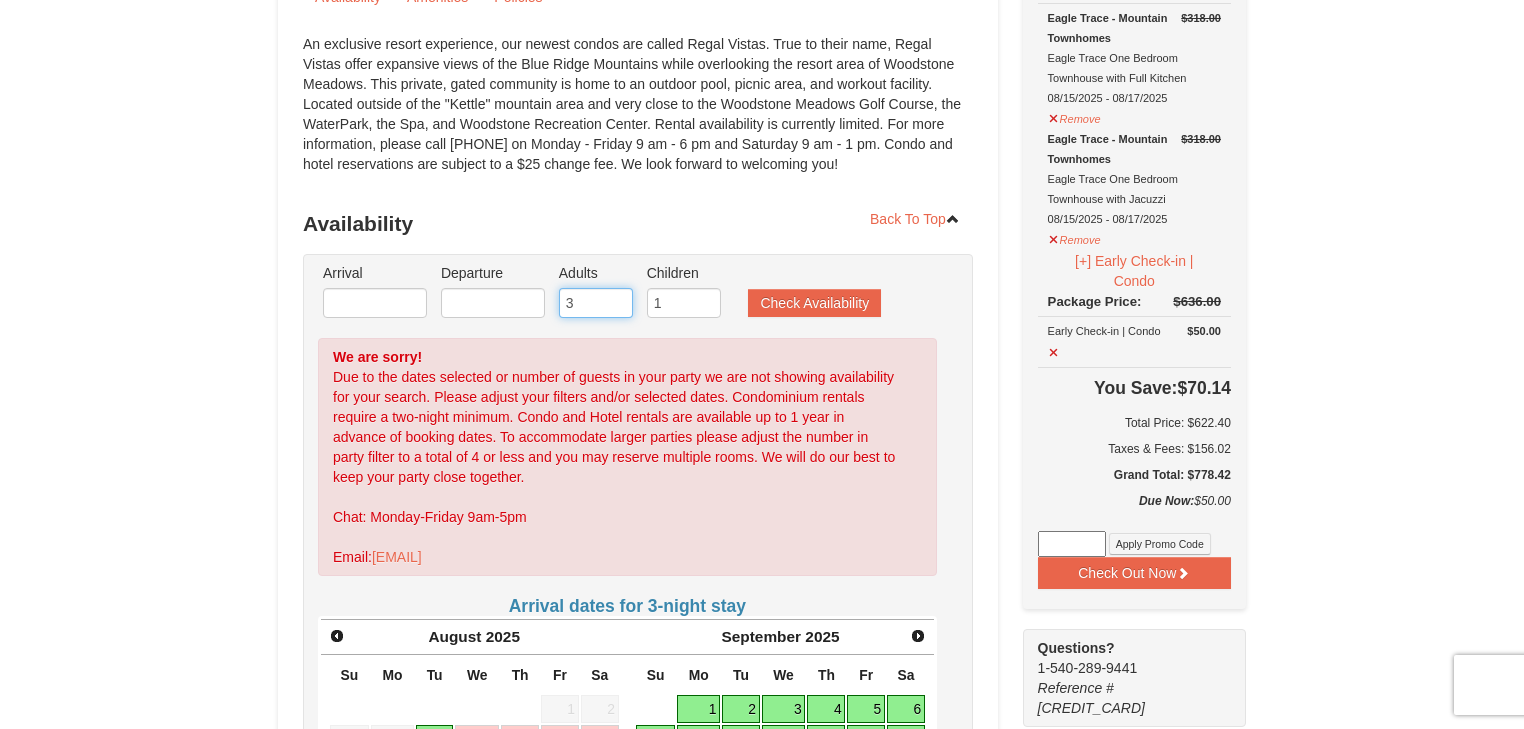 click on "3" at bounding box center (596, 303) 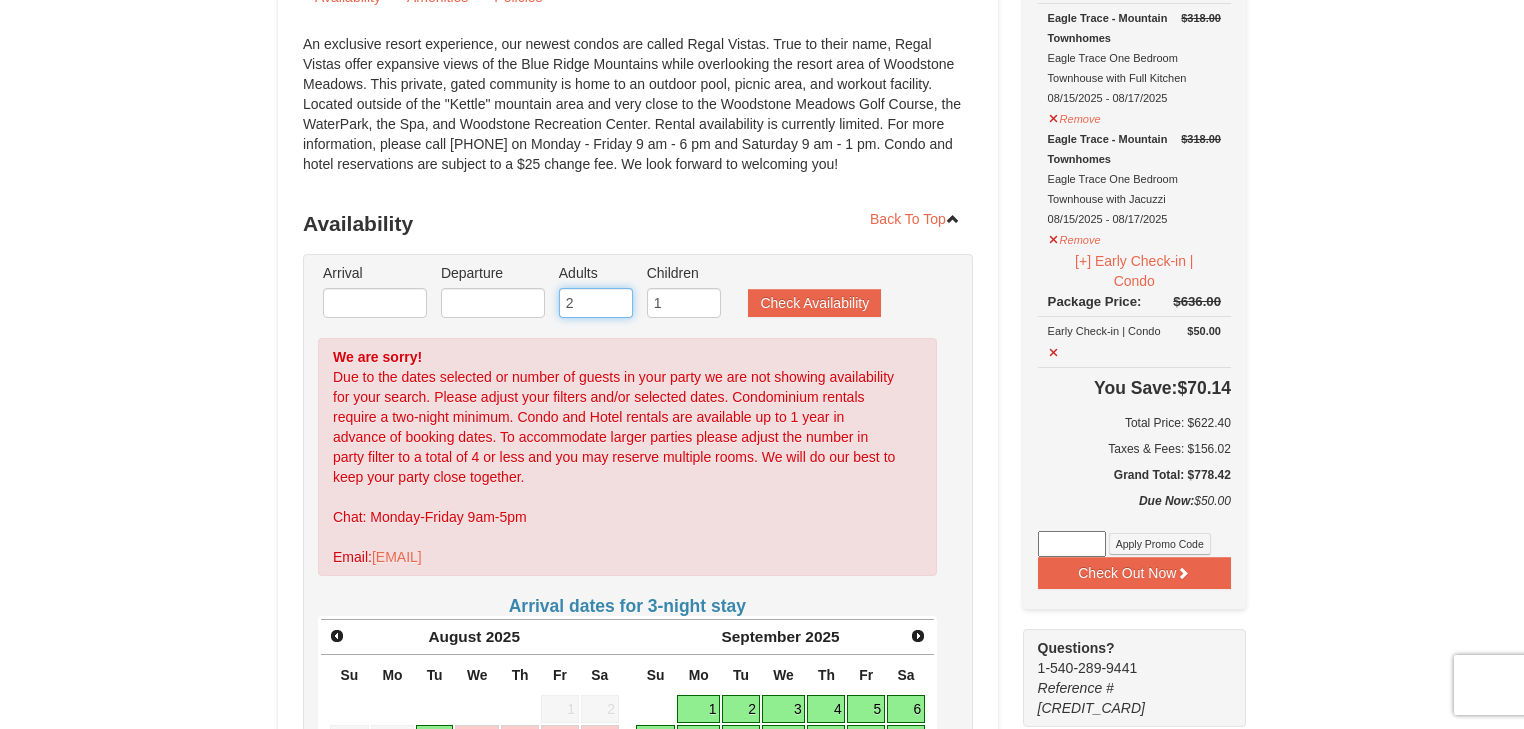type on "2" 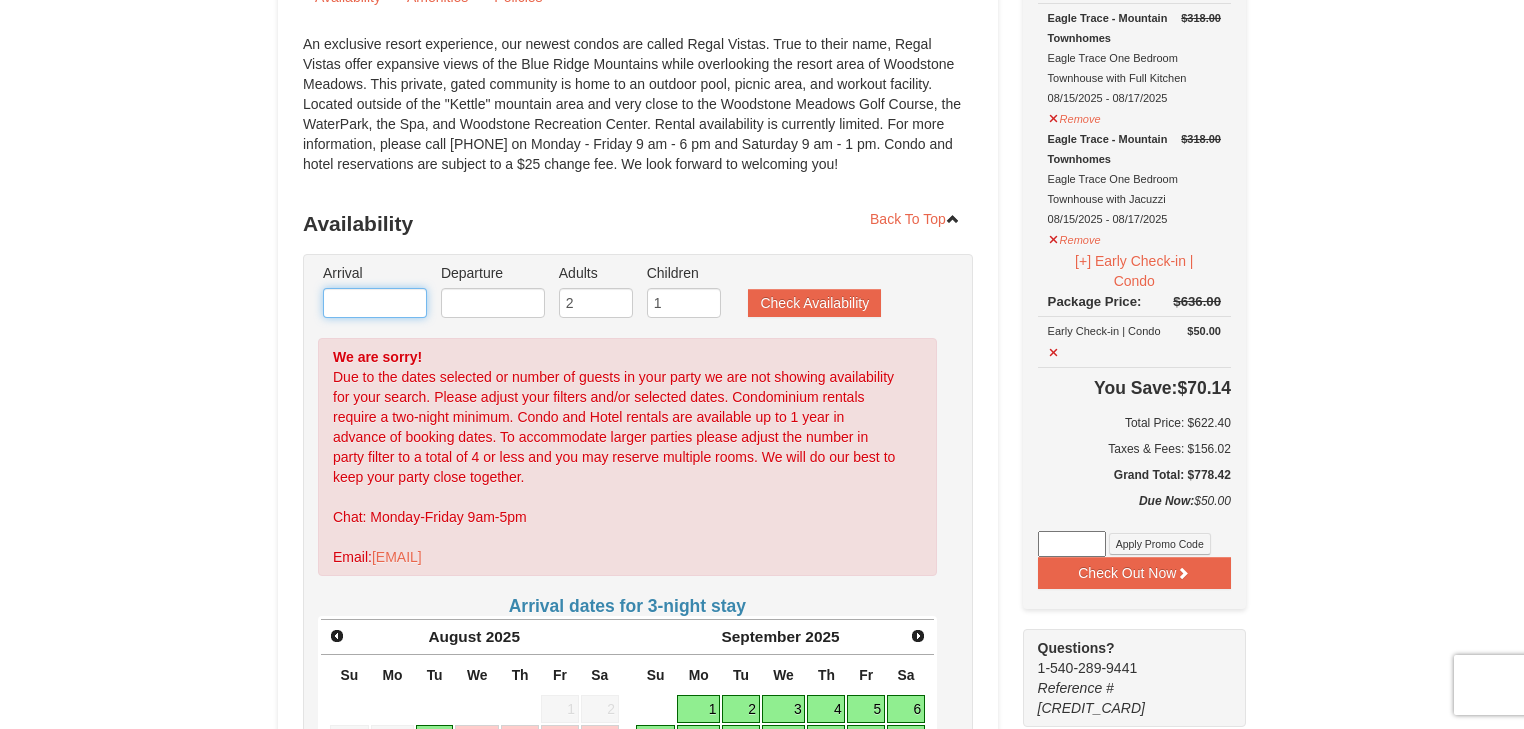 click at bounding box center (375, 303) 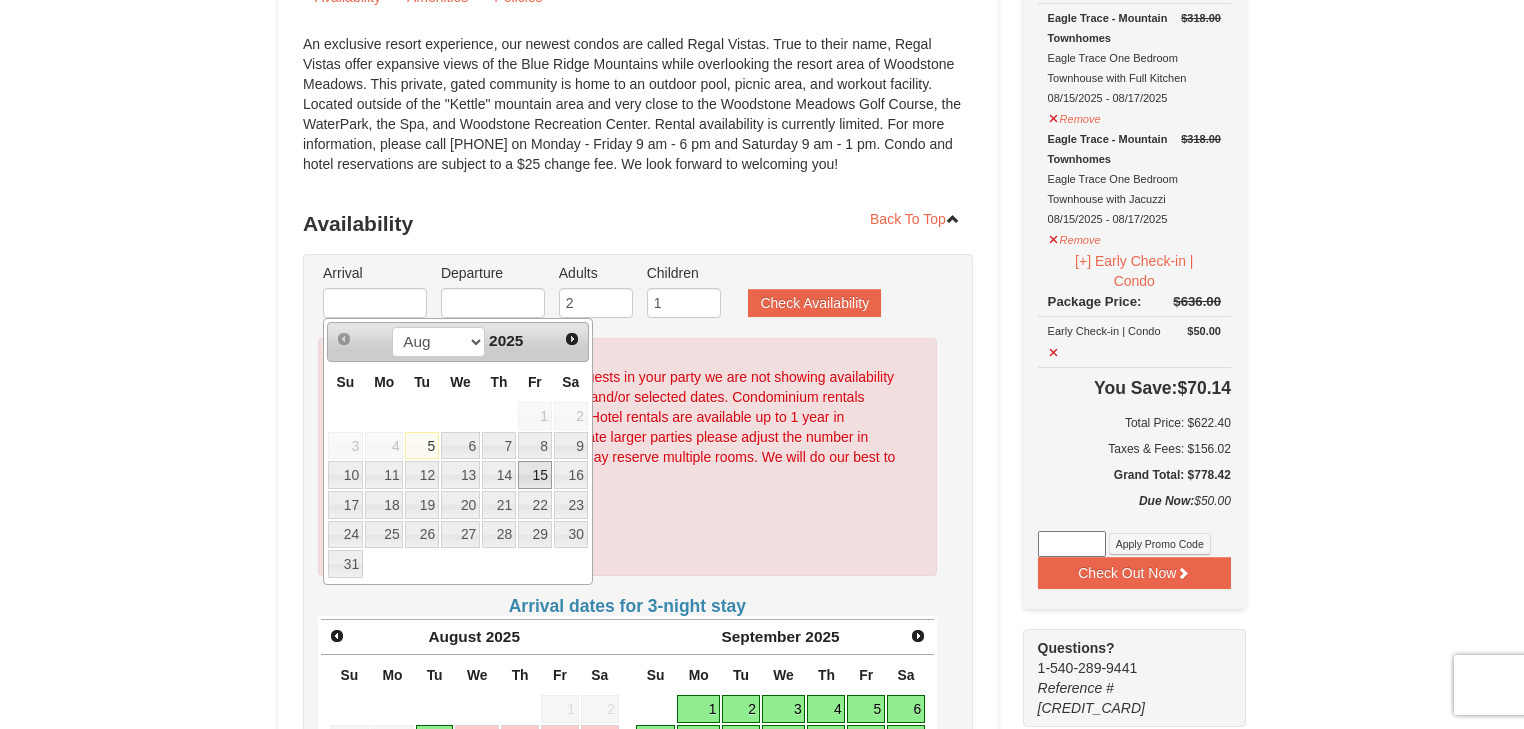 click on "15" at bounding box center [535, 475] 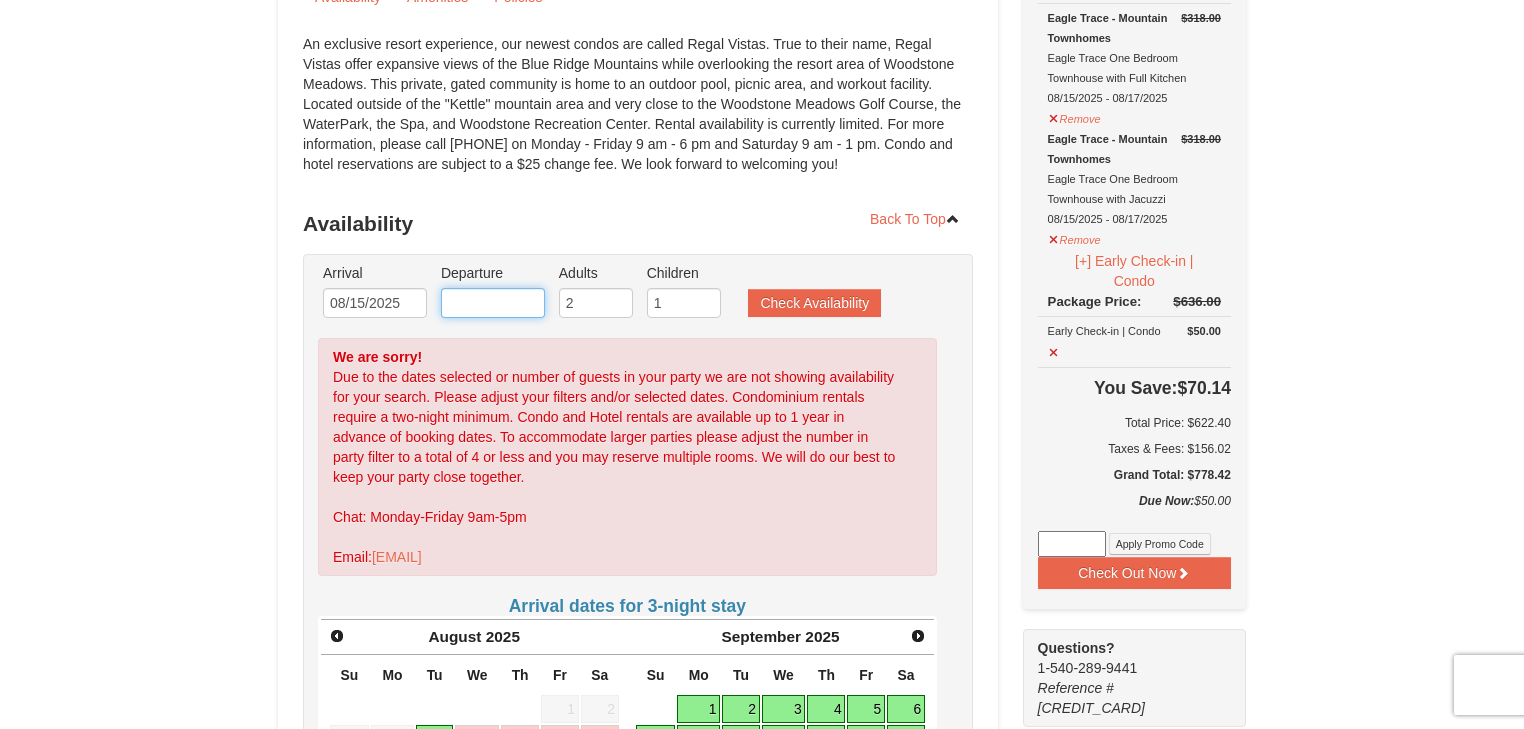 click at bounding box center [493, 303] 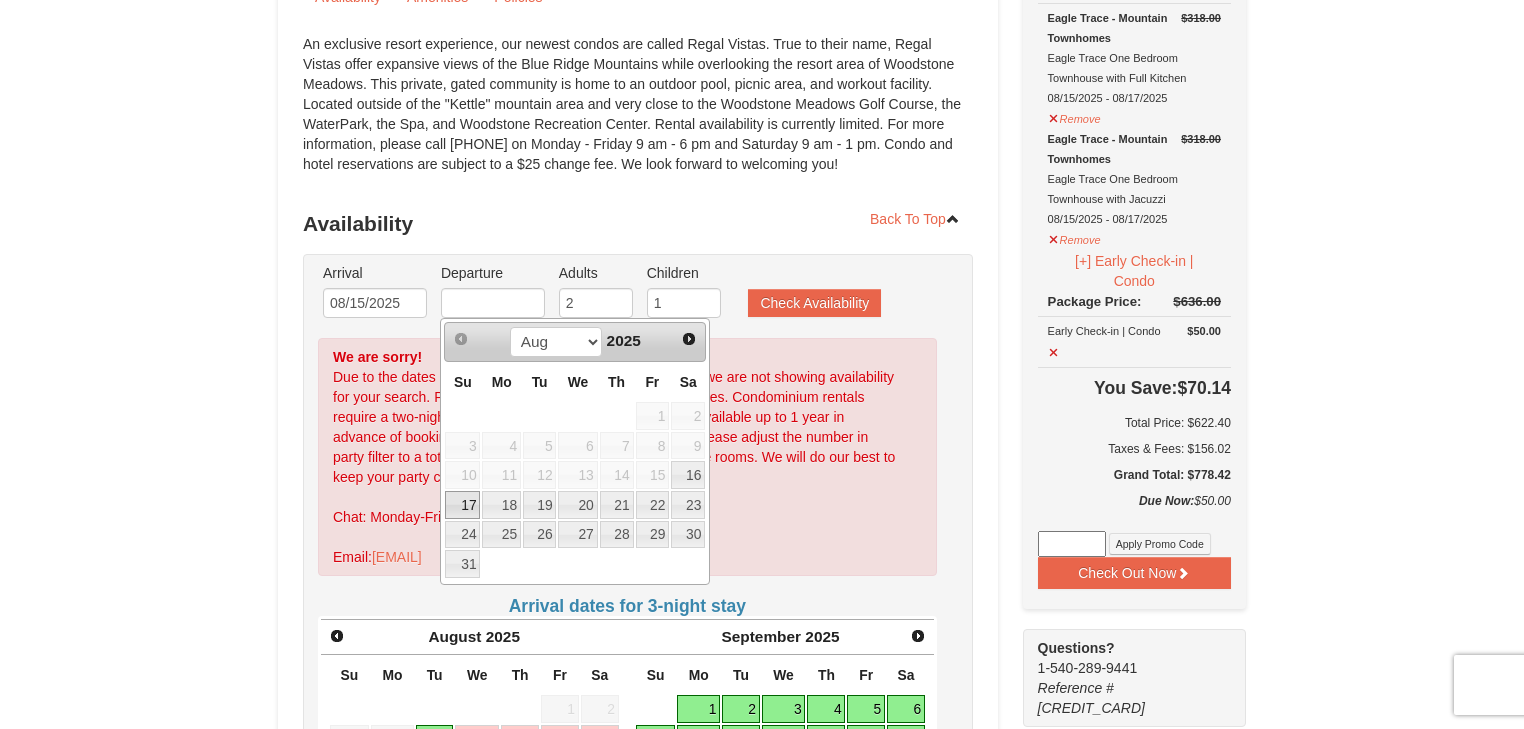 click on "17" at bounding box center [462, 505] 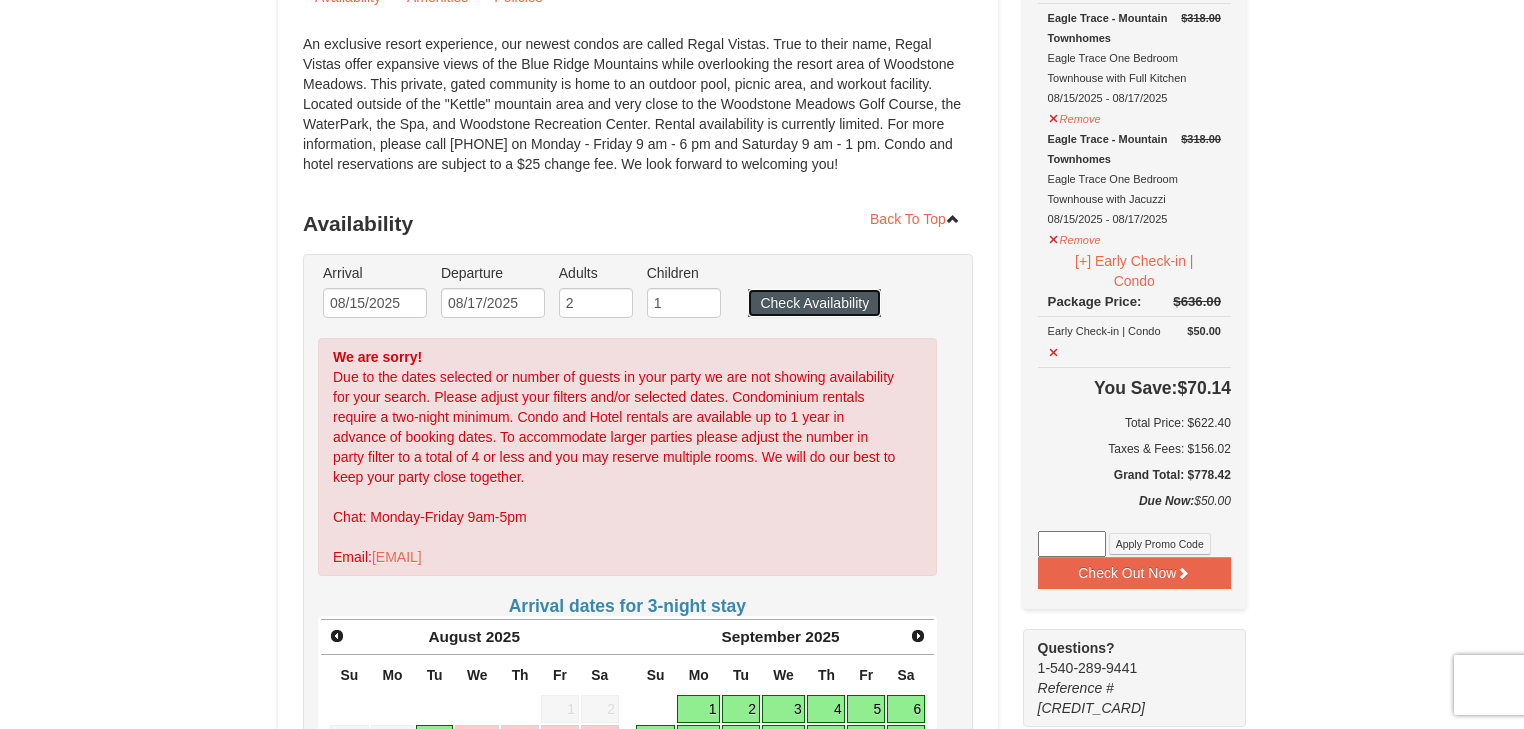 click on "Check Availability" at bounding box center (814, 303) 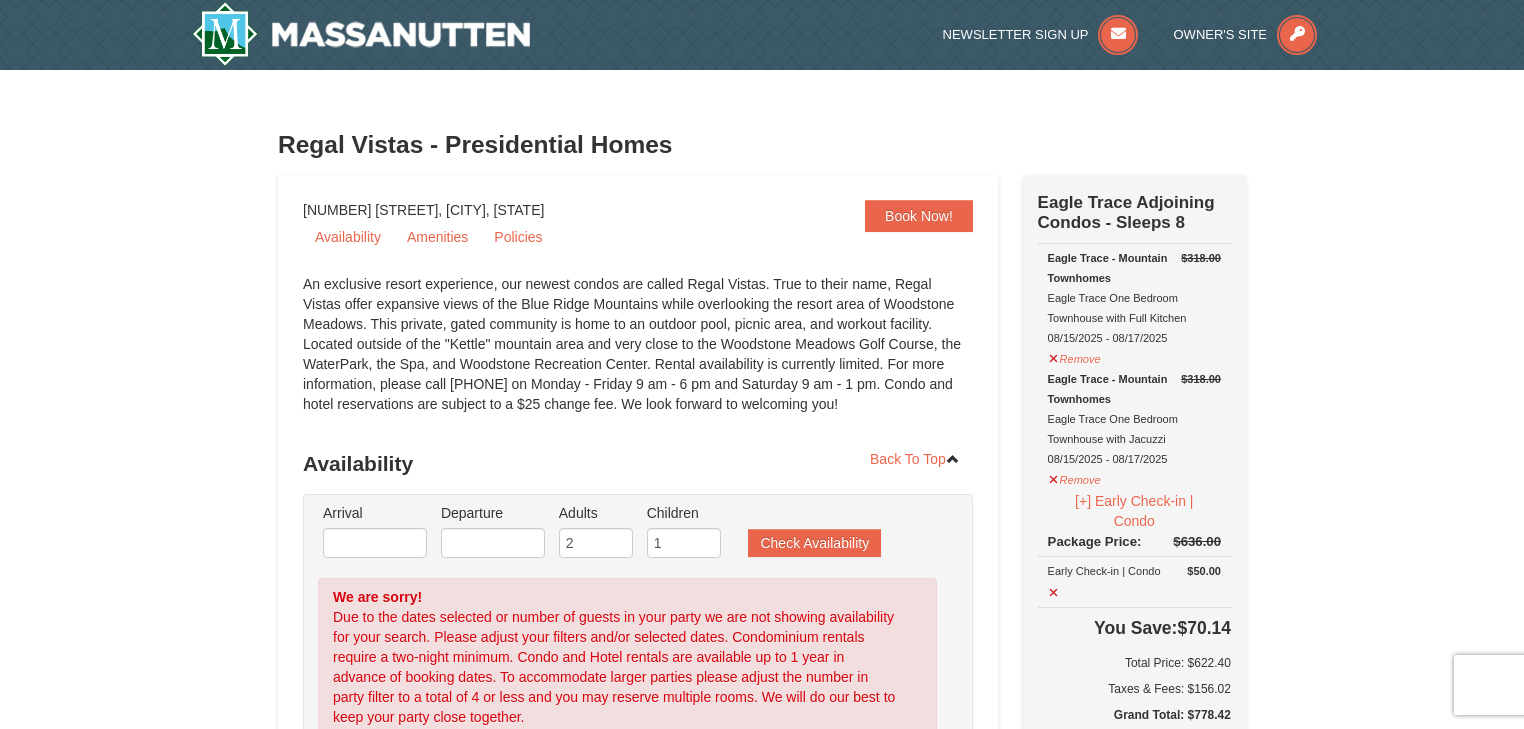 scroll, scrollTop: 444, scrollLeft: 0, axis: vertical 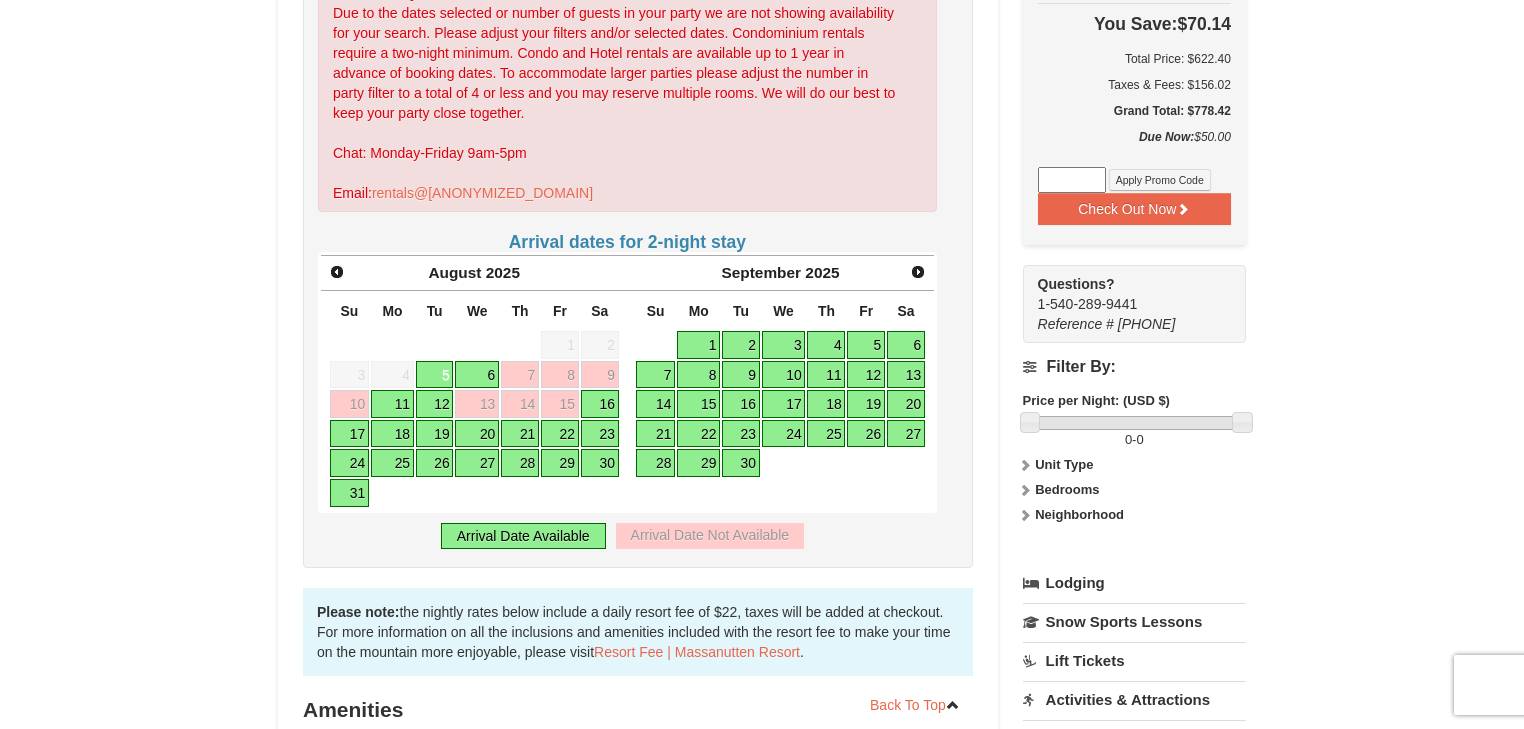 click on "16" at bounding box center [600, 404] 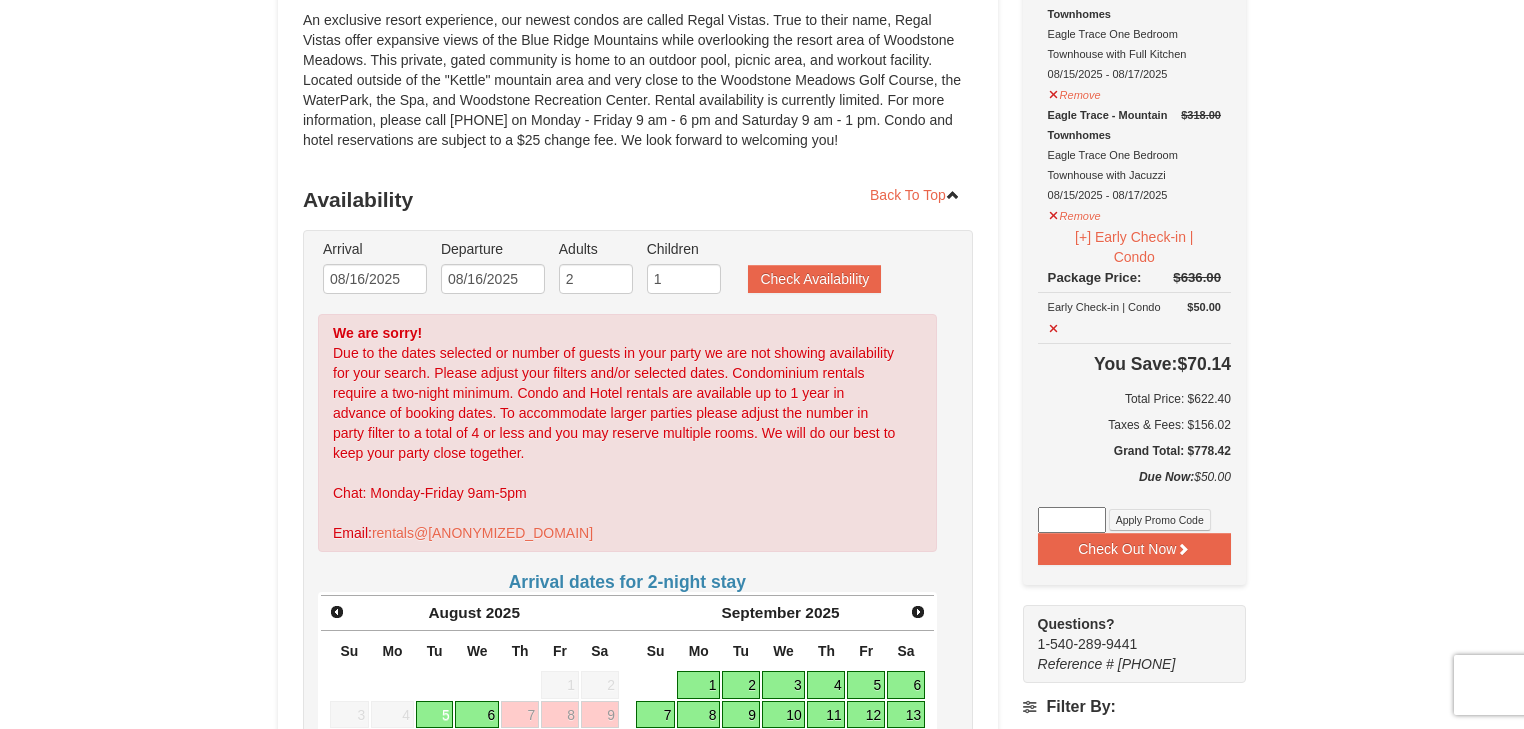 scroll, scrollTop: 44, scrollLeft: 0, axis: vertical 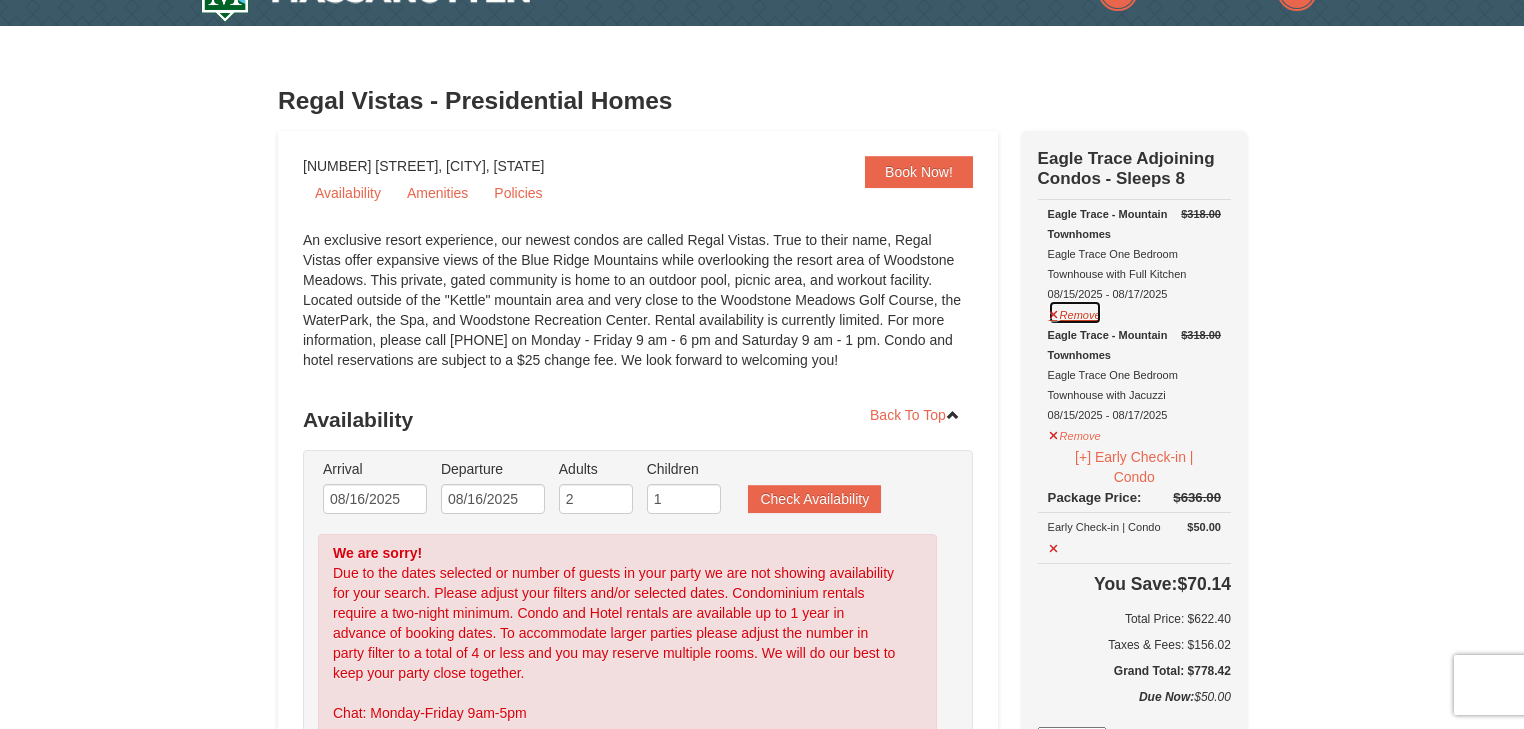 click on "Remove" at bounding box center [1075, 312] 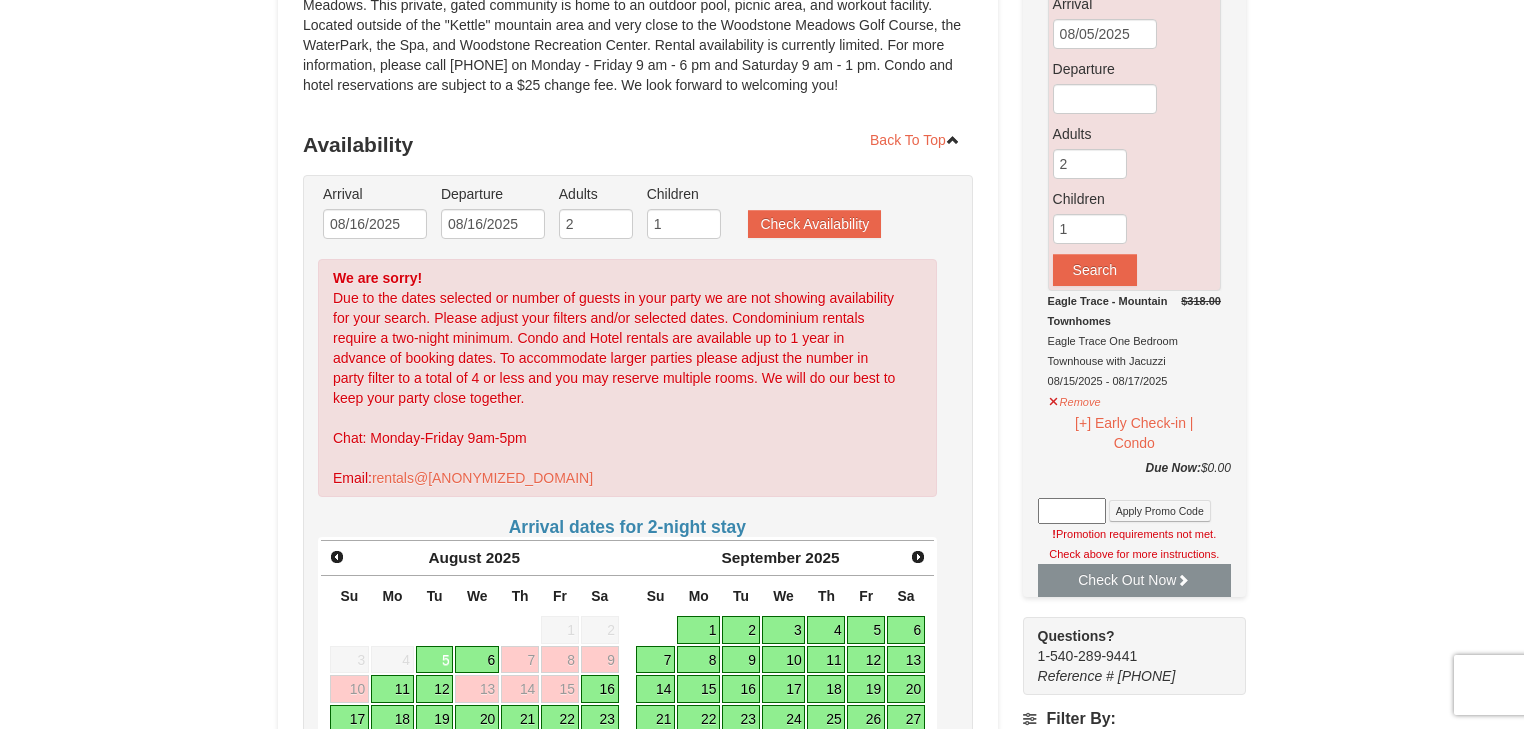 scroll, scrollTop: 364, scrollLeft: 0, axis: vertical 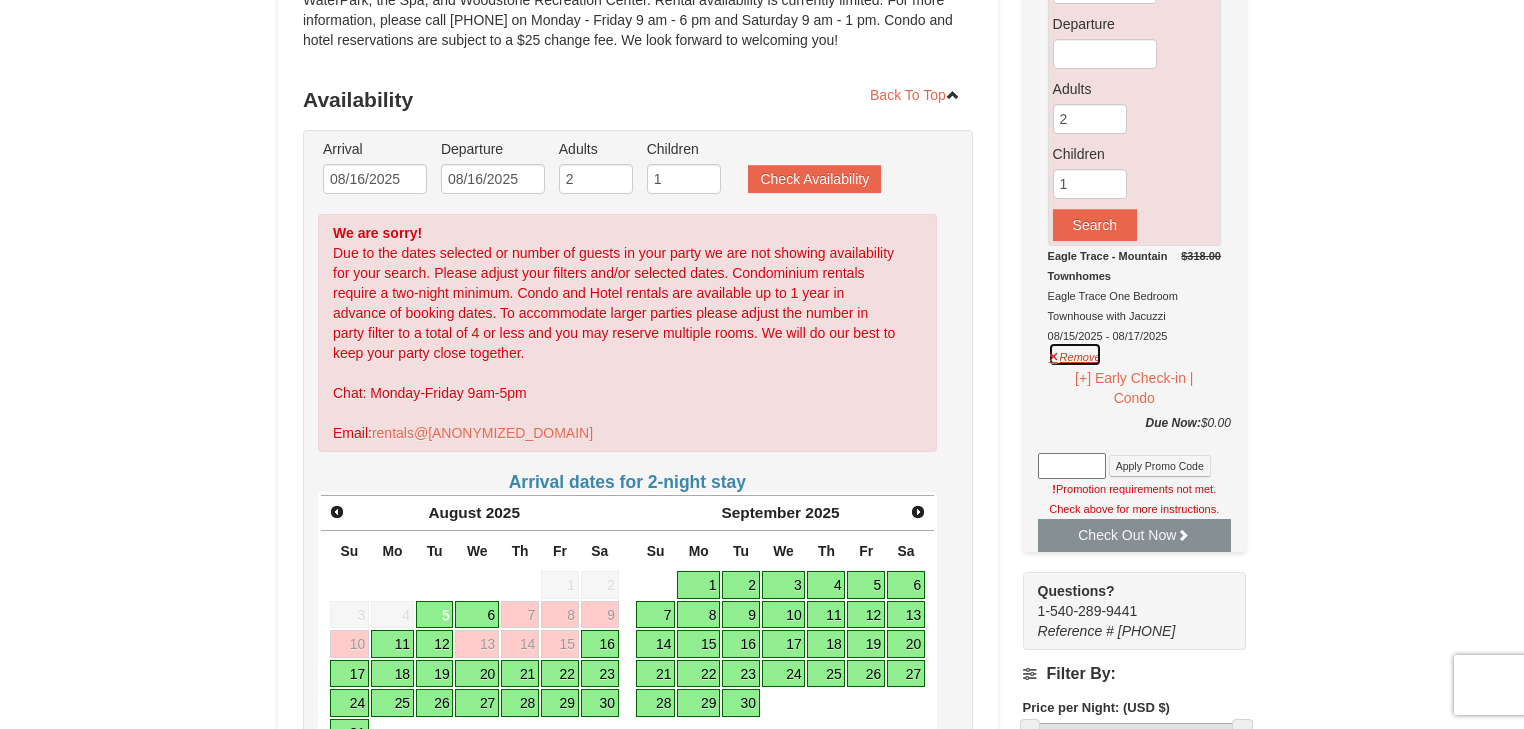 click on "Remove" at bounding box center (1075, 354) 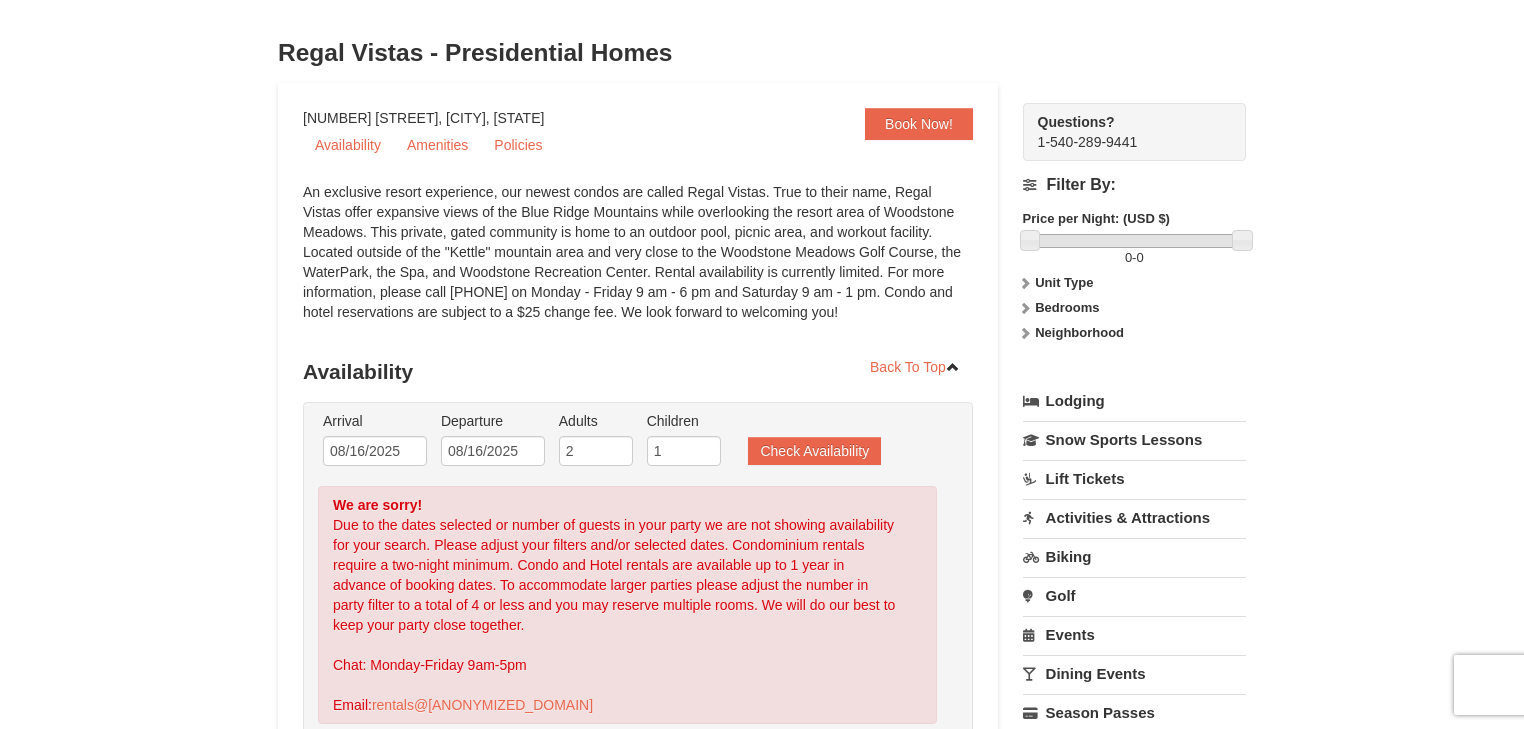 scroll, scrollTop: 240, scrollLeft: 0, axis: vertical 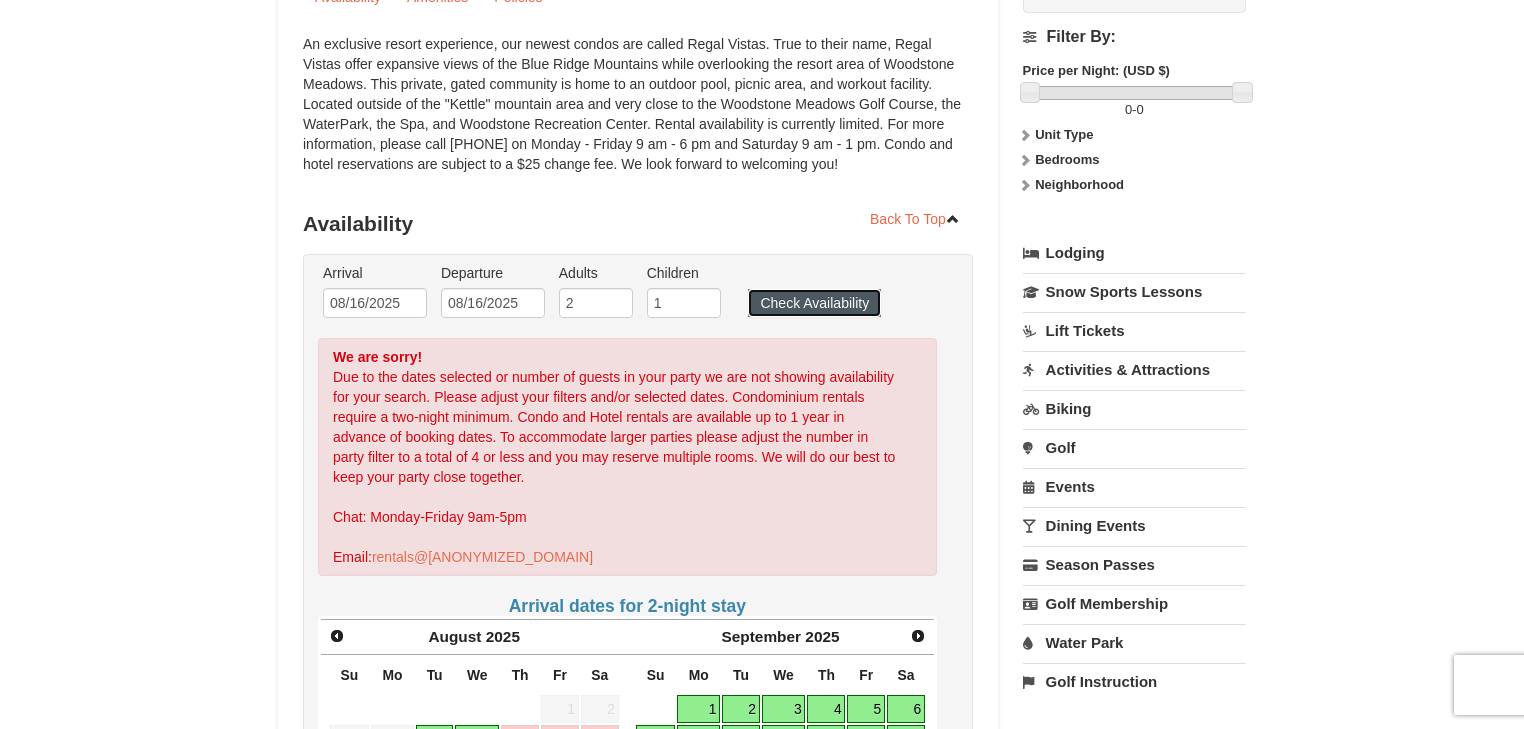 click on "Check Availability" at bounding box center (814, 303) 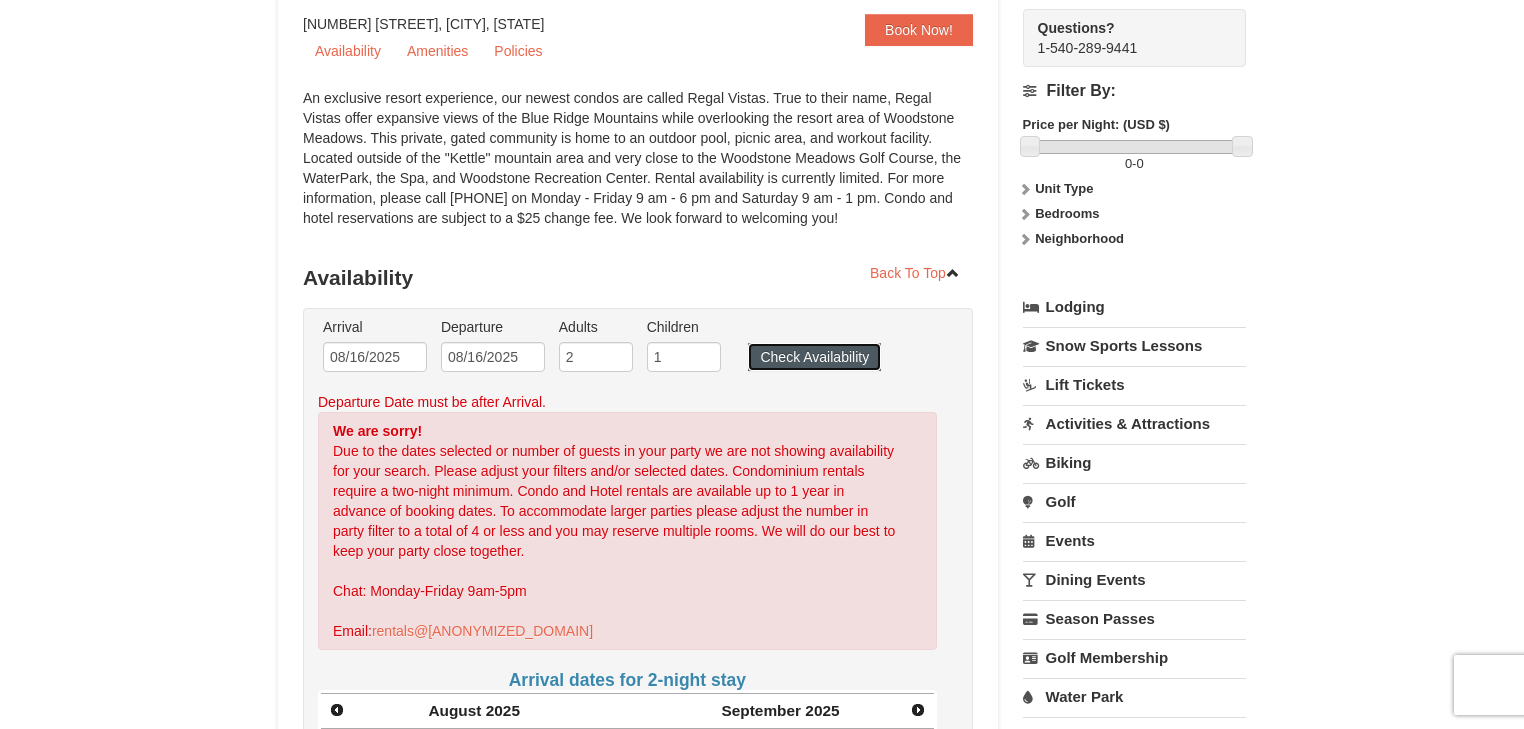 scroll, scrollTop: 160, scrollLeft: 0, axis: vertical 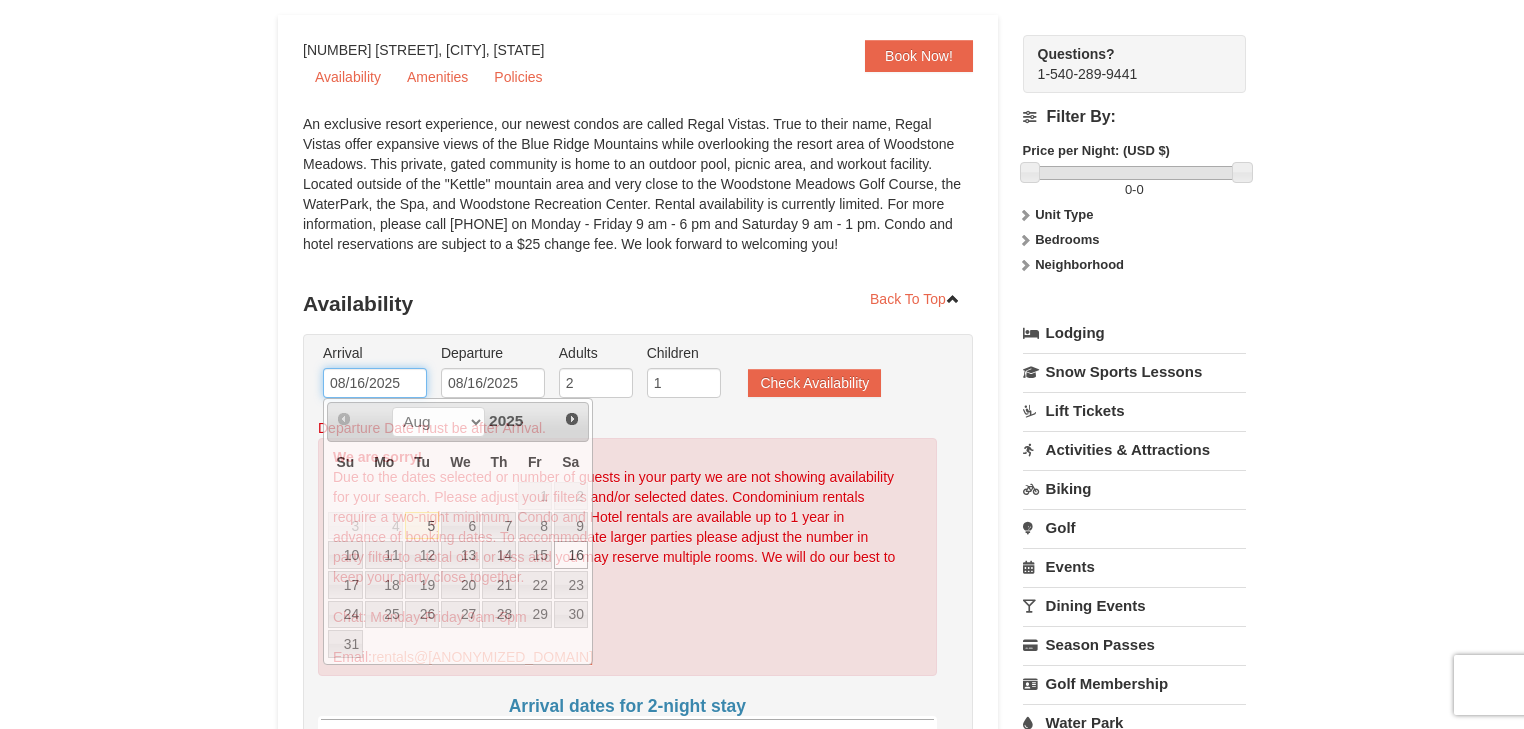 click on "08/16/2025" at bounding box center (375, 383) 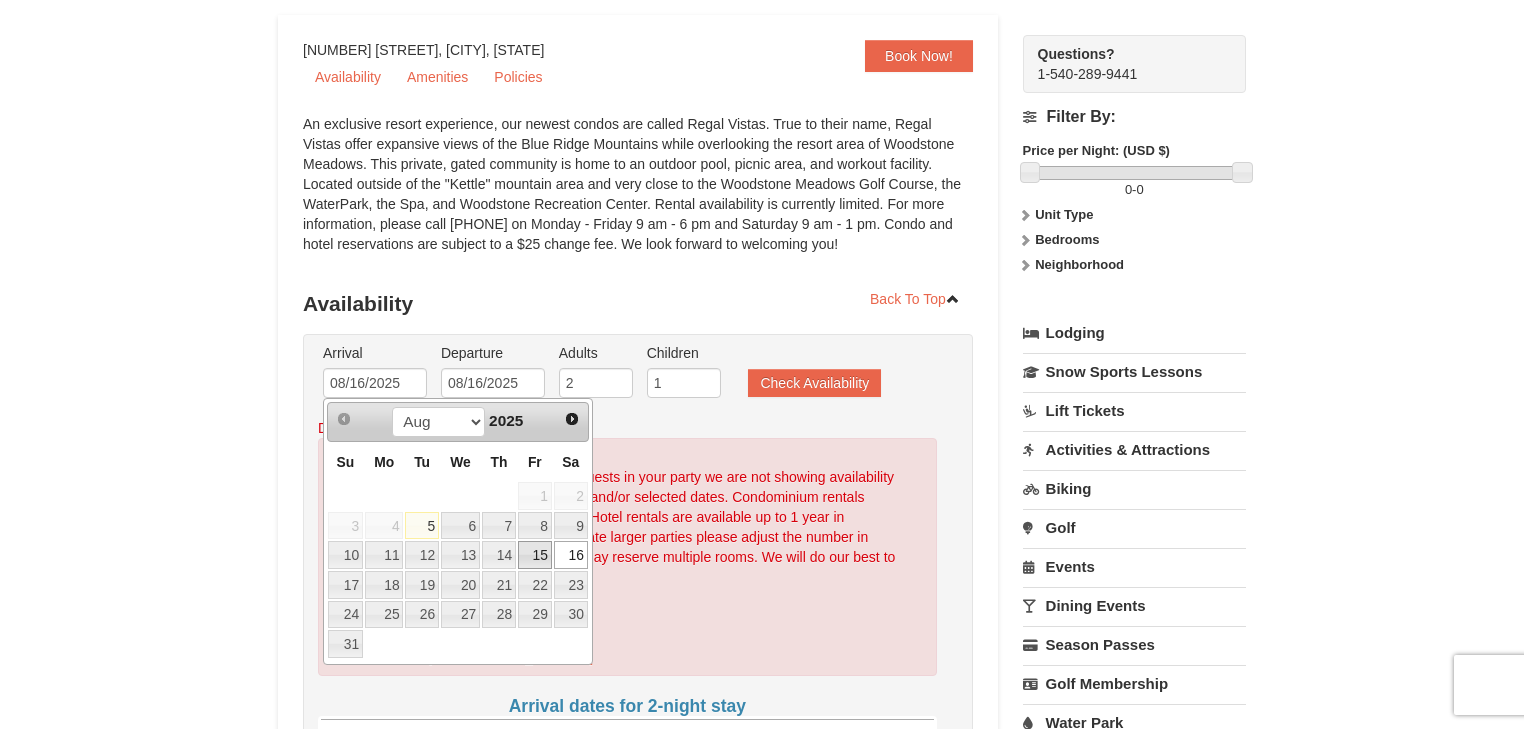 click on "15" at bounding box center [535, 555] 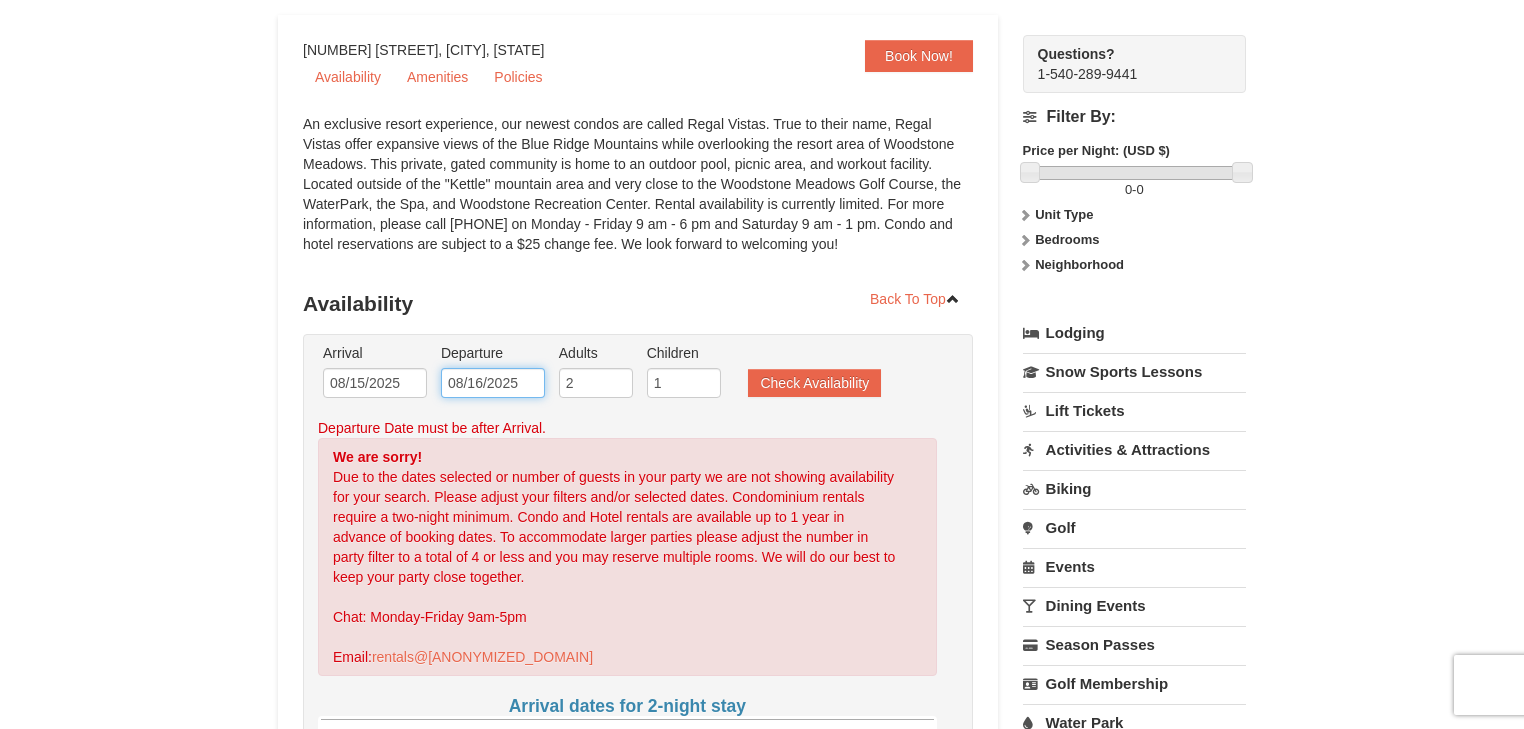 click on "08/16/2025" at bounding box center (493, 383) 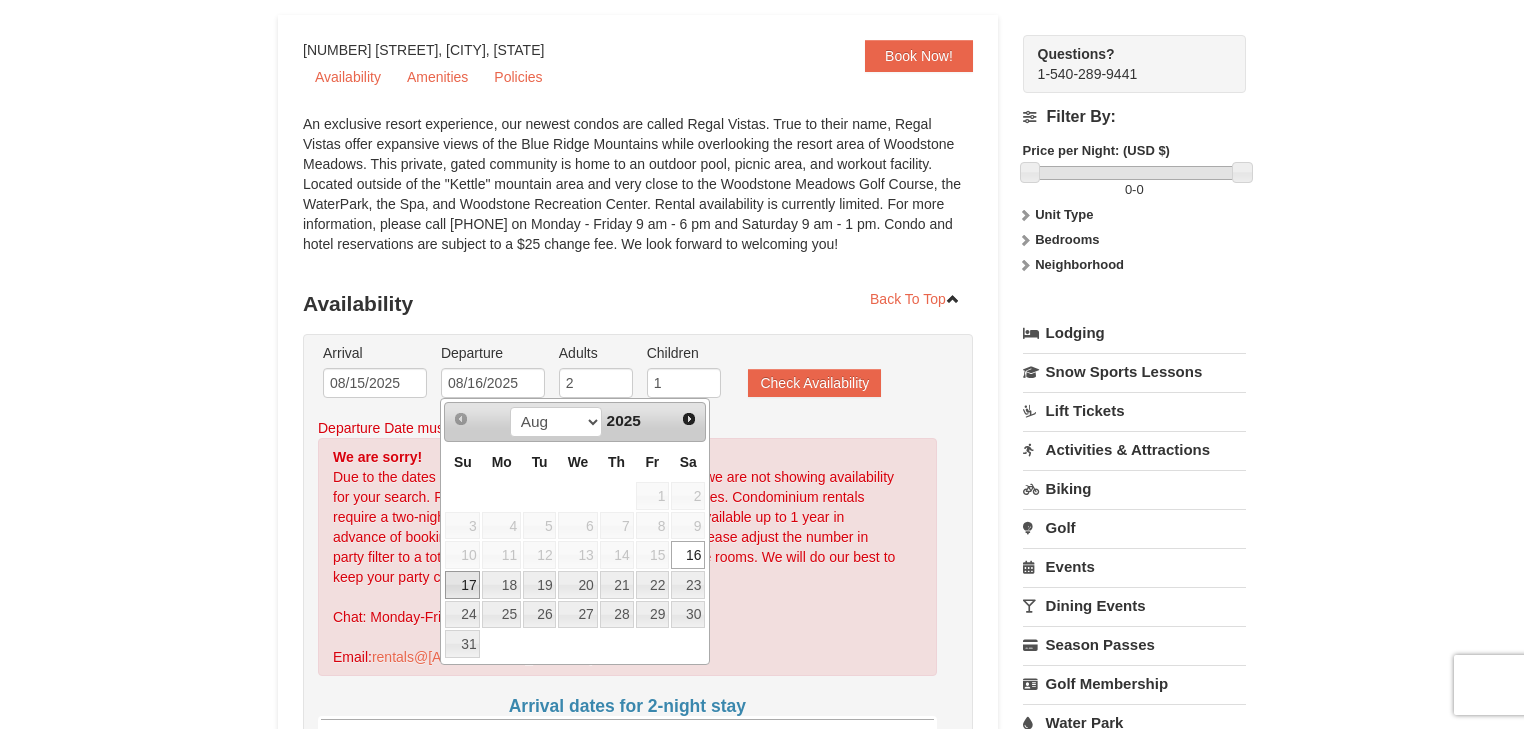click on "17" at bounding box center (462, 585) 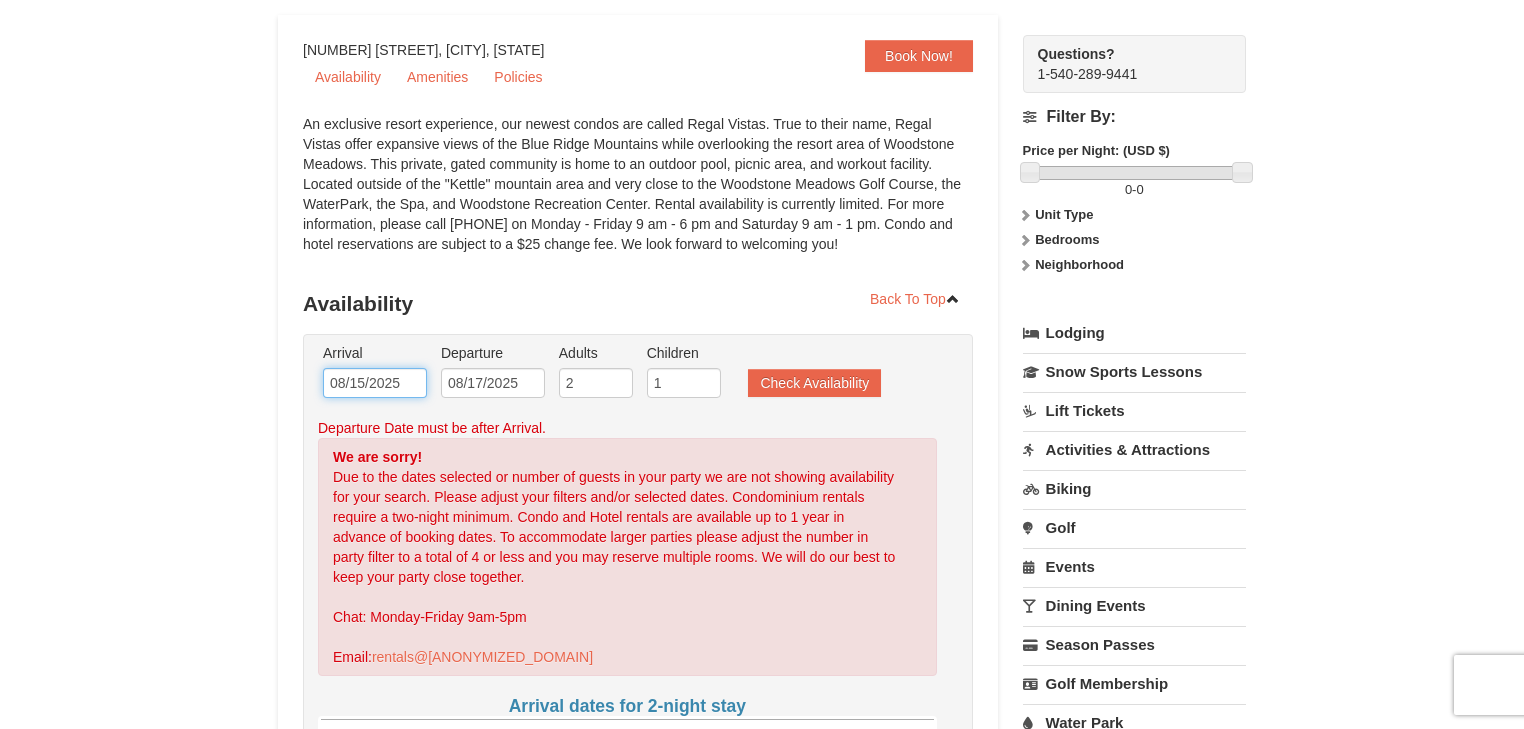 click on "08/15/2025" at bounding box center [375, 383] 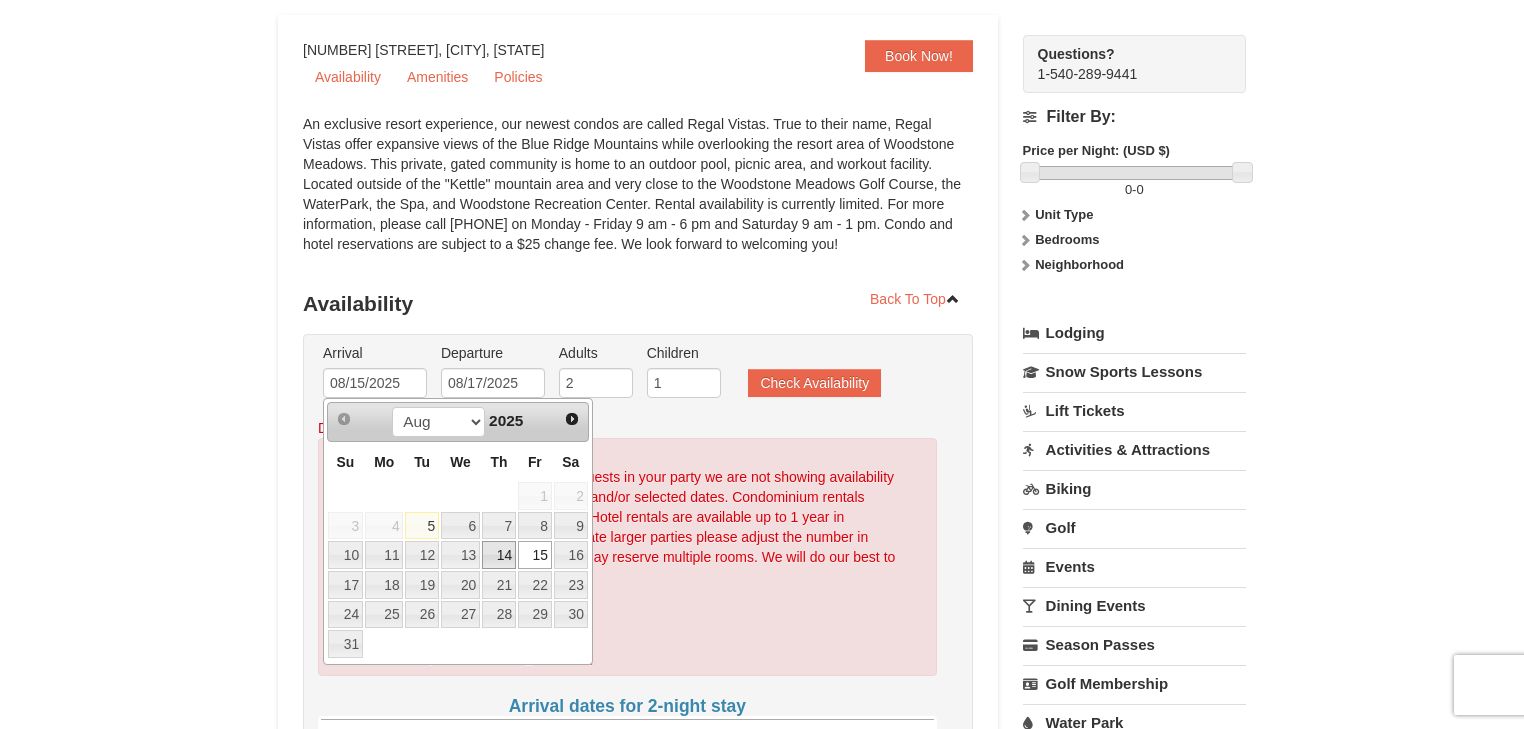 click on "14" at bounding box center (499, 555) 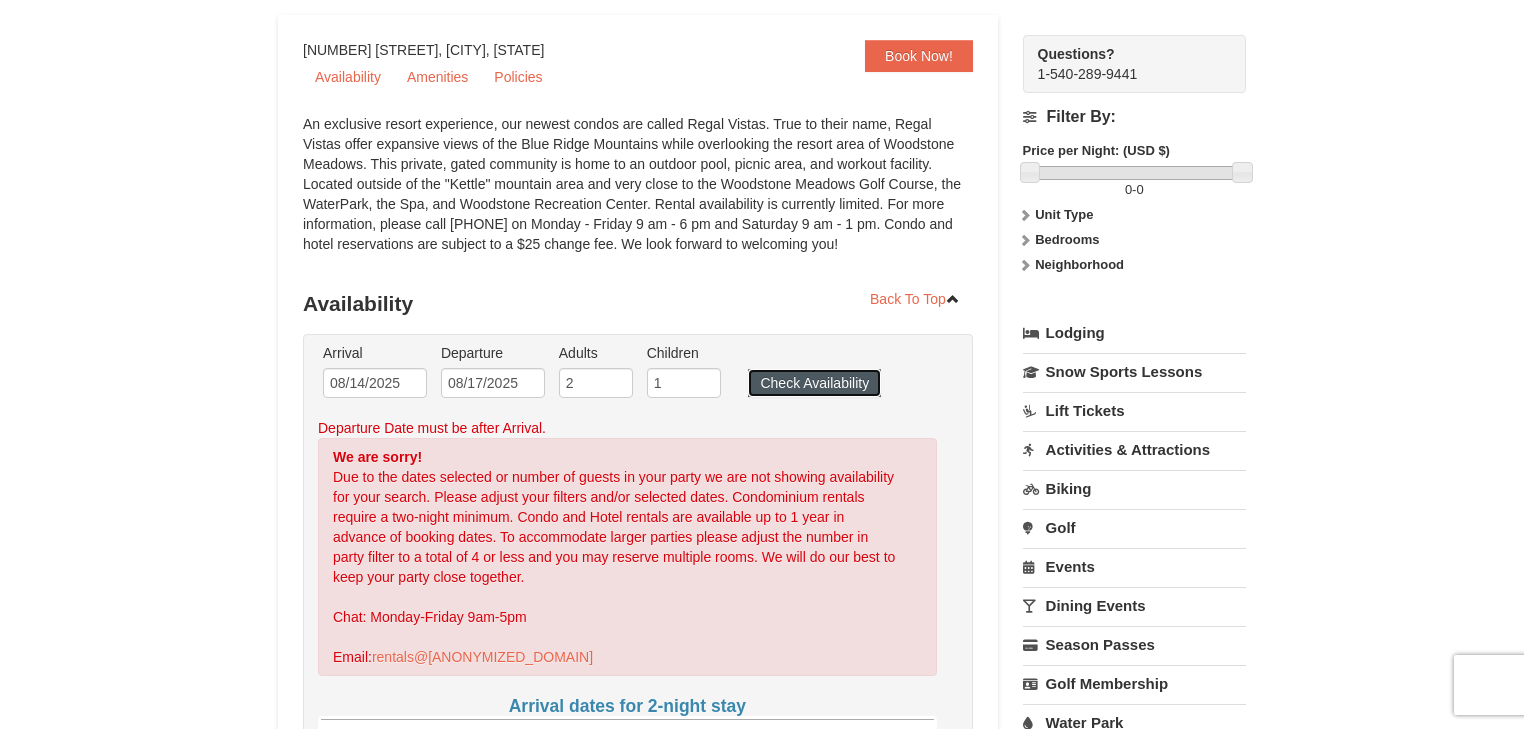 click on "Check Availability" at bounding box center [814, 383] 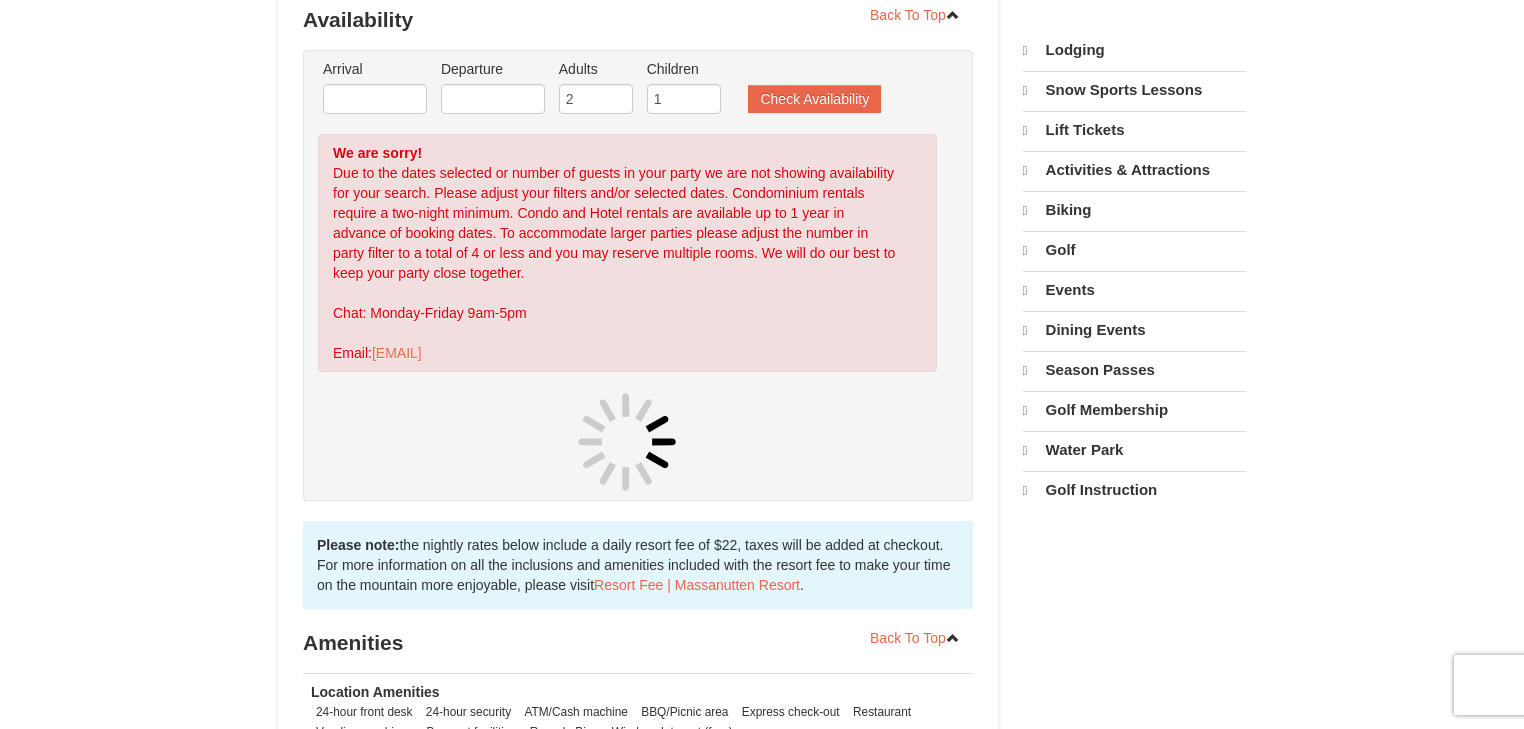 scroll, scrollTop: 0, scrollLeft: 0, axis: both 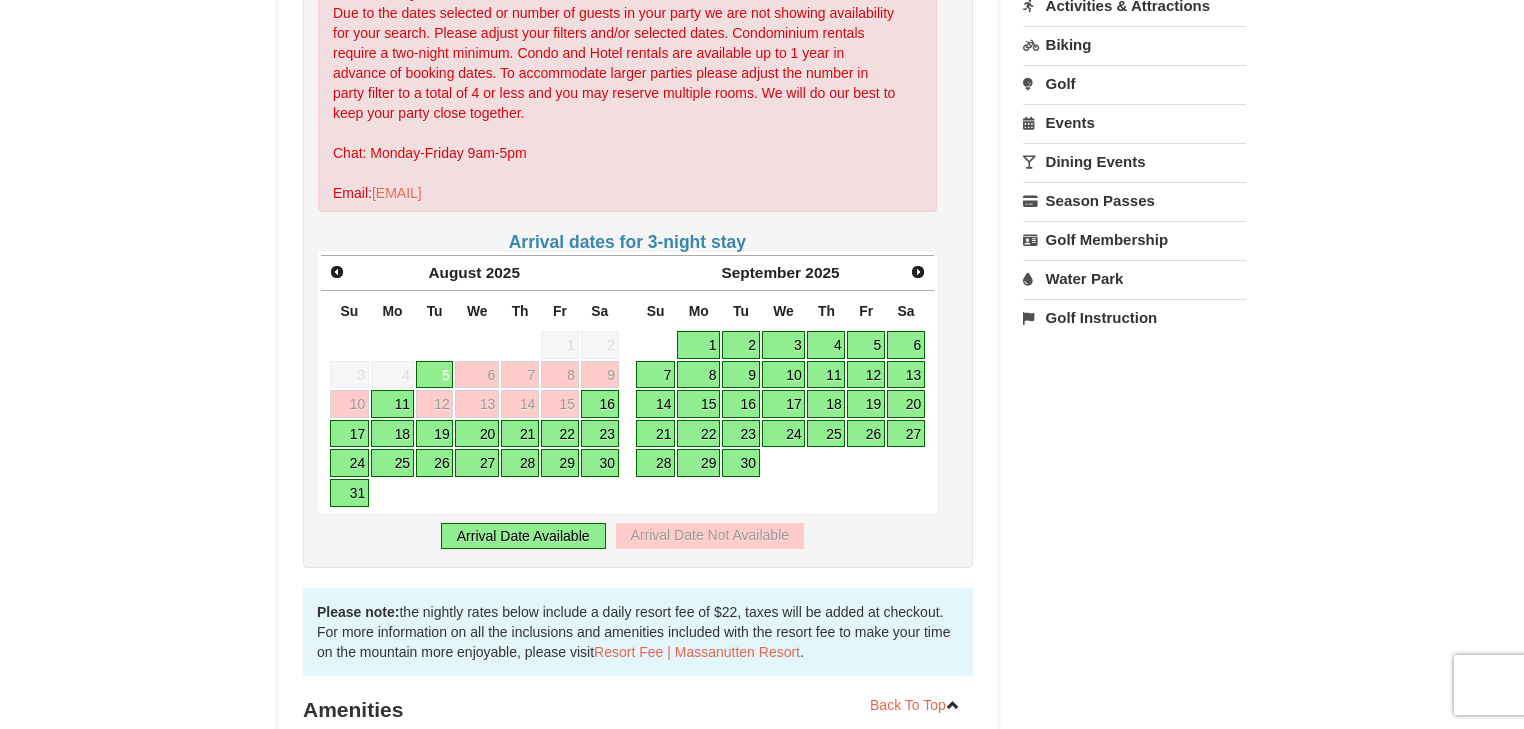 click on "21" at bounding box center [520, 434] 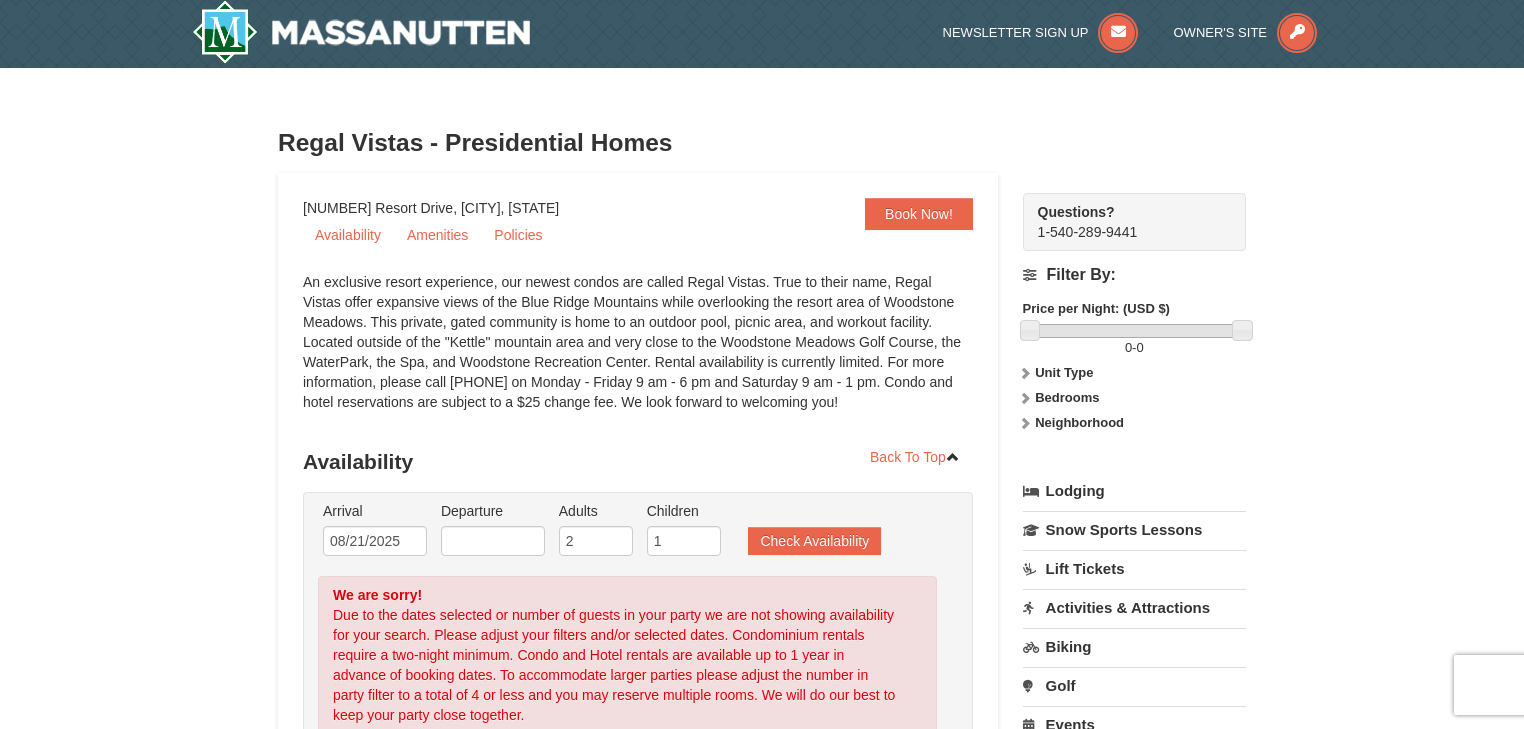 scroll, scrollTop: 0, scrollLeft: 0, axis: both 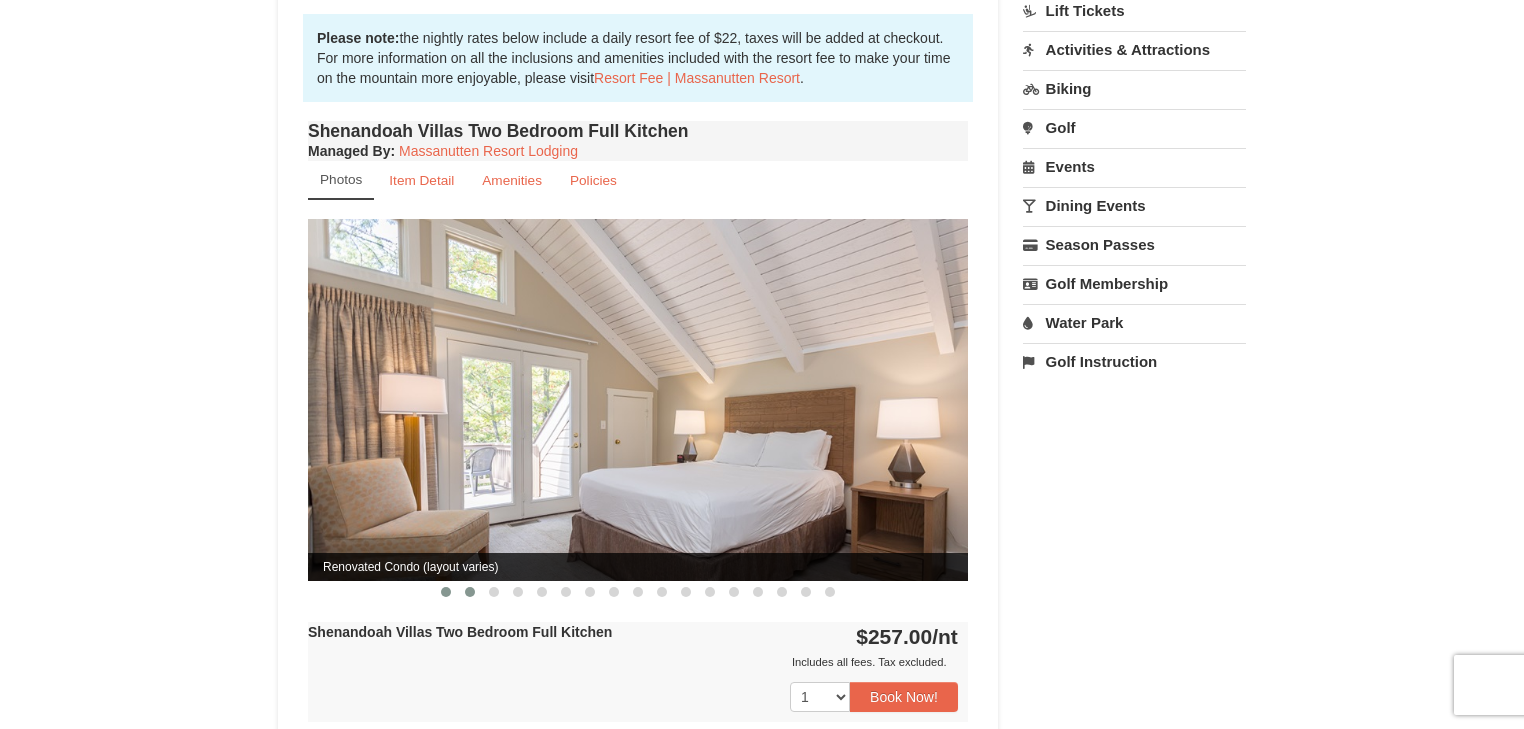 click at bounding box center (470, 592) 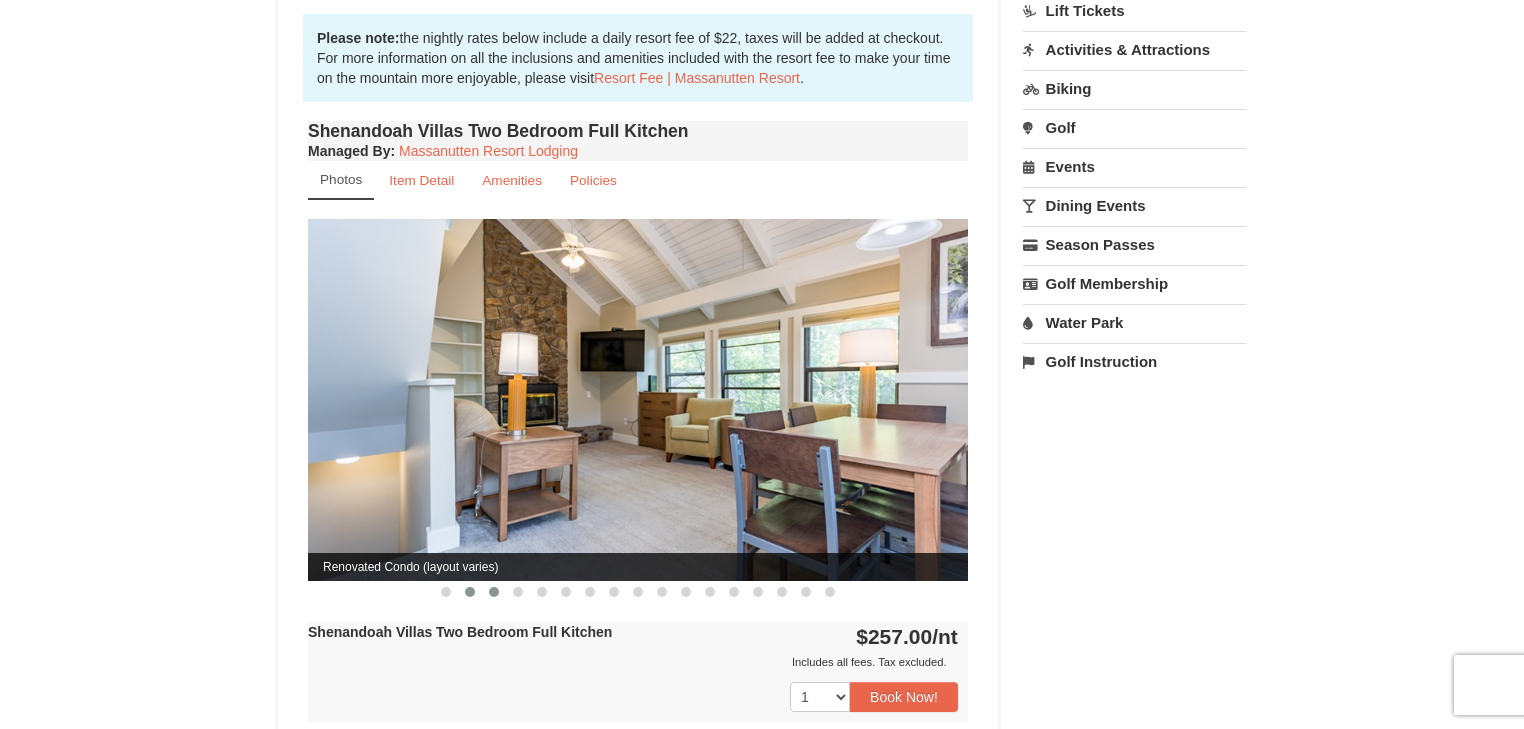 click at bounding box center (494, 592) 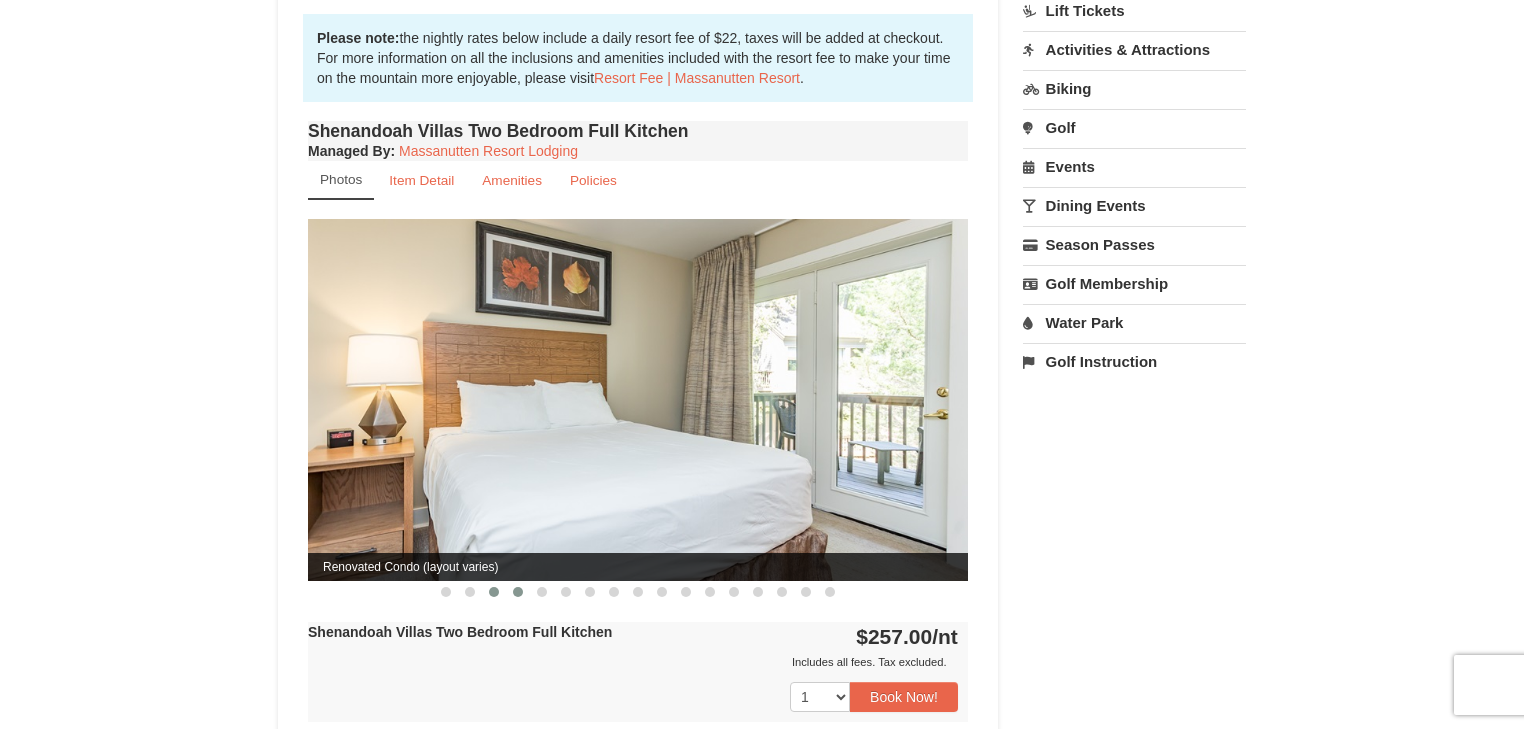 click at bounding box center [518, 592] 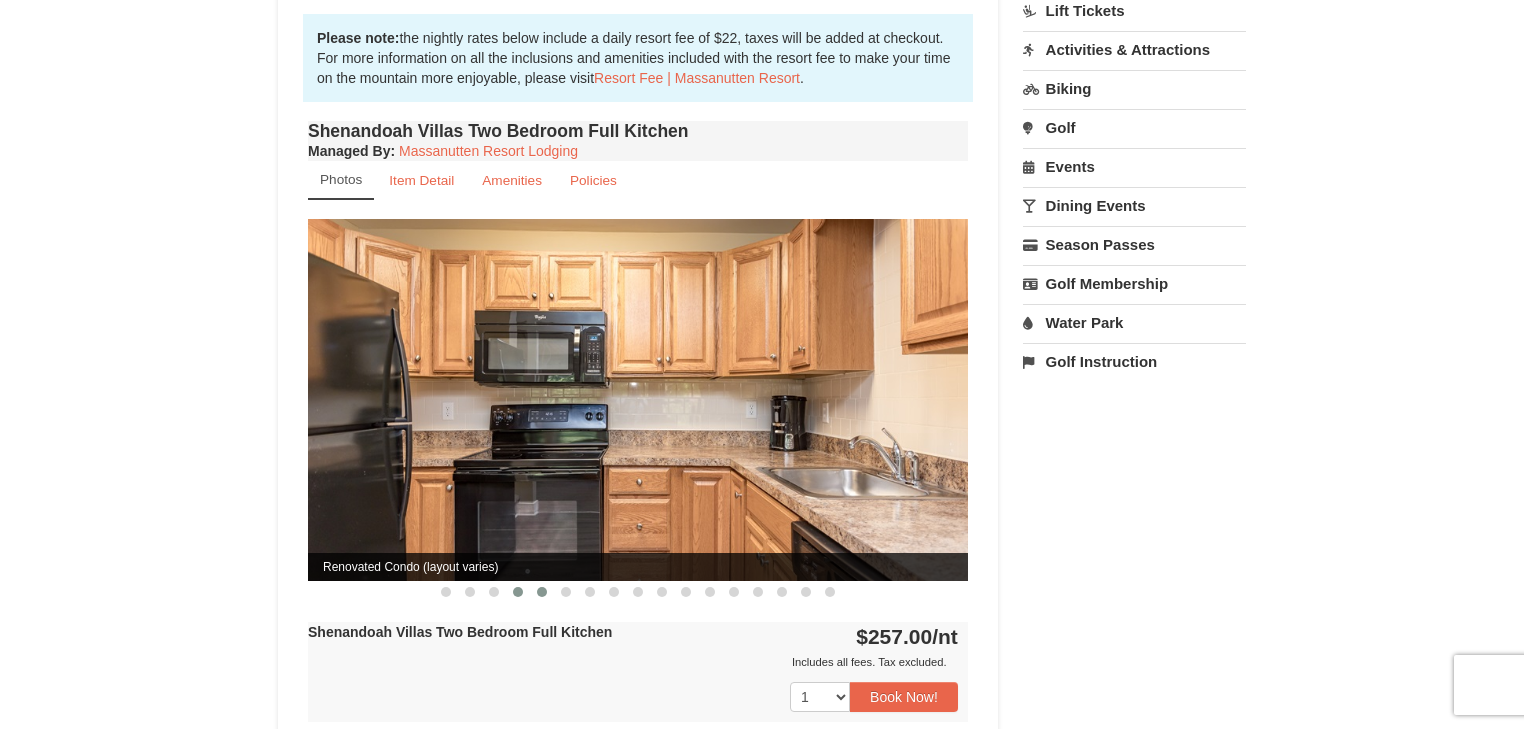 click at bounding box center [542, 592] 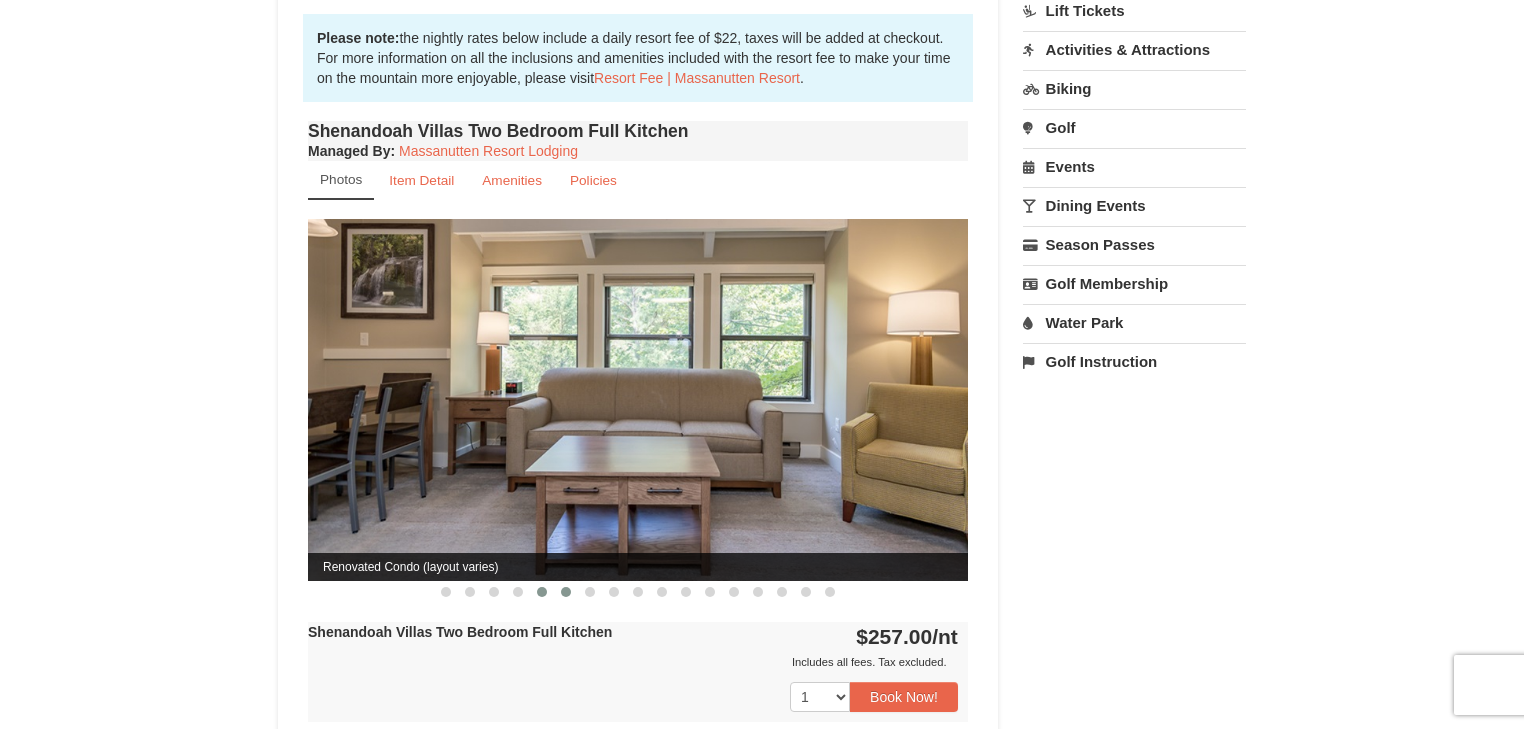click at bounding box center (566, 592) 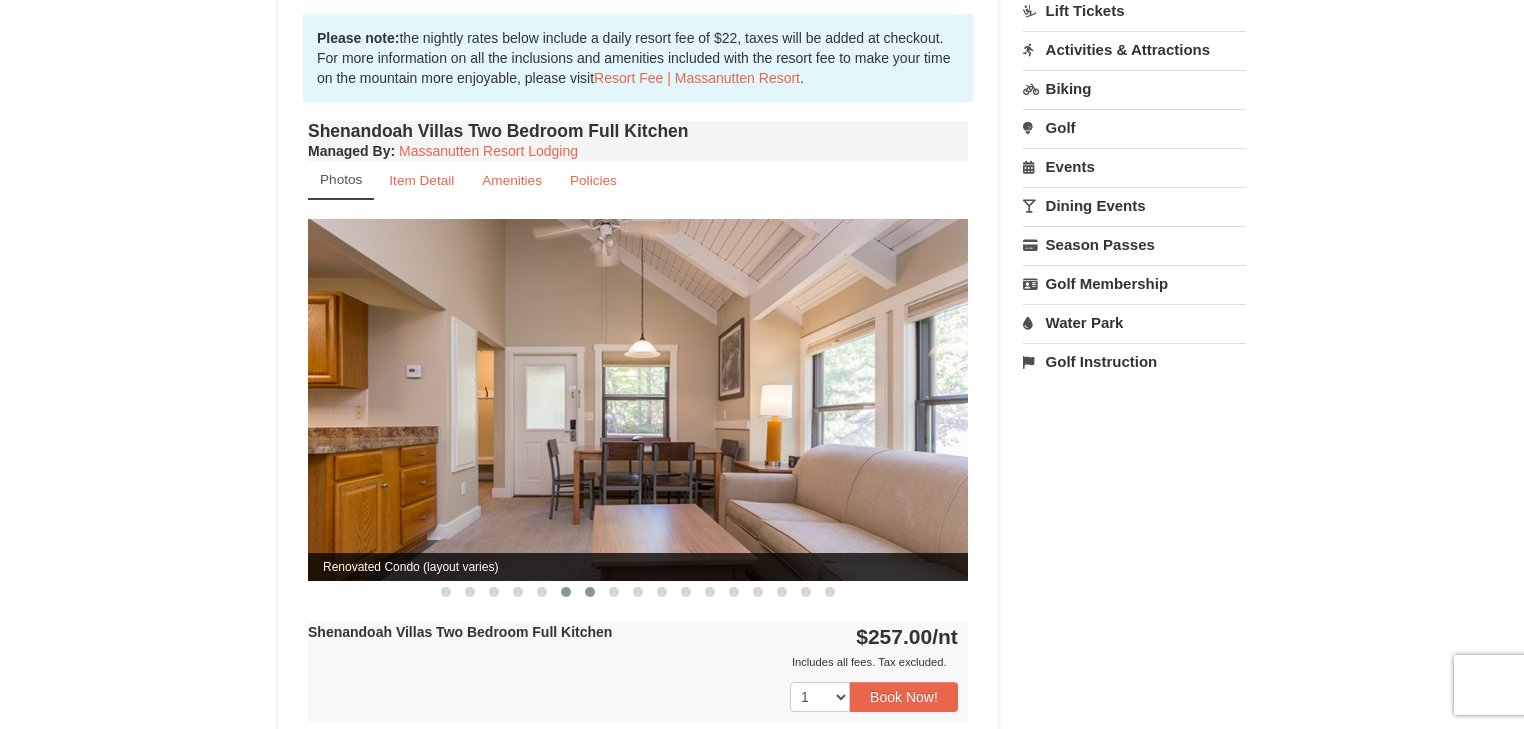 click at bounding box center [590, 592] 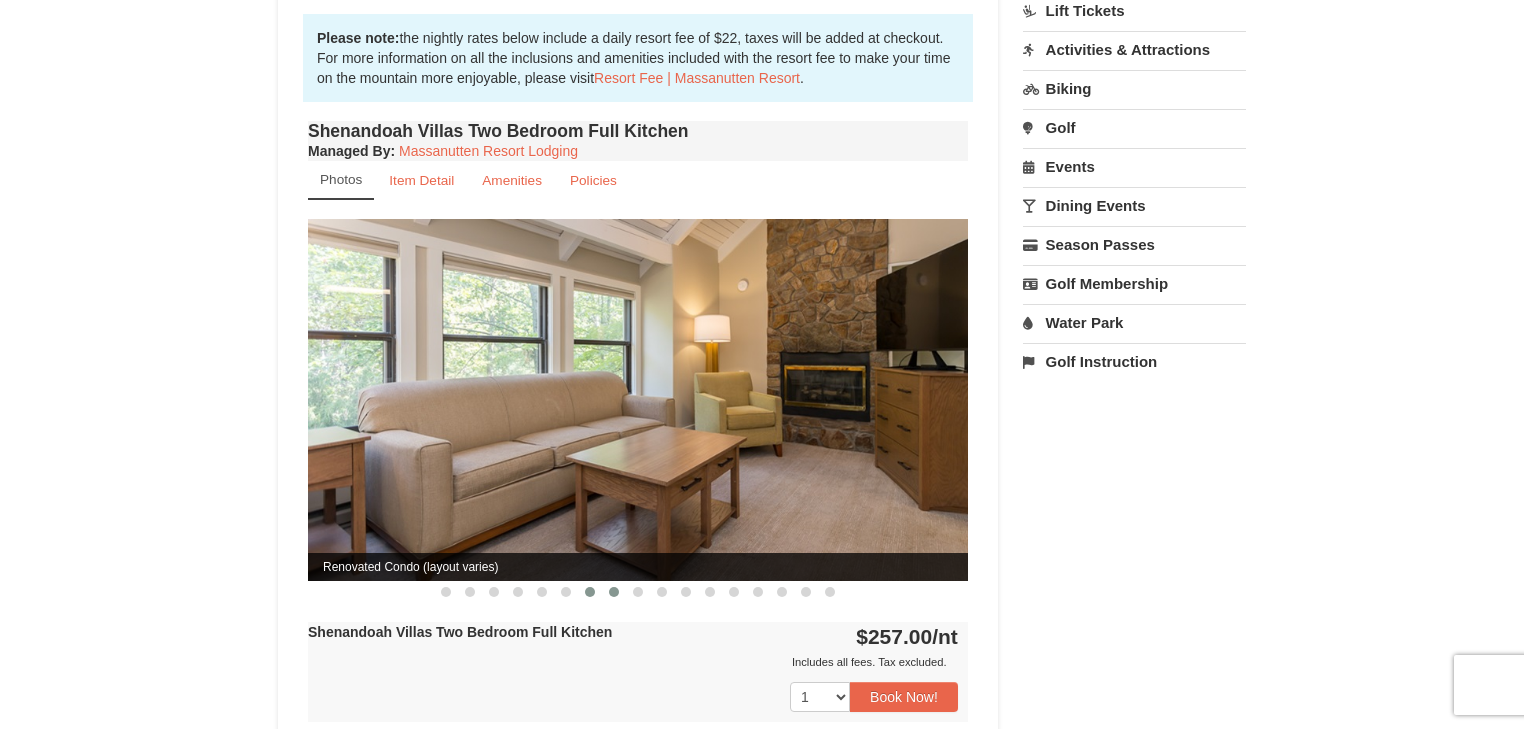 click at bounding box center (614, 592) 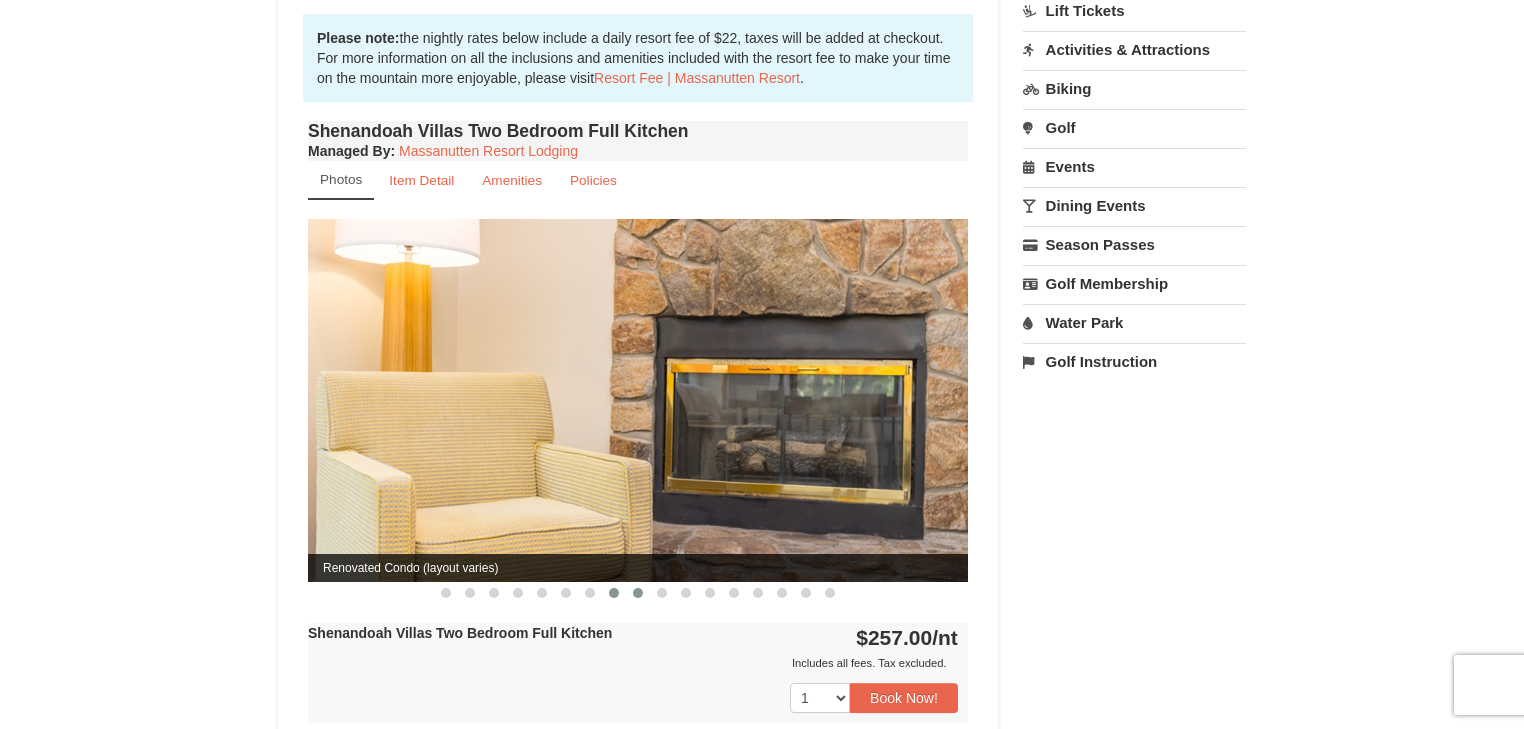 click at bounding box center [638, 593] 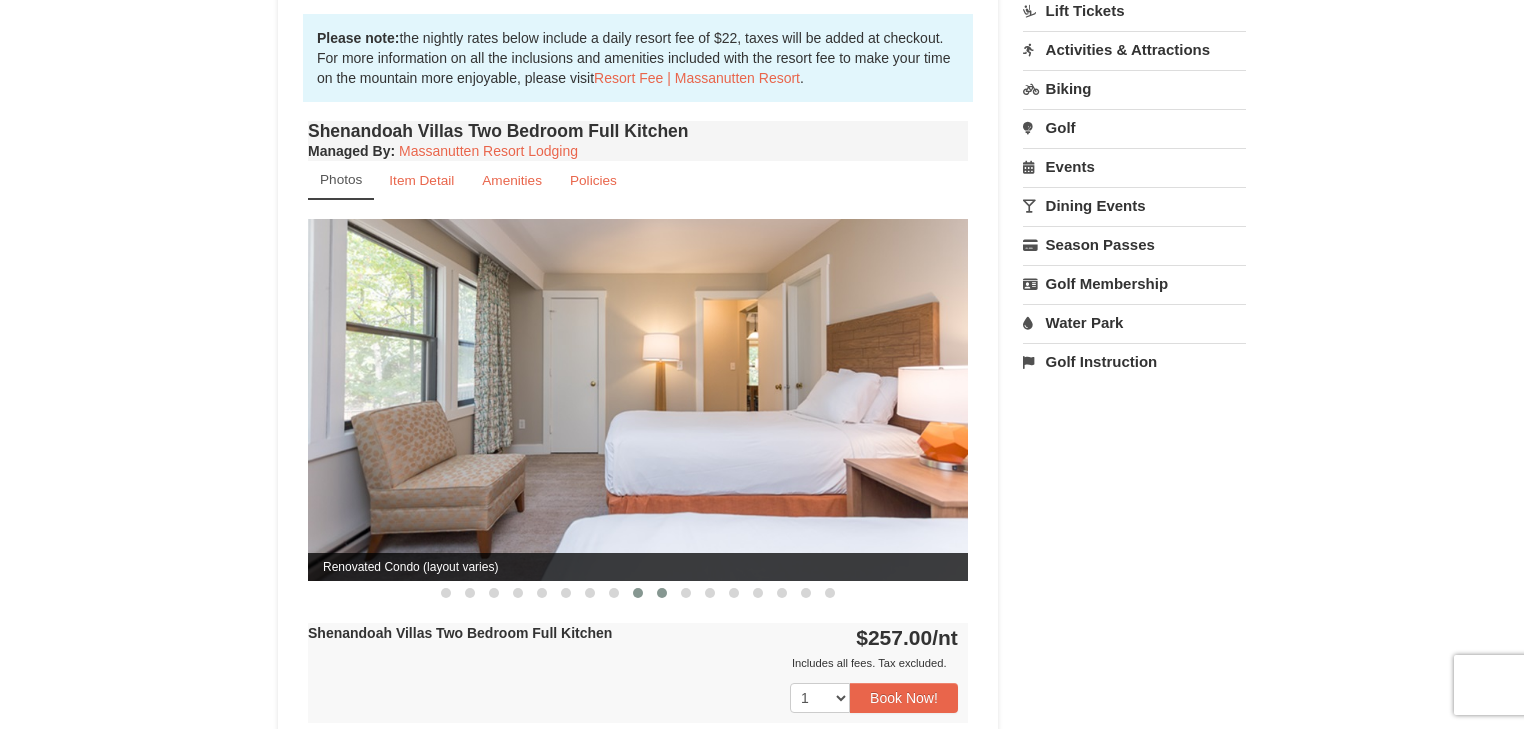 click at bounding box center (662, 593) 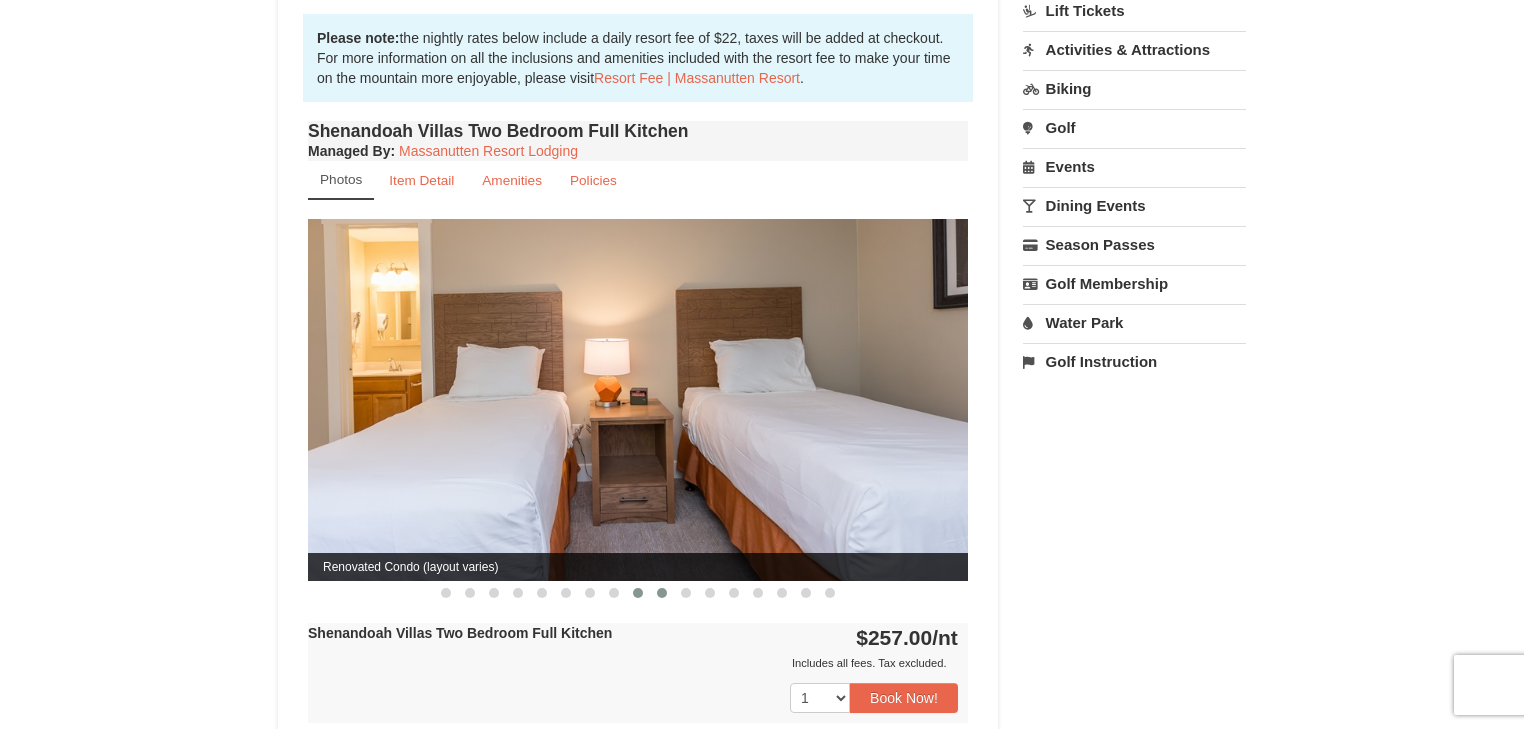 click at bounding box center (638, 593) 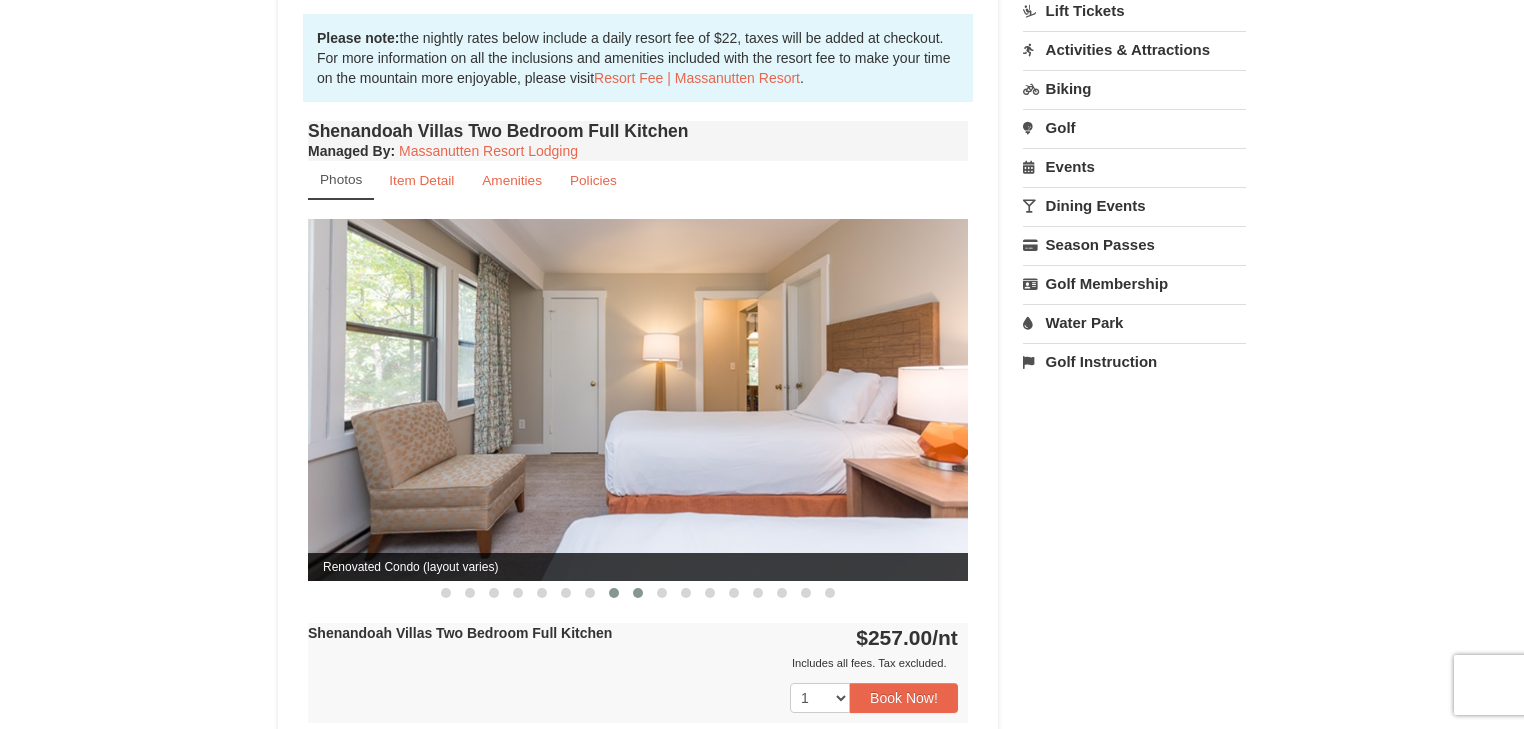 click at bounding box center [614, 593] 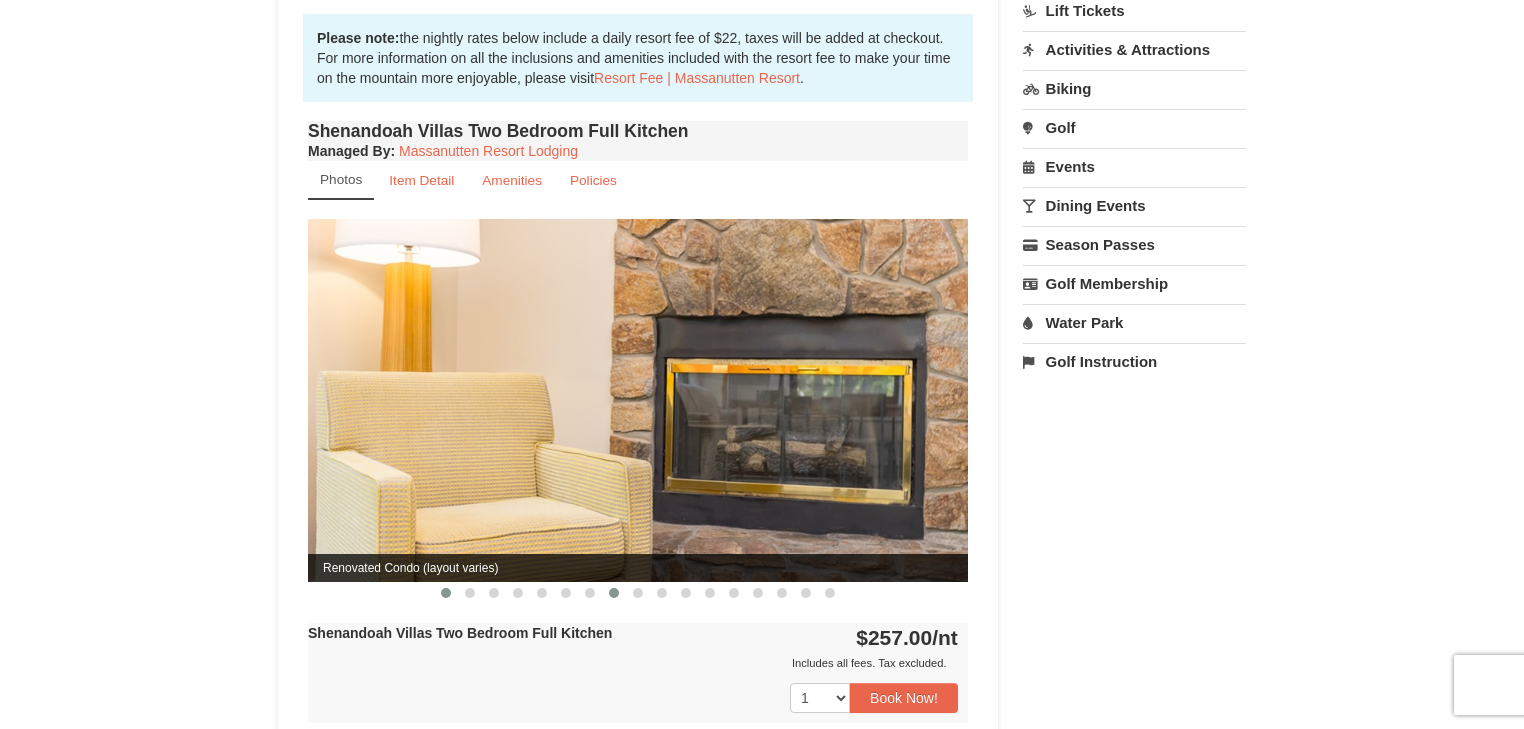 click at bounding box center [446, 593] 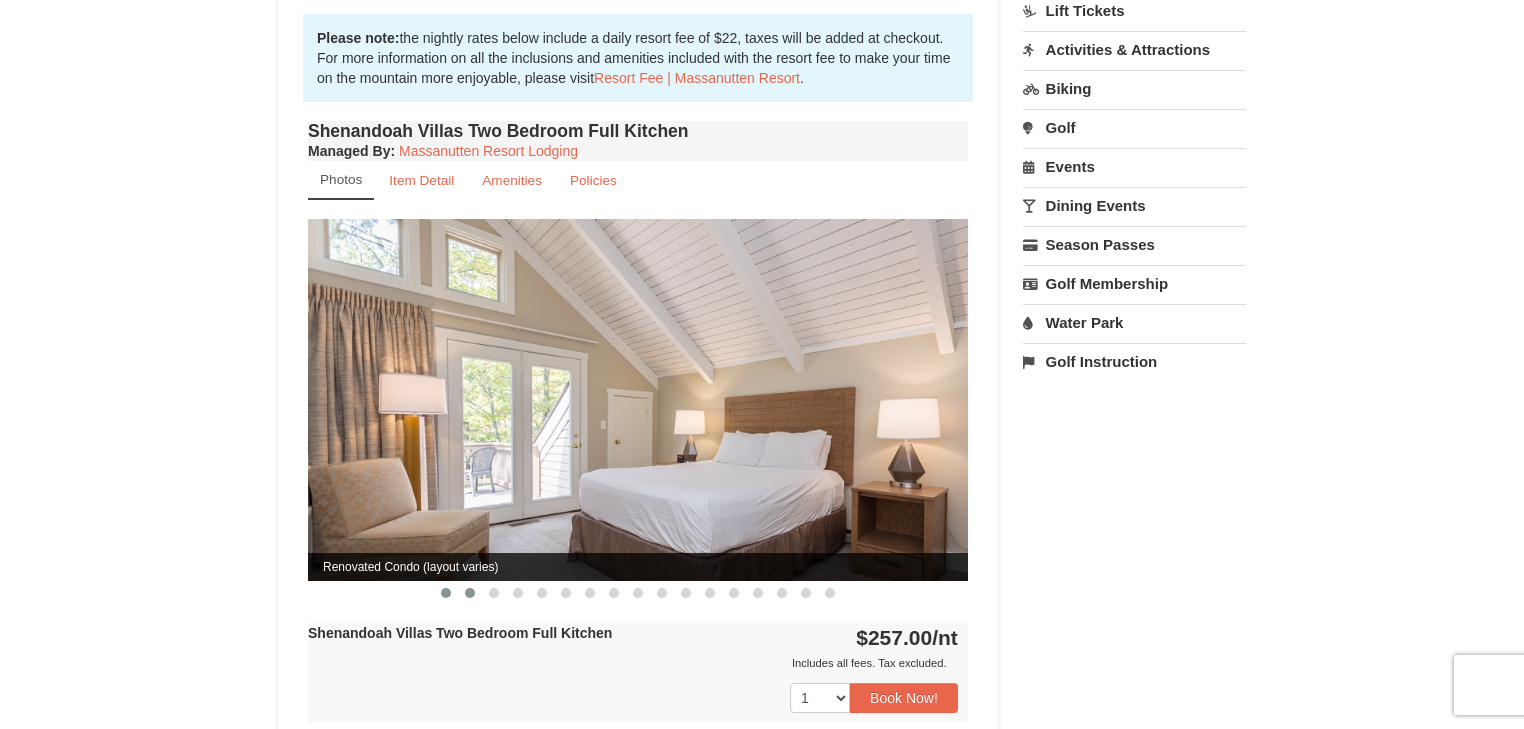 click at bounding box center (470, 593) 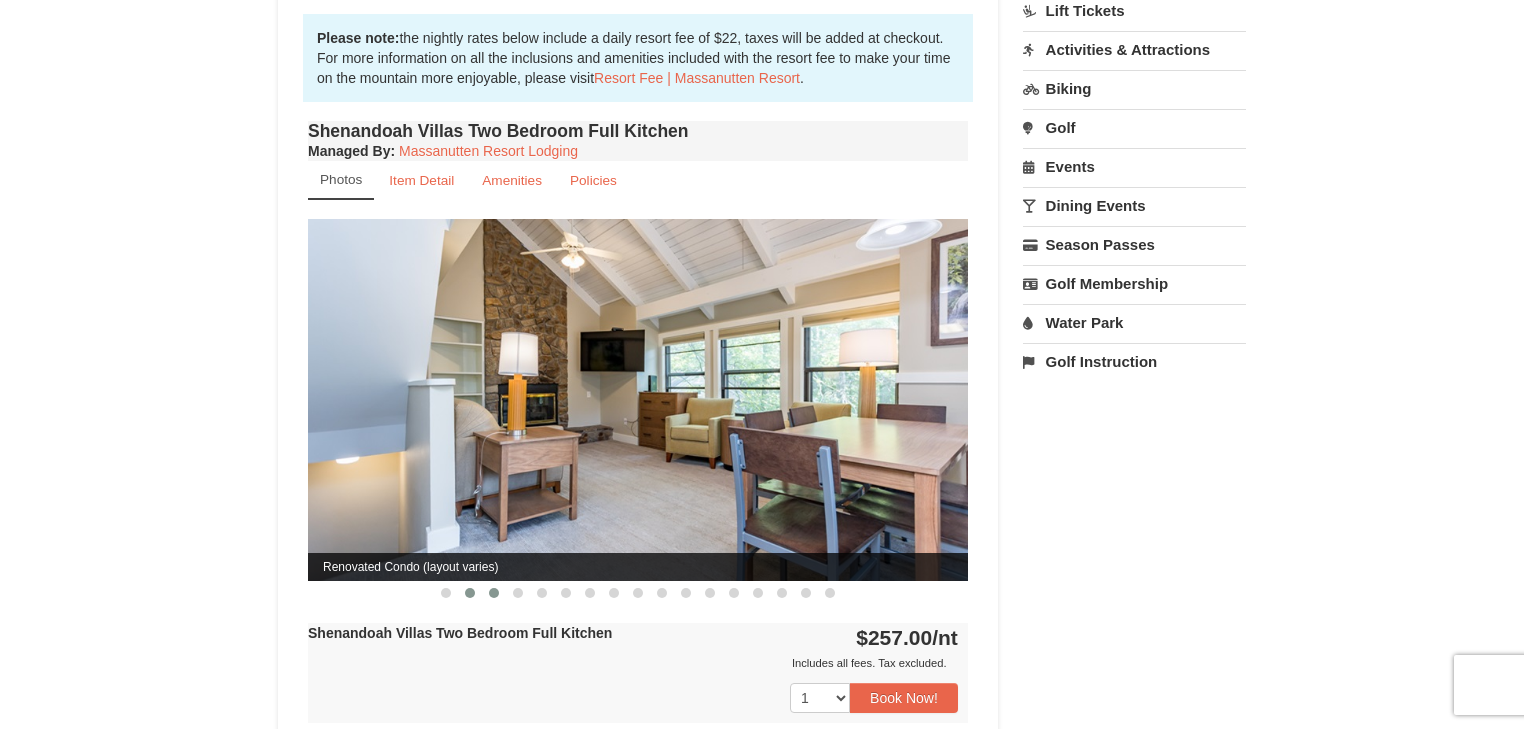 click at bounding box center (494, 593) 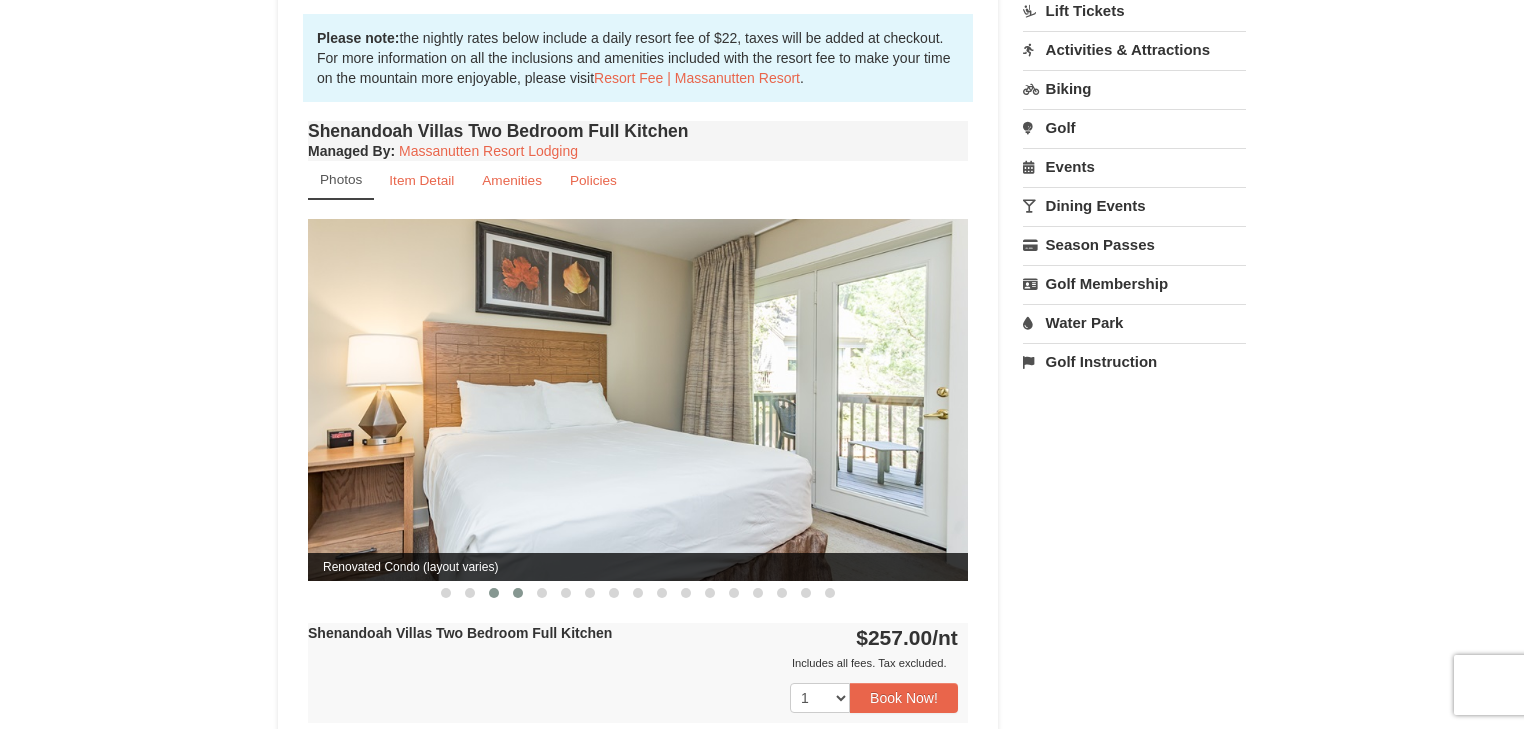 click at bounding box center [518, 593] 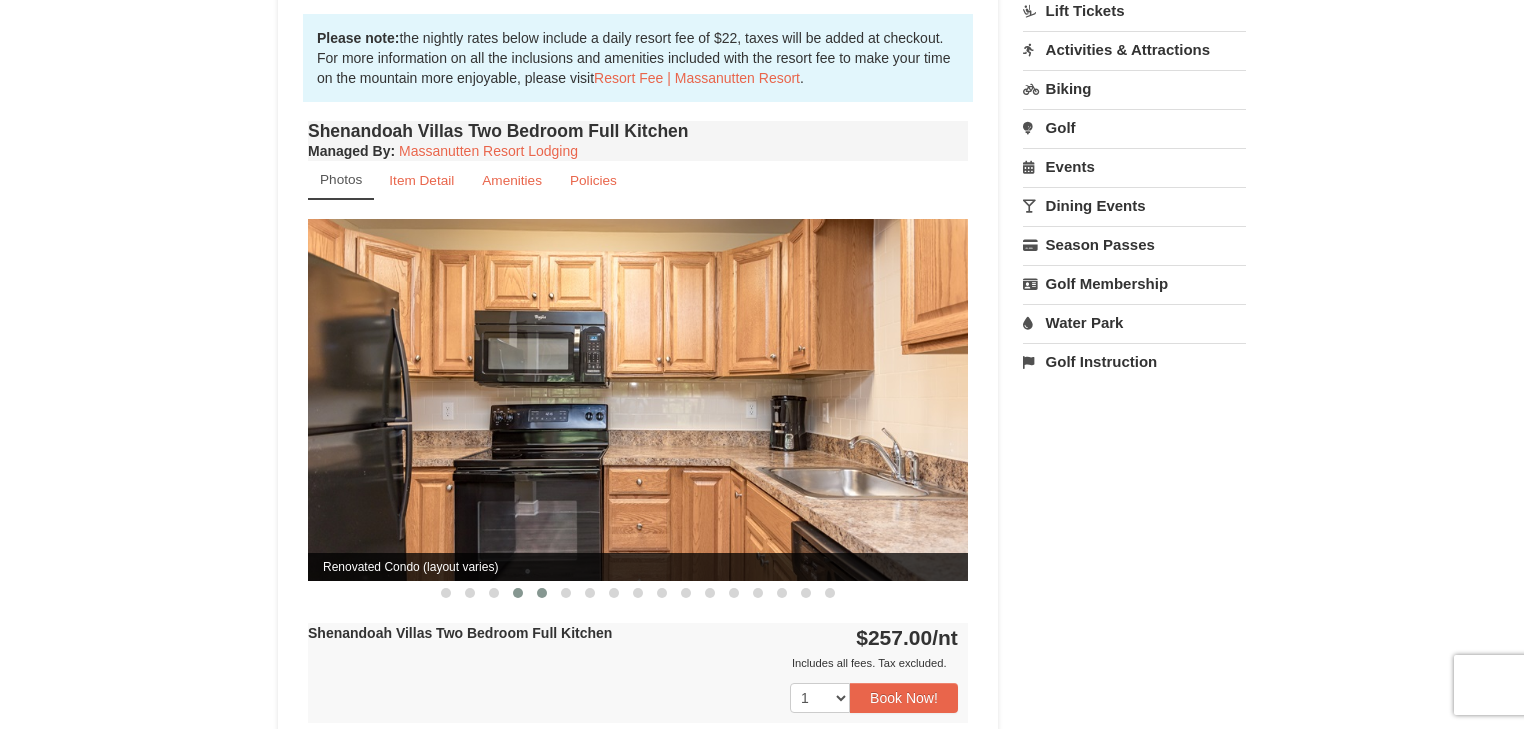 click at bounding box center (542, 593) 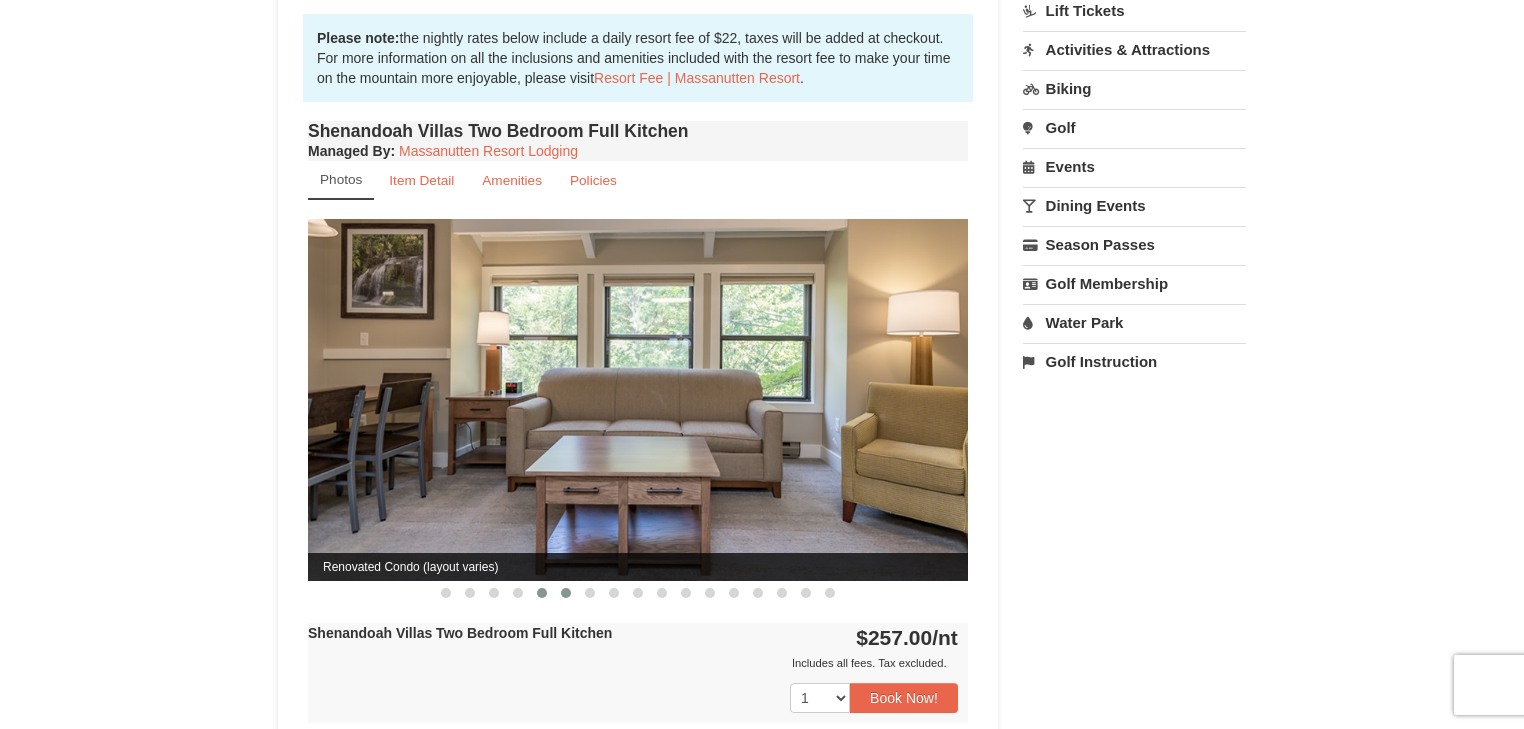 click at bounding box center (566, 593) 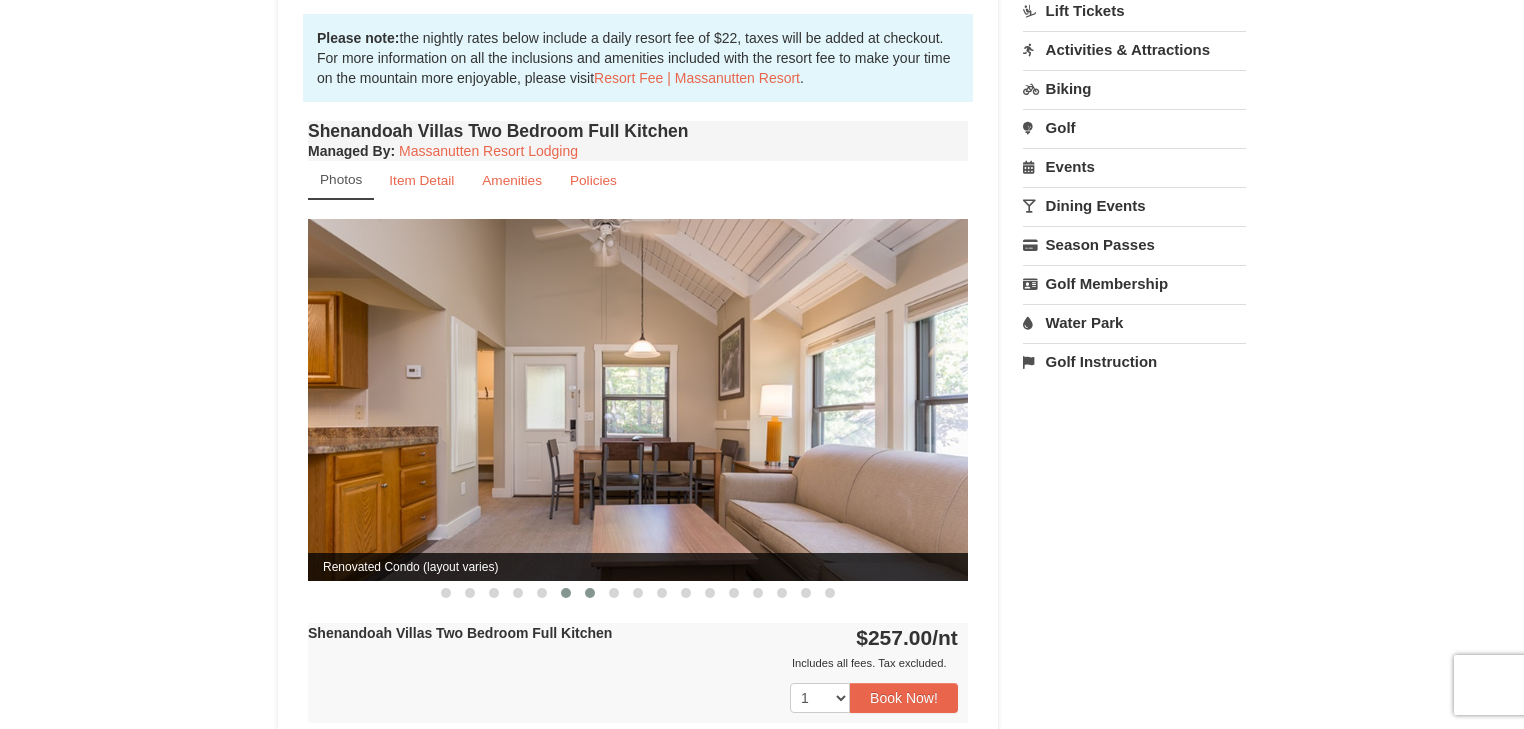 click at bounding box center [590, 593] 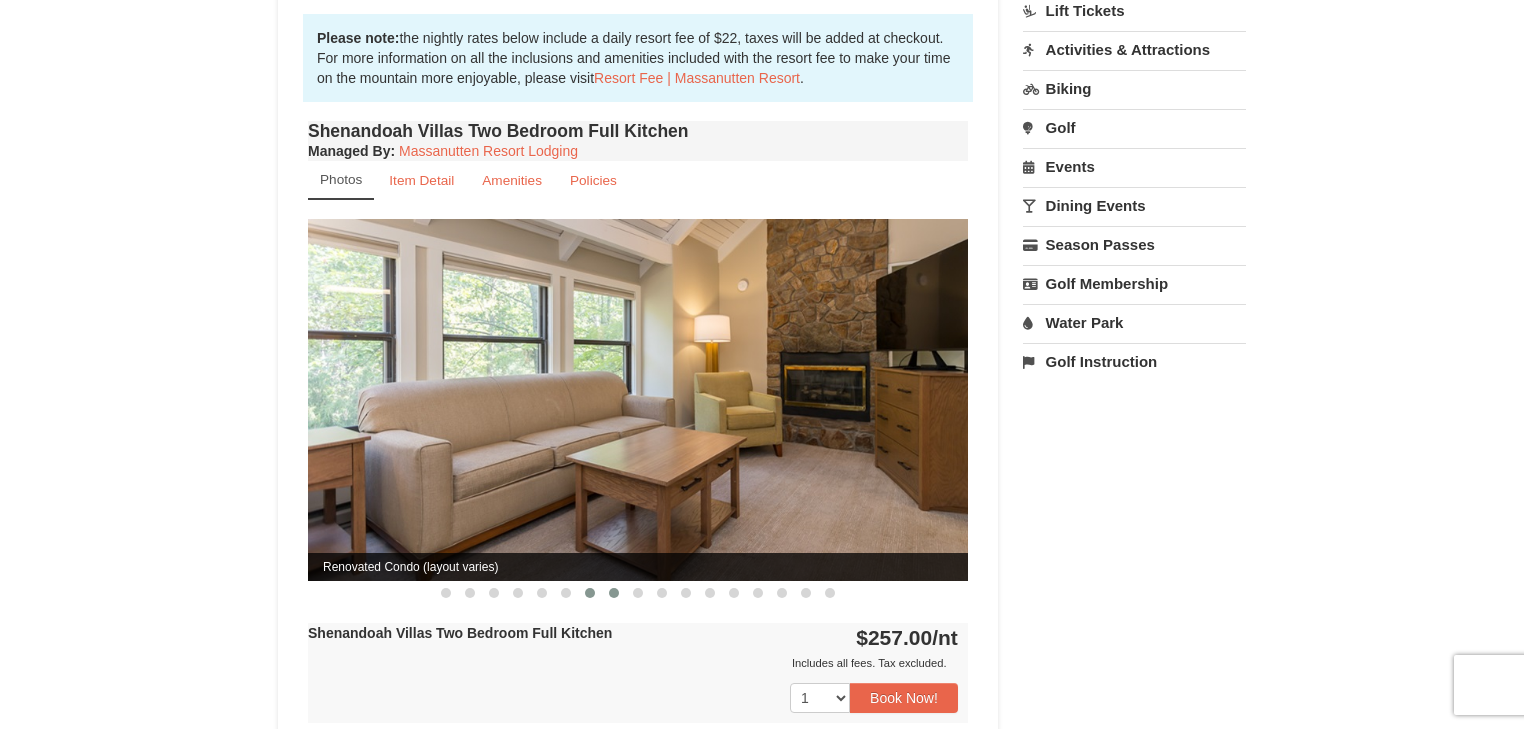 click at bounding box center [614, 593] 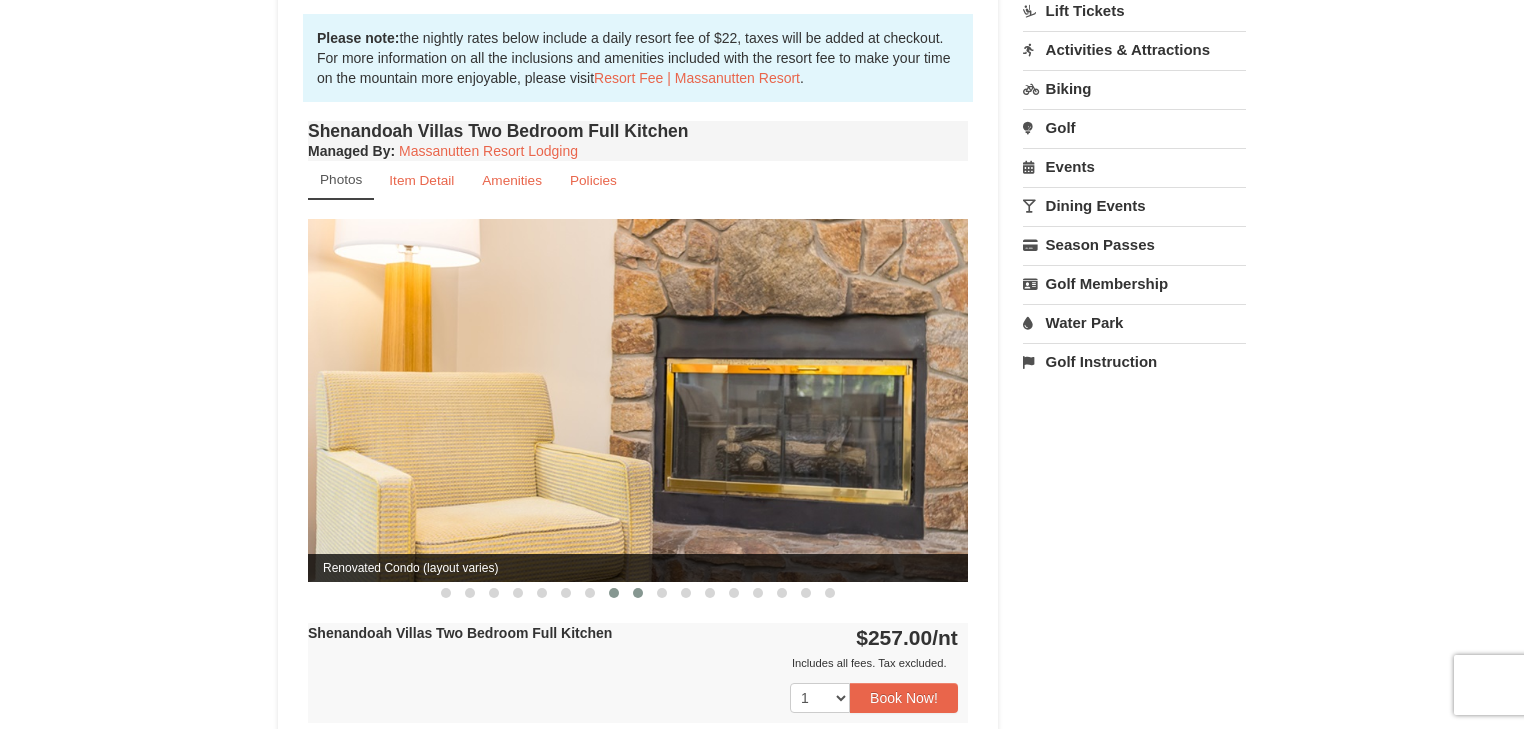 click at bounding box center [638, 593] 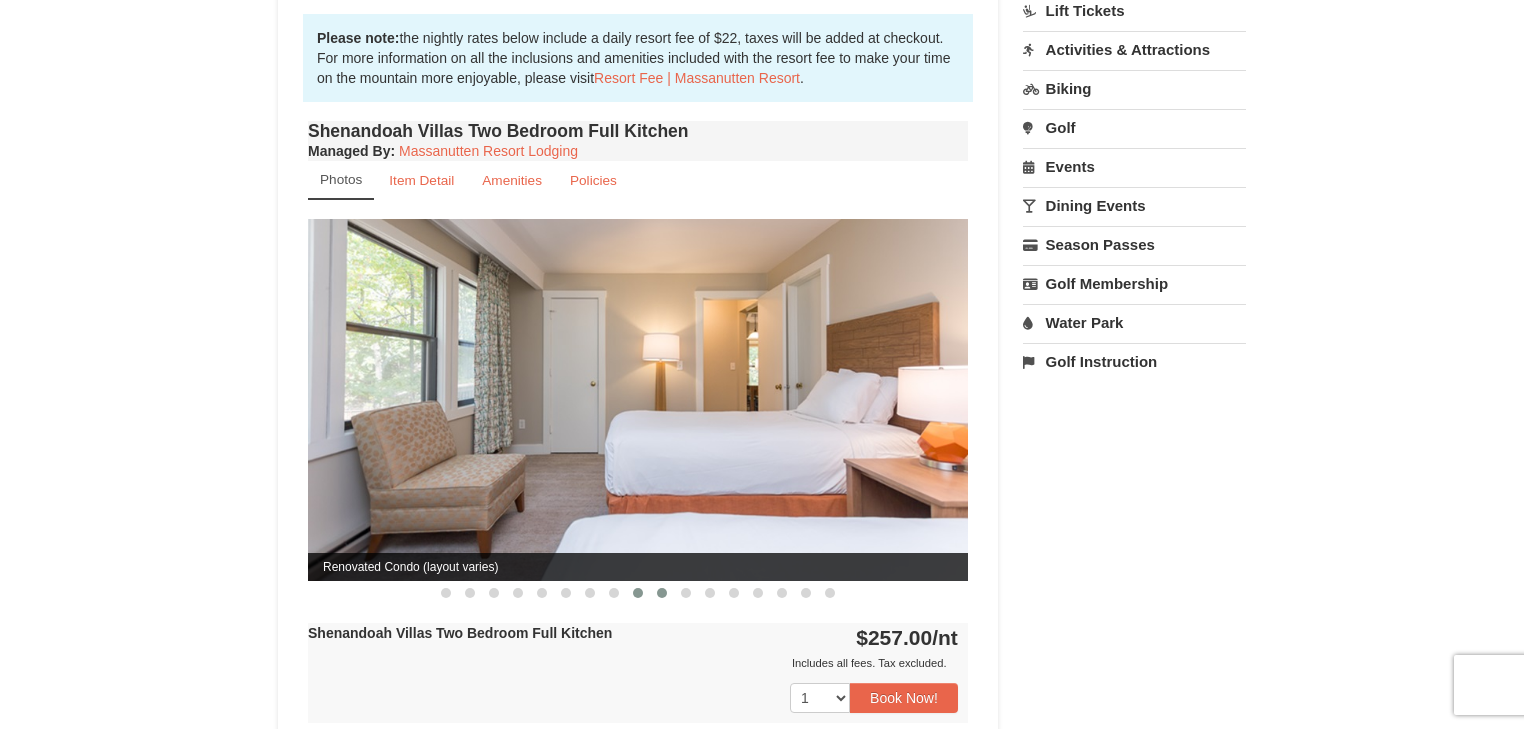 click at bounding box center [662, 593] 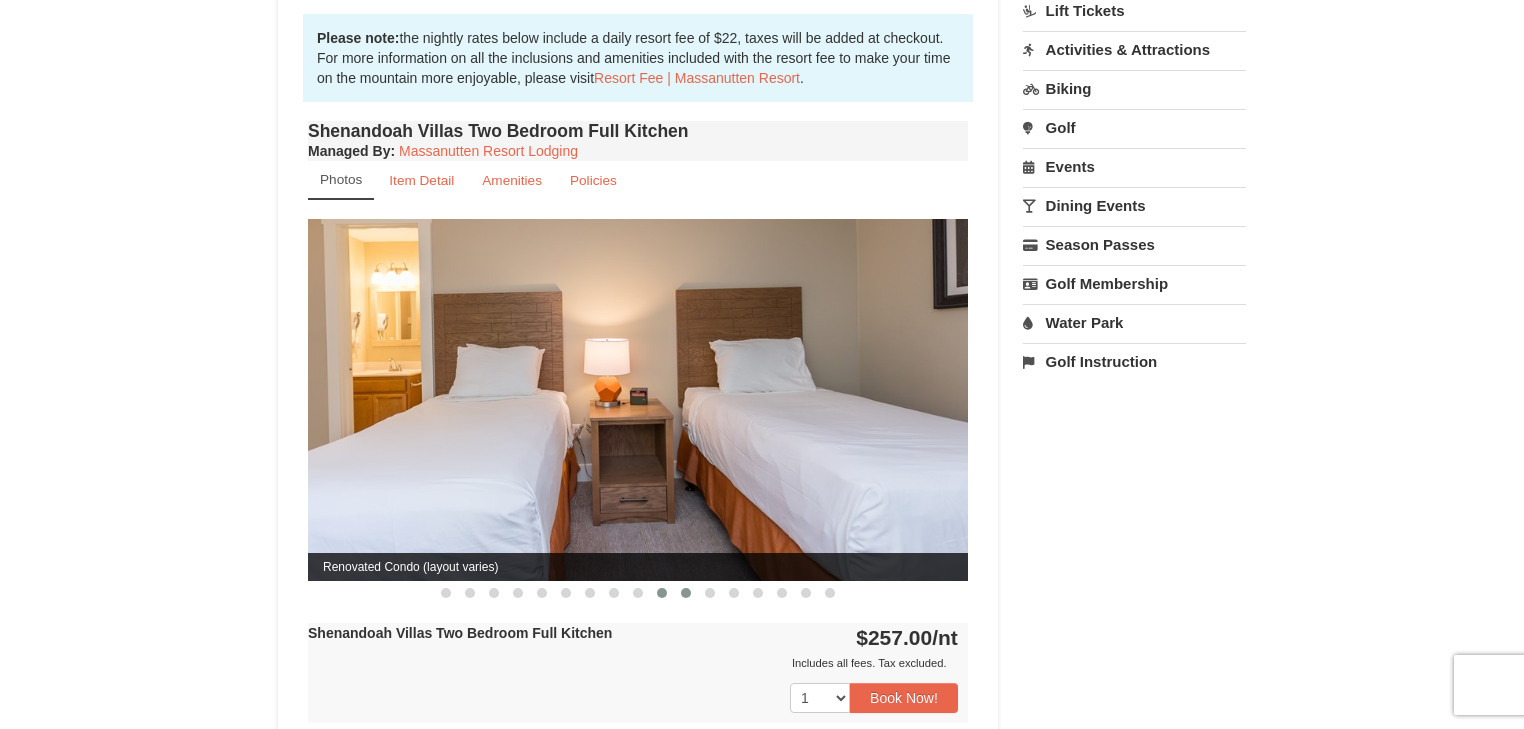 click at bounding box center [686, 593] 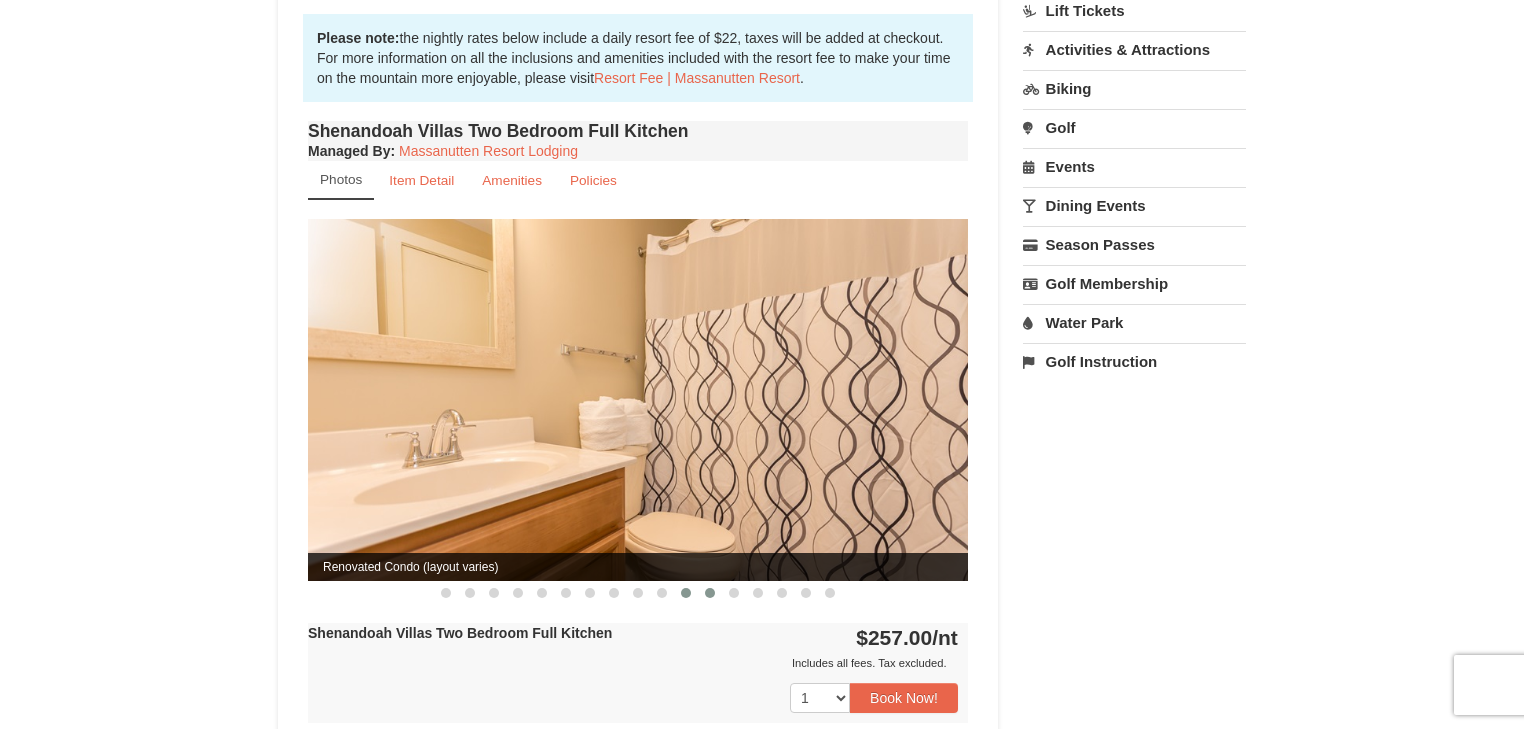 click at bounding box center (710, 593) 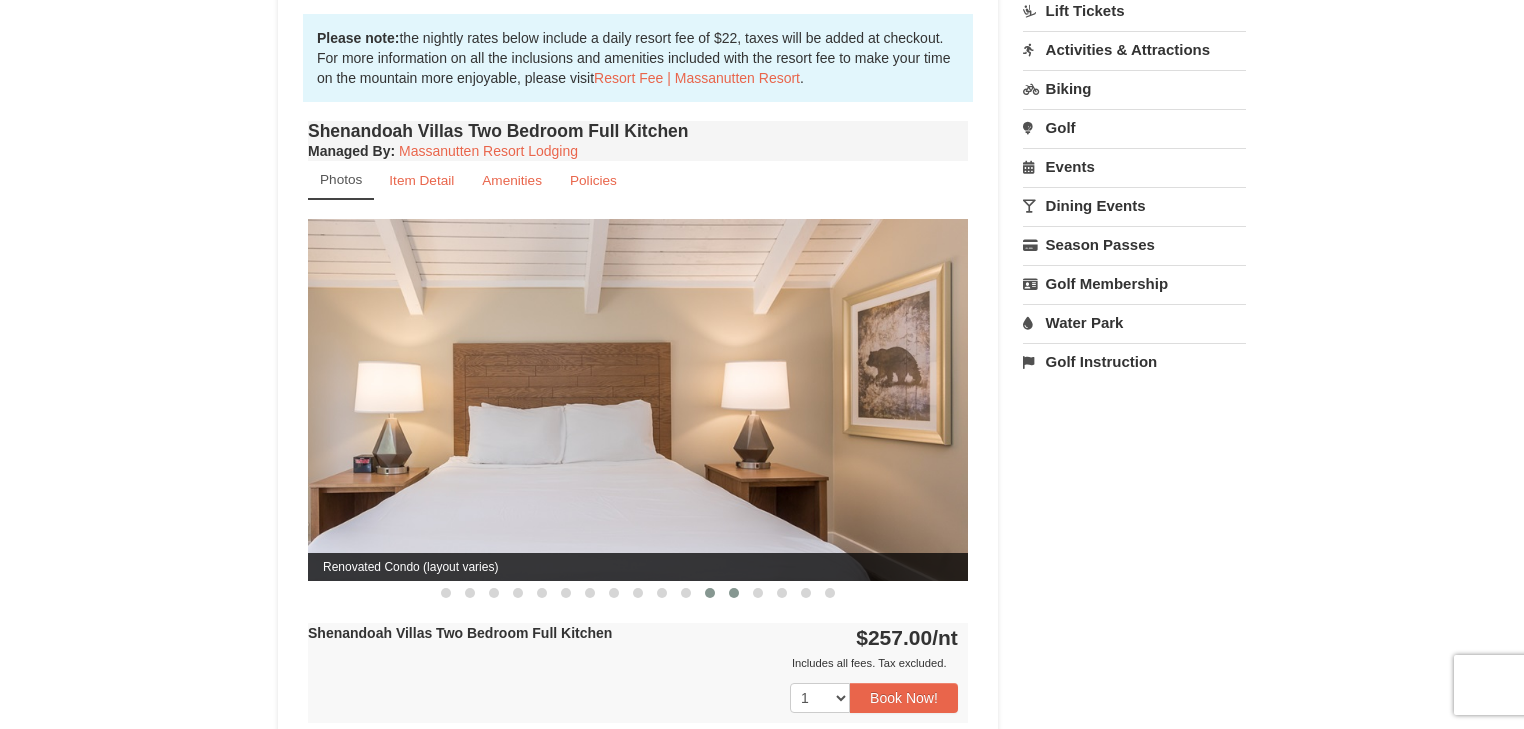 click at bounding box center [734, 593] 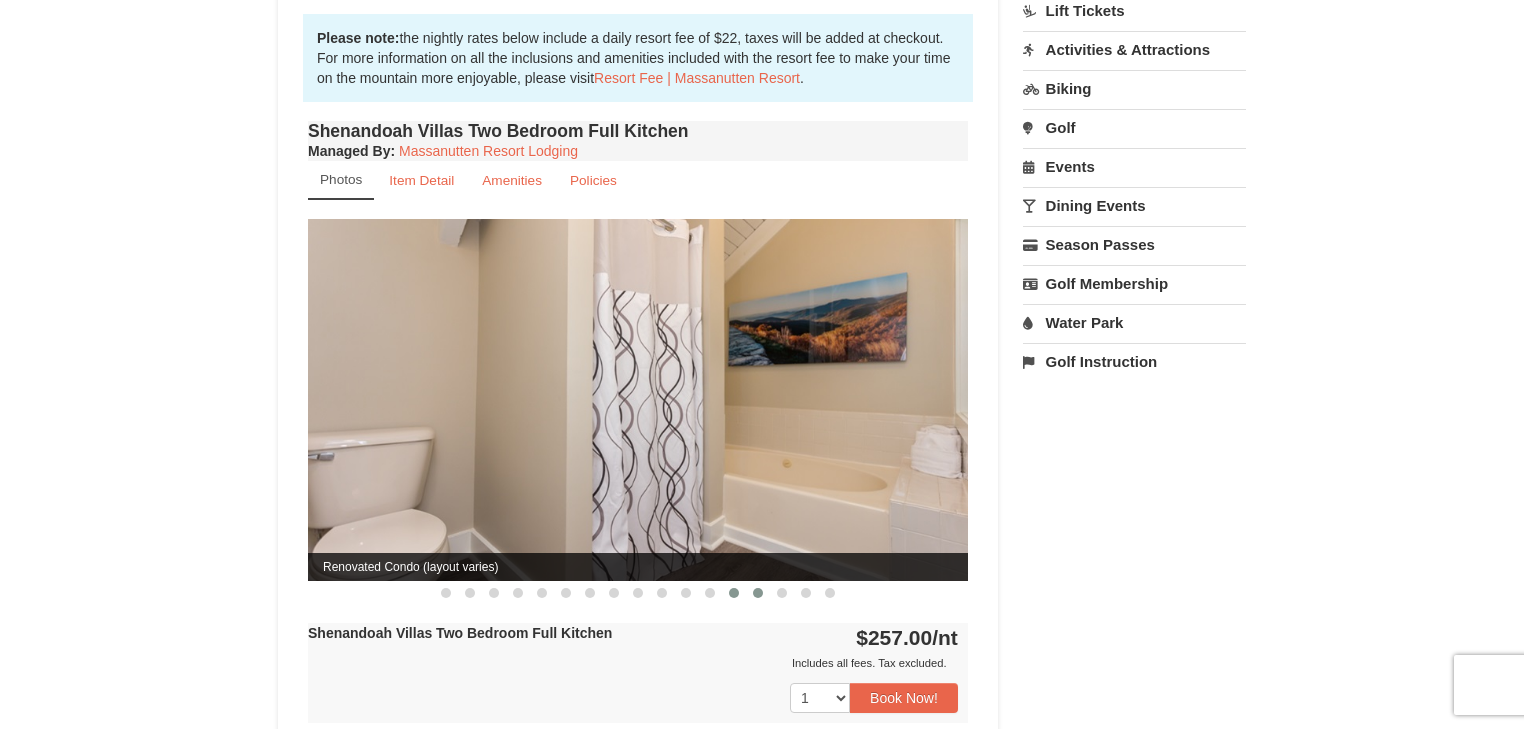 click at bounding box center (758, 593) 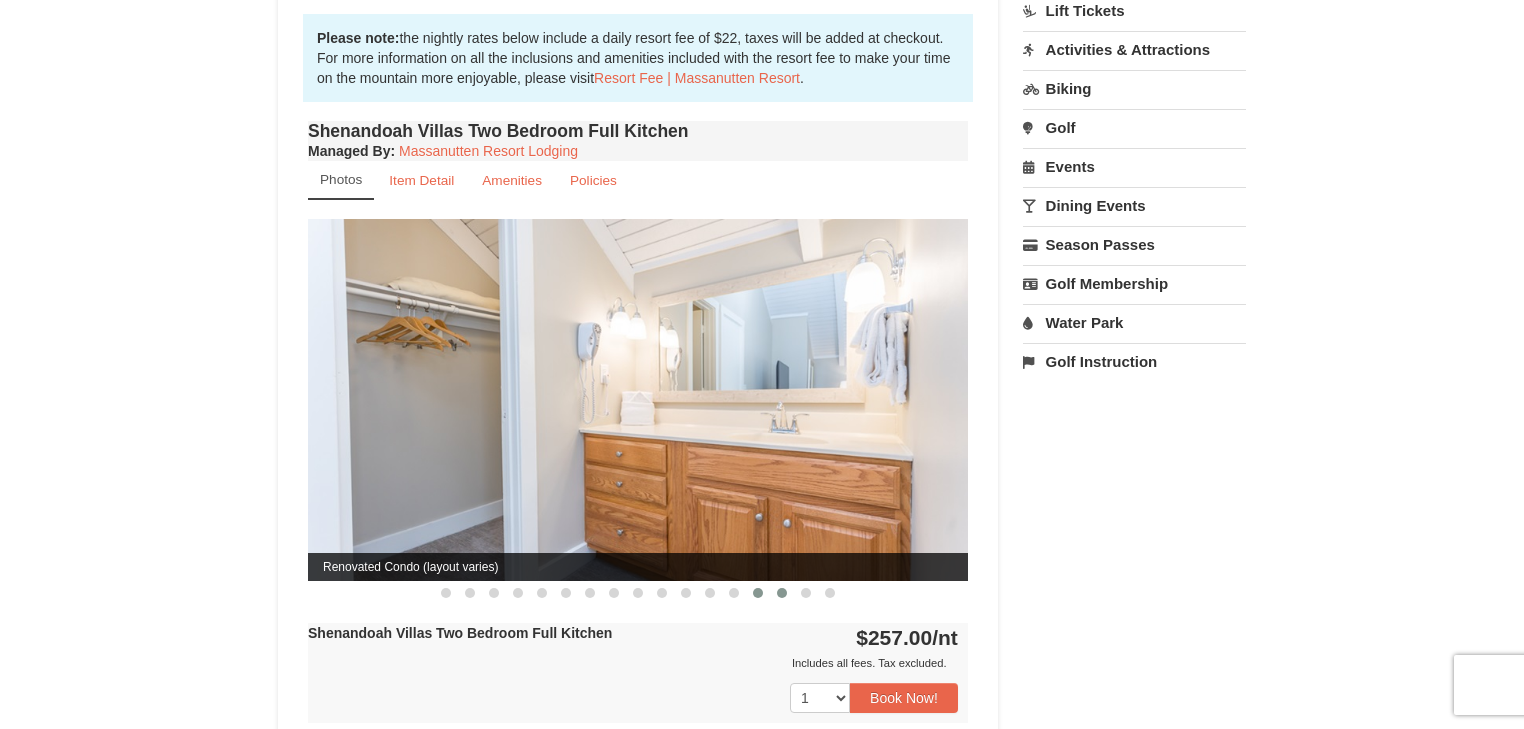 click at bounding box center [782, 593] 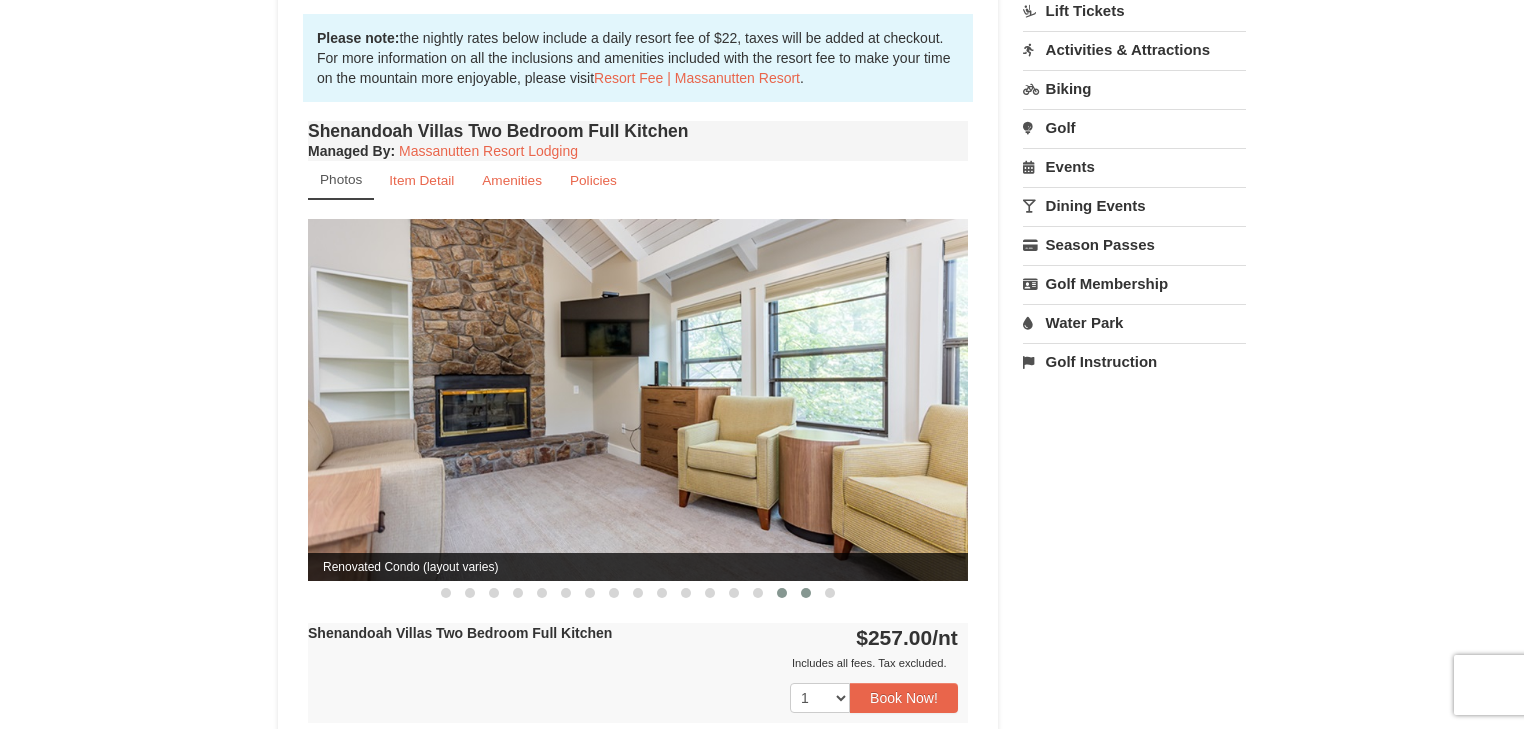 click at bounding box center (806, 593) 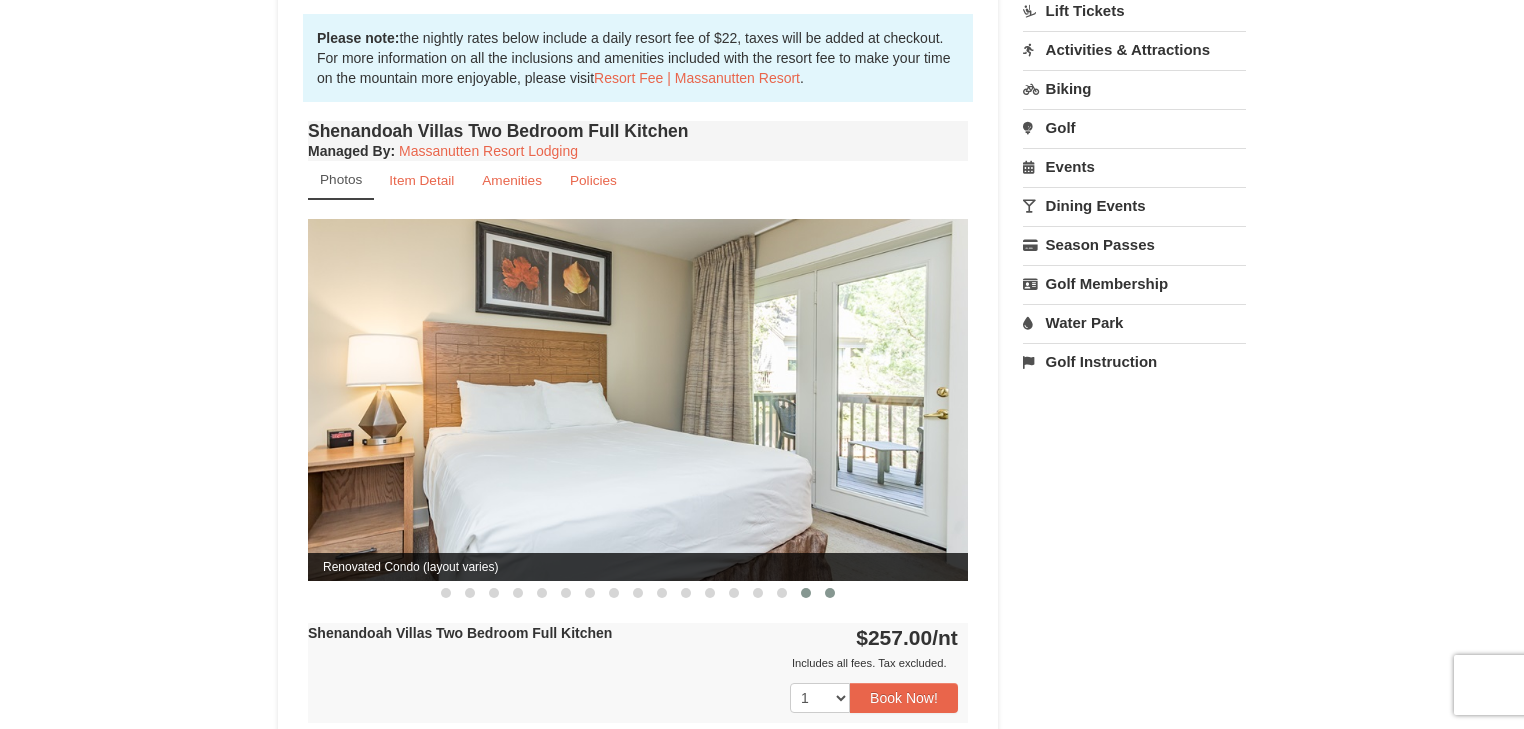 click at bounding box center (830, 593) 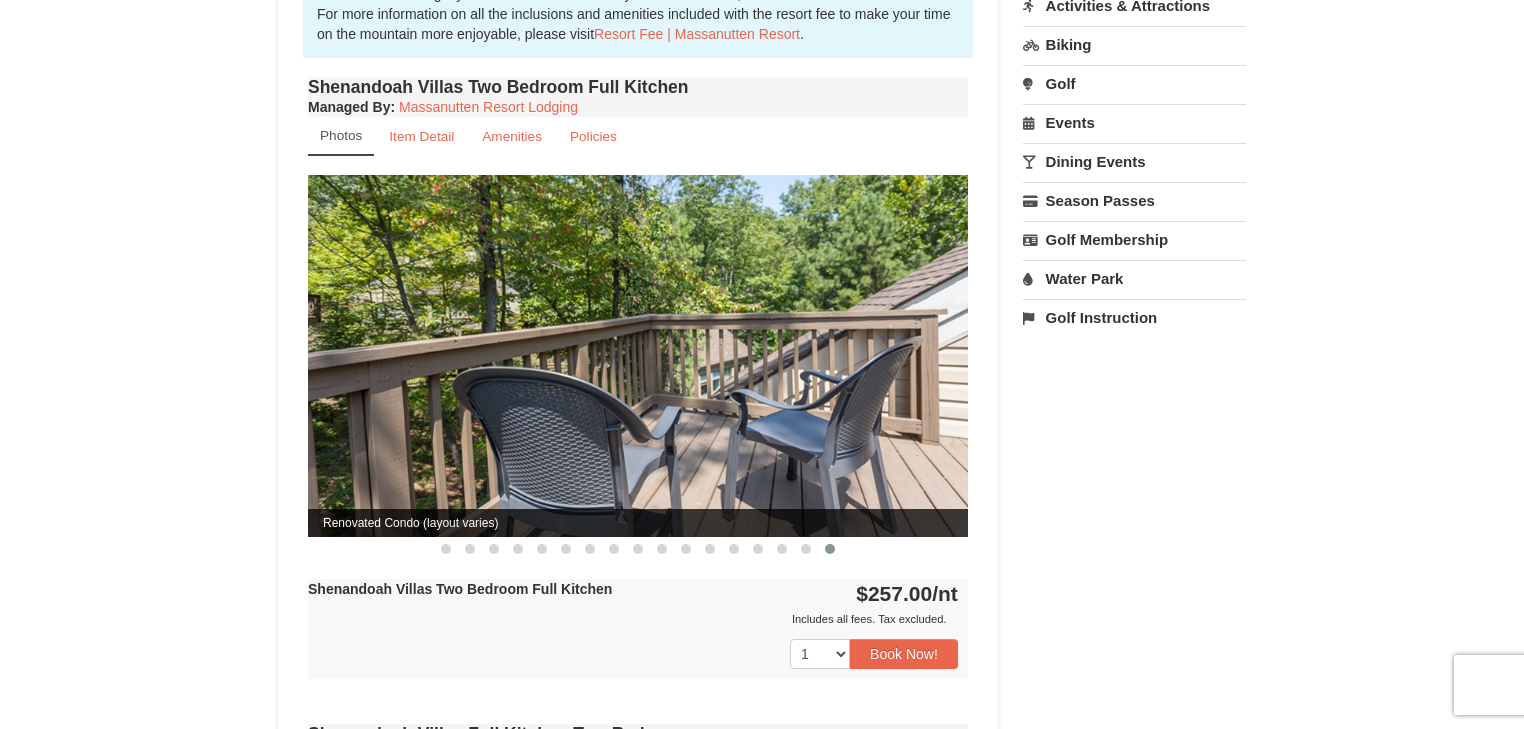scroll, scrollTop: 640, scrollLeft: 0, axis: vertical 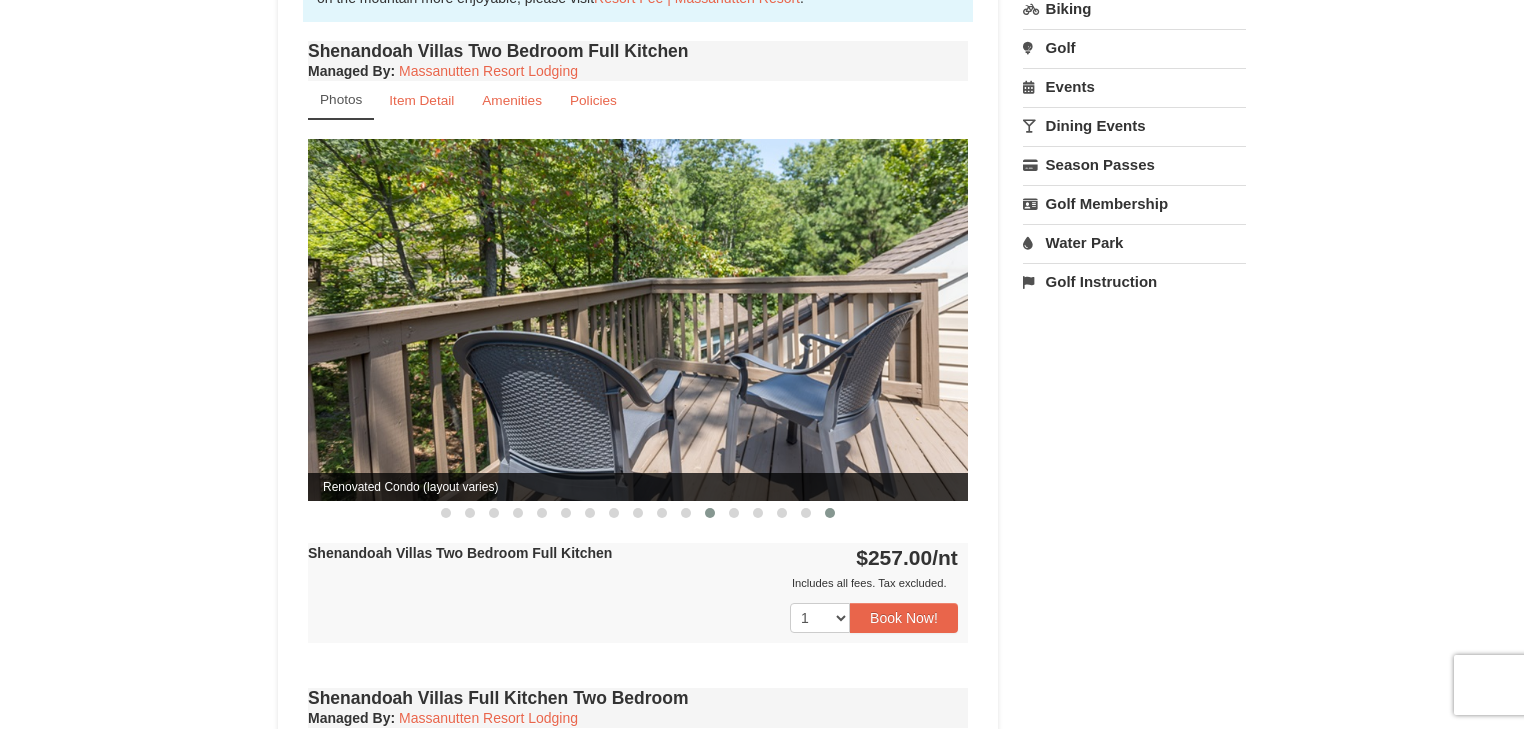 click at bounding box center (710, 513) 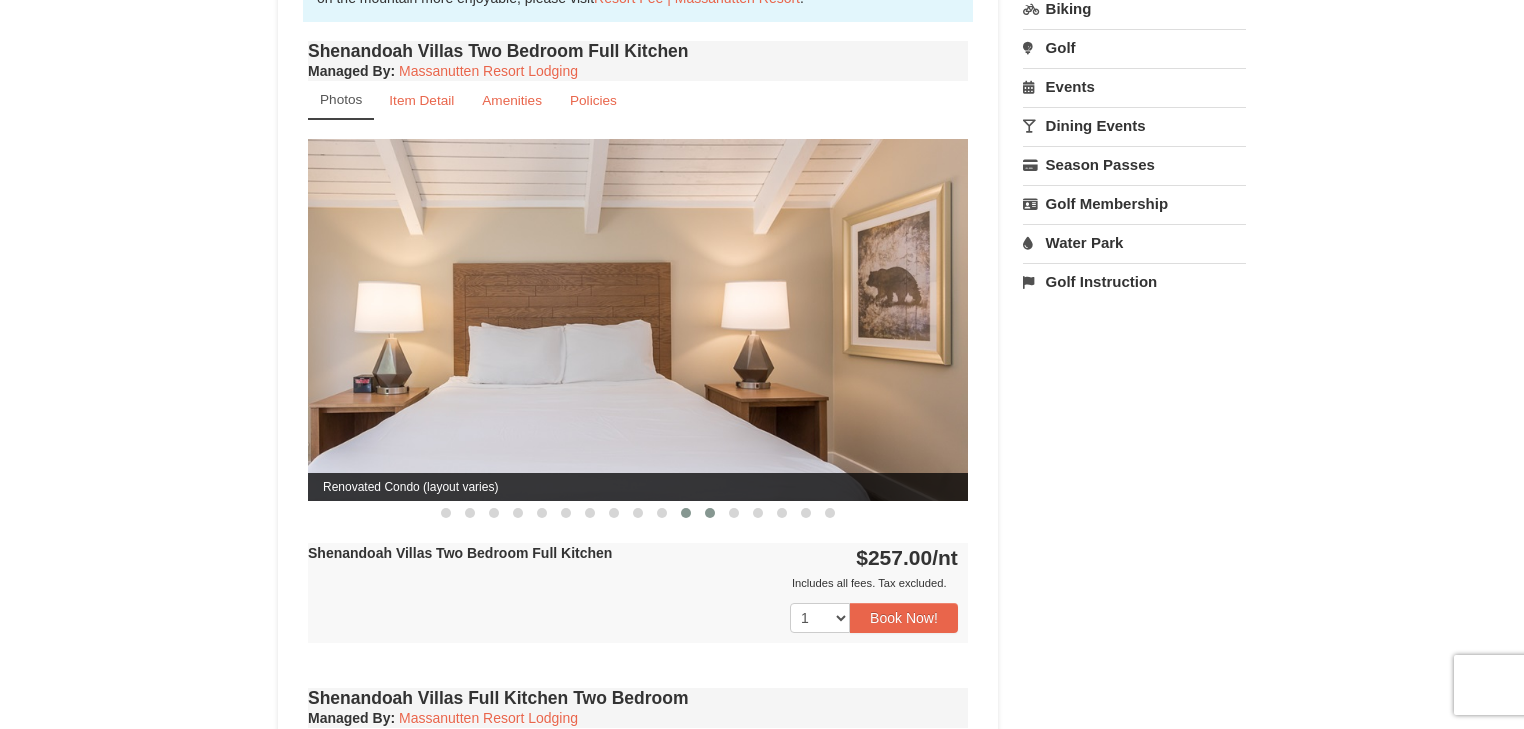 click at bounding box center [686, 513] 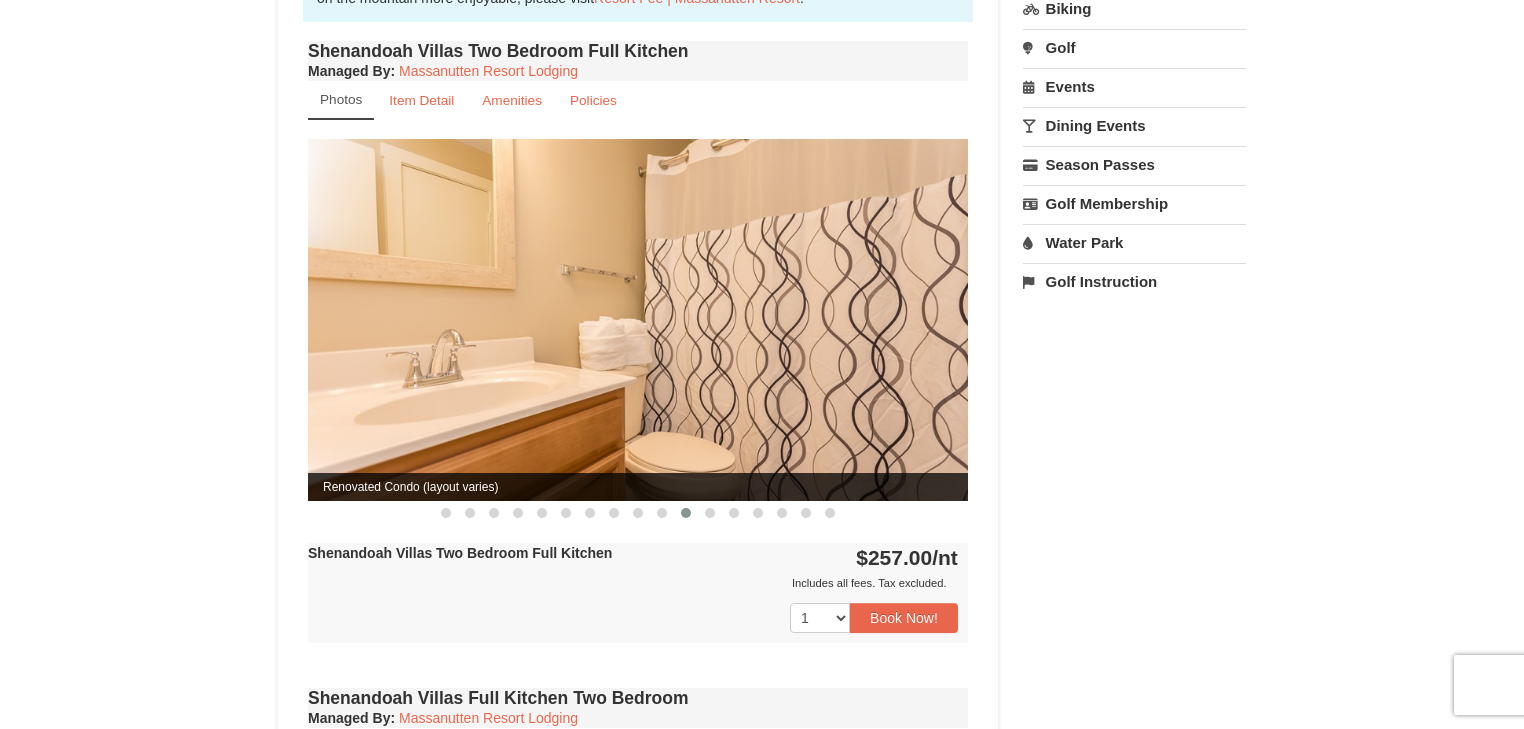 click at bounding box center [686, 513] 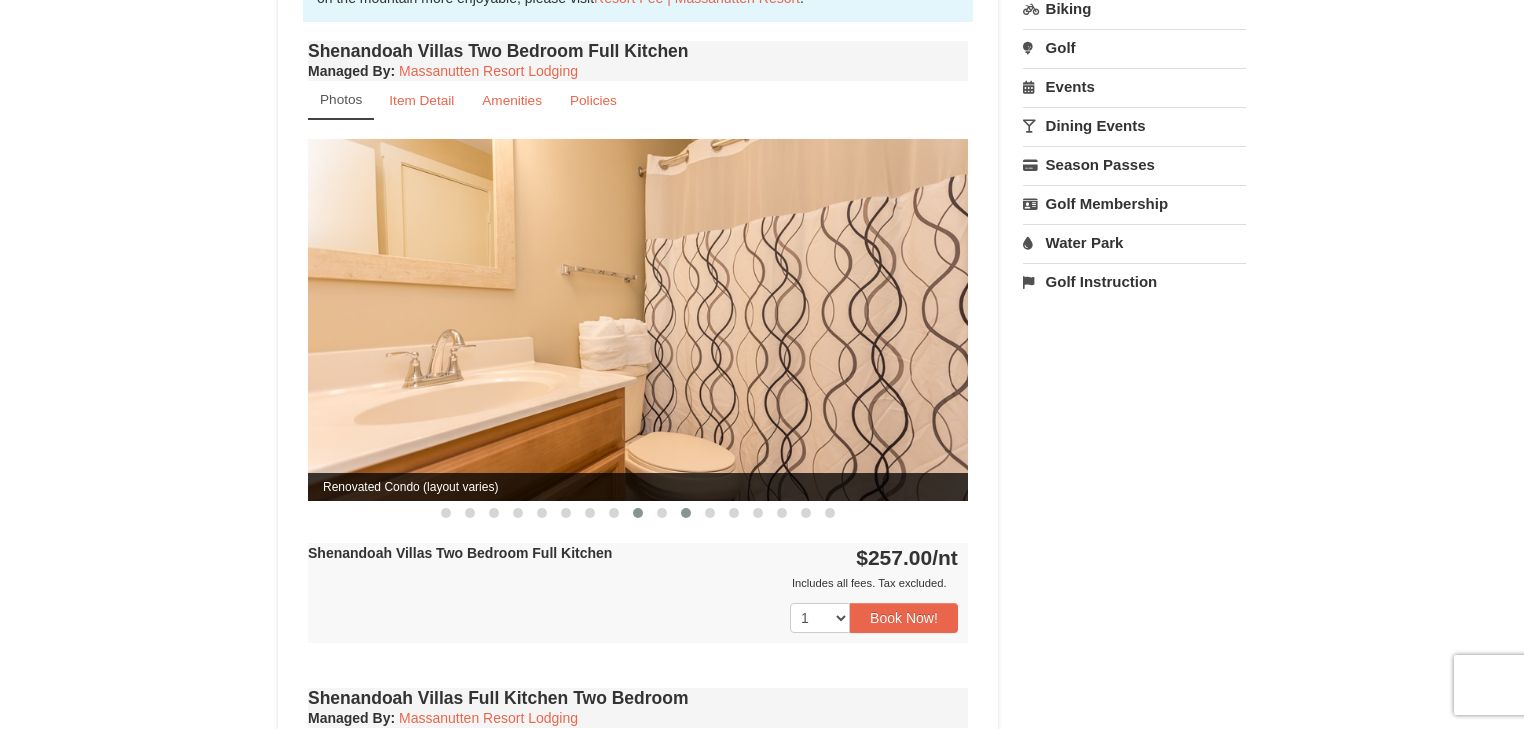 click at bounding box center (638, 513) 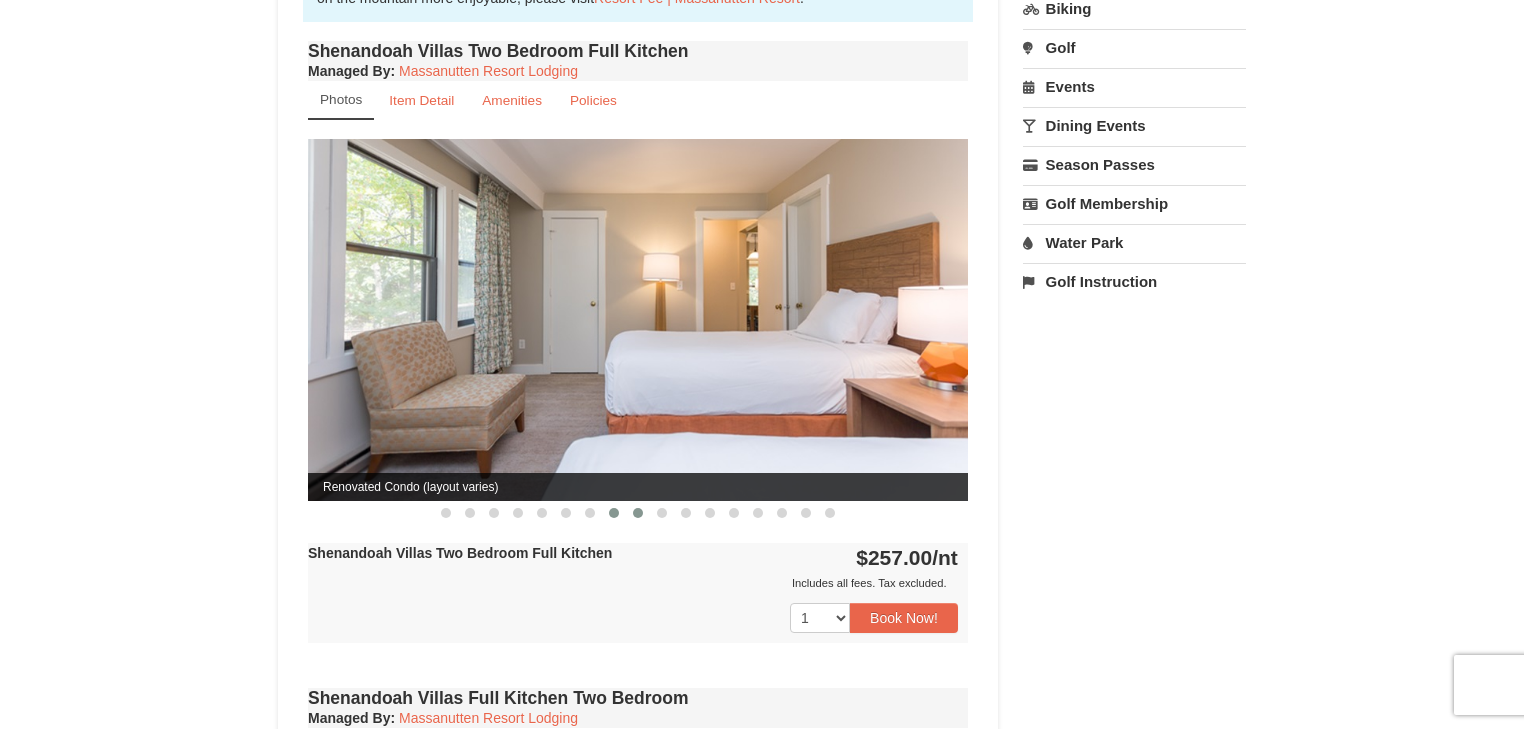 click at bounding box center [614, 513] 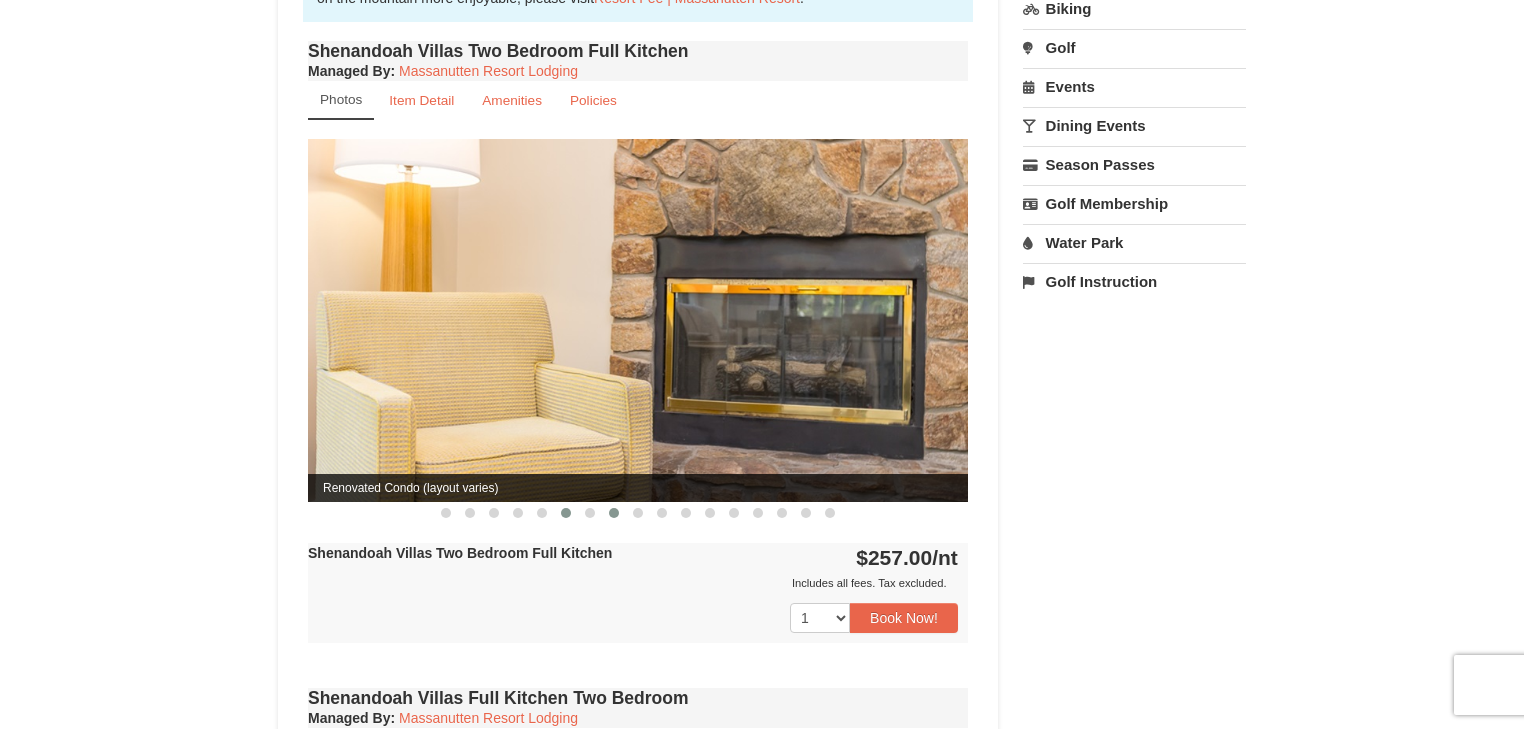 click at bounding box center (566, 513) 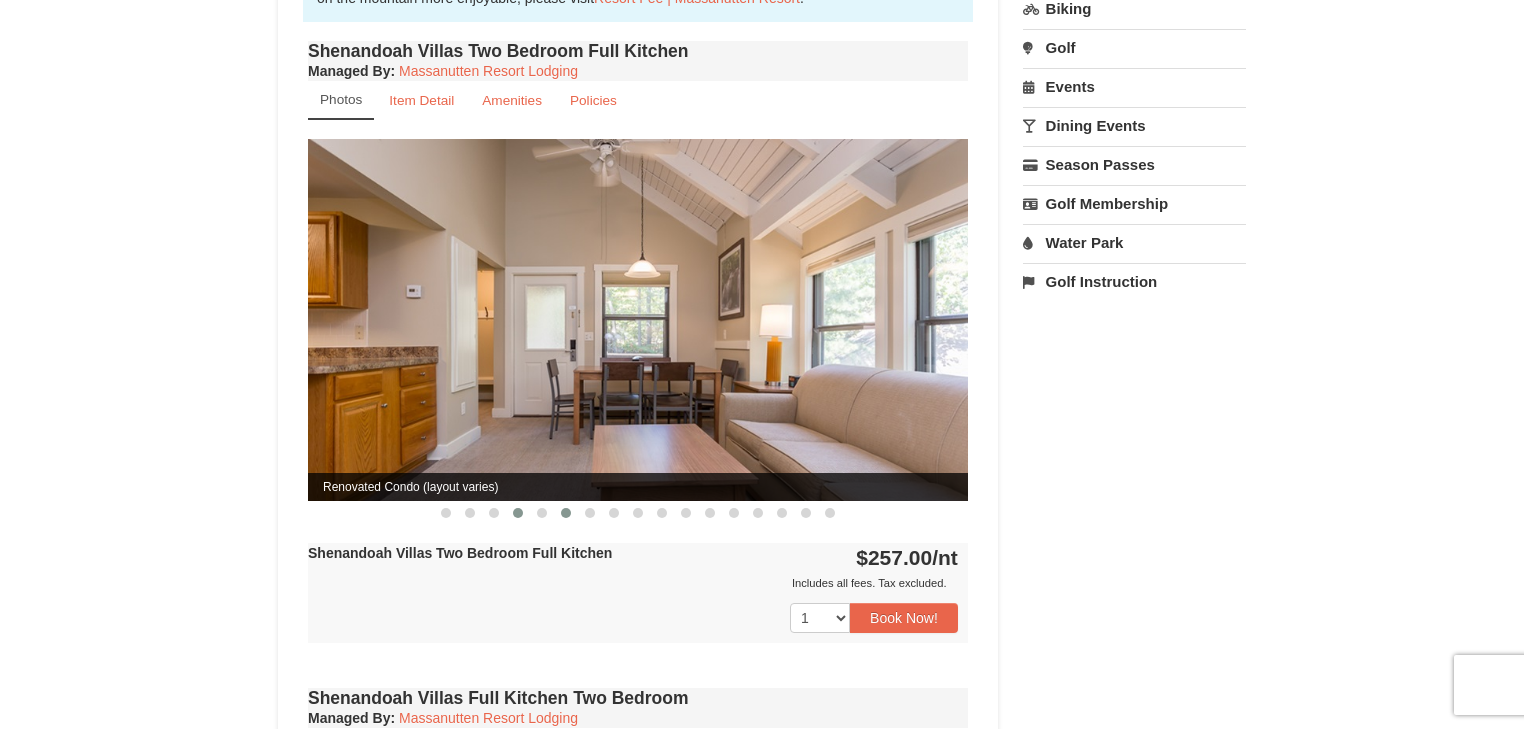 click at bounding box center (518, 513) 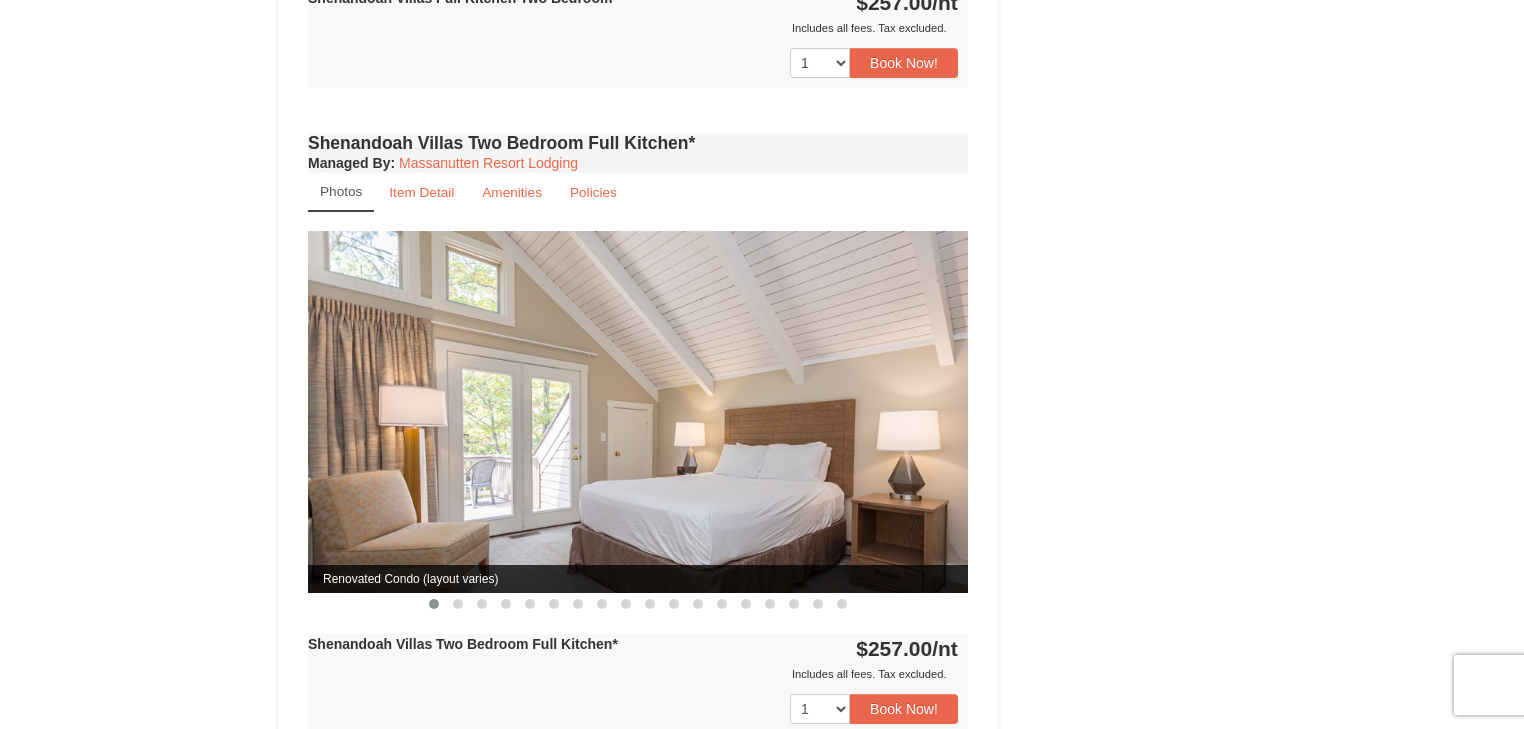 scroll, scrollTop: 1840, scrollLeft: 0, axis: vertical 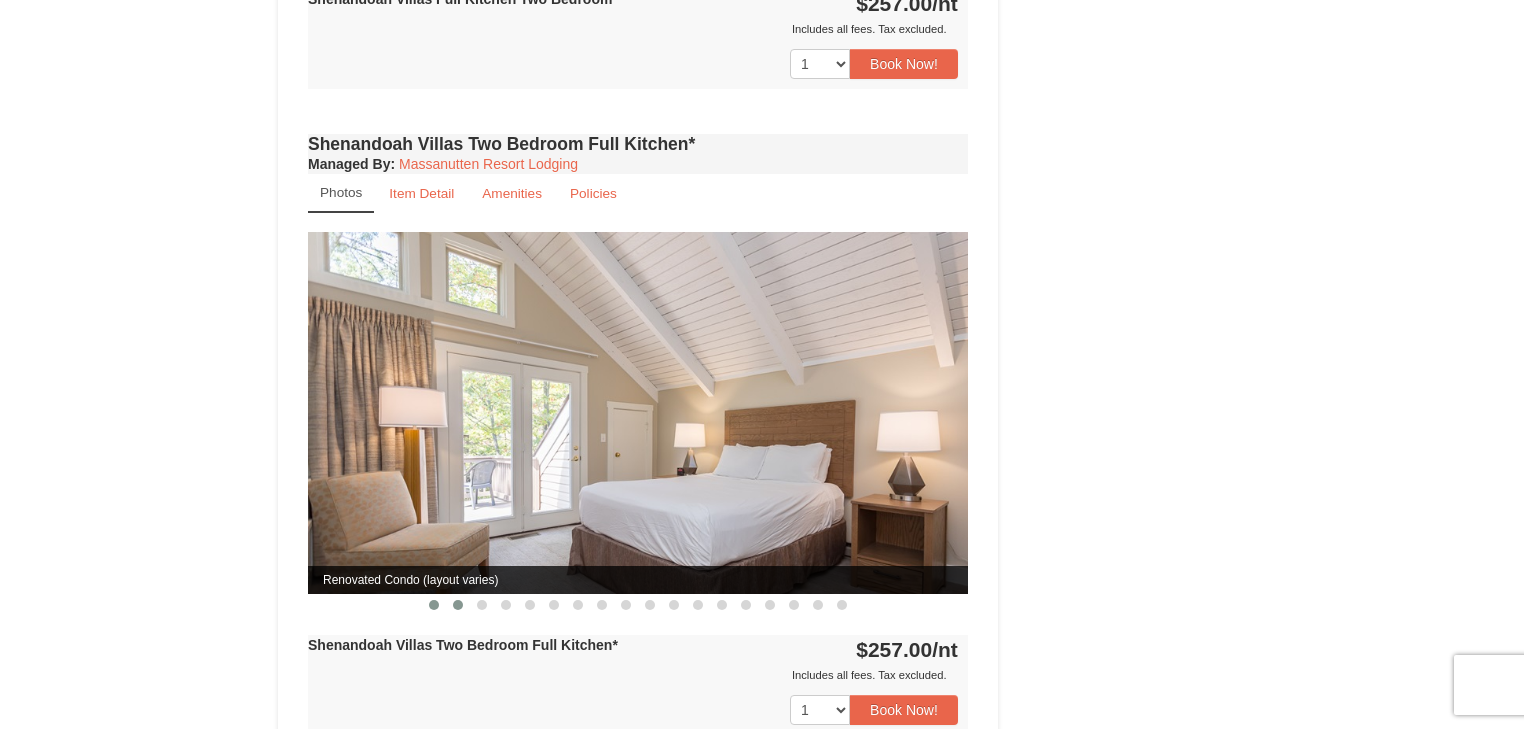 click at bounding box center (458, 605) 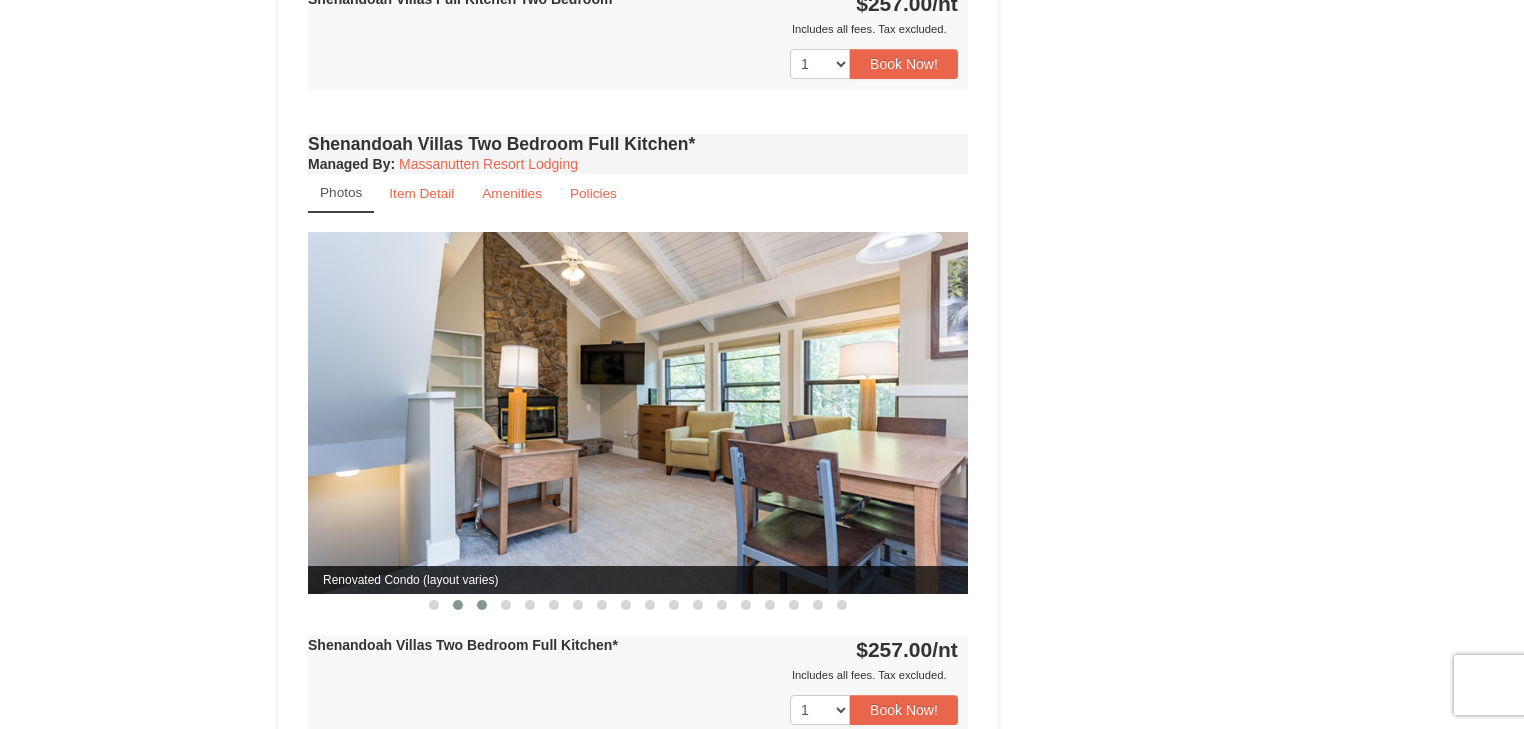click at bounding box center [482, 605] 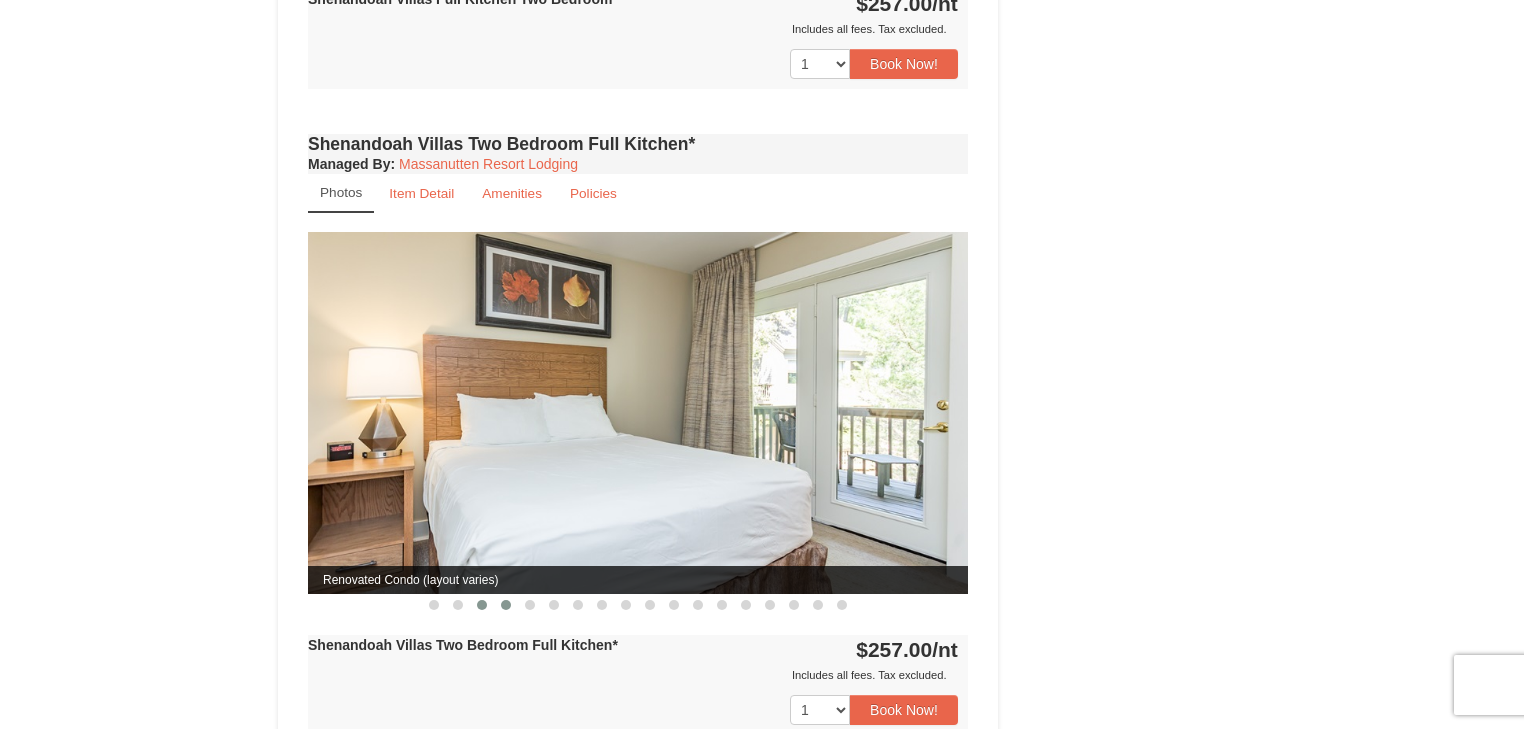 click at bounding box center (506, 605) 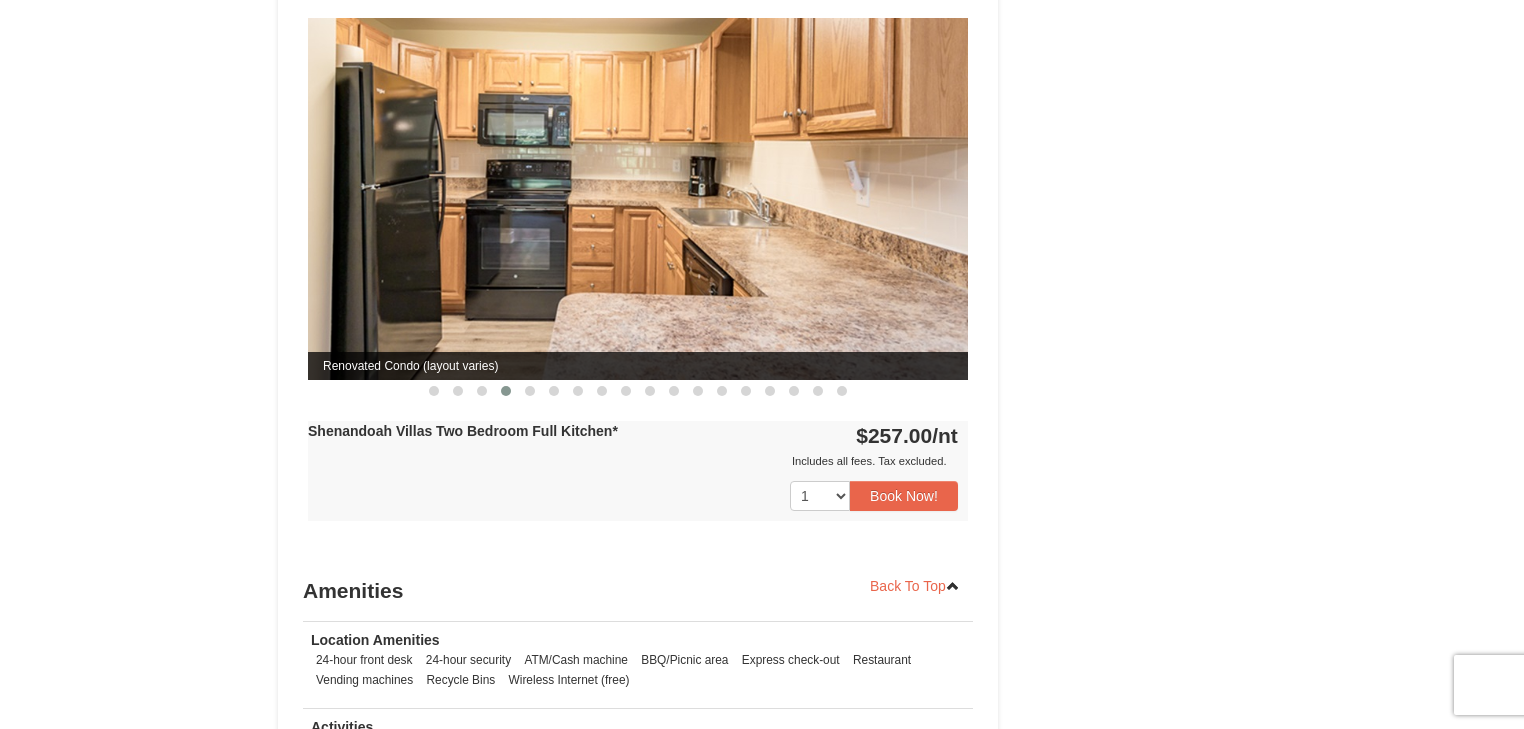 scroll, scrollTop: 2000, scrollLeft: 0, axis: vertical 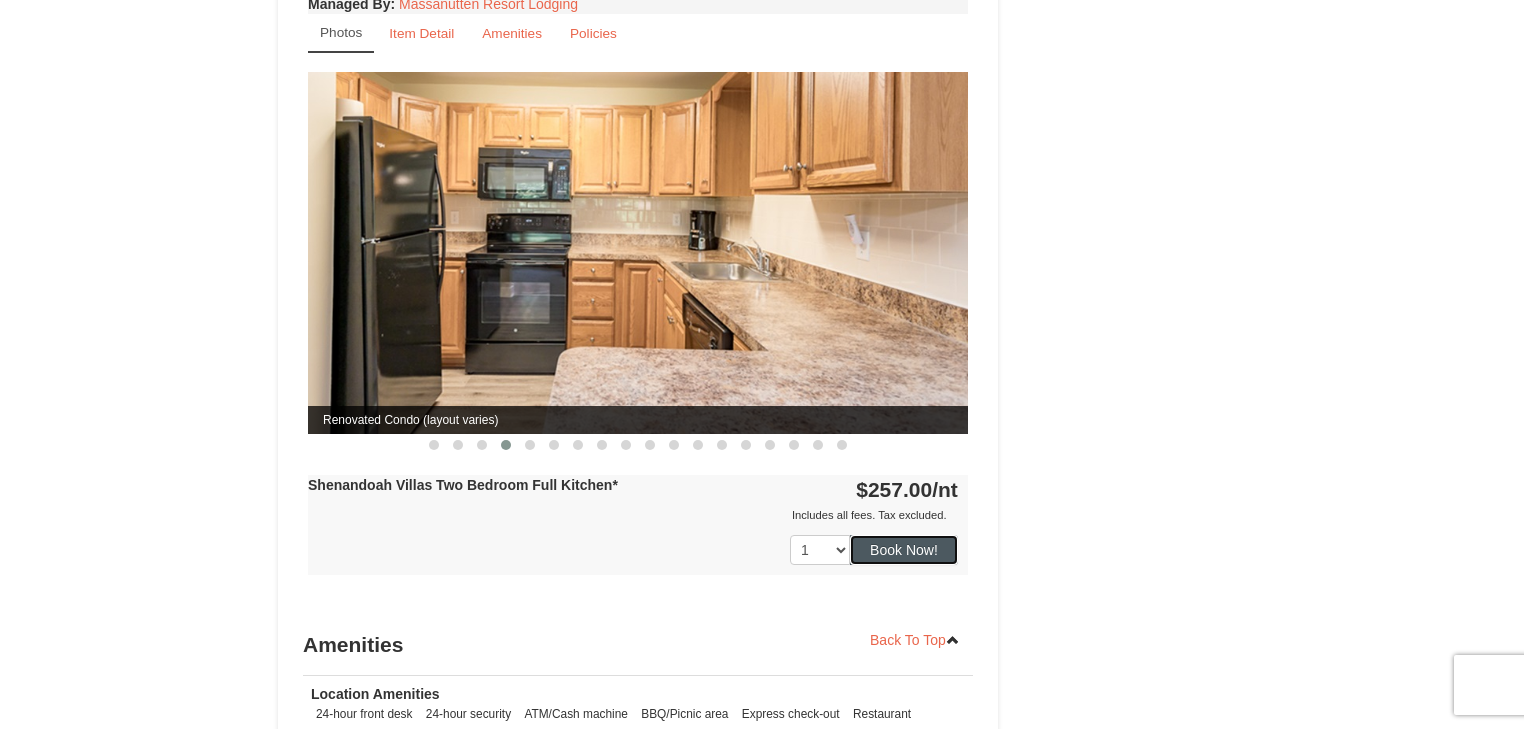 click on "Book Now!" at bounding box center [904, 550] 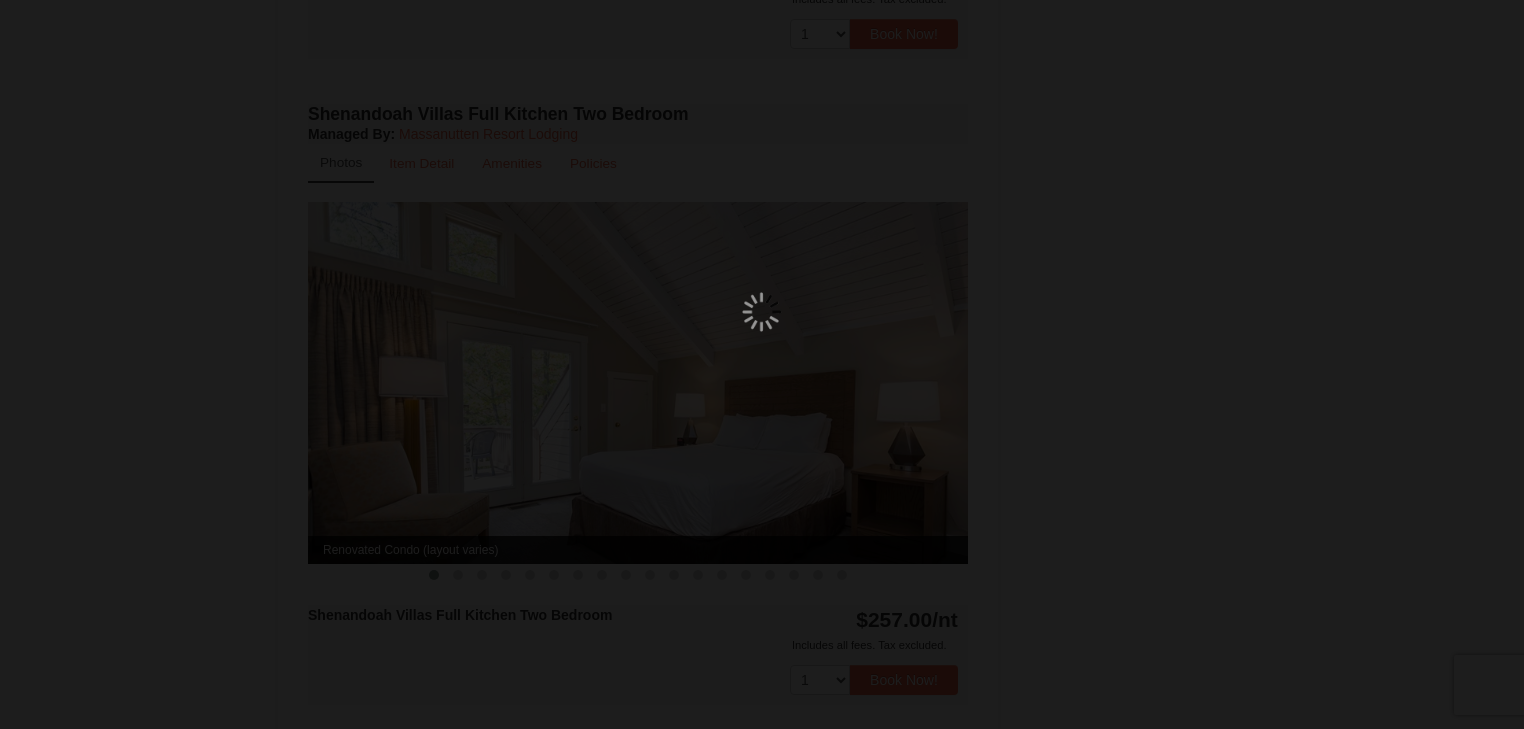 scroll, scrollTop: 175, scrollLeft: 0, axis: vertical 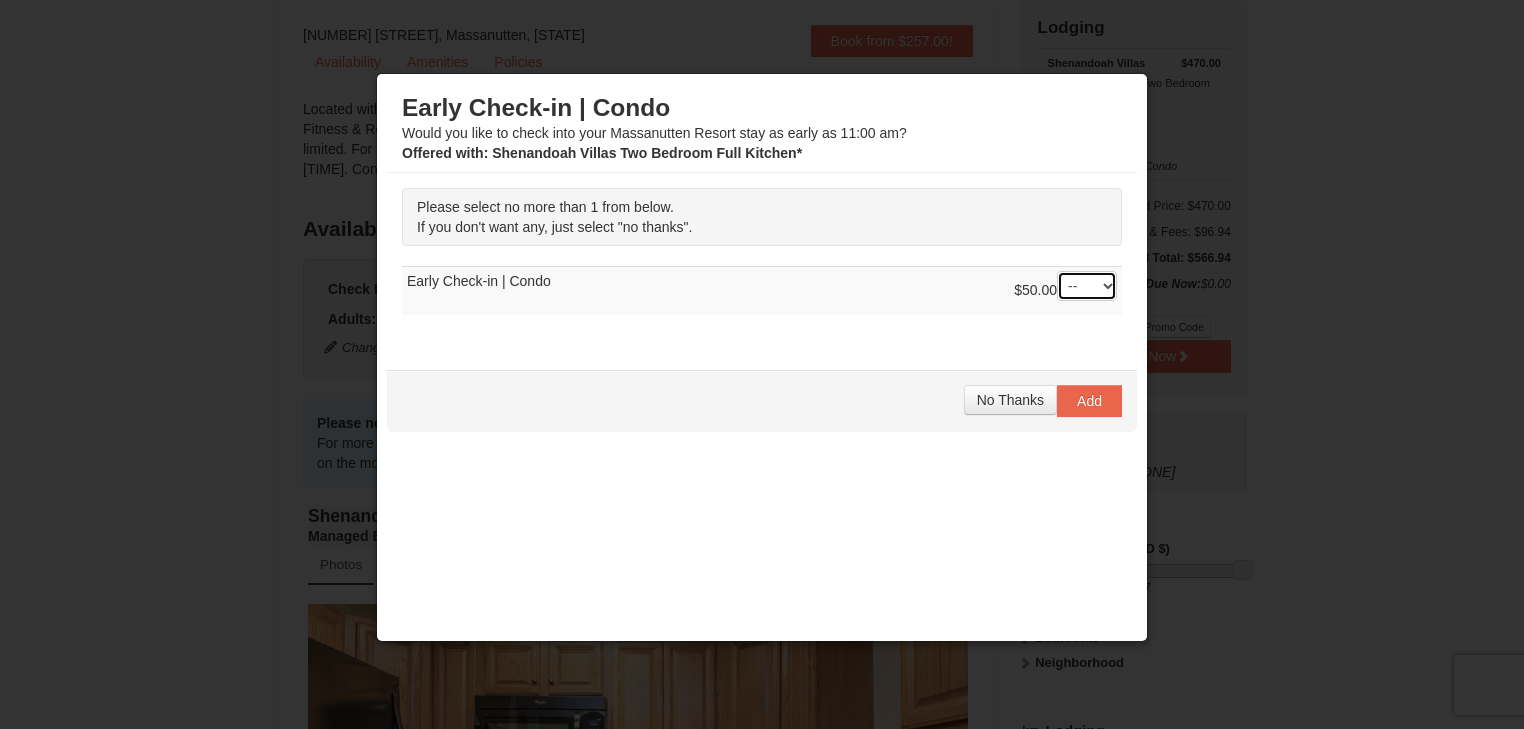 click on "--
01" at bounding box center (1087, 286) 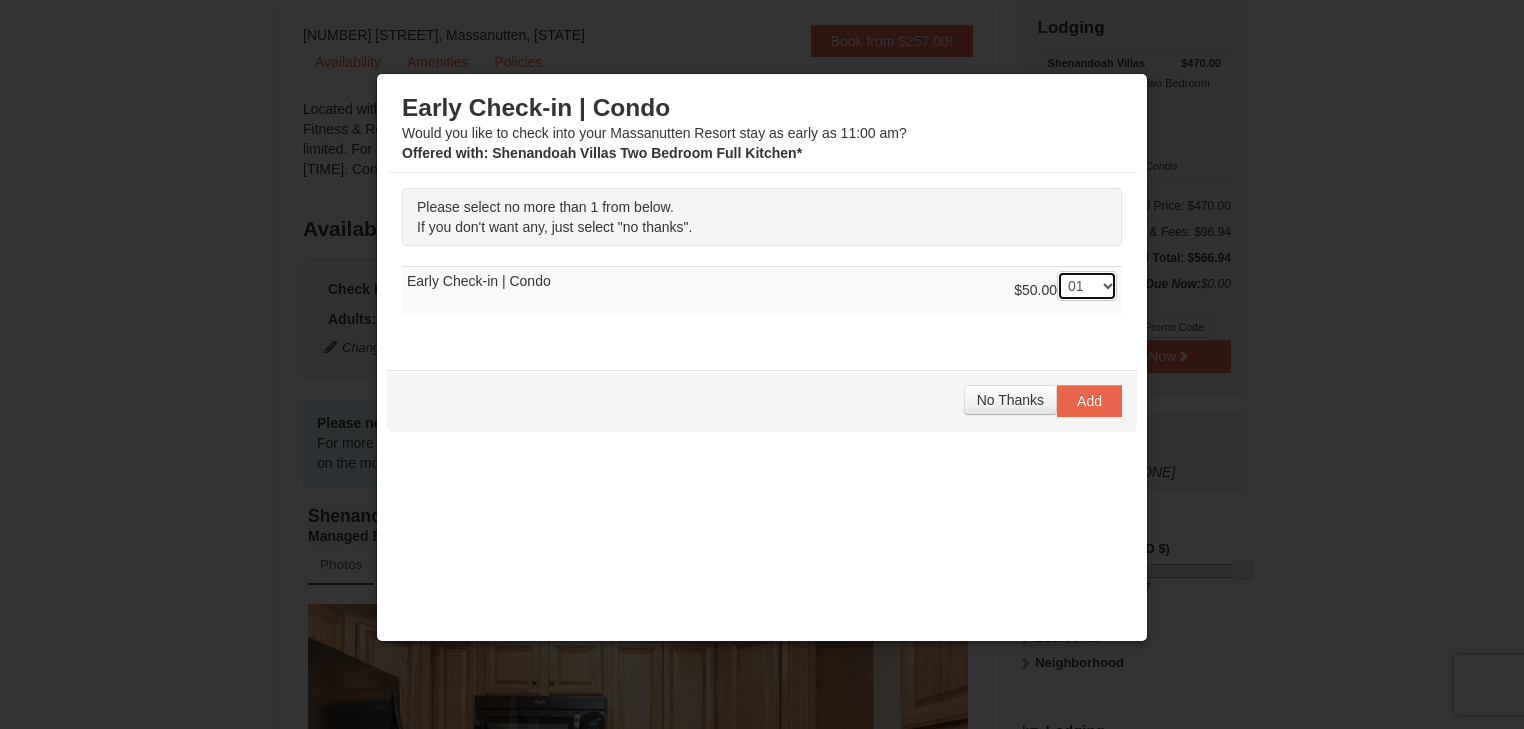 click on "--
01" at bounding box center (1087, 286) 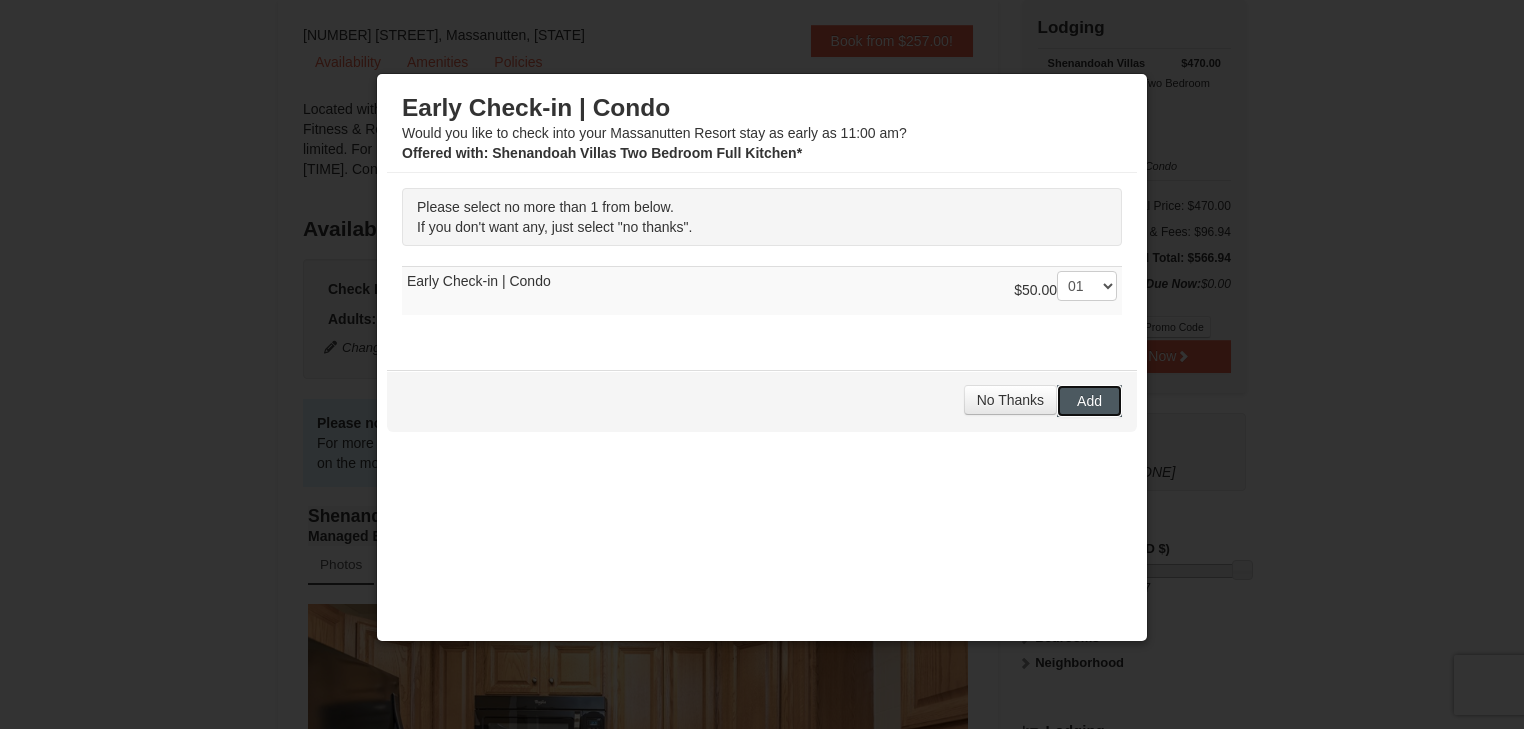 click on "Add" at bounding box center [1089, 401] 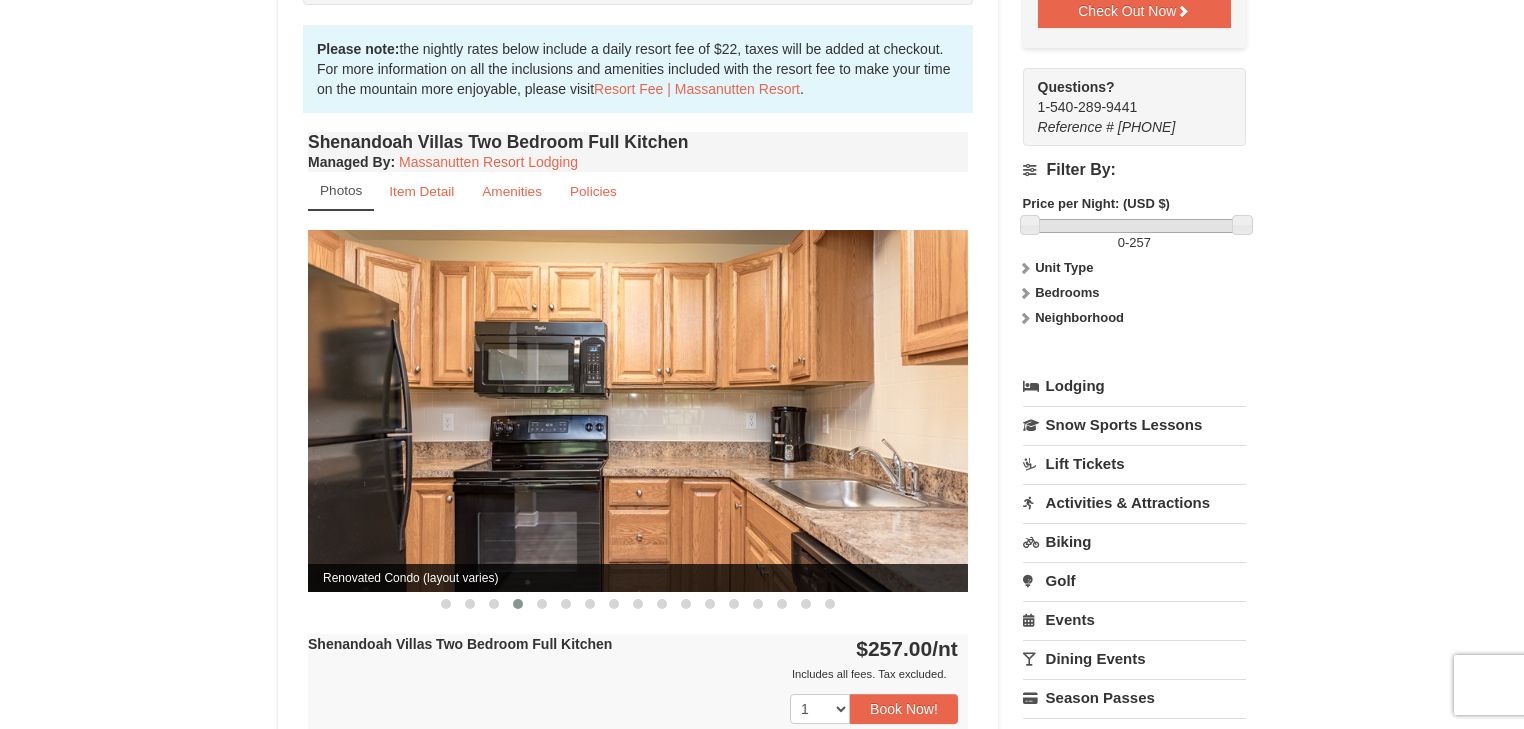 scroll, scrollTop: 655, scrollLeft: 0, axis: vertical 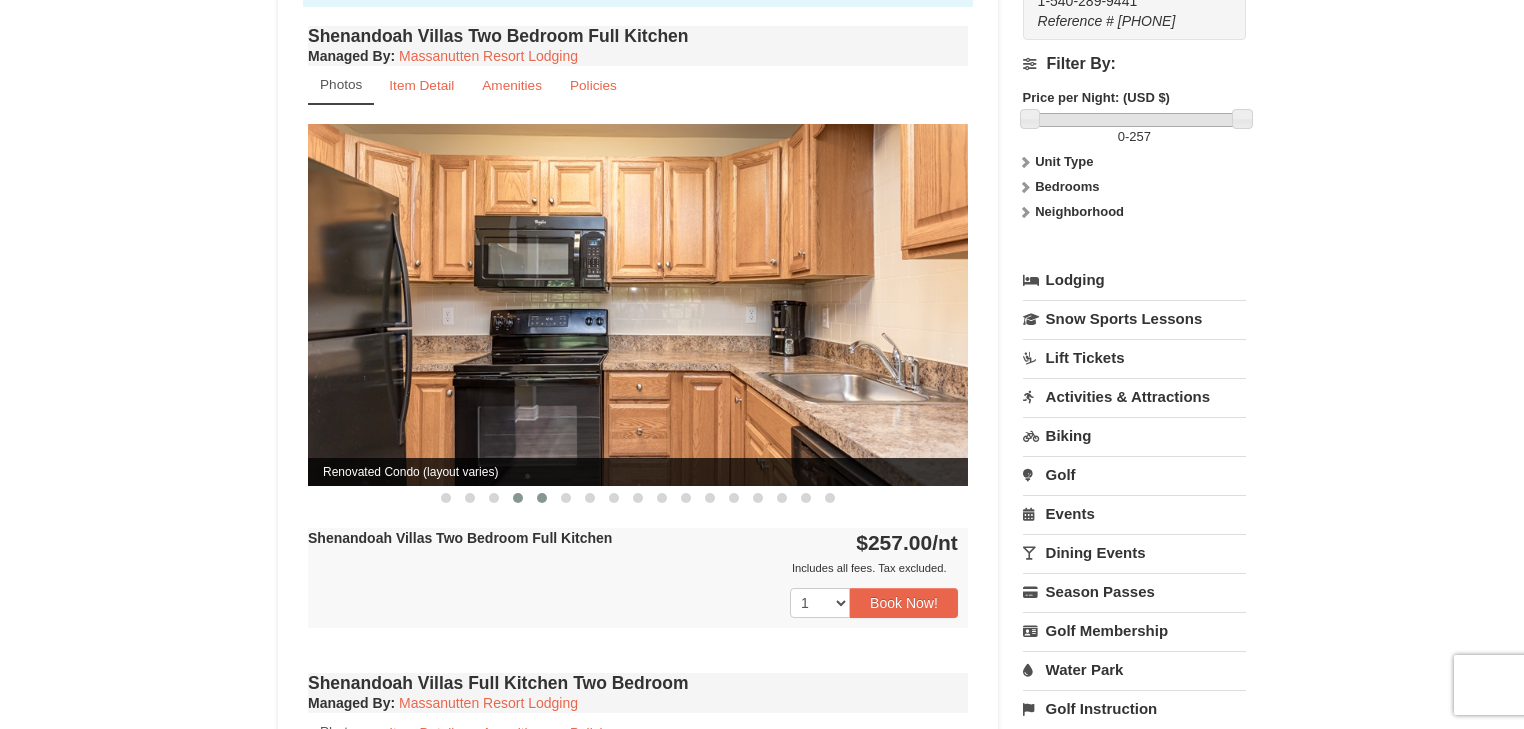 click at bounding box center [542, 498] 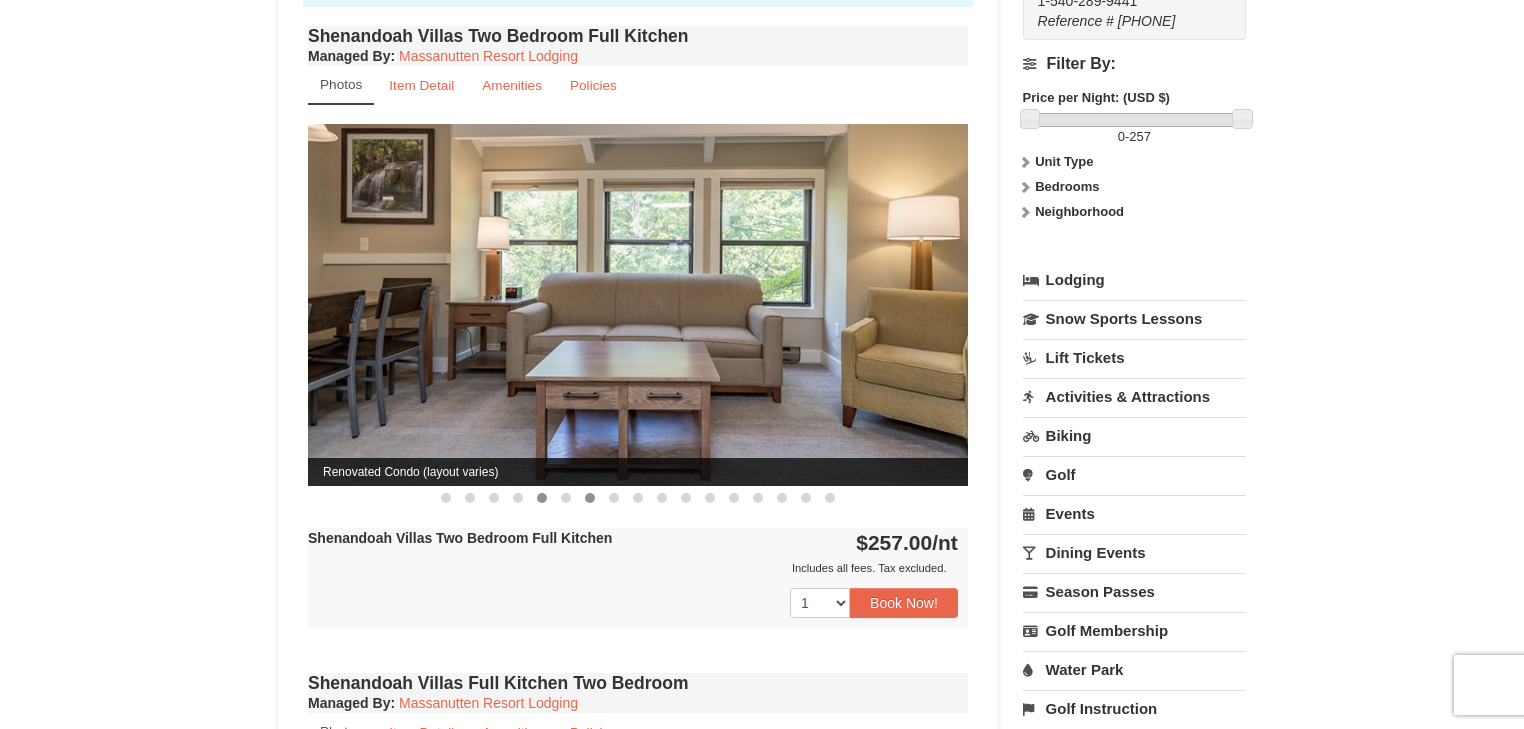 click at bounding box center [590, 498] 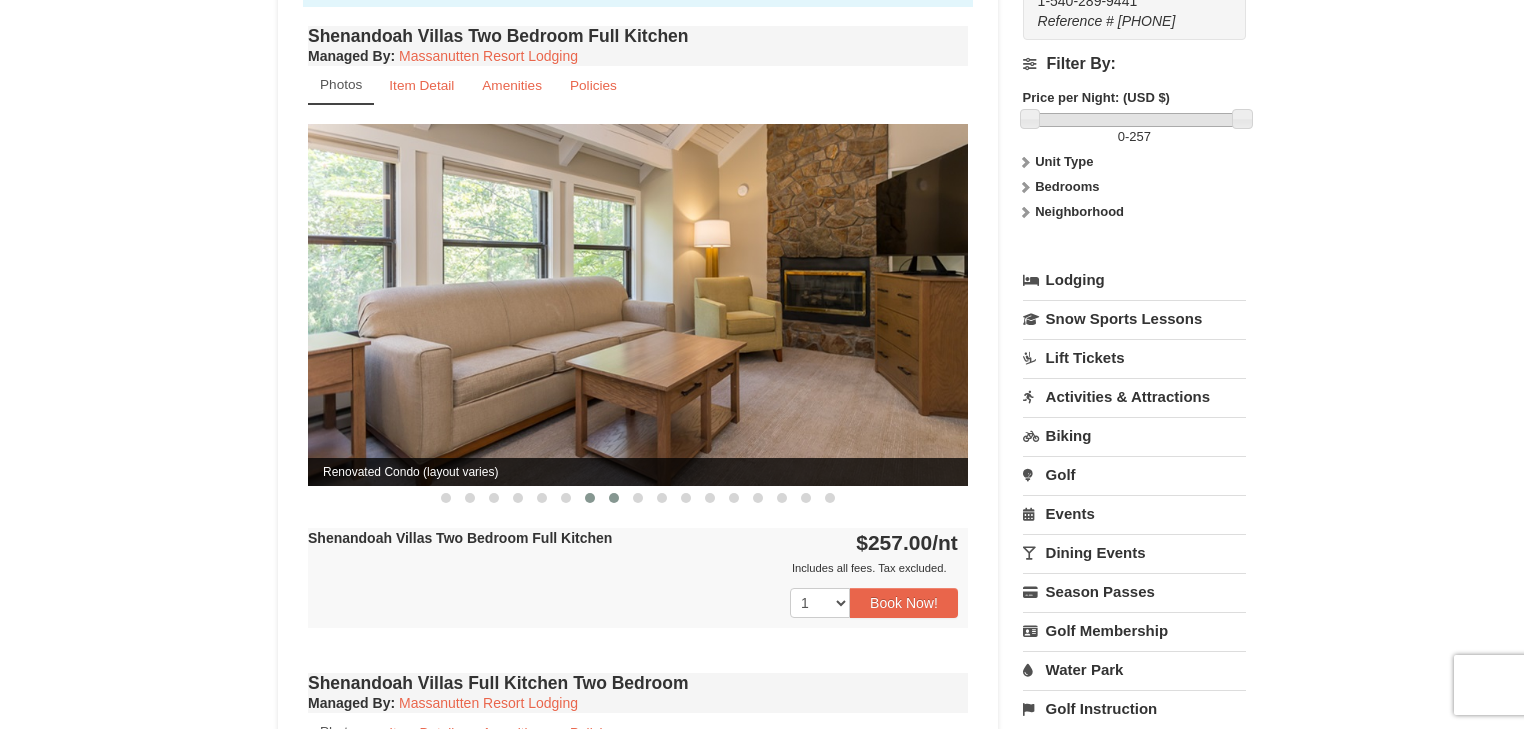 click at bounding box center (614, 498) 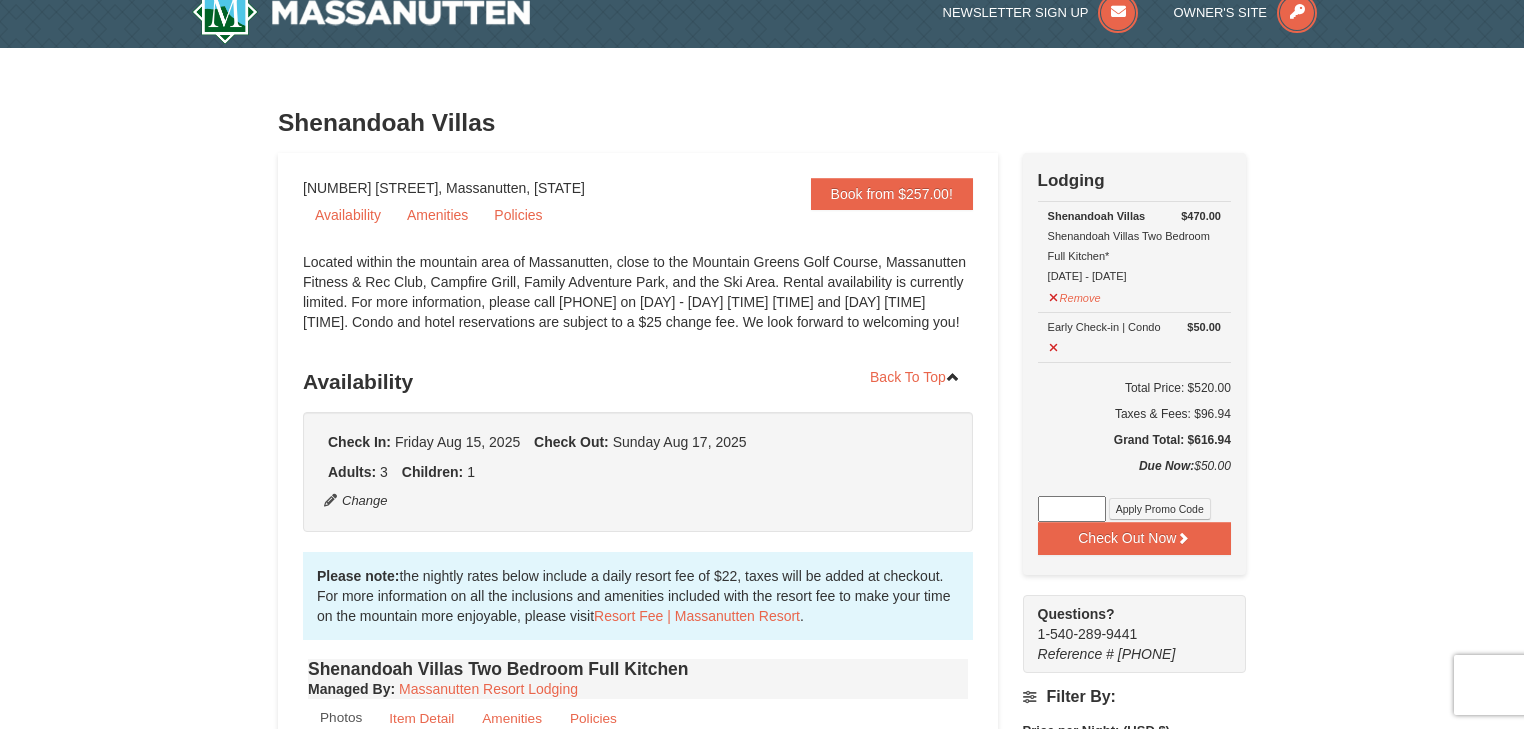 scroll, scrollTop: 0, scrollLeft: 0, axis: both 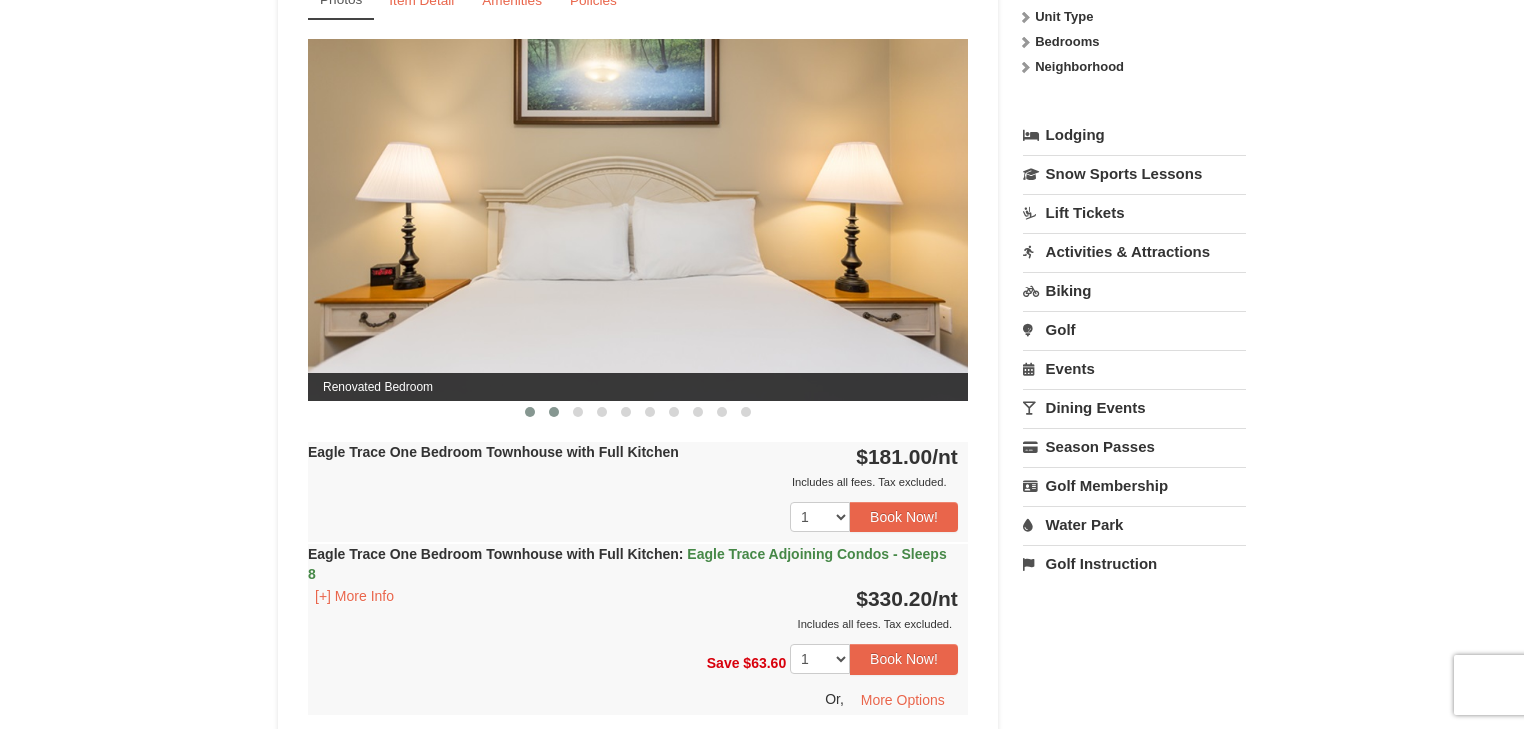 click at bounding box center [554, 412] 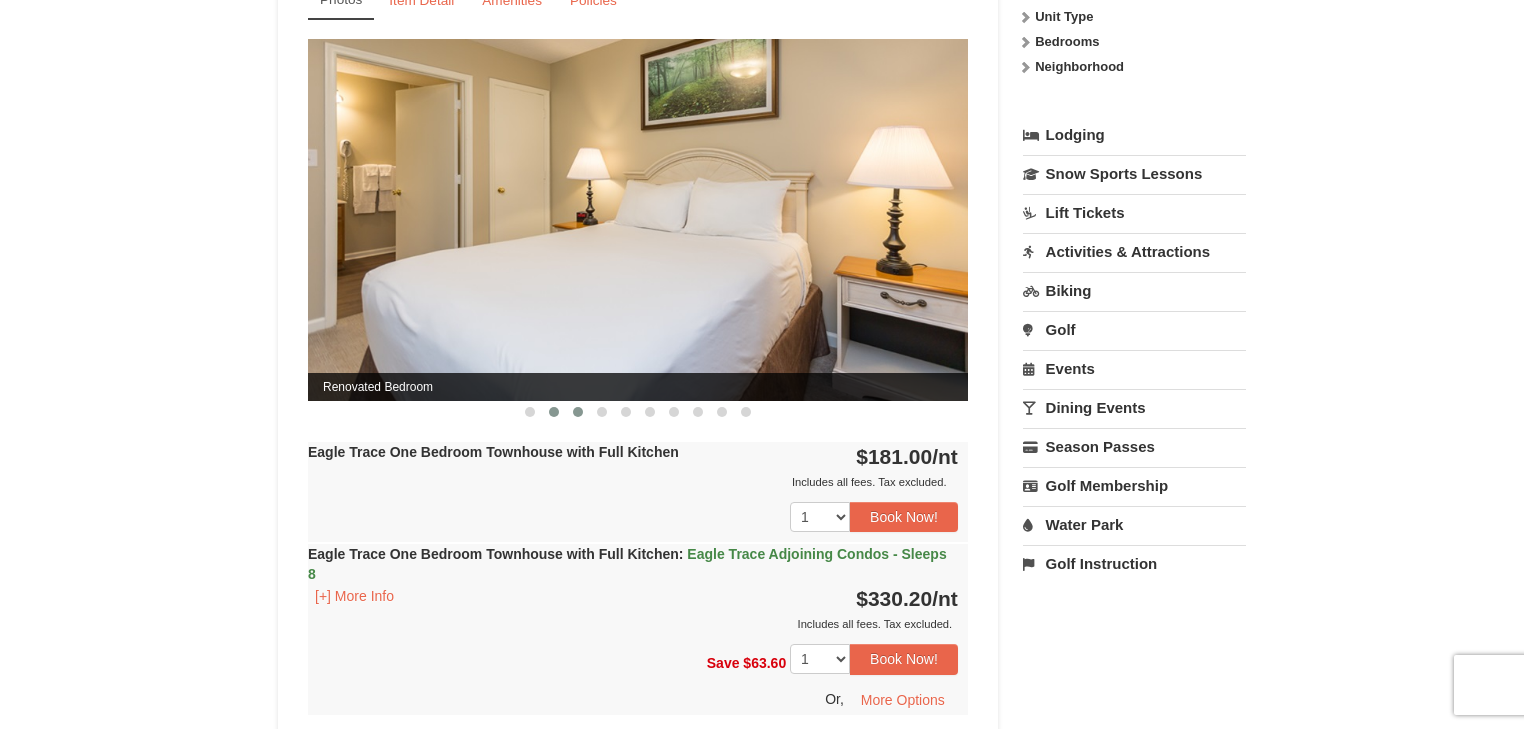 click at bounding box center (578, 412) 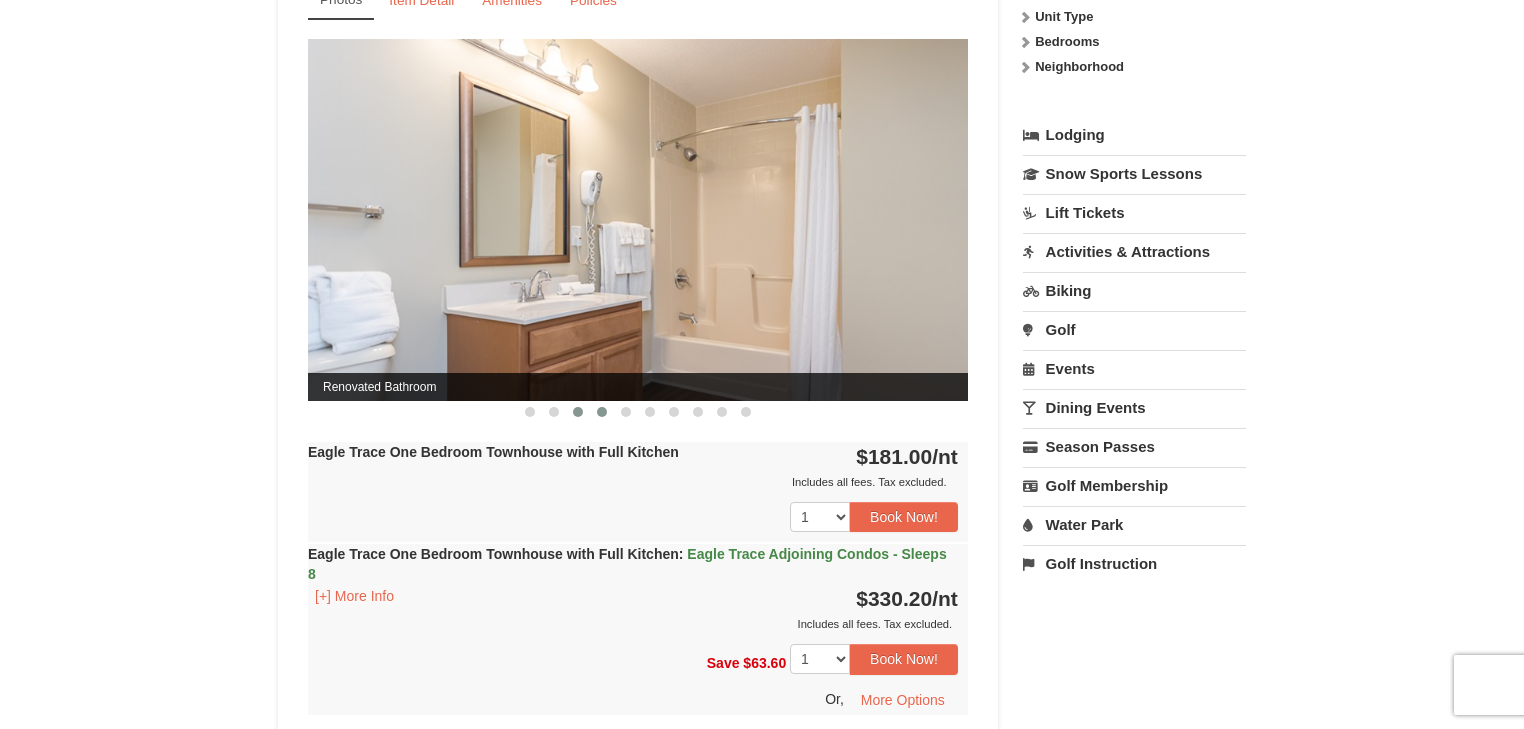 click at bounding box center [602, 412] 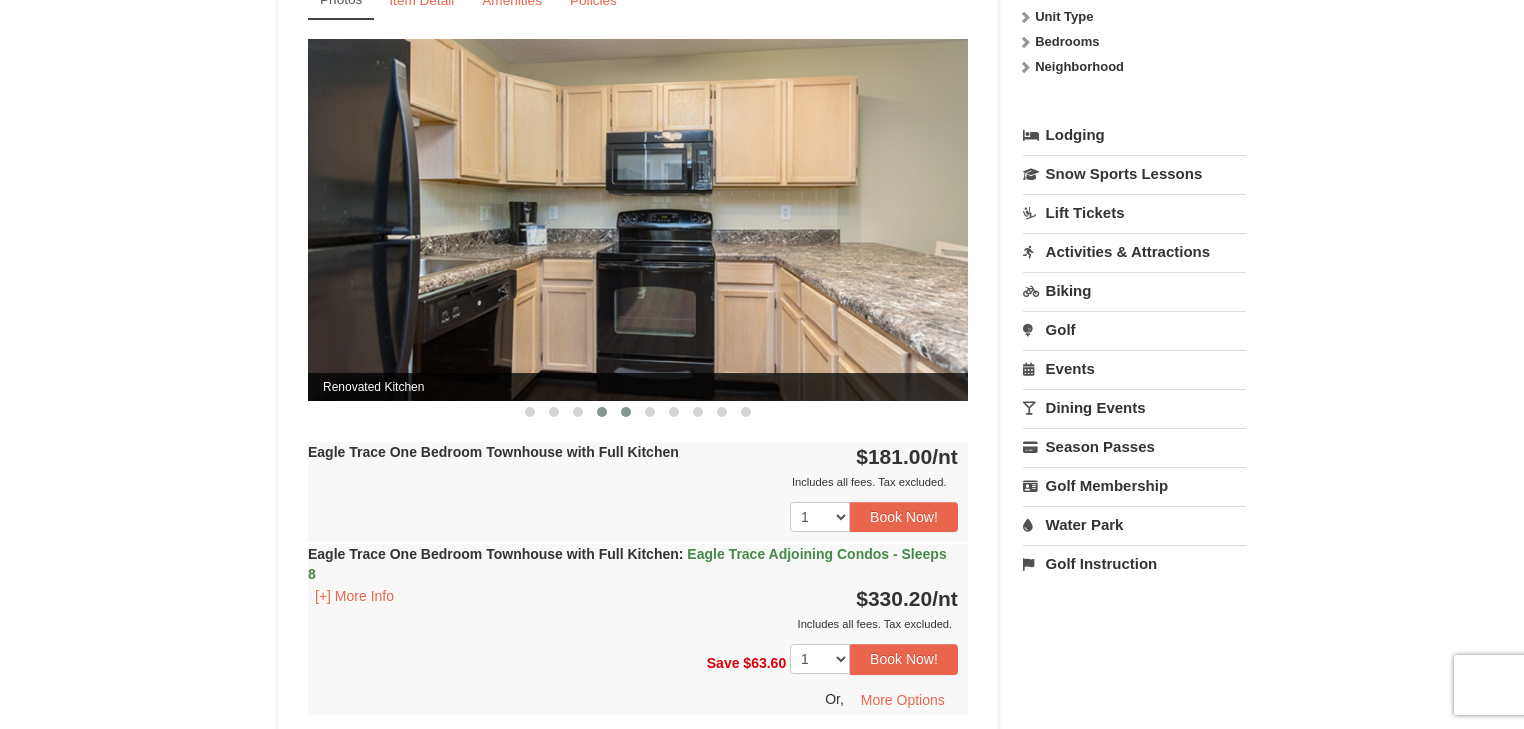 click at bounding box center (626, 412) 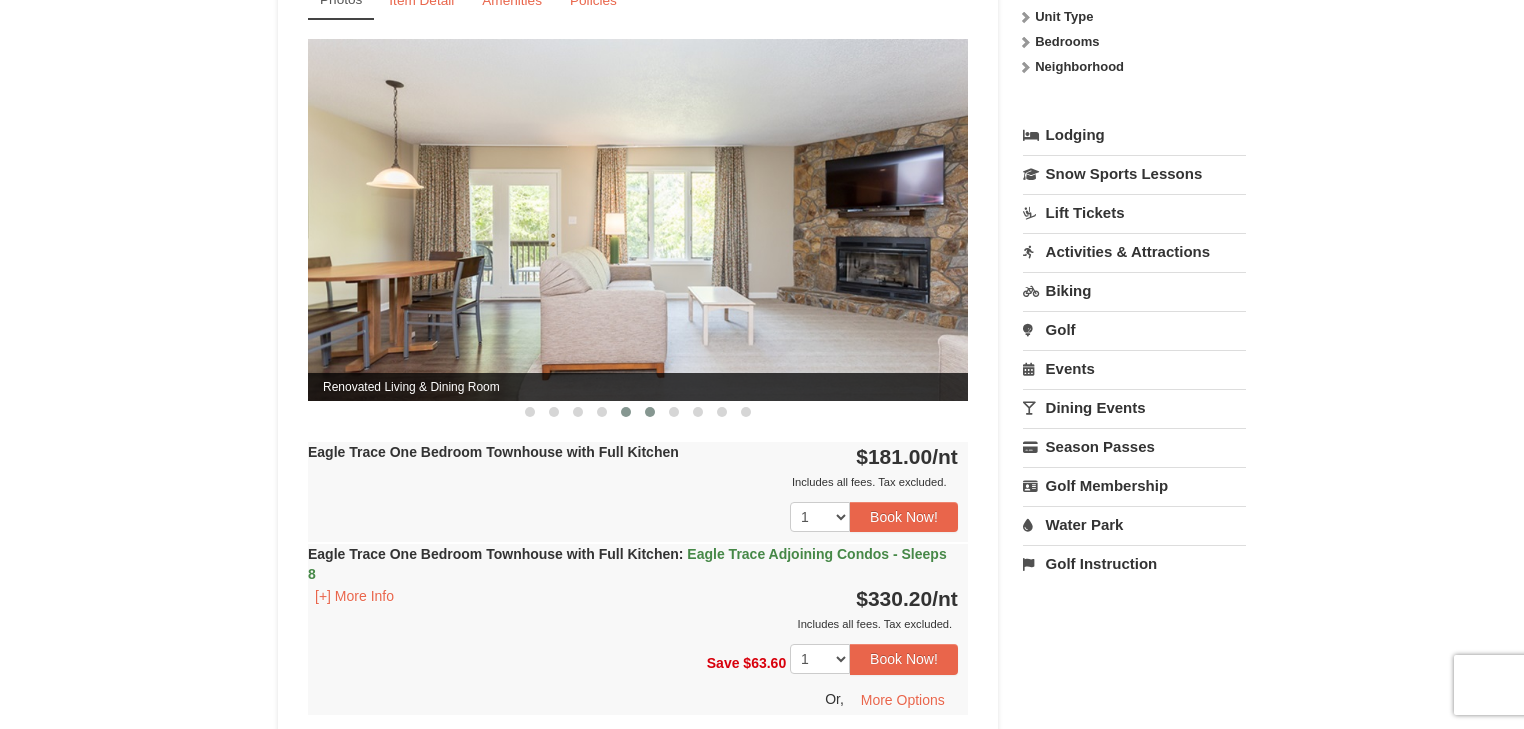 click at bounding box center [650, 412] 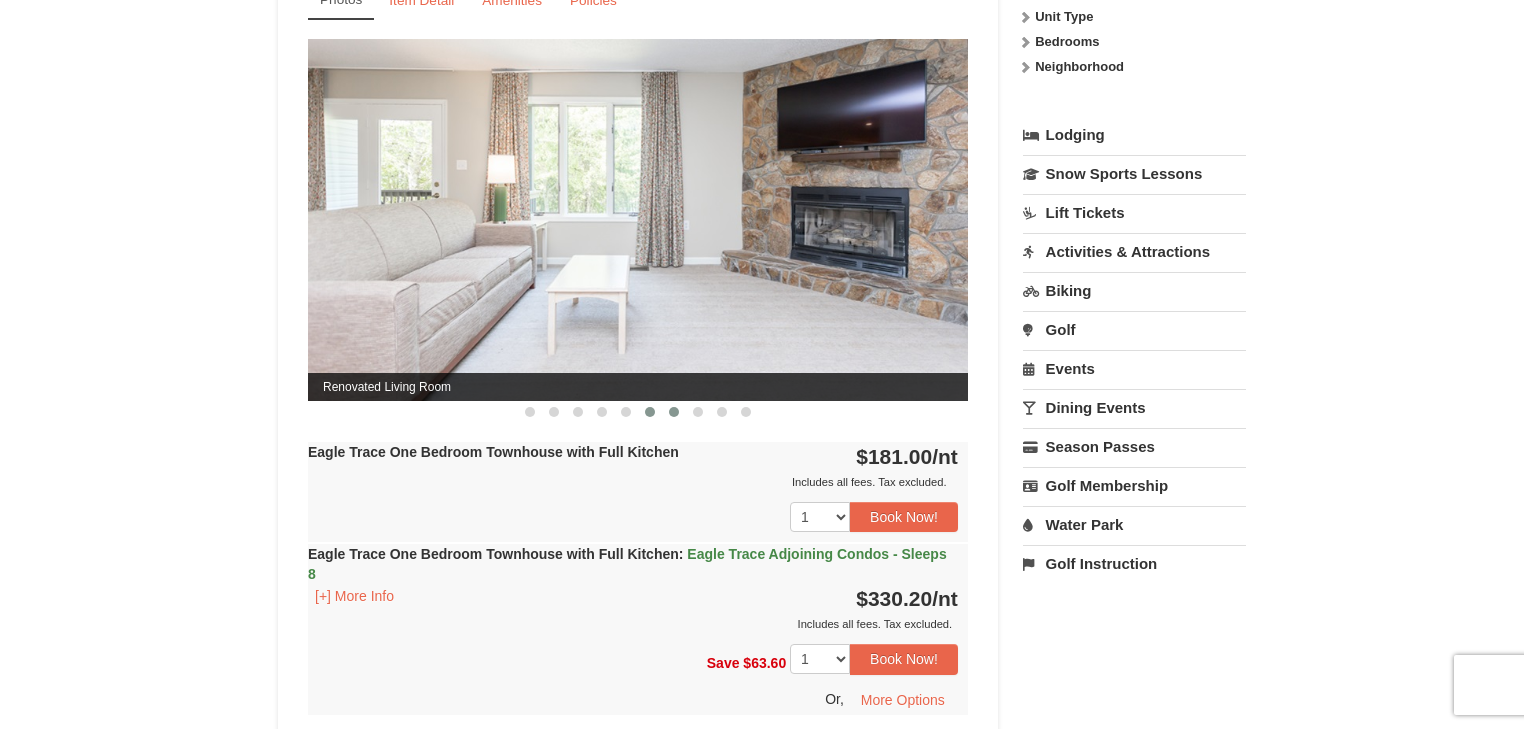 click at bounding box center (674, 412) 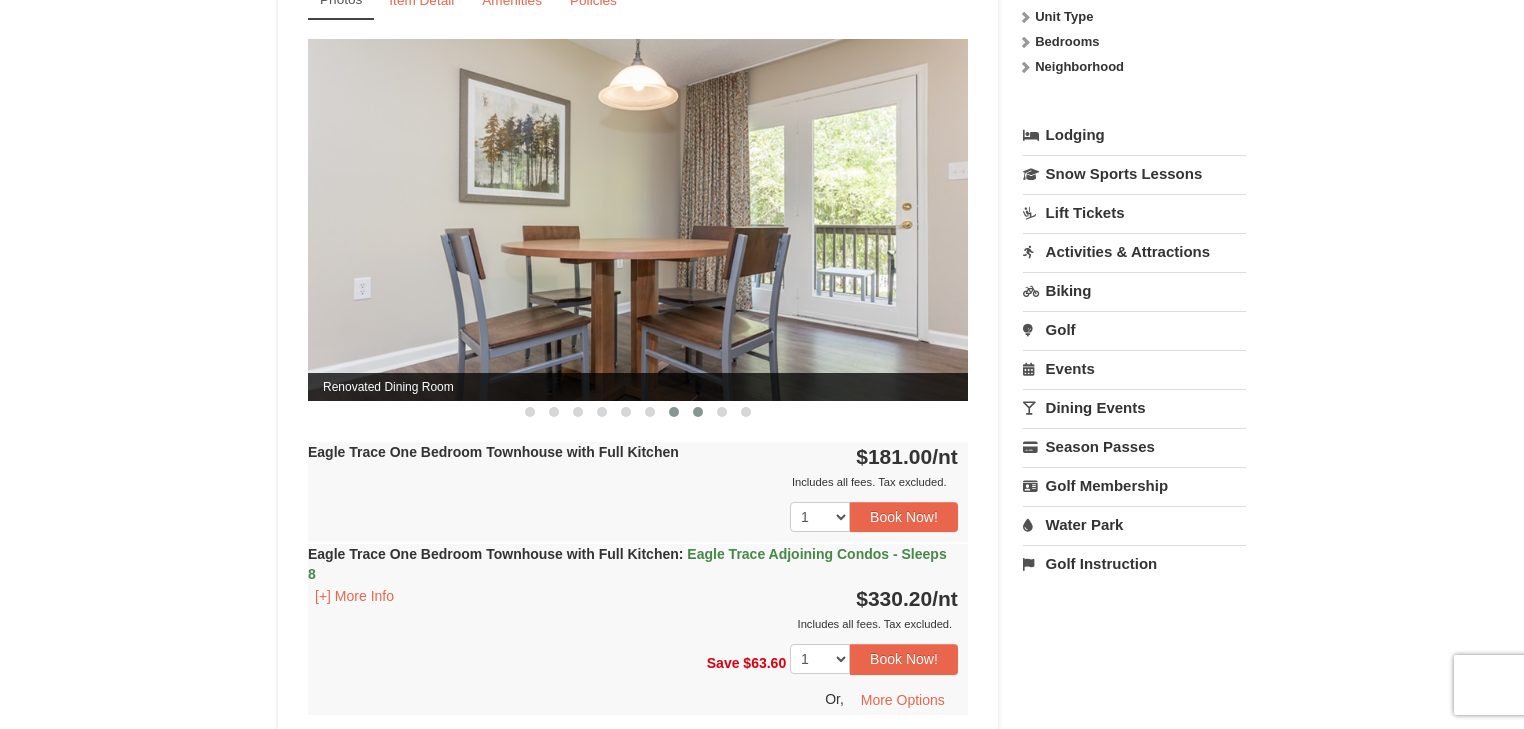 click at bounding box center [698, 412] 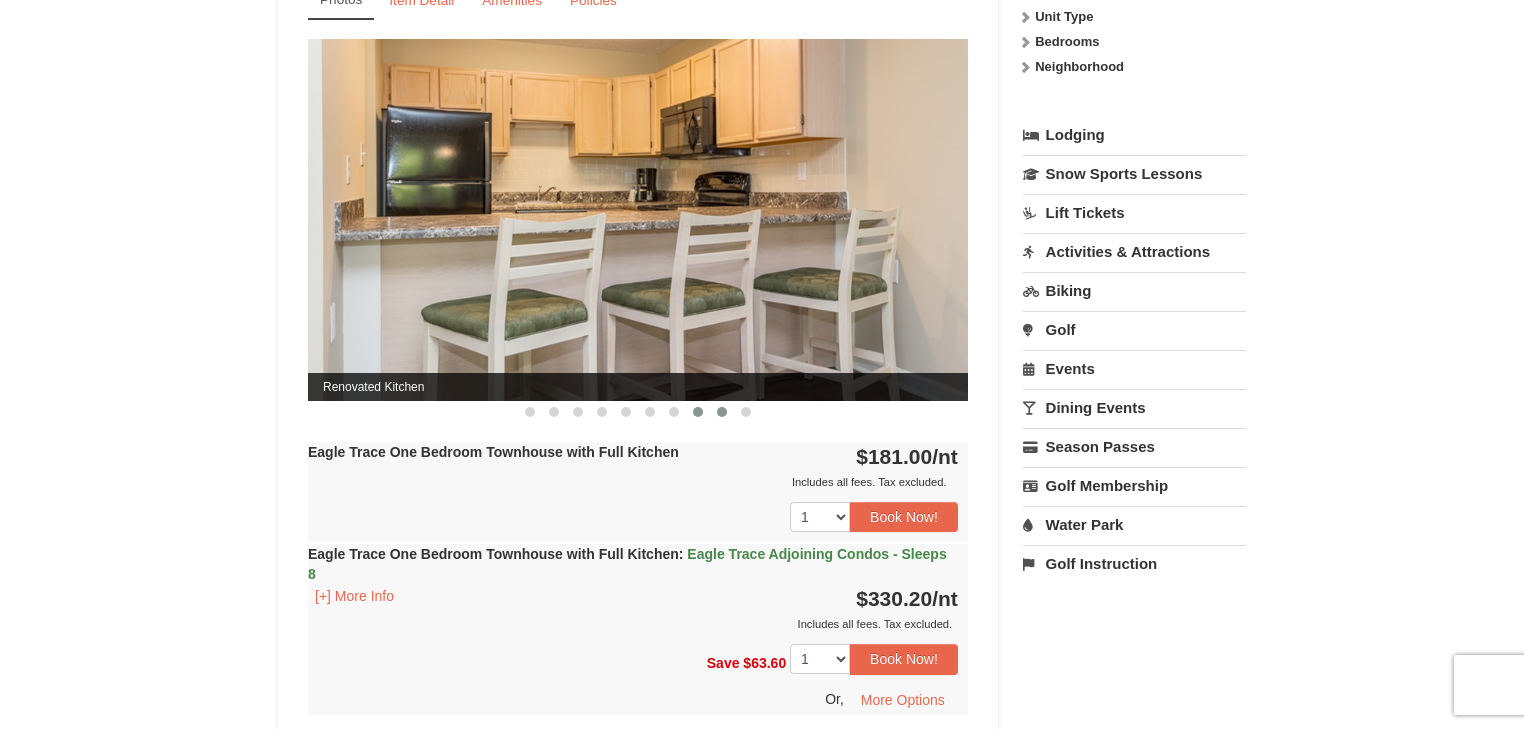 click at bounding box center [722, 412] 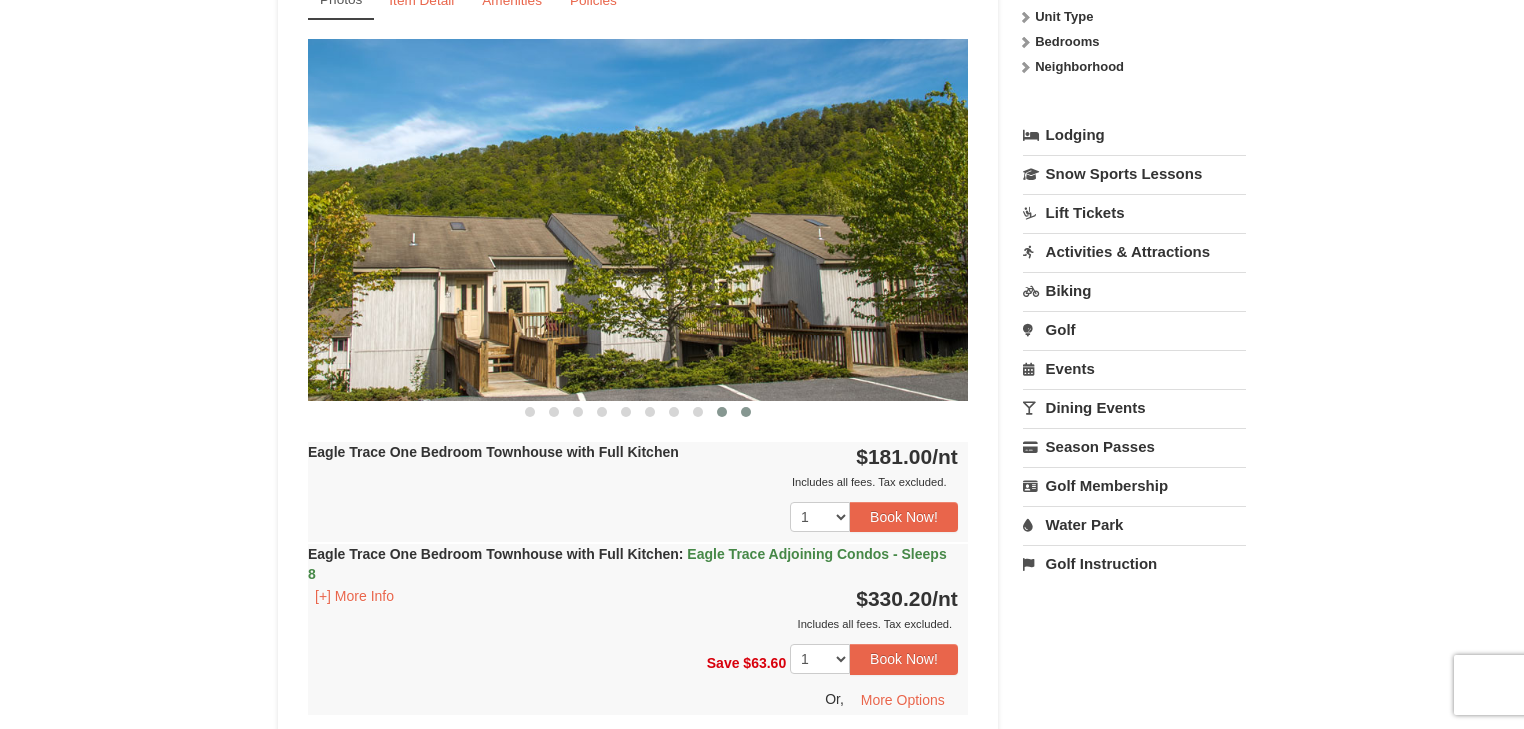 click at bounding box center (746, 412) 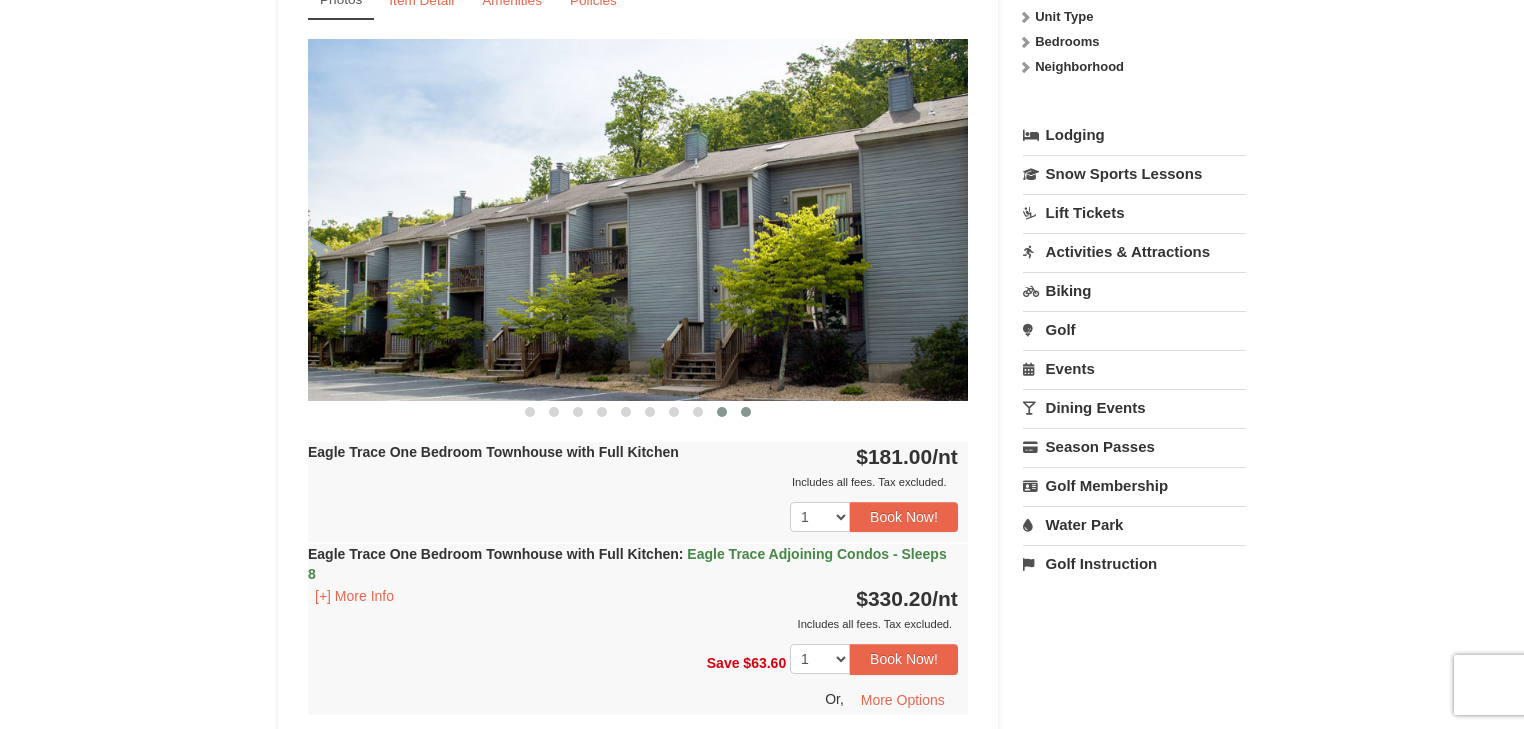 click at bounding box center (722, 412) 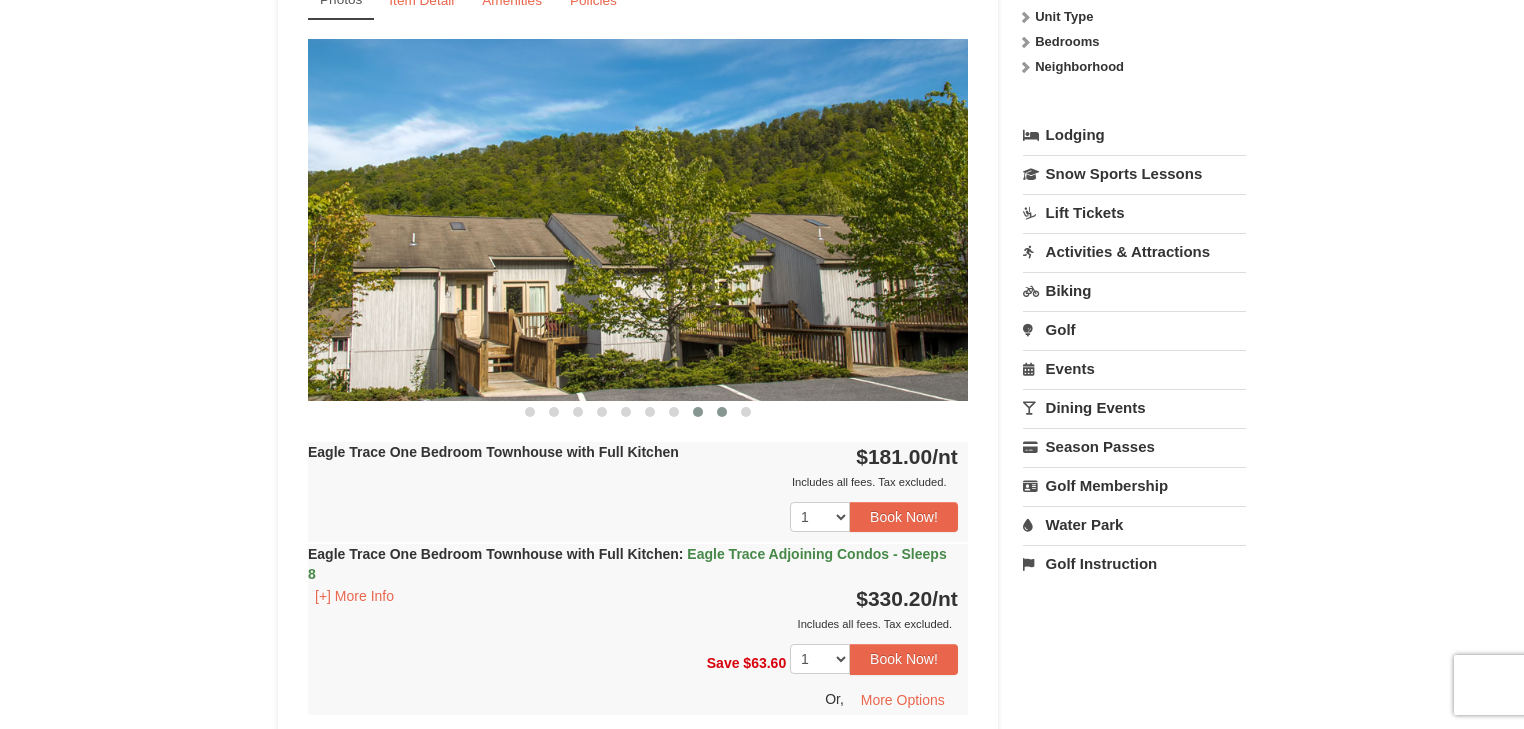click at bounding box center [698, 412] 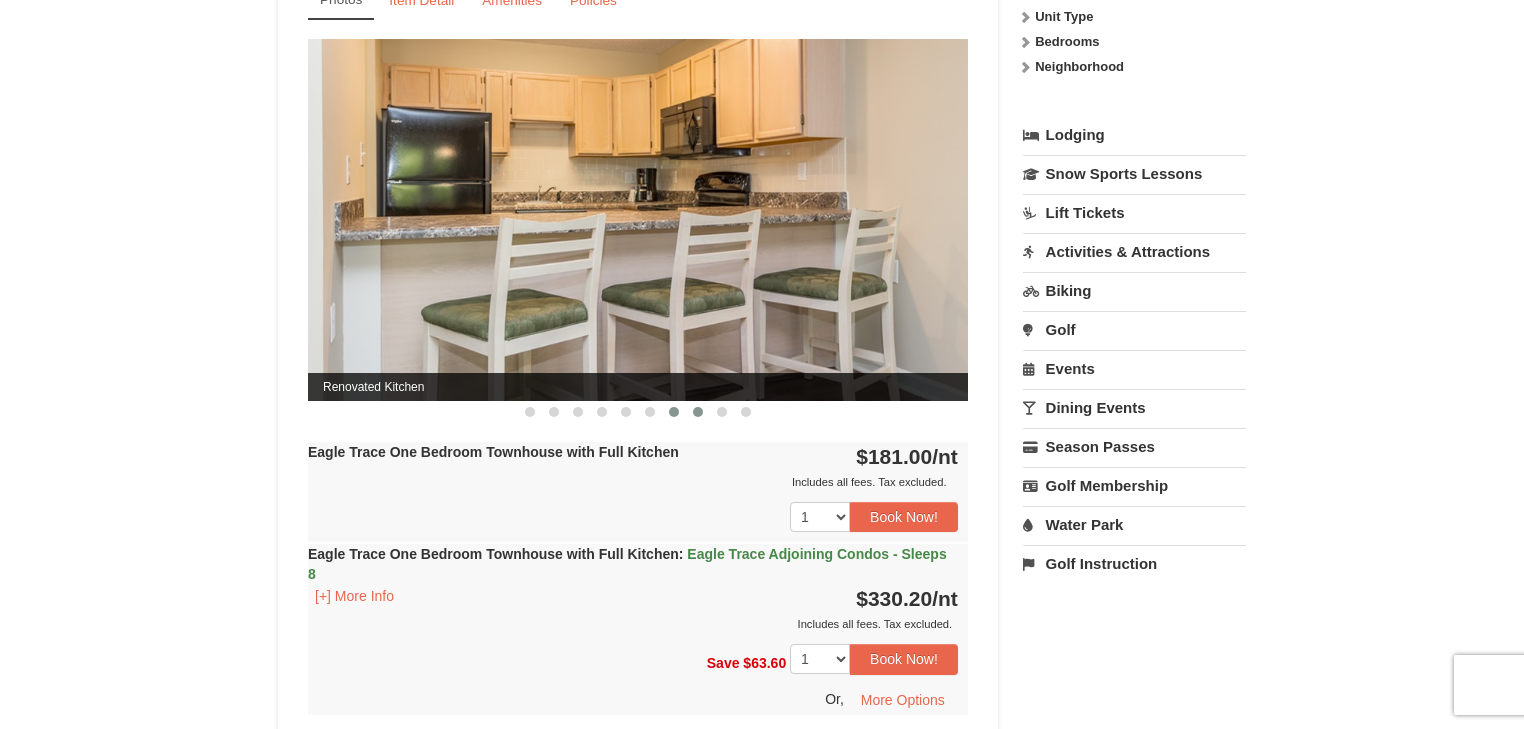 click at bounding box center (674, 412) 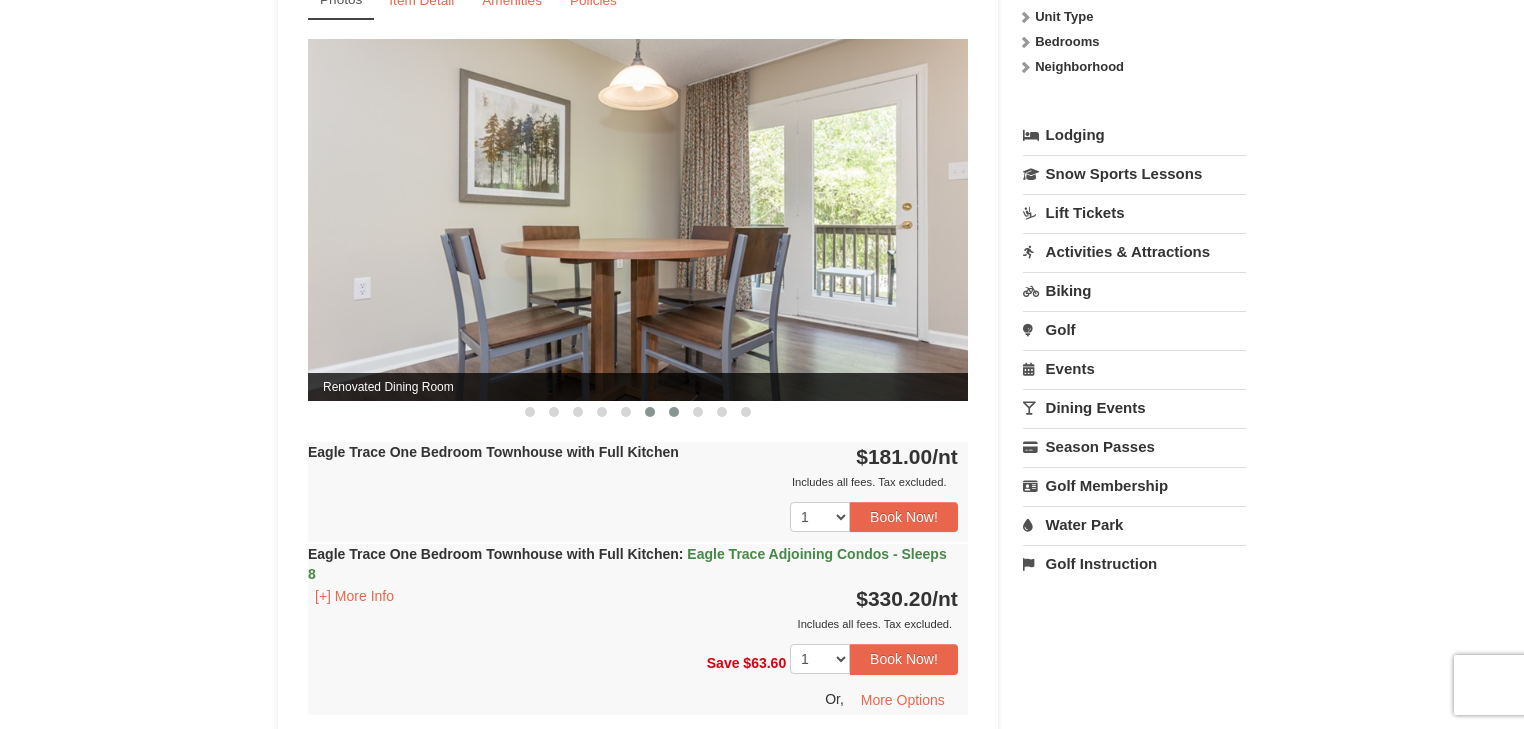 click at bounding box center [650, 412] 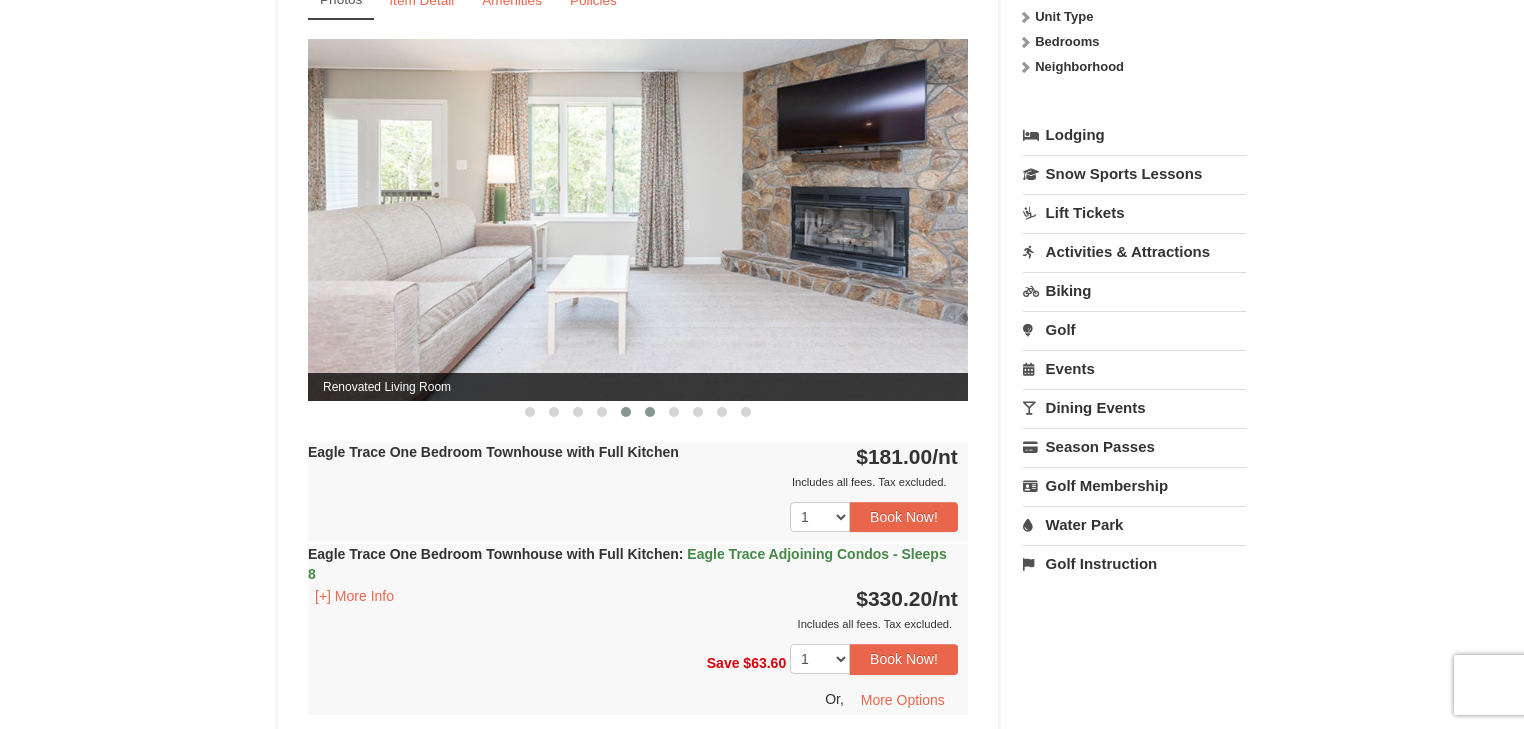 click at bounding box center (626, 412) 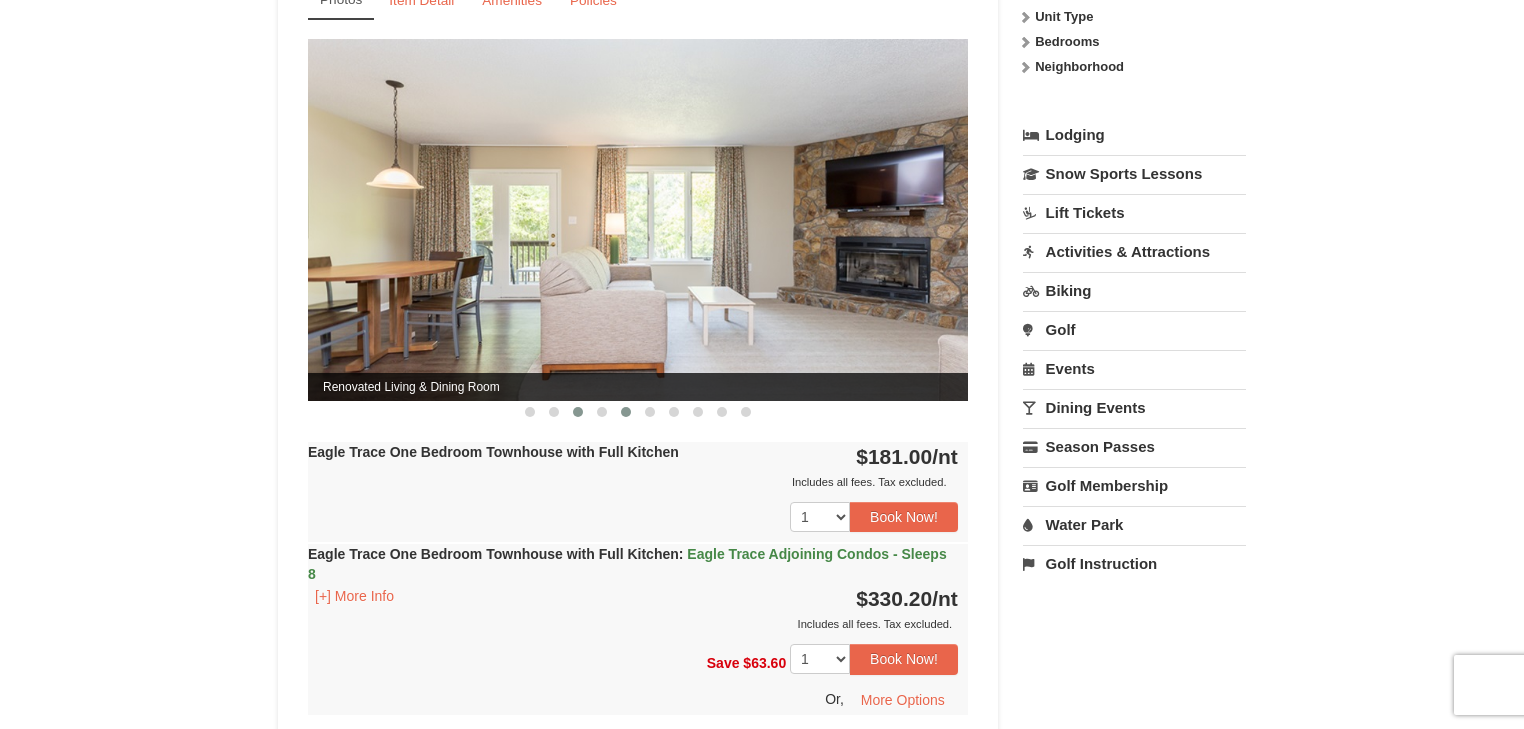 click at bounding box center [578, 412] 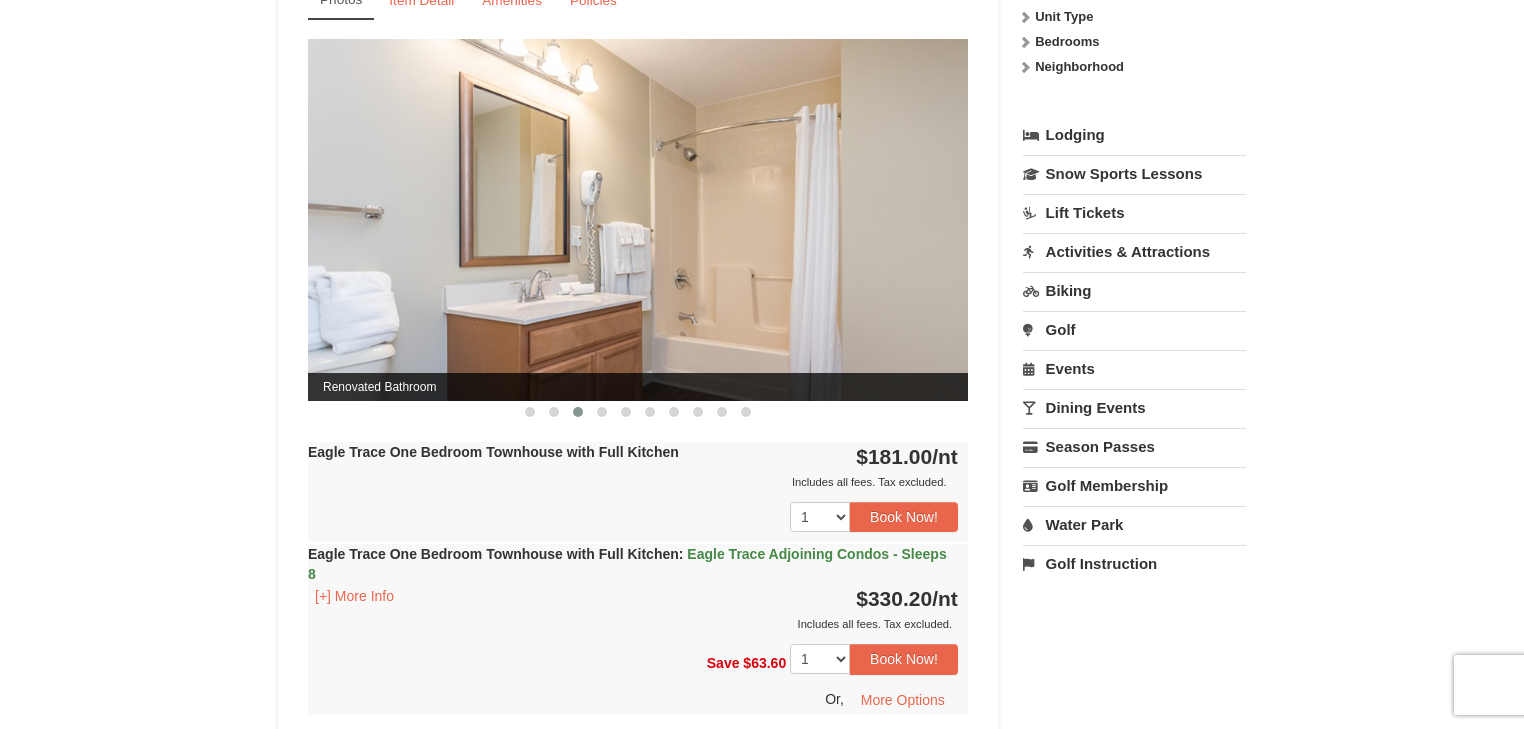 click at bounding box center (578, 412) 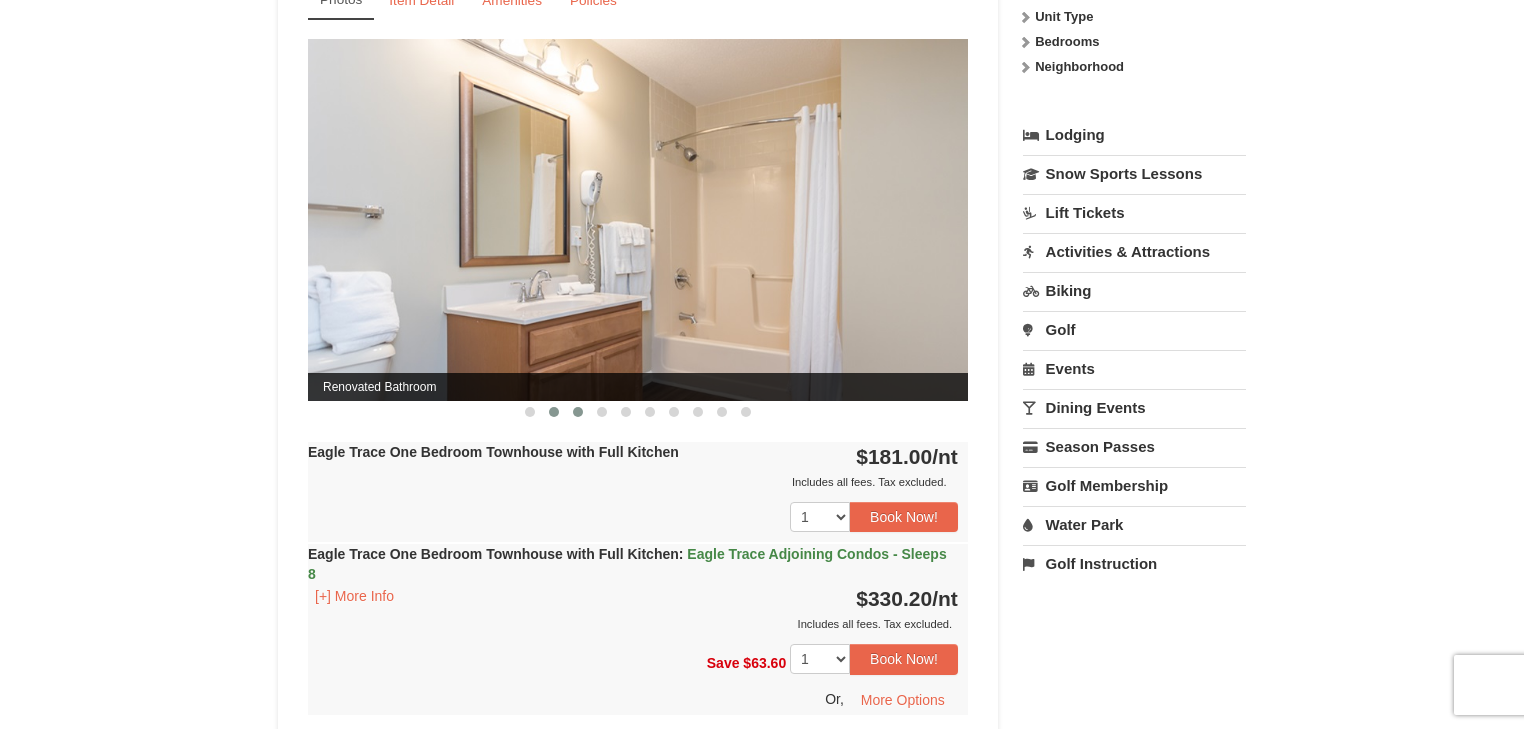 click at bounding box center [554, 412] 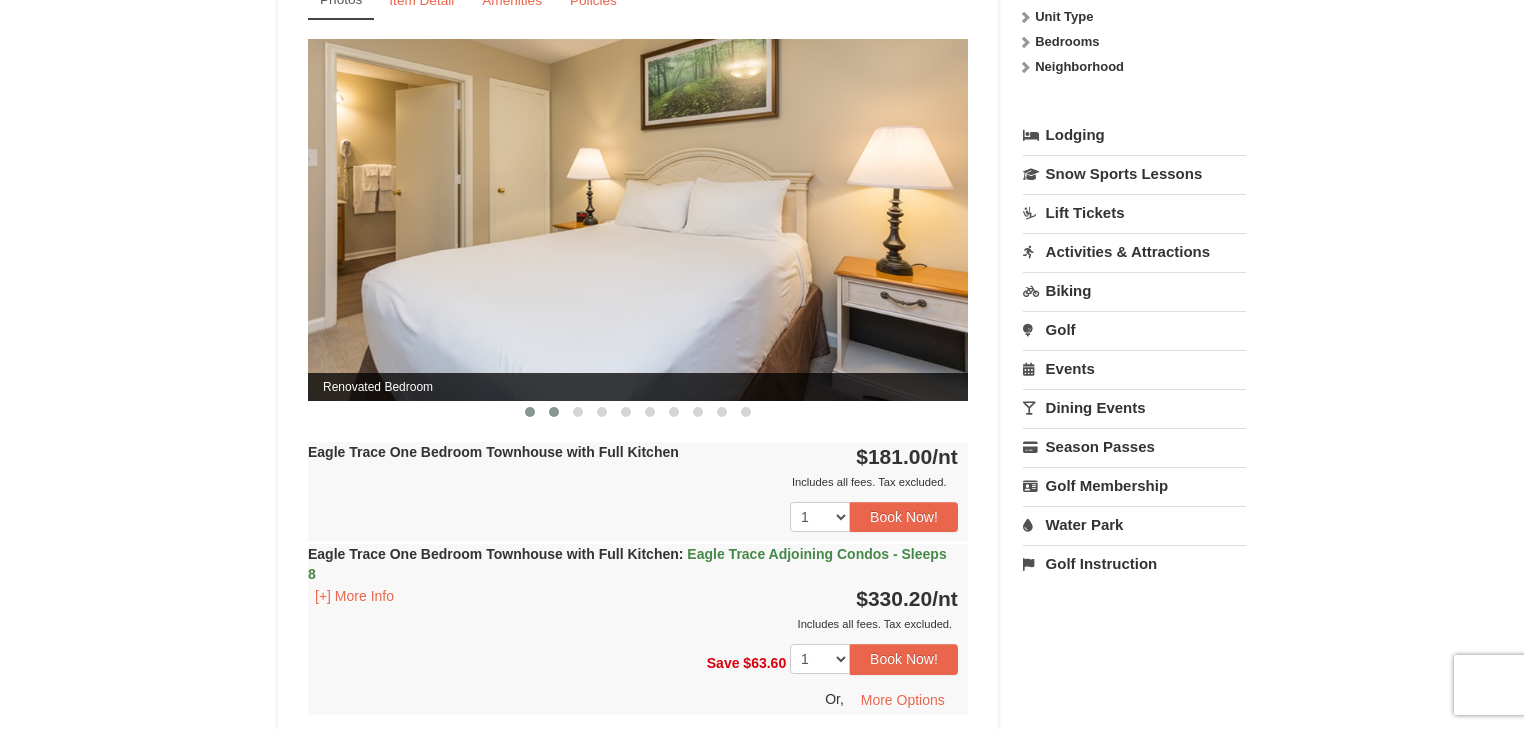 click at bounding box center [530, 412] 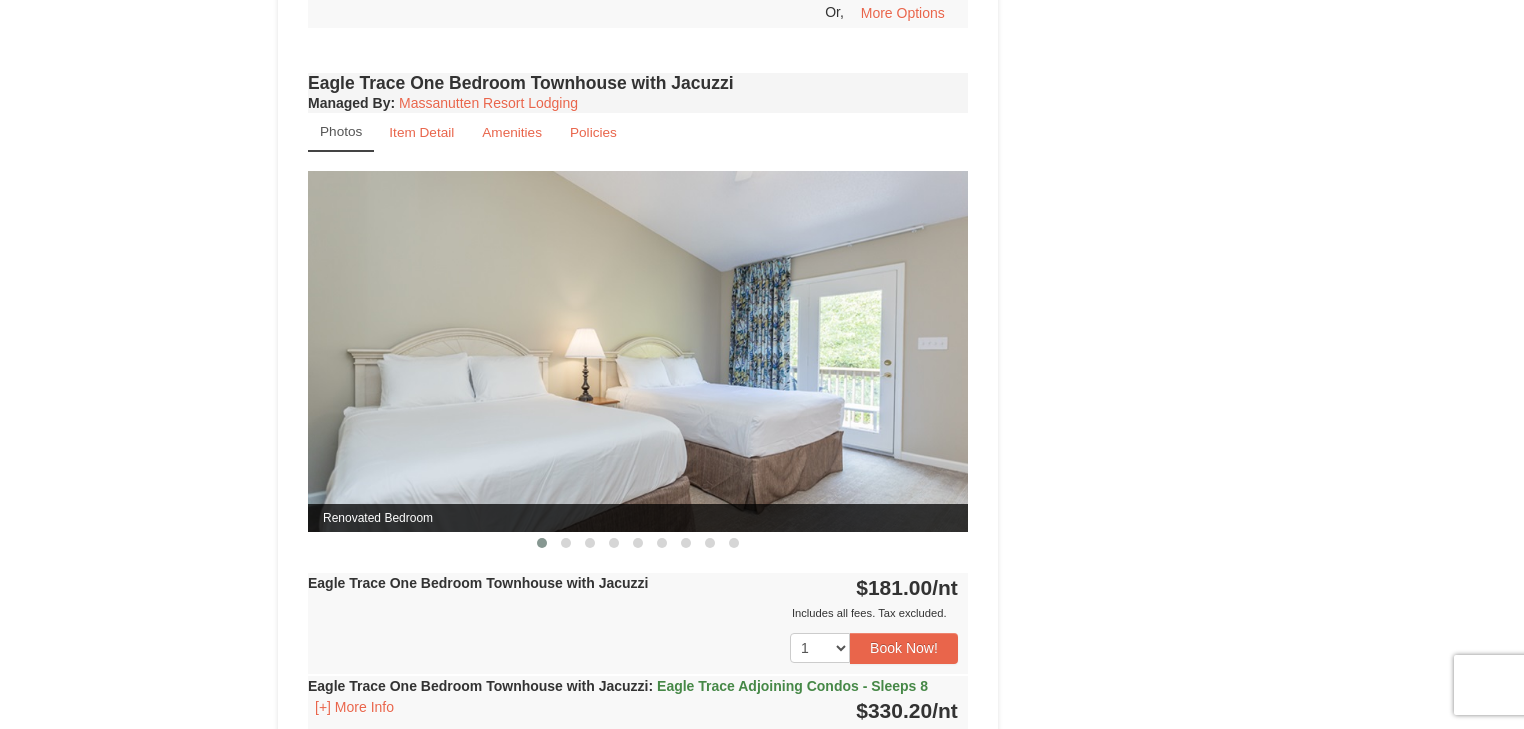 scroll, scrollTop: 1600, scrollLeft: 0, axis: vertical 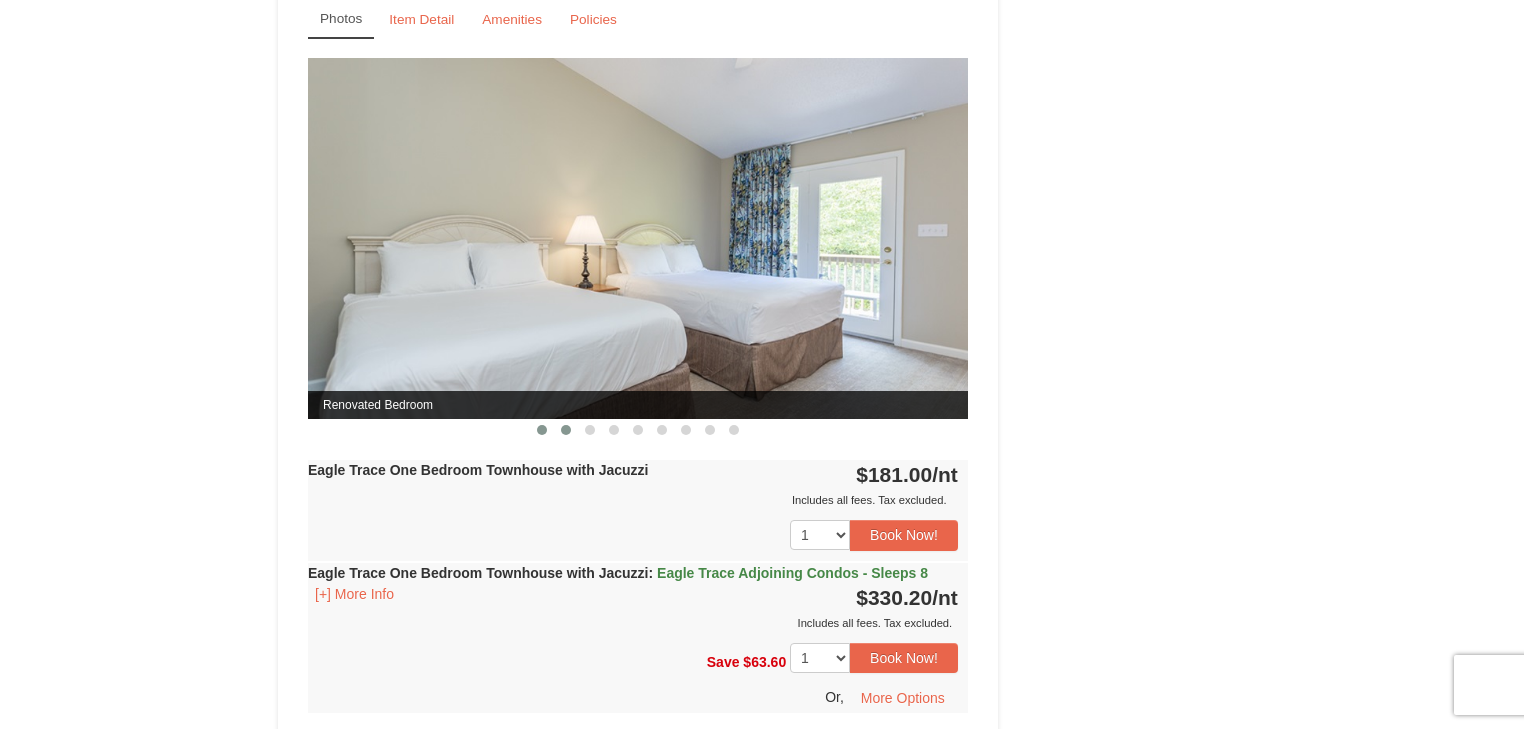 click at bounding box center (566, 430) 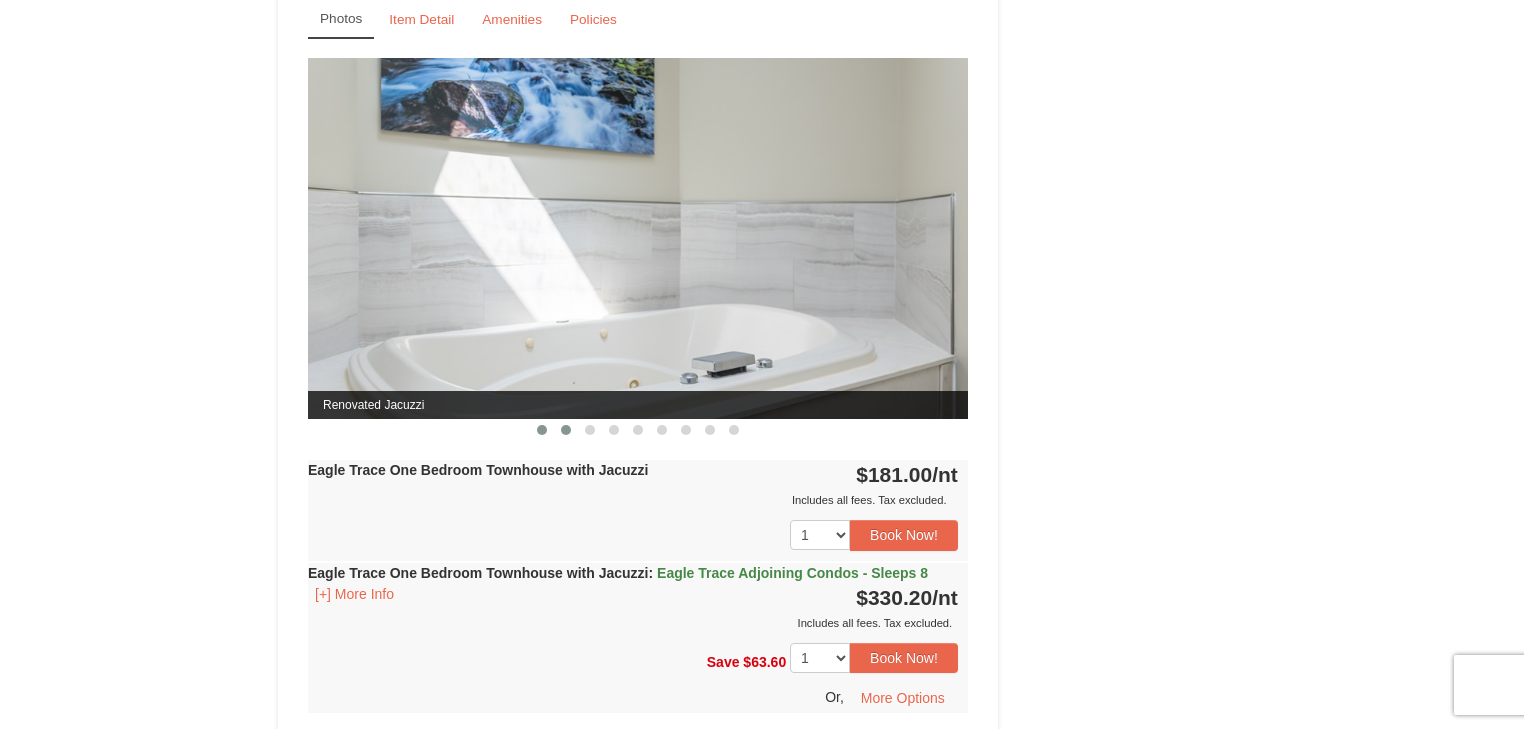 click at bounding box center (542, 430) 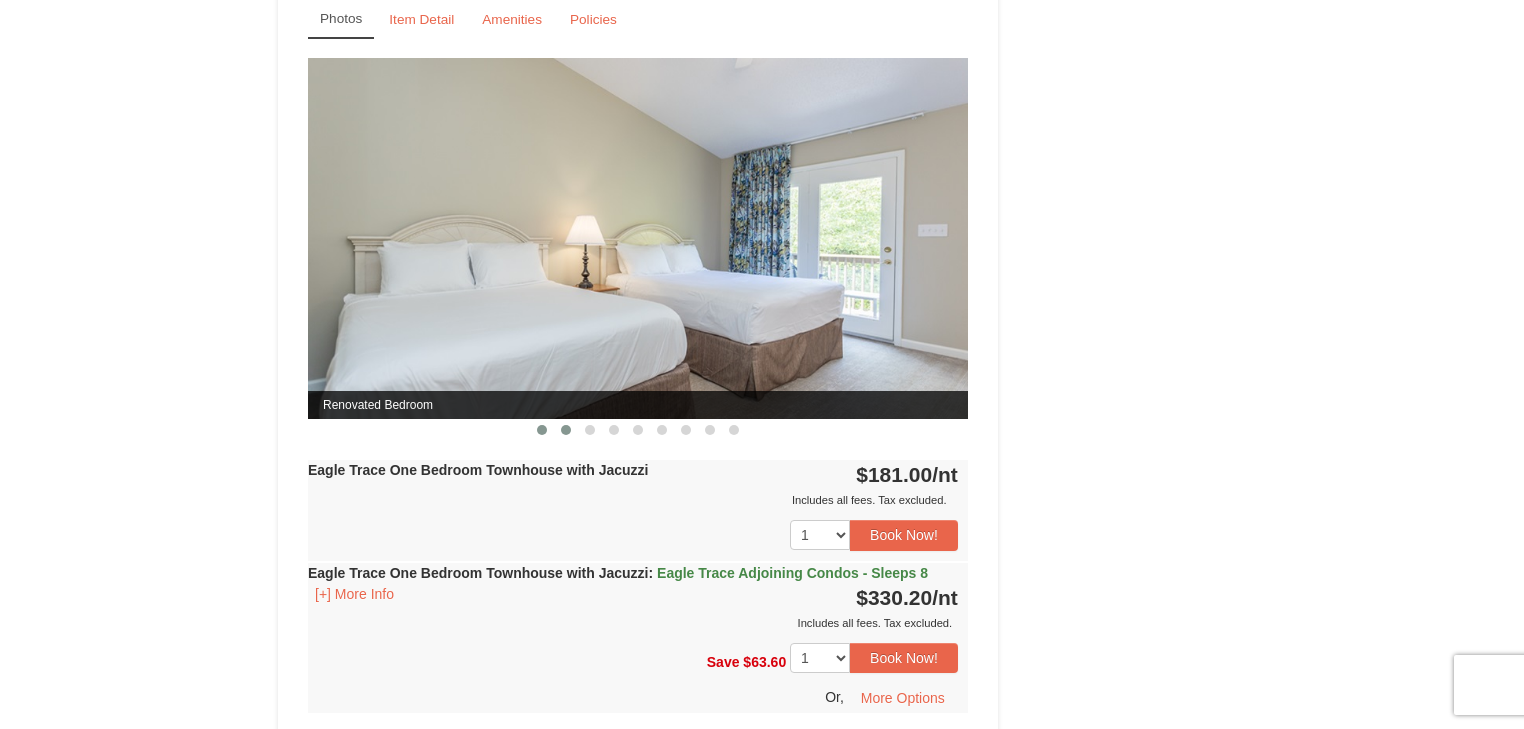 click at bounding box center [566, 430] 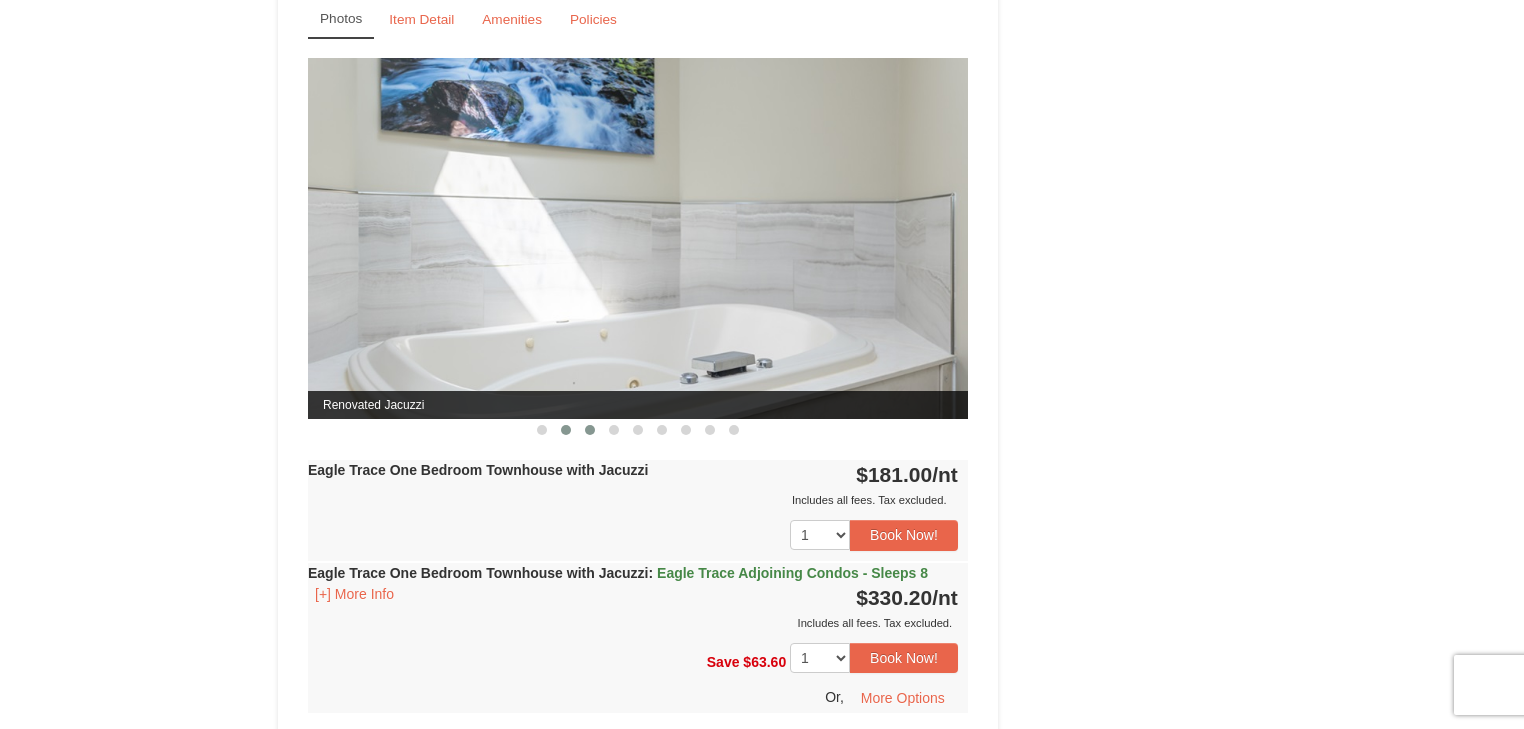click at bounding box center (590, 430) 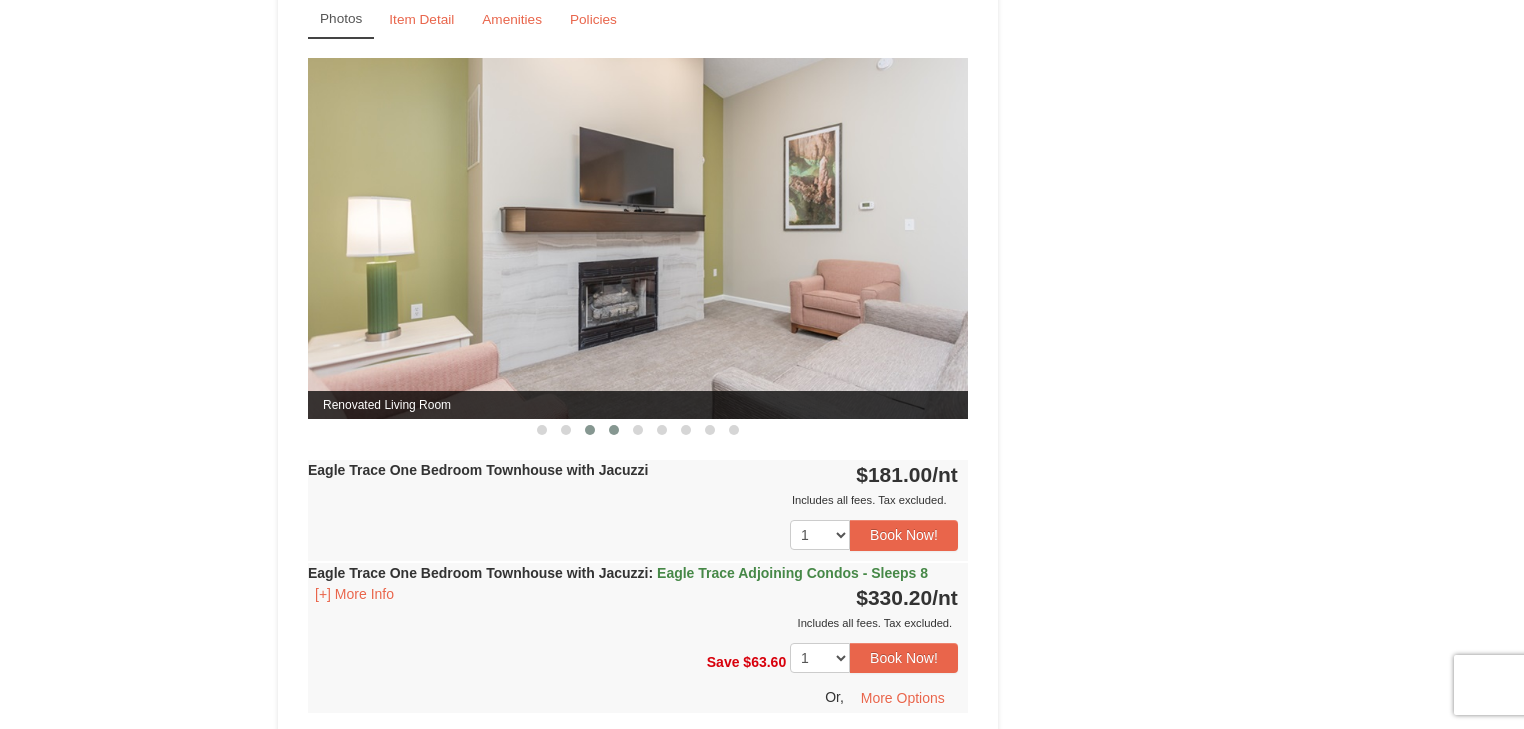 click at bounding box center (614, 430) 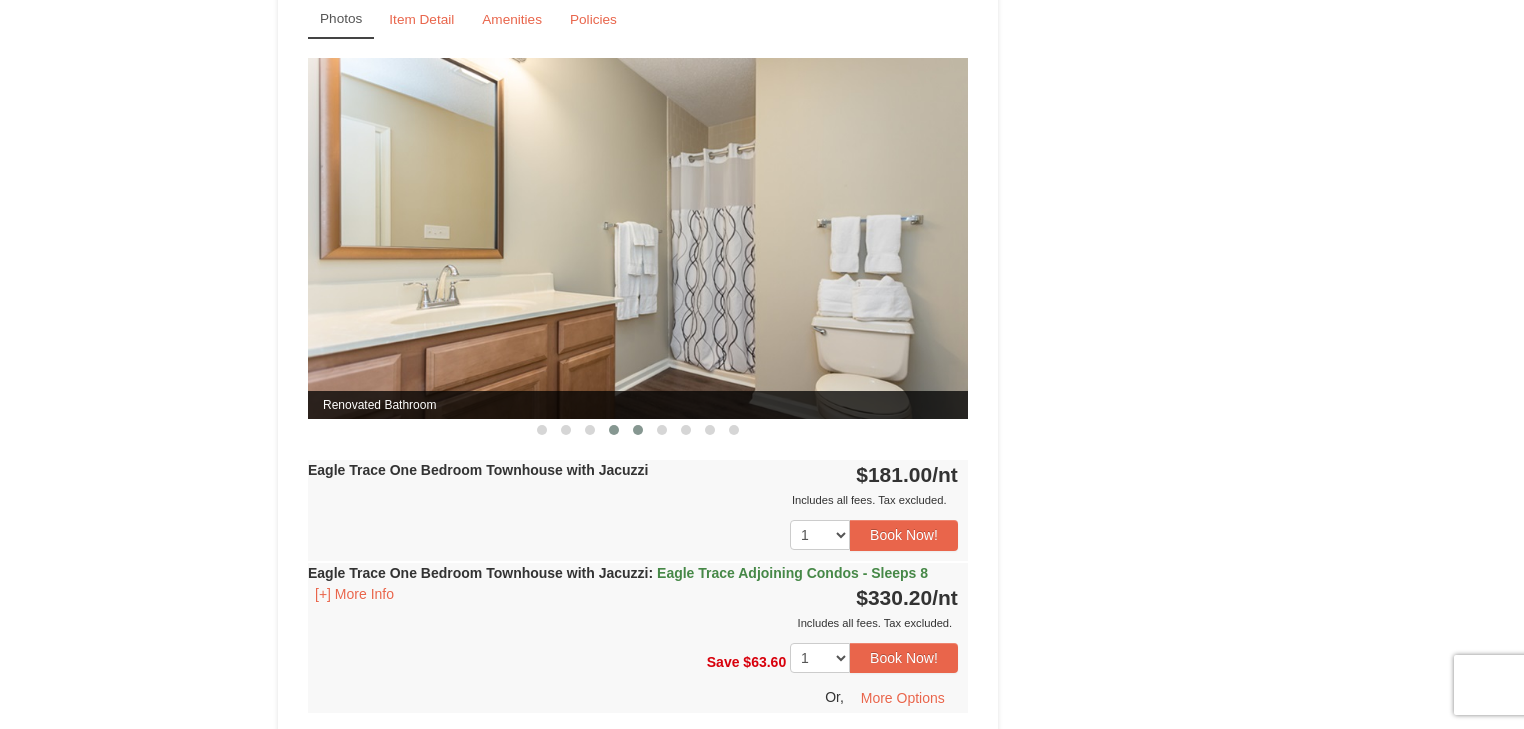 click at bounding box center [638, 430] 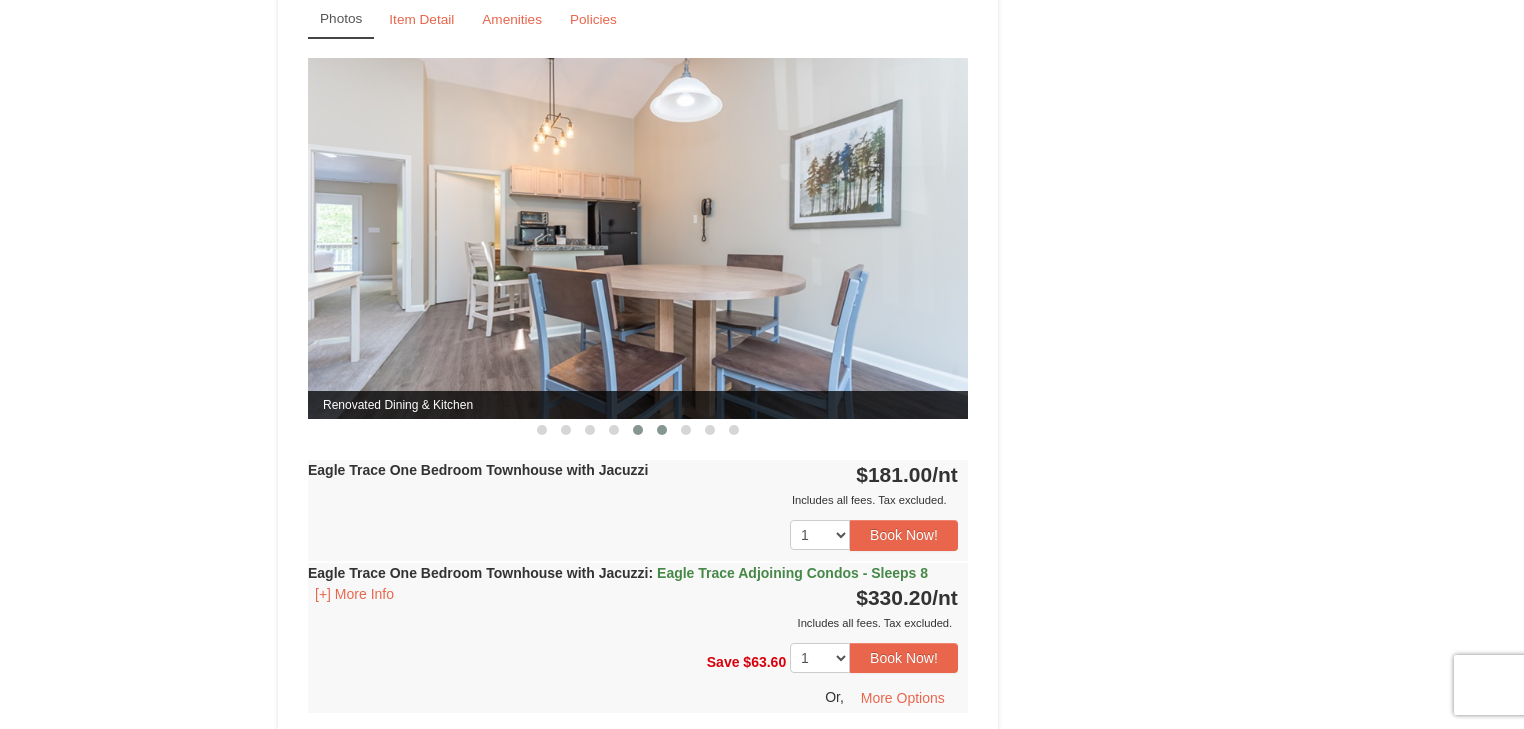 click at bounding box center (662, 430) 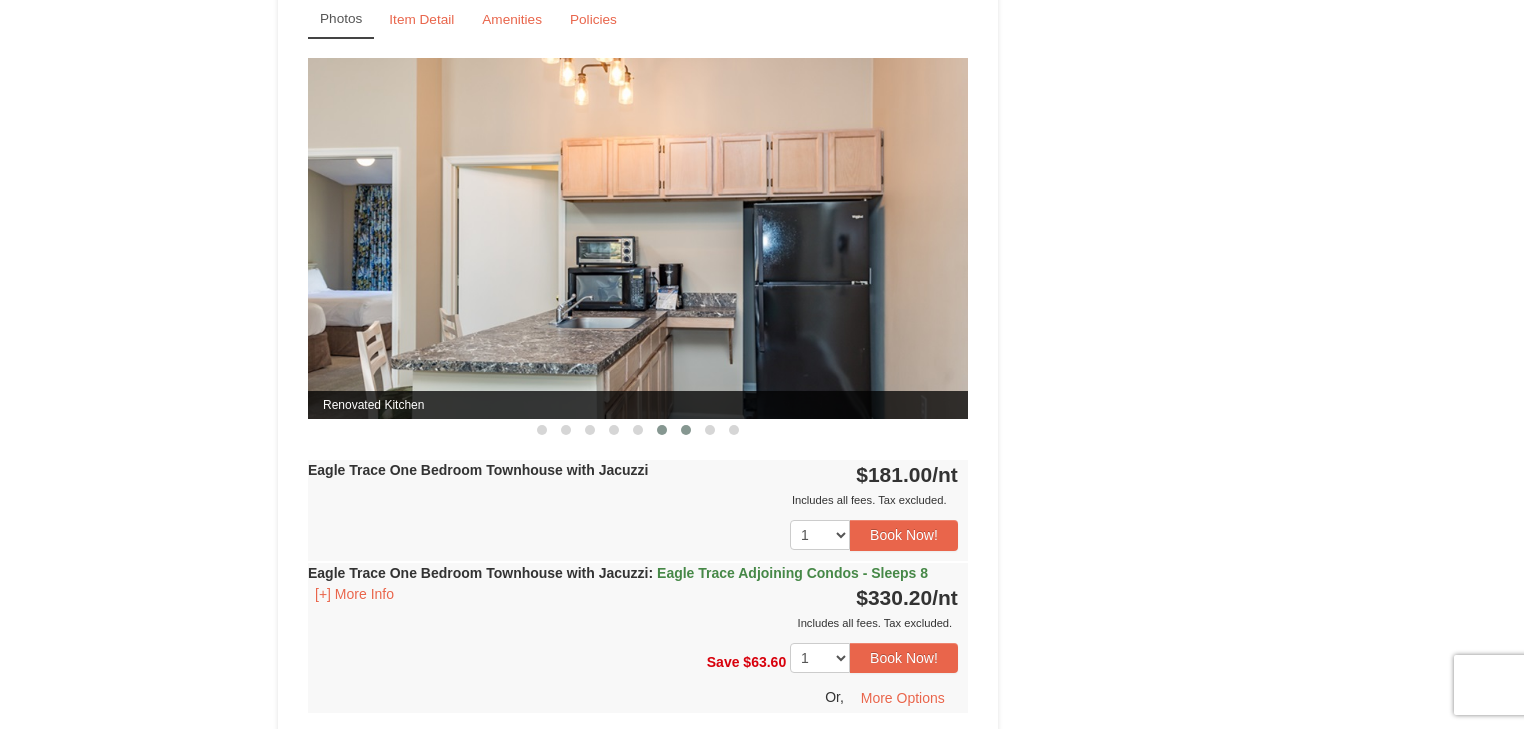 click at bounding box center (686, 430) 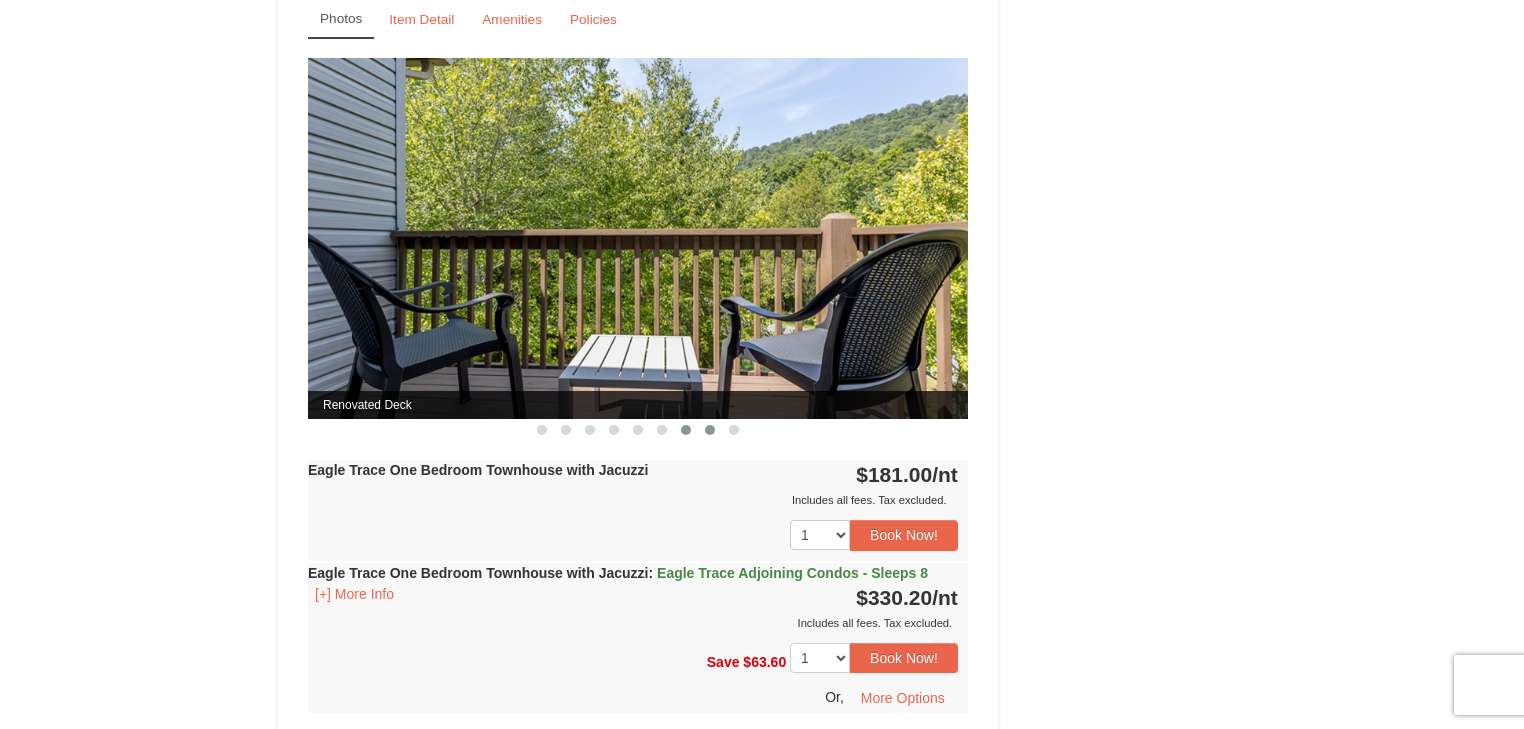 click at bounding box center (710, 430) 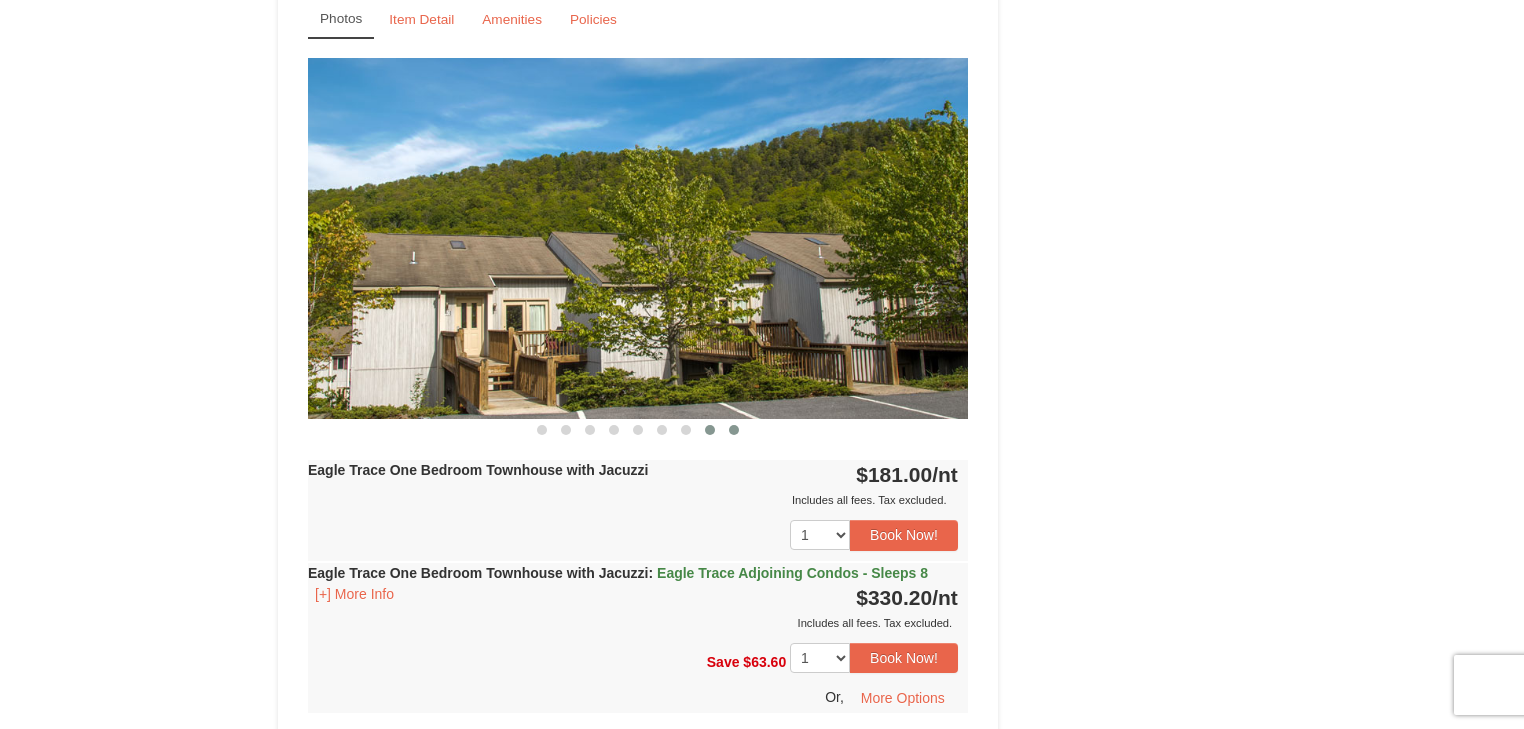 click at bounding box center (734, 430) 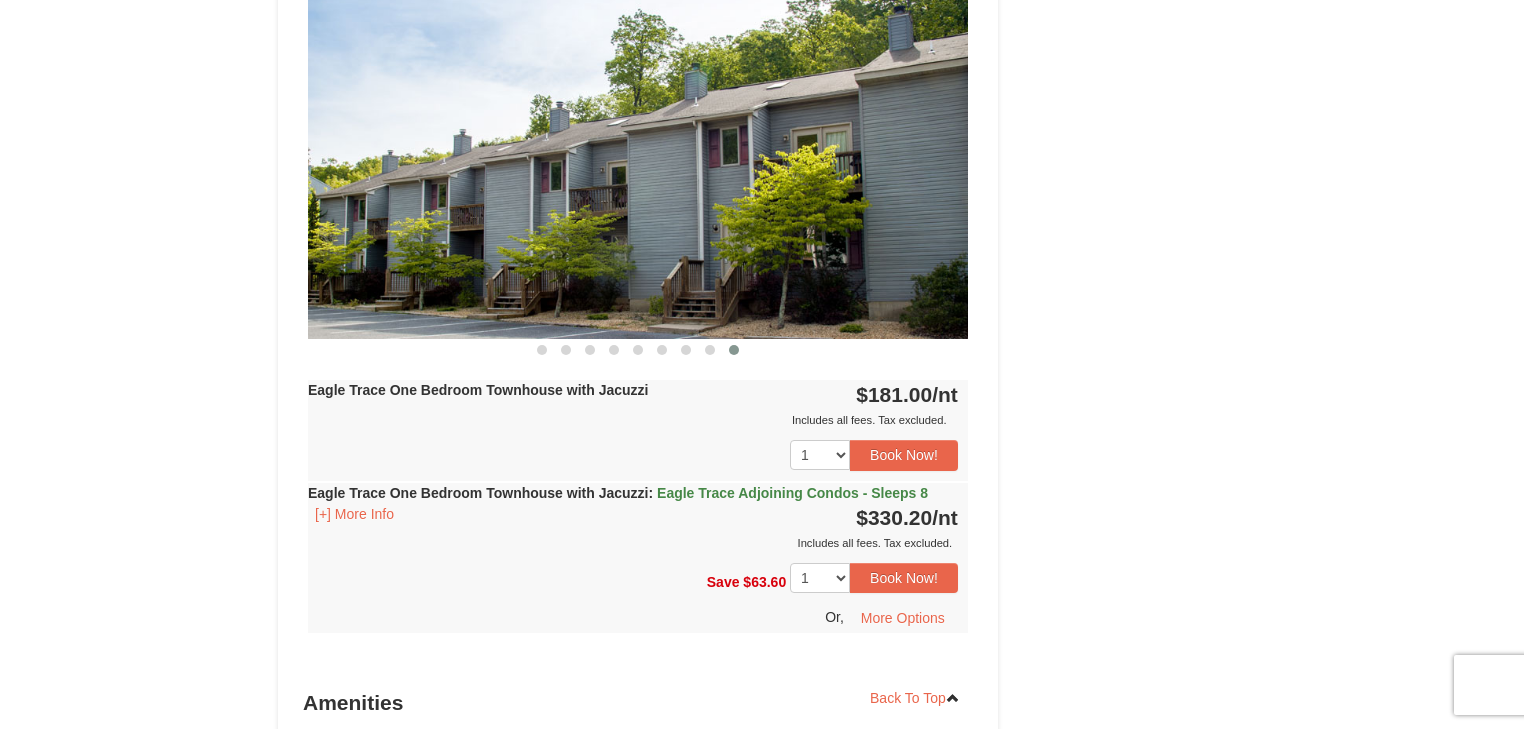 scroll, scrollTop: 1760, scrollLeft: 0, axis: vertical 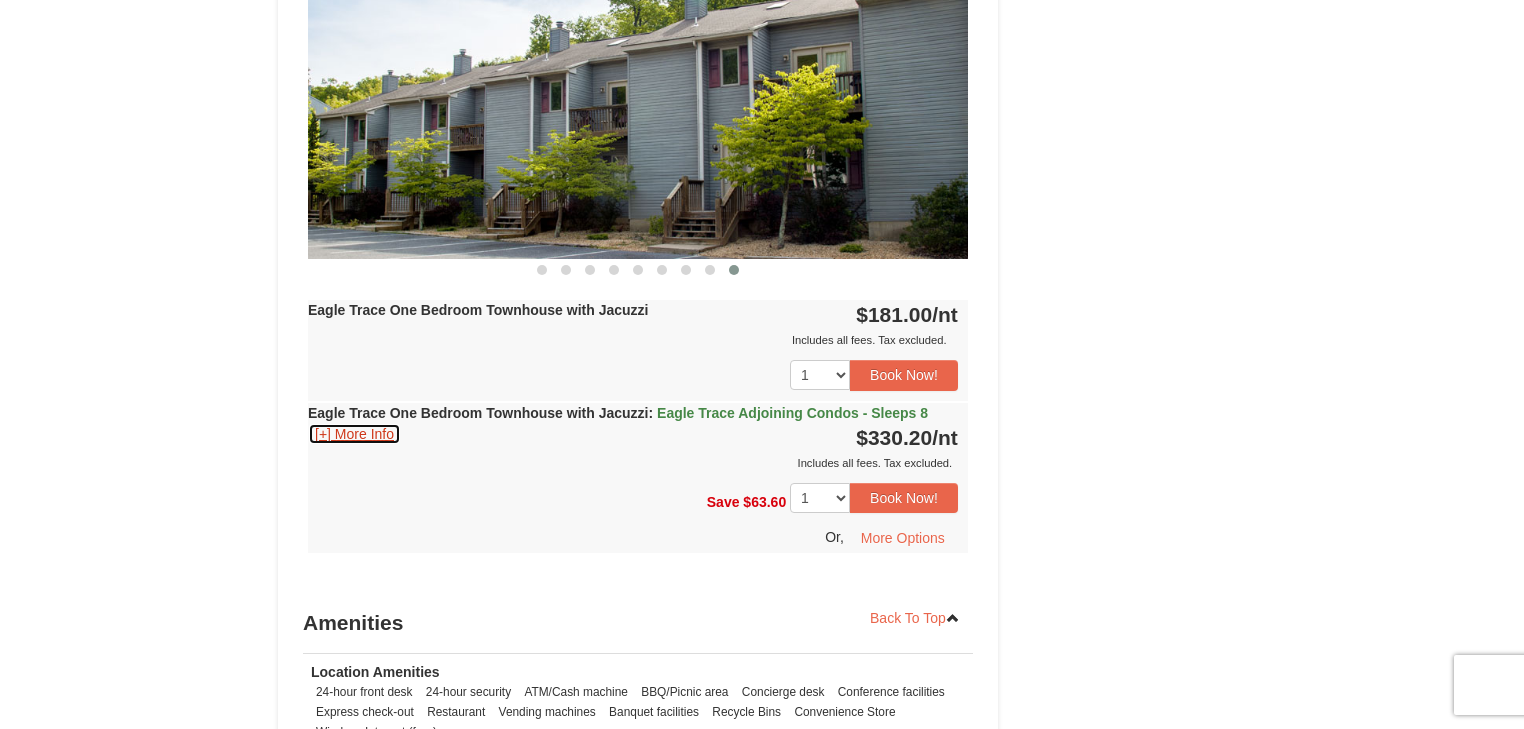 click on "[+] More Info" at bounding box center (354, 434) 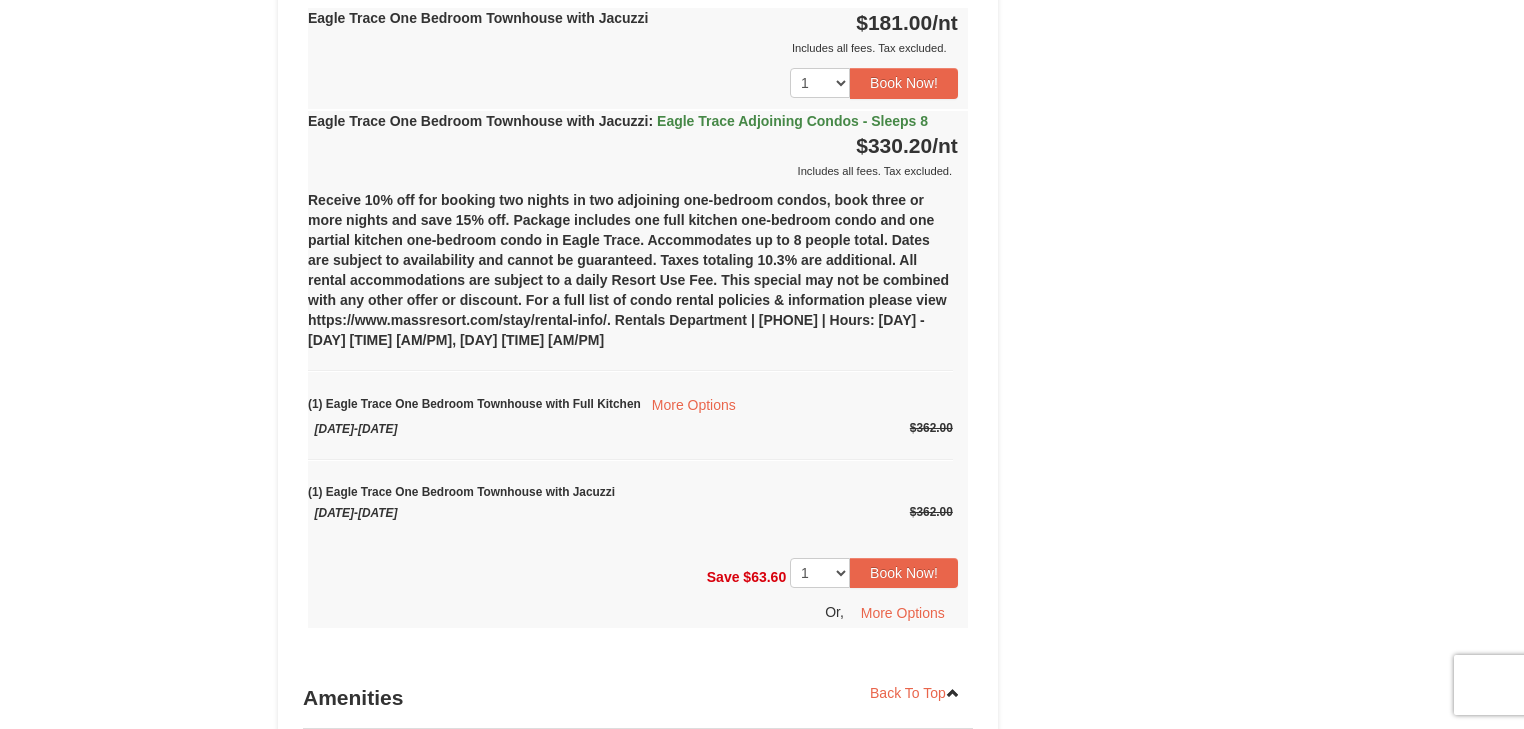 scroll, scrollTop: 2080, scrollLeft: 0, axis: vertical 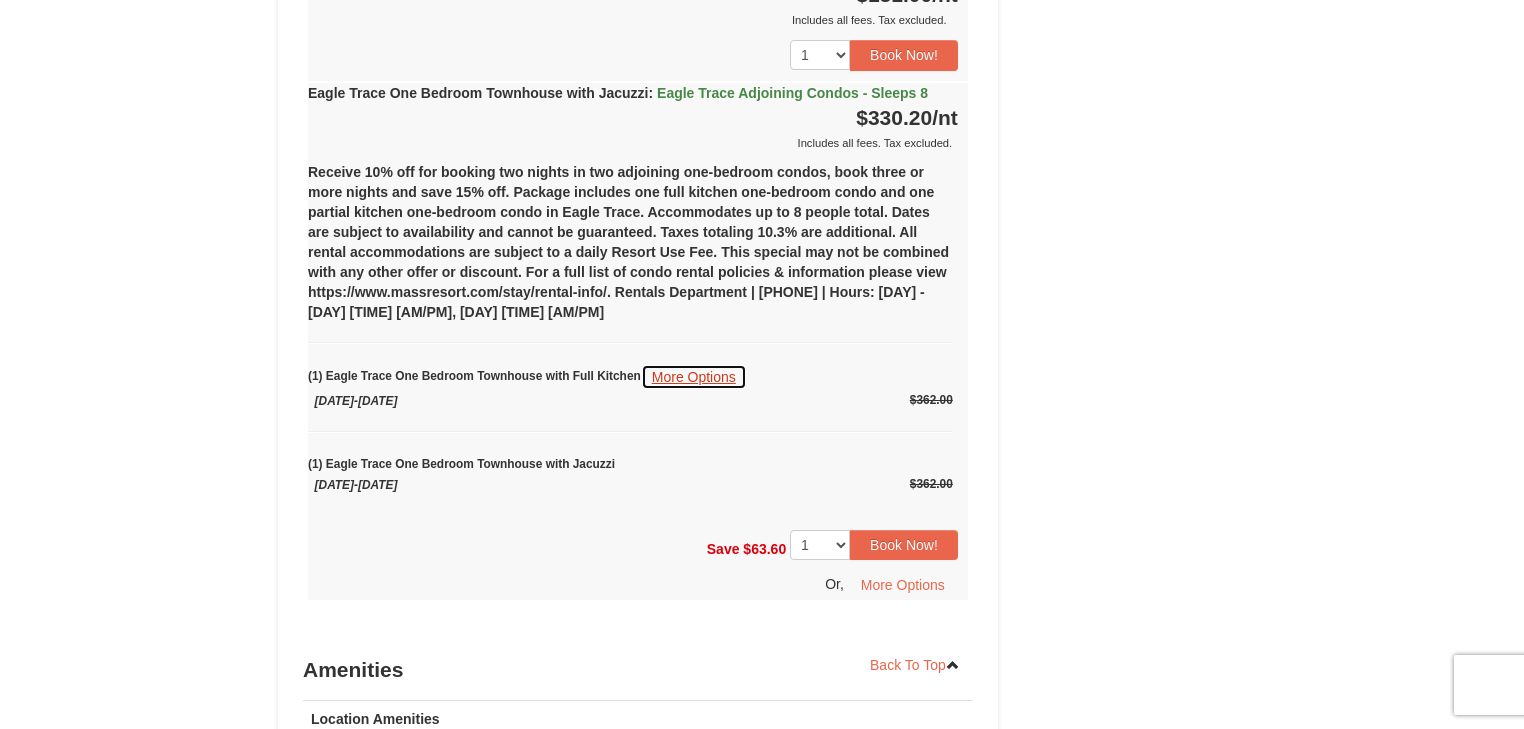 click on "More Options" at bounding box center (694, 377) 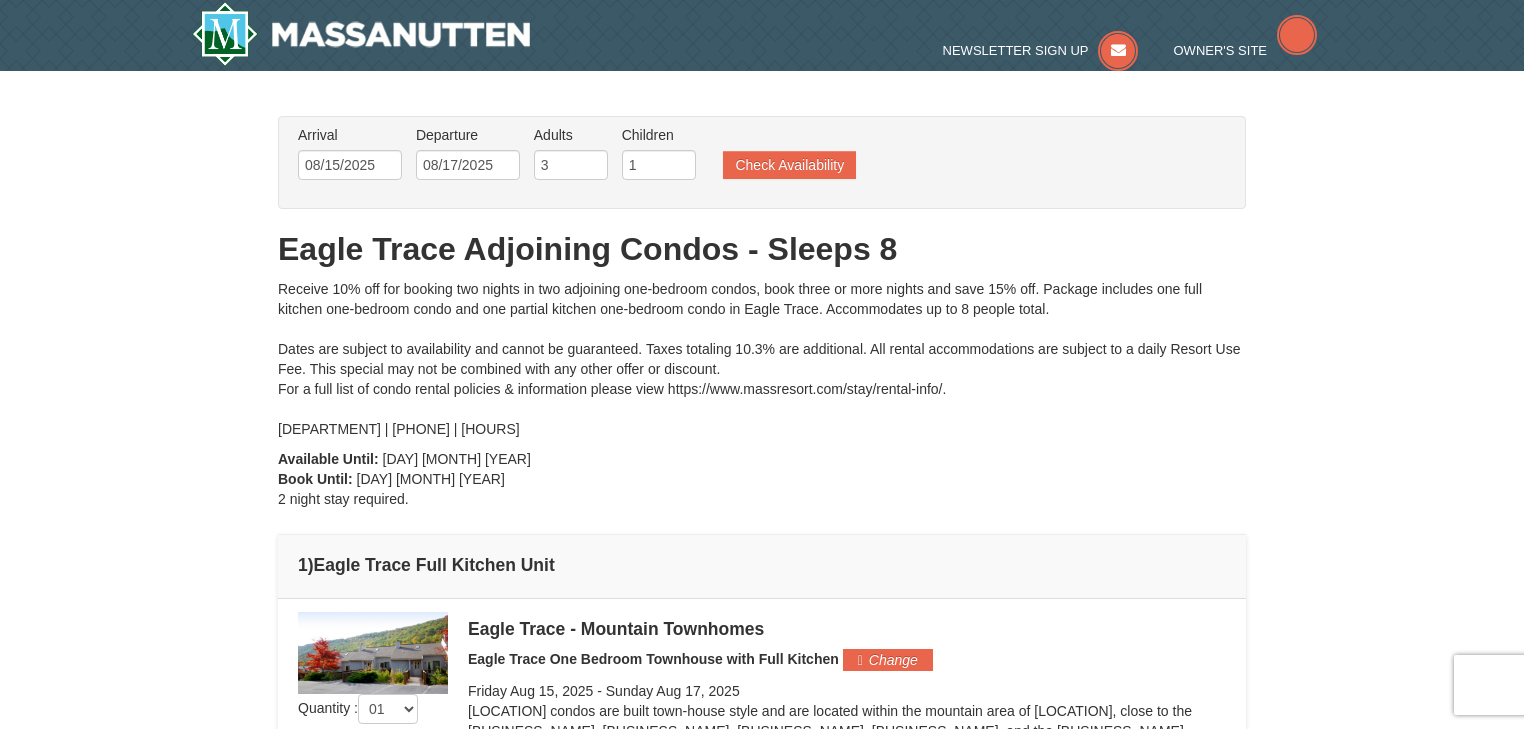scroll, scrollTop: 0, scrollLeft: 0, axis: both 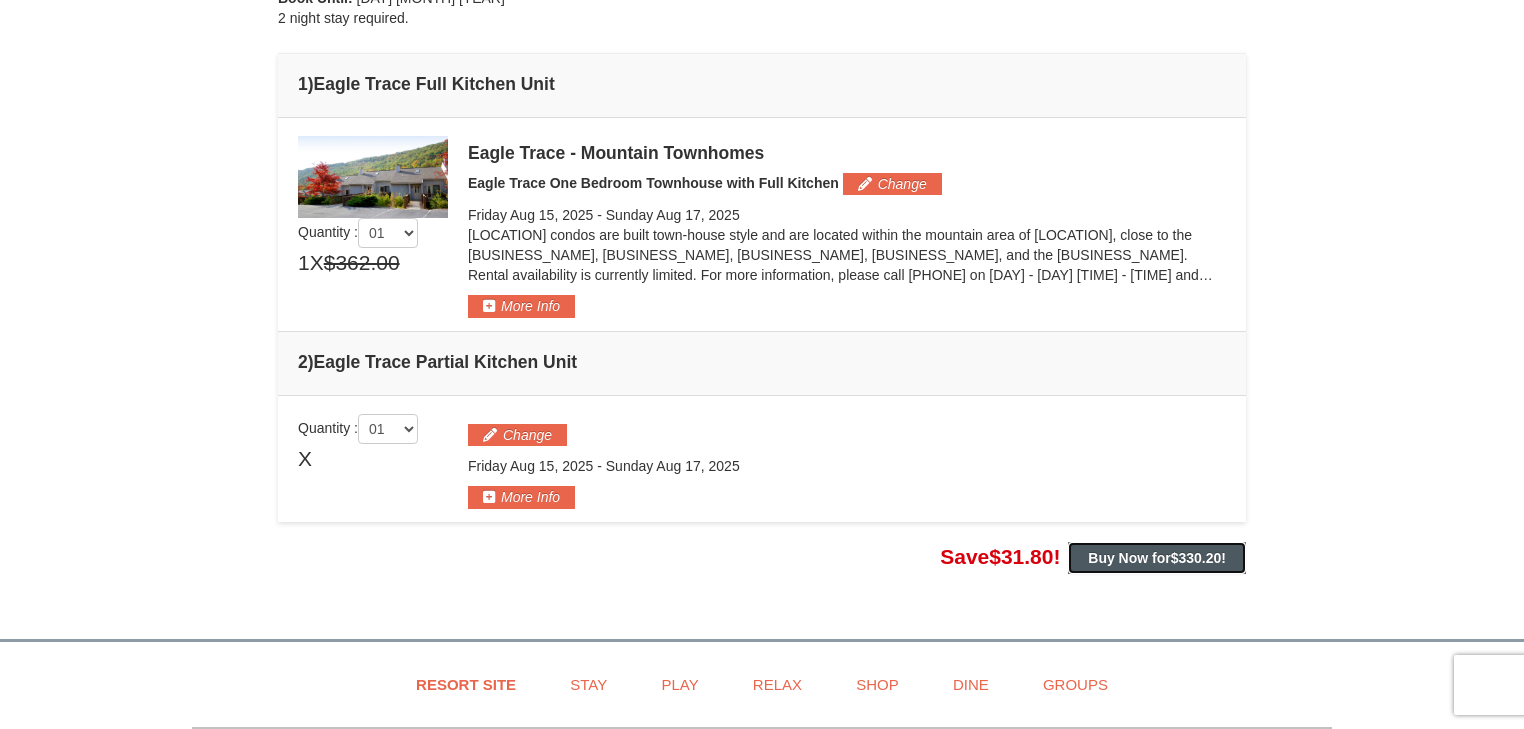 click on "$330.20" at bounding box center [1196, 558] 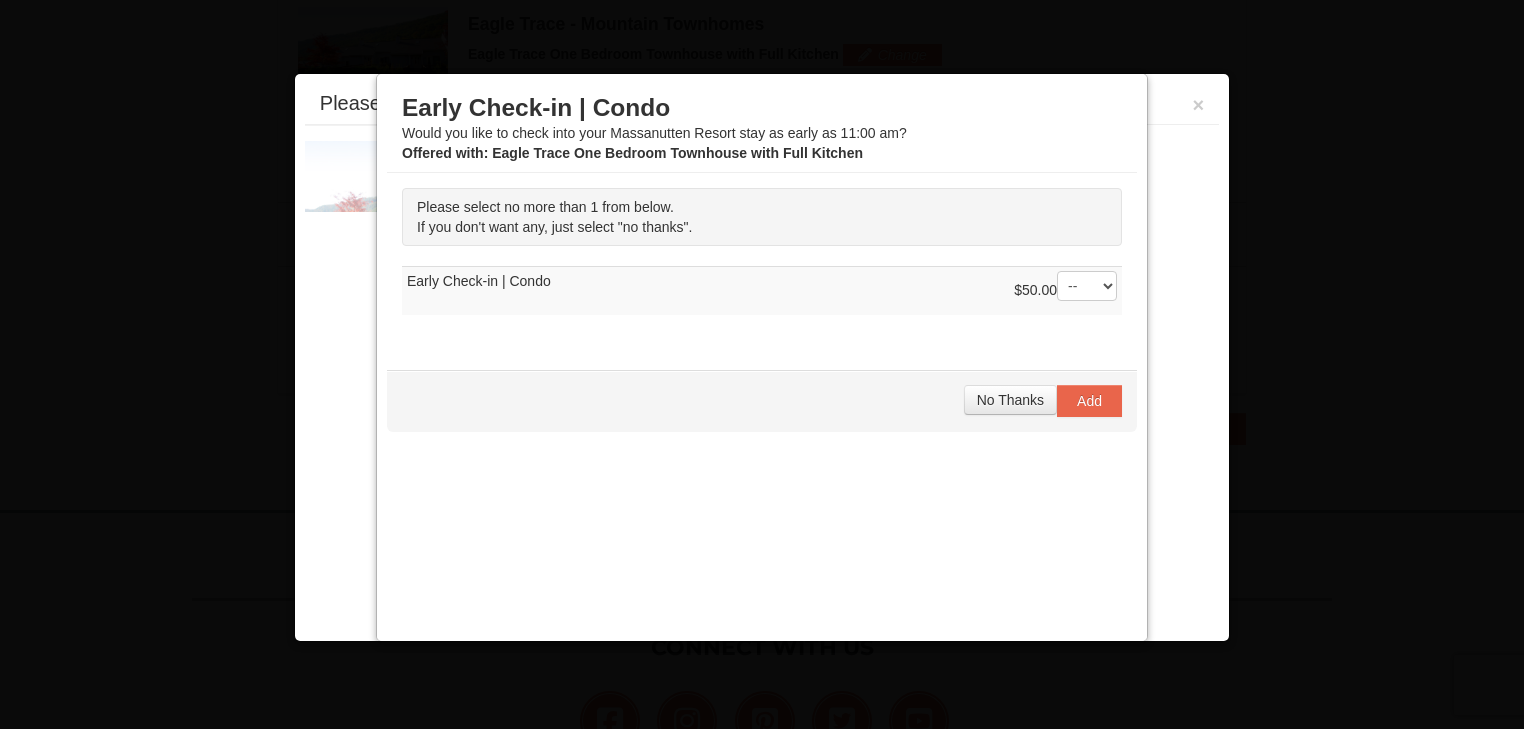 scroll, scrollTop: 615, scrollLeft: 0, axis: vertical 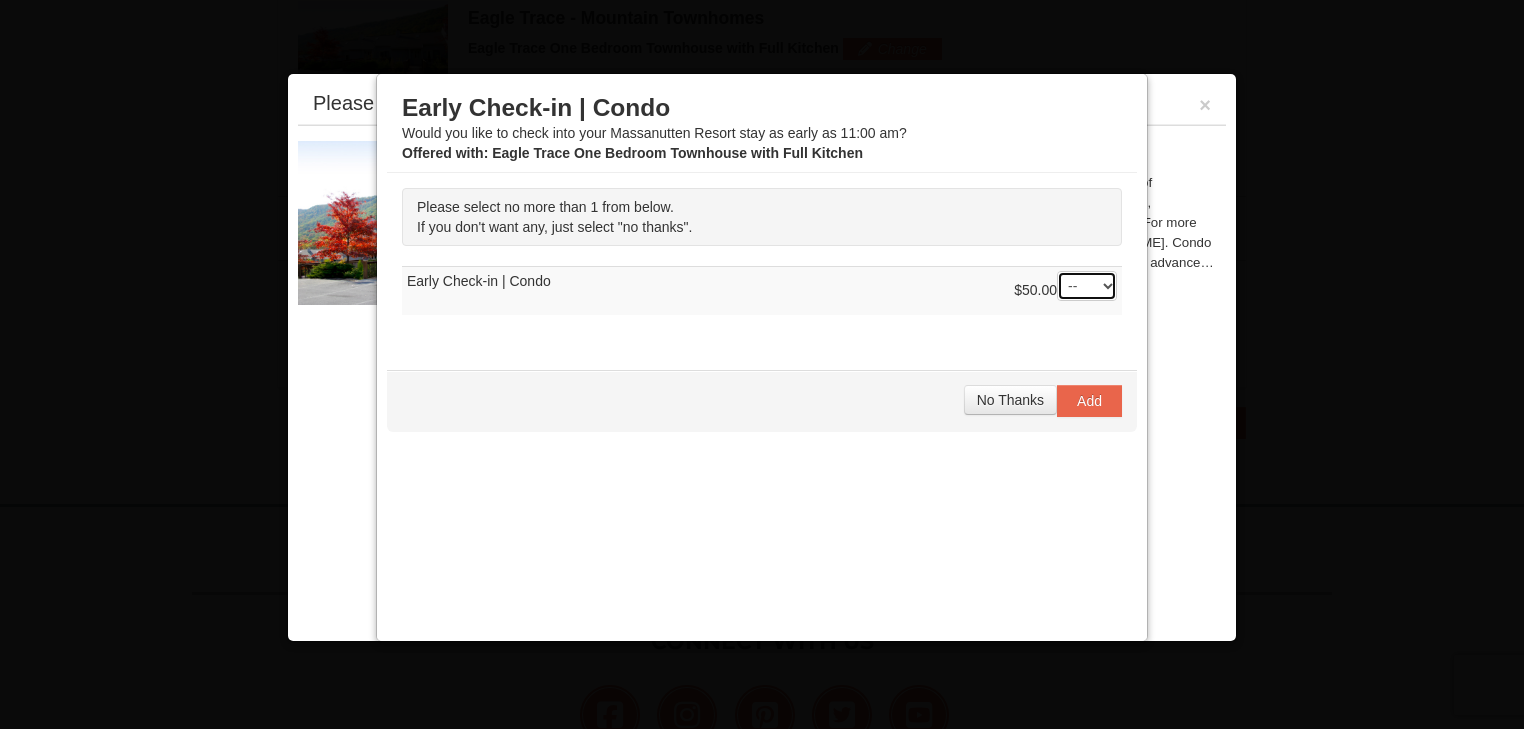 click on "--
01" at bounding box center [1087, 286] 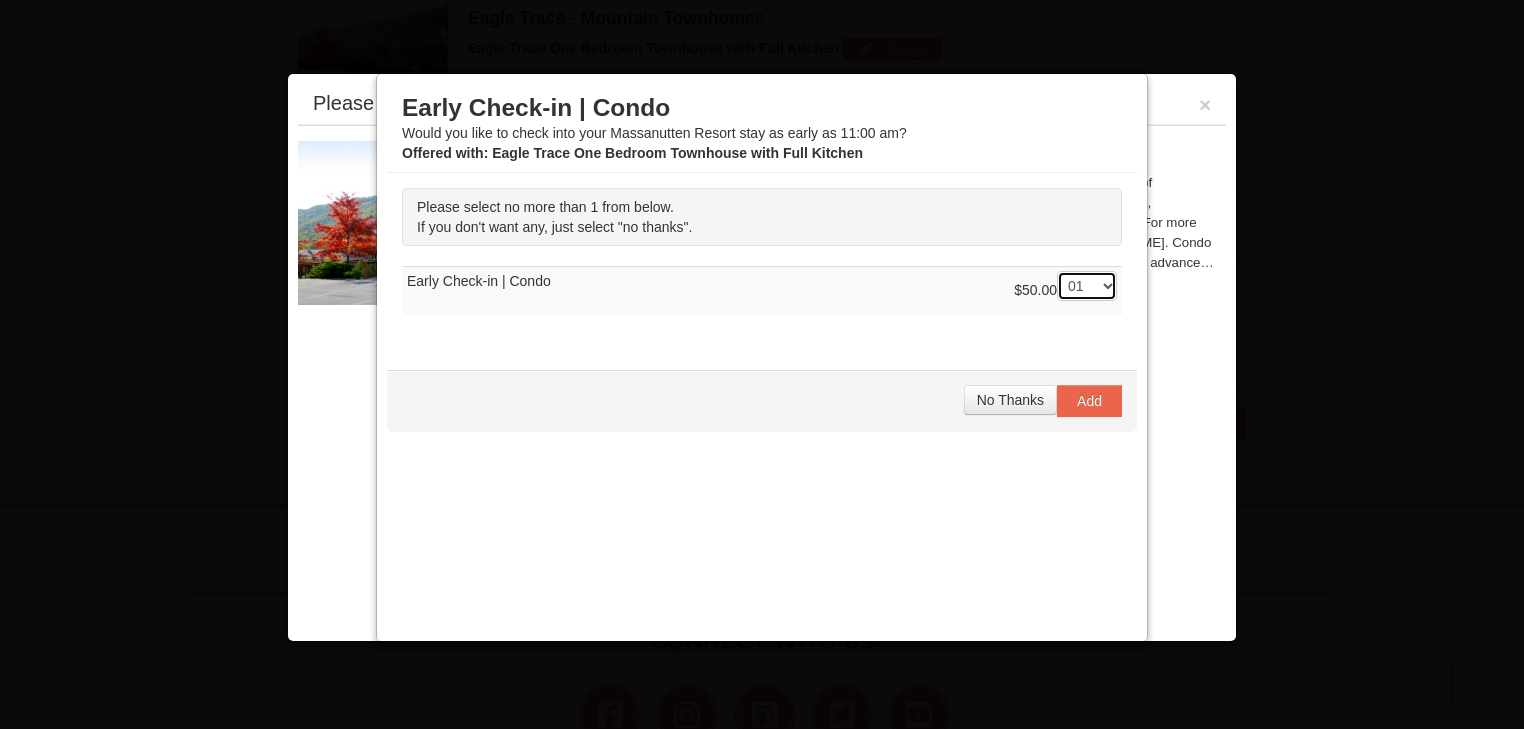 click on "--
01" at bounding box center [1087, 286] 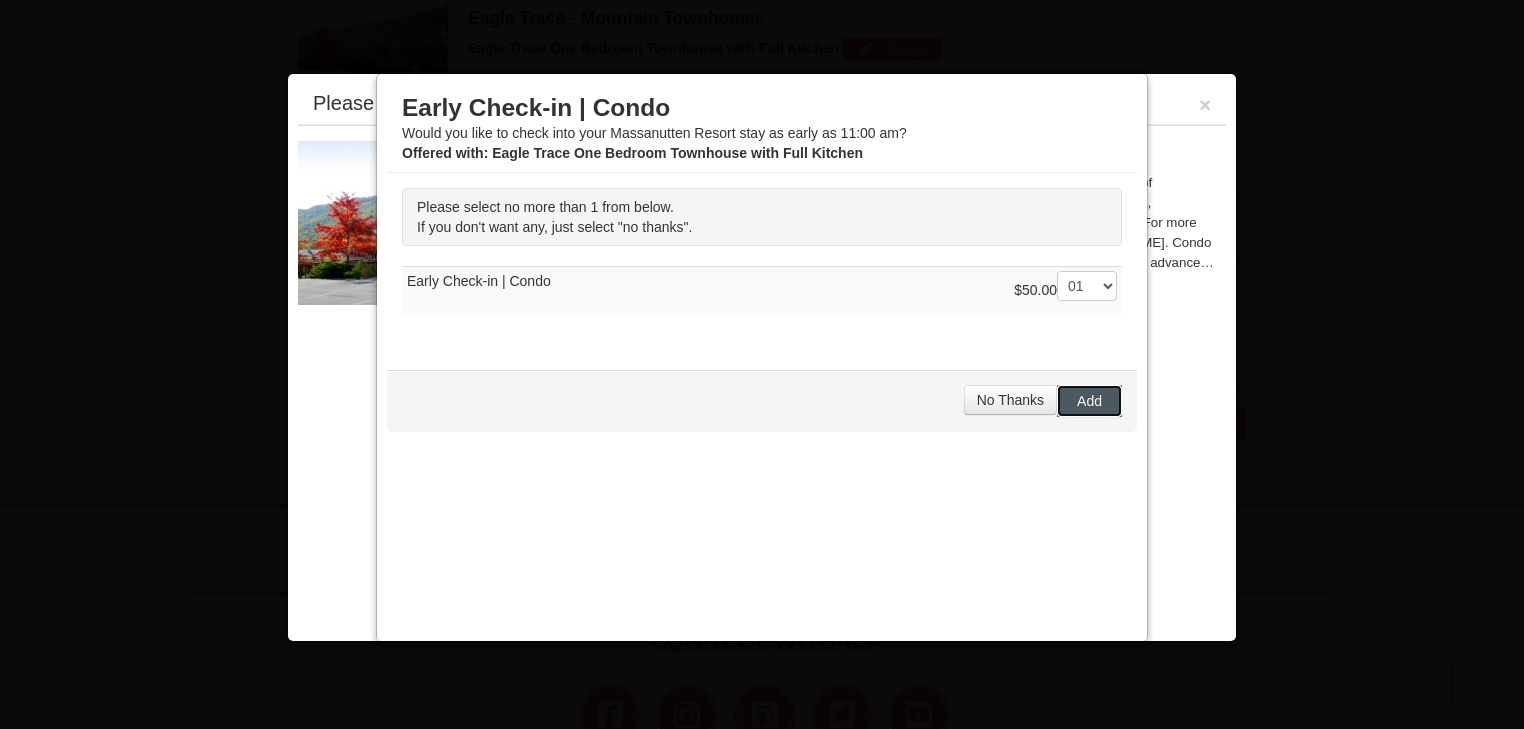 drag, startPoint x: 1083, startPoint y: 390, endPoint x: 1008, endPoint y: 398, distance: 75.42546 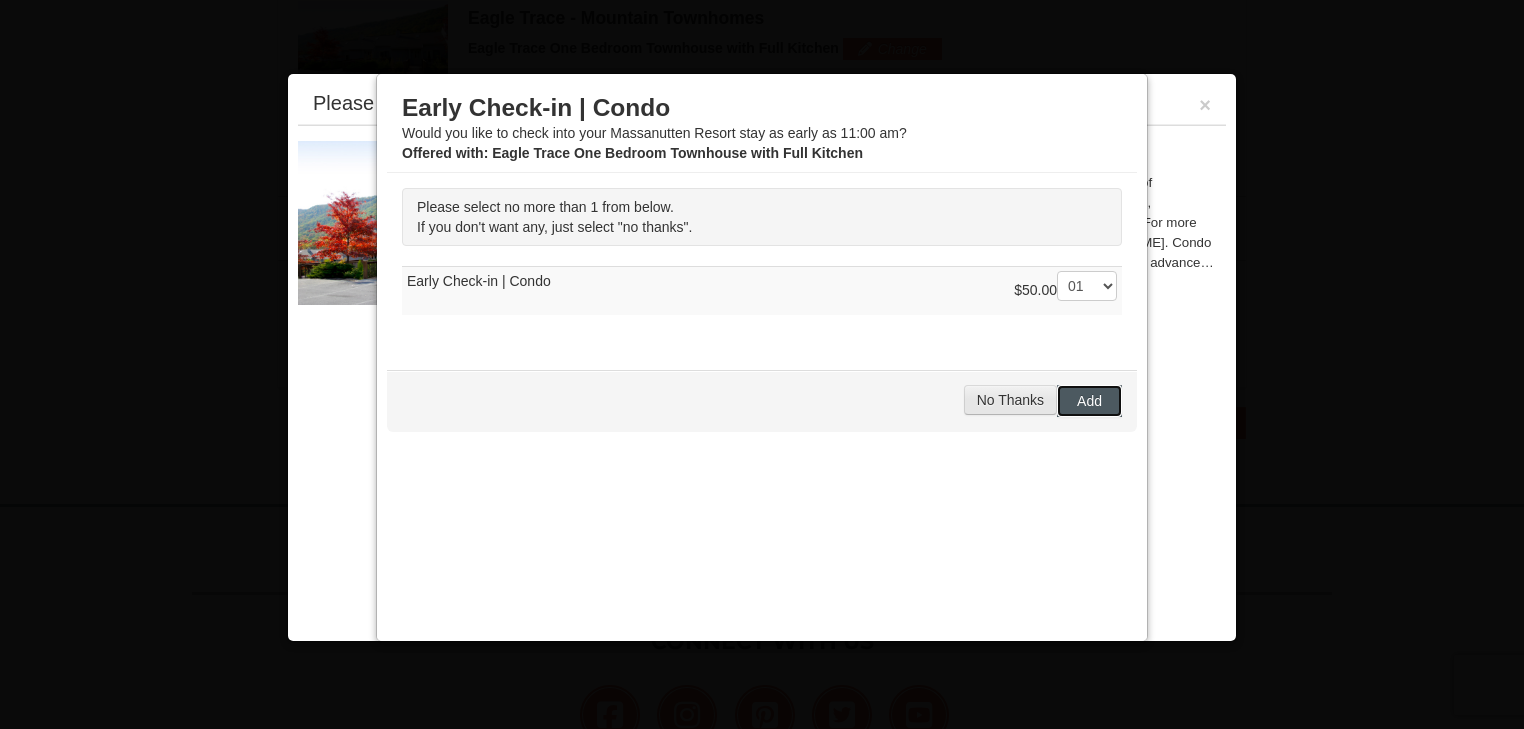 click on "Add" at bounding box center (1089, 401) 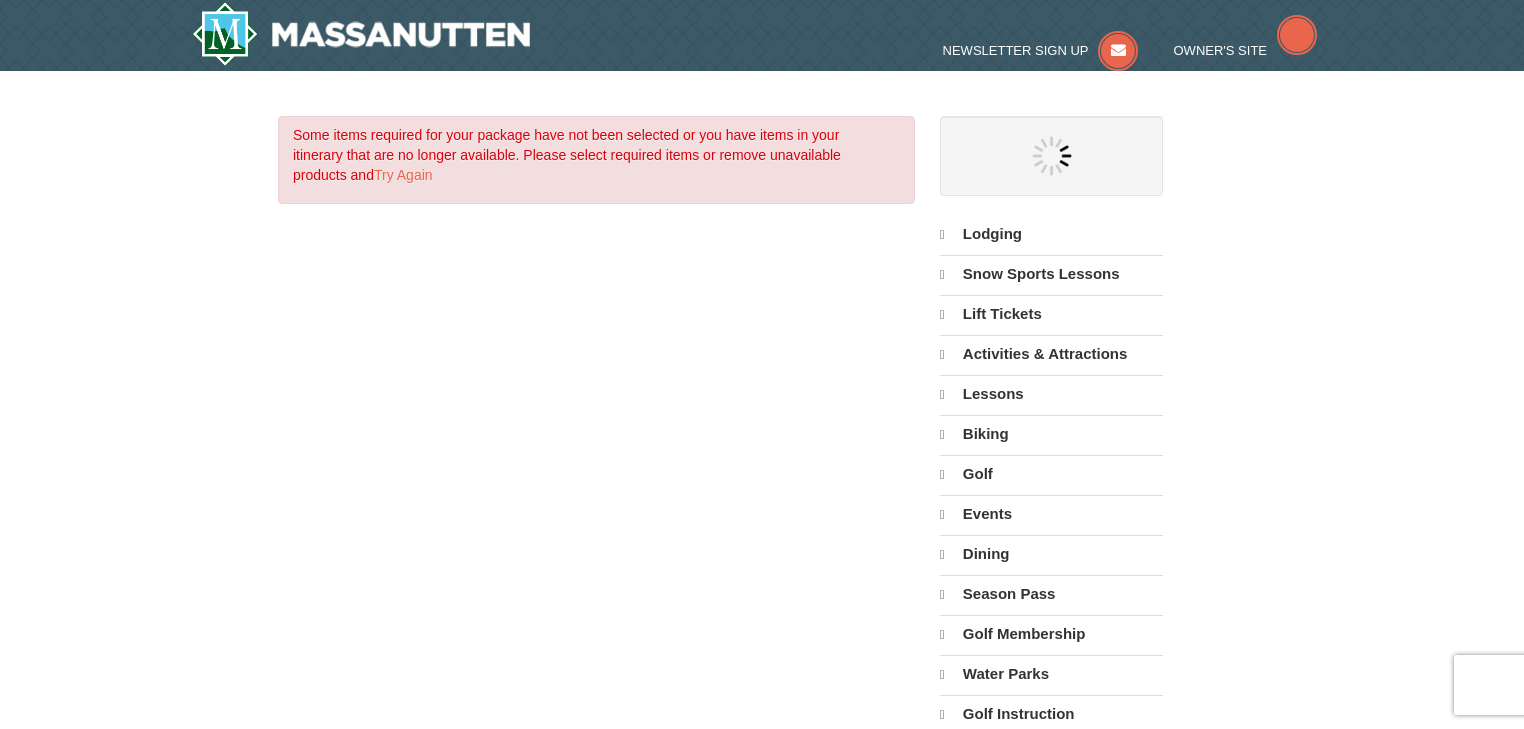 scroll, scrollTop: 0, scrollLeft: 0, axis: both 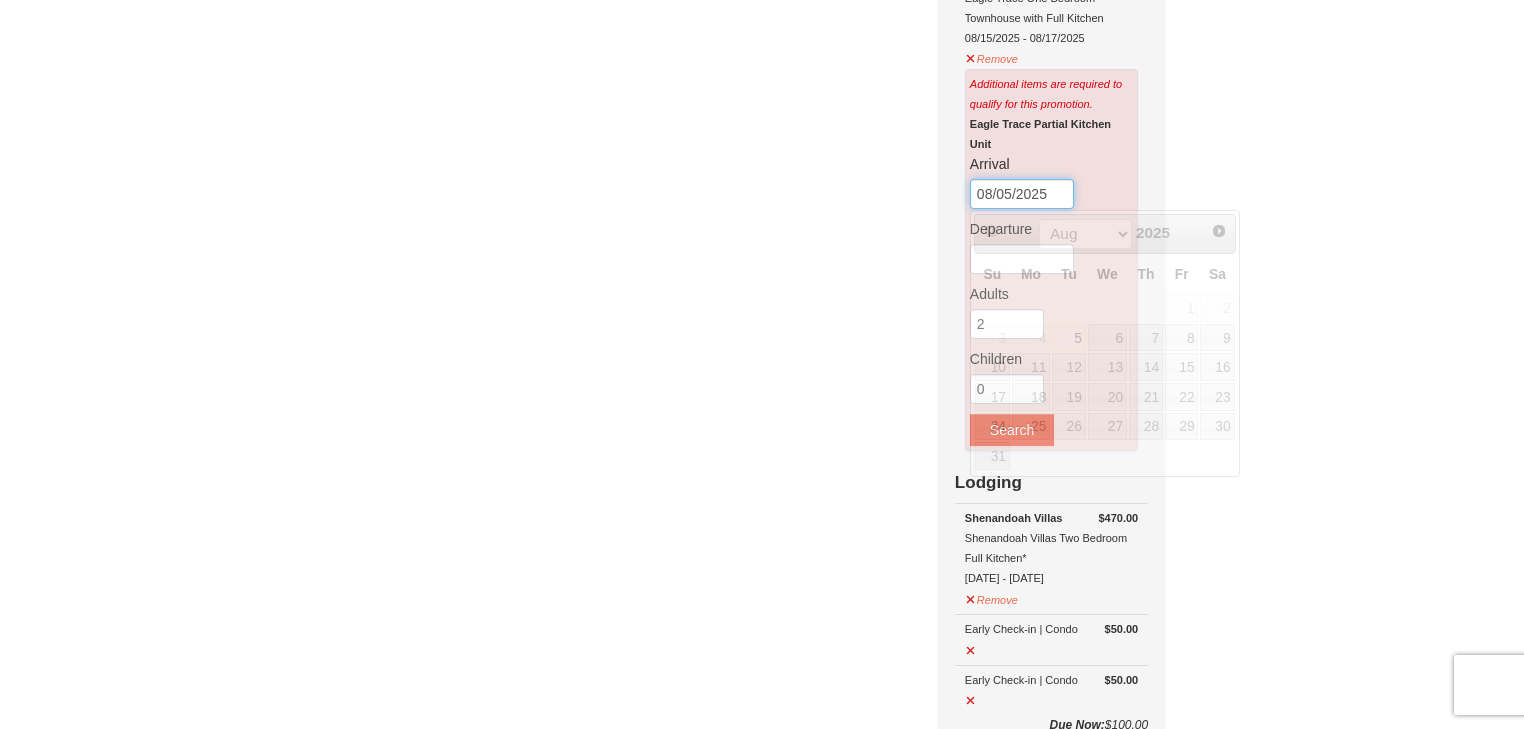 click on "08/05/2025" at bounding box center [1022, 194] 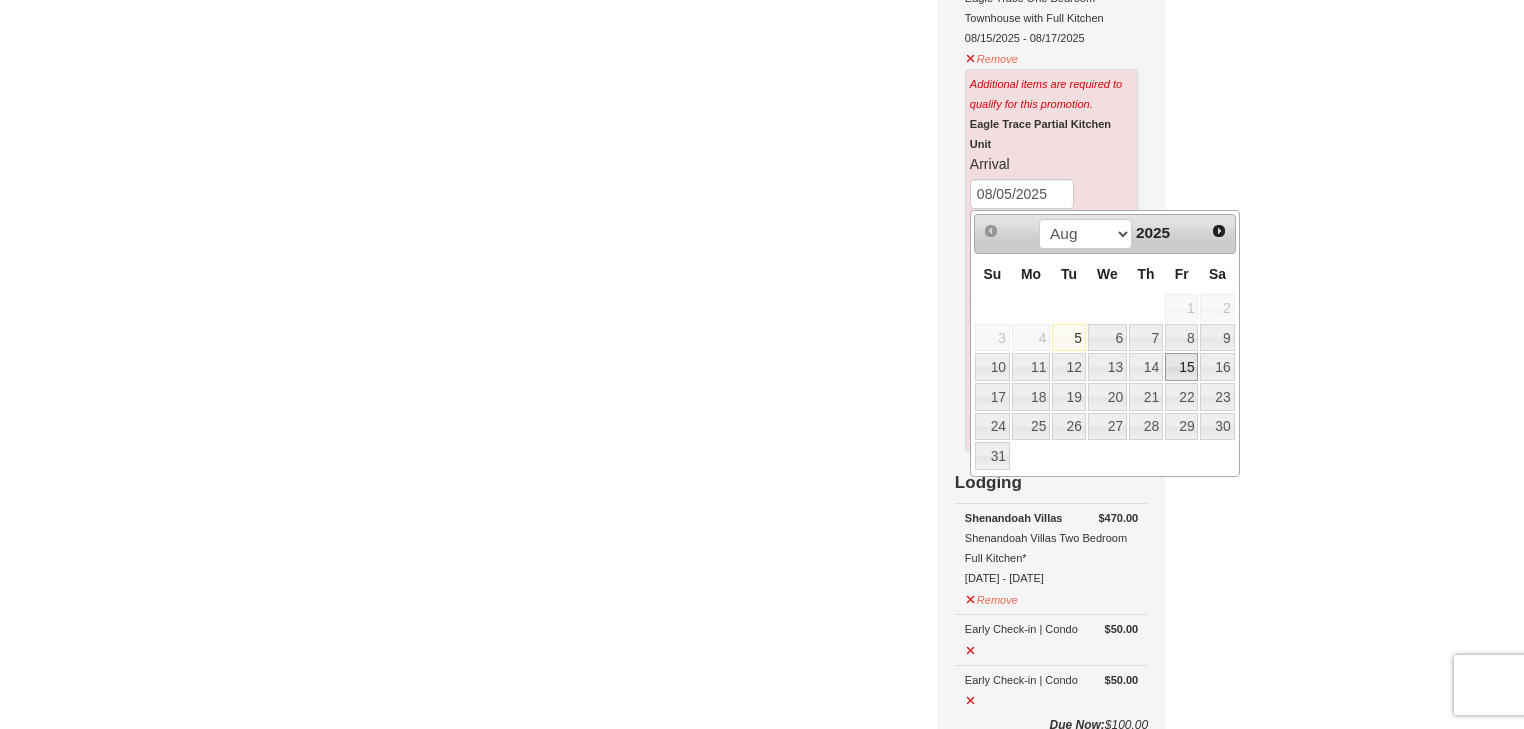 click on "15" at bounding box center [1182, 367] 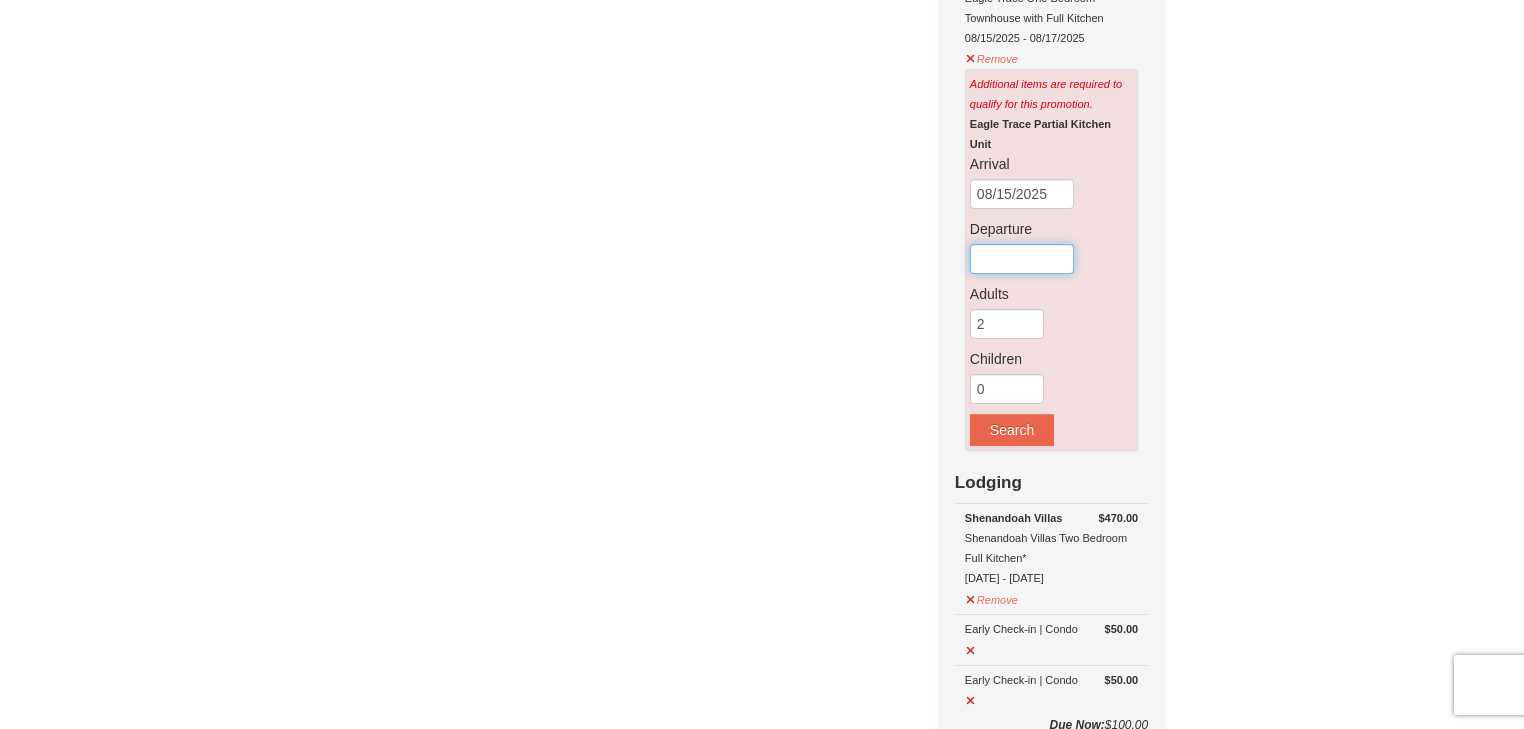 click at bounding box center (1022, 259) 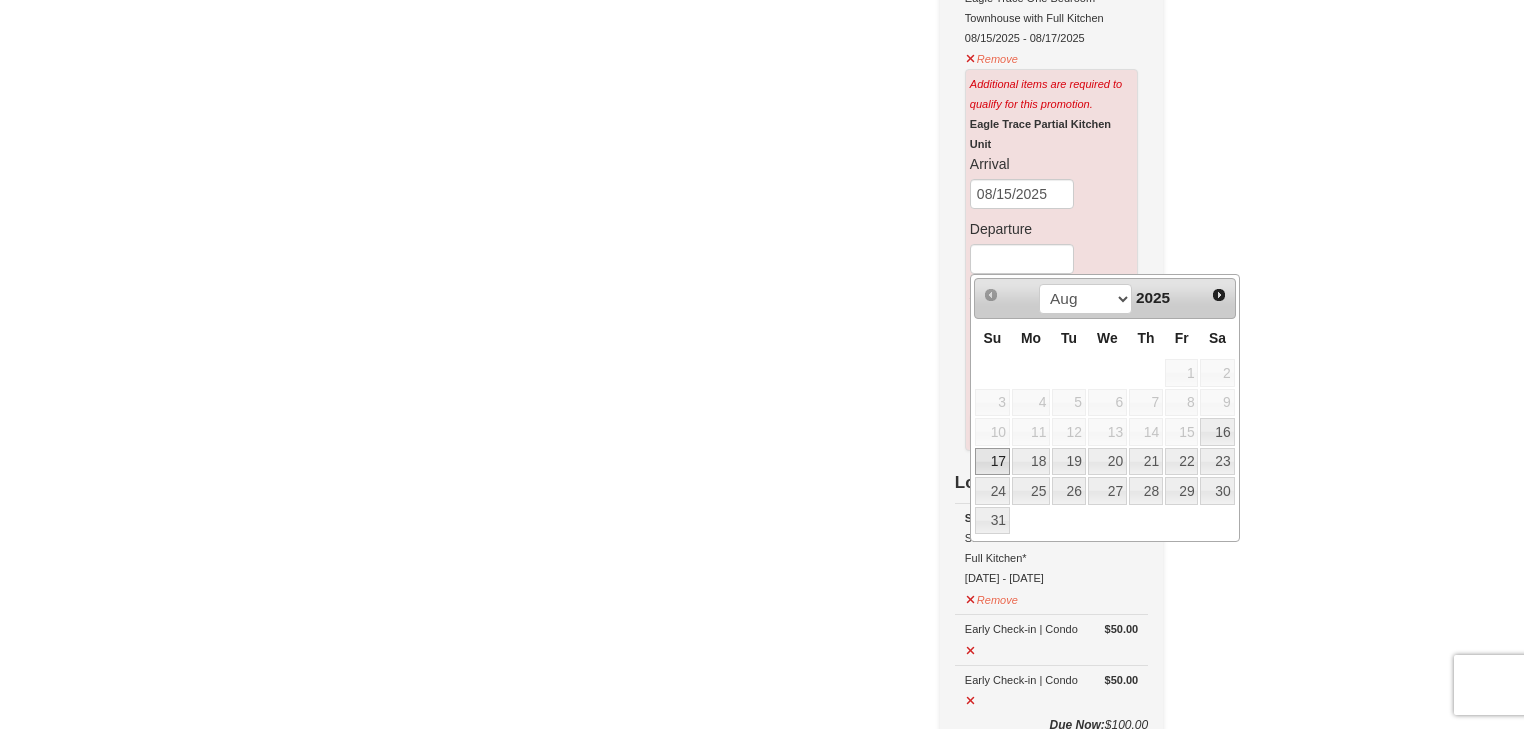 click on "17" at bounding box center [992, 462] 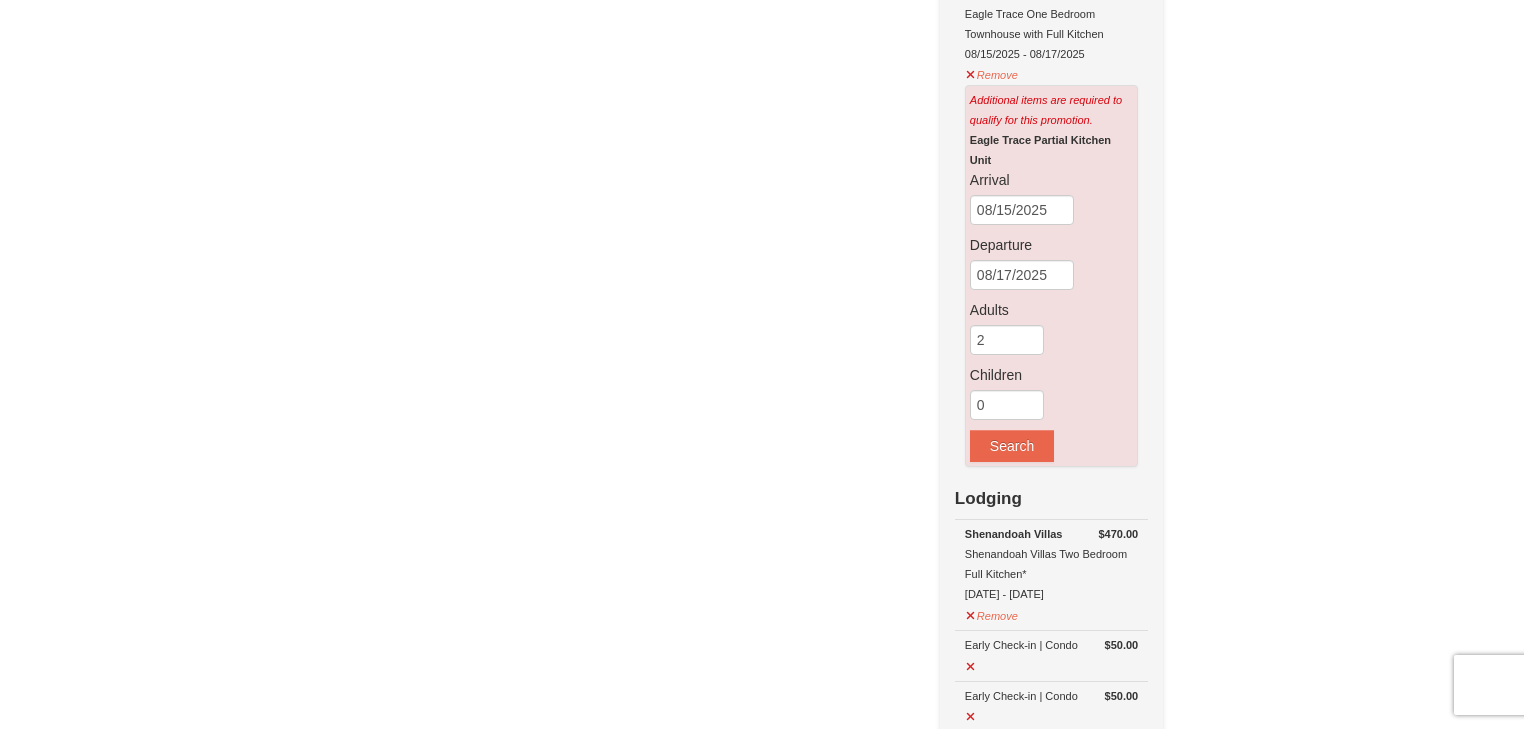 scroll, scrollTop: 480, scrollLeft: 0, axis: vertical 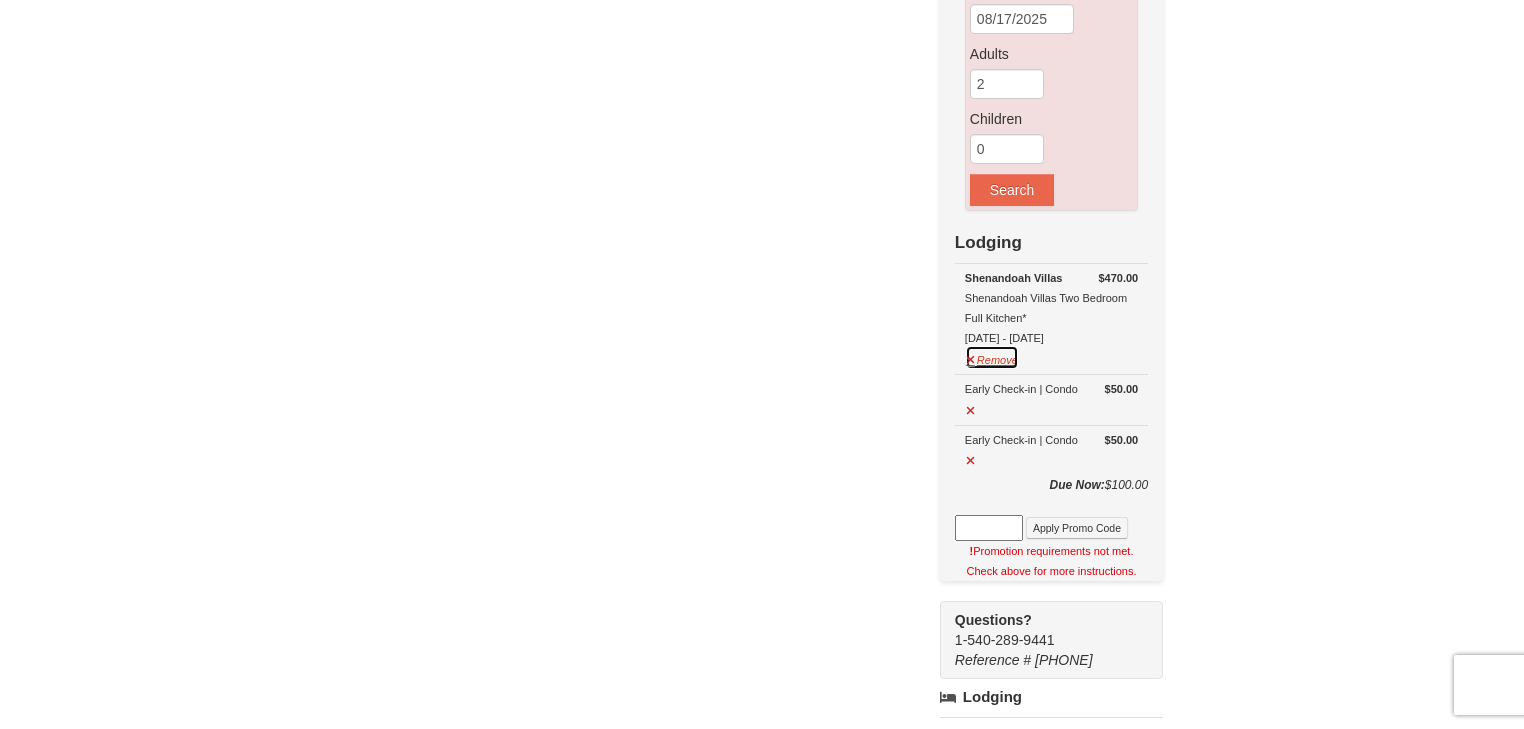 click on "Remove" at bounding box center [992, 357] 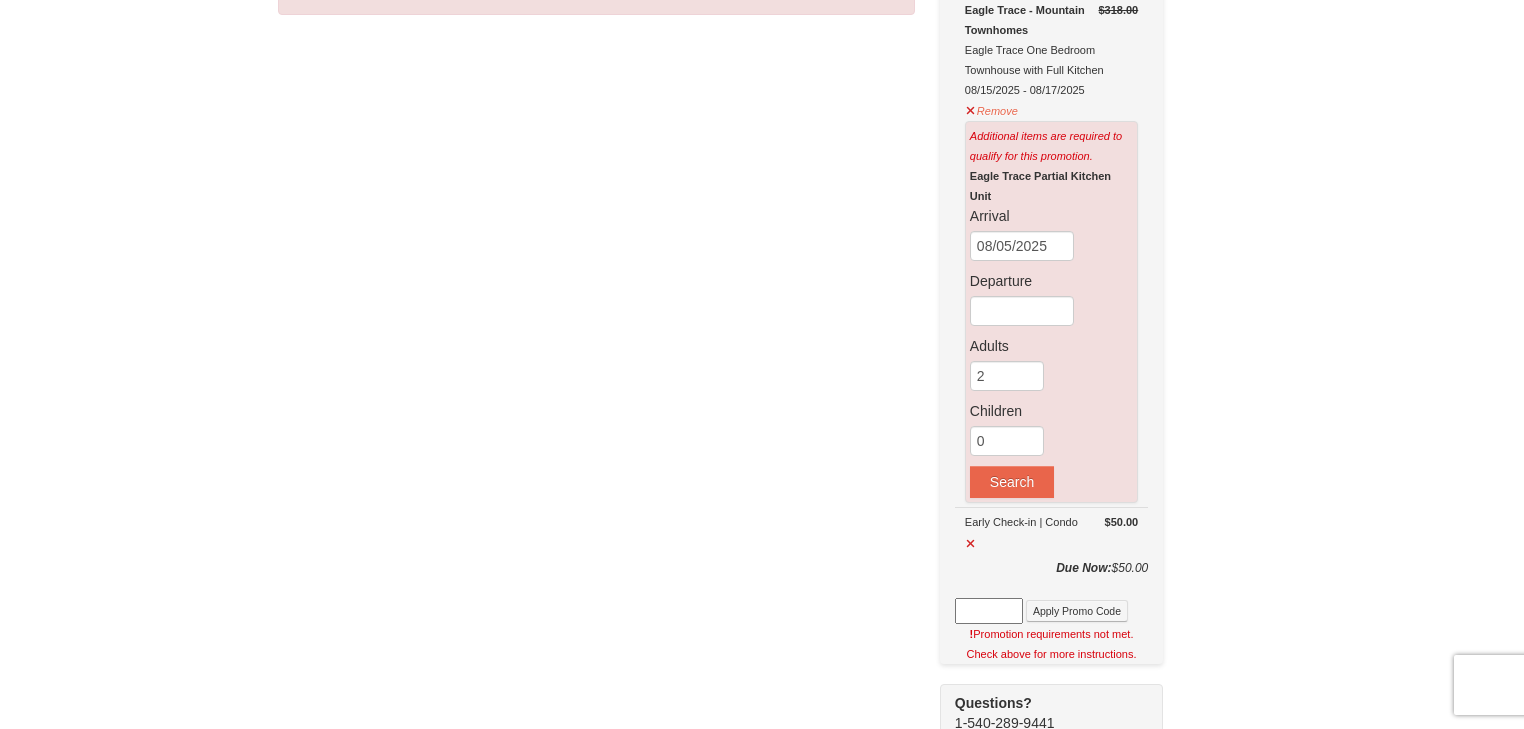 scroll, scrollTop: 160, scrollLeft: 0, axis: vertical 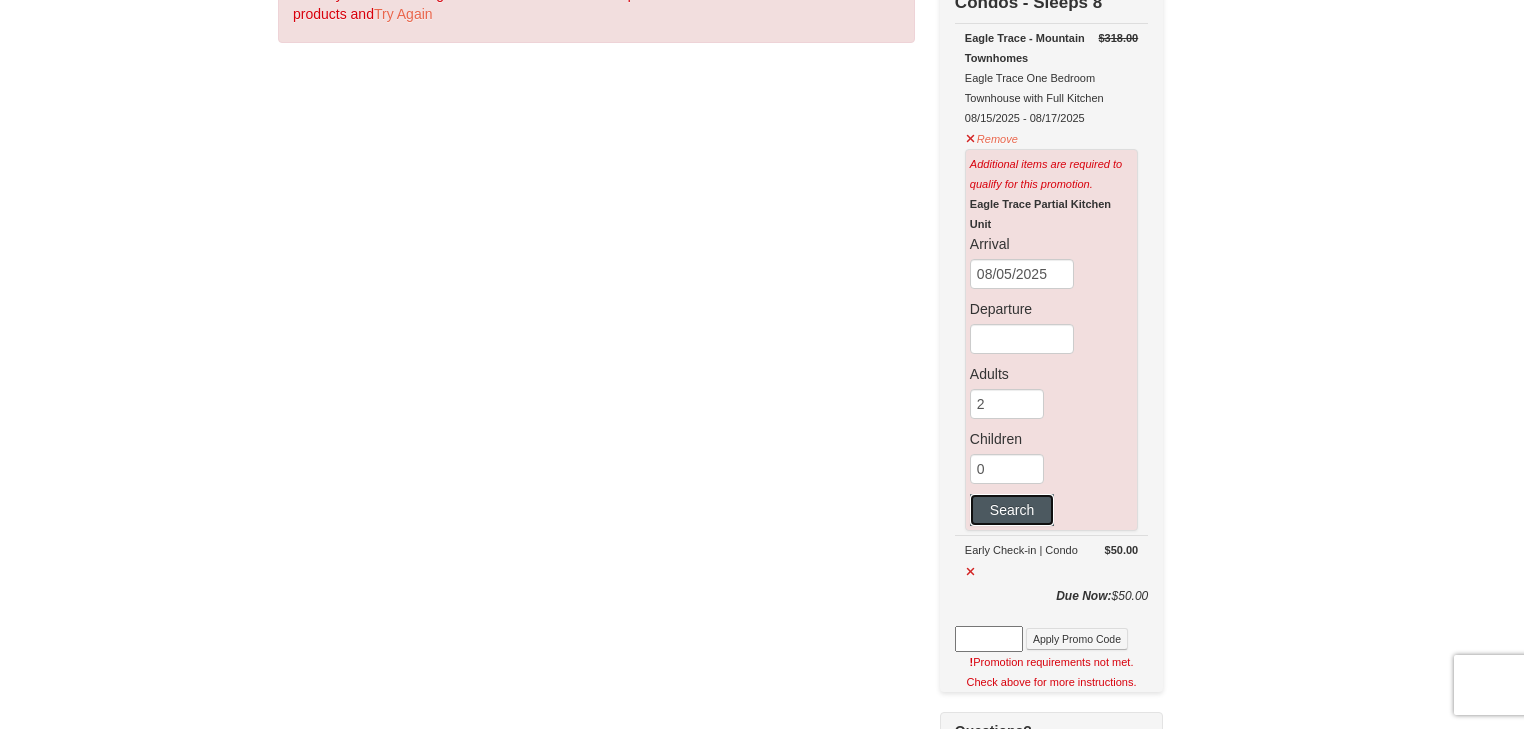 click on "Search" at bounding box center [1012, 510] 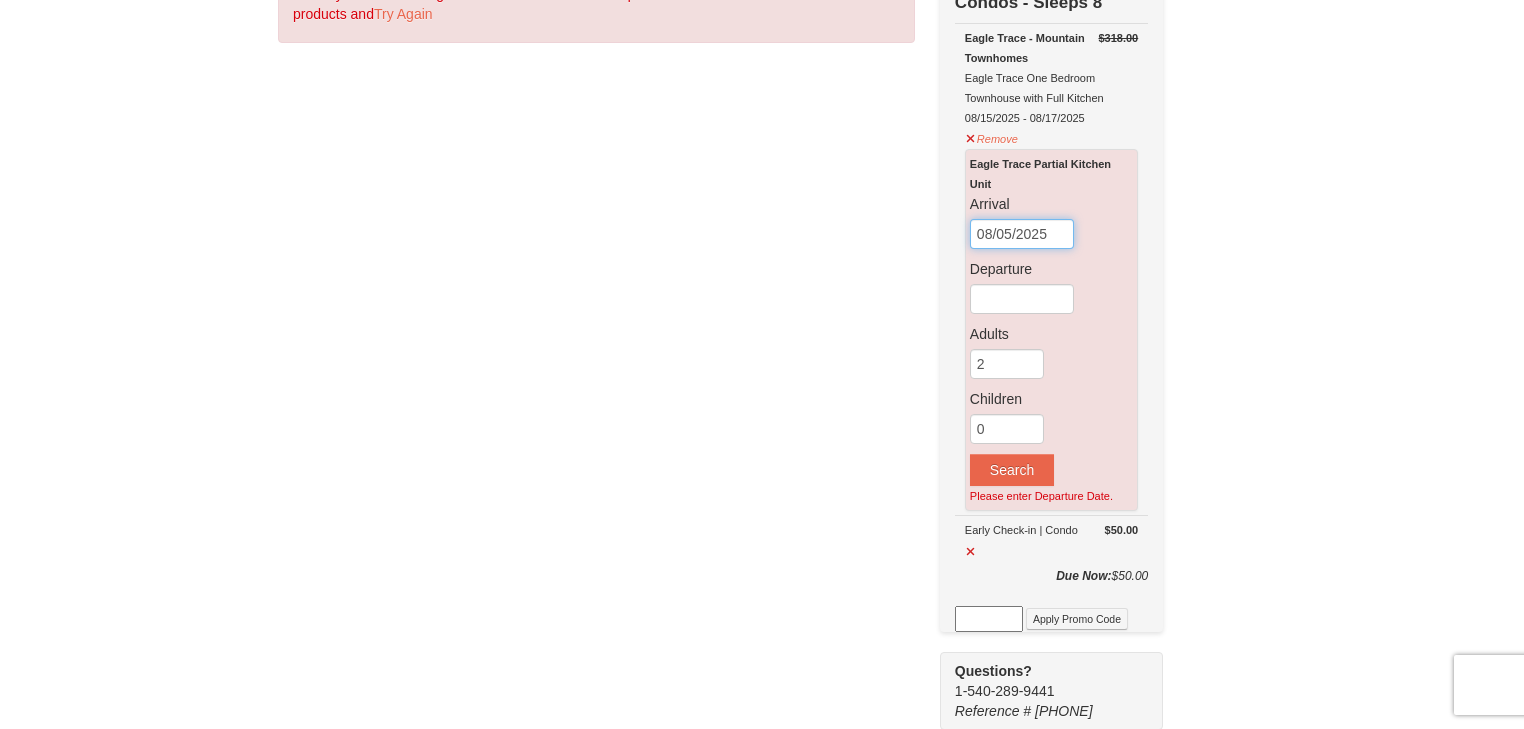 click on "08/05/2025" at bounding box center [1022, 234] 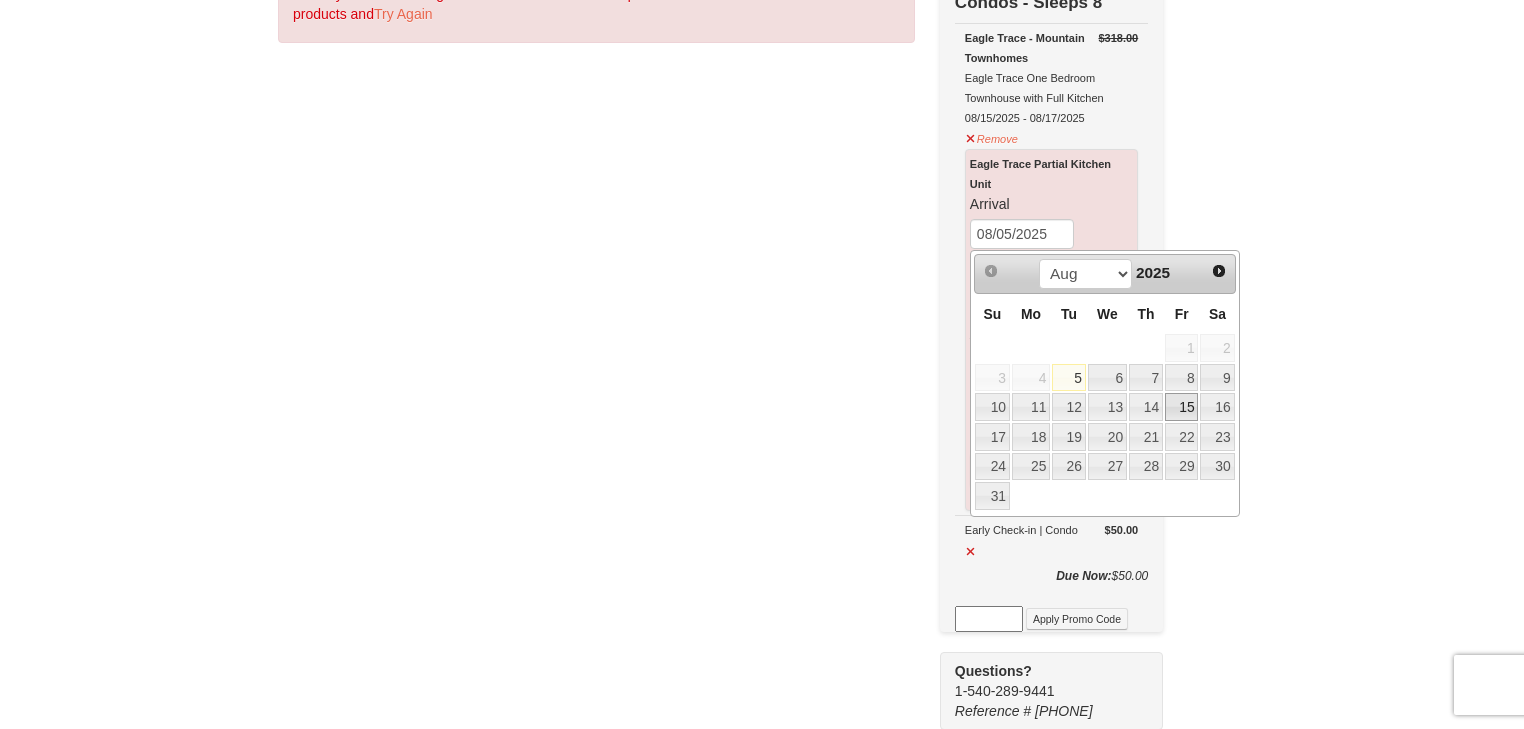 click on "15" at bounding box center [1182, 407] 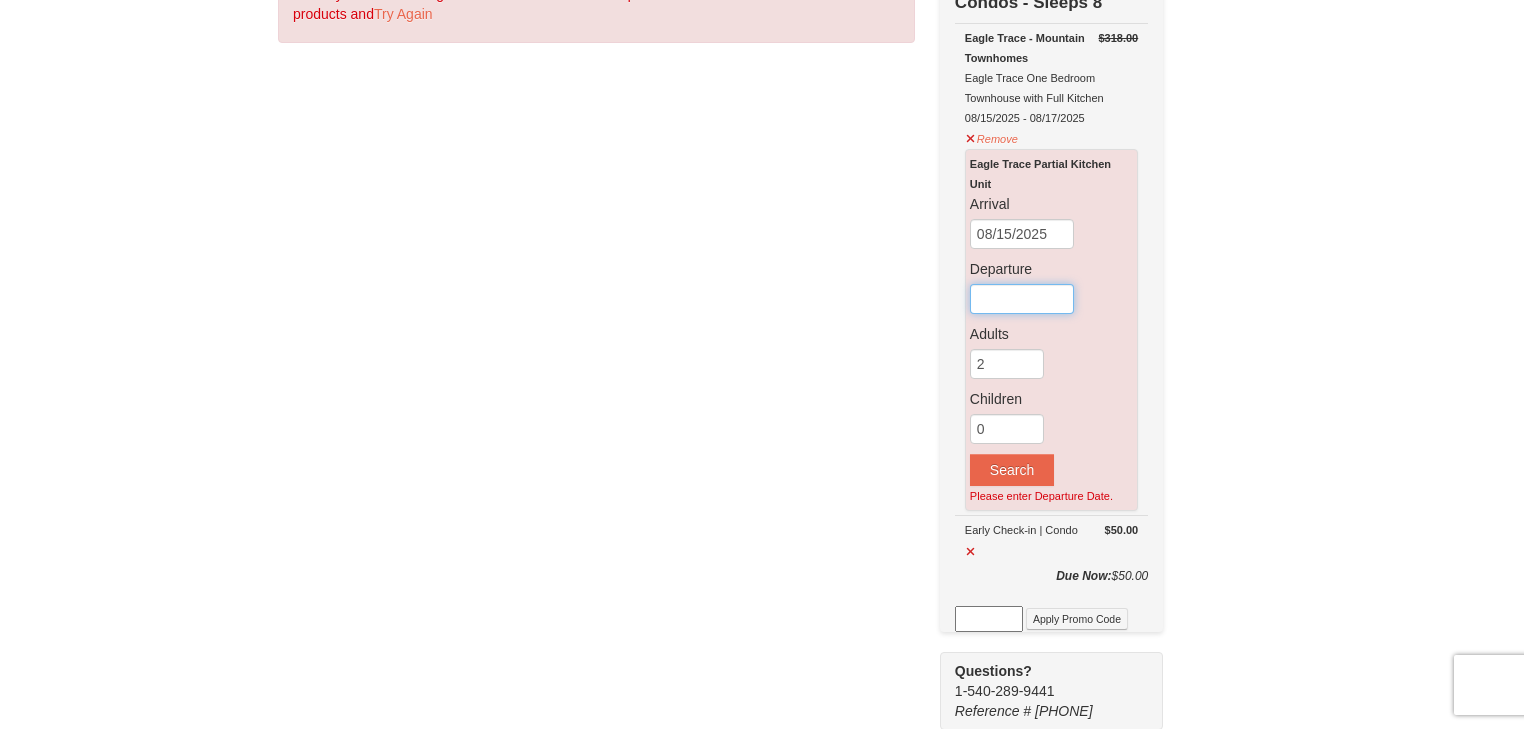 click at bounding box center [1022, 299] 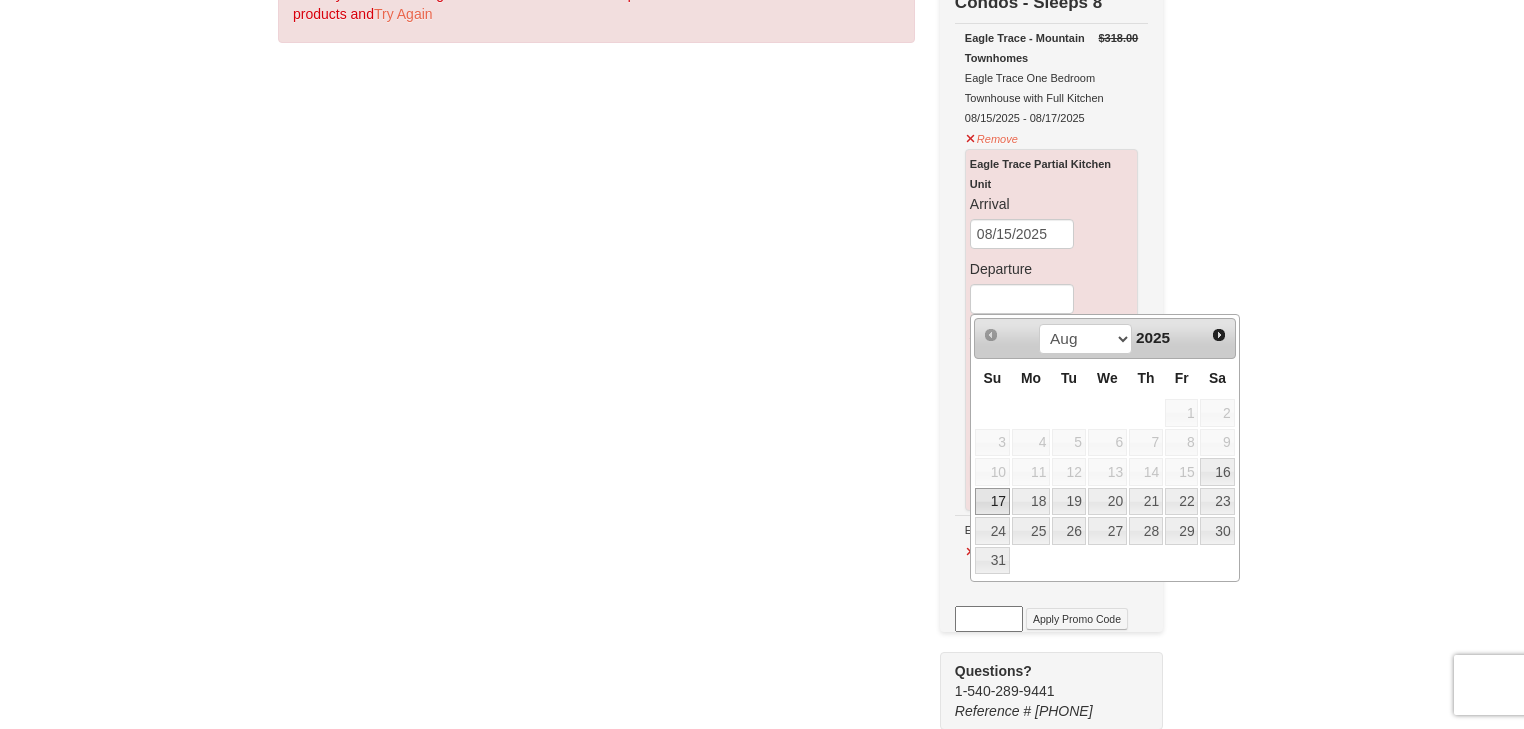 click on "17" at bounding box center (992, 502) 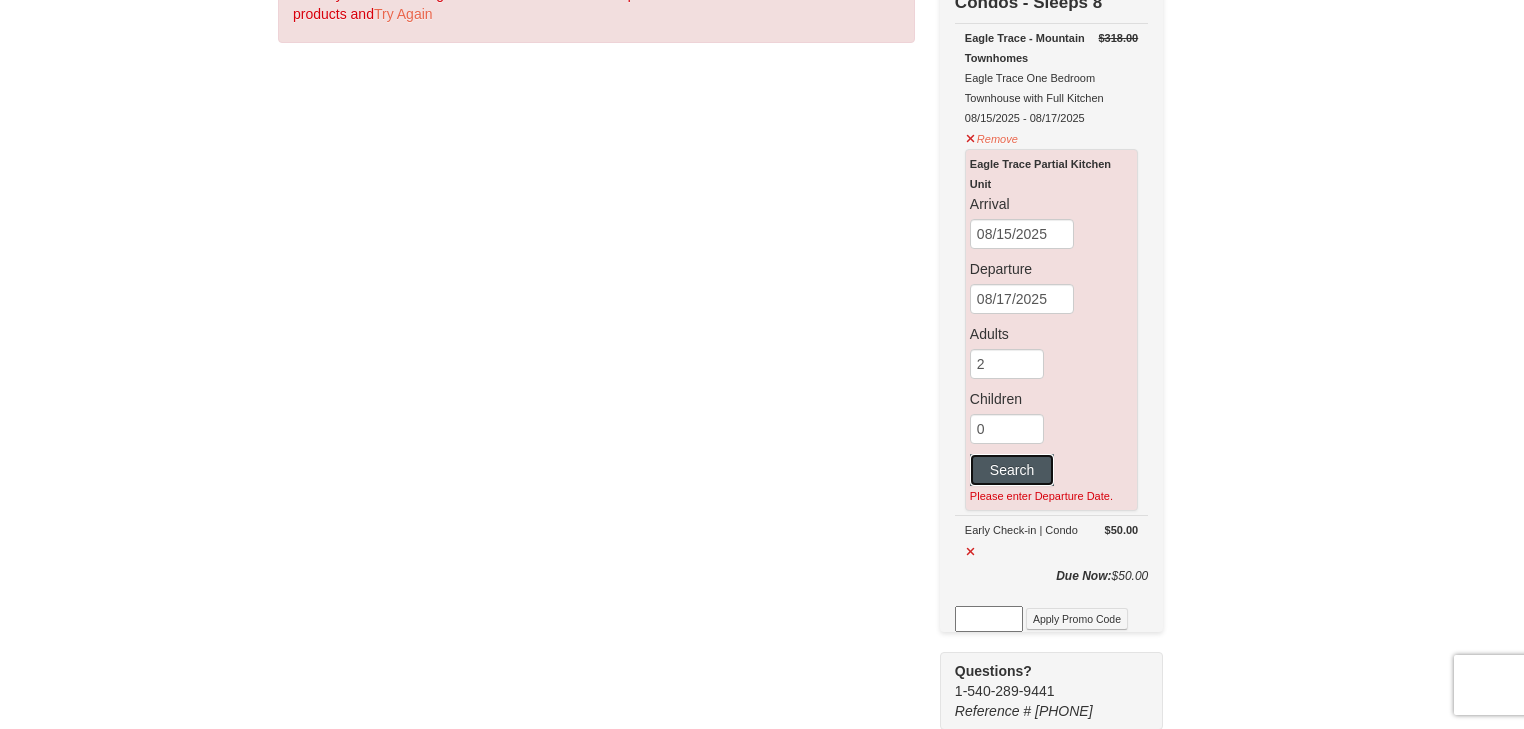 click on "Search" at bounding box center (1012, 470) 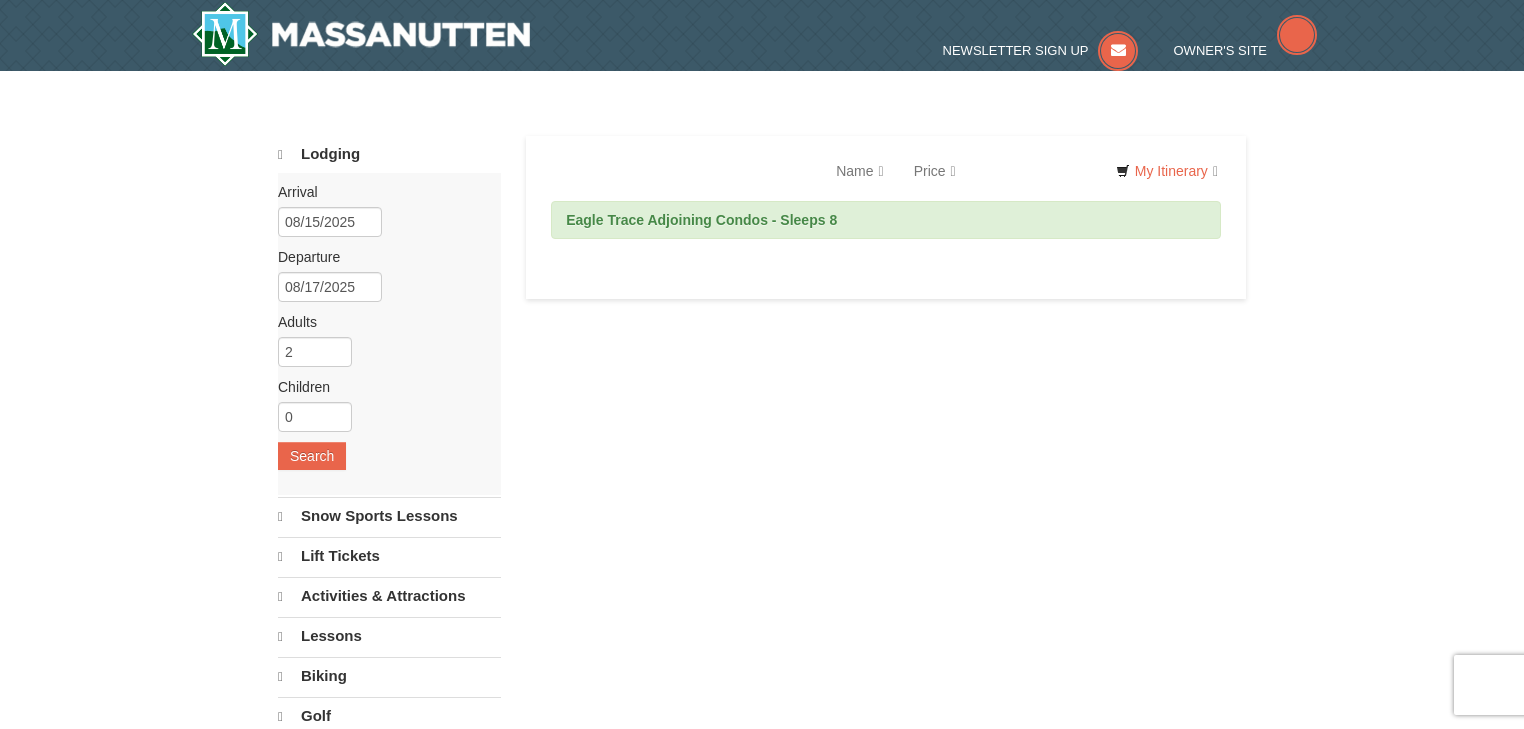 scroll, scrollTop: 0, scrollLeft: 0, axis: both 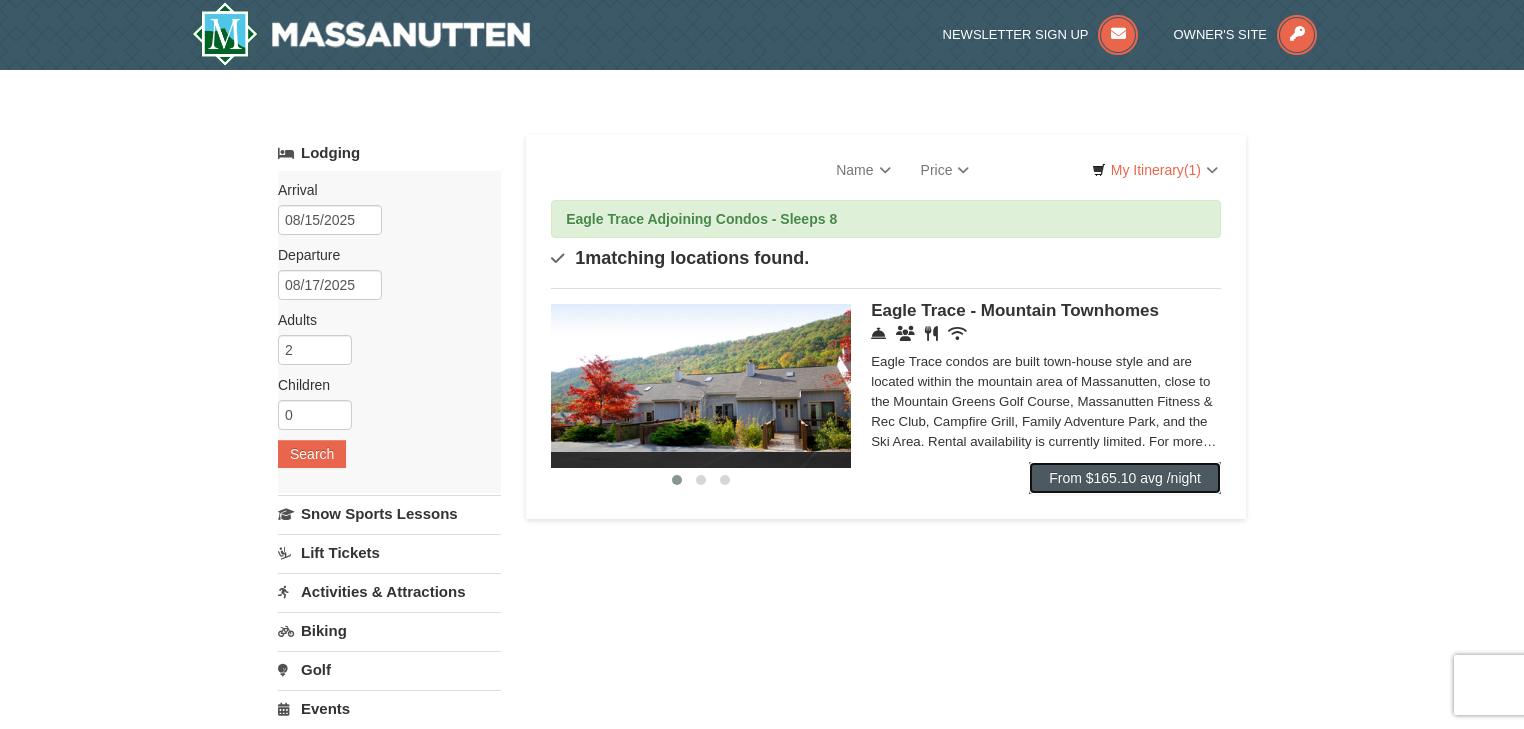 click on "From $165.10 avg /night" at bounding box center (1125, 478) 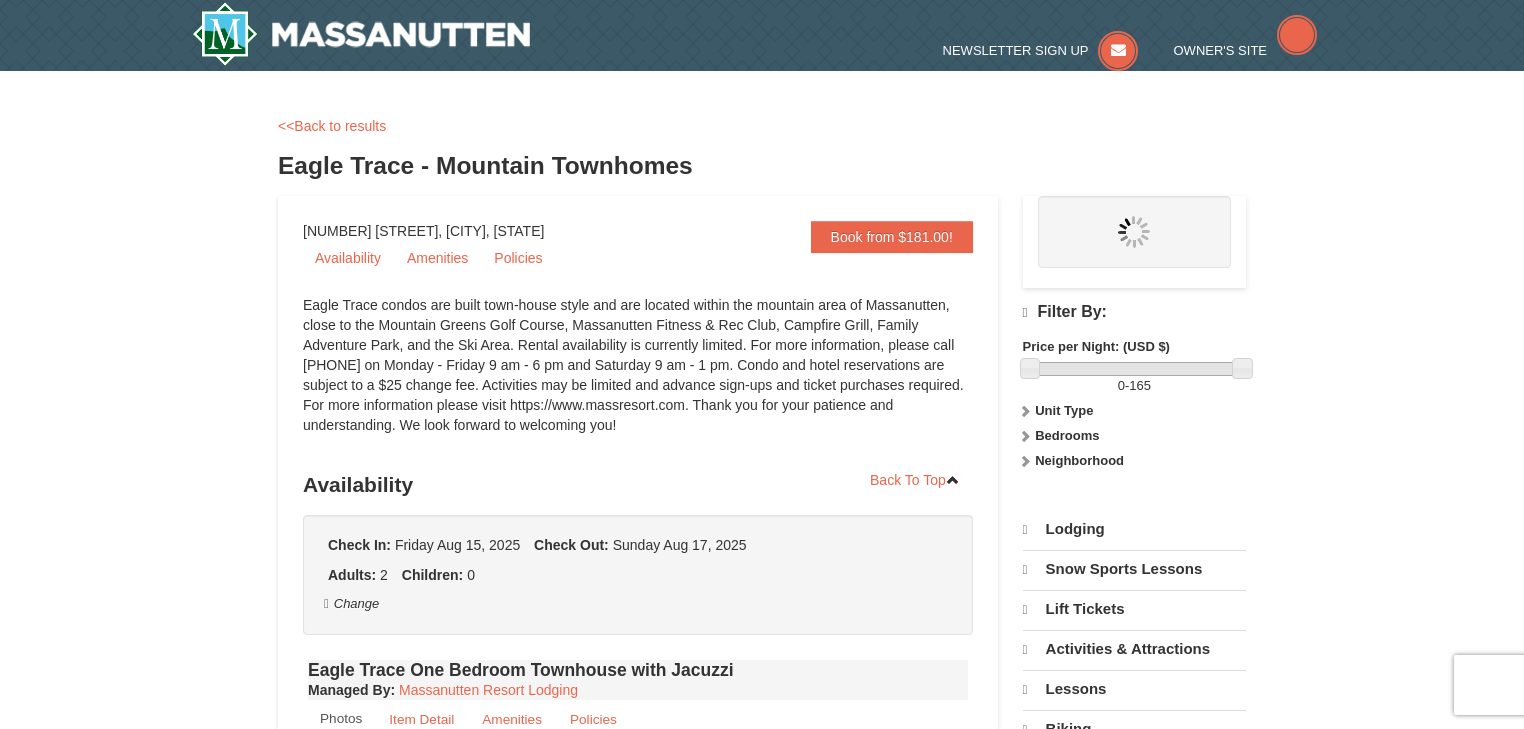 scroll, scrollTop: 0, scrollLeft: 0, axis: both 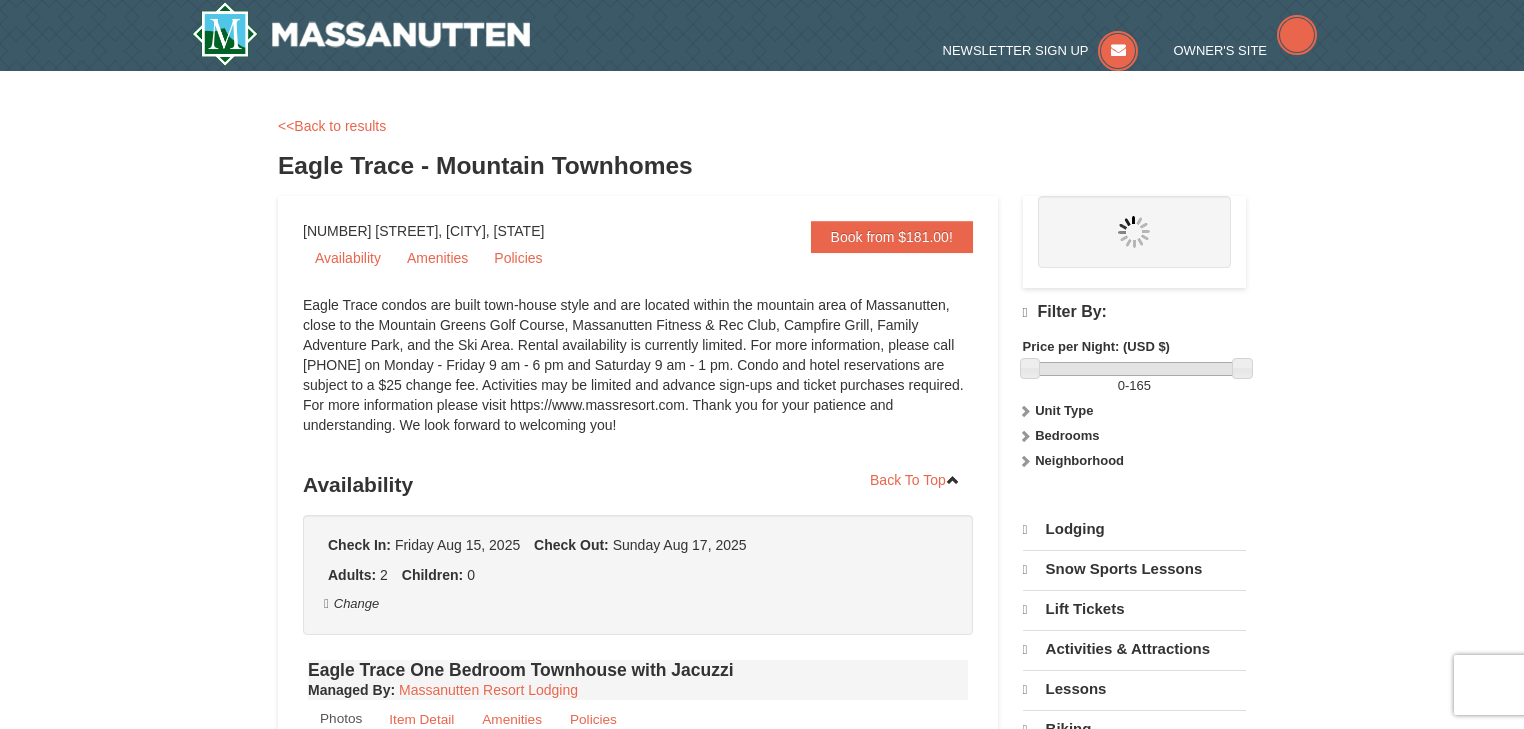 select on "8" 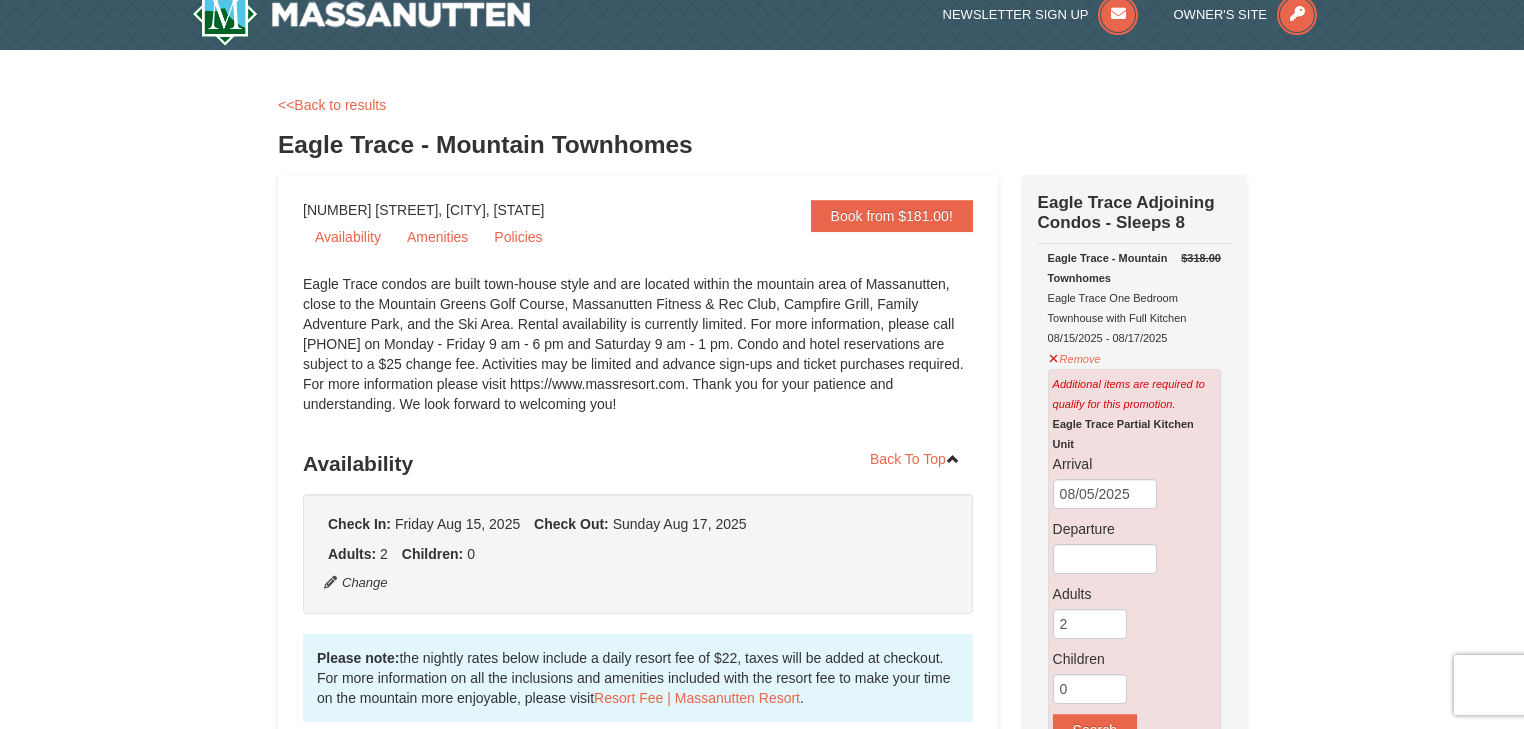 scroll, scrollTop: 0, scrollLeft: 0, axis: both 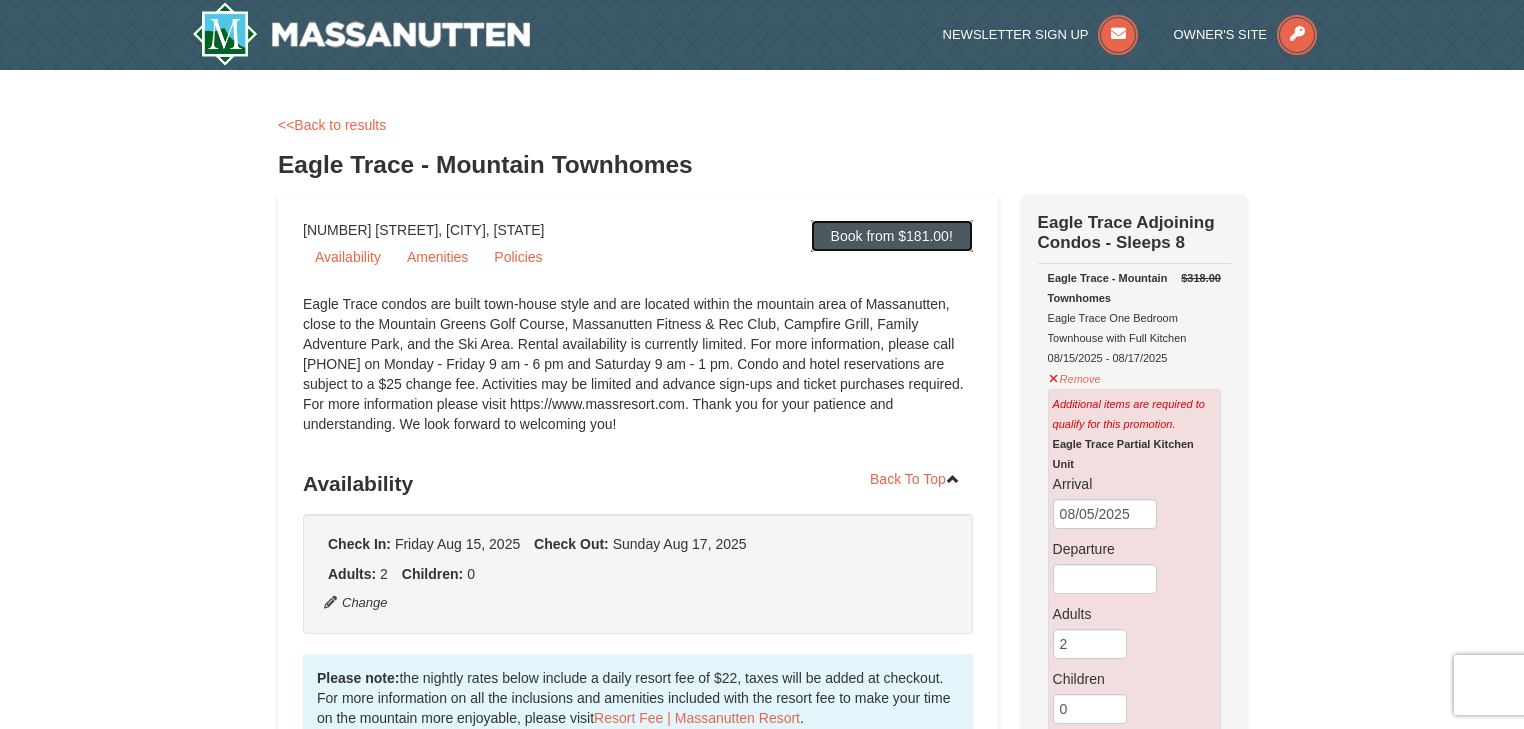 click on "Book from $181.00!" at bounding box center (892, 236) 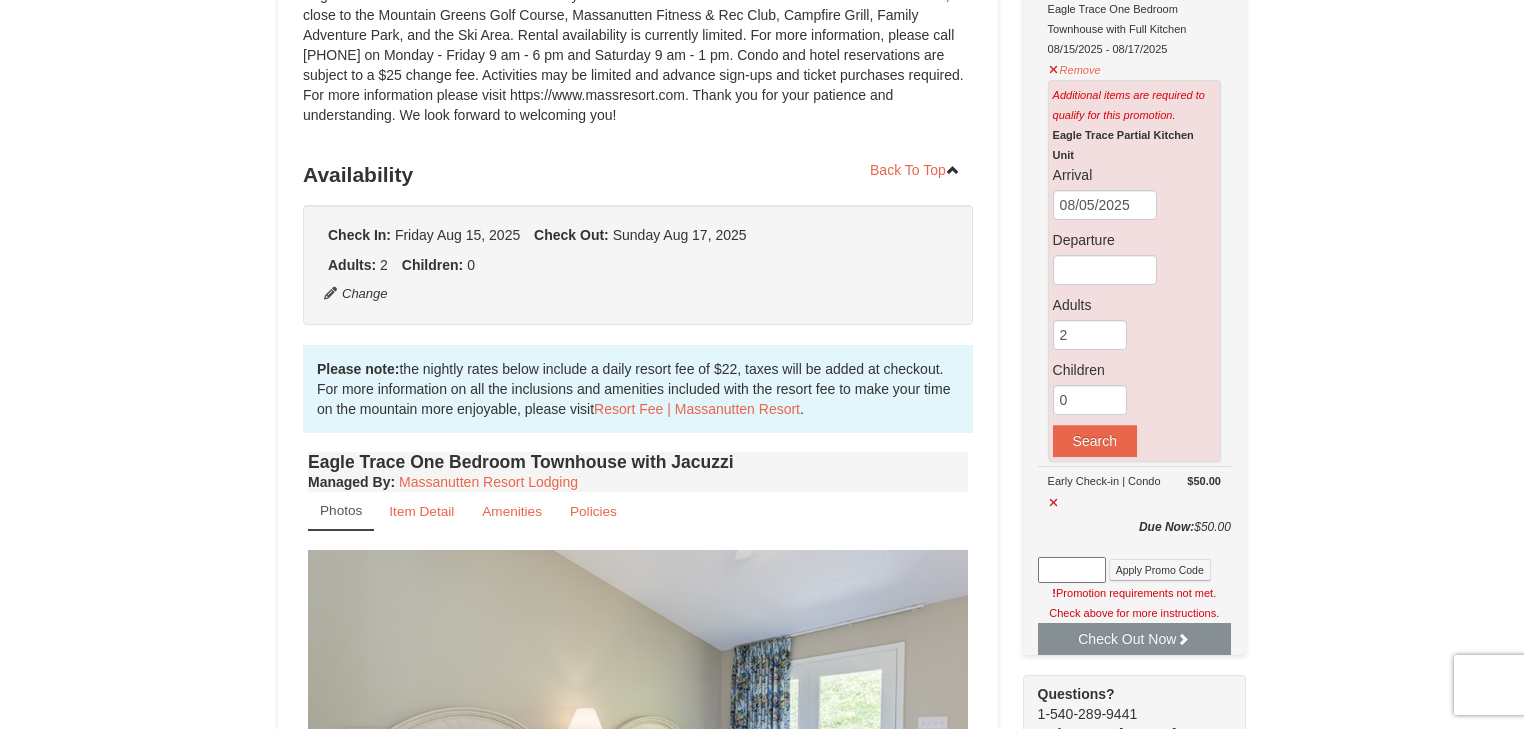 scroll, scrollTop: 304, scrollLeft: 0, axis: vertical 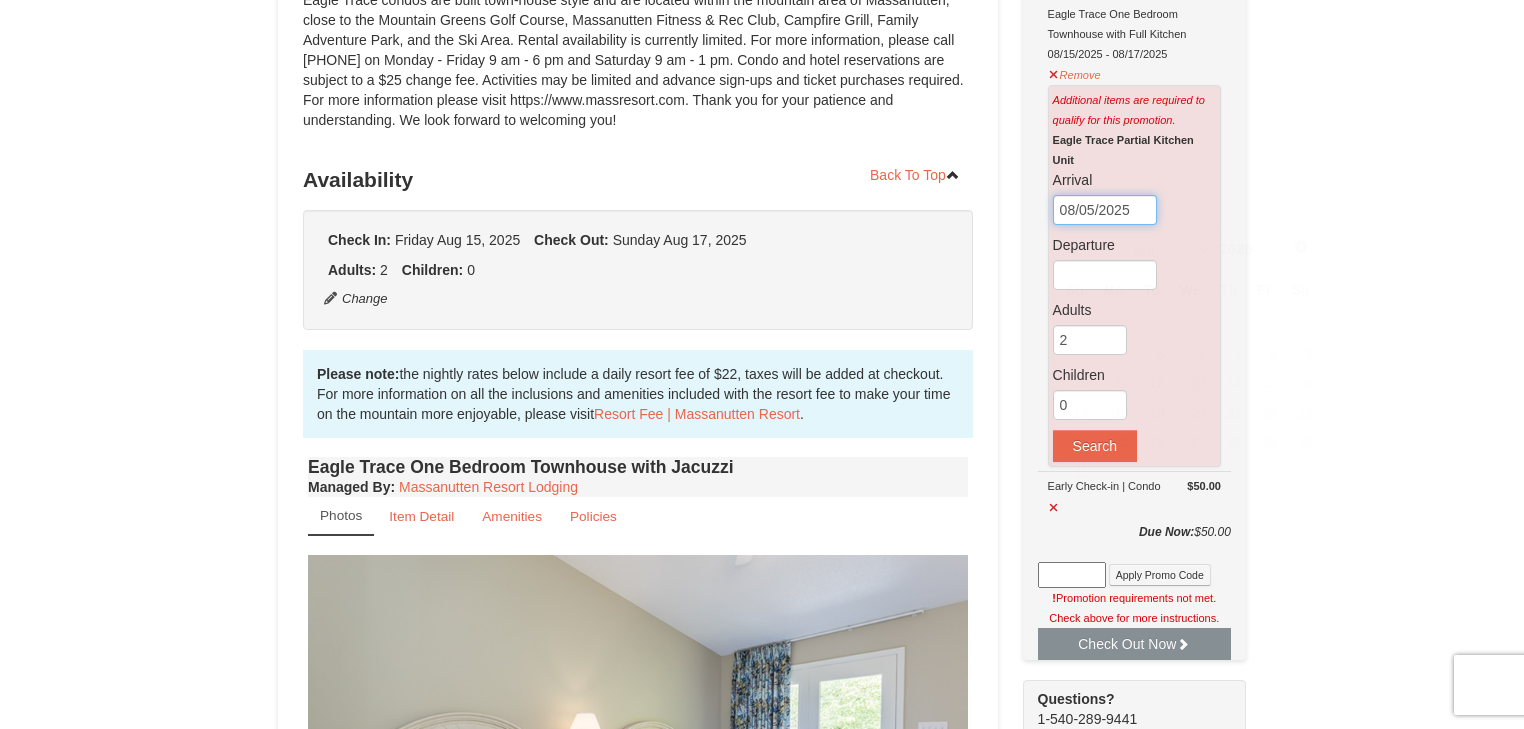 click on "08/05/2025" at bounding box center (1105, 210) 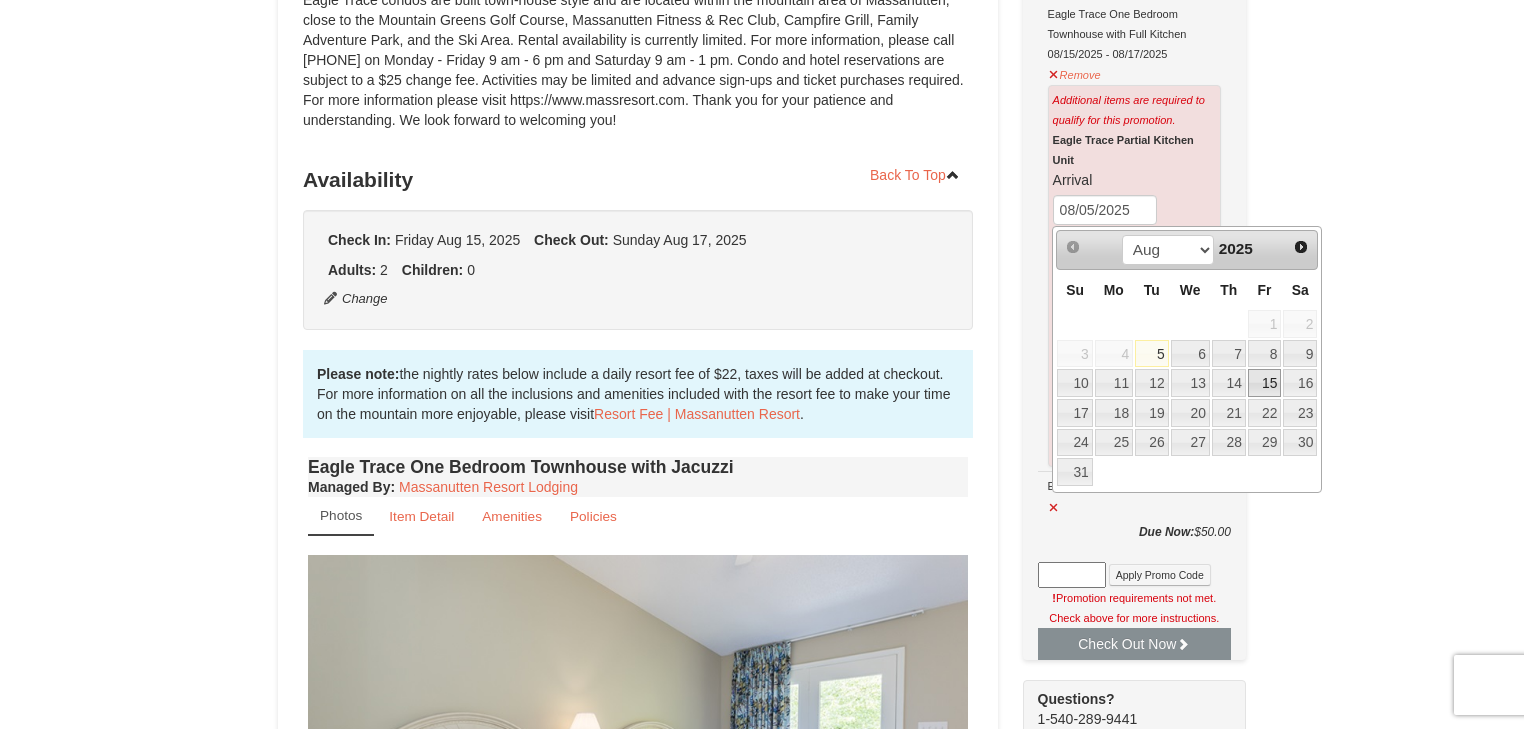 click on "15" at bounding box center (1265, 383) 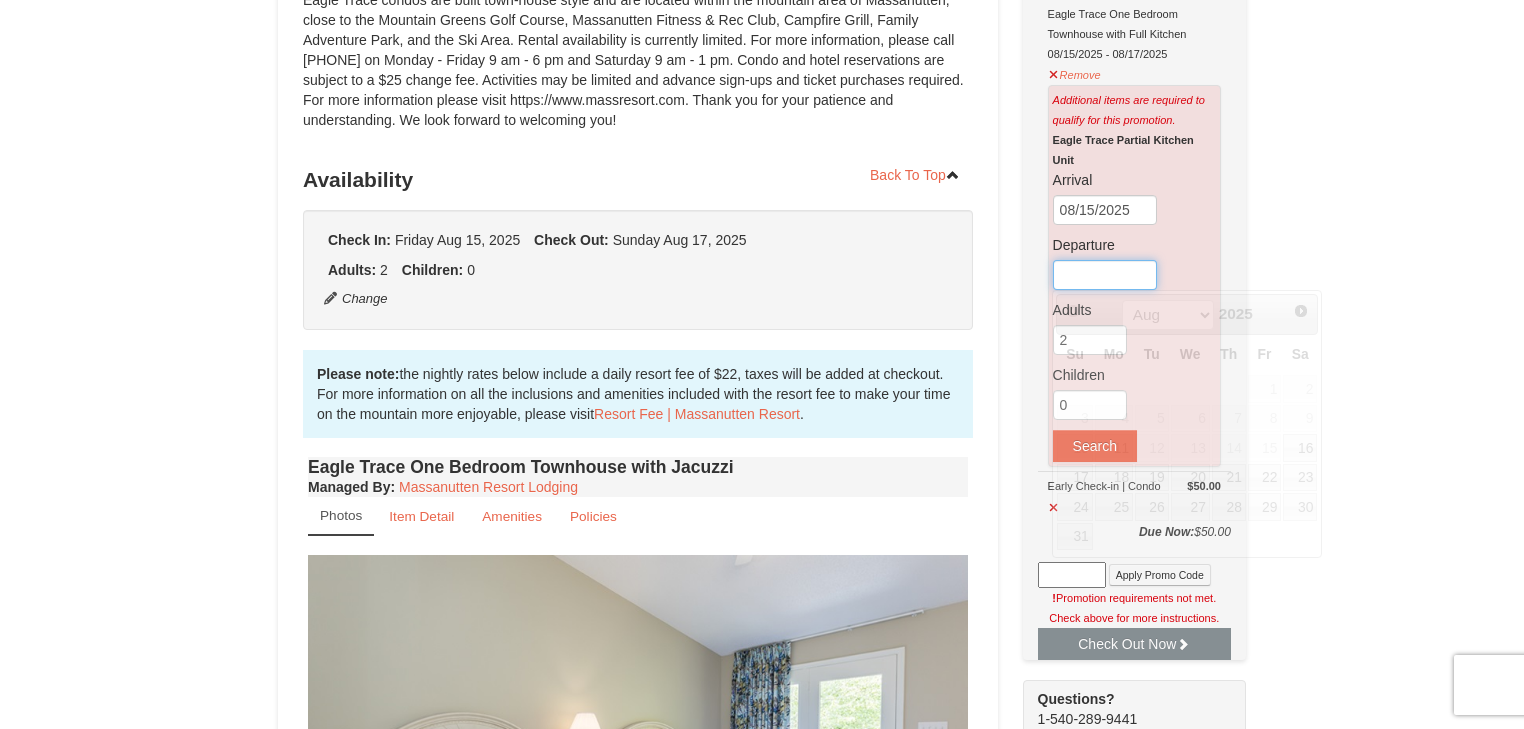 click at bounding box center [1105, 275] 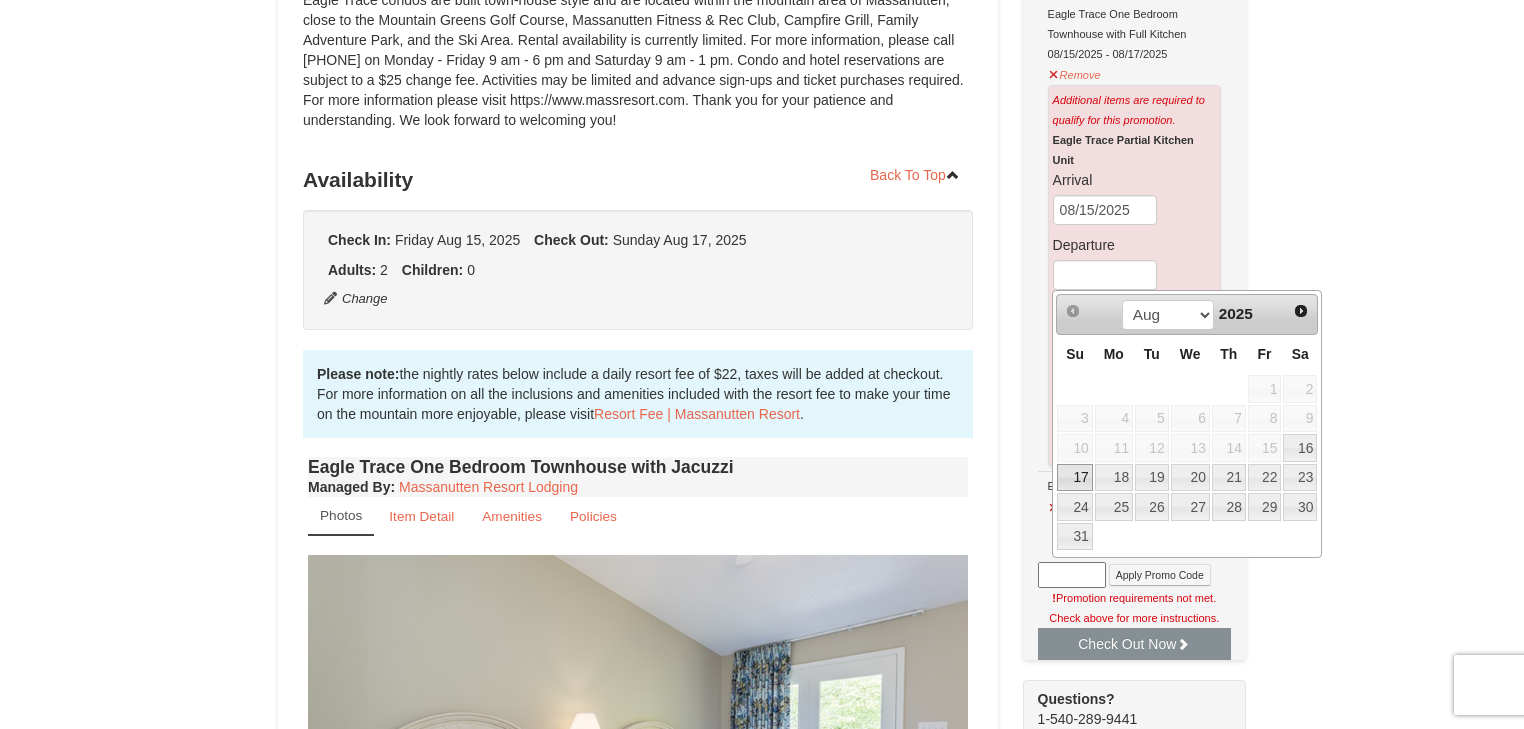 click on "17" at bounding box center [1074, 478] 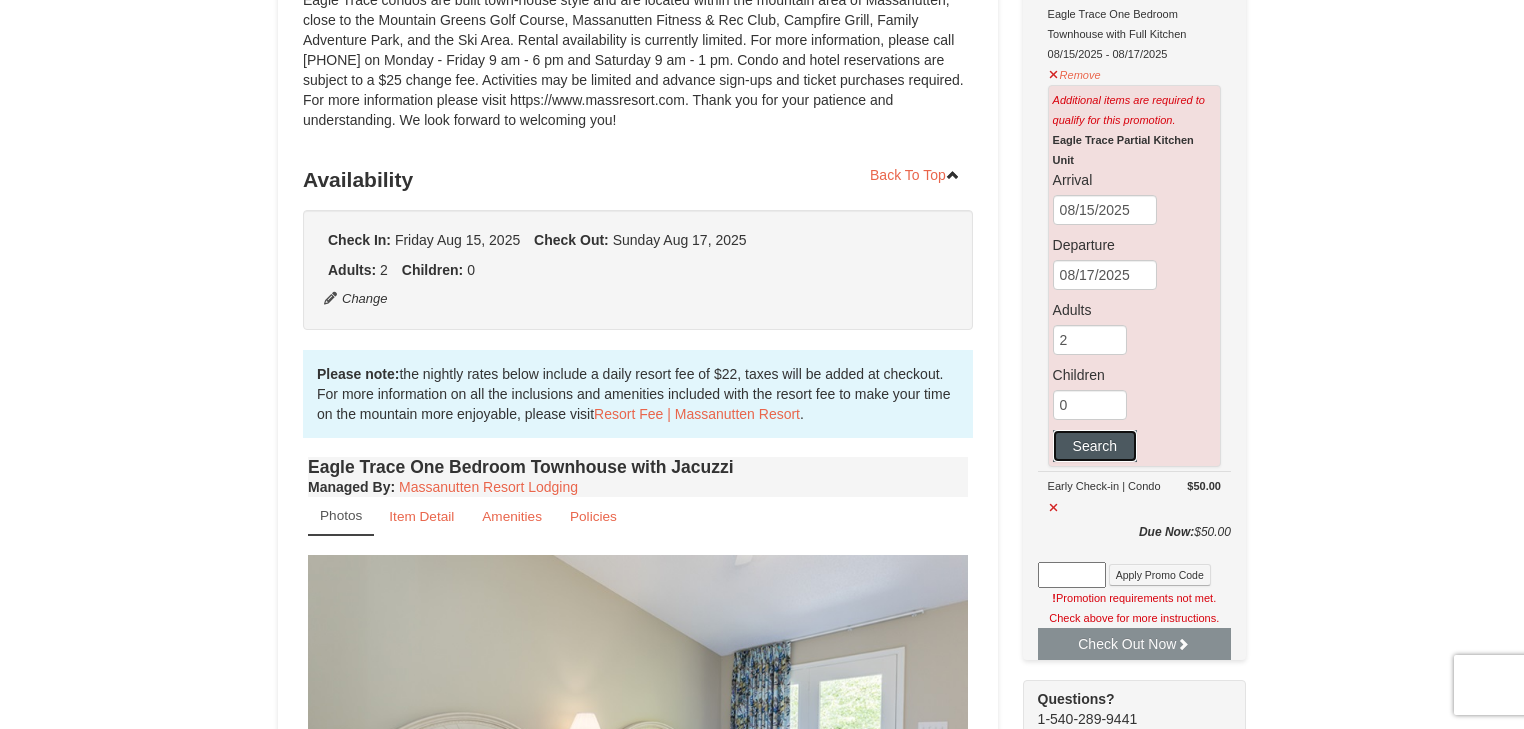 click on "Search" at bounding box center (1095, 446) 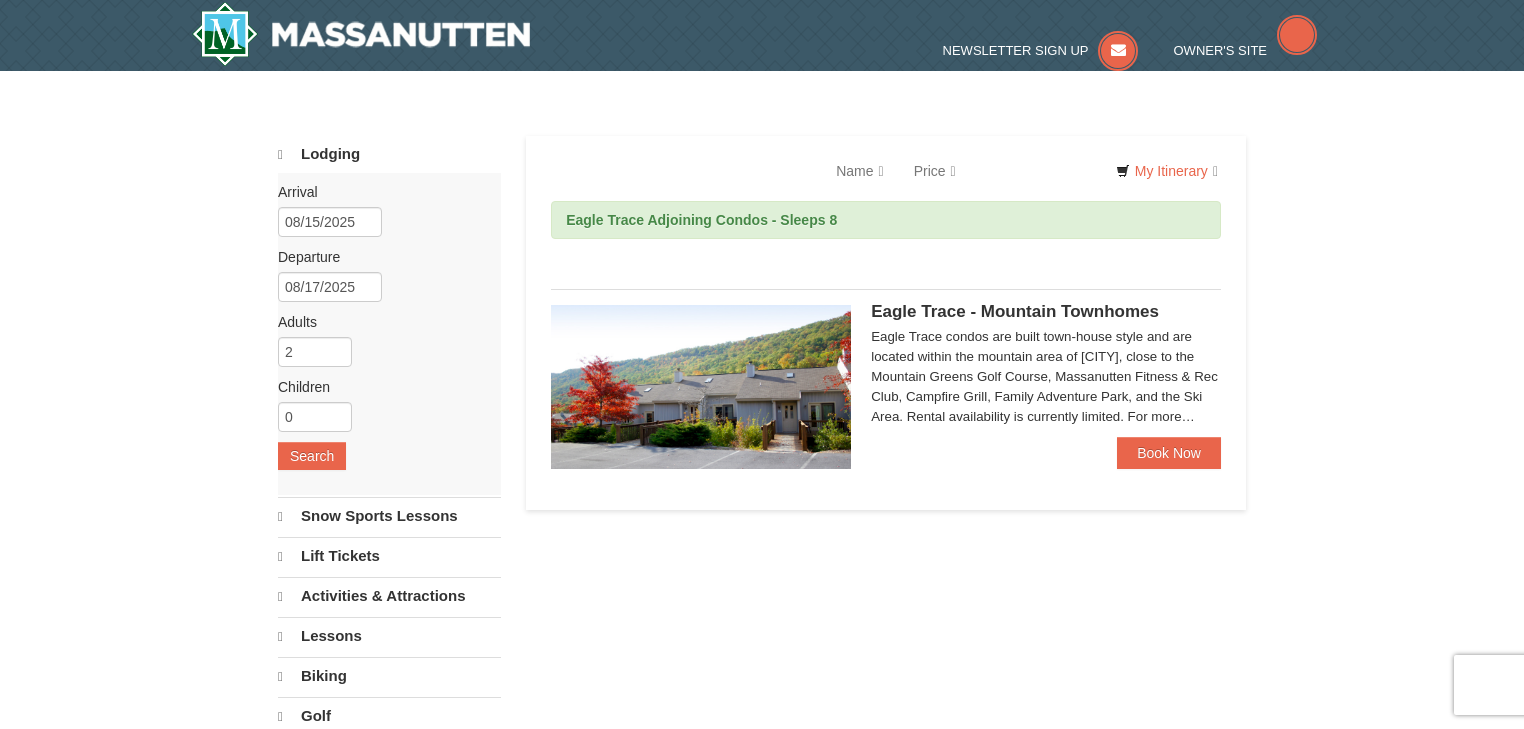 scroll, scrollTop: 0, scrollLeft: 0, axis: both 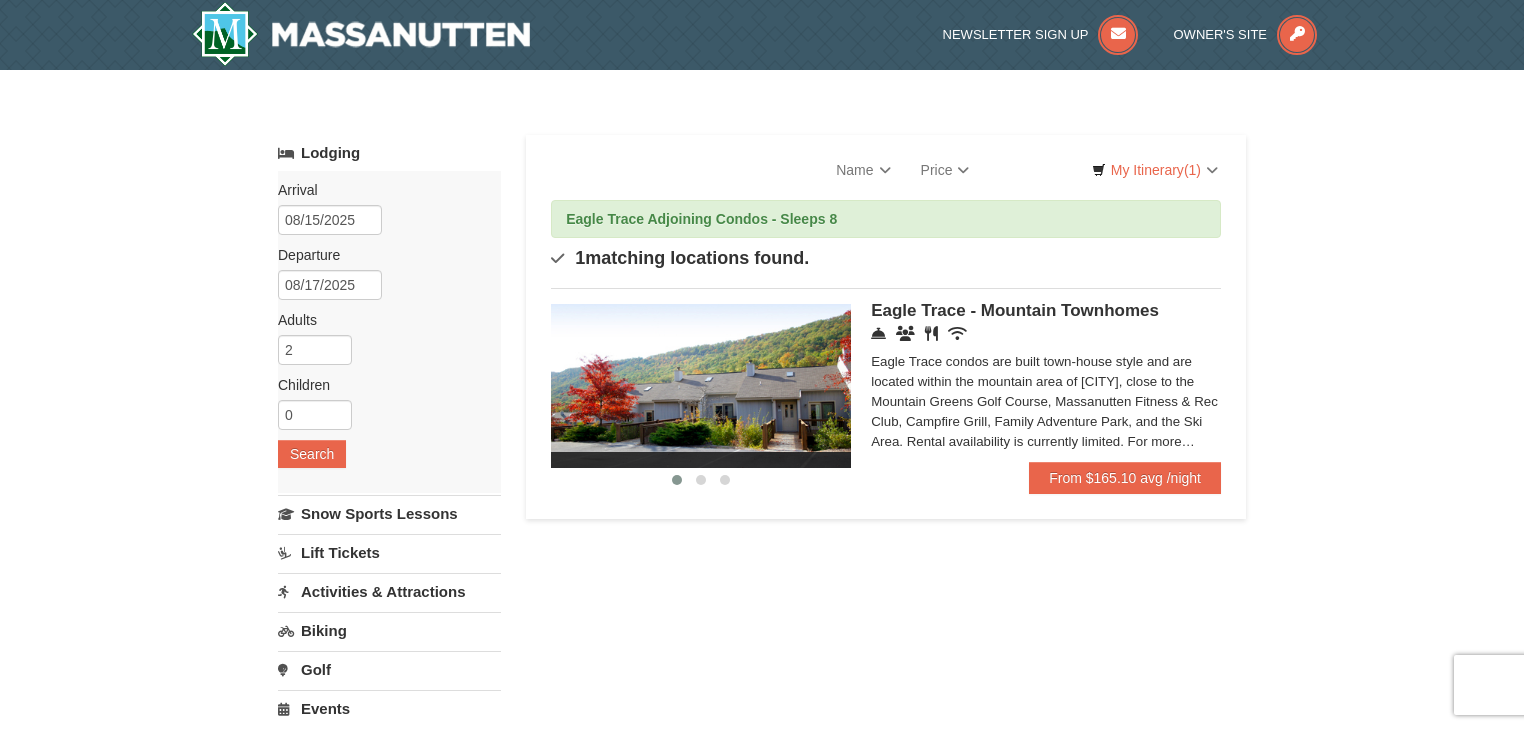 click on "Eagle Trace condos are built town-house style and are located within the mountain area of Massanutten, close to the Mountain Greens Golf Course, Massanutten Fitness & Rec Club, Campfire Grill, Family Adventure Park, and the Ski Area.
Rental availability is currently limited. For more information, please call [PHONE] on Monday - Friday 9 am - 6 pm and Saturday 9 am - 1 pm. Condo and hotel reservations are subject to a $25 change fee.
Activities may be limited and advance sign-ups and ticket purchases required. For more information please visit https://www.massresort.com. Thank you for your patience and understanding. We look forward to welcoming you!" at bounding box center (1046, 402) 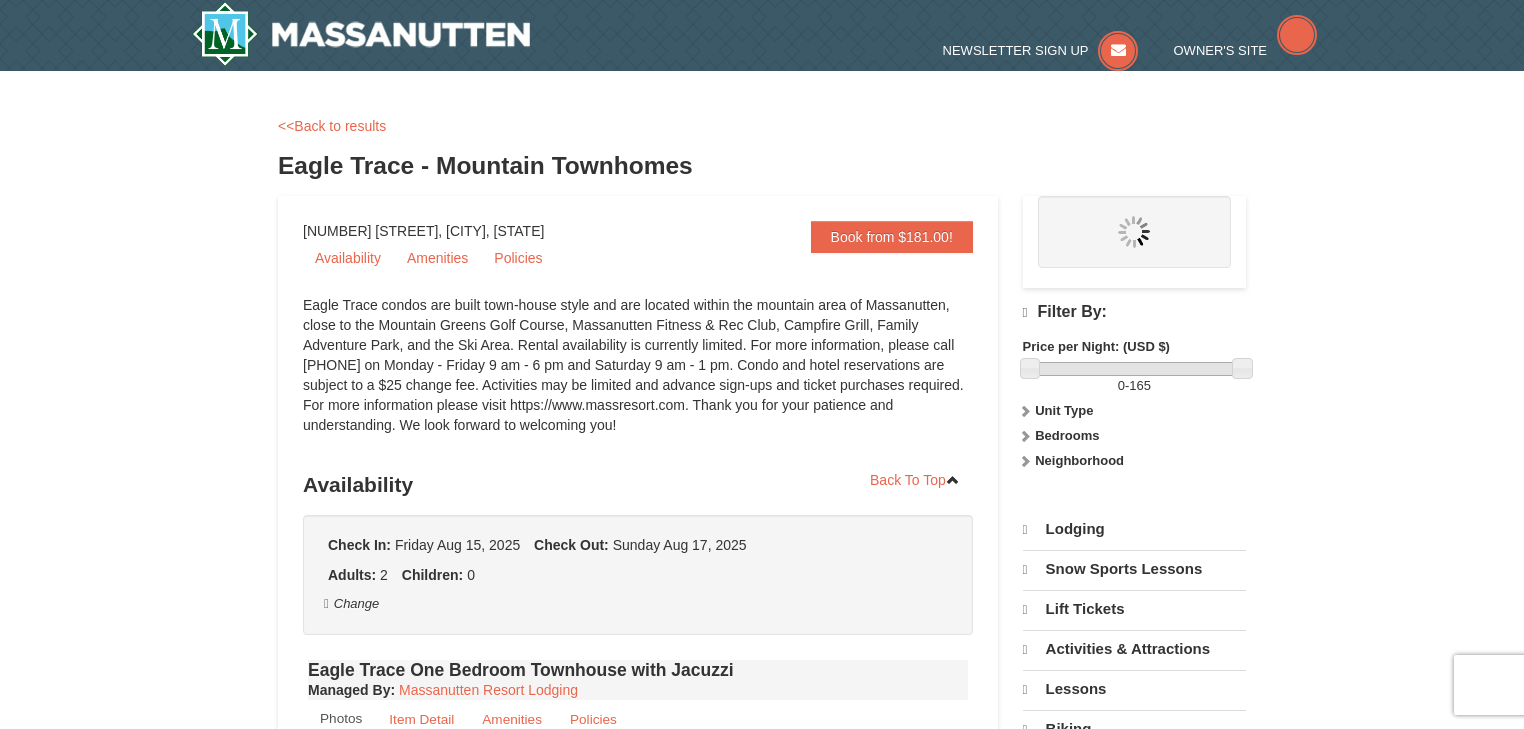scroll, scrollTop: 0, scrollLeft: 0, axis: both 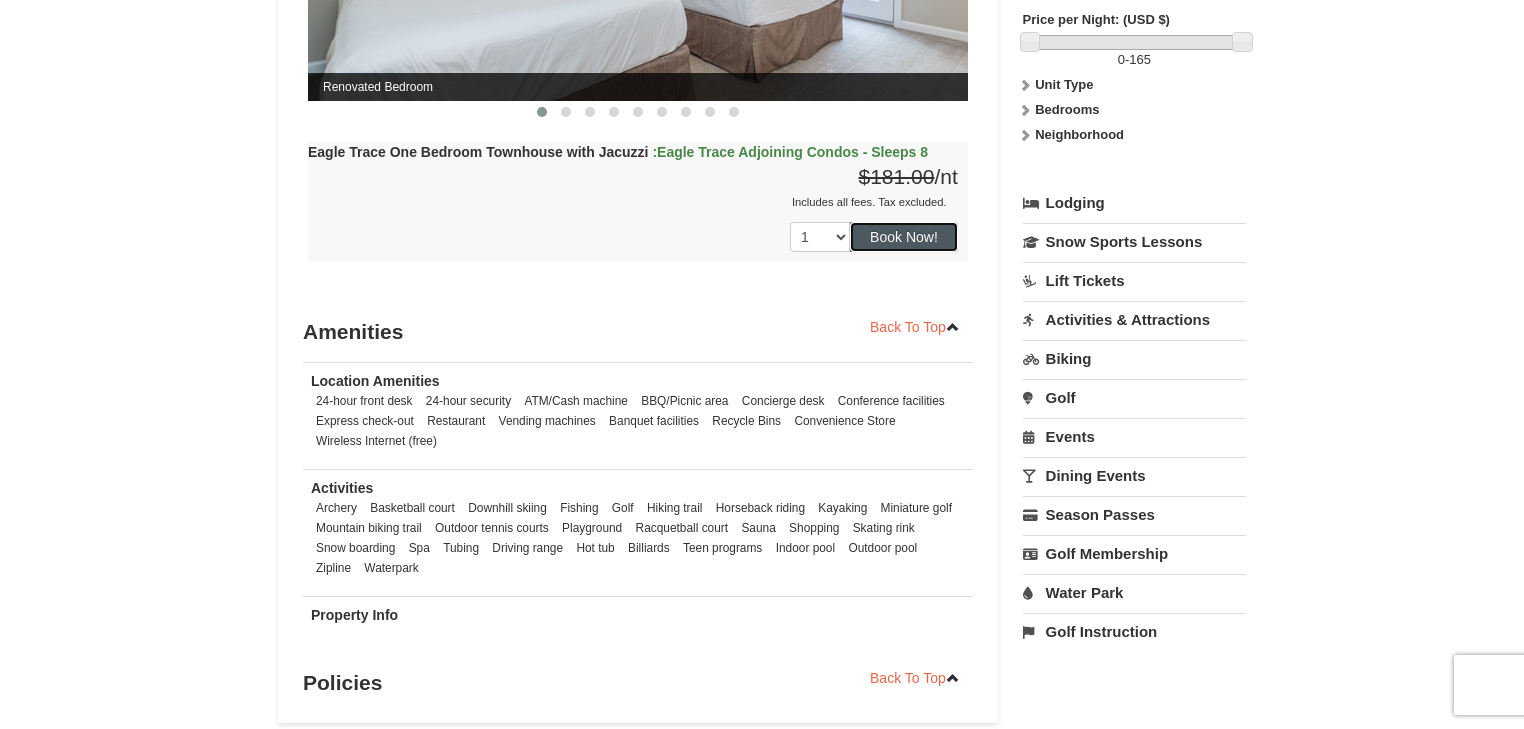 click on "Book Now!" at bounding box center [904, 237] 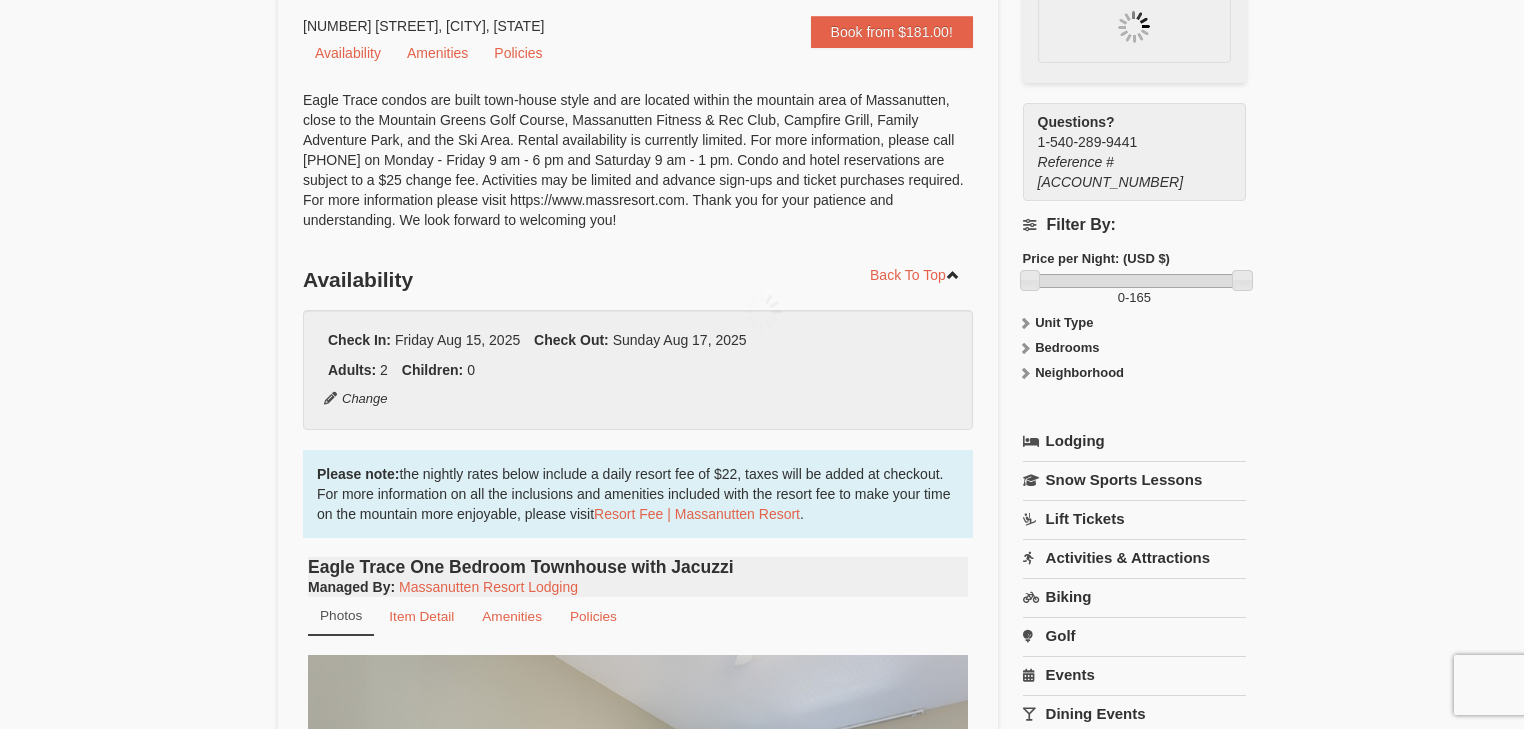 scroll, scrollTop: 195, scrollLeft: 0, axis: vertical 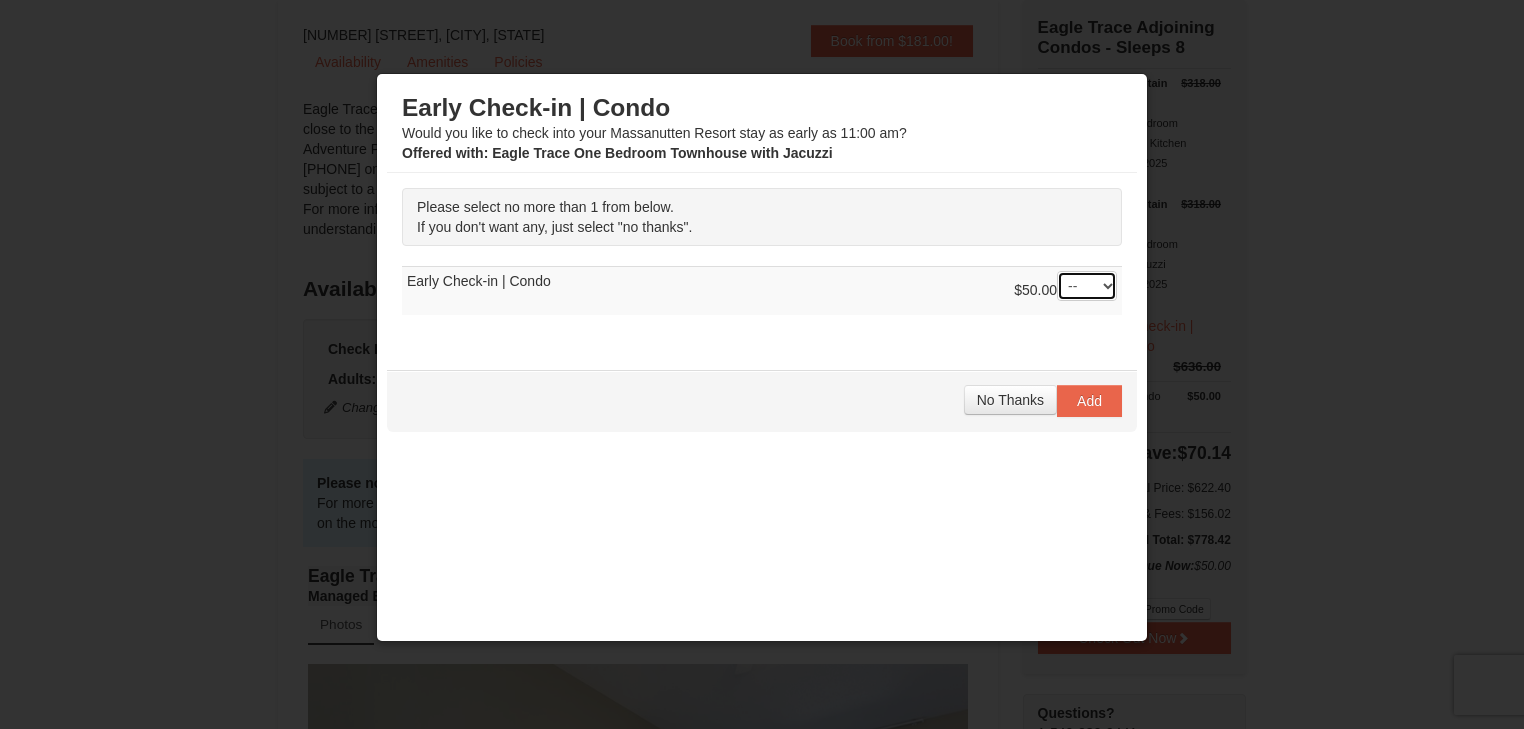 click on "--
01" at bounding box center [1087, 286] 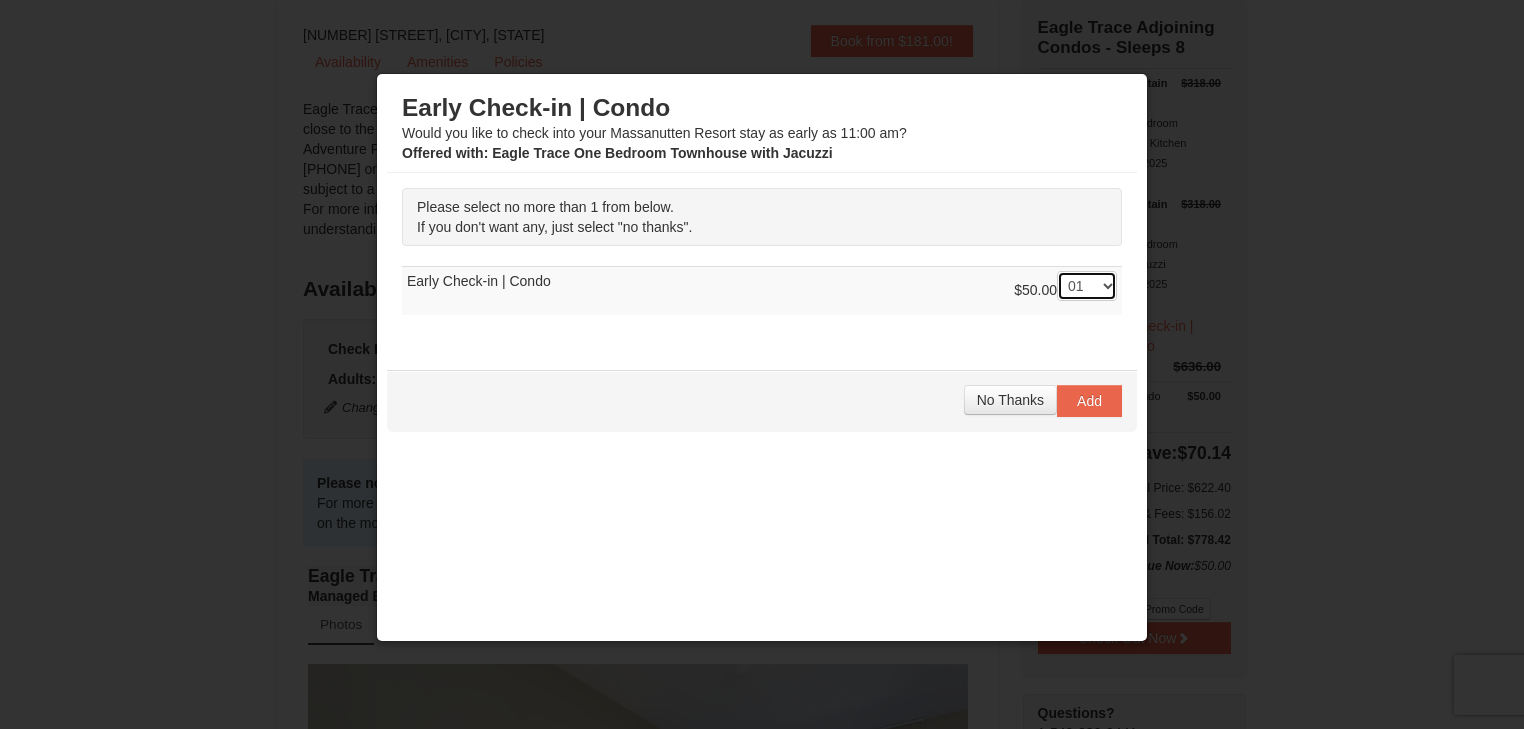 click on "--
01" at bounding box center (1087, 286) 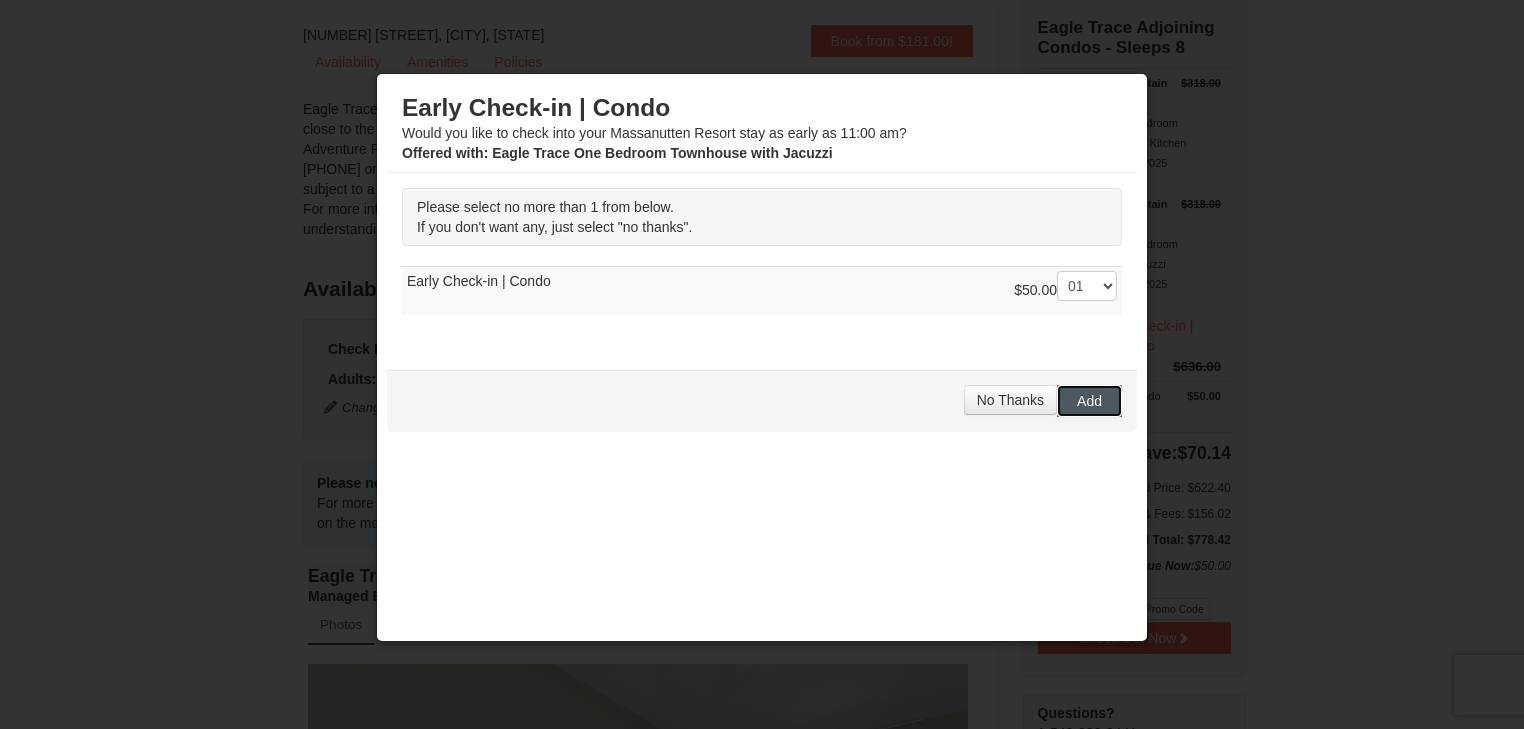 click on "Add" at bounding box center [1089, 401] 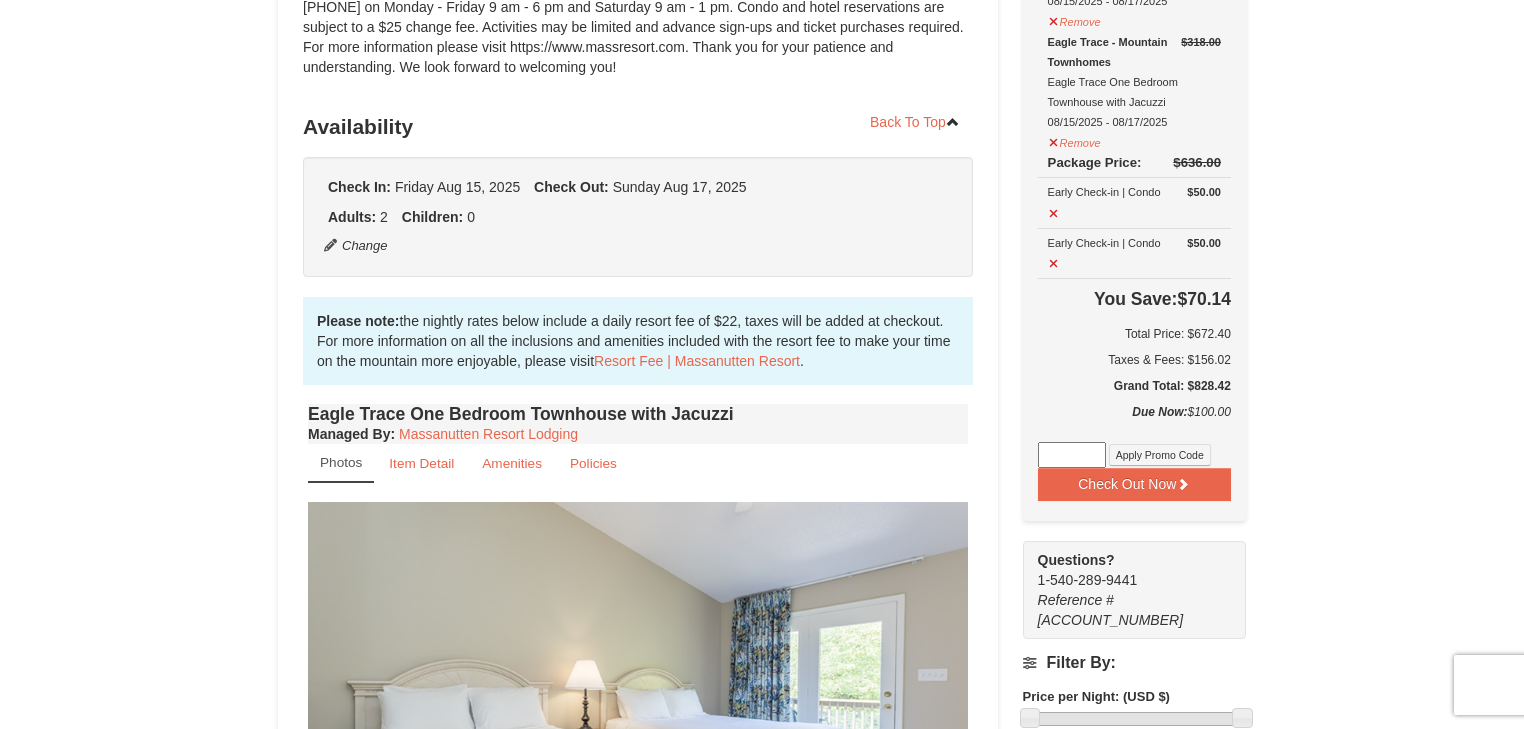 scroll, scrollTop: 320, scrollLeft: 0, axis: vertical 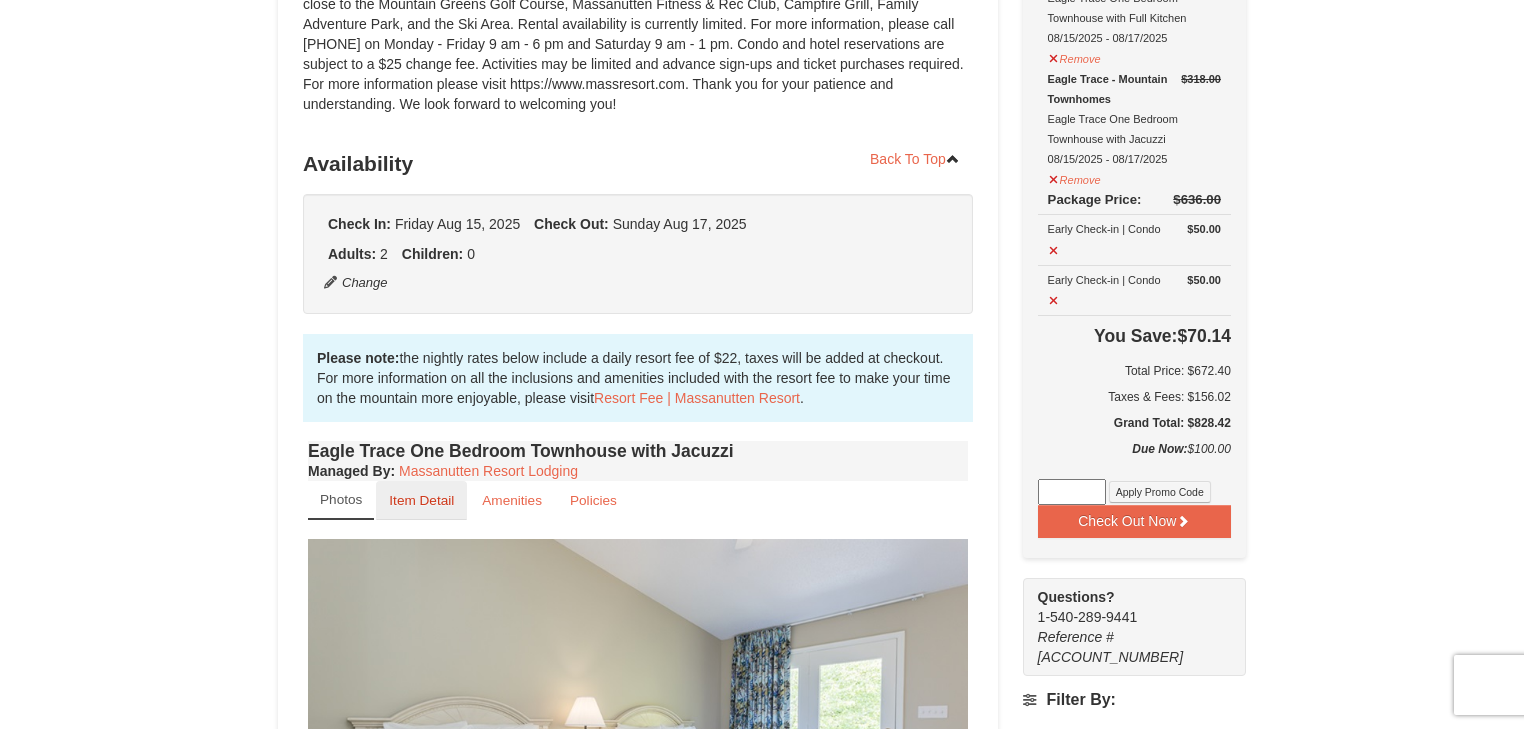 click on "Item Detail" at bounding box center [421, 500] 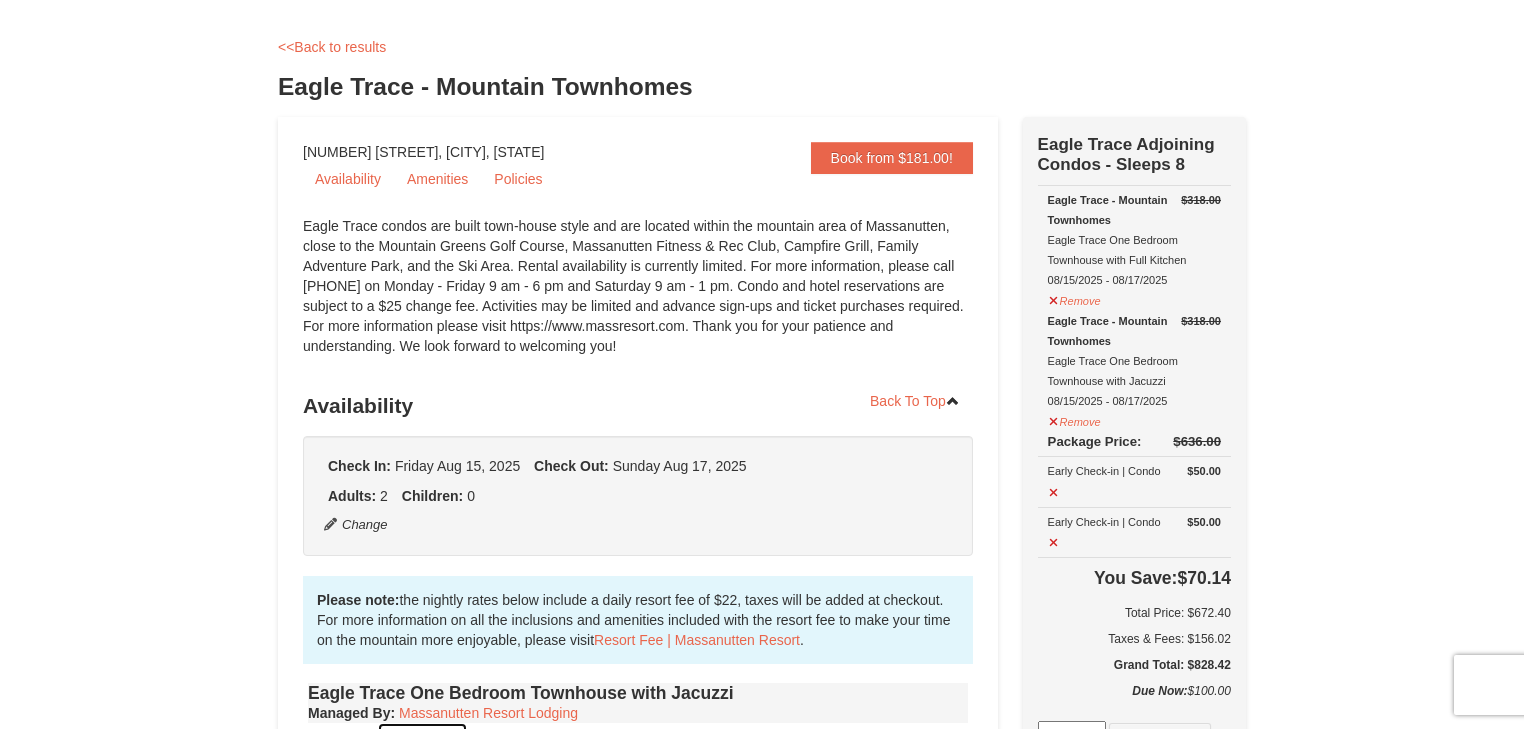 scroll, scrollTop: 0, scrollLeft: 0, axis: both 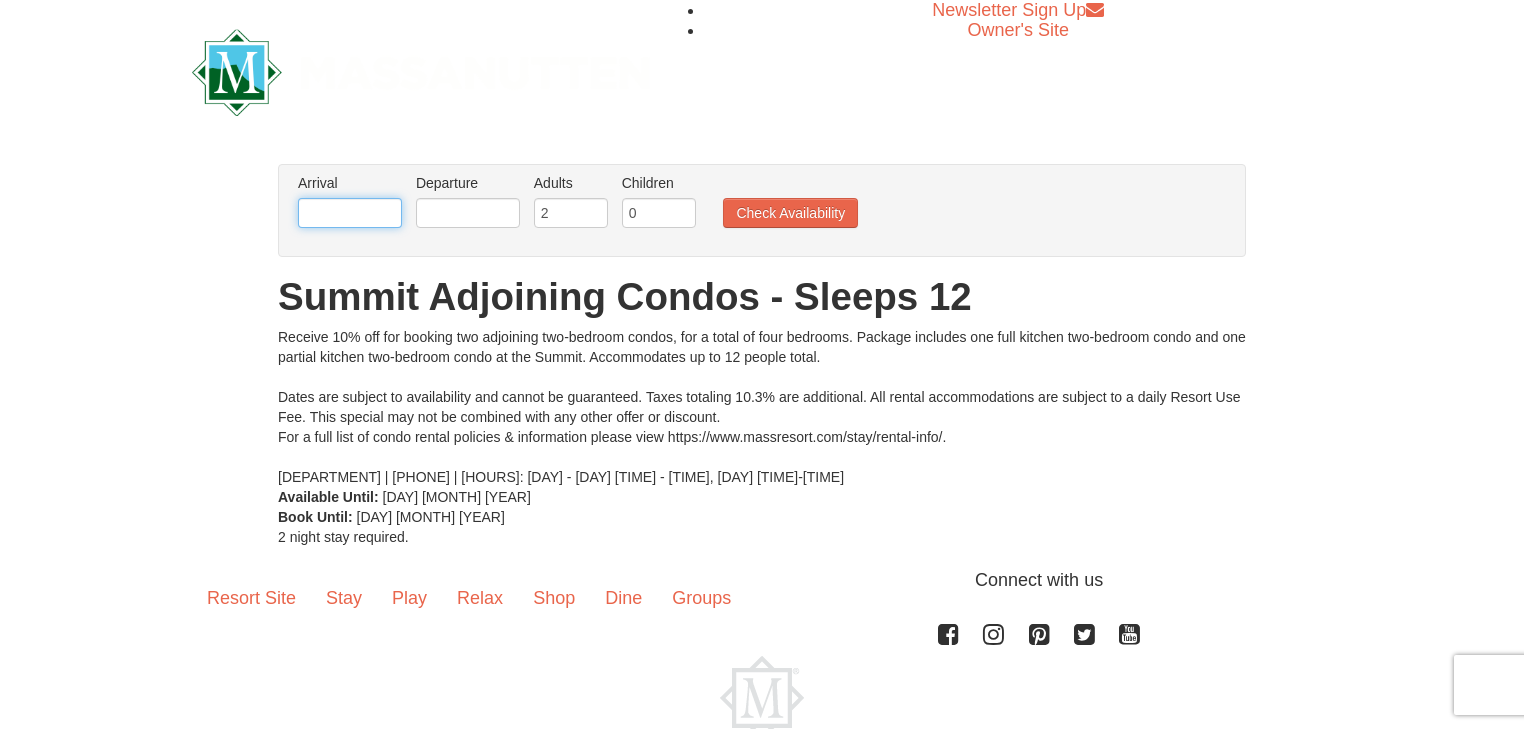 click at bounding box center [350, 213] 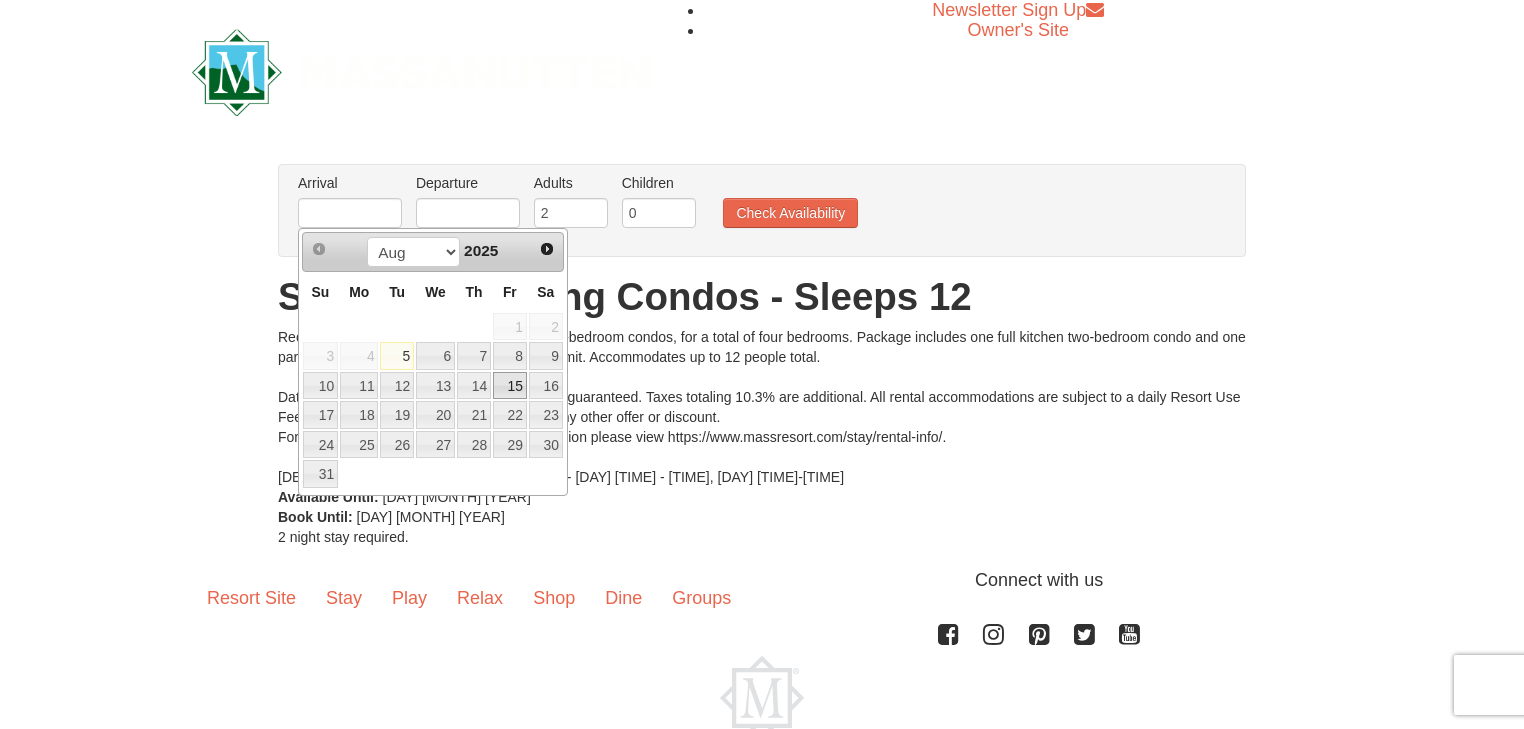 click on "15" at bounding box center (510, 386) 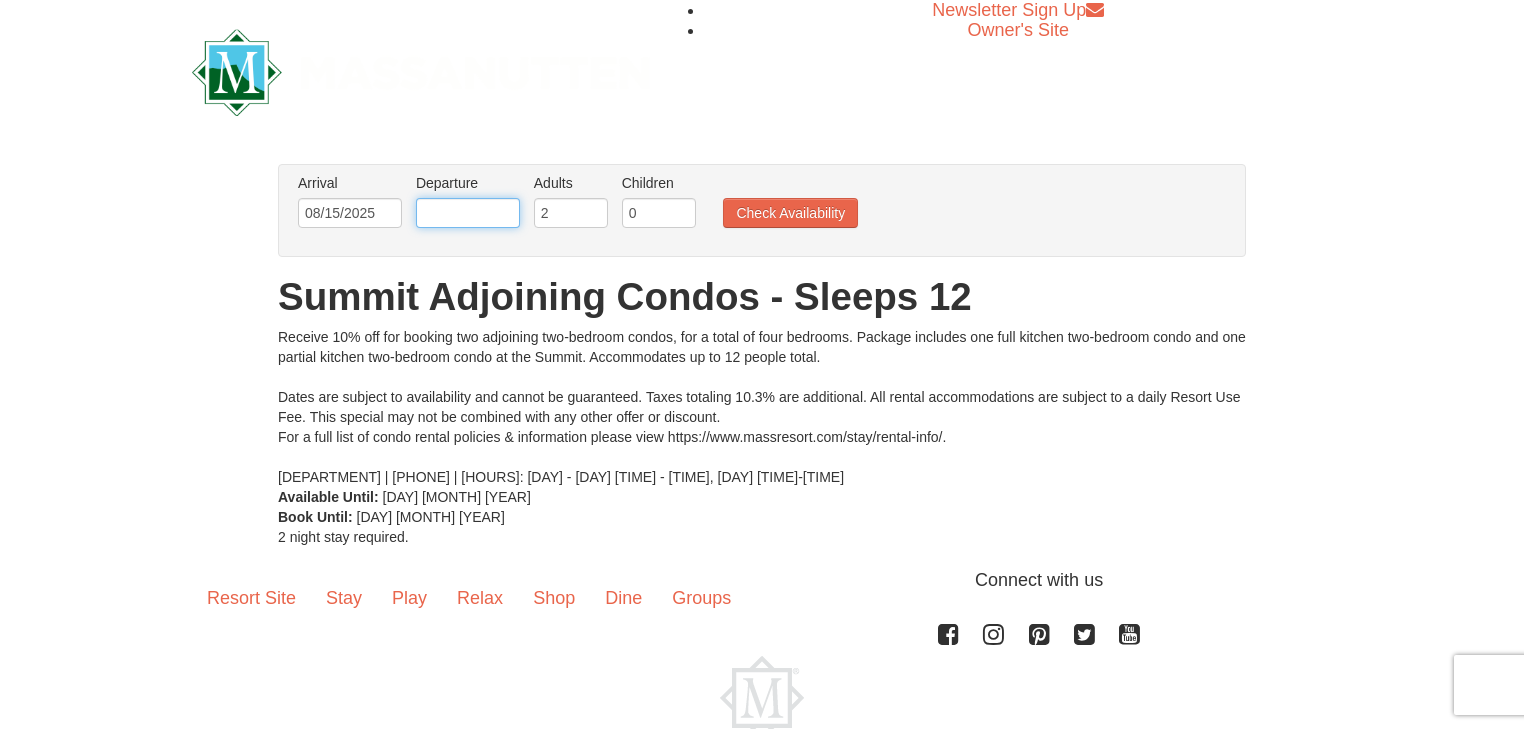 click at bounding box center [468, 213] 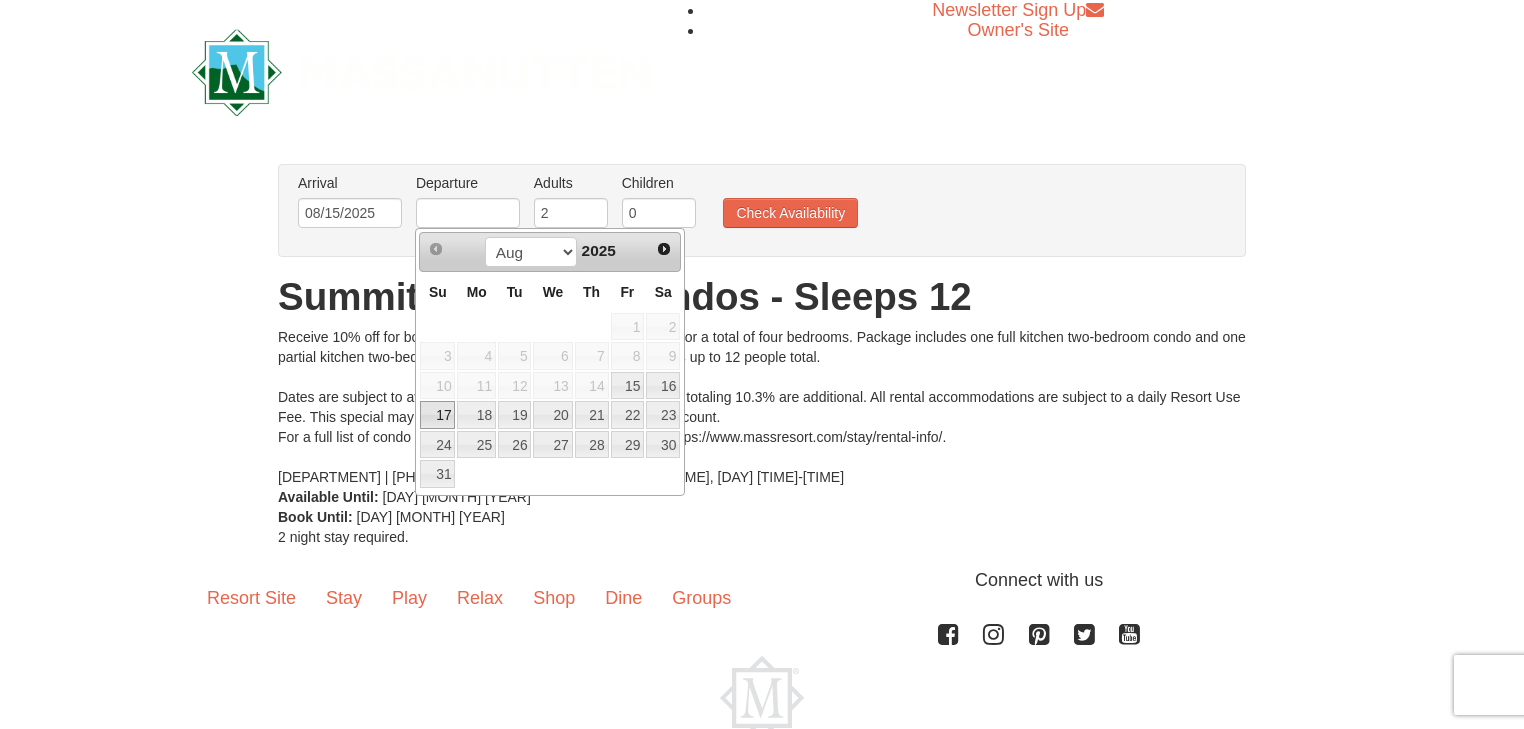 click on "17" at bounding box center [437, 415] 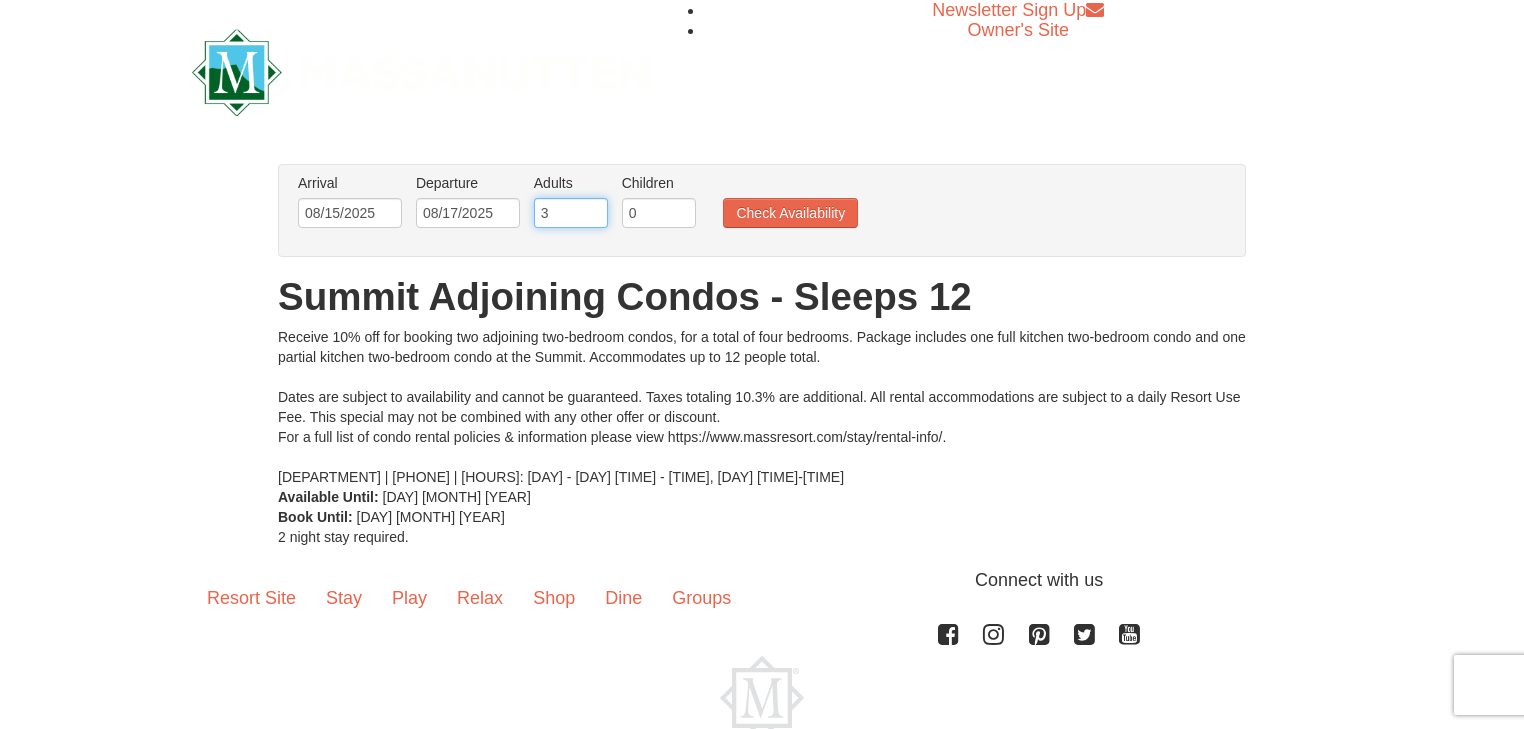 click on "3" at bounding box center [571, 213] 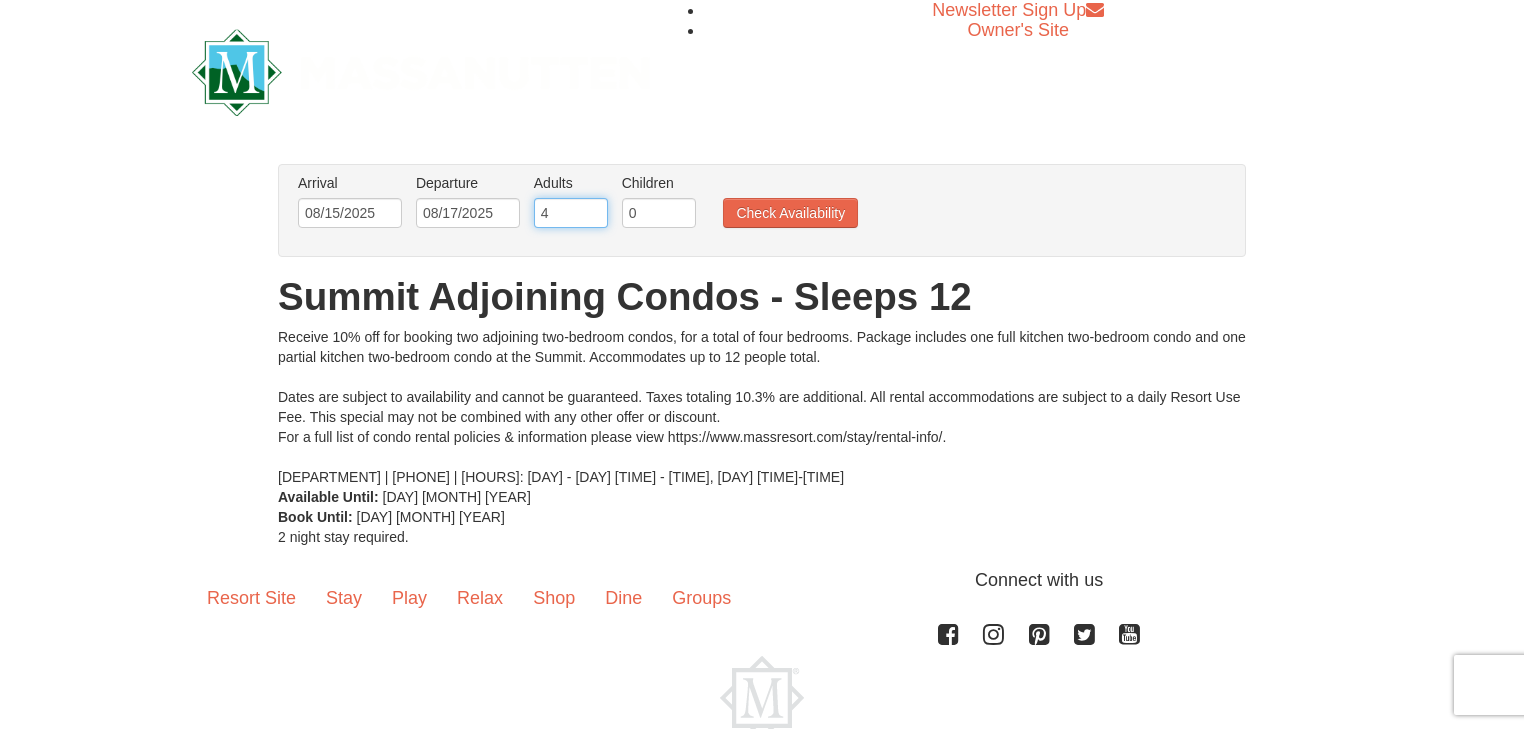 click on "4" at bounding box center [571, 213] 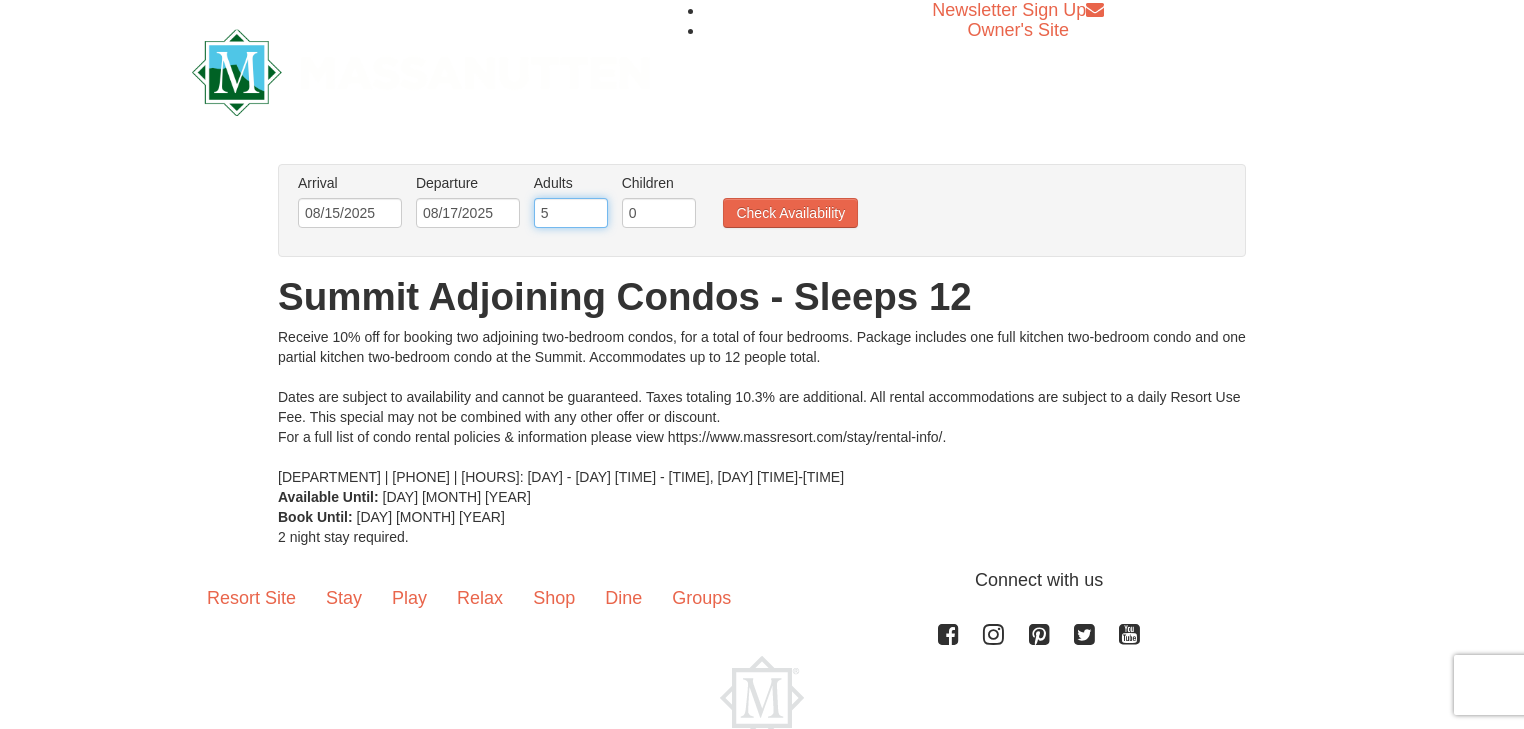 type on "5" 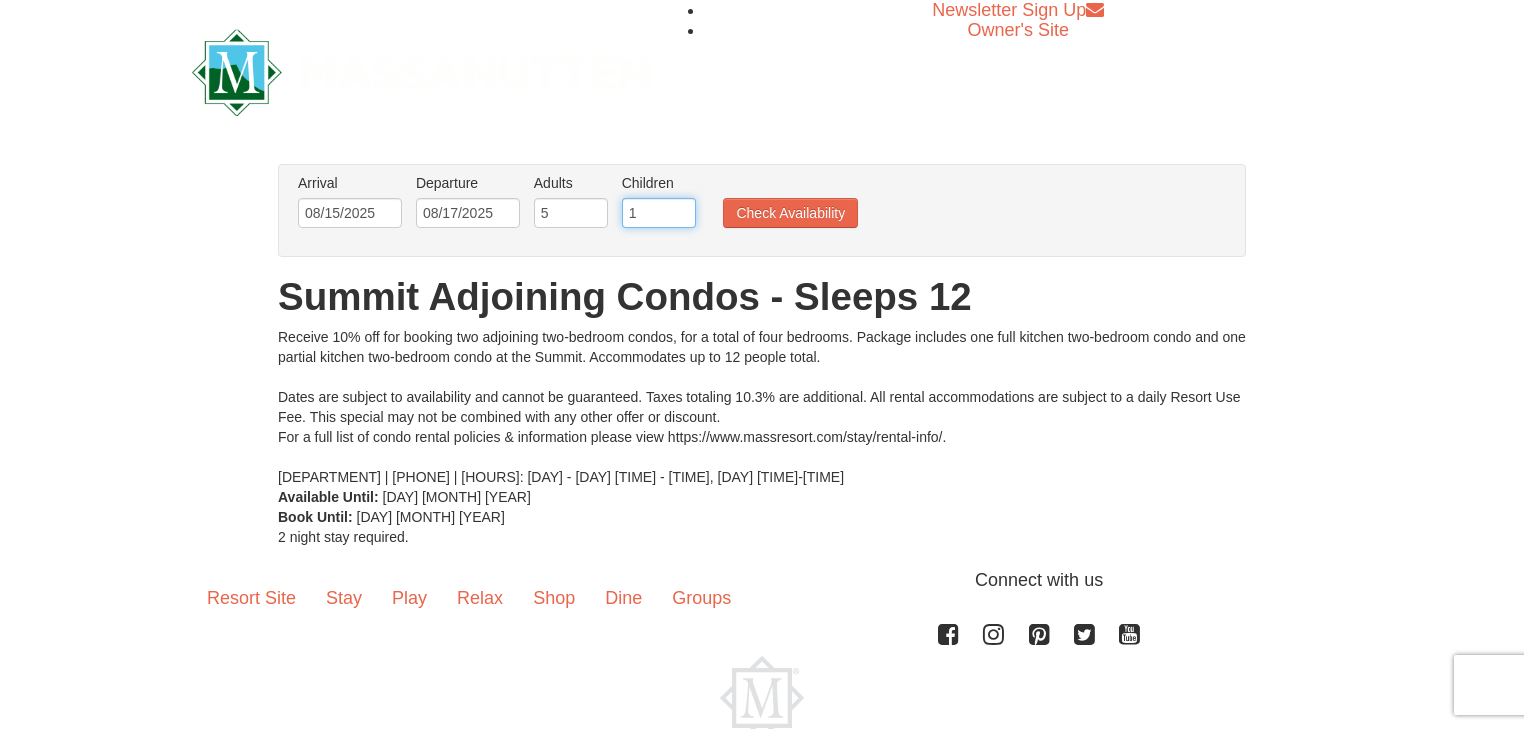 type on "1" 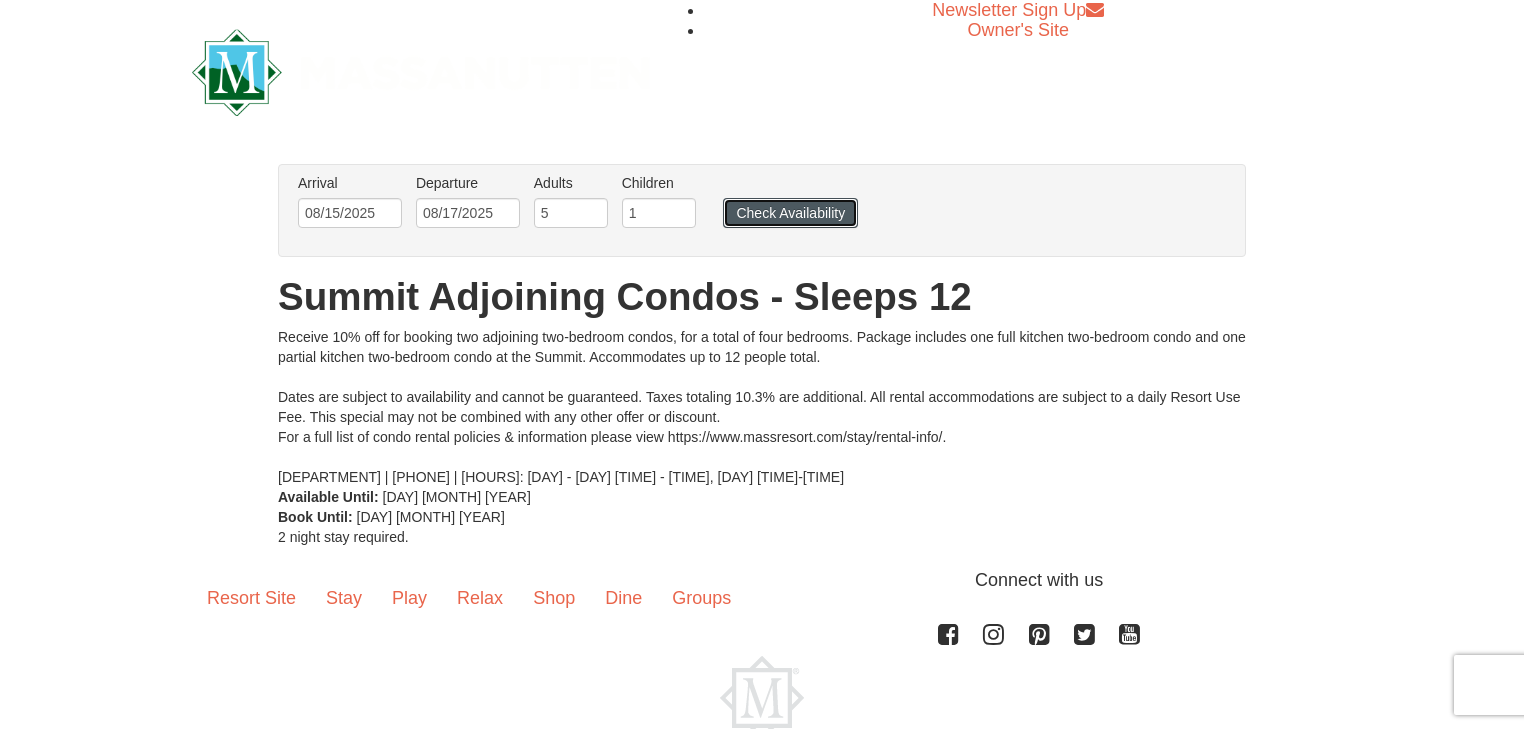 click on "Check Availability" at bounding box center [790, 213] 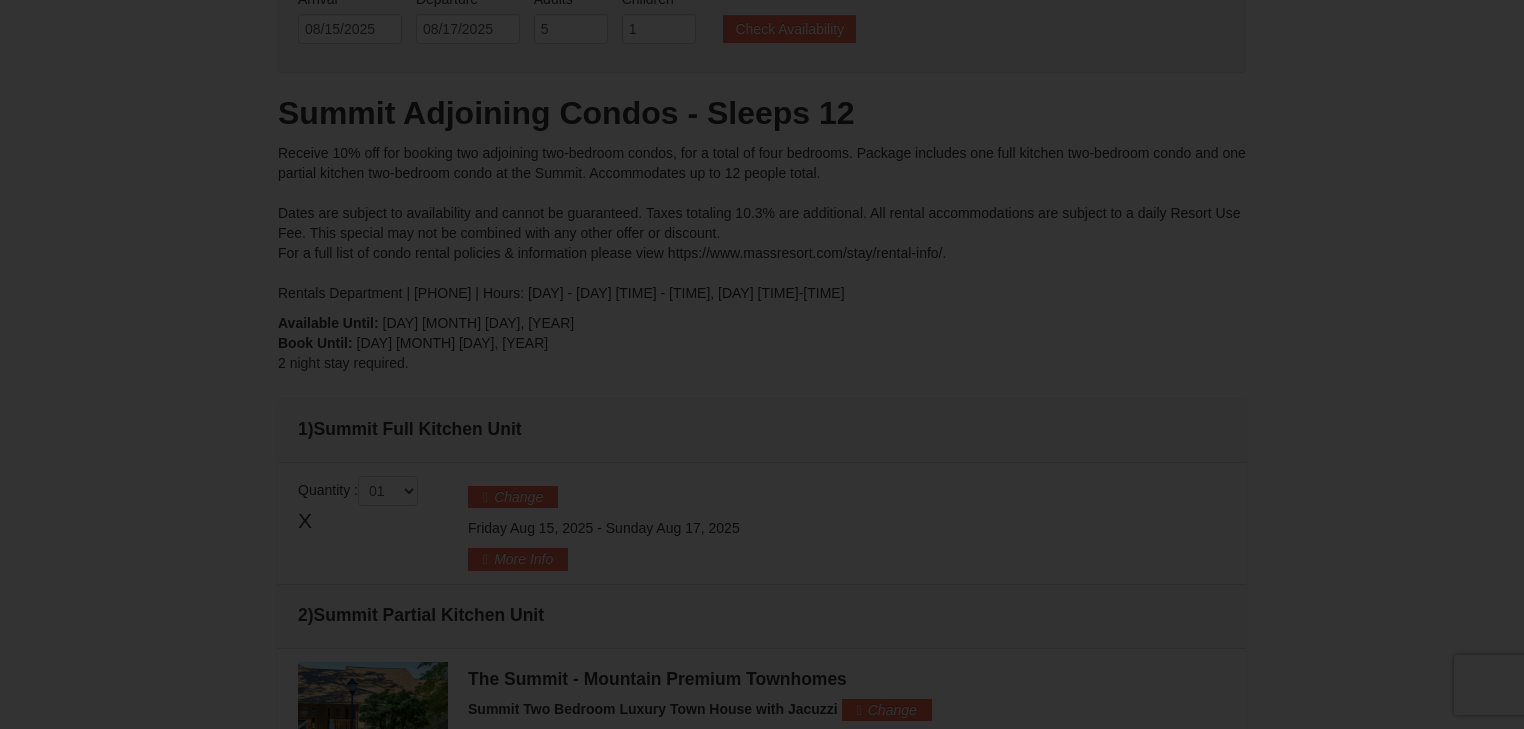 scroll, scrollTop: 0, scrollLeft: 0, axis: both 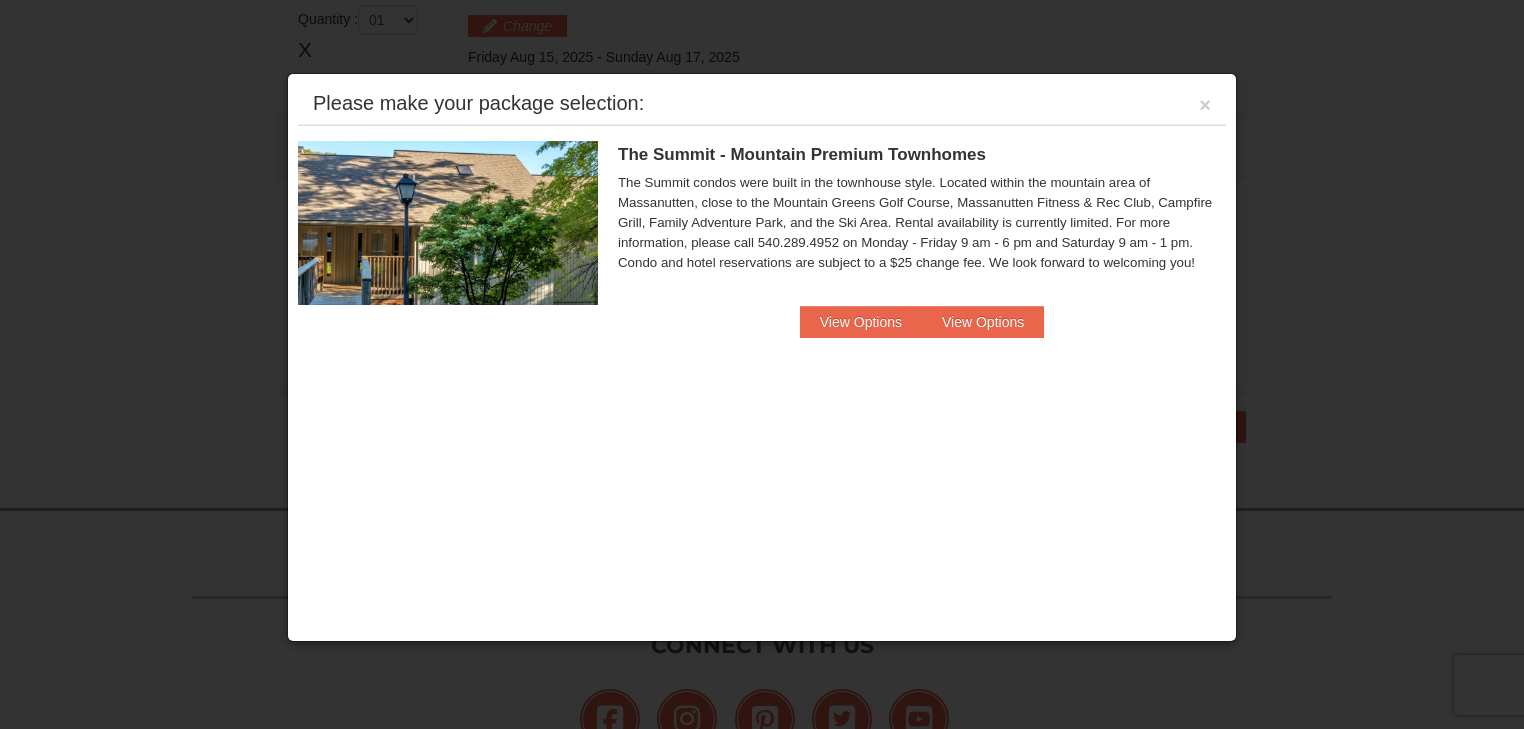 click at bounding box center [448, 223] 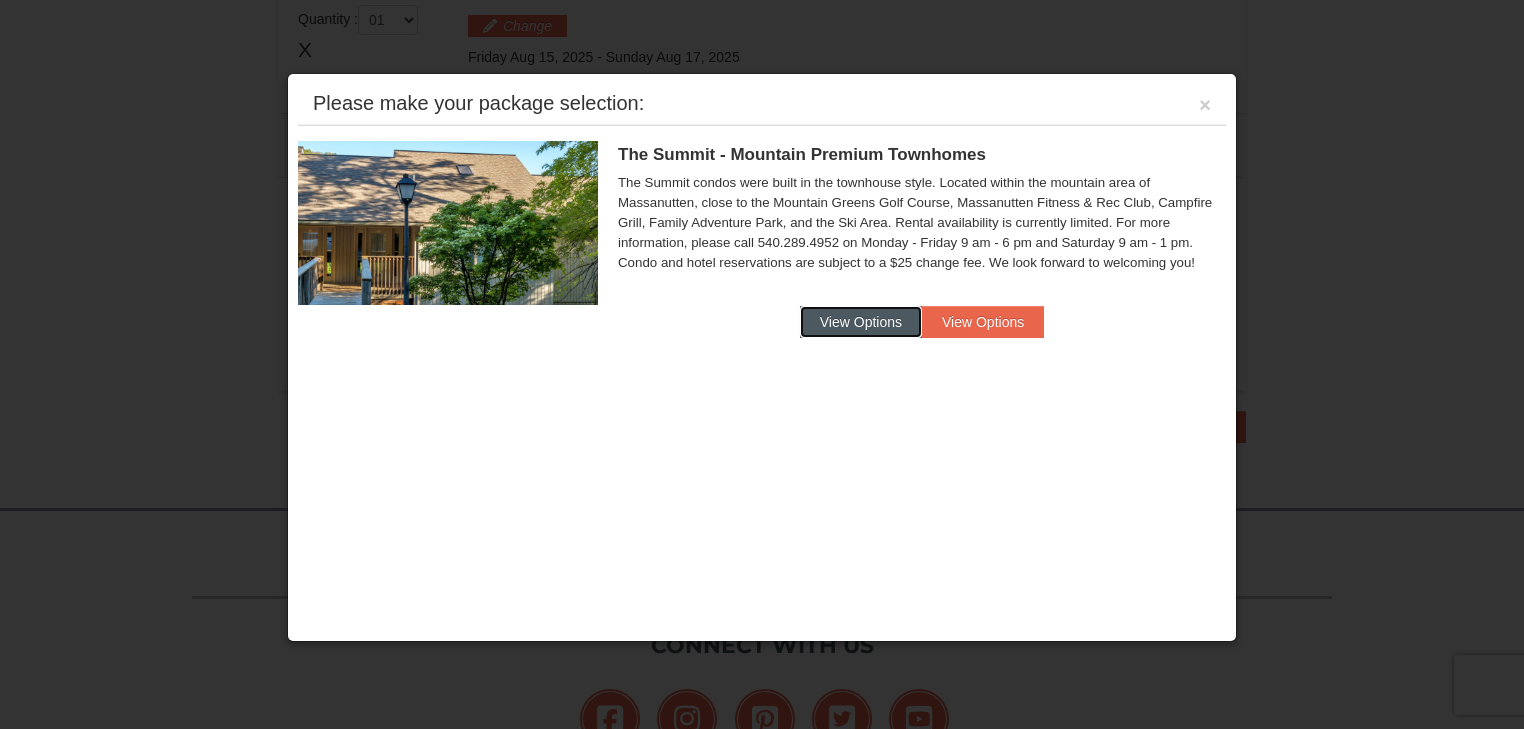 click on "View Options" at bounding box center (861, 322) 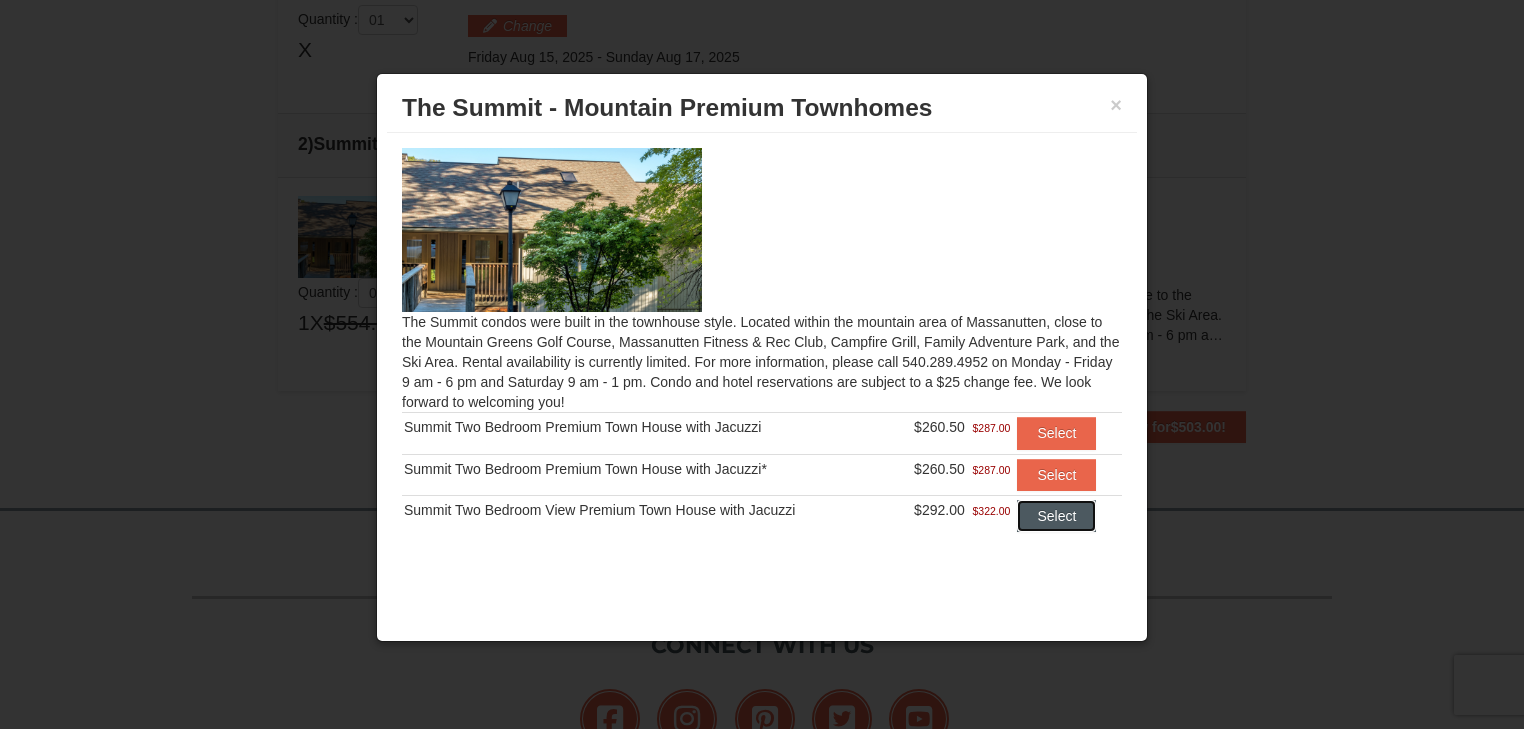 click on "Select" at bounding box center (1056, 516) 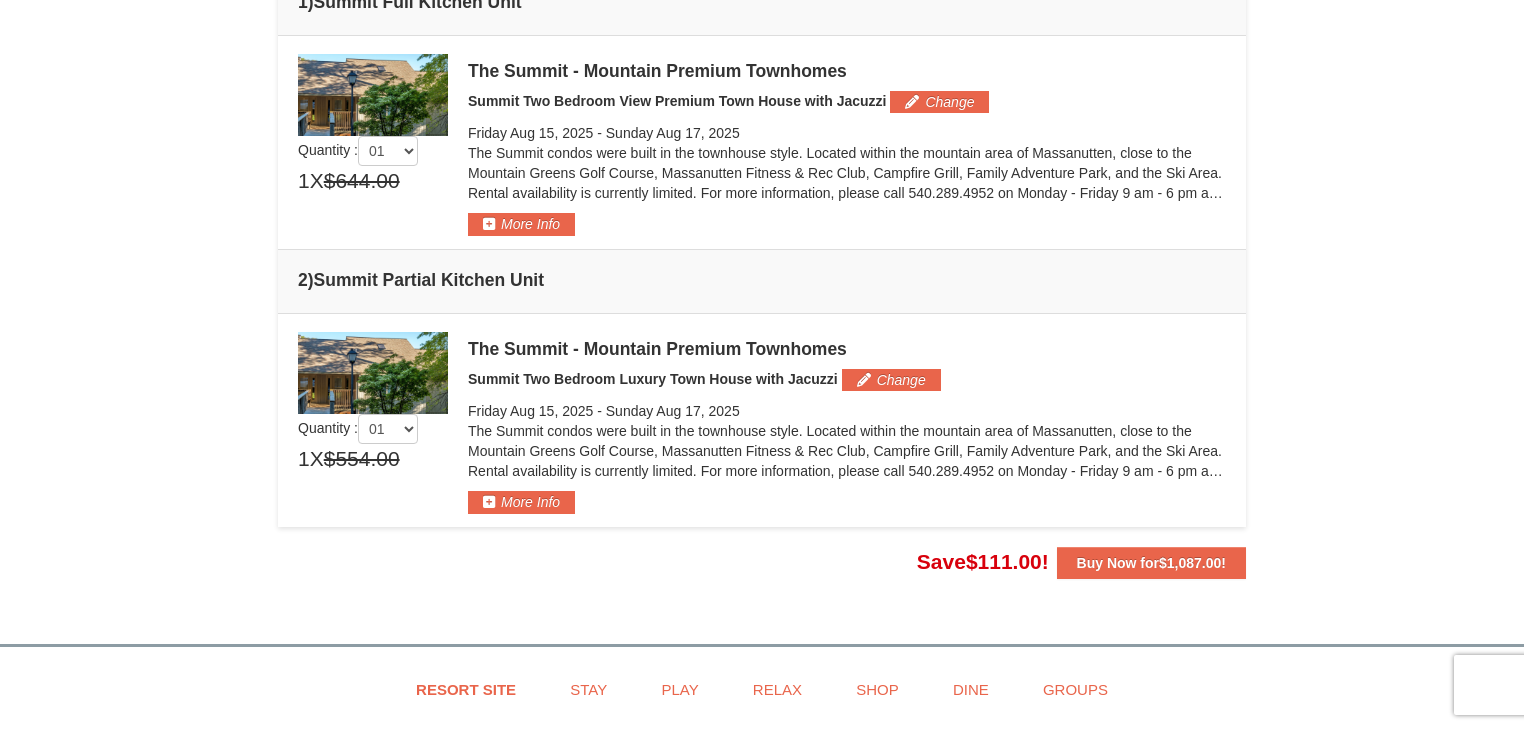 scroll, scrollTop: 451, scrollLeft: 0, axis: vertical 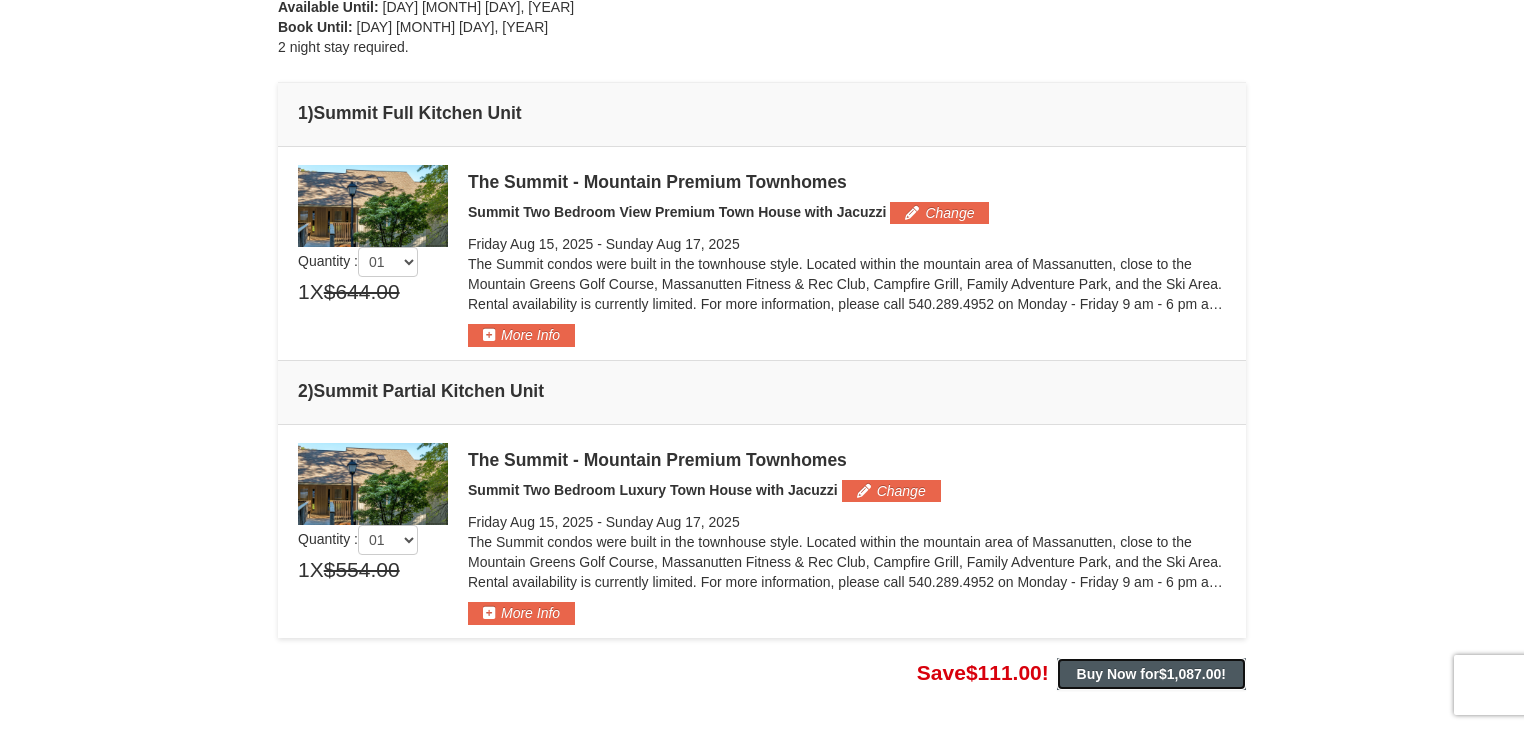 click on "$1,087.00" at bounding box center [1190, 674] 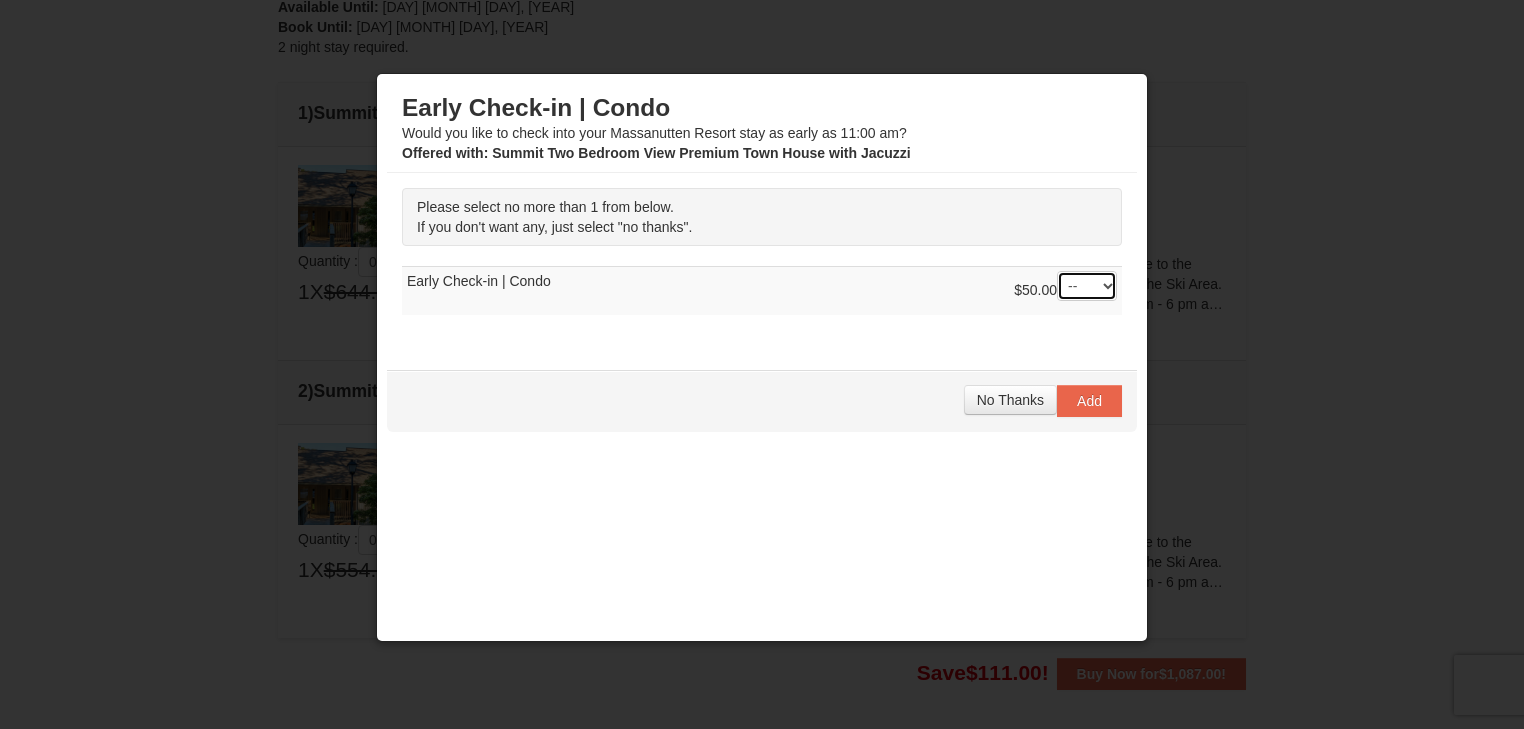 click on "--
01" at bounding box center [1087, 286] 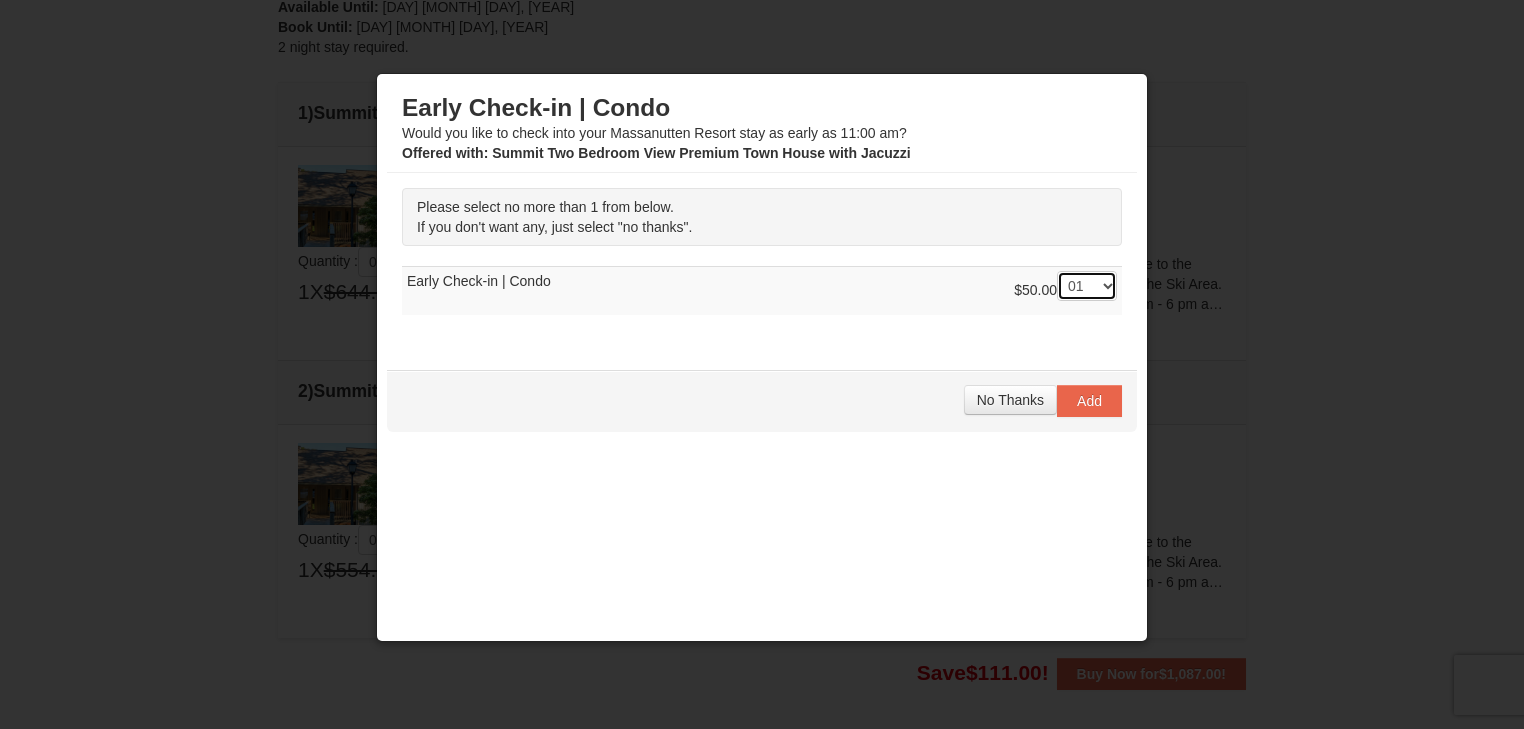 click on "--
01" at bounding box center (1087, 286) 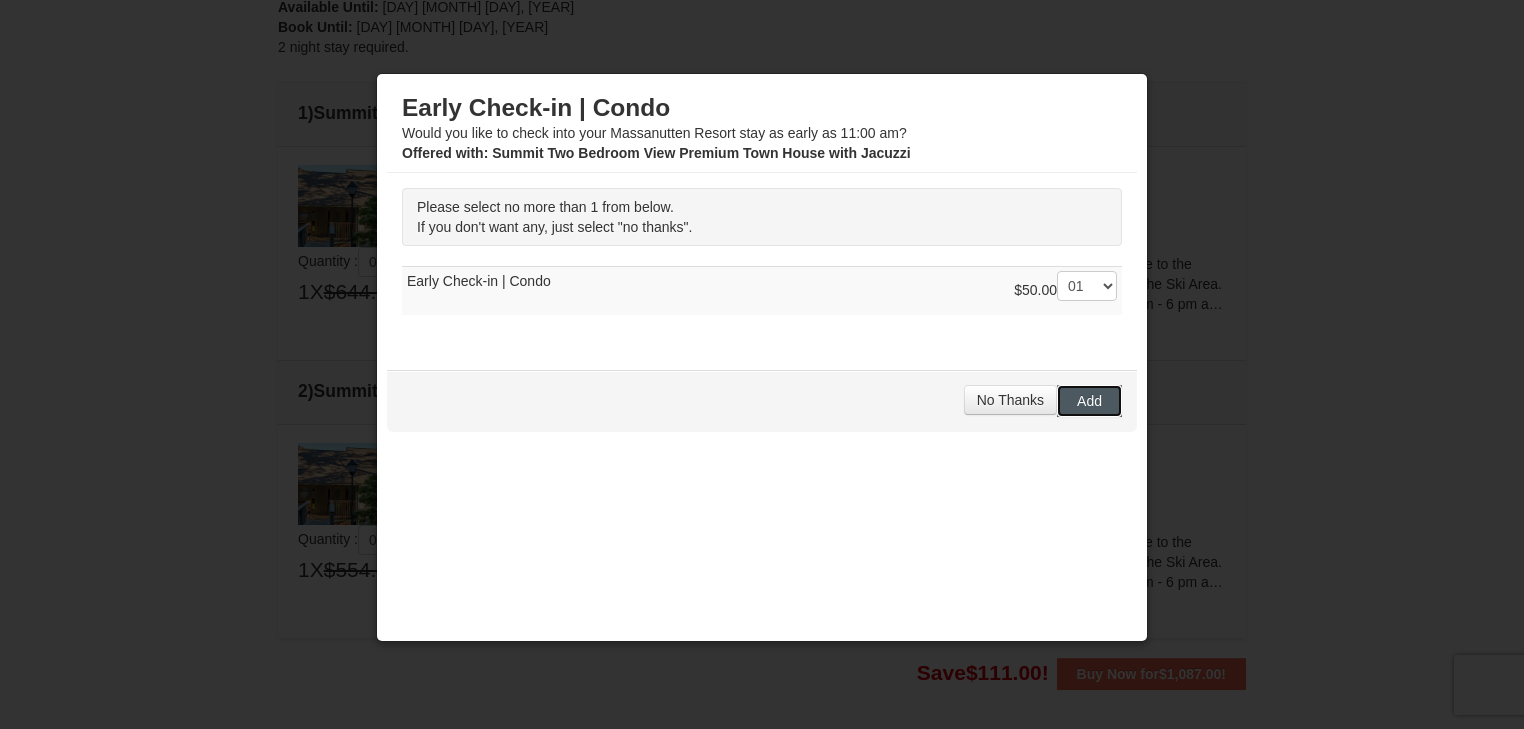 click on "Add" at bounding box center (1089, 401) 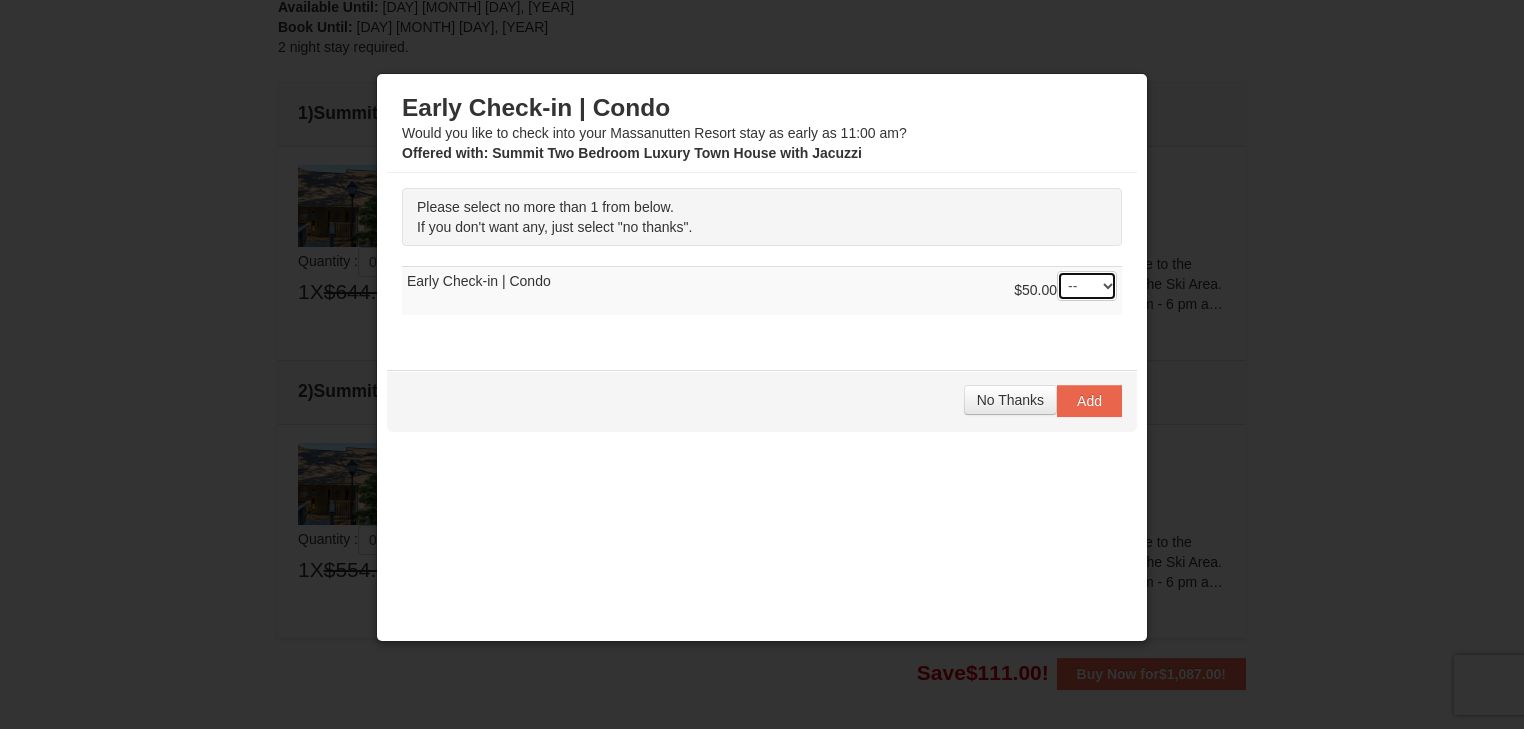 click on "--
01" at bounding box center (1087, 286) 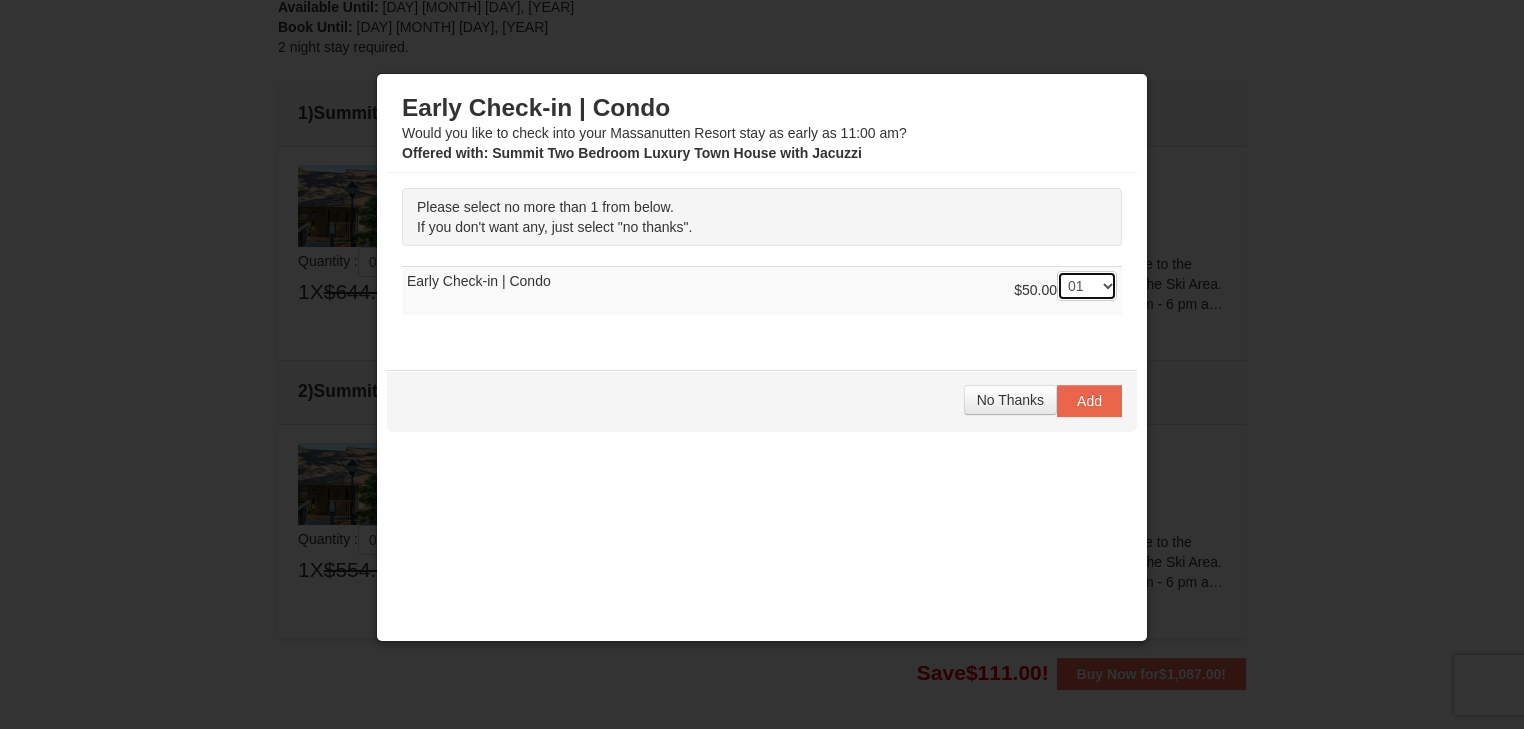 click on "--
01" at bounding box center [1087, 286] 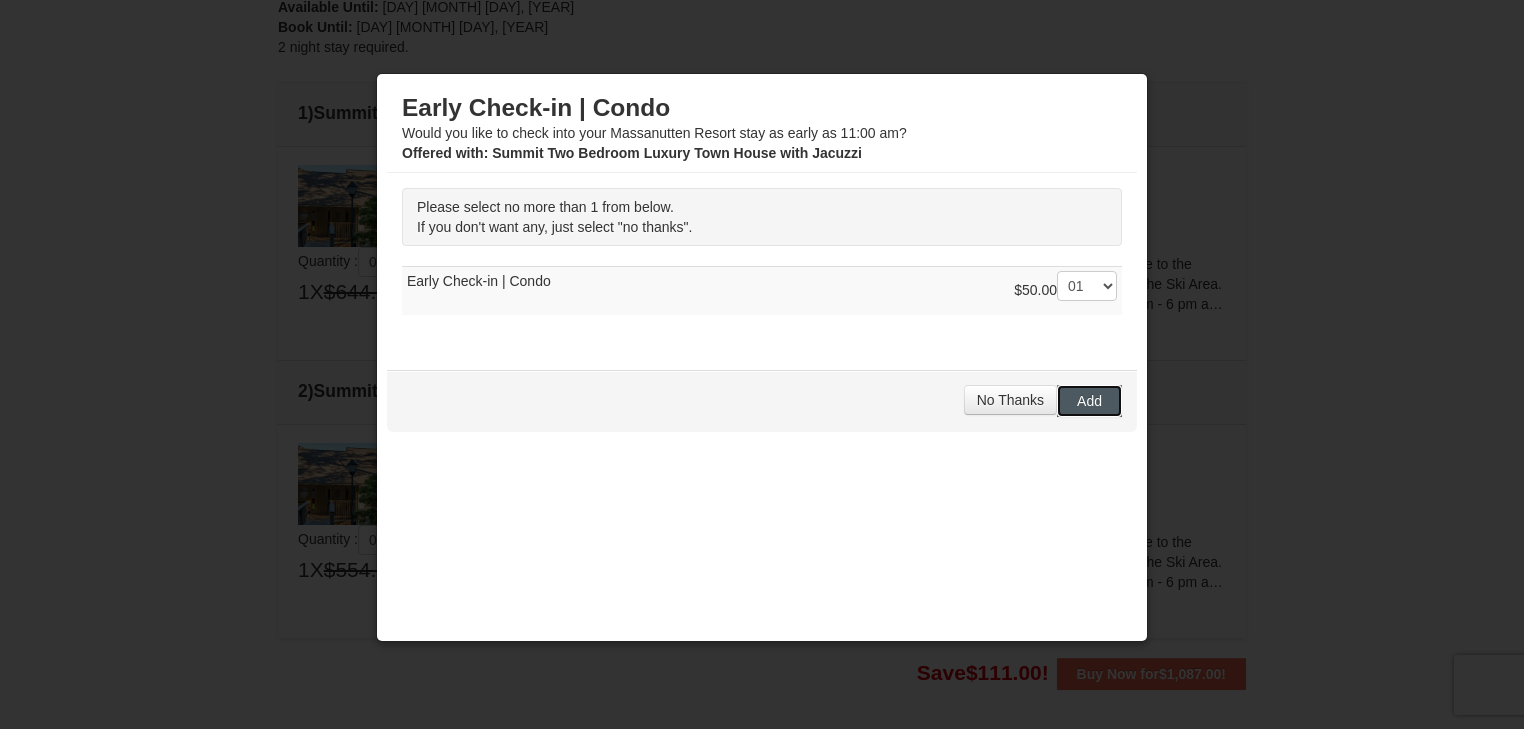 click on "Add" at bounding box center [1089, 401] 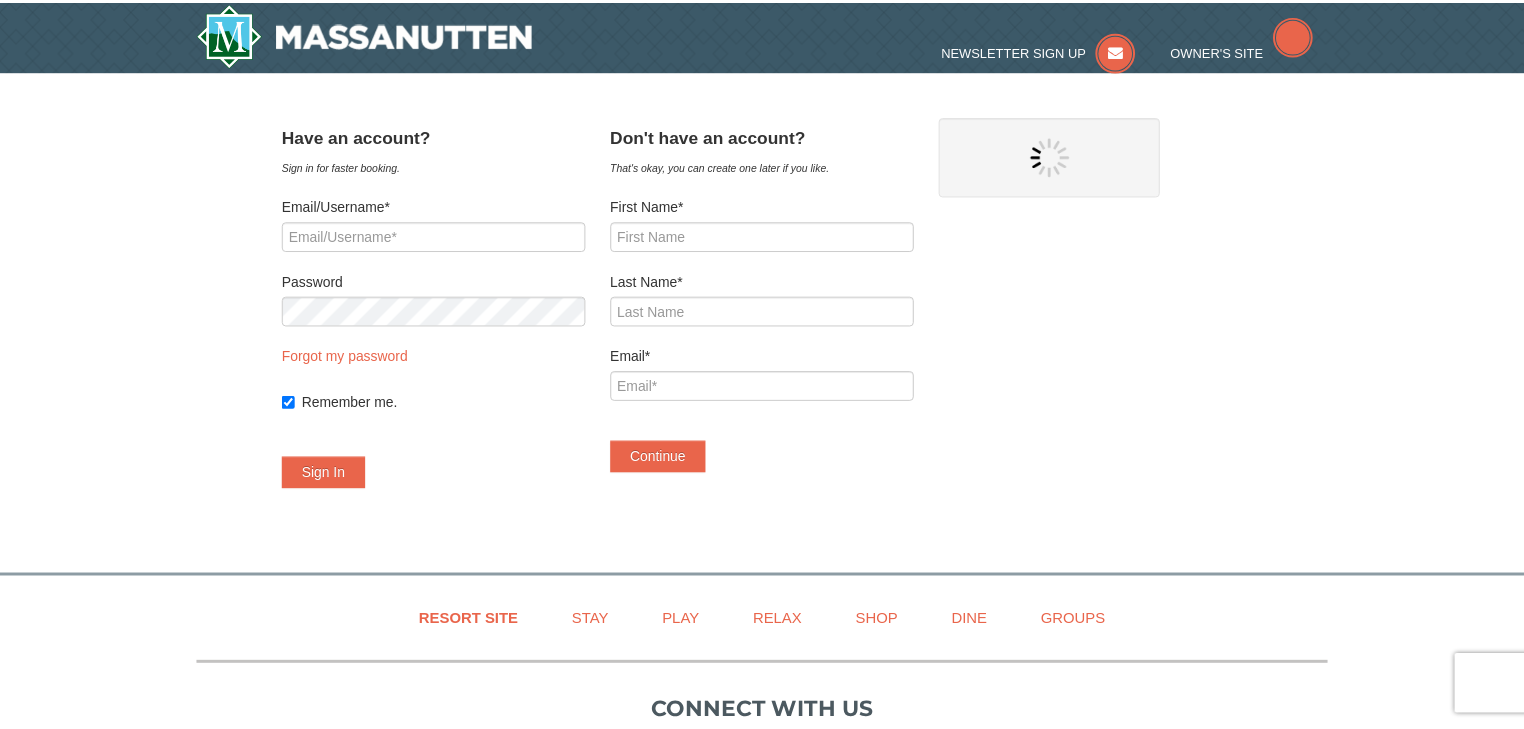 scroll, scrollTop: 0, scrollLeft: 0, axis: both 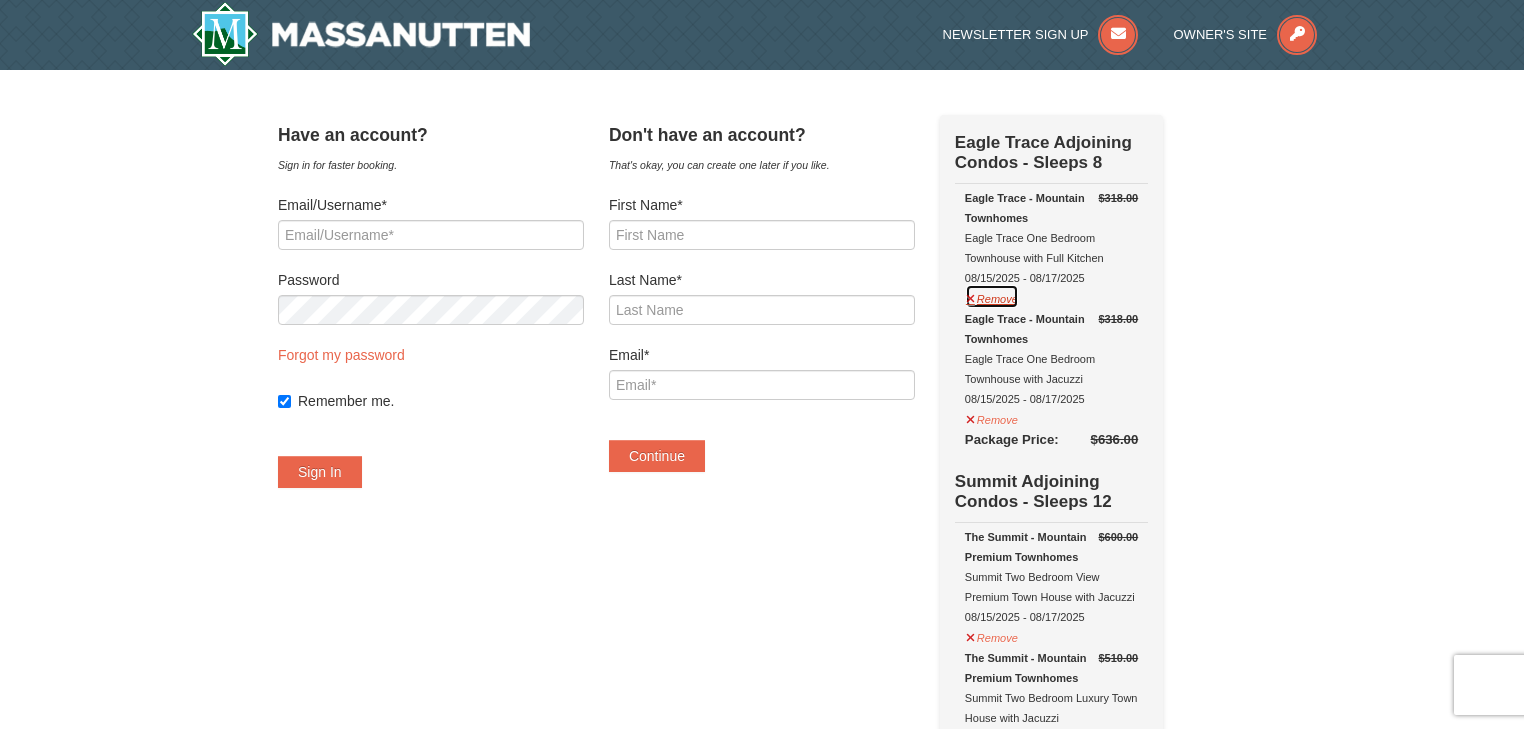 click on "Remove" at bounding box center [992, 296] 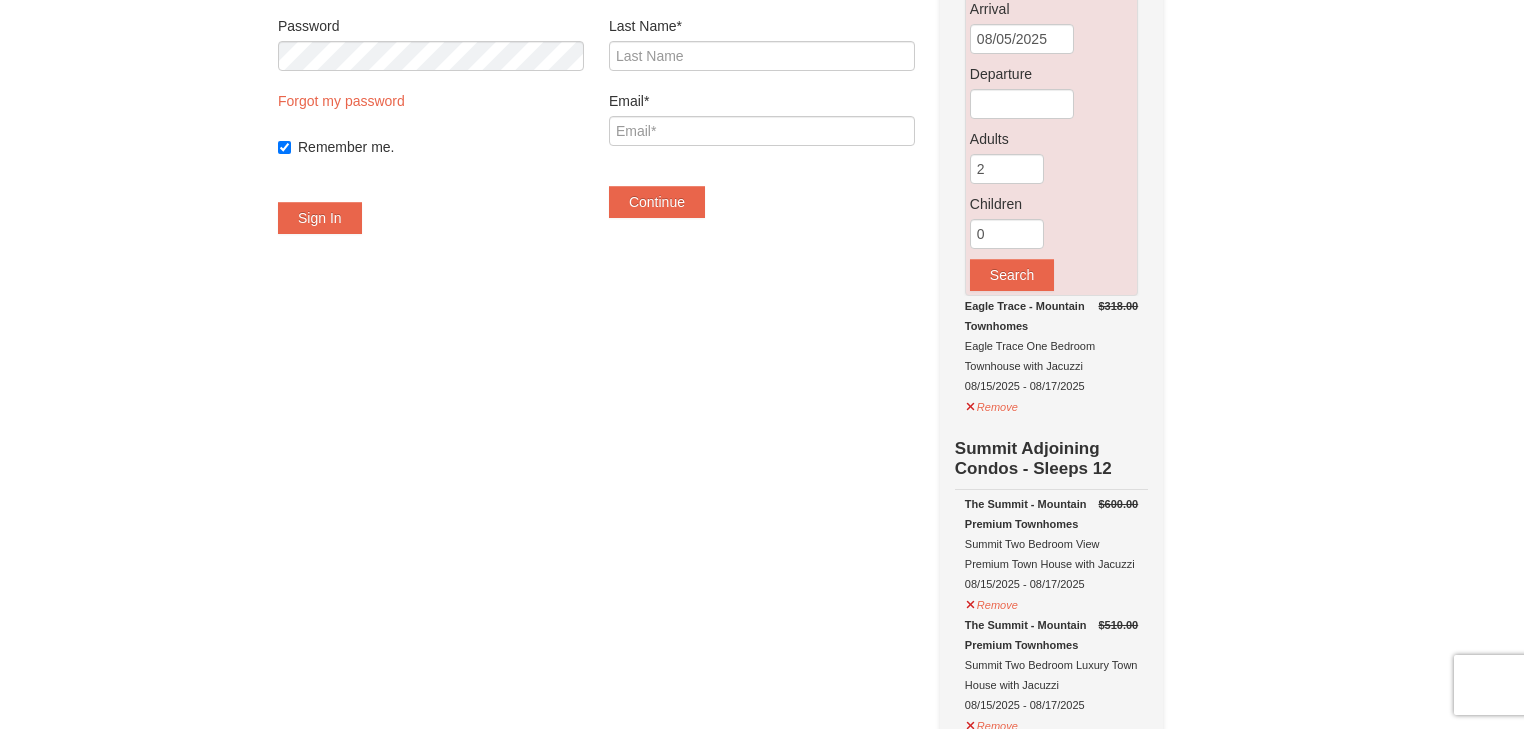 scroll, scrollTop: 320, scrollLeft: 0, axis: vertical 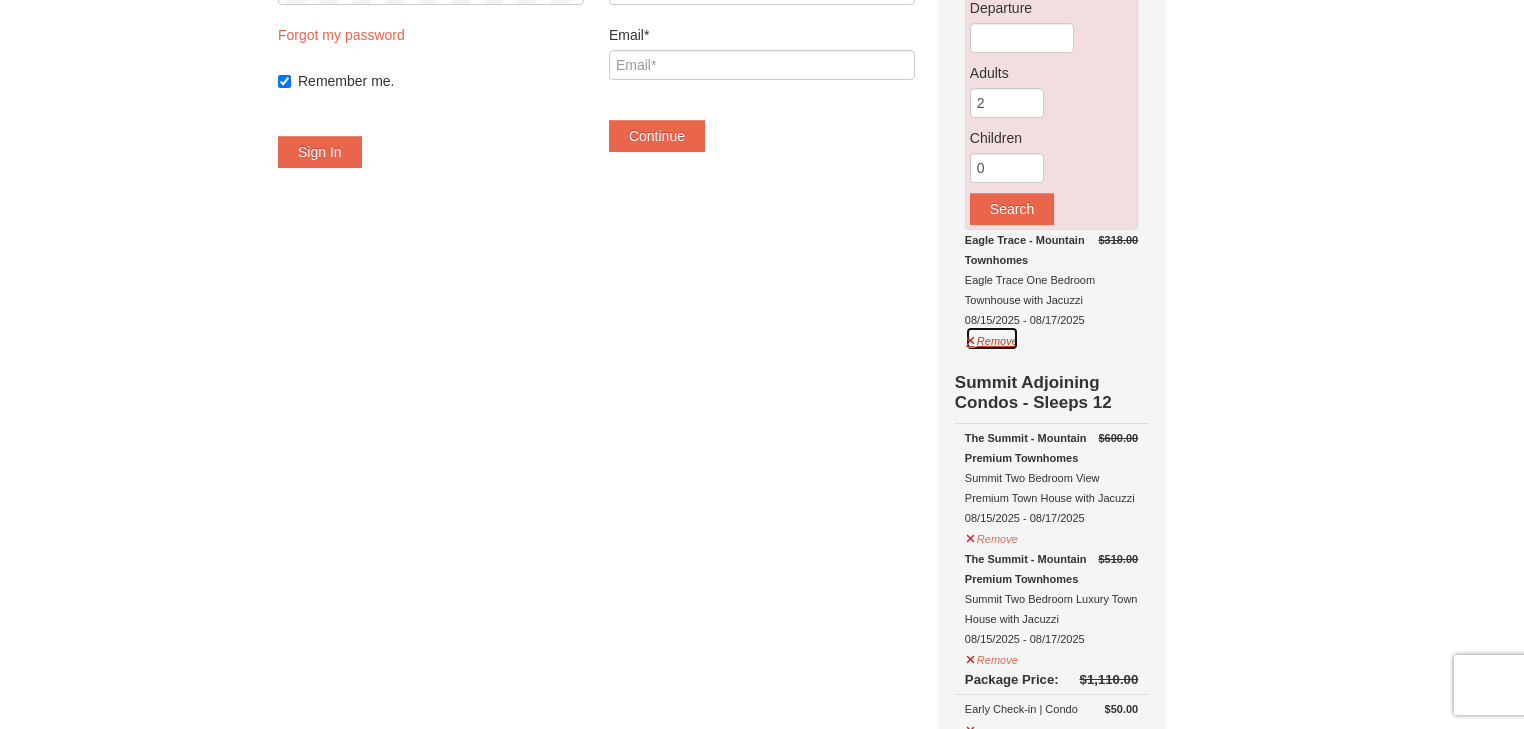 click on "Remove" at bounding box center (992, 338) 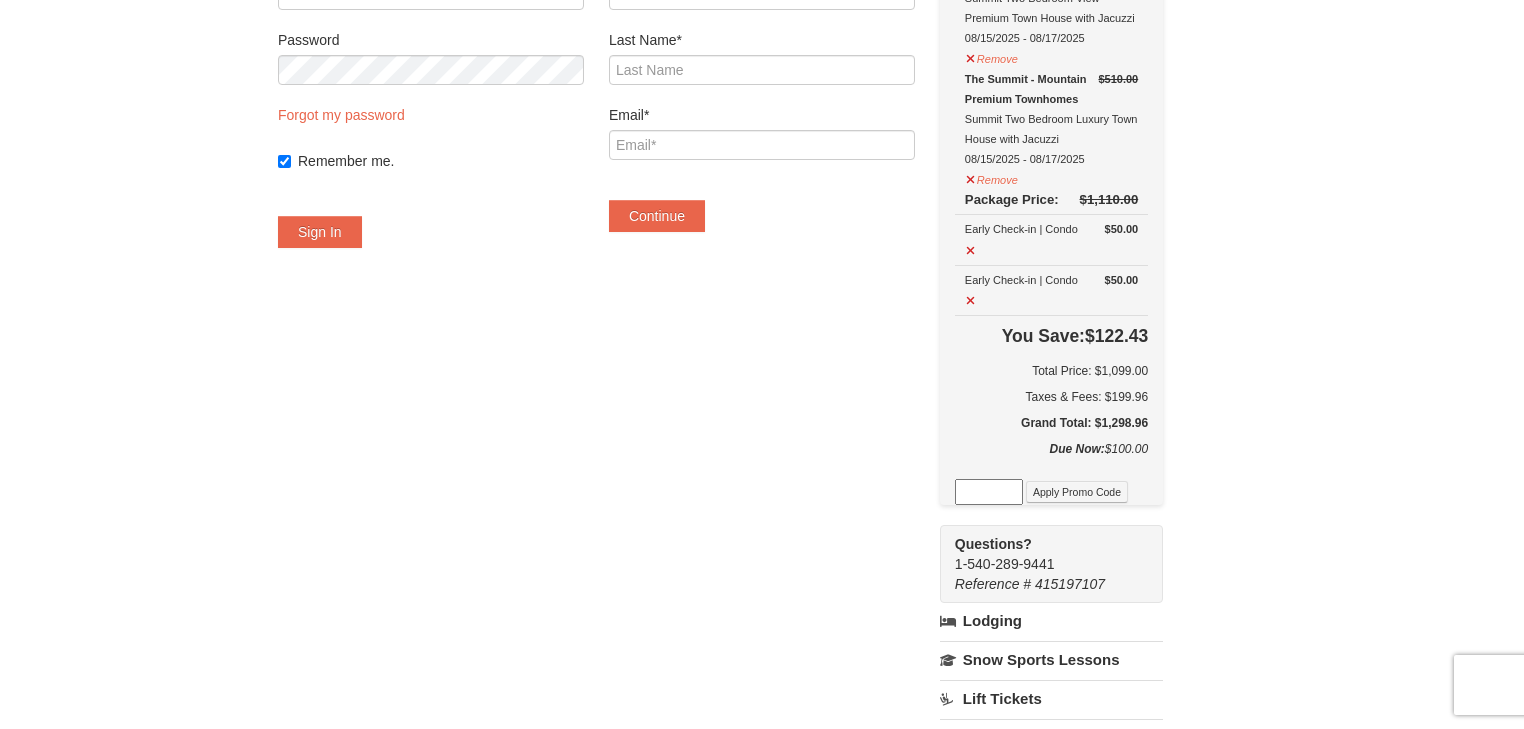 scroll, scrollTop: 0, scrollLeft: 0, axis: both 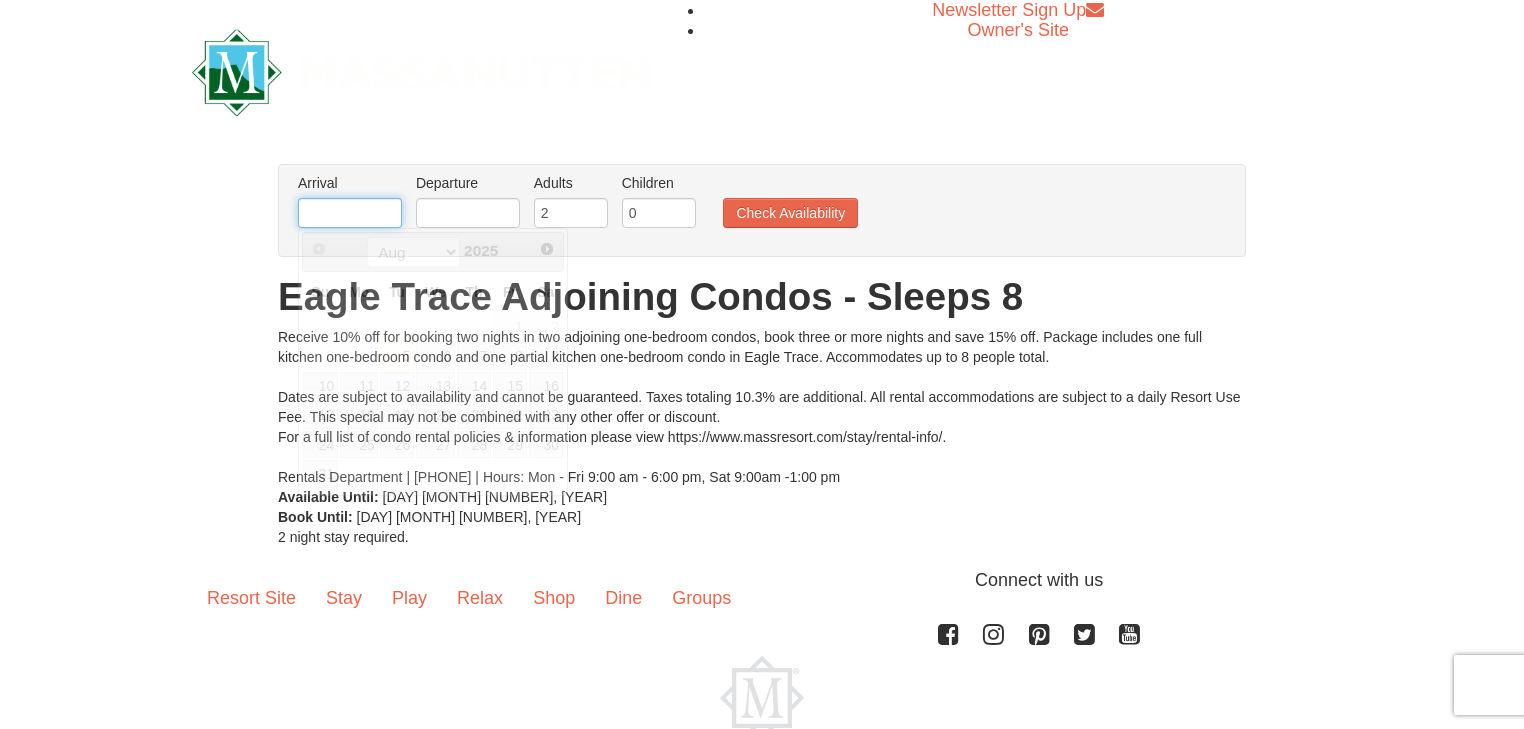 click at bounding box center (350, 213) 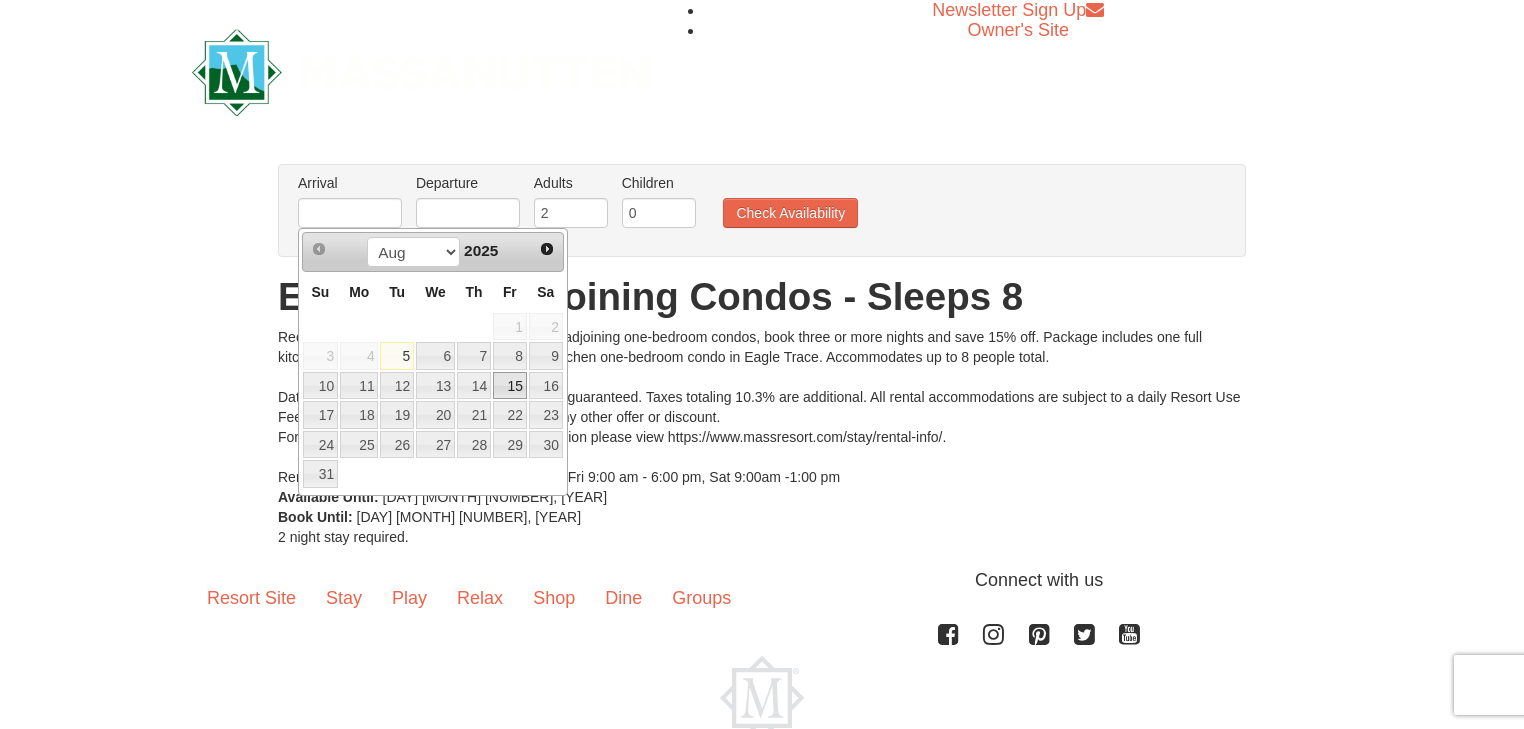 click on "15" at bounding box center [510, 386] 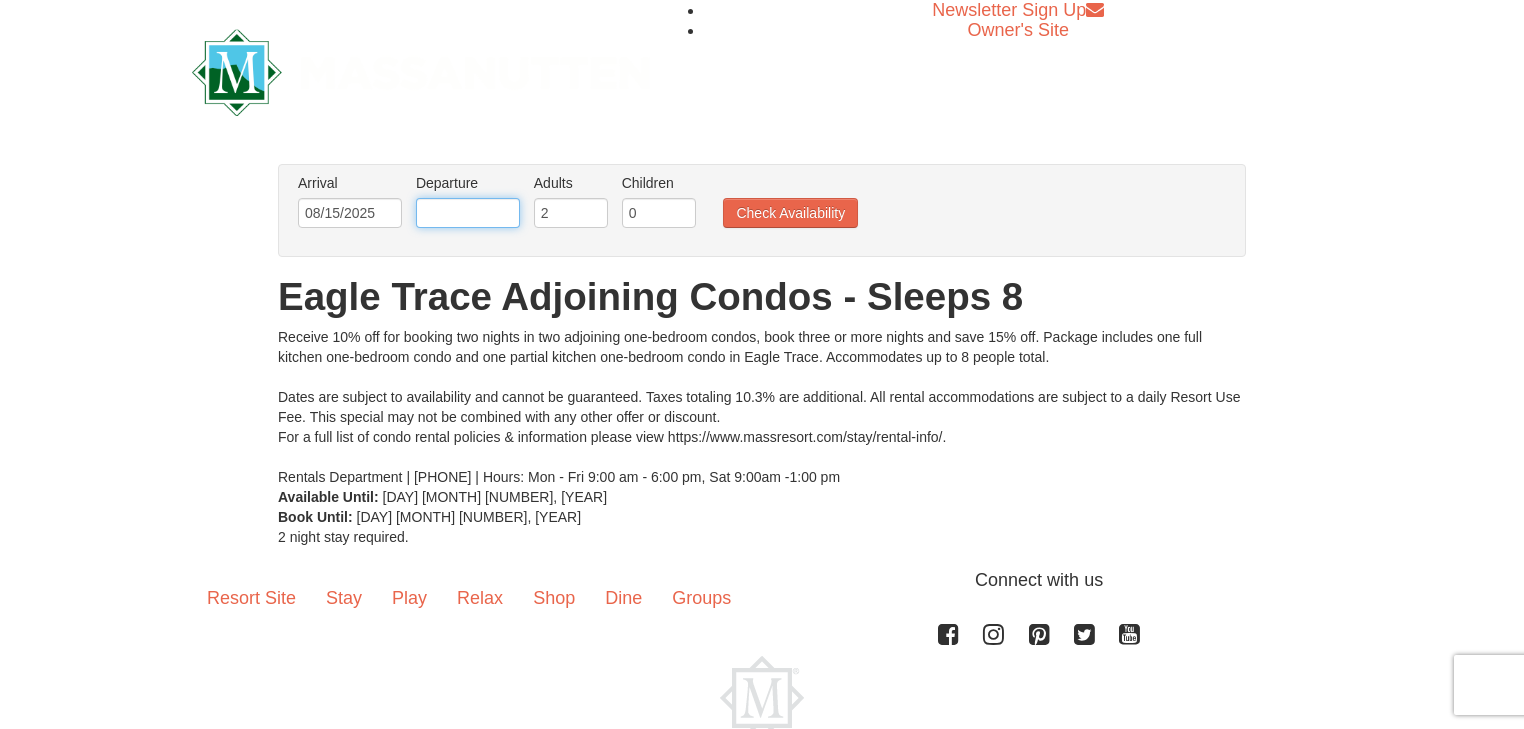 click at bounding box center (468, 213) 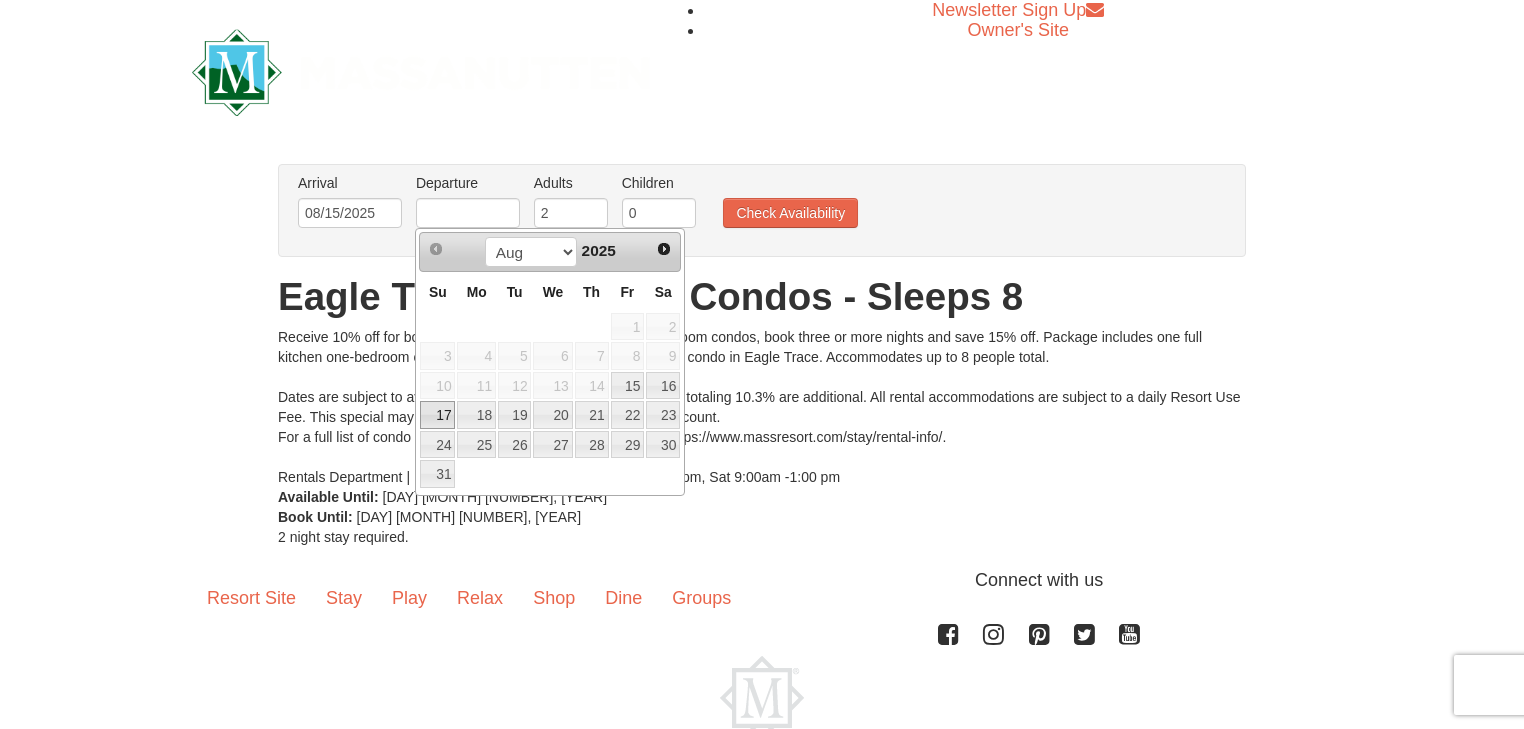click on "17" at bounding box center [437, 415] 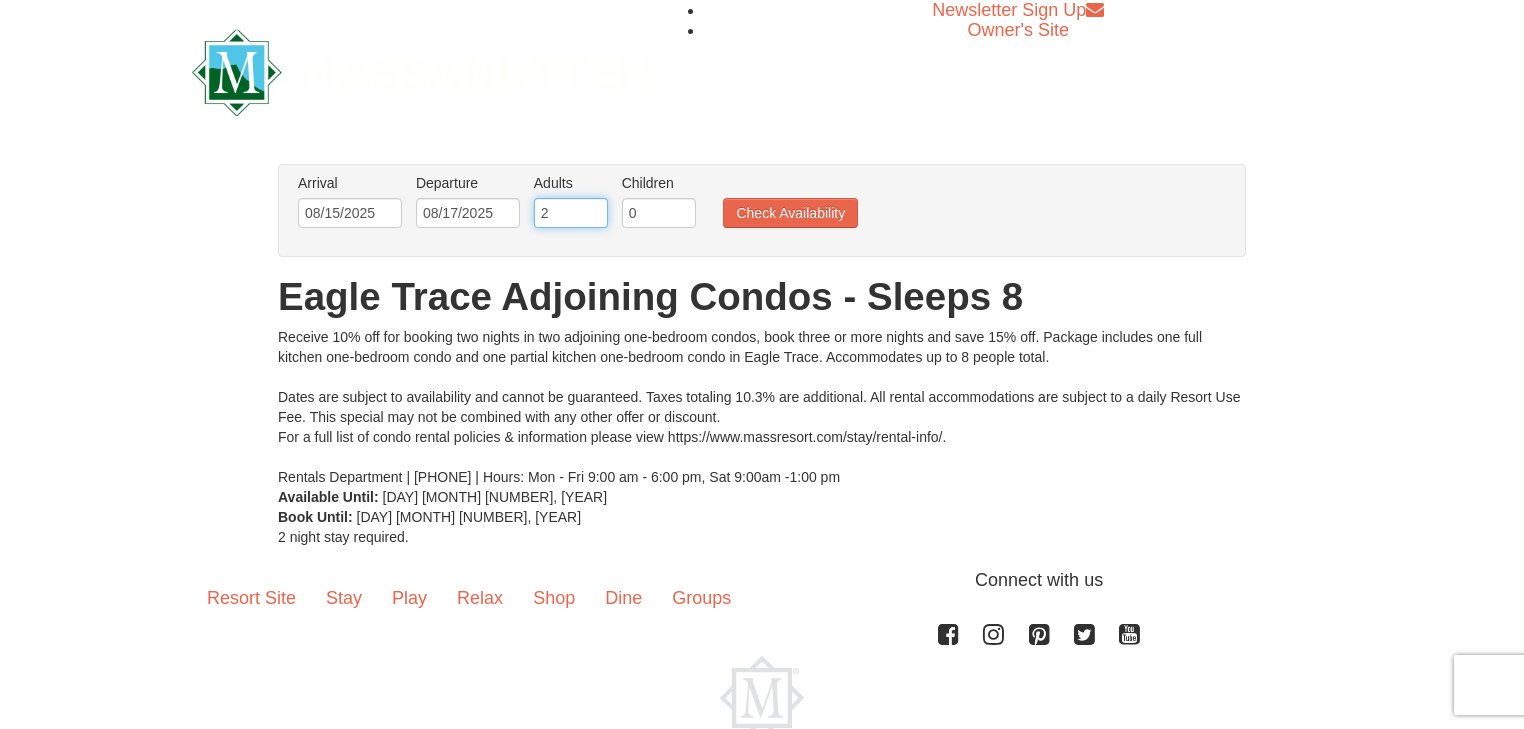 click on "2" at bounding box center (571, 213) 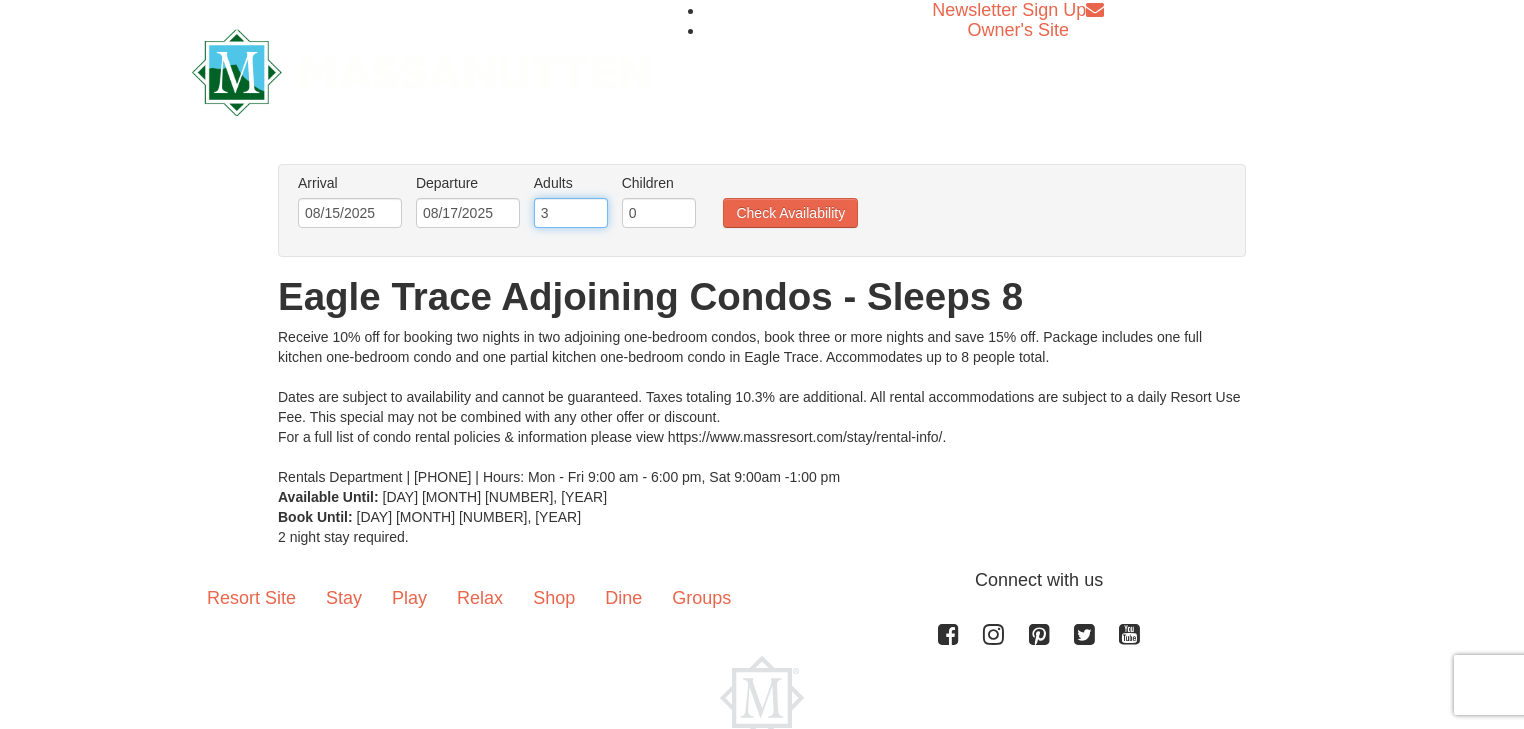 click on "3" at bounding box center (571, 213) 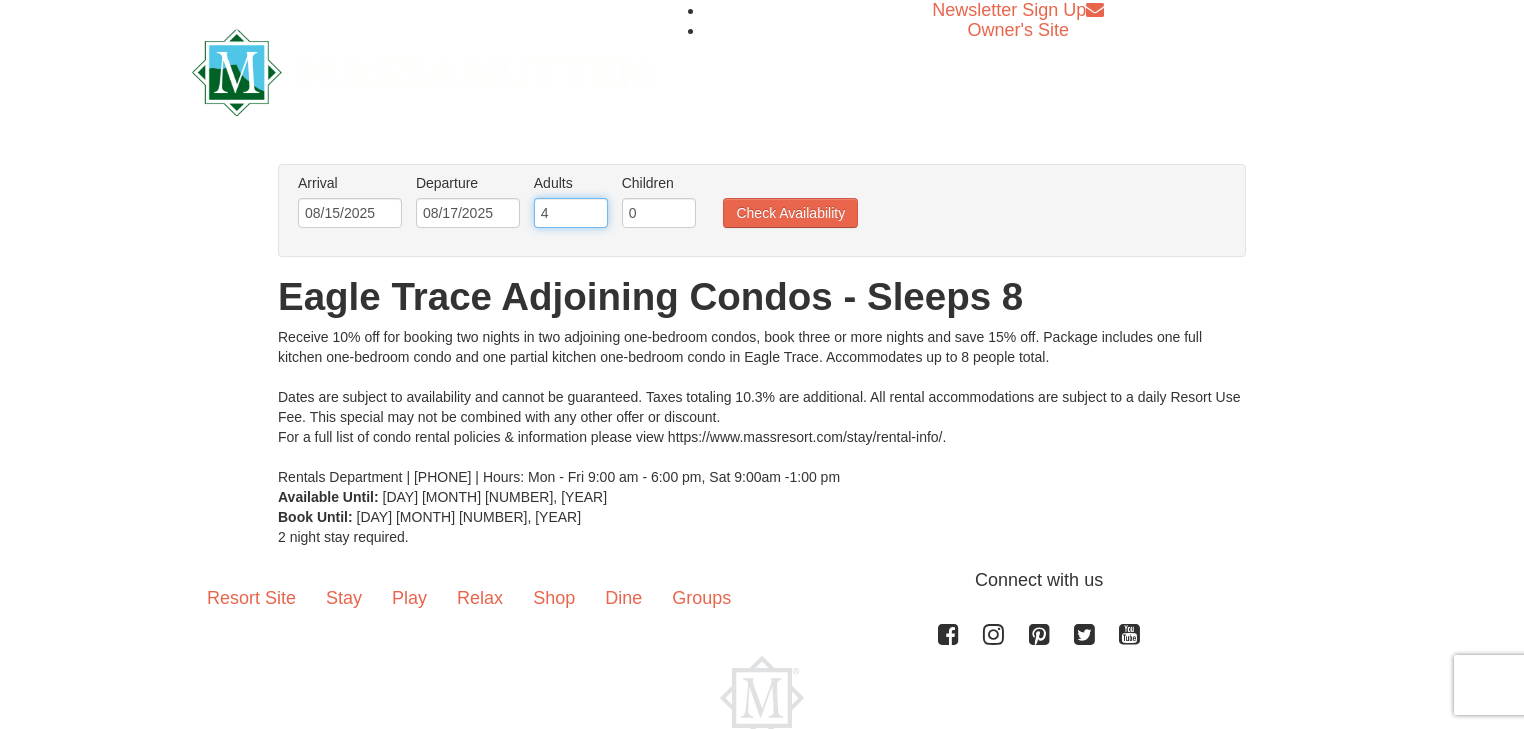 click on "4" at bounding box center [571, 213] 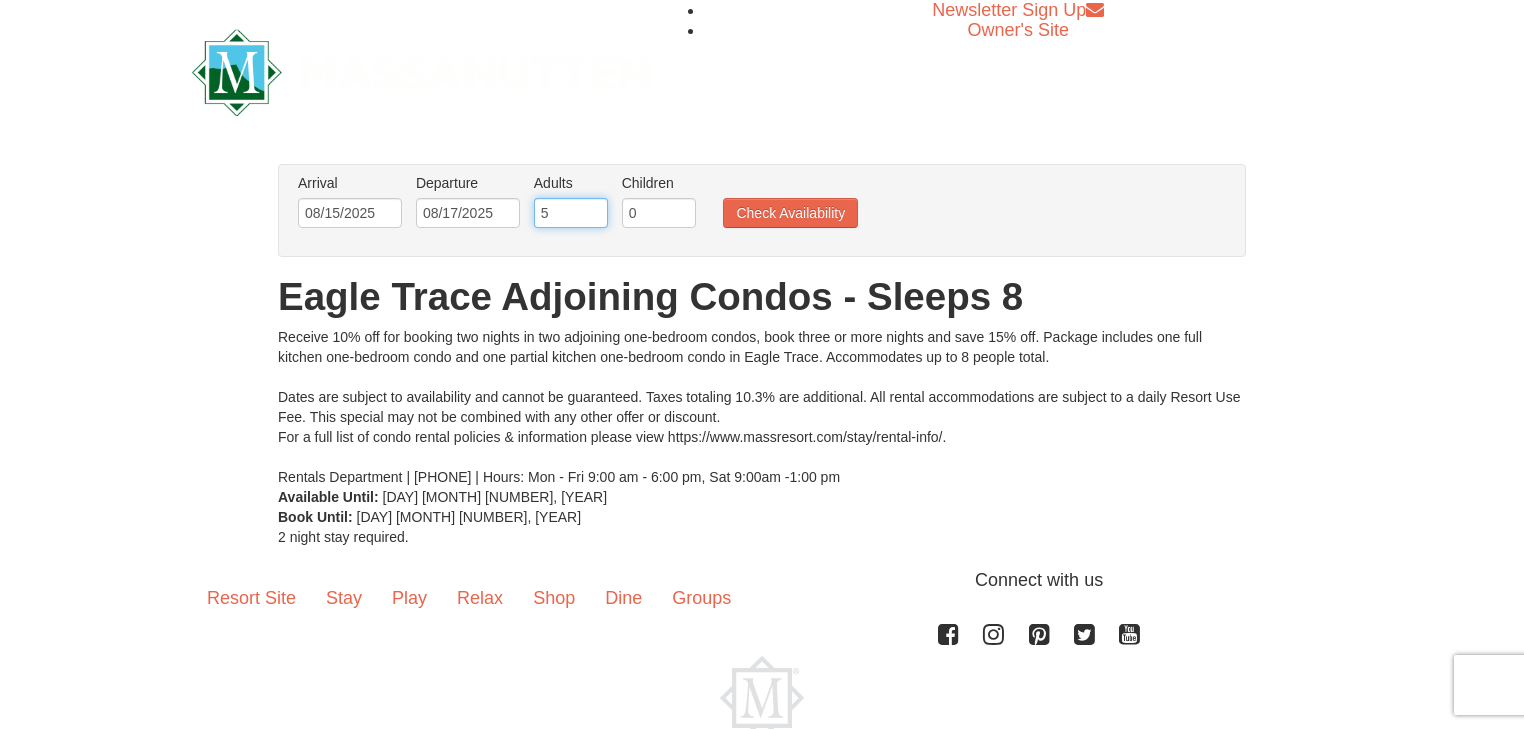 type on "5" 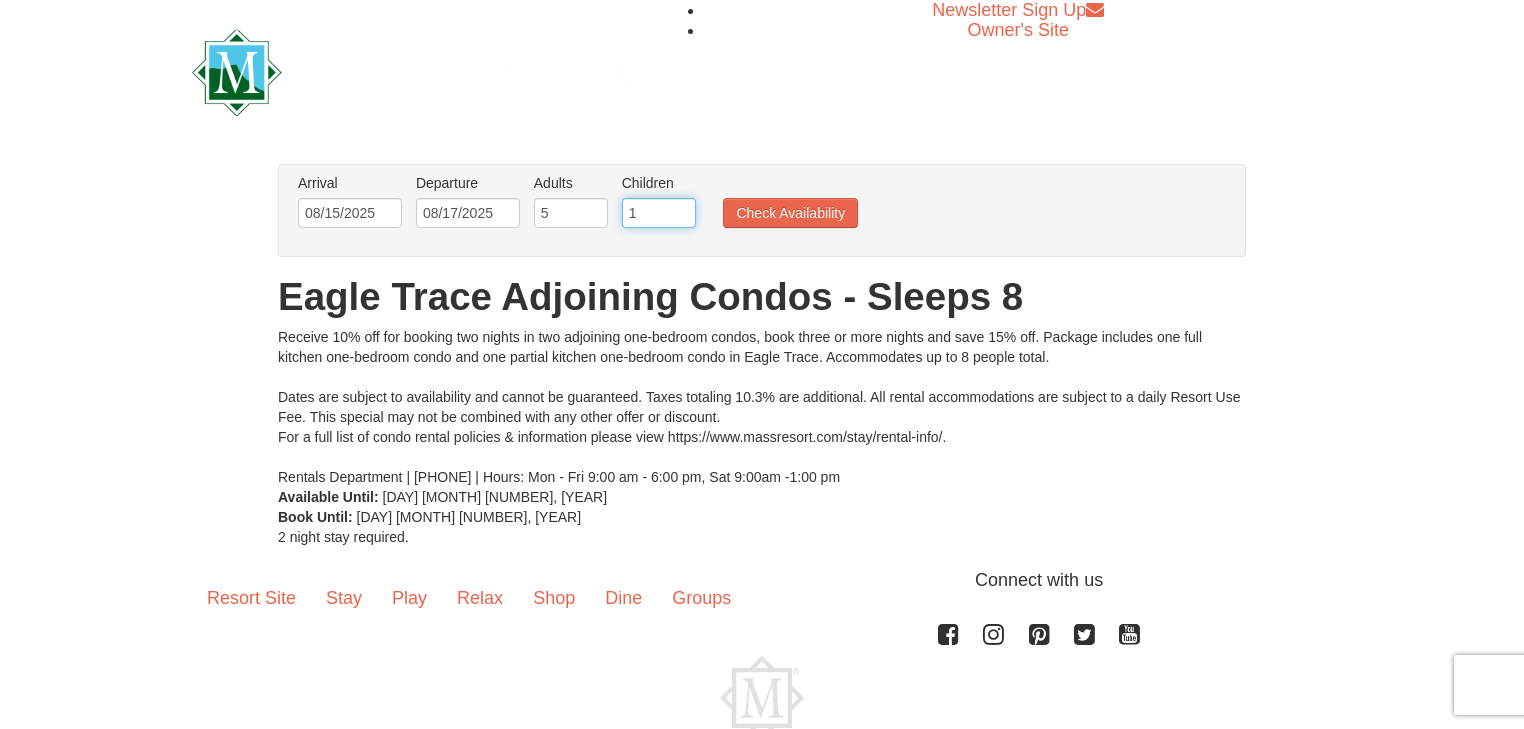 type on "1" 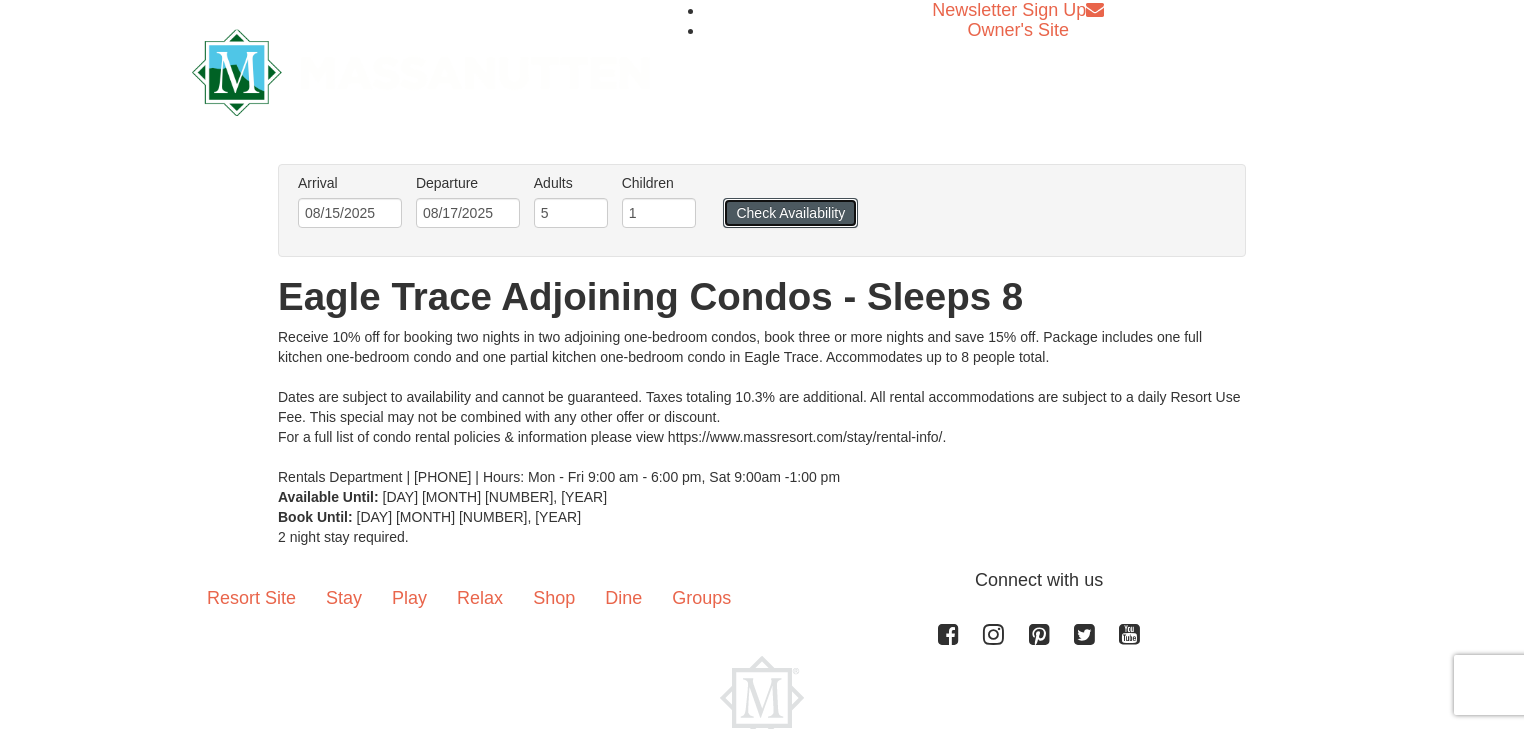 click on "Check Availability" at bounding box center (790, 213) 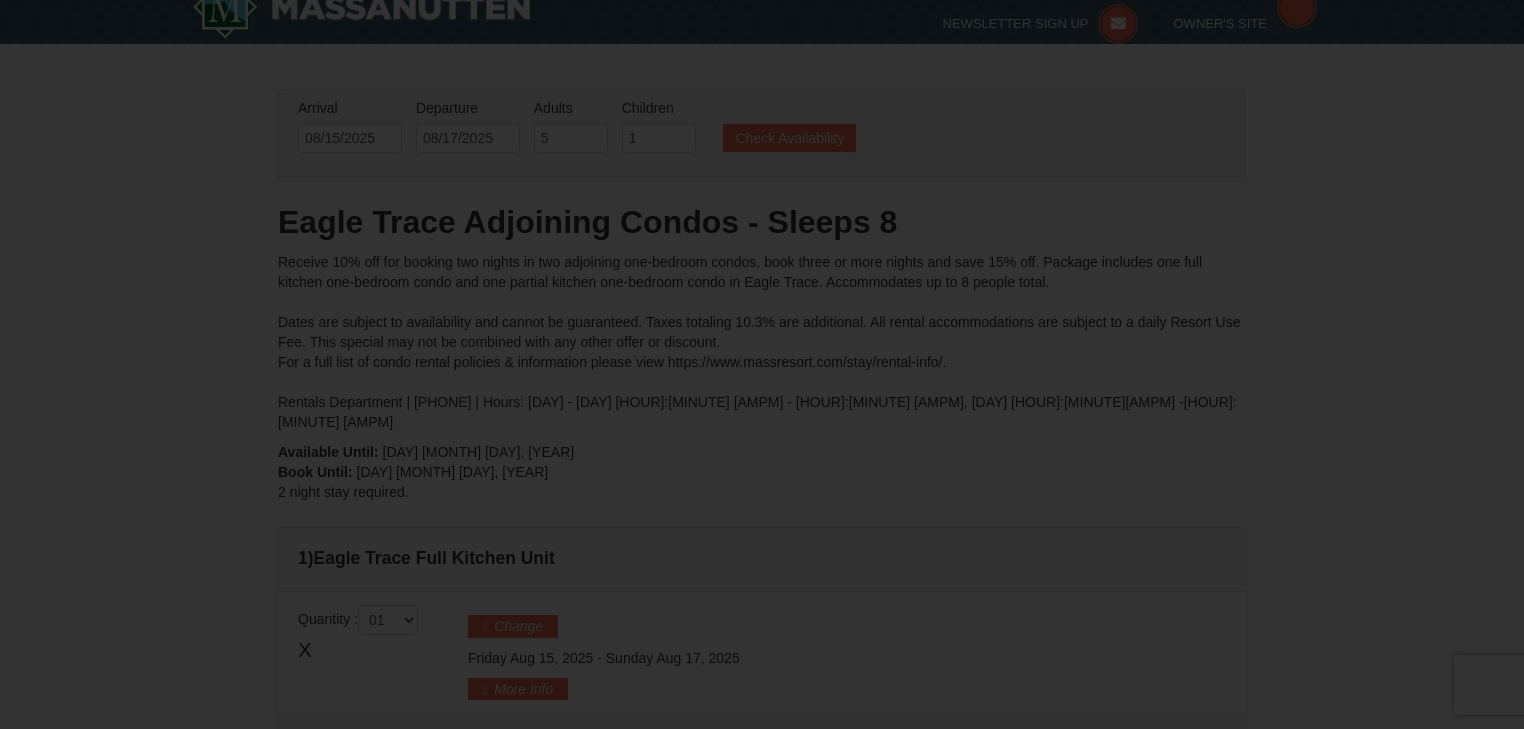 scroll, scrollTop: 200, scrollLeft: 0, axis: vertical 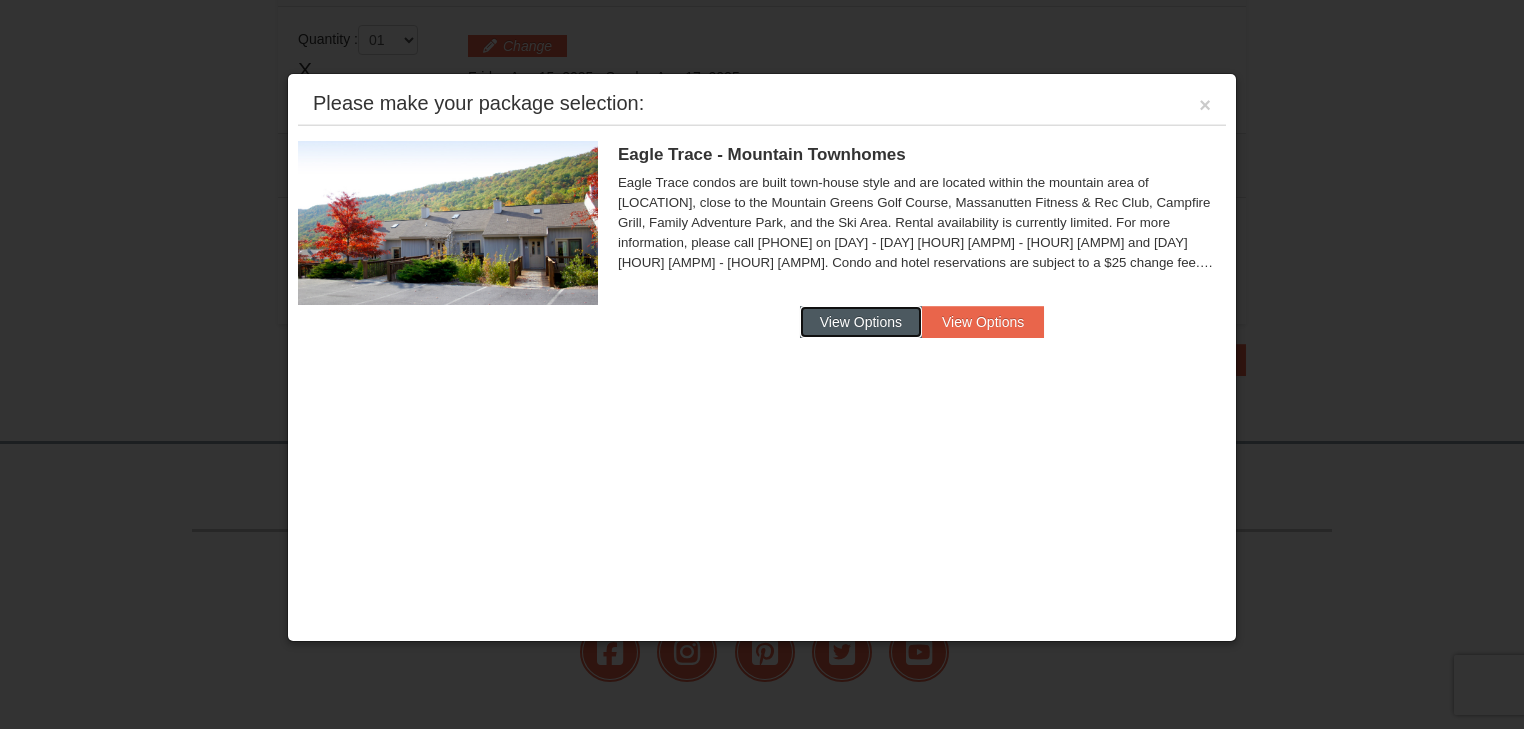 click on "View Options" at bounding box center [861, 322] 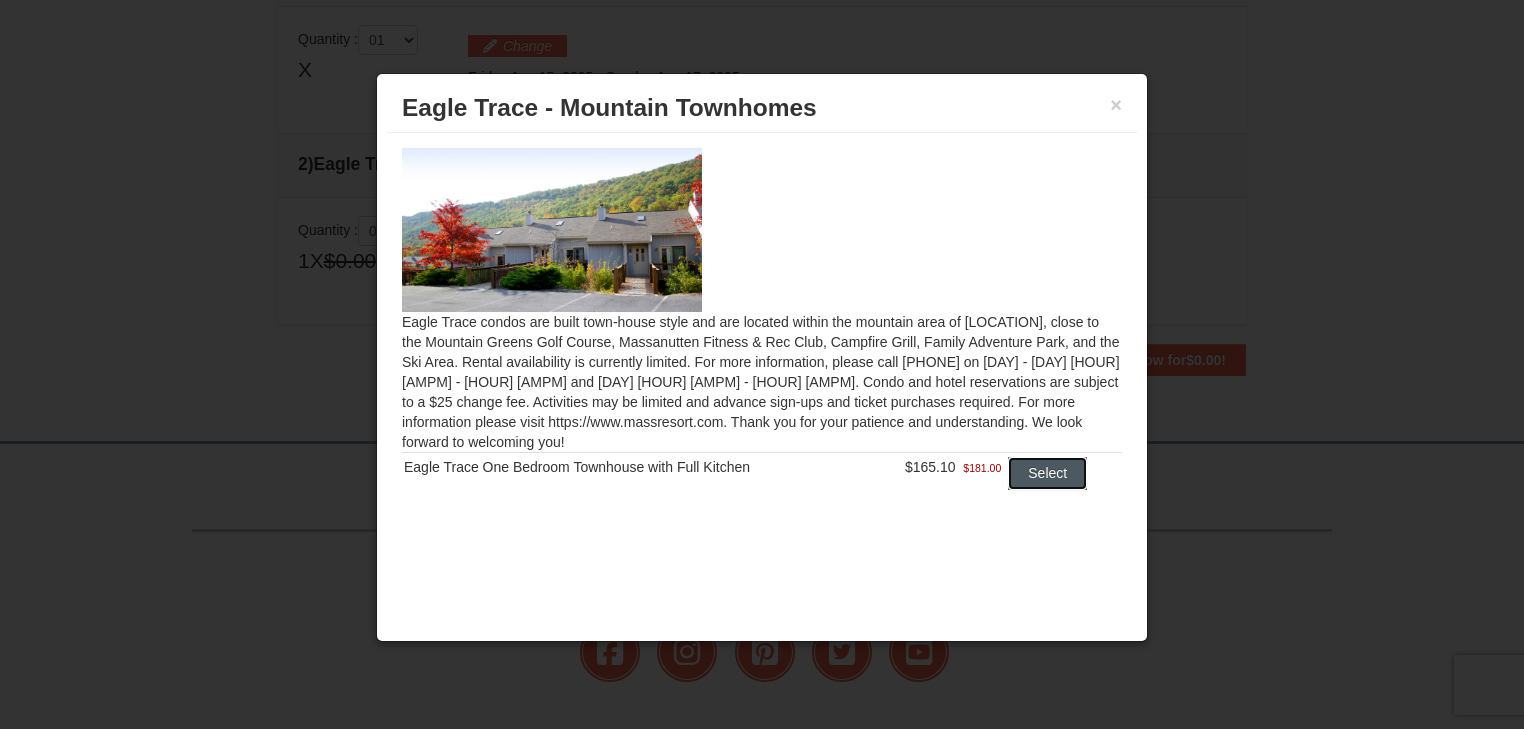 click on "Select" at bounding box center [1047, 473] 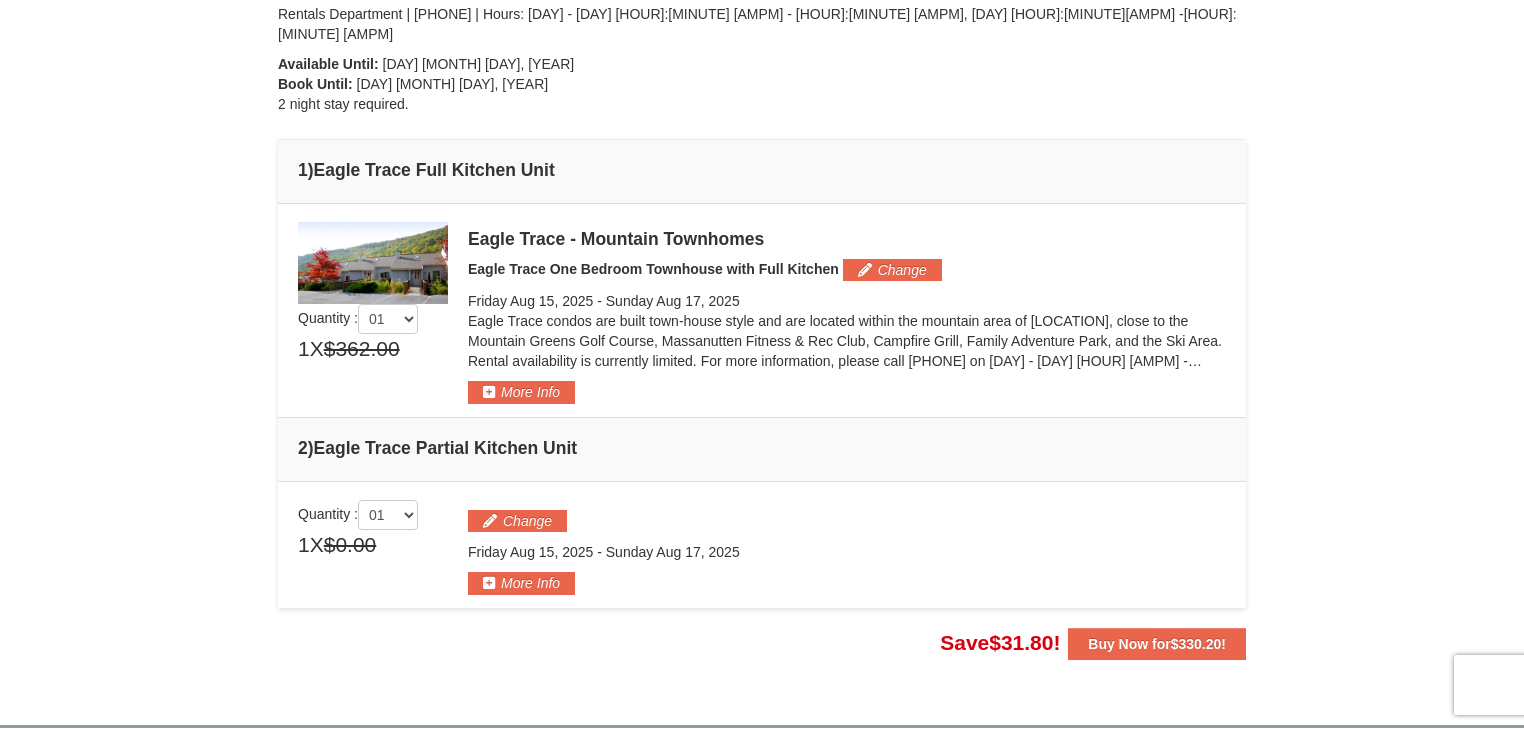 scroll, scrollTop: 451, scrollLeft: 0, axis: vertical 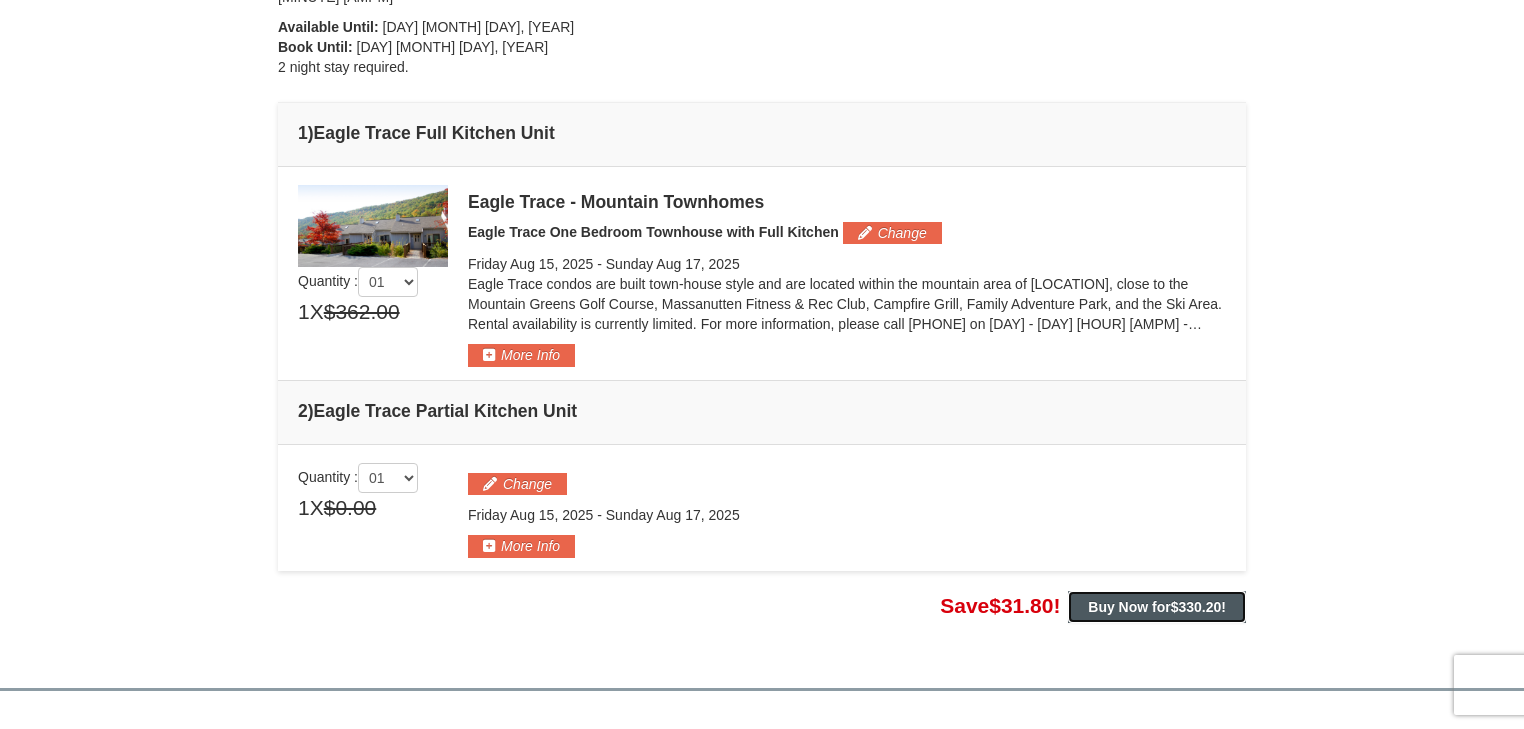 click on "Buy Now for
$330.20 !" at bounding box center [1157, 607] 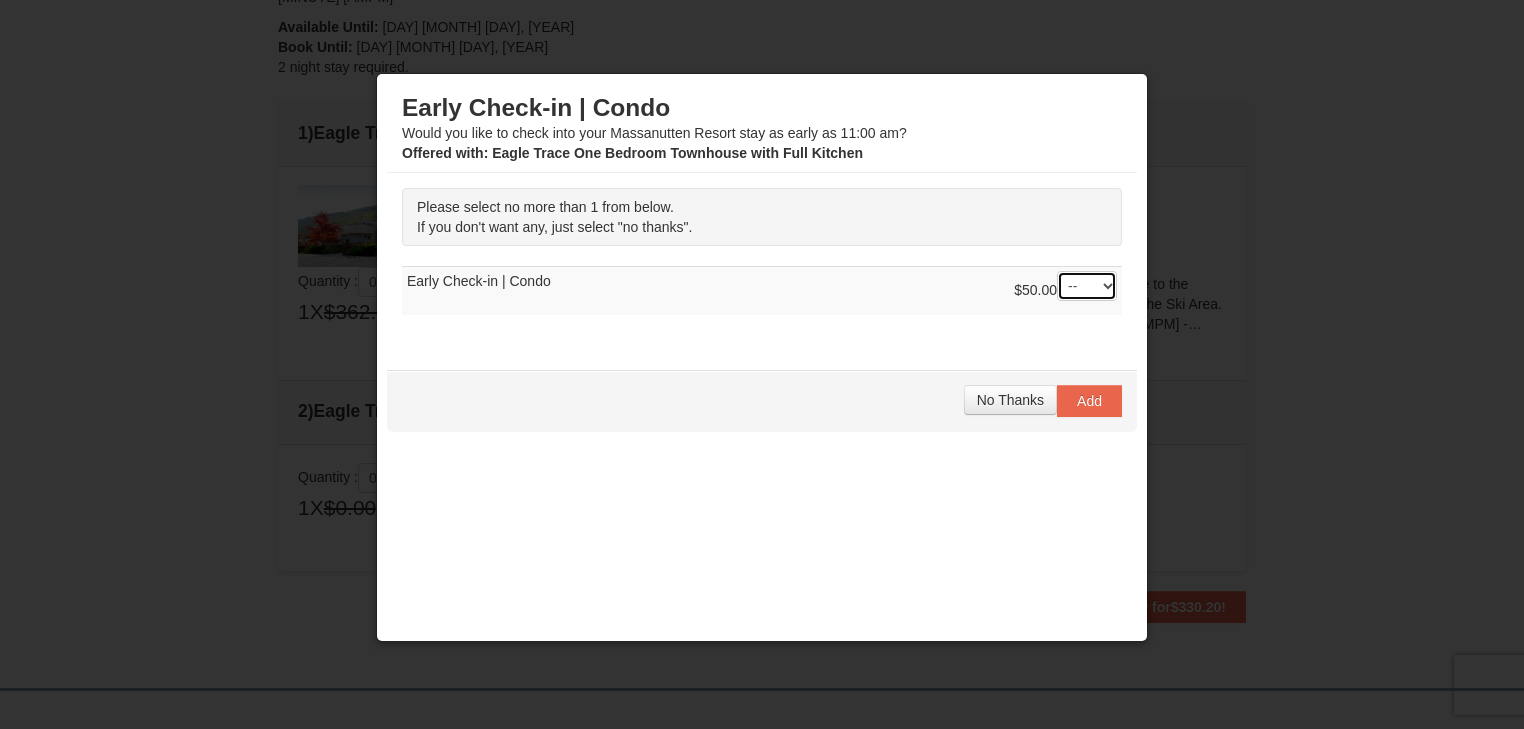 click on "--
01" at bounding box center [1087, 286] 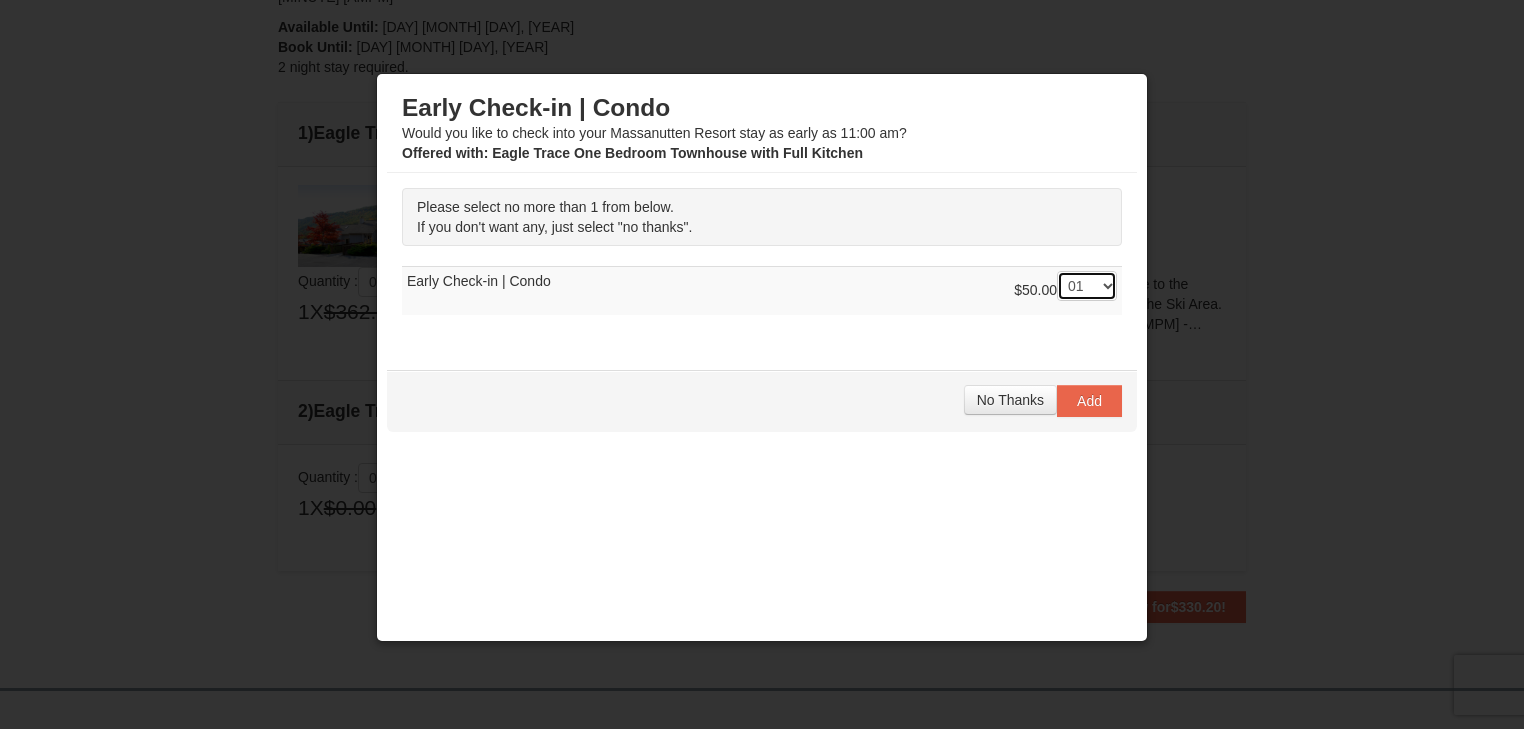 click on "--
01" at bounding box center [1087, 286] 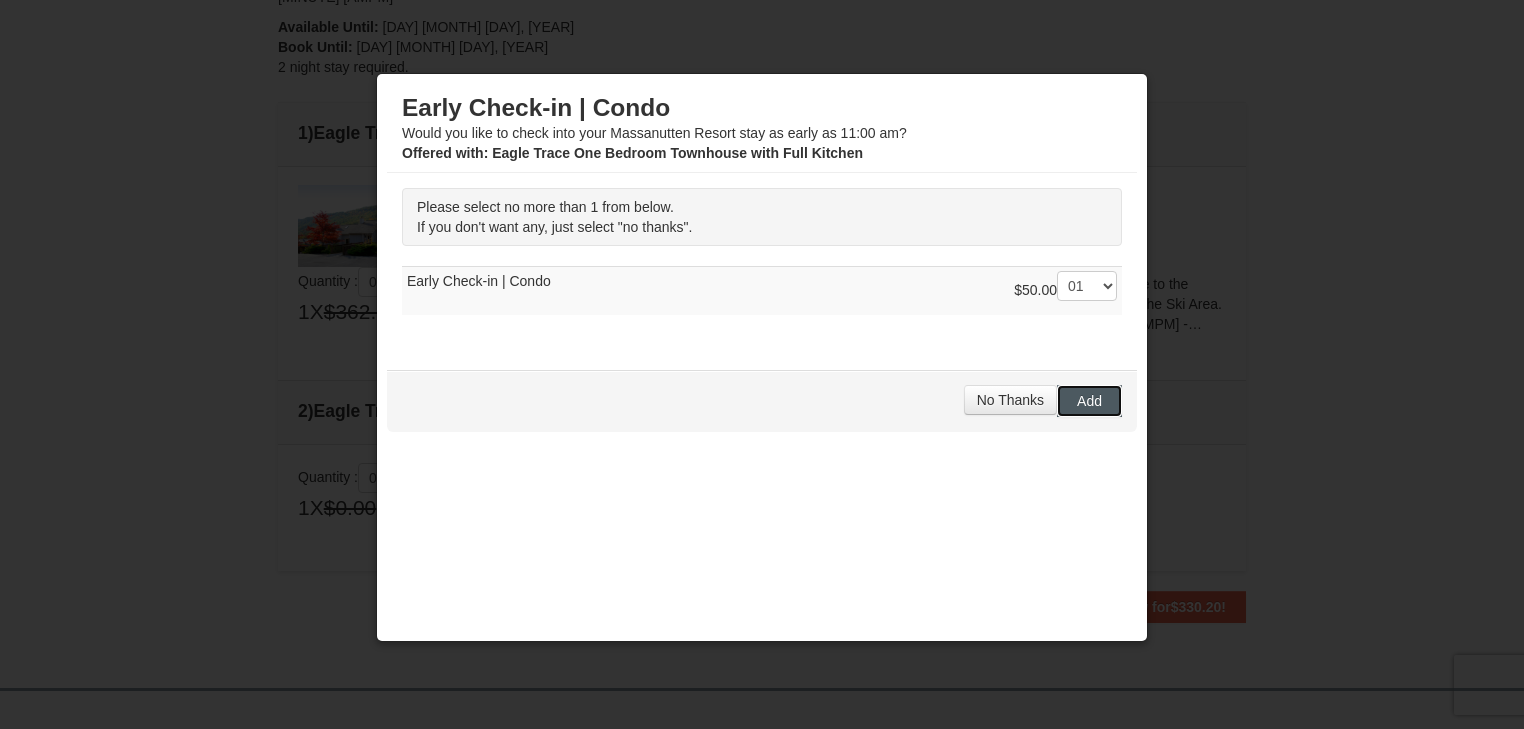 click on "Add" at bounding box center [1089, 401] 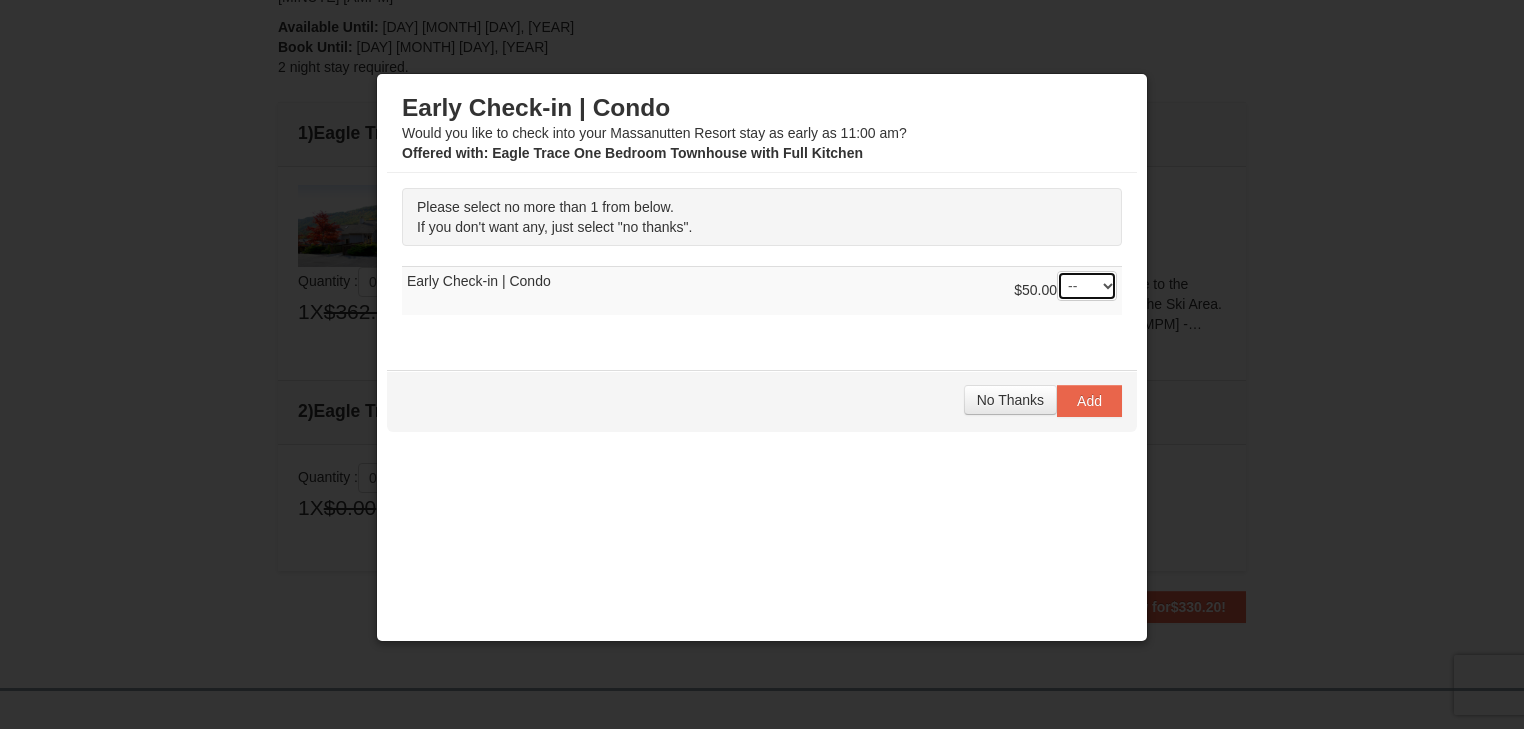 click on "--
01" at bounding box center (1087, 286) 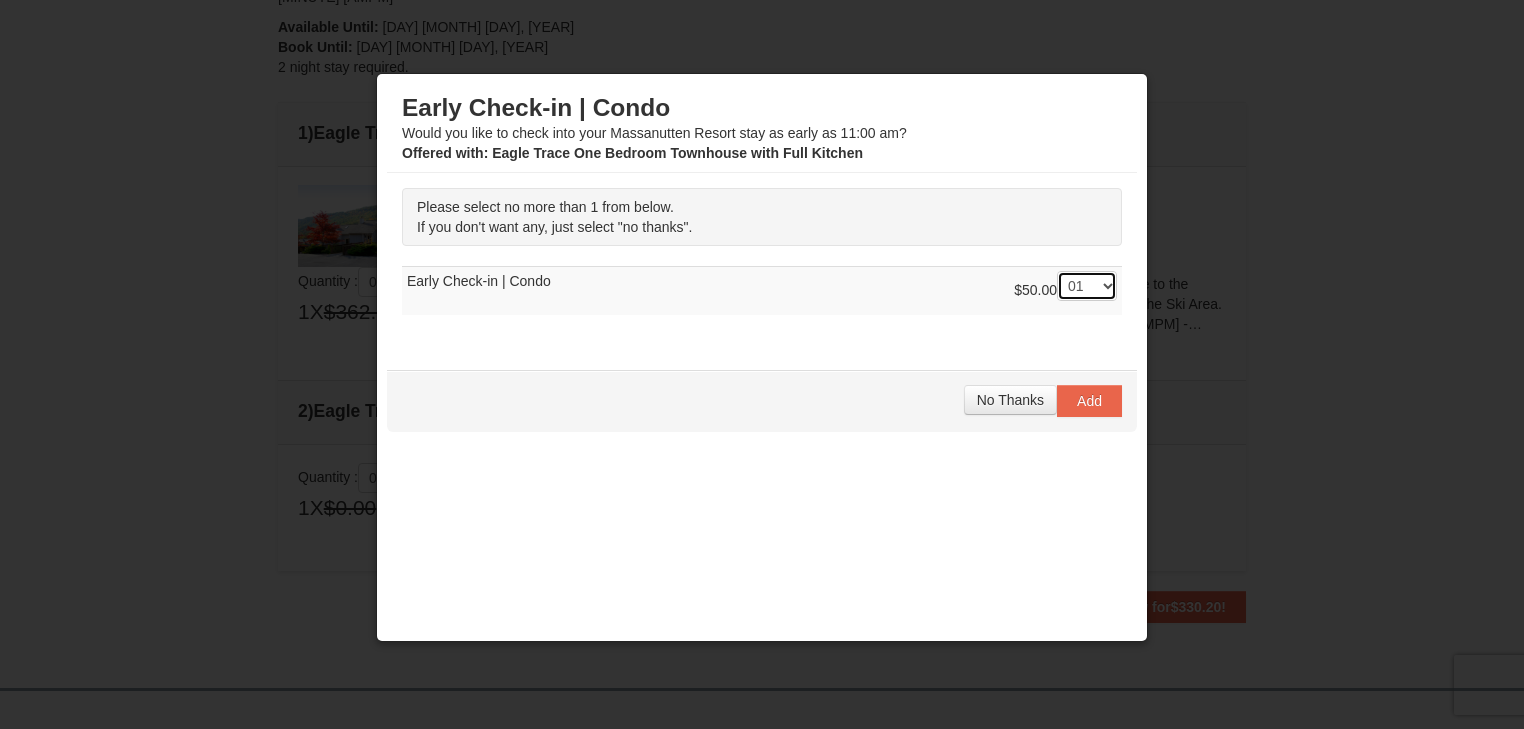 click on "--
01" at bounding box center [1087, 286] 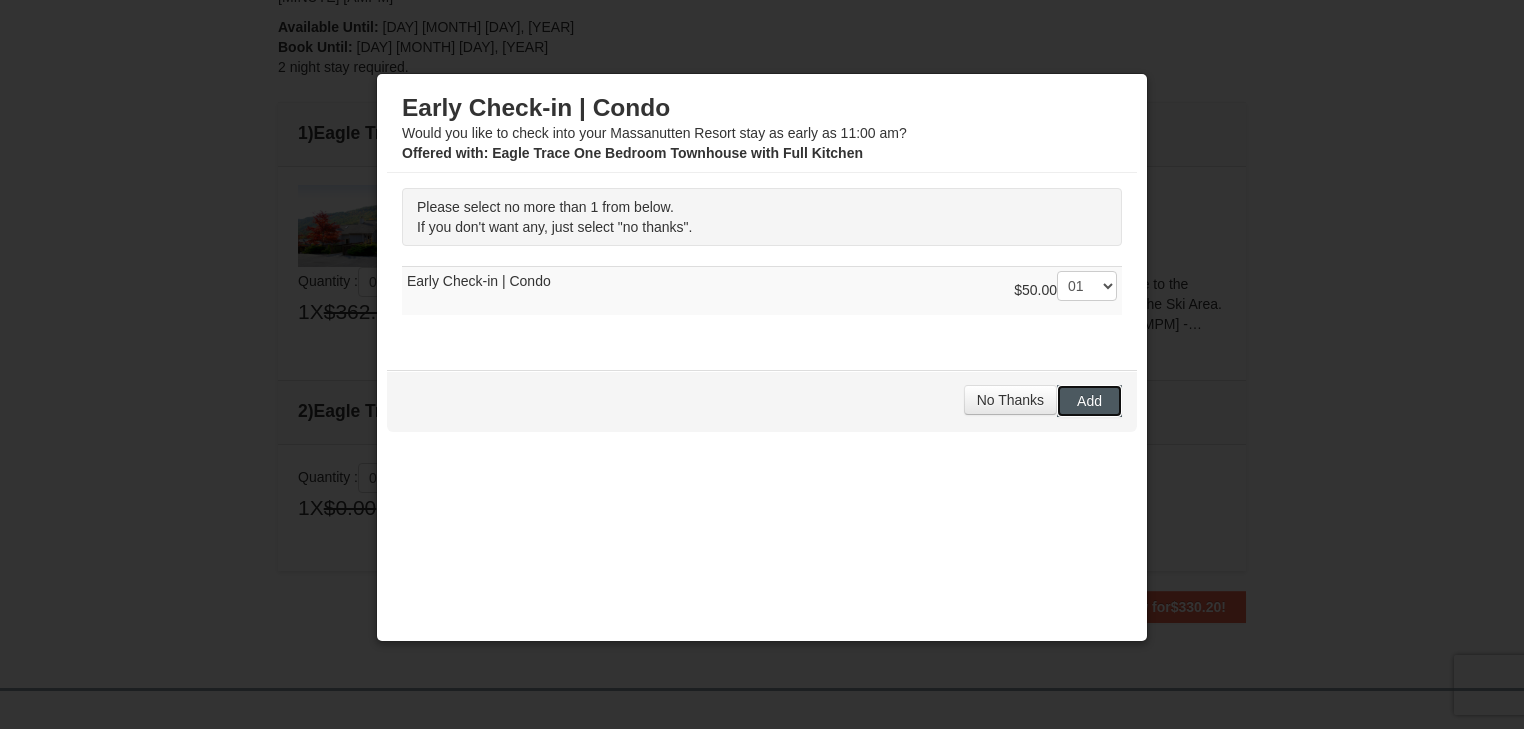 click on "Add" at bounding box center (1089, 401) 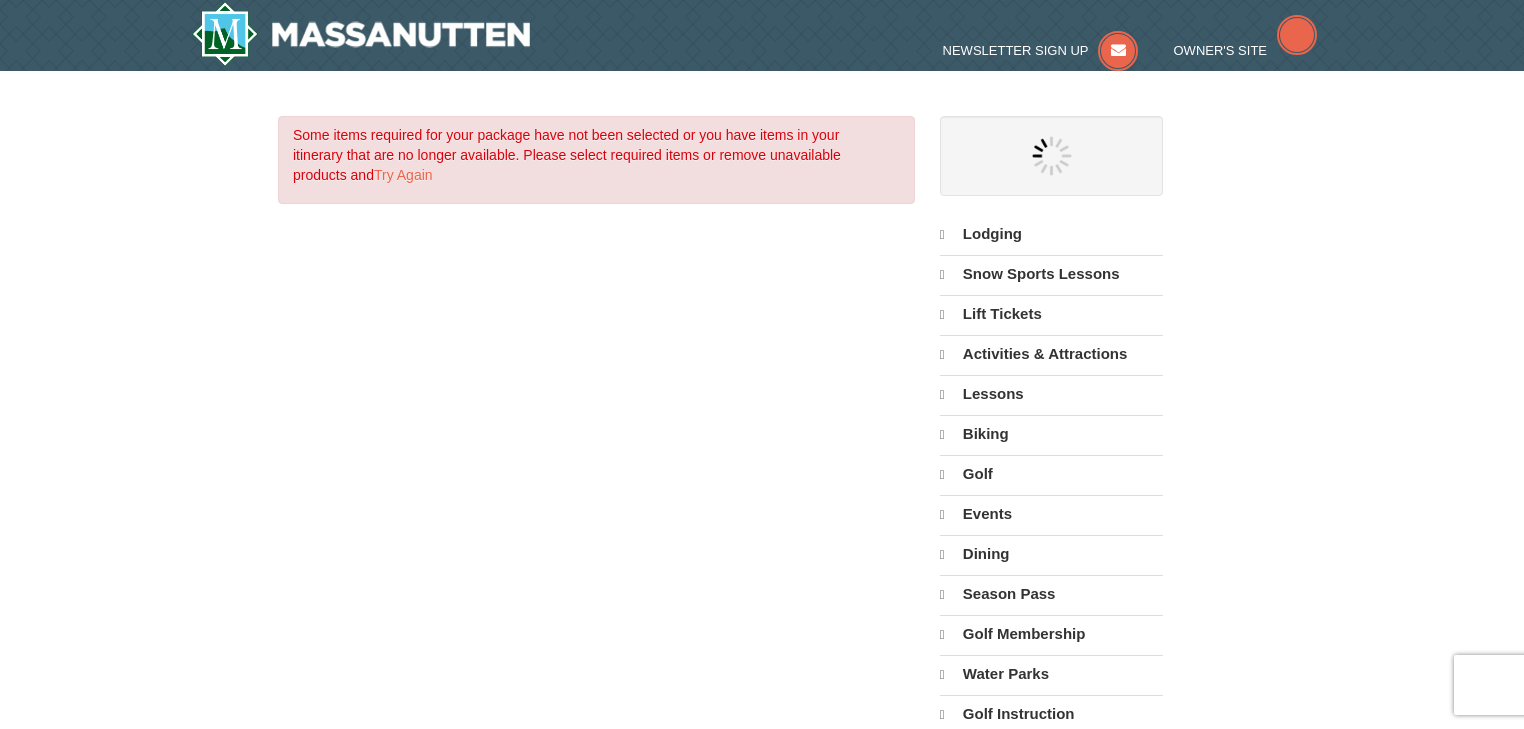 scroll, scrollTop: 0, scrollLeft: 0, axis: both 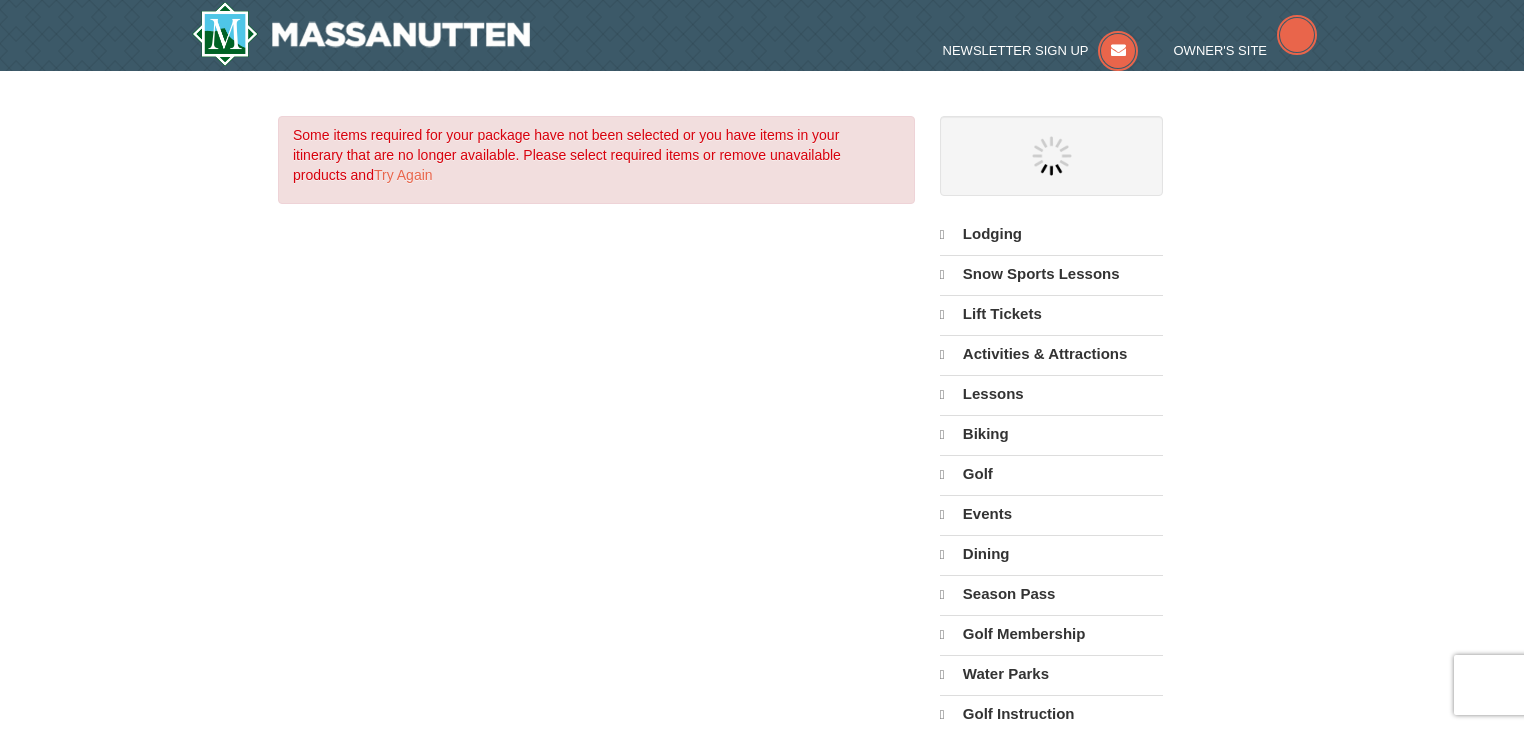 select on "8" 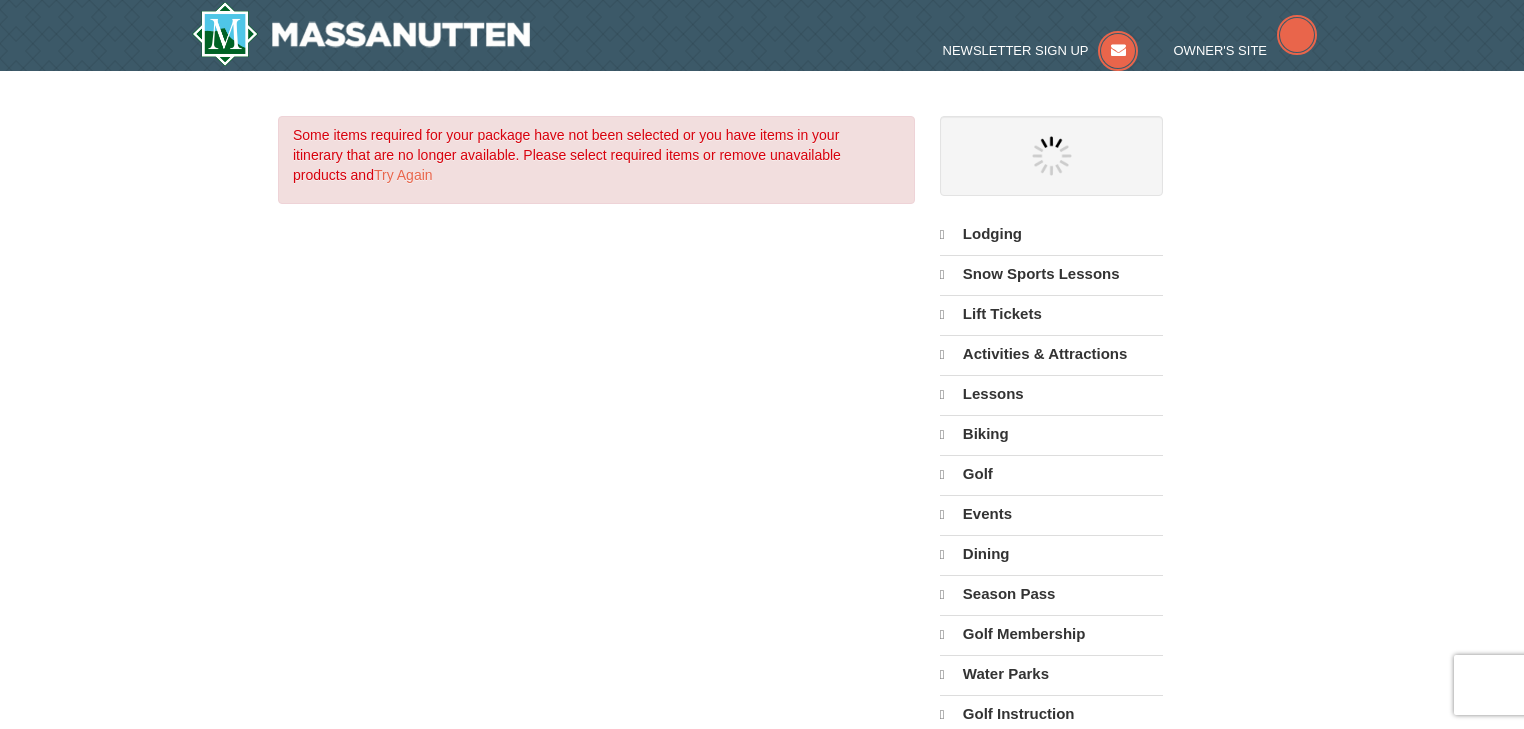 select on "8" 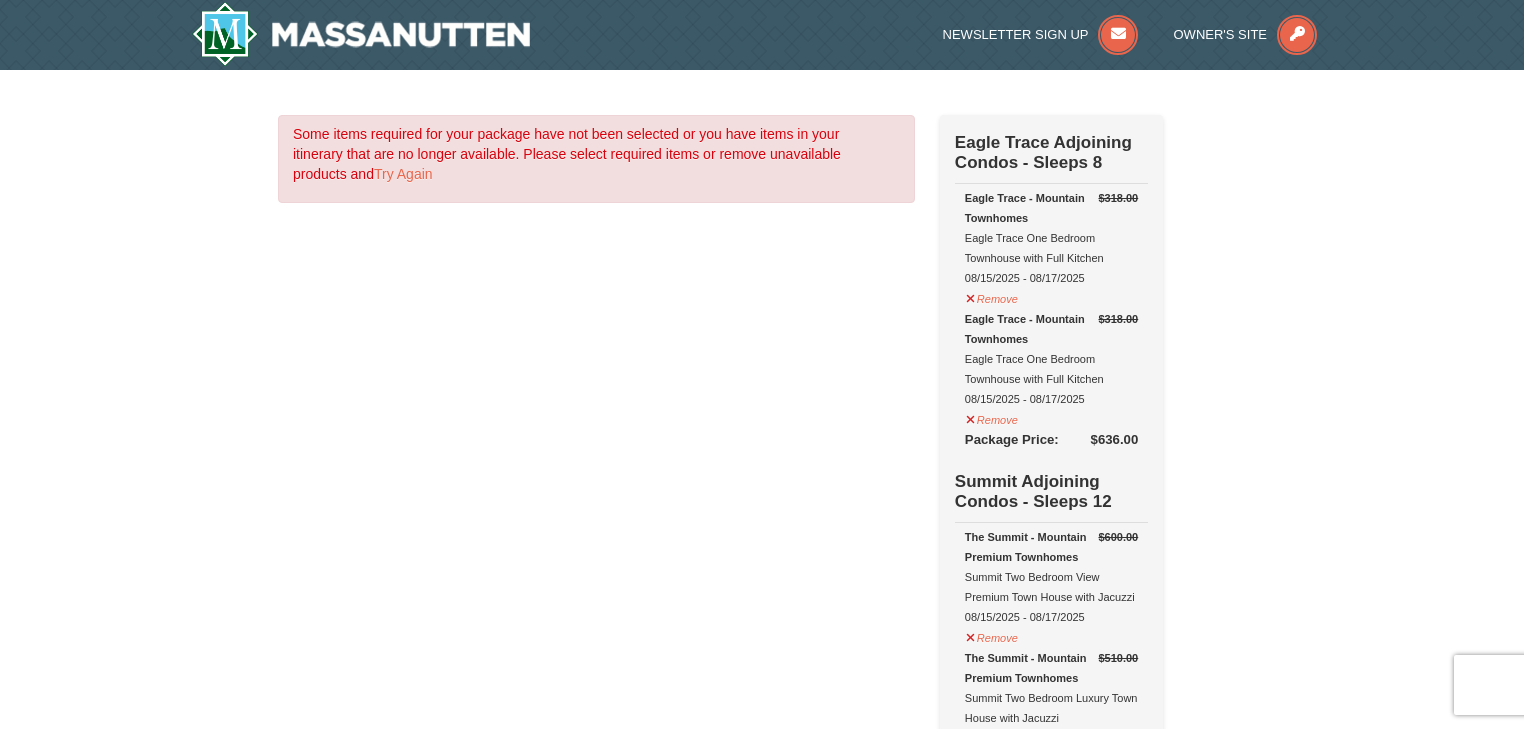 scroll, scrollTop: 320, scrollLeft: 0, axis: vertical 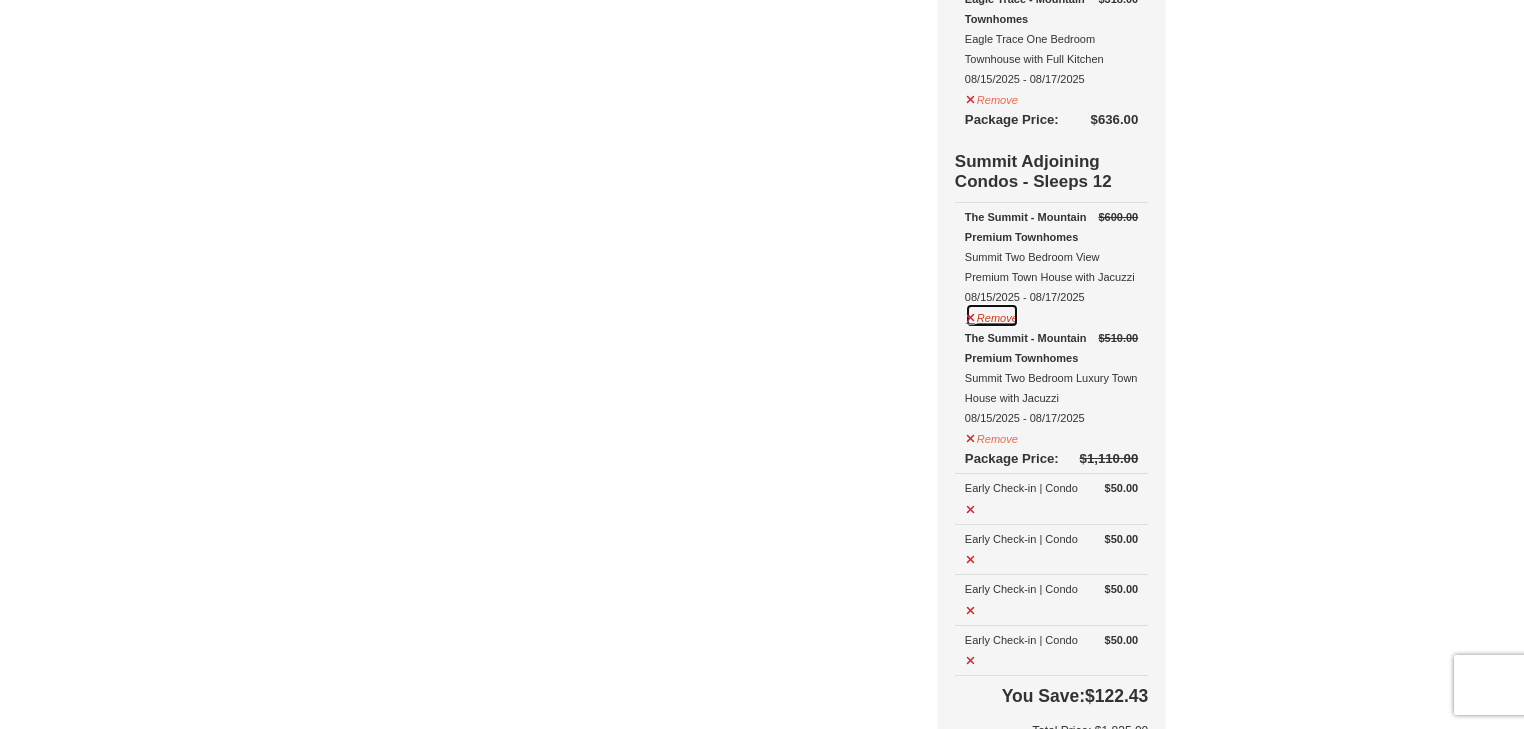 click on "Remove" at bounding box center [992, 315] 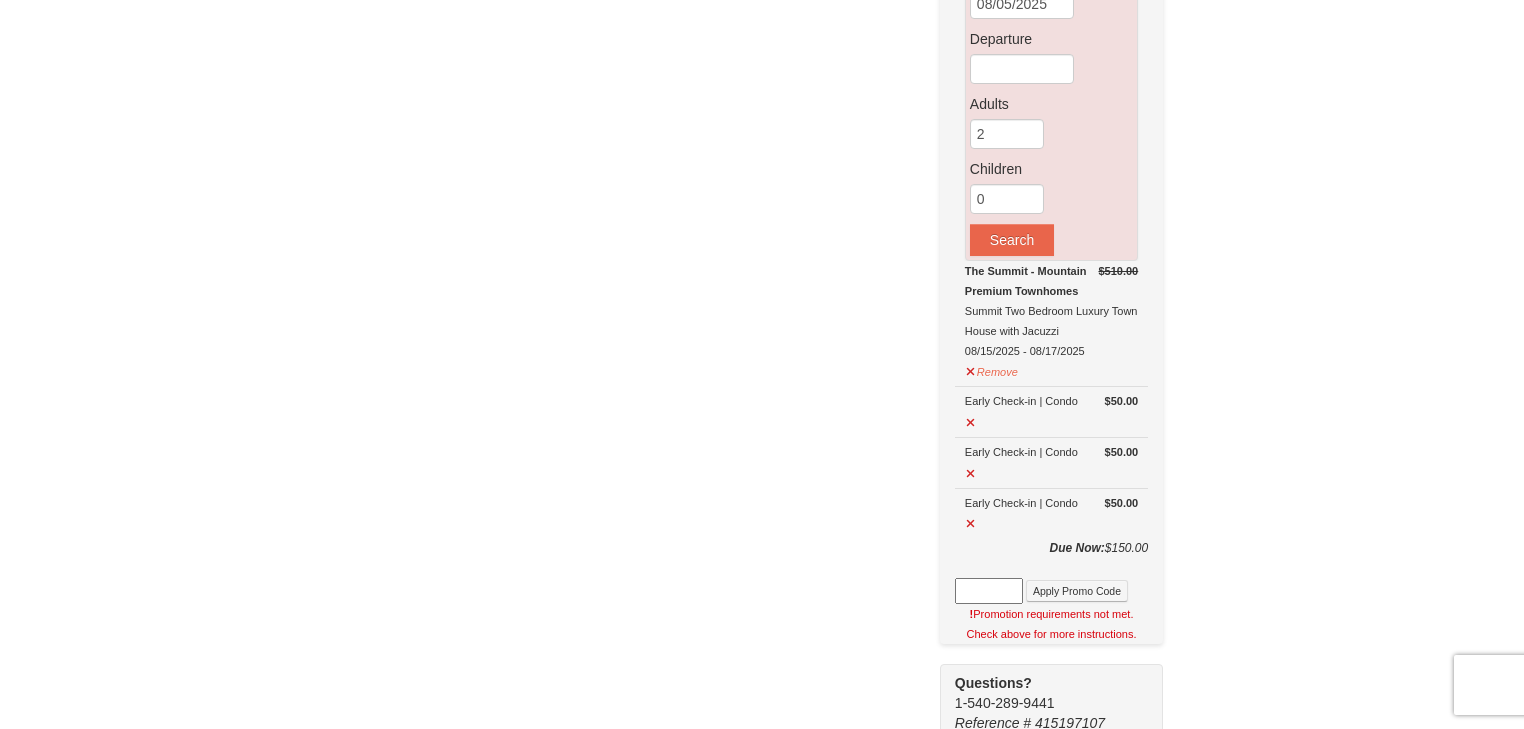 scroll, scrollTop: 640, scrollLeft: 0, axis: vertical 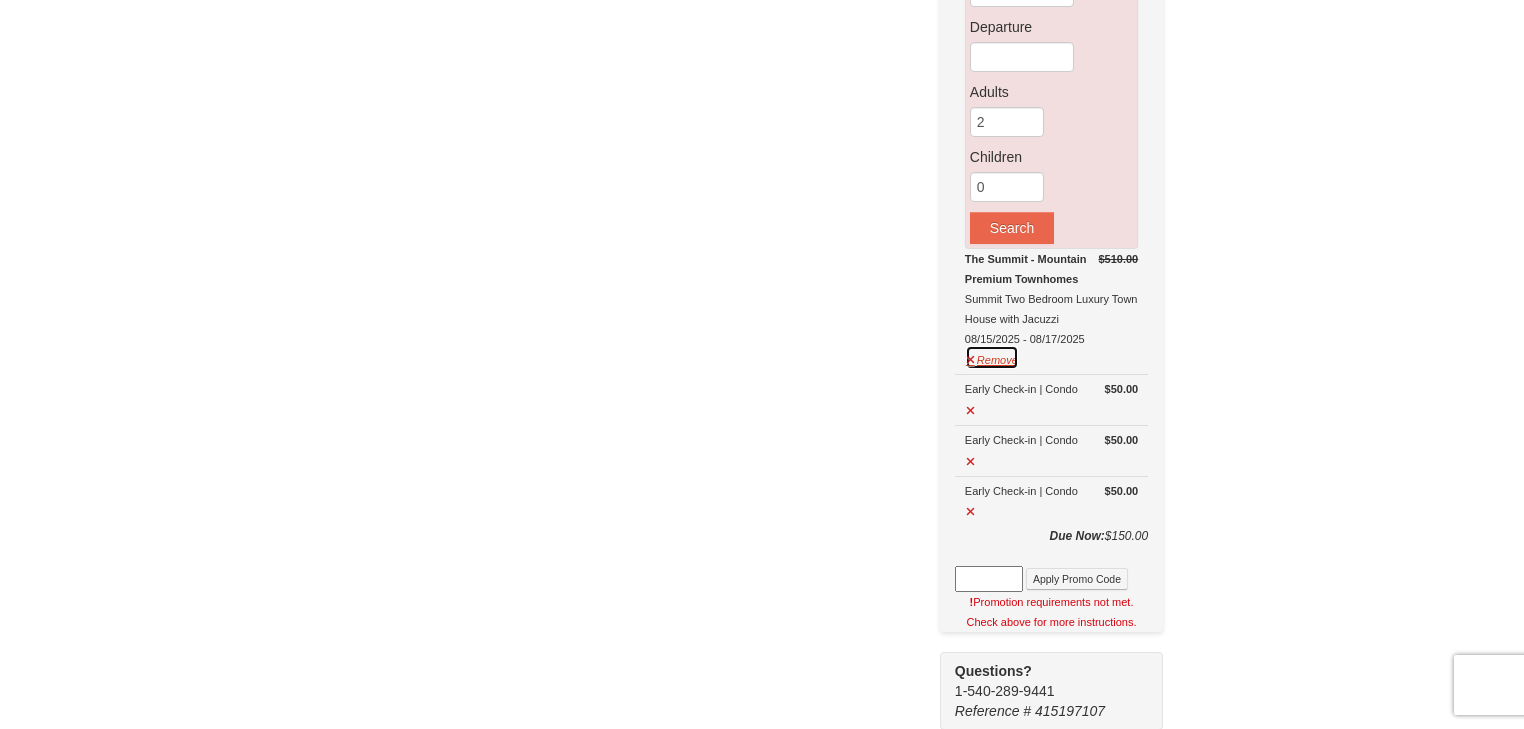 click on "Remove" at bounding box center [992, 357] 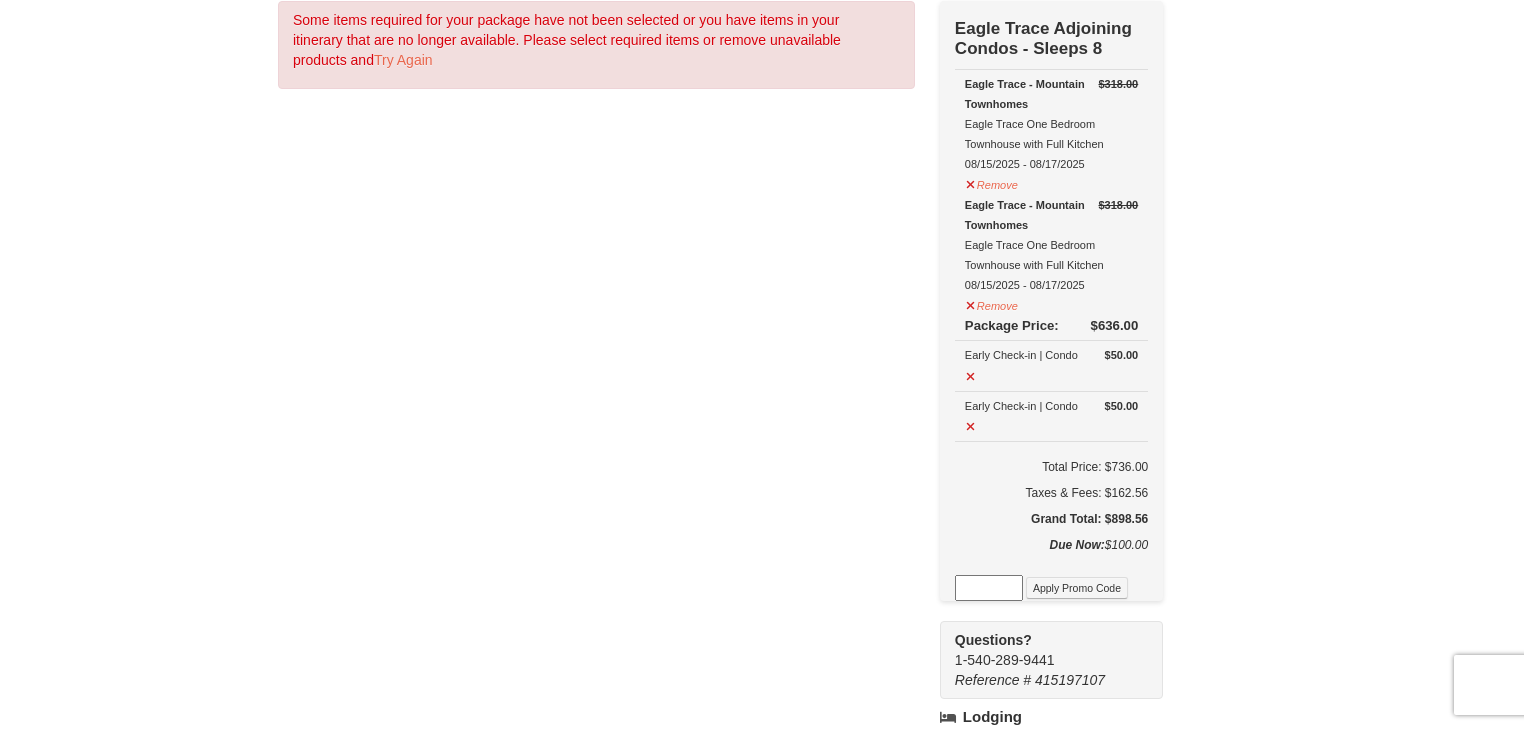 scroll, scrollTop: 0, scrollLeft: 0, axis: both 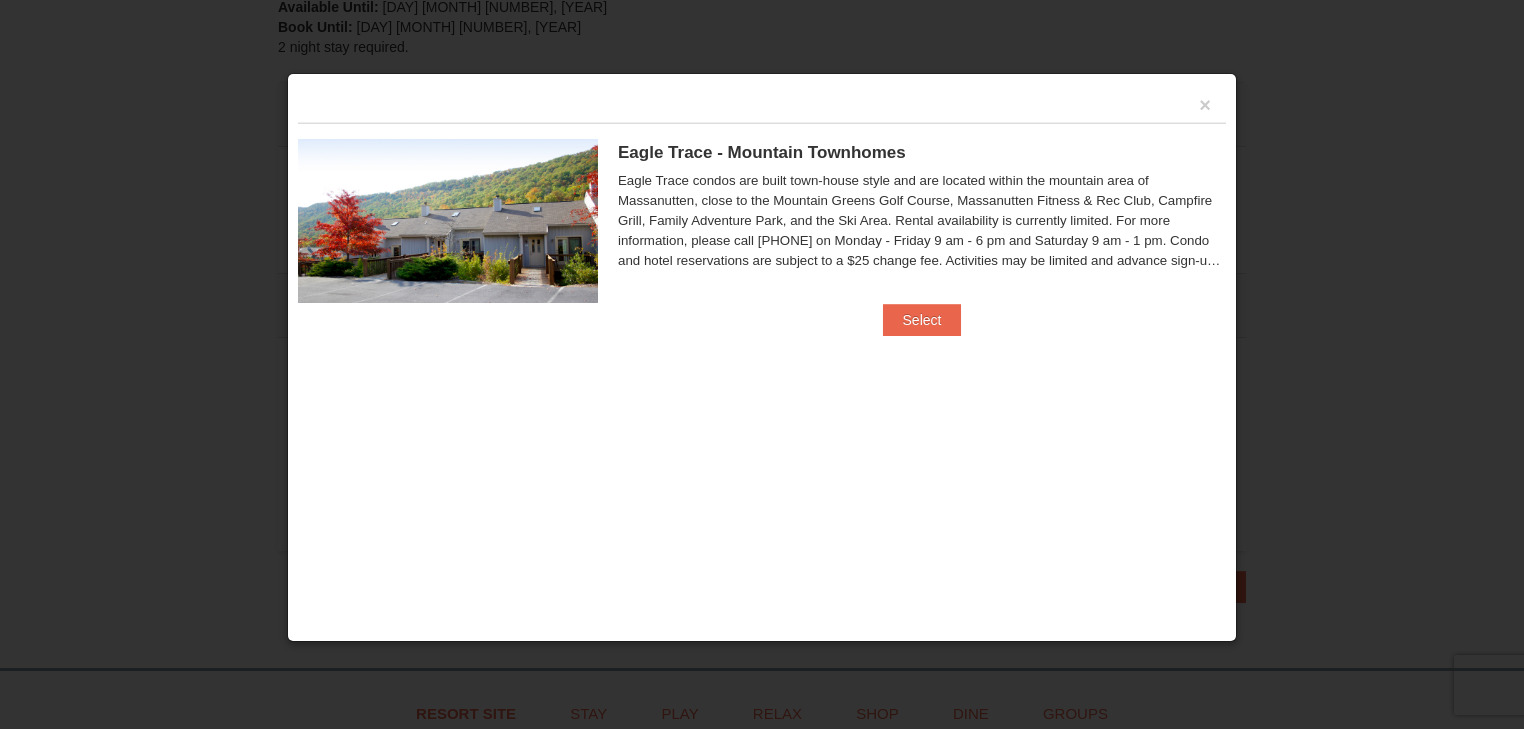 click at bounding box center (448, 221) 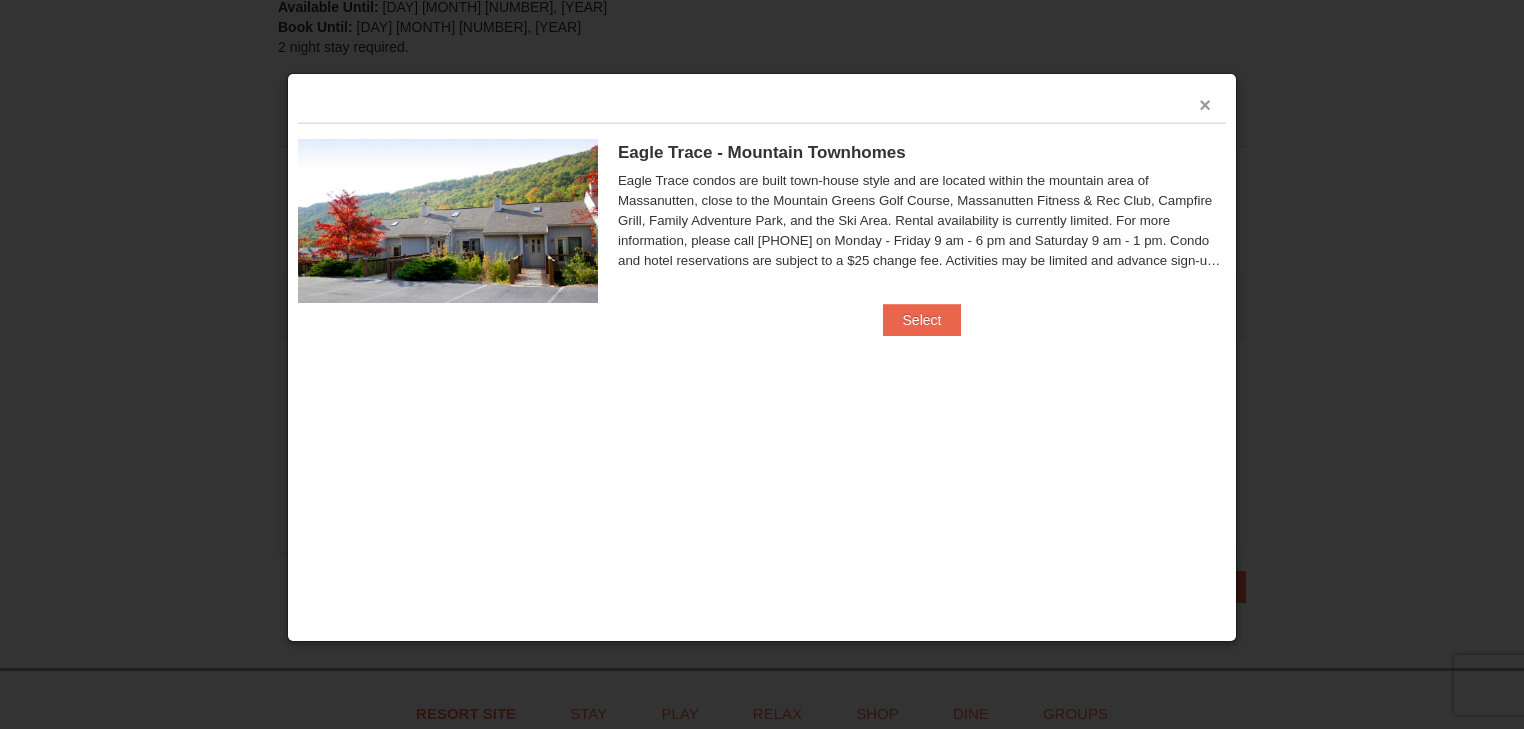 click on "×" at bounding box center [1205, 105] 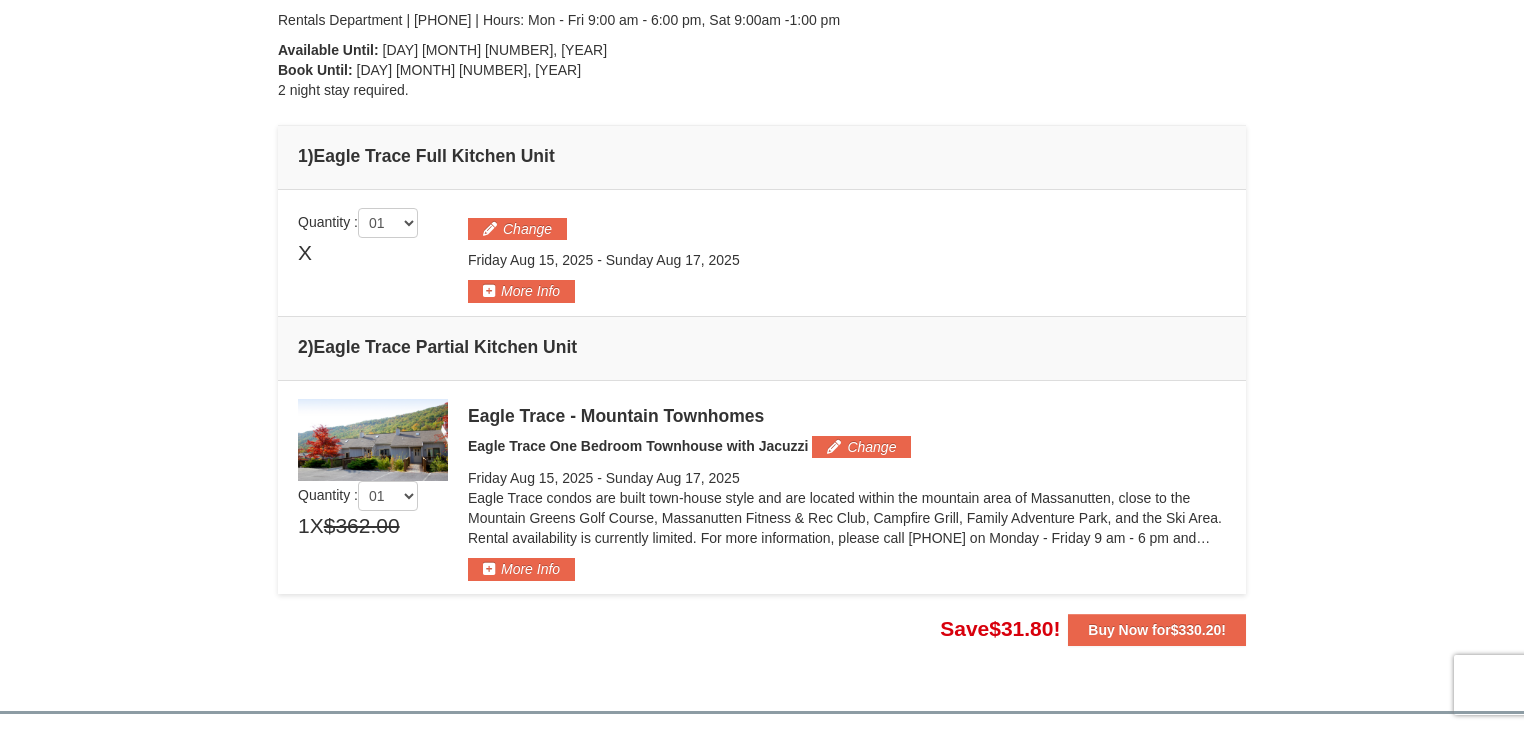 scroll, scrollTop: 371, scrollLeft: 0, axis: vertical 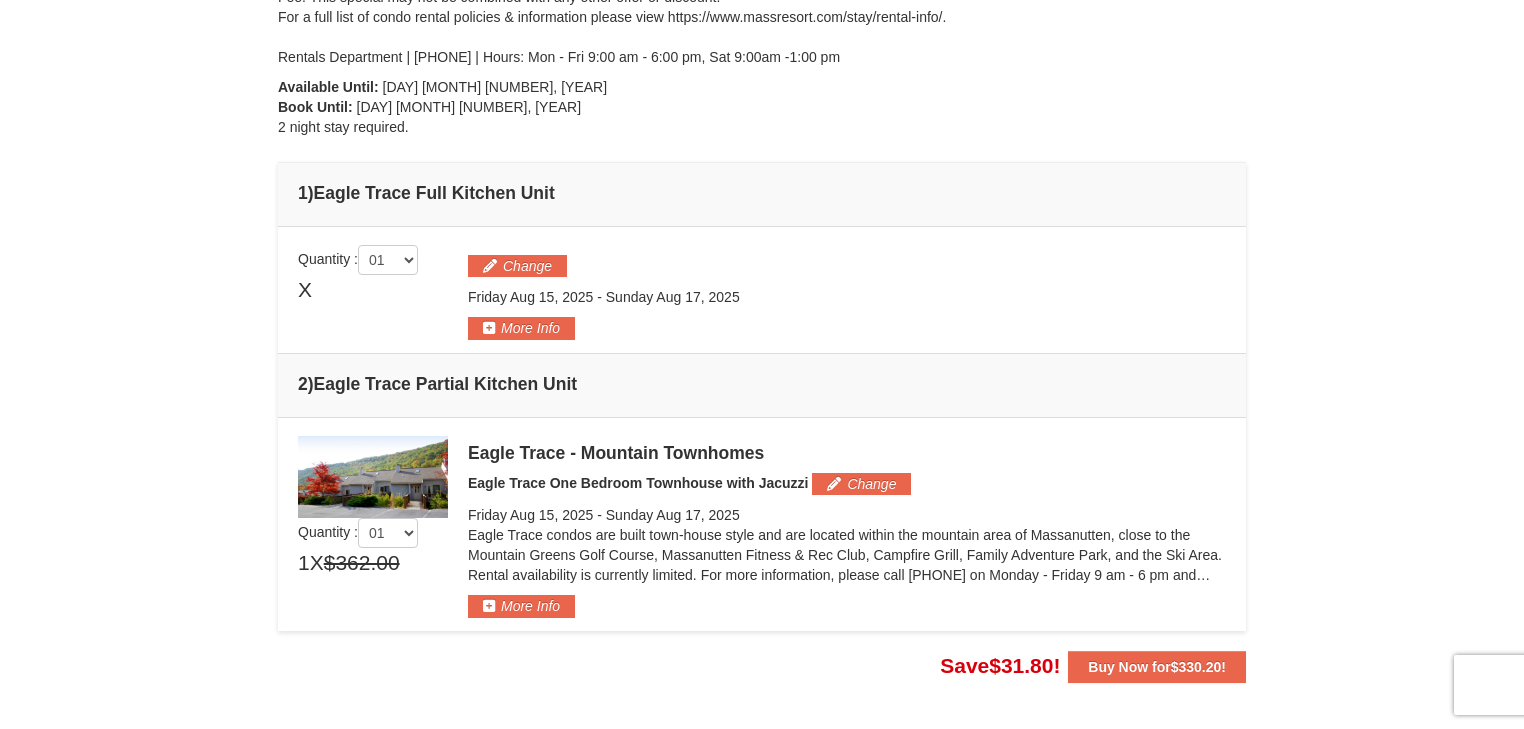 click at bounding box center [373, 477] 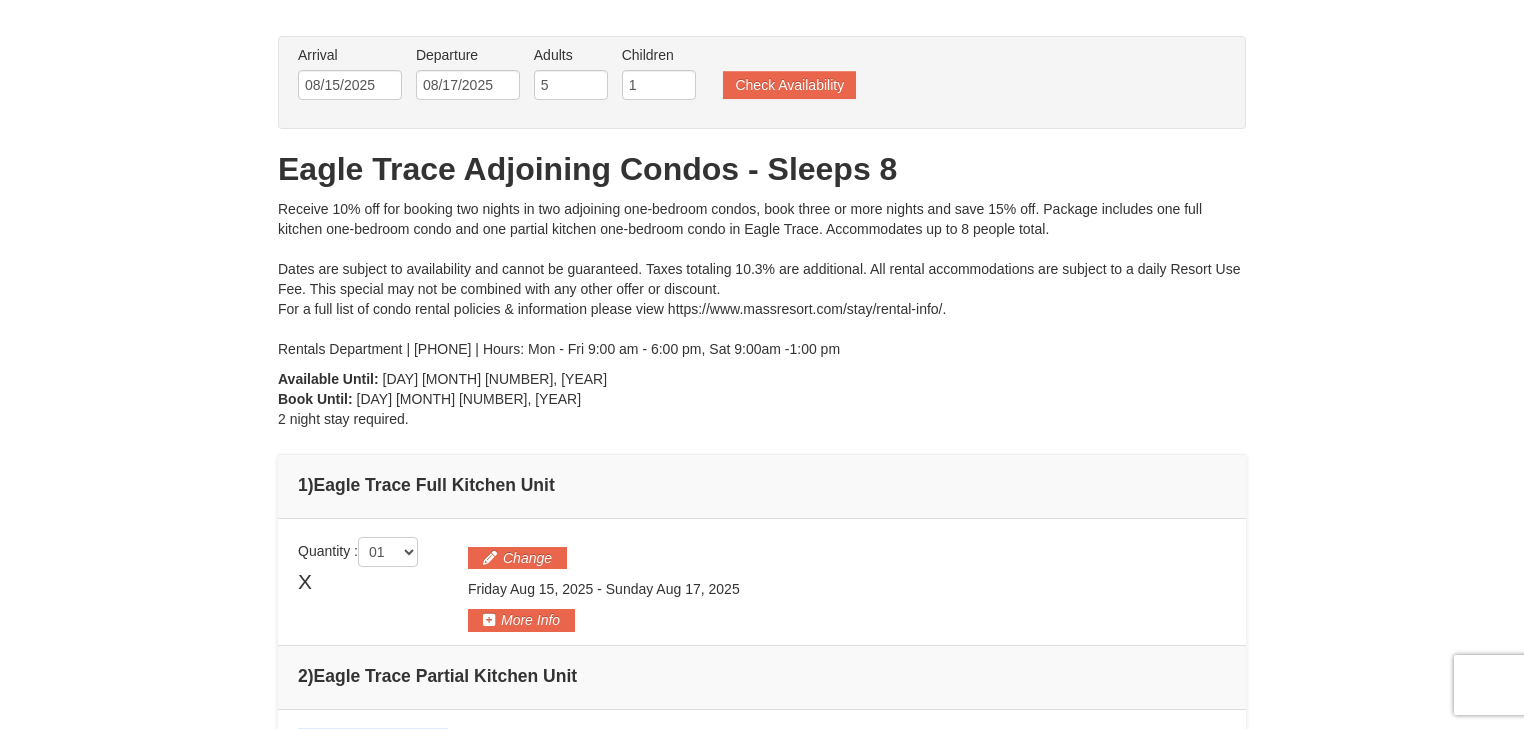 scroll, scrollTop: 320, scrollLeft: 0, axis: vertical 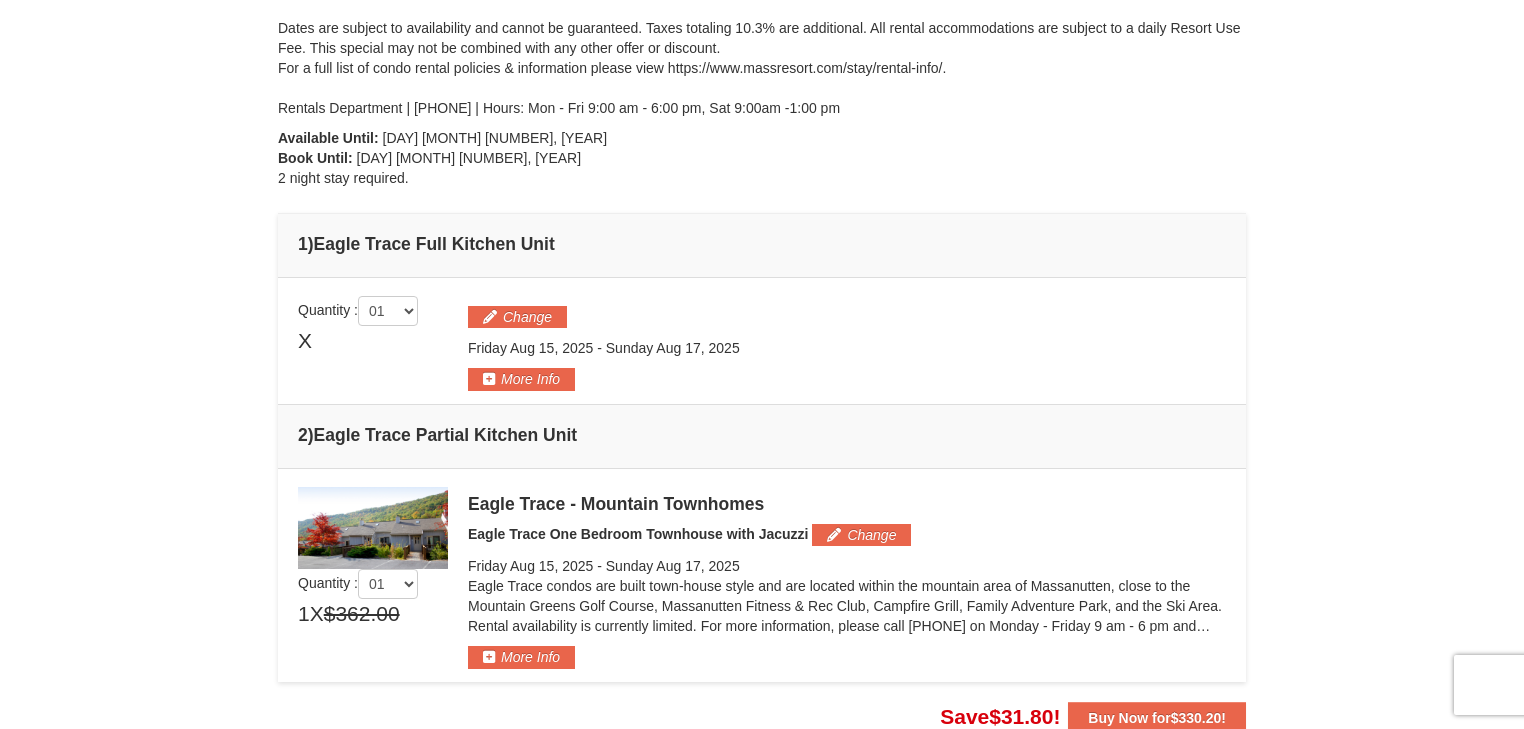 click on "×
01" at bounding box center (762, 574) 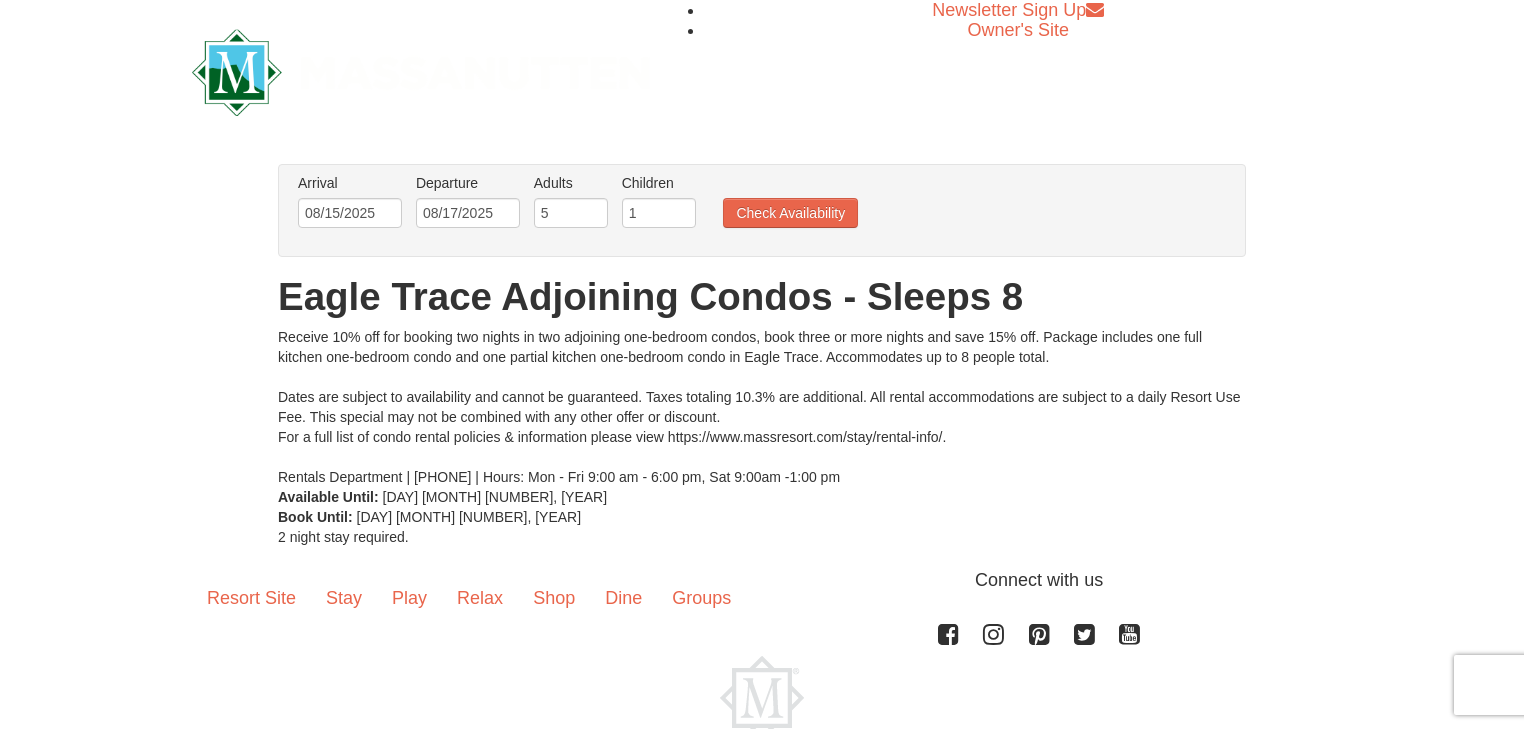scroll, scrollTop: 0, scrollLeft: 0, axis: both 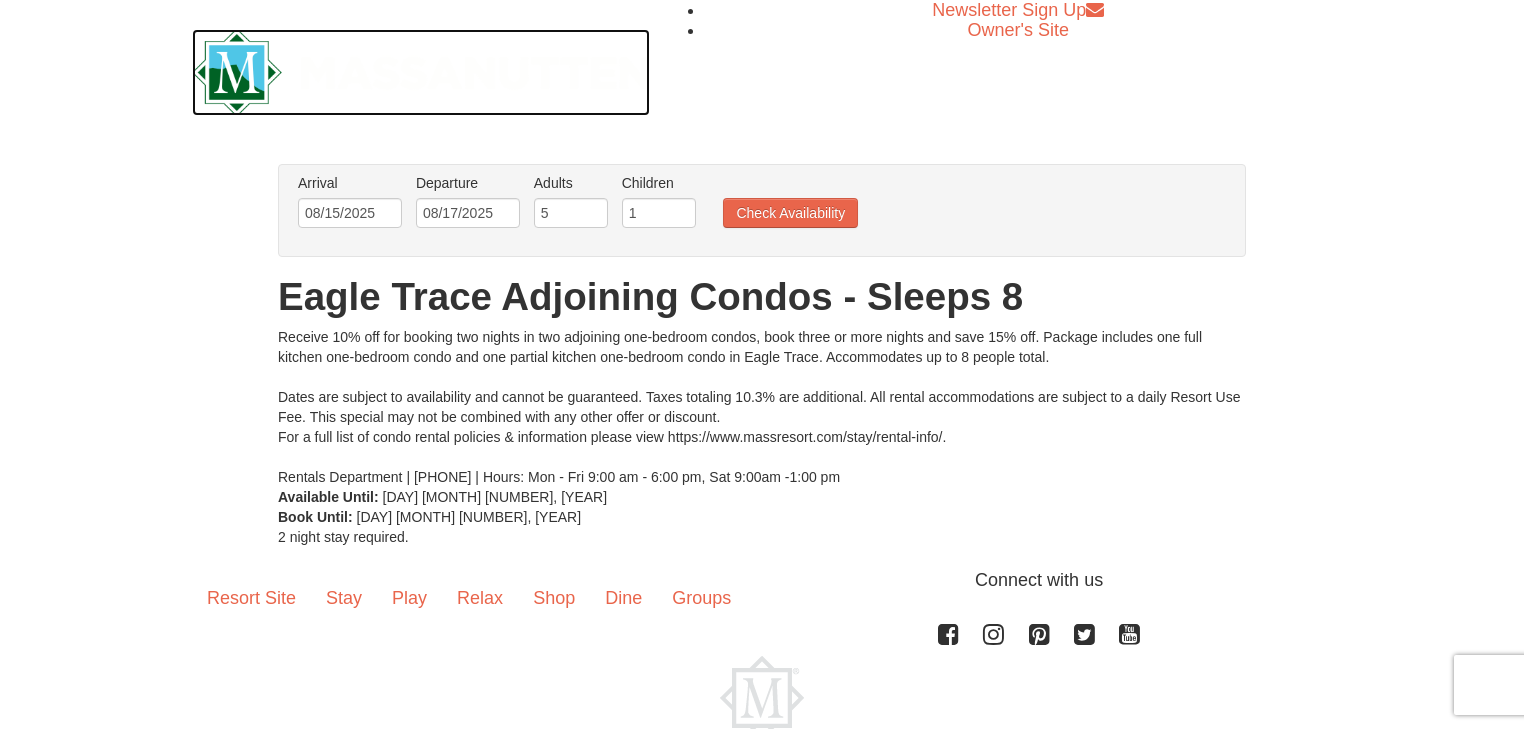 click at bounding box center [421, 72] 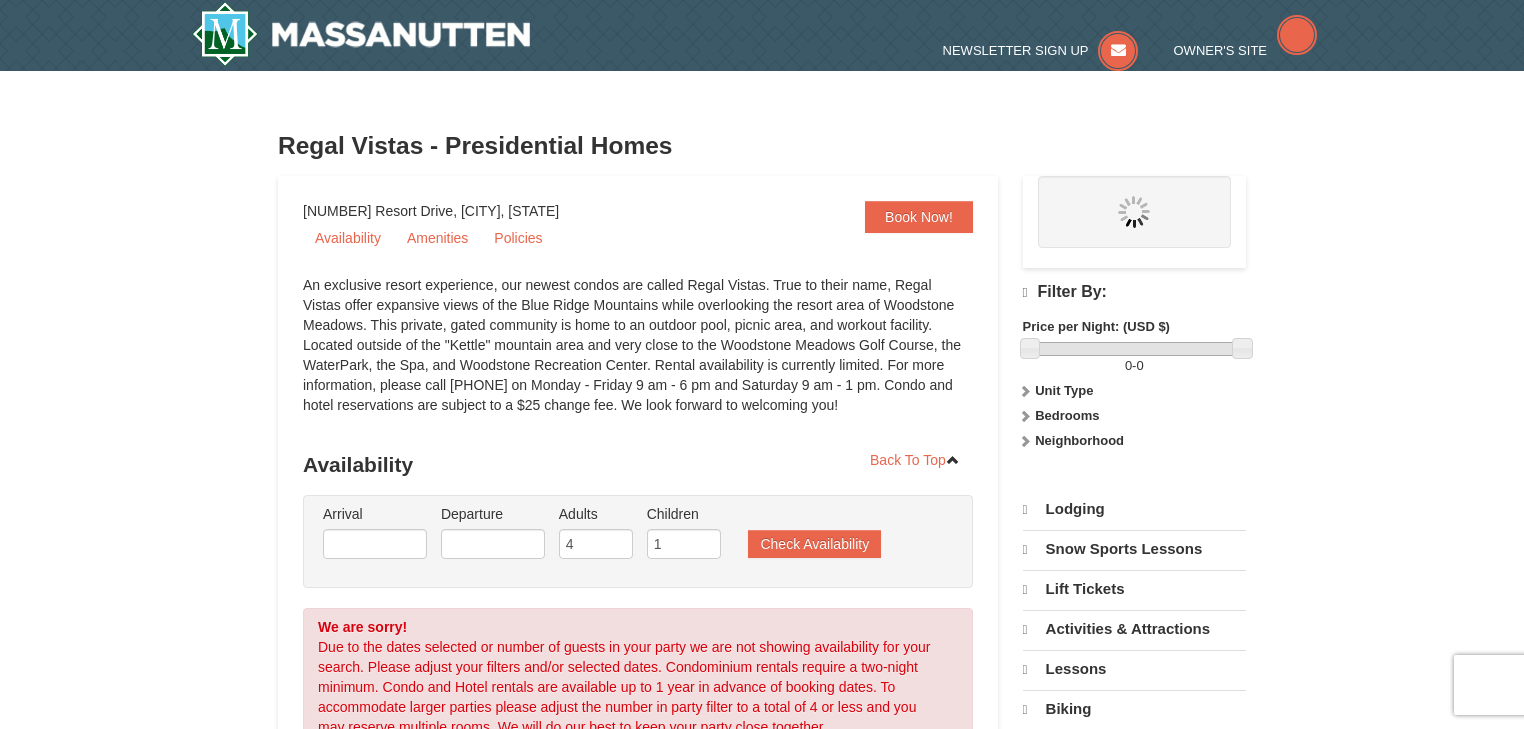 scroll, scrollTop: 0, scrollLeft: 0, axis: both 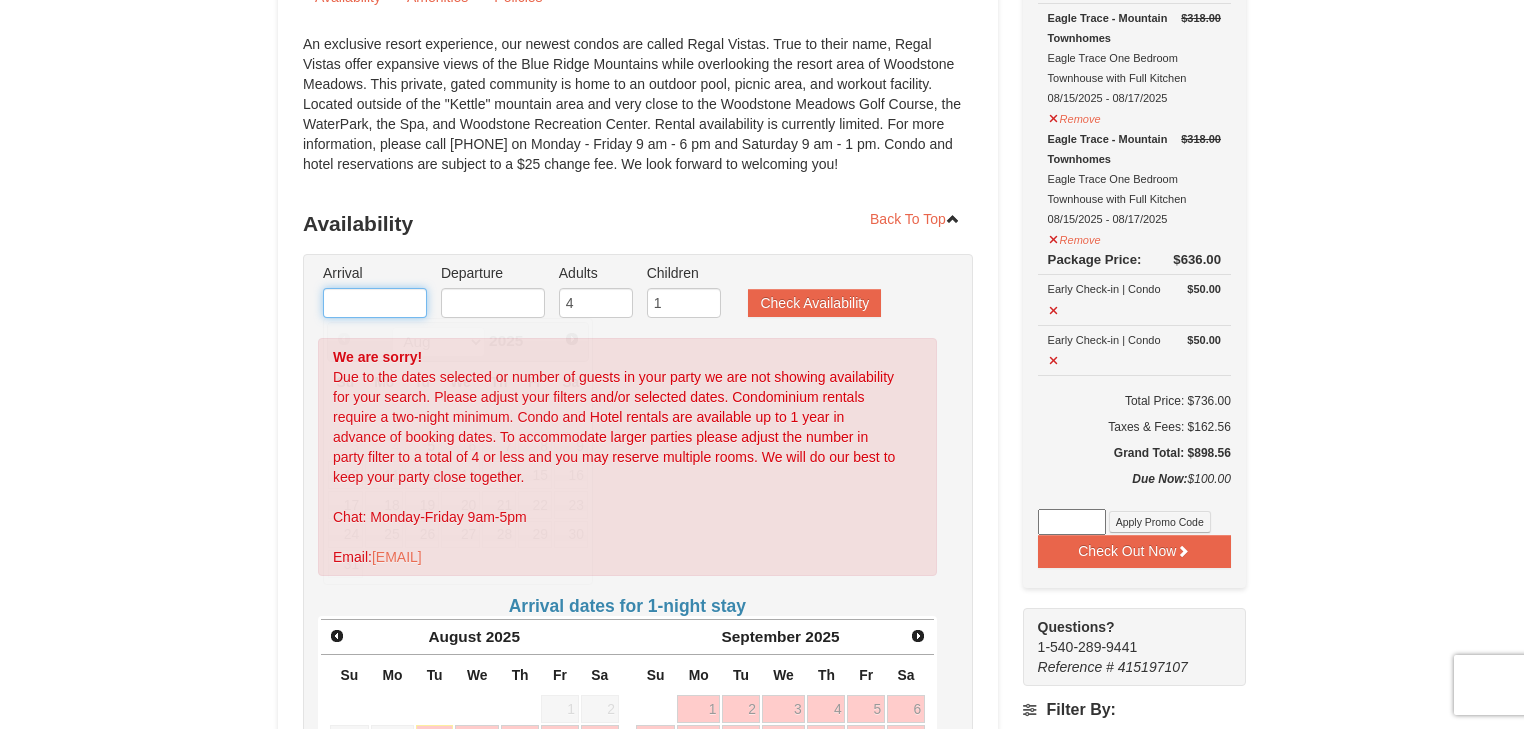 click at bounding box center [375, 303] 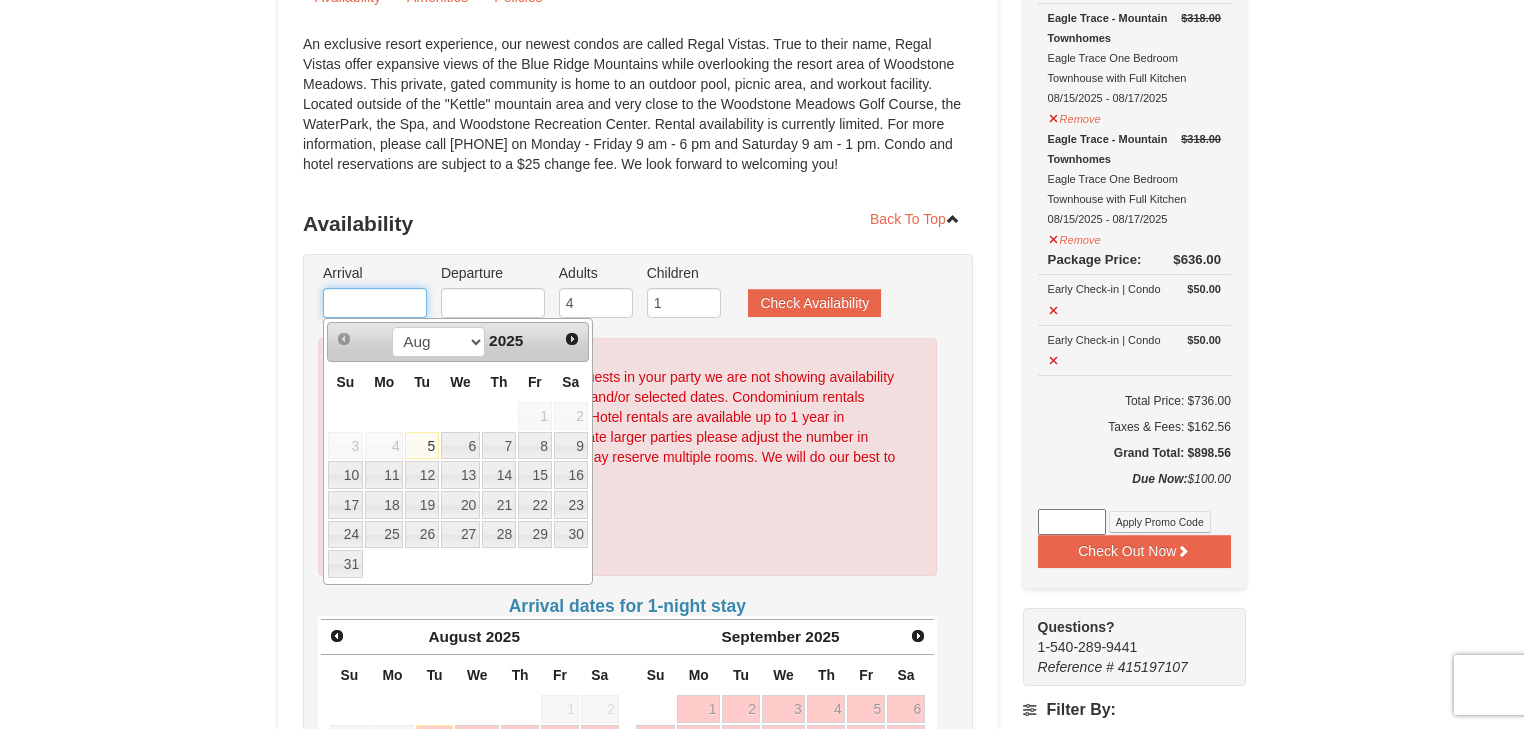 click at bounding box center [375, 303] 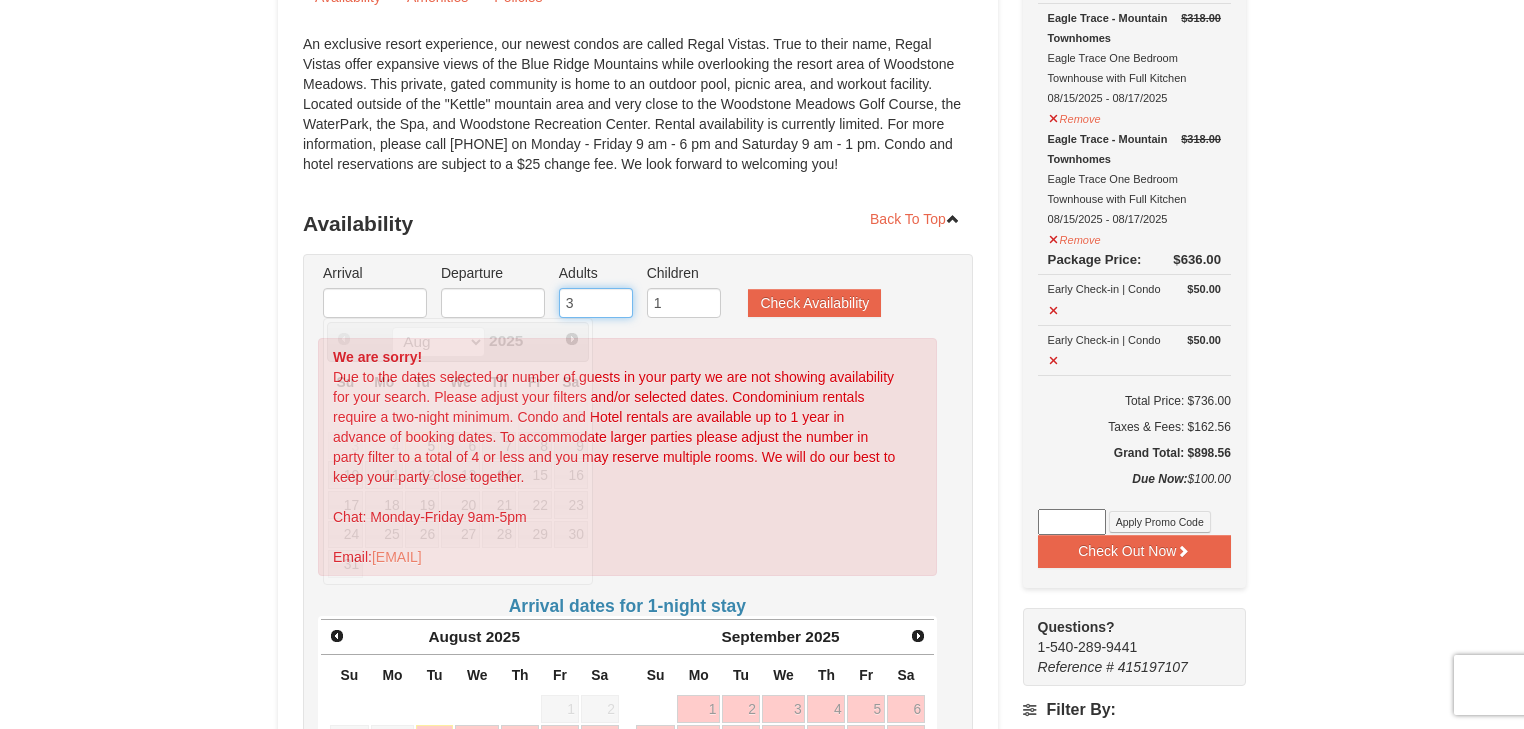 type on "3" 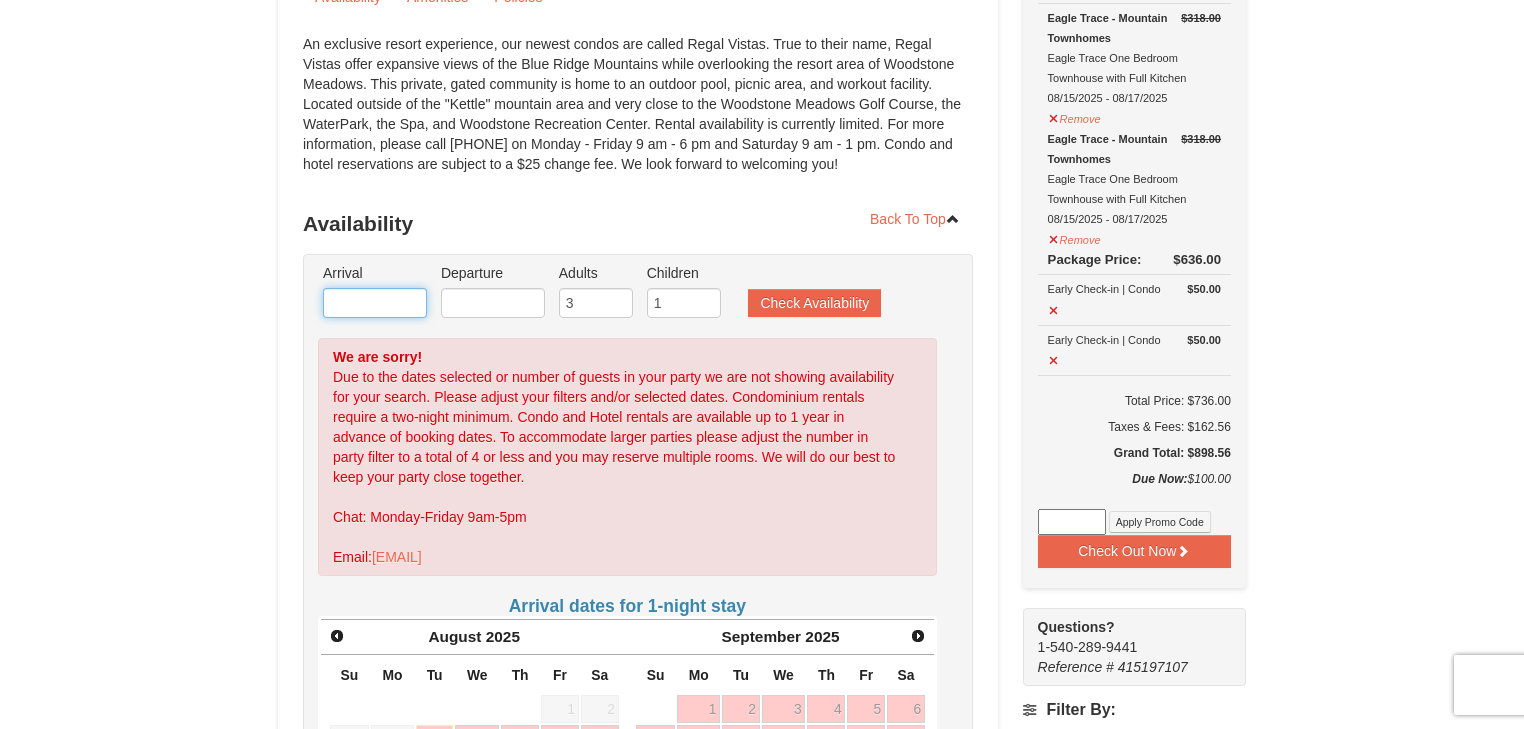 click at bounding box center [375, 303] 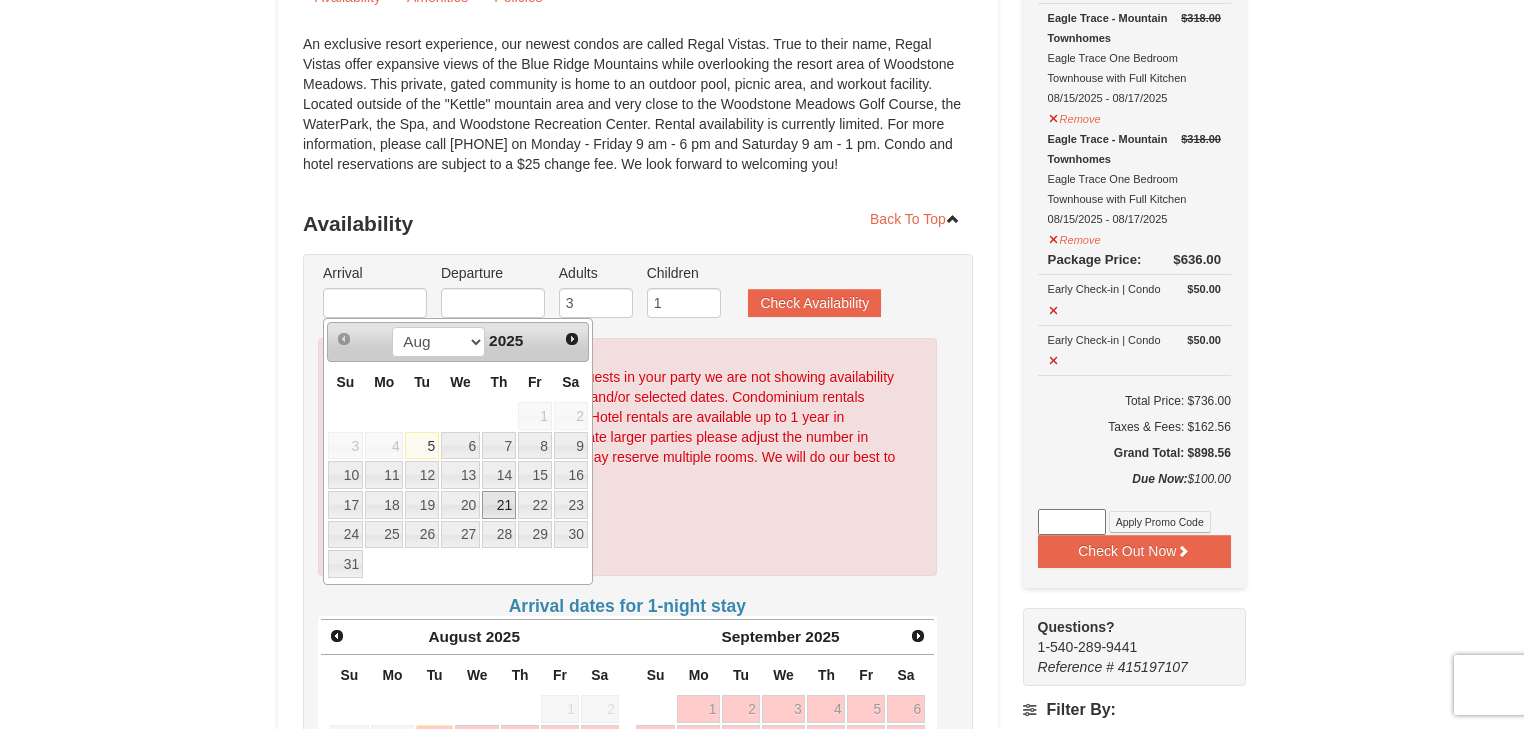 click on "21" at bounding box center (499, 505) 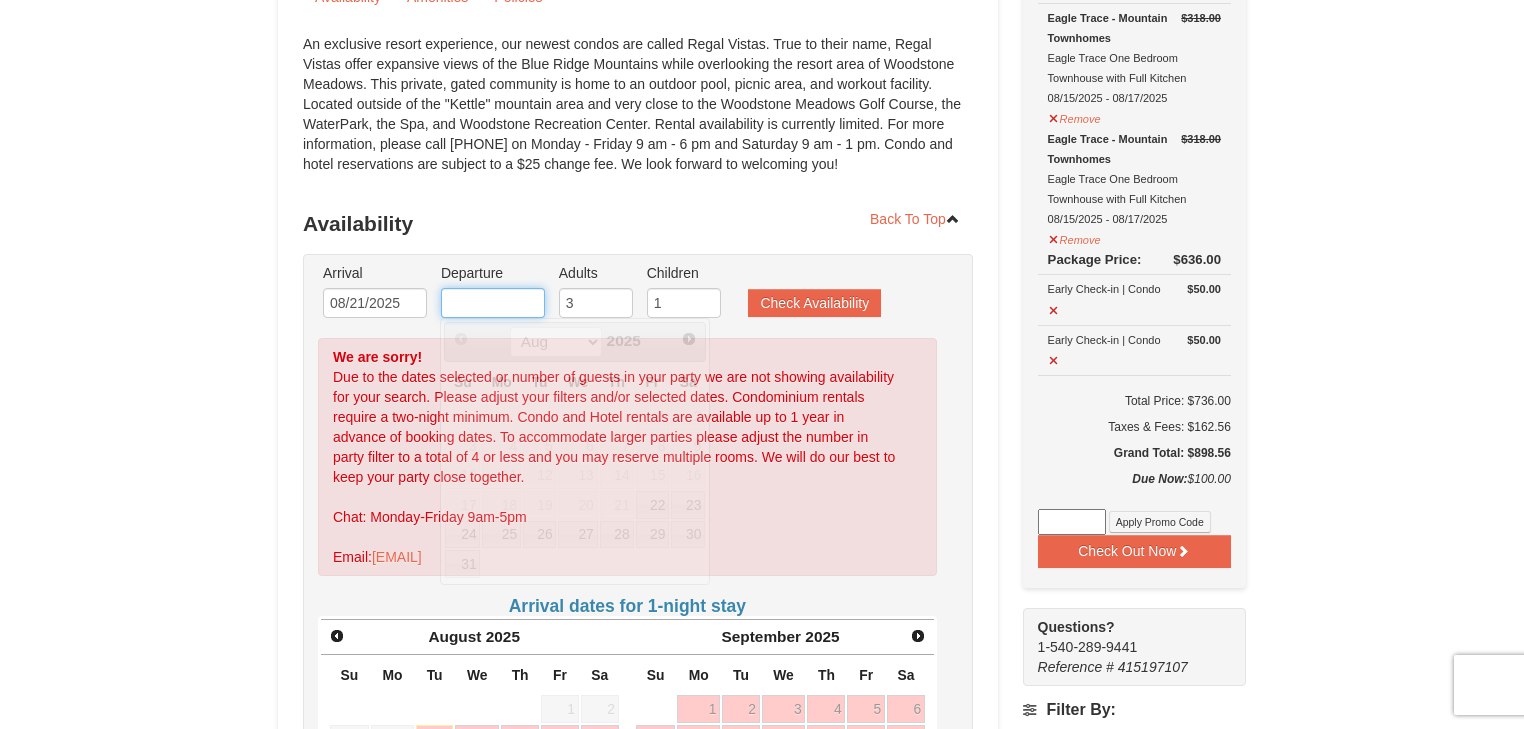 click at bounding box center [493, 303] 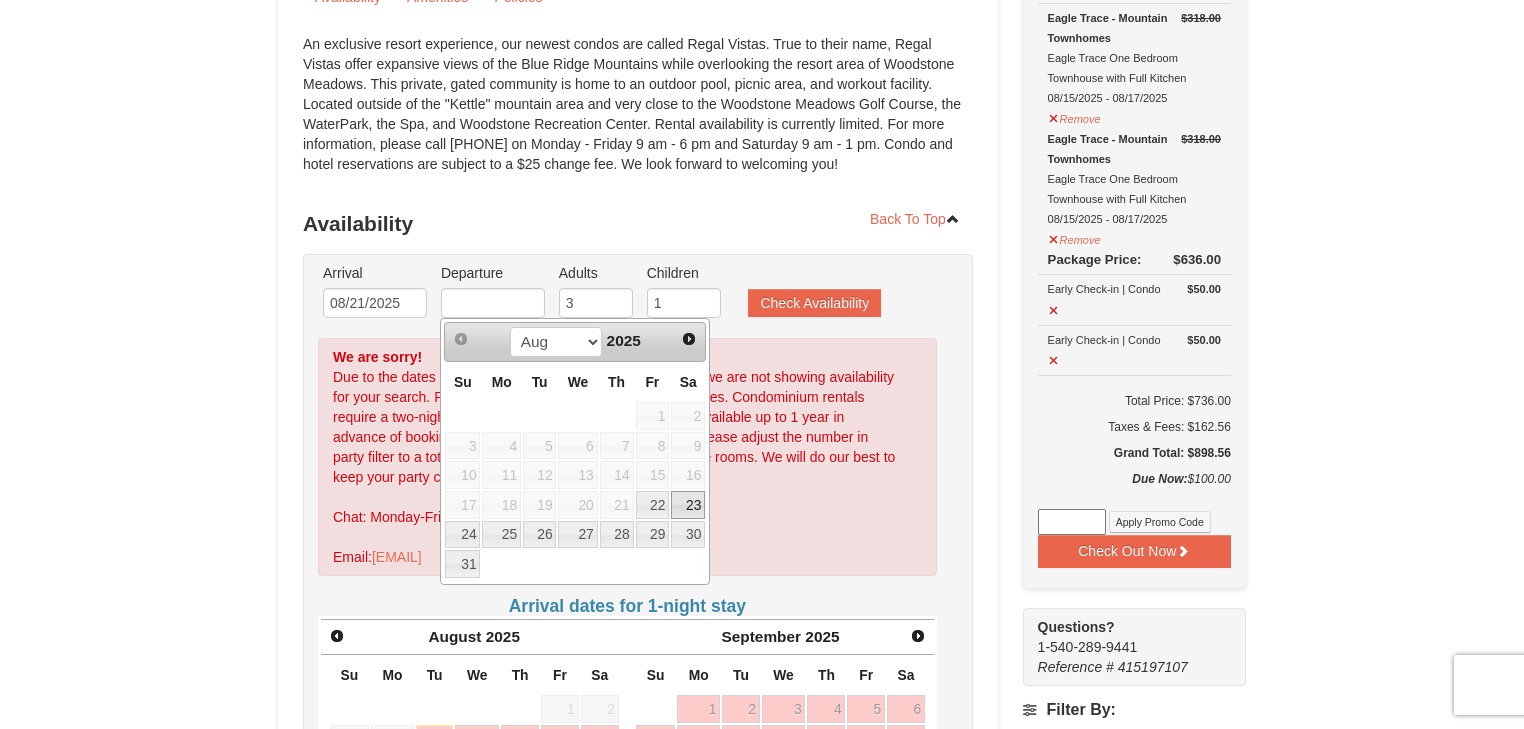 click on "23" at bounding box center (688, 505) 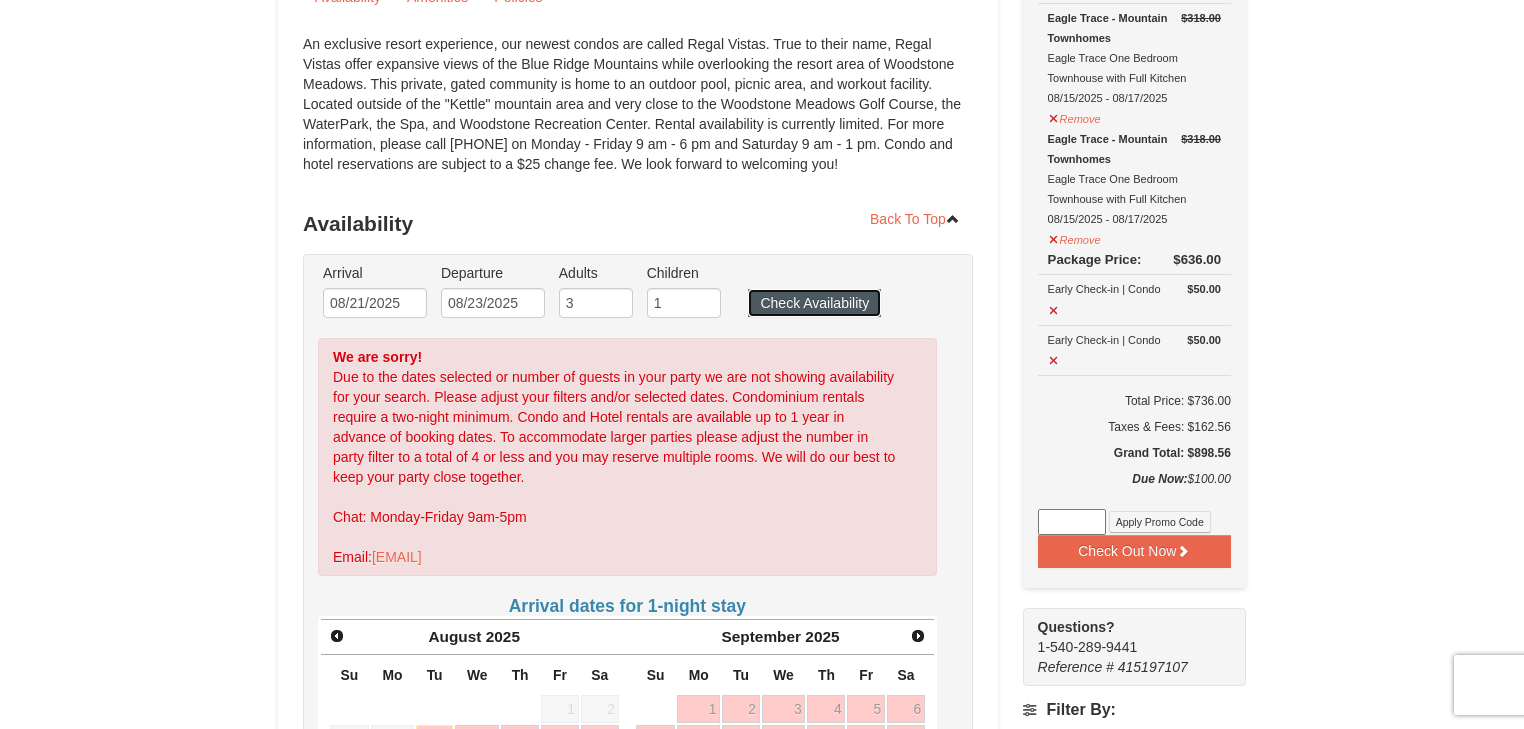 click on "Check Availability" at bounding box center [814, 303] 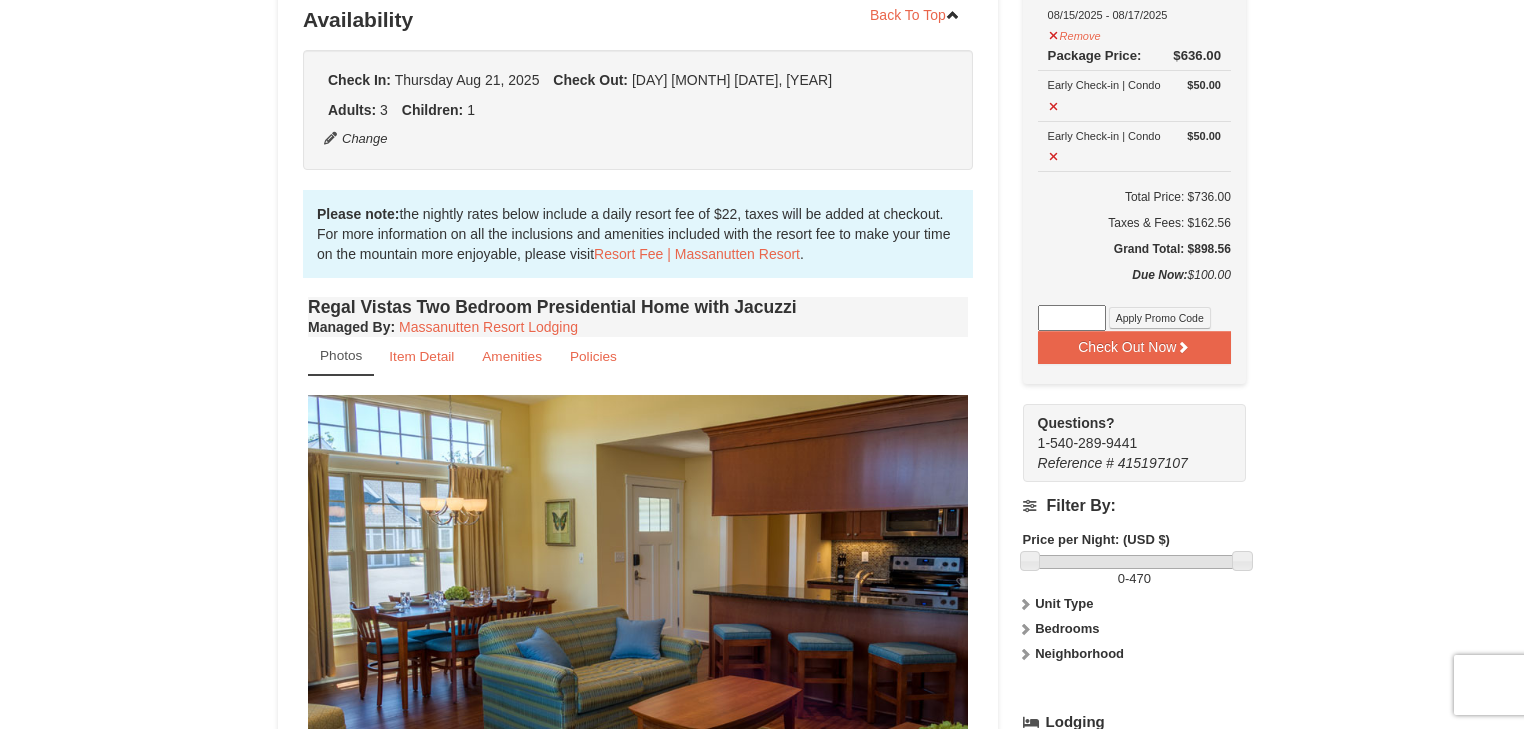 scroll, scrollTop: 444, scrollLeft: 0, axis: vertical 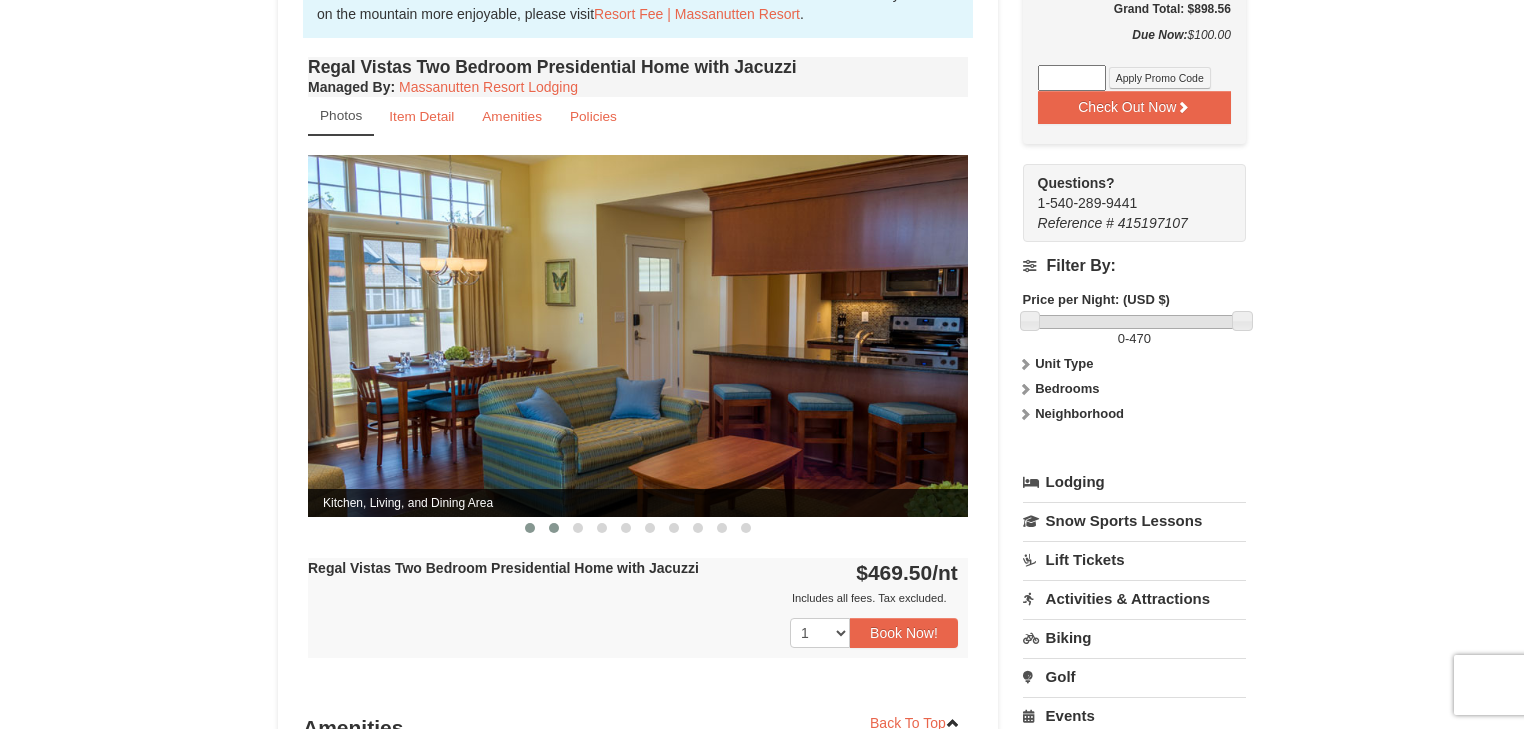 click at bounding box center (554, 528) 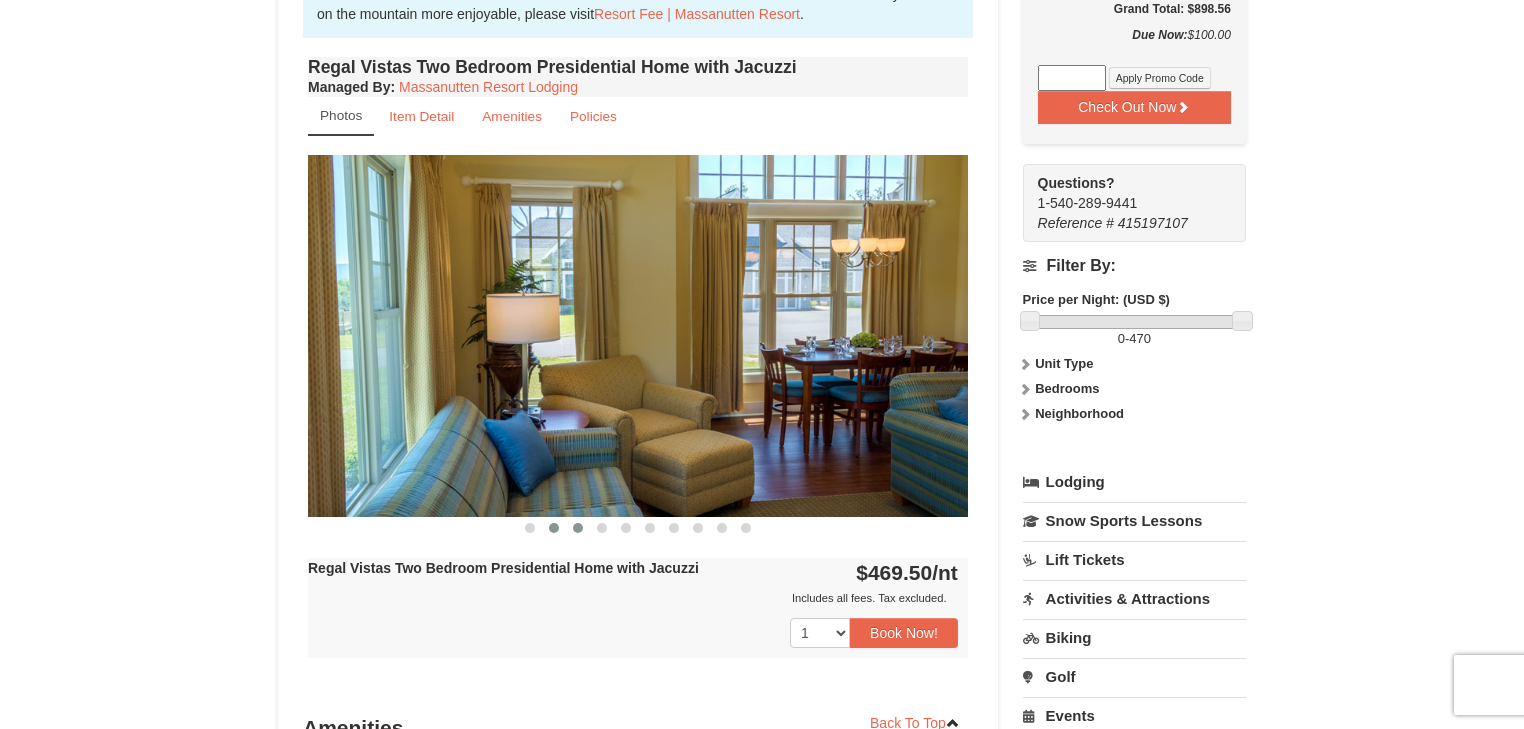 click at bounding box center (578, 528) 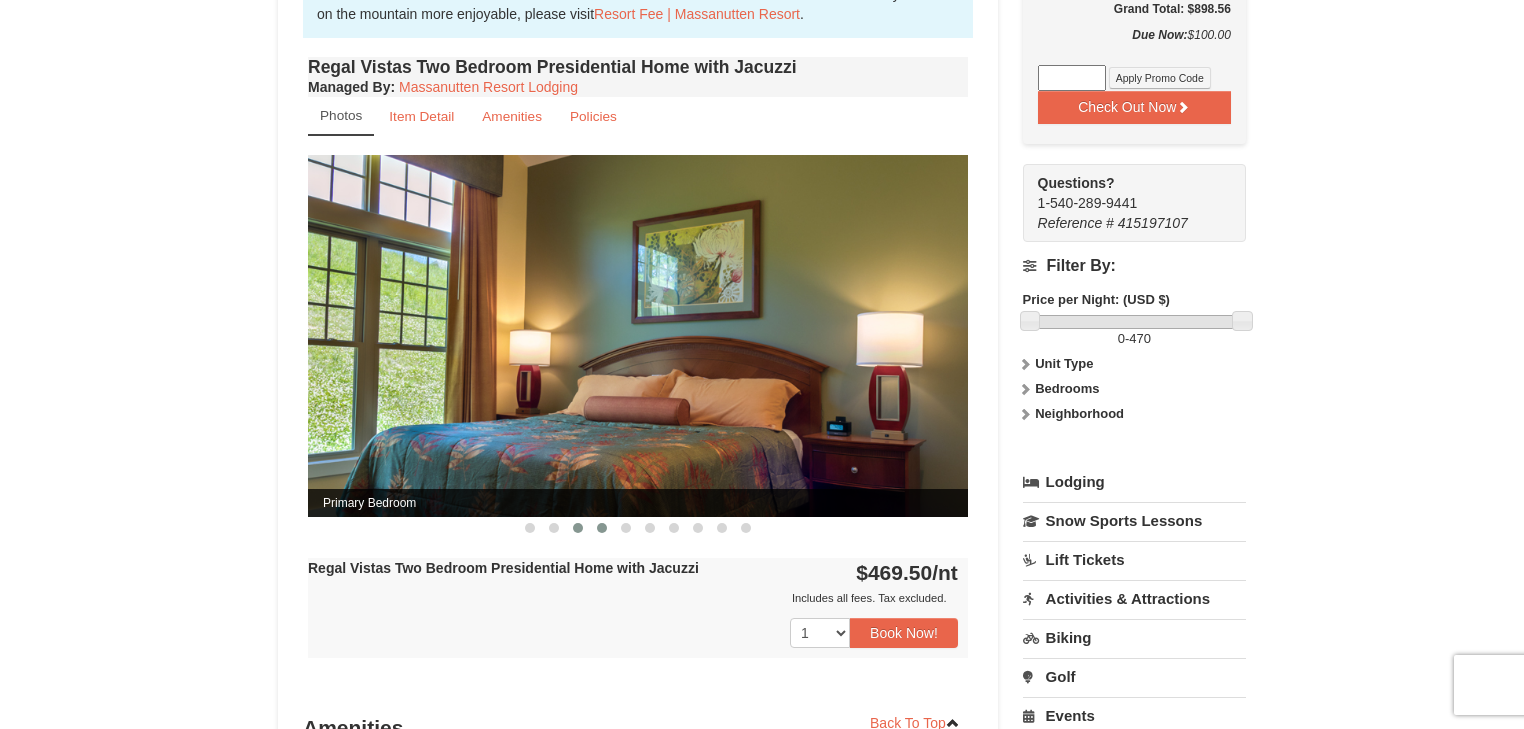 click at bounding box center (602, 528) 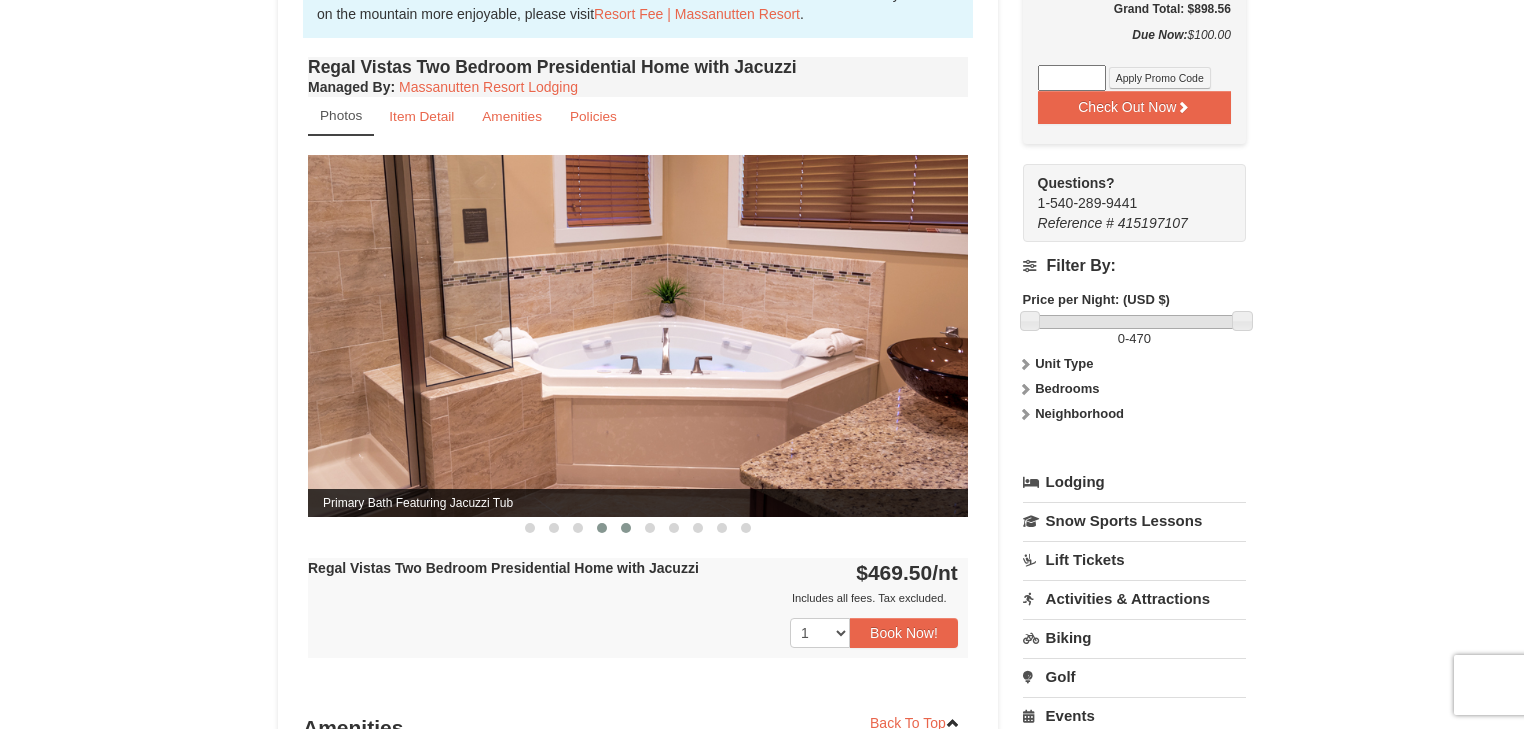 click at bounding box center [626, 528] 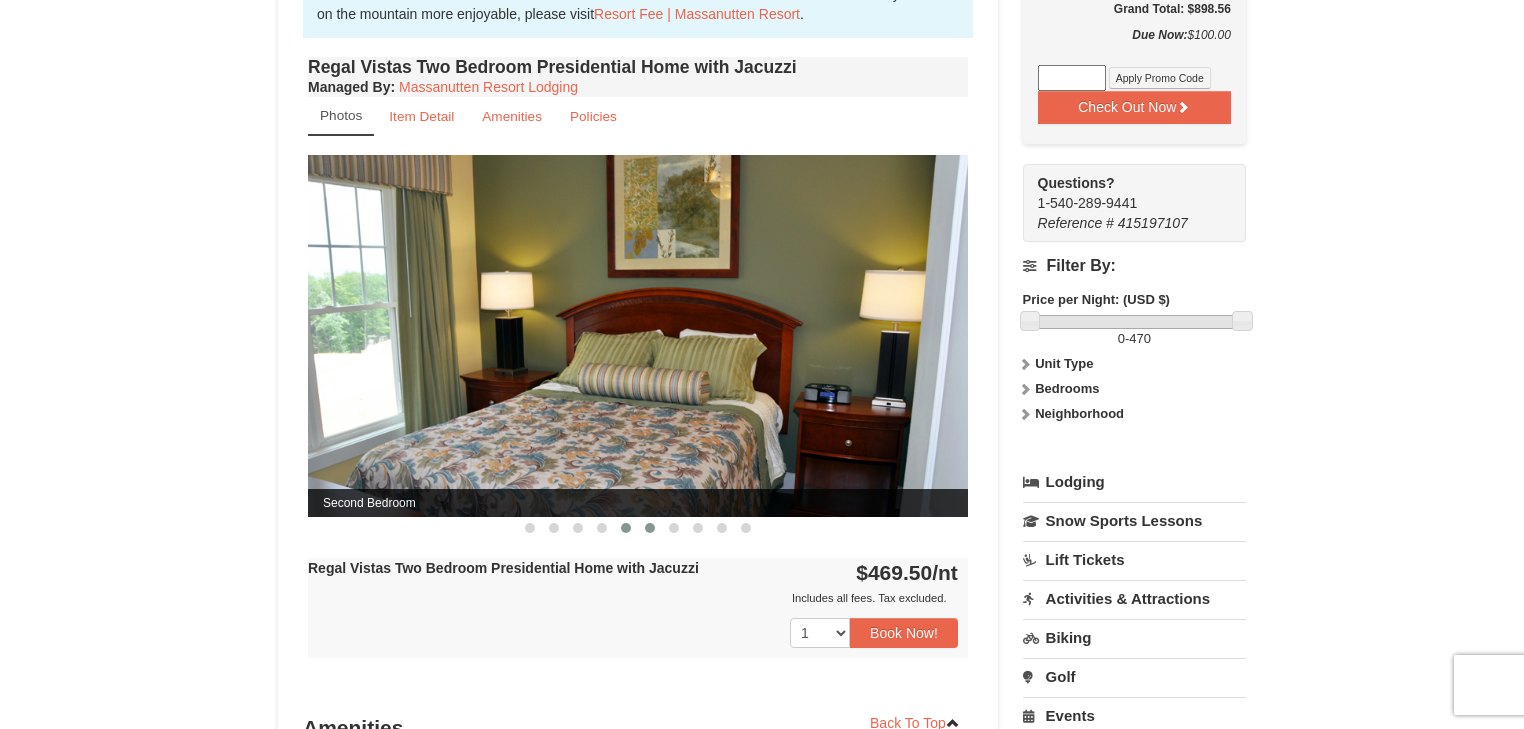 click at bounding box center (650, 528) 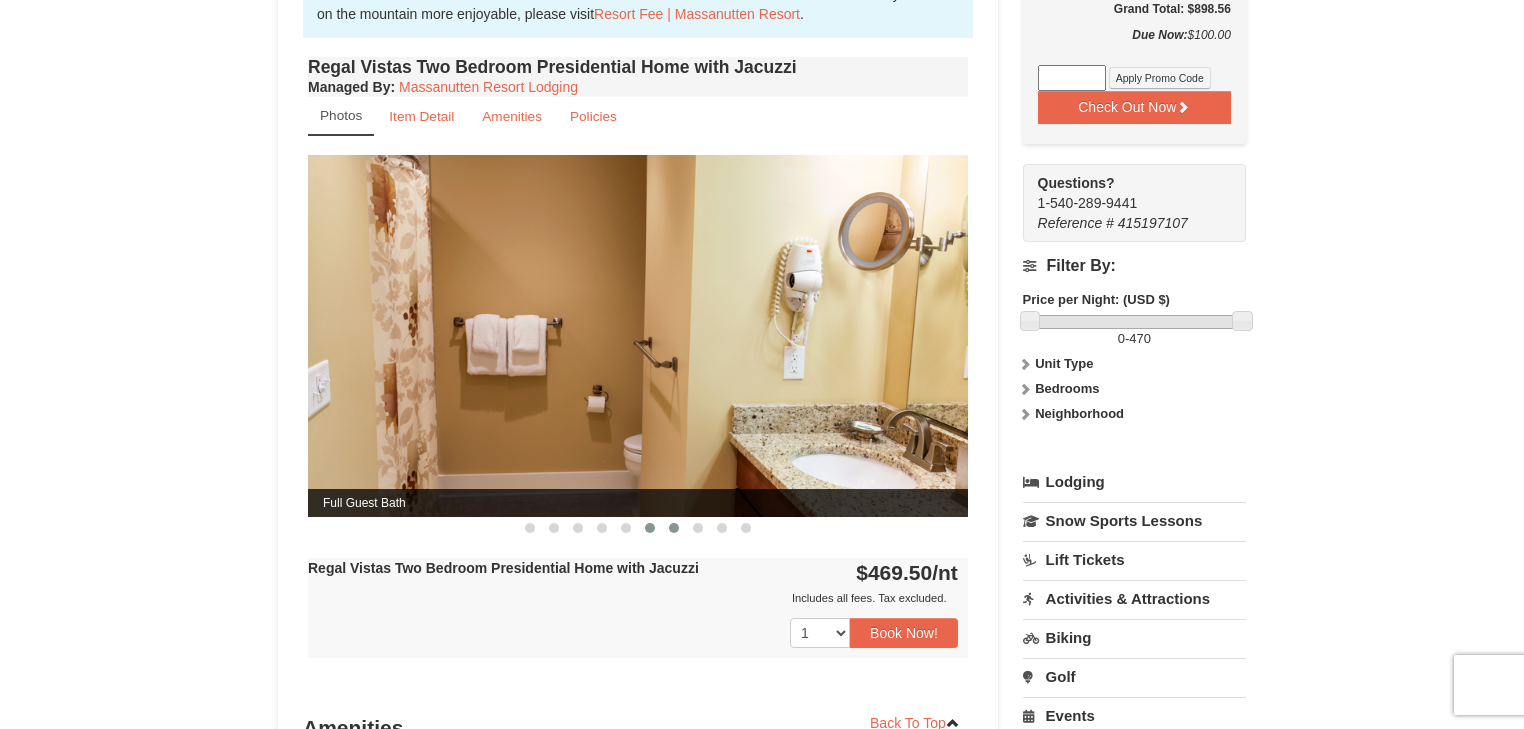 click at bounding box center [674, 528] 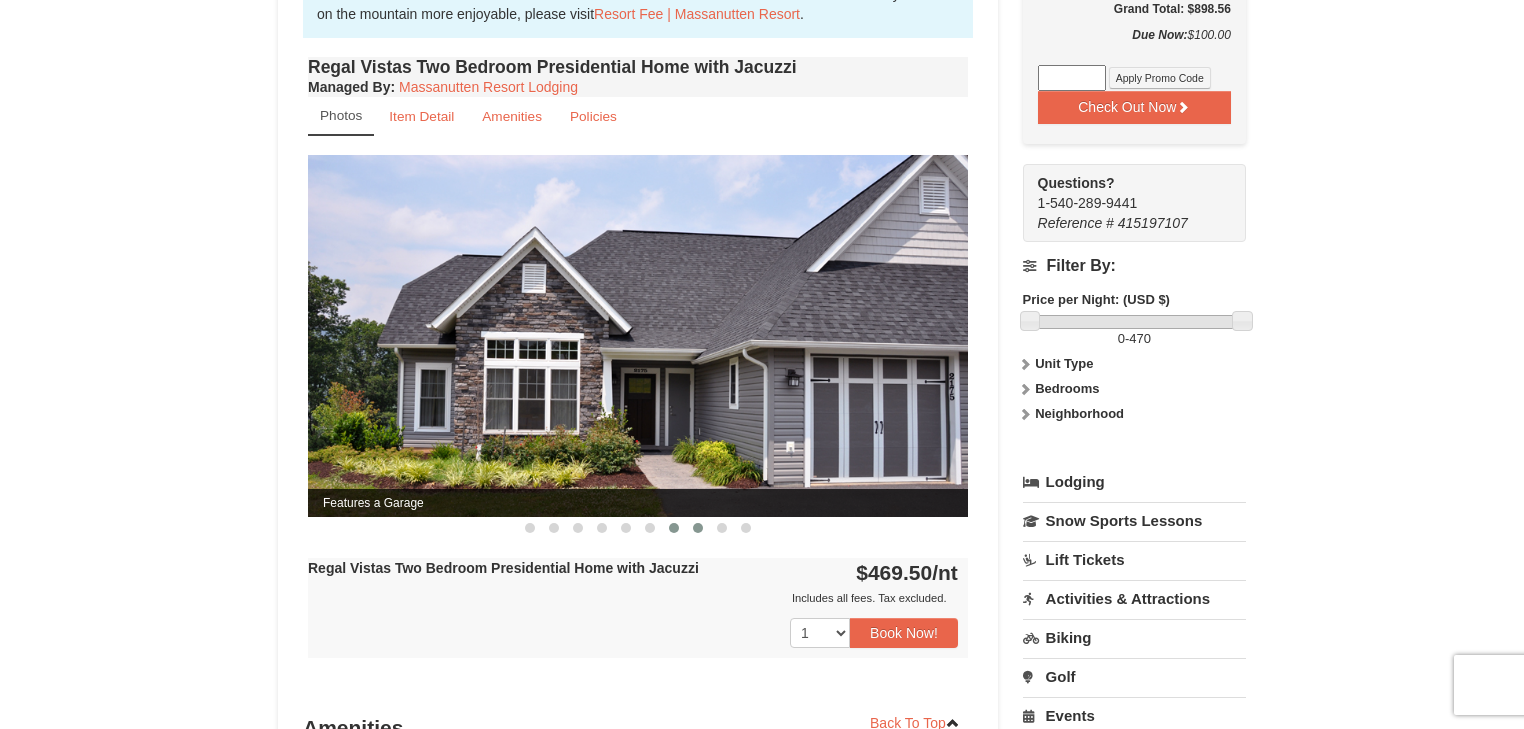 click at bounding box center (698, 528) 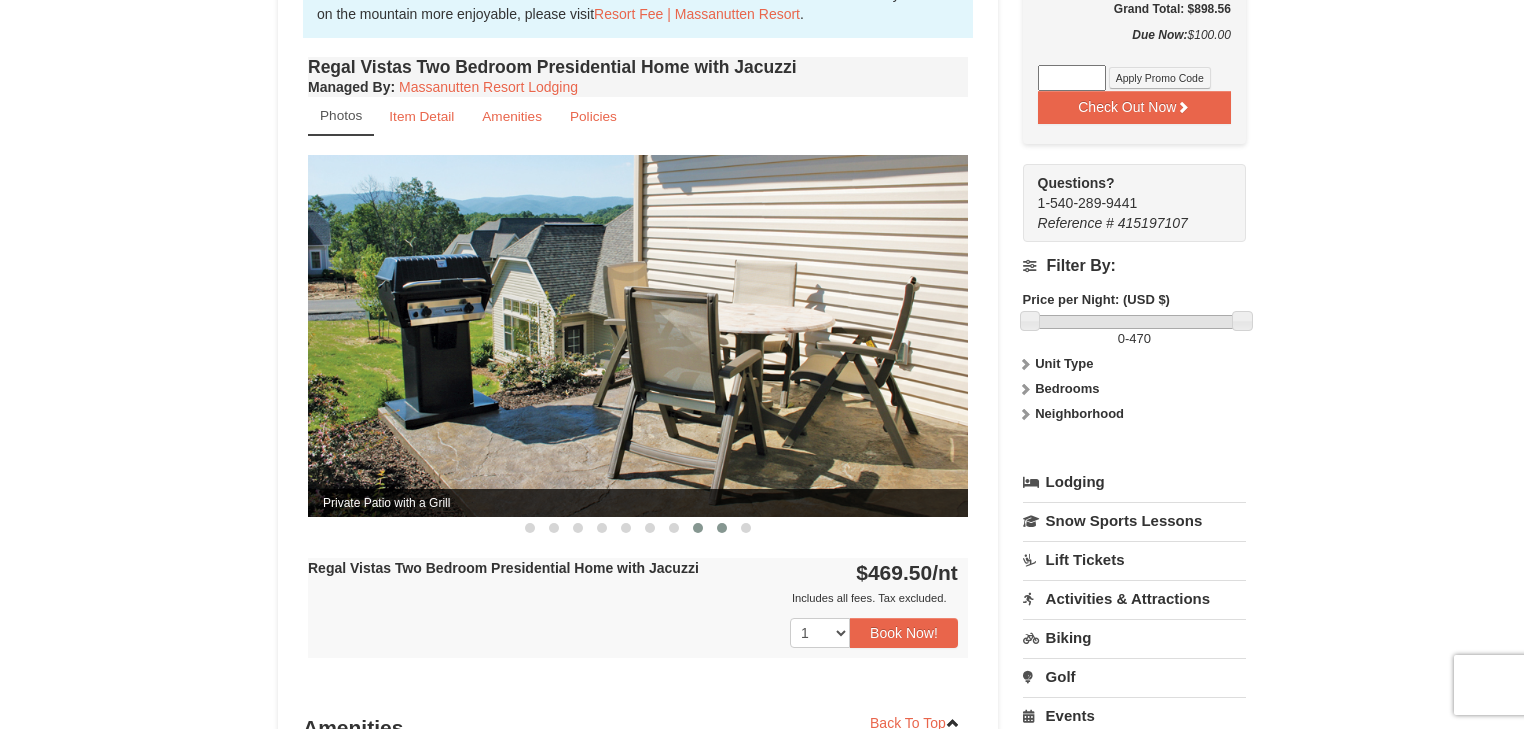 click at bounding box center (722, 528) 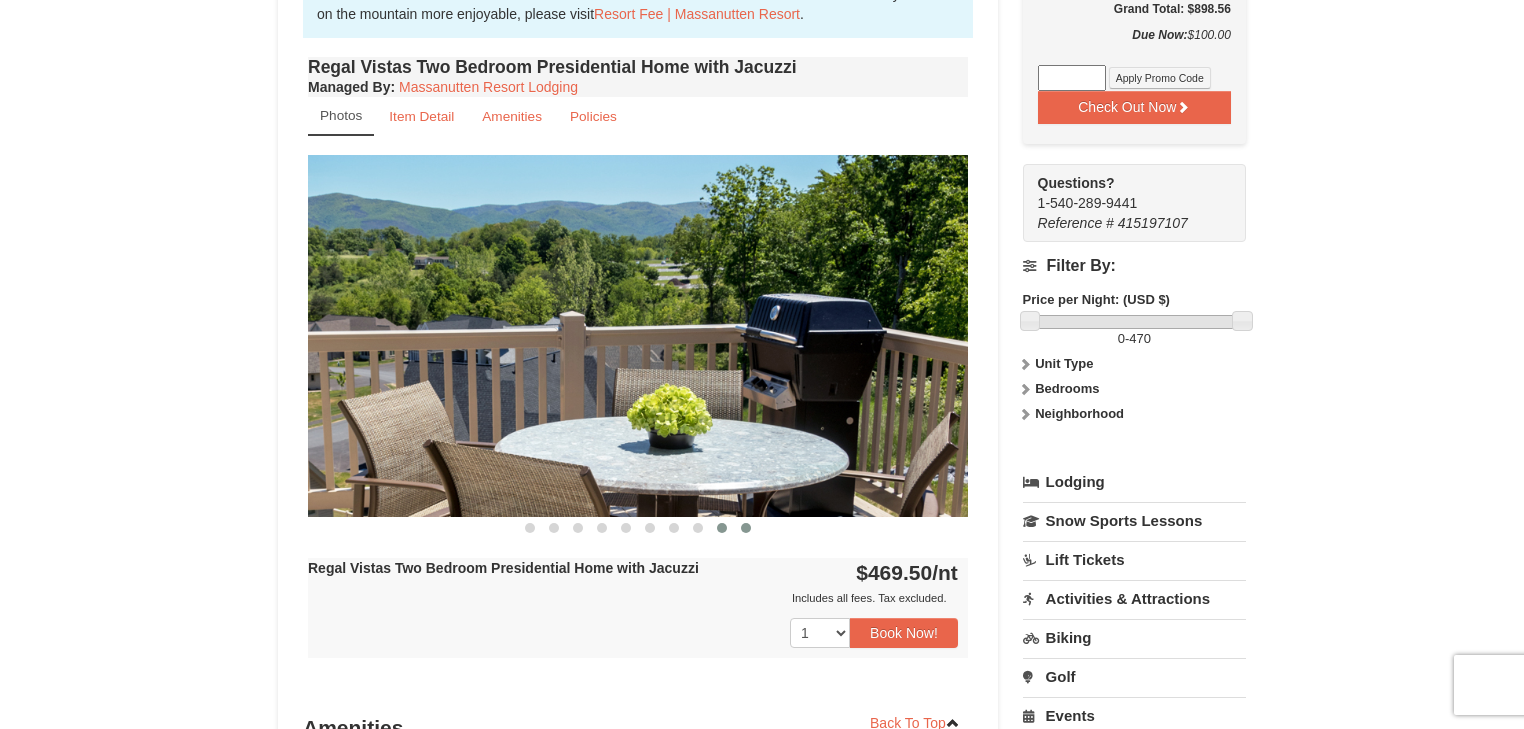 click at bounding box center (746, 528) 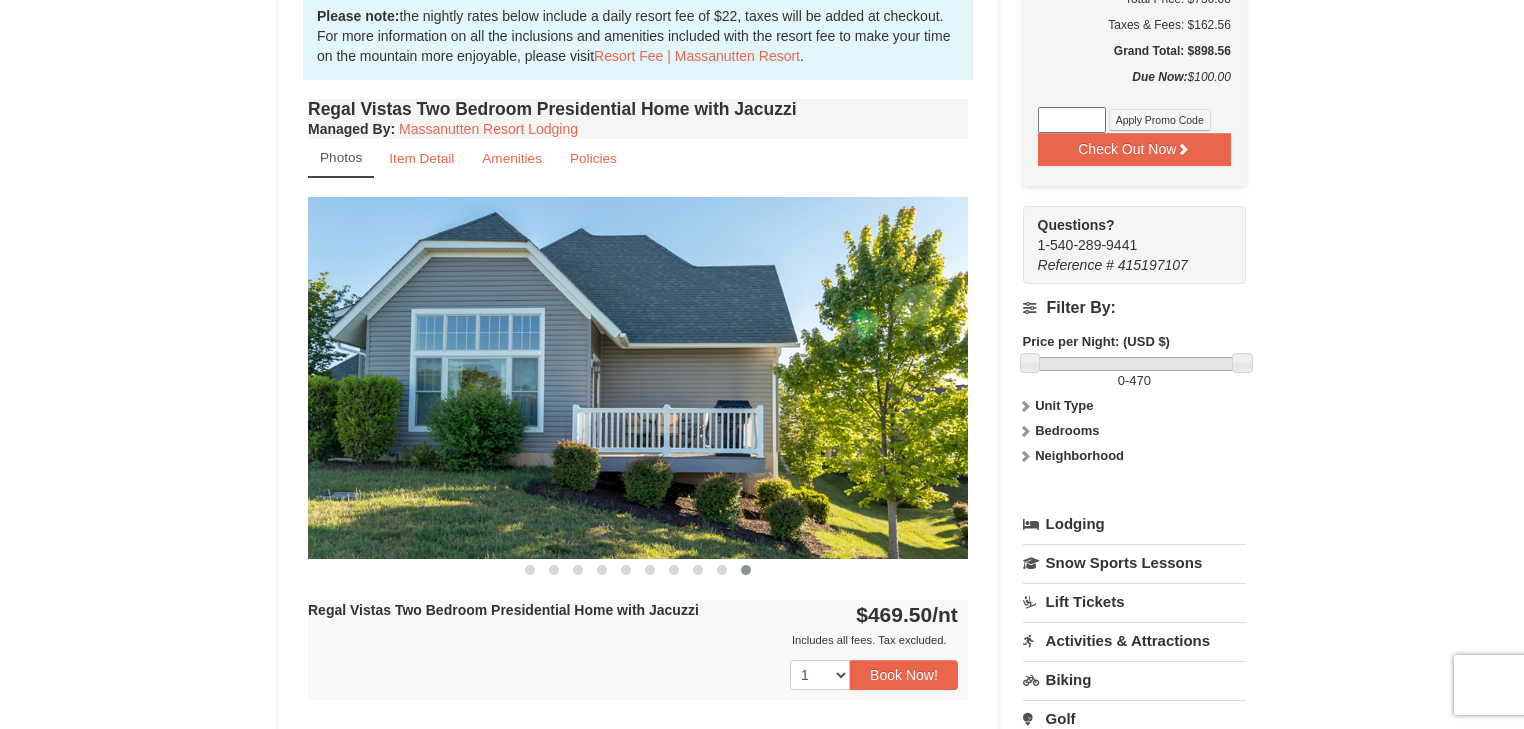 scroll, scrollTop: 604, scrollLeft: 0, axis: vertical 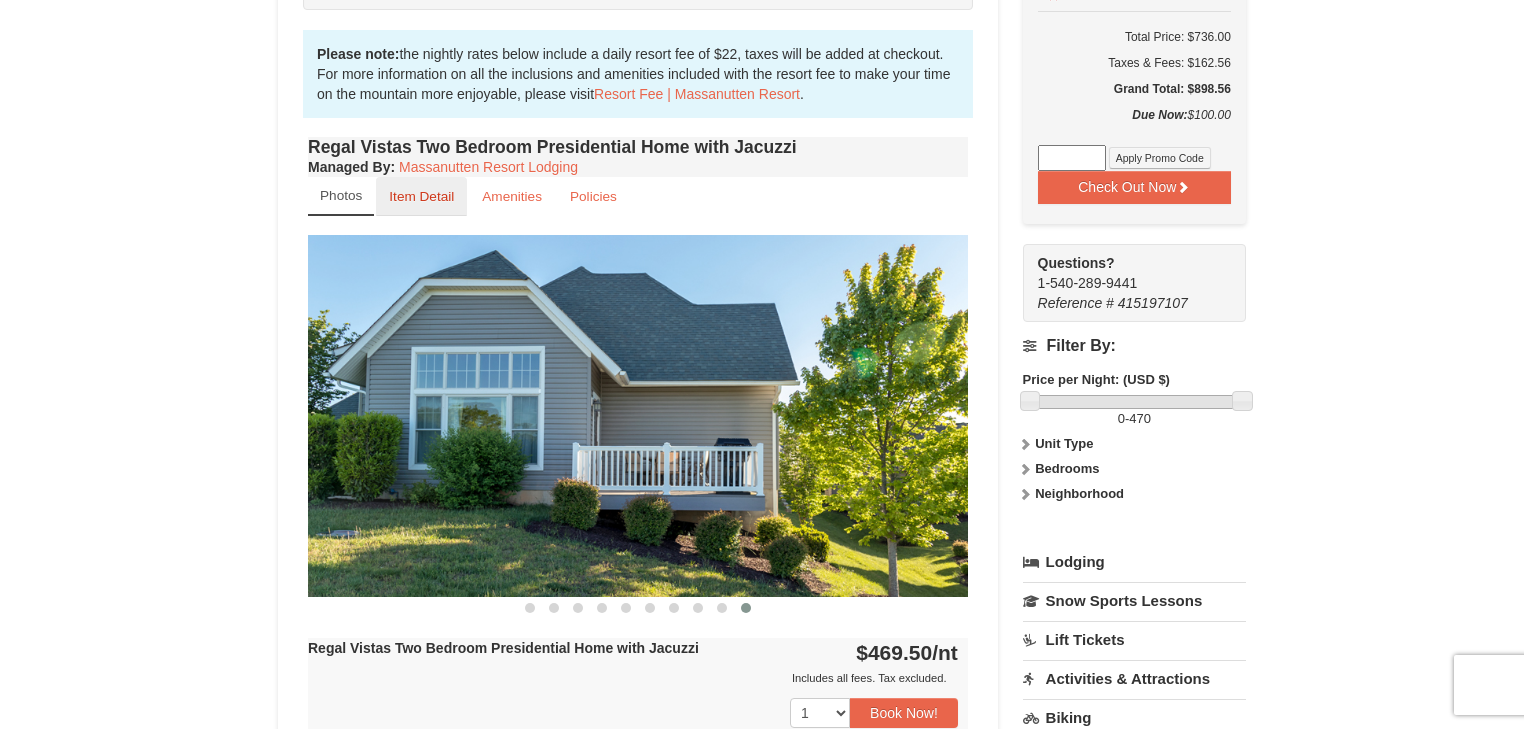 click on "Item Detail" at bounding box center [421, 196] 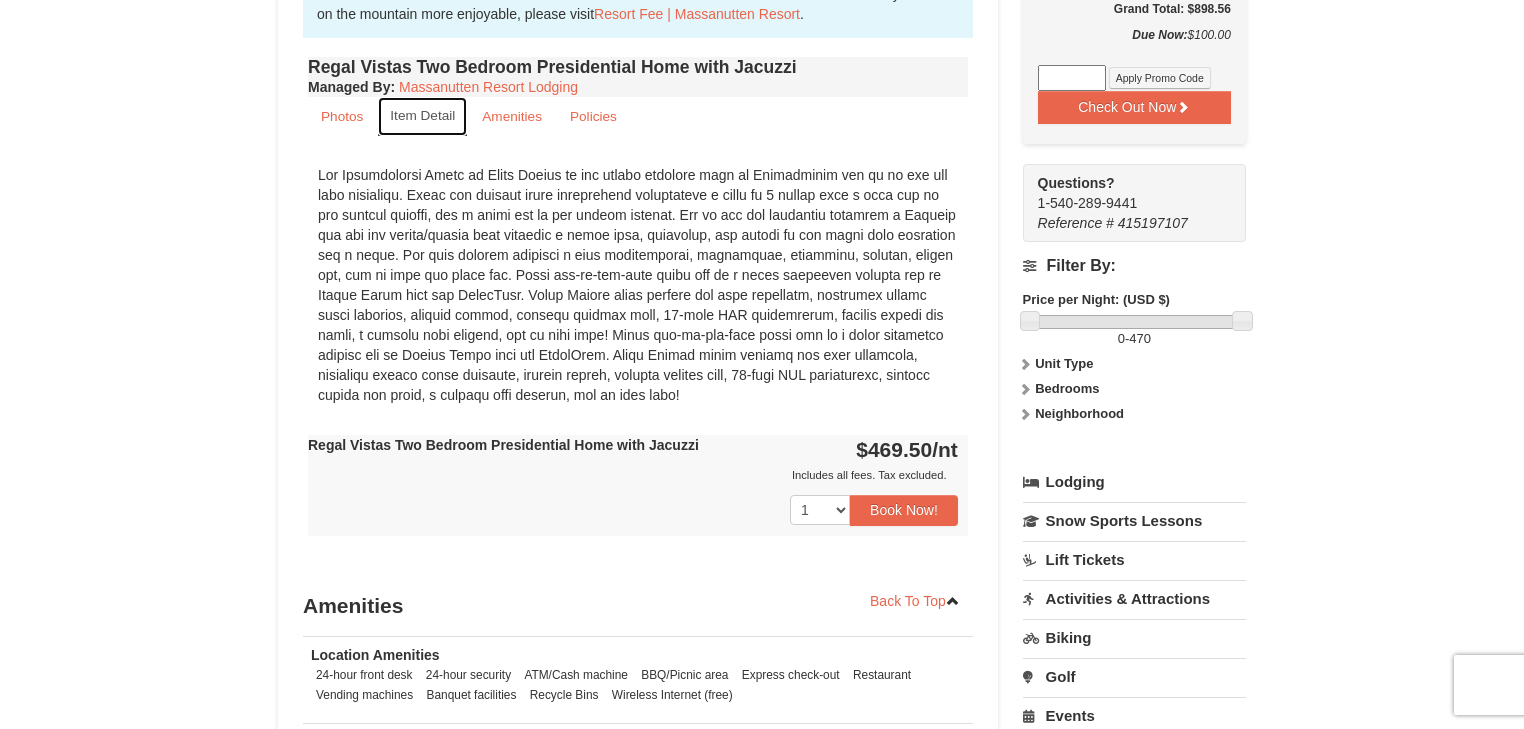 scroll, scrollTop: 604, scrollLeft: 0, axis: vertical 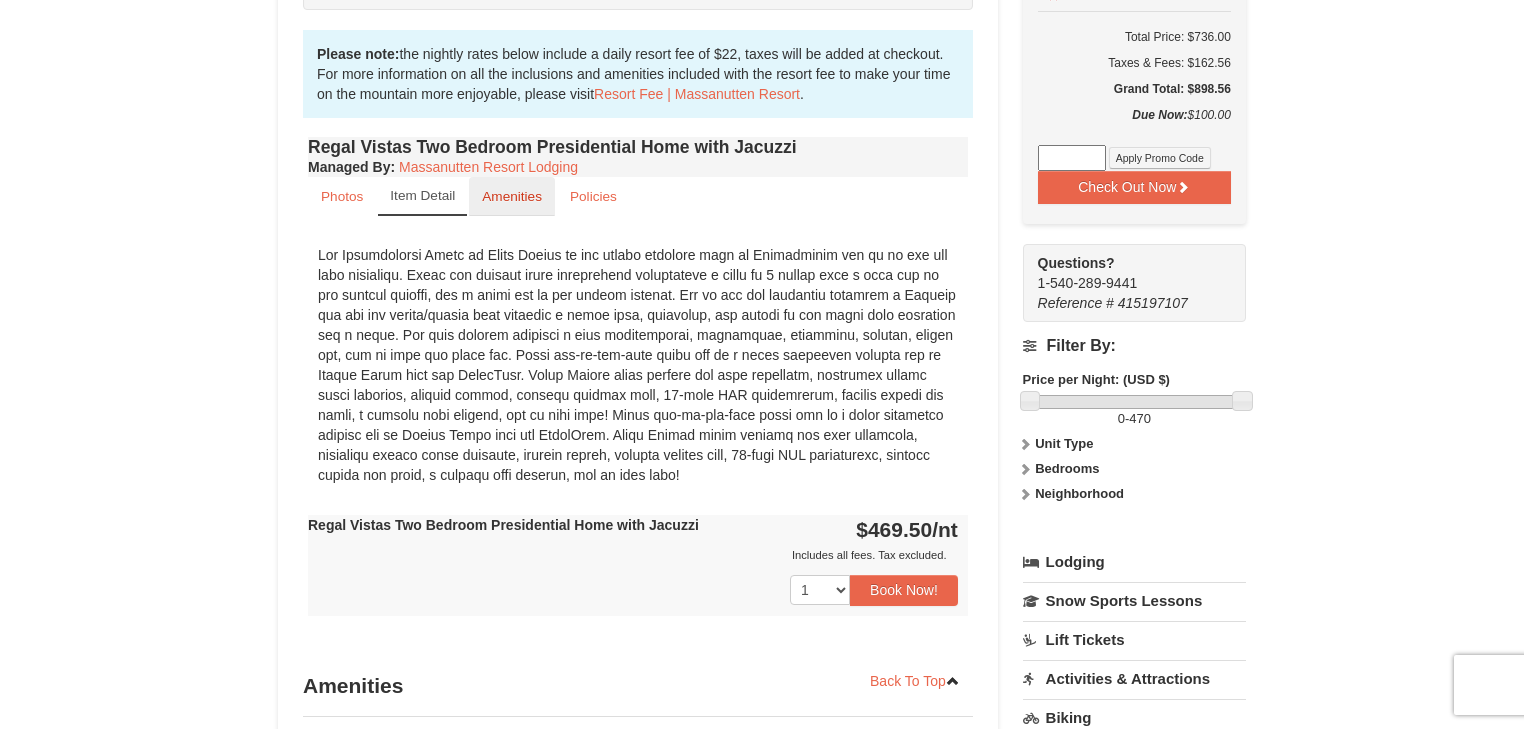 click on "Amenities" at bounding box center [512, 196] 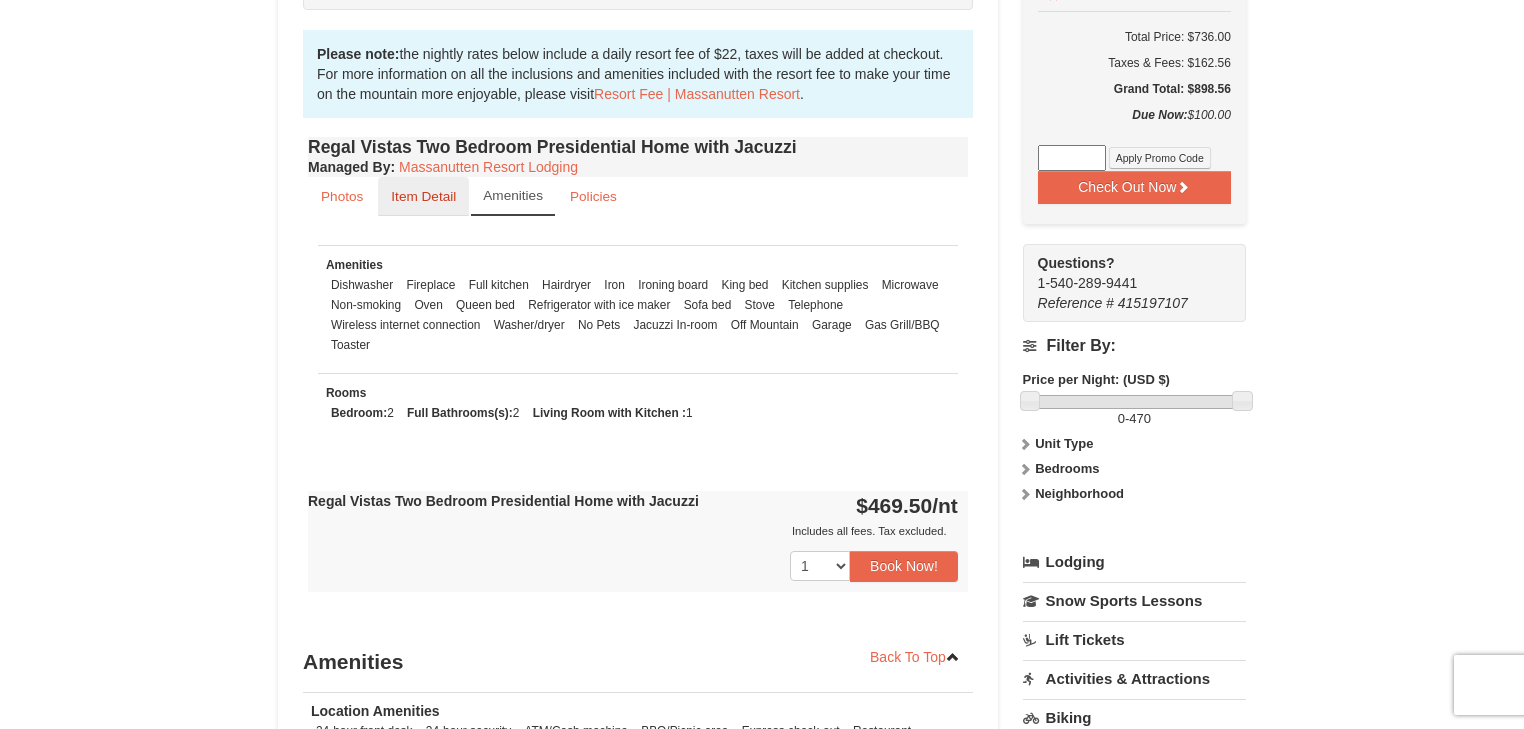 click on "Item Detail" at bounding box center (423, 196) 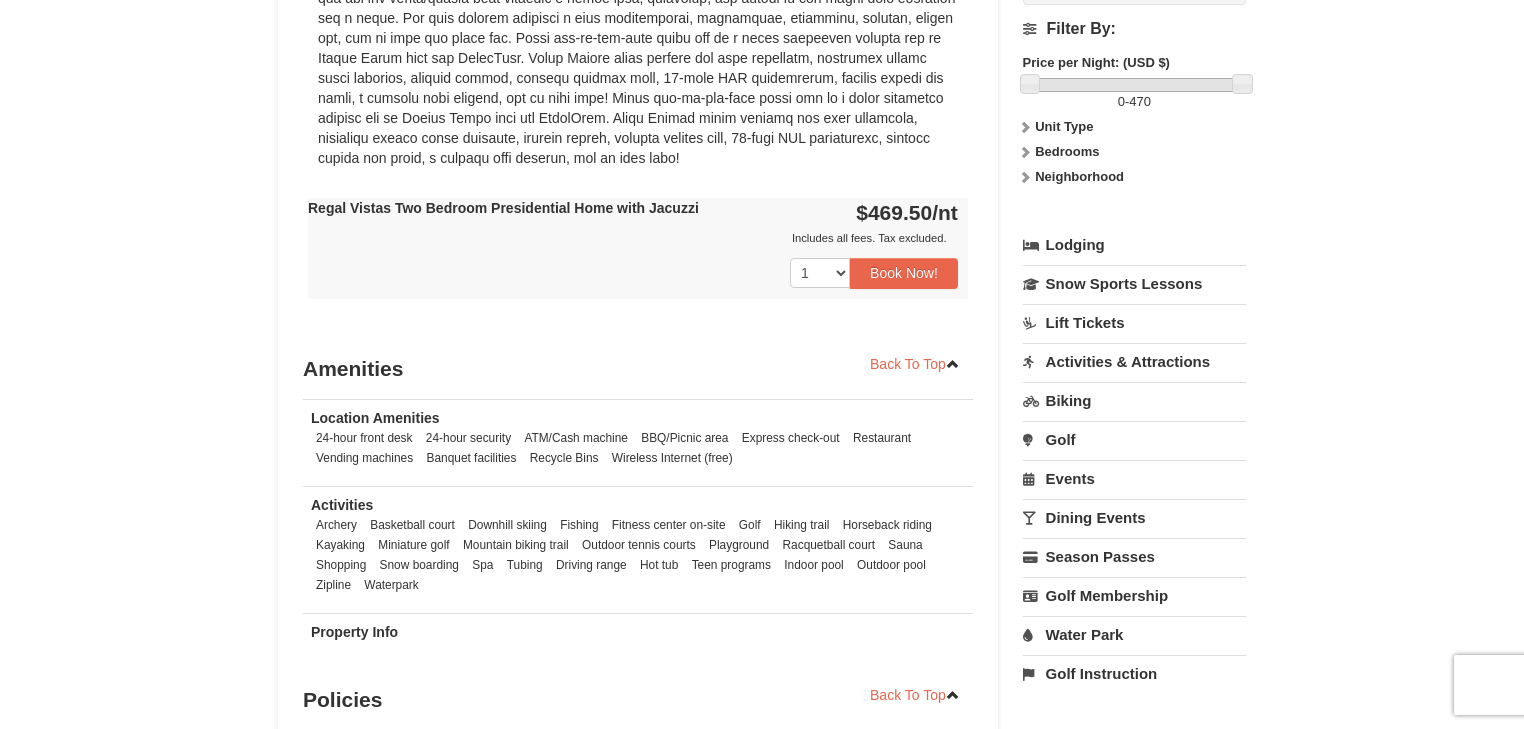 scroll, scrollTop: 924, scrollLeft: 0, axis: vertical 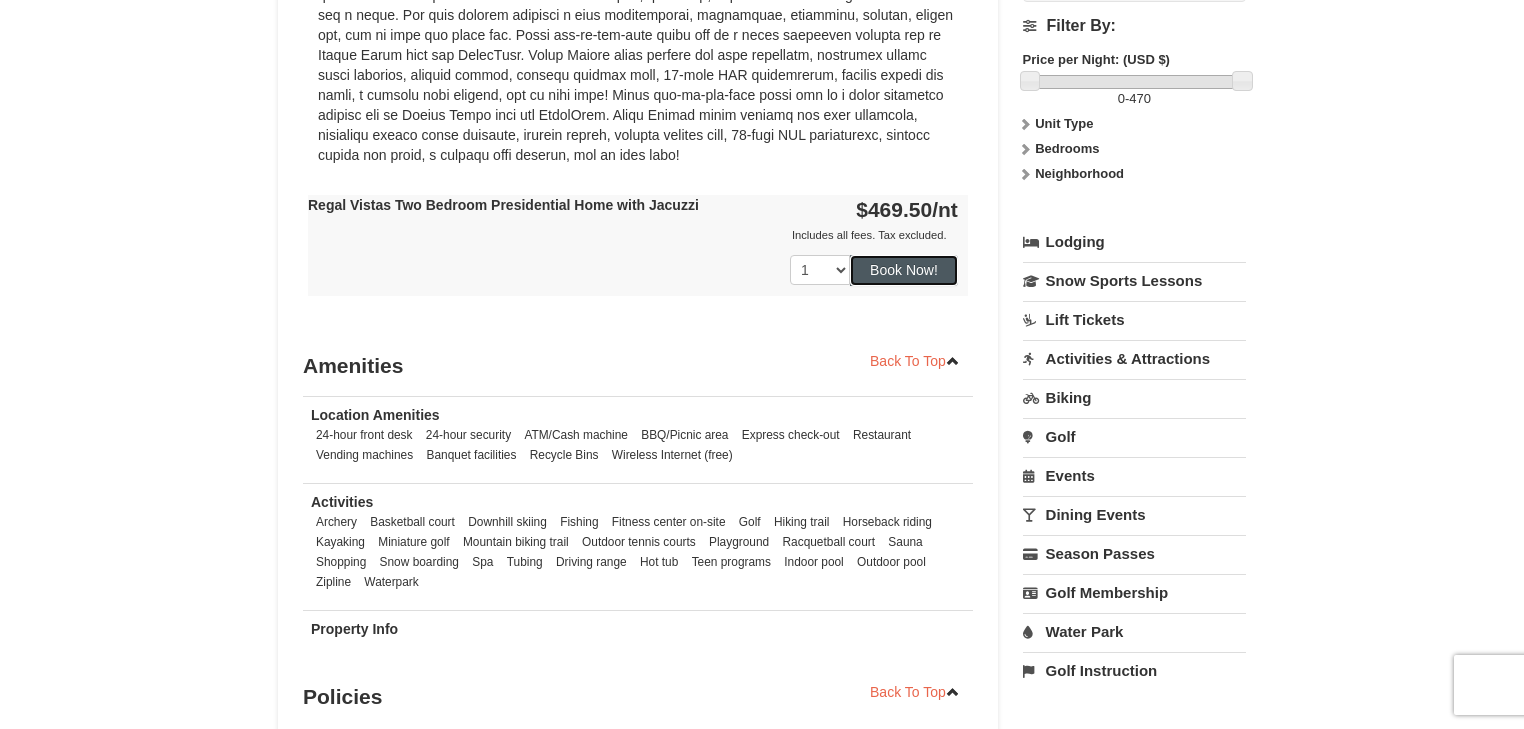 click on "Book Now!" at bounding box center [904, 270] 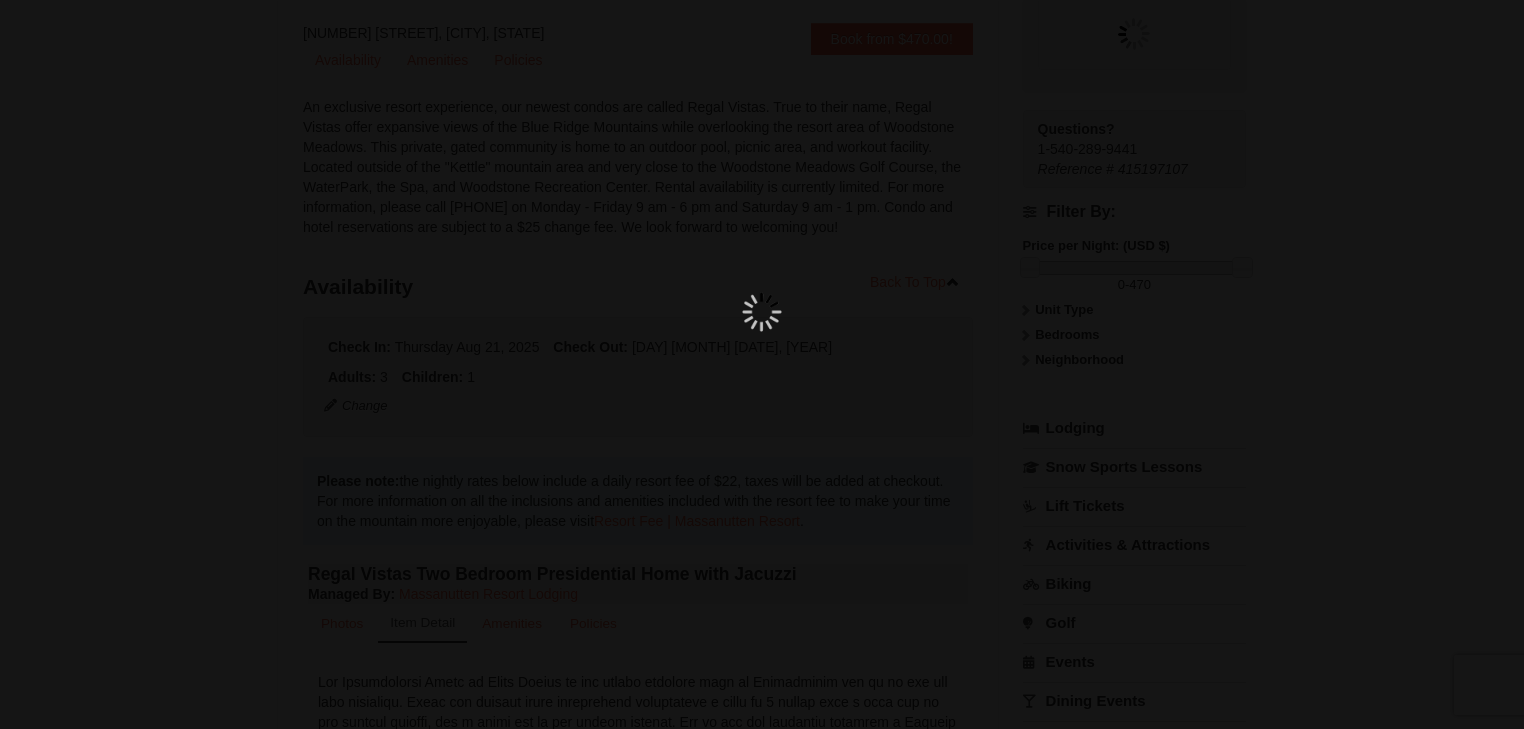 scroll, scrollTop: 175, scrollLeft: 0, axis: vertical 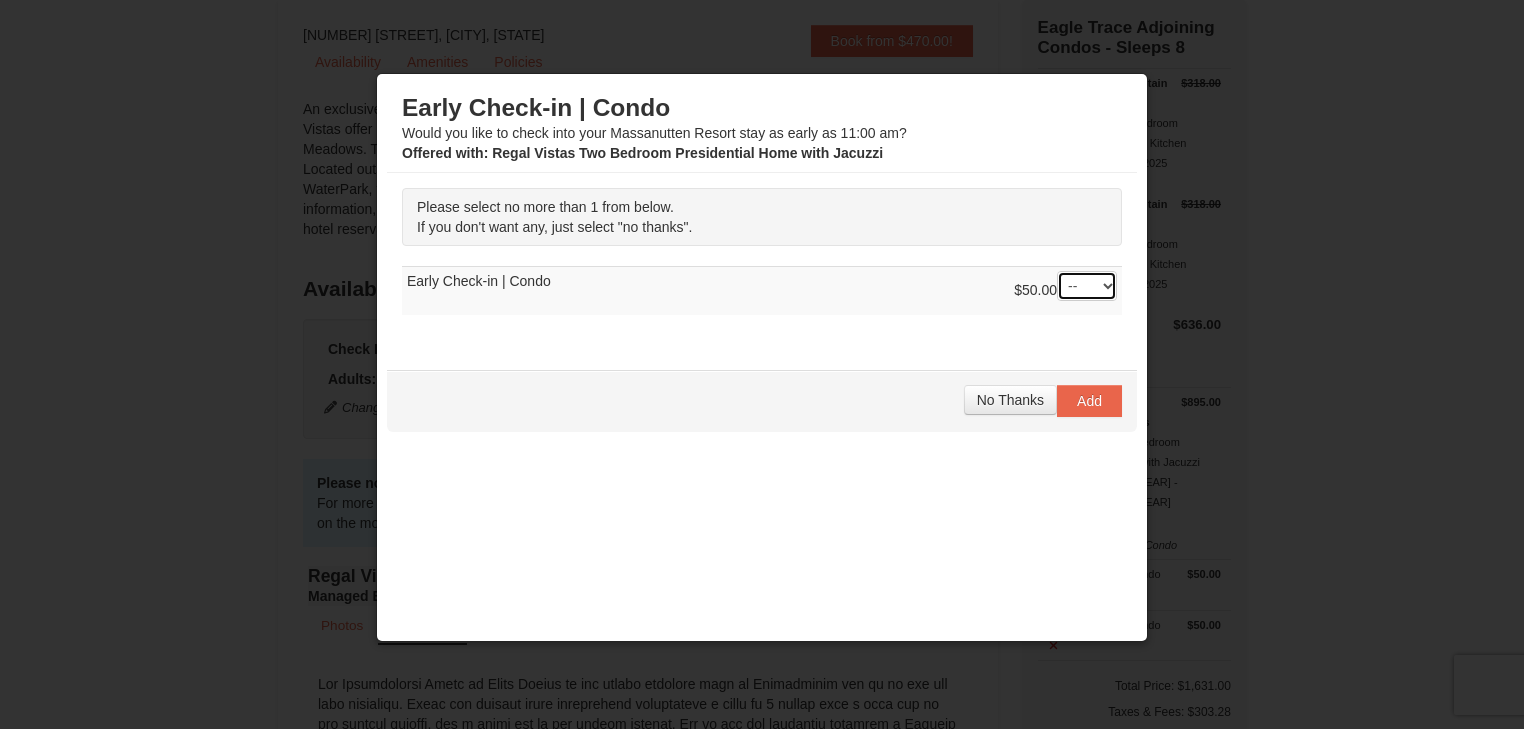 click on "--
01" at bounding box center [1087, 286] 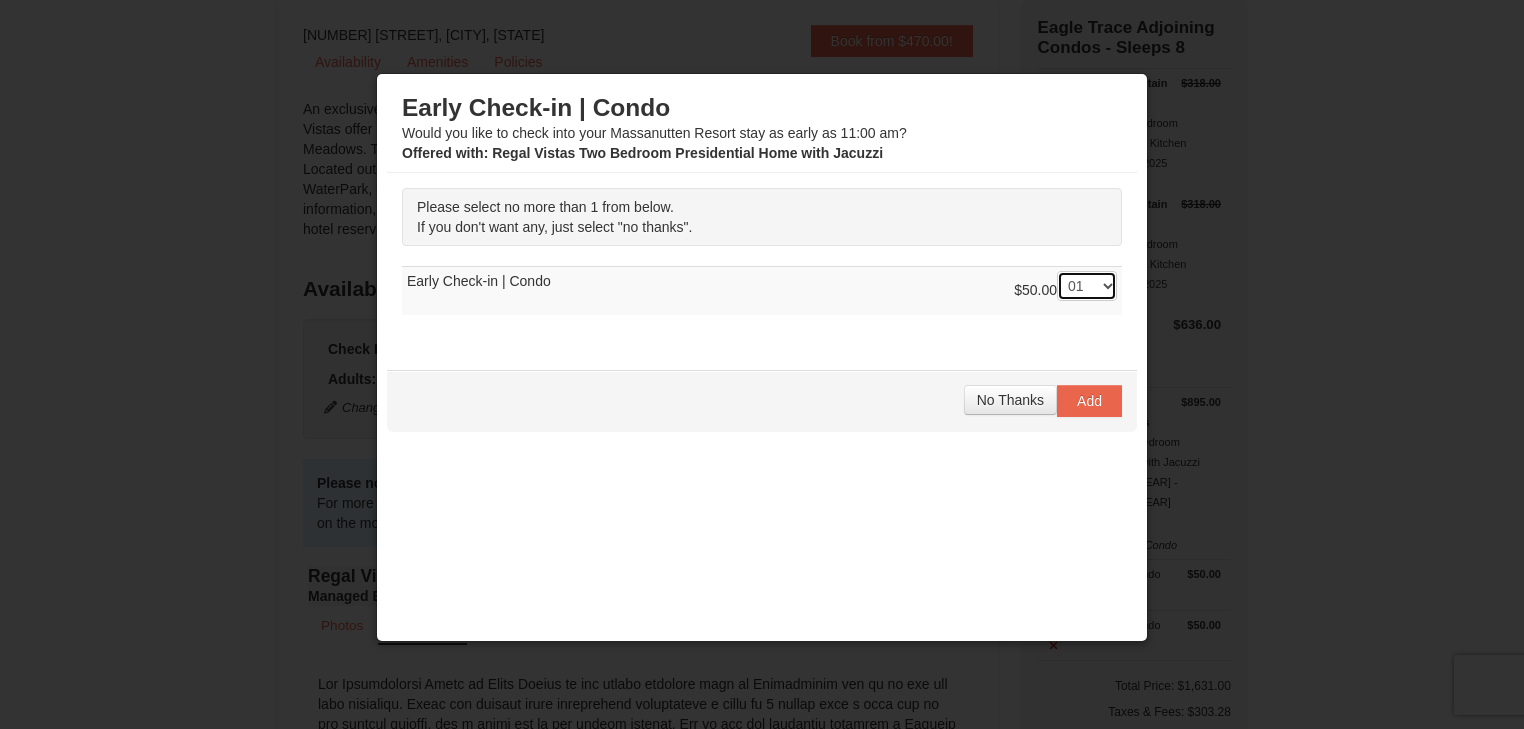 click on "--
01" at bounding box center [1087, 286] 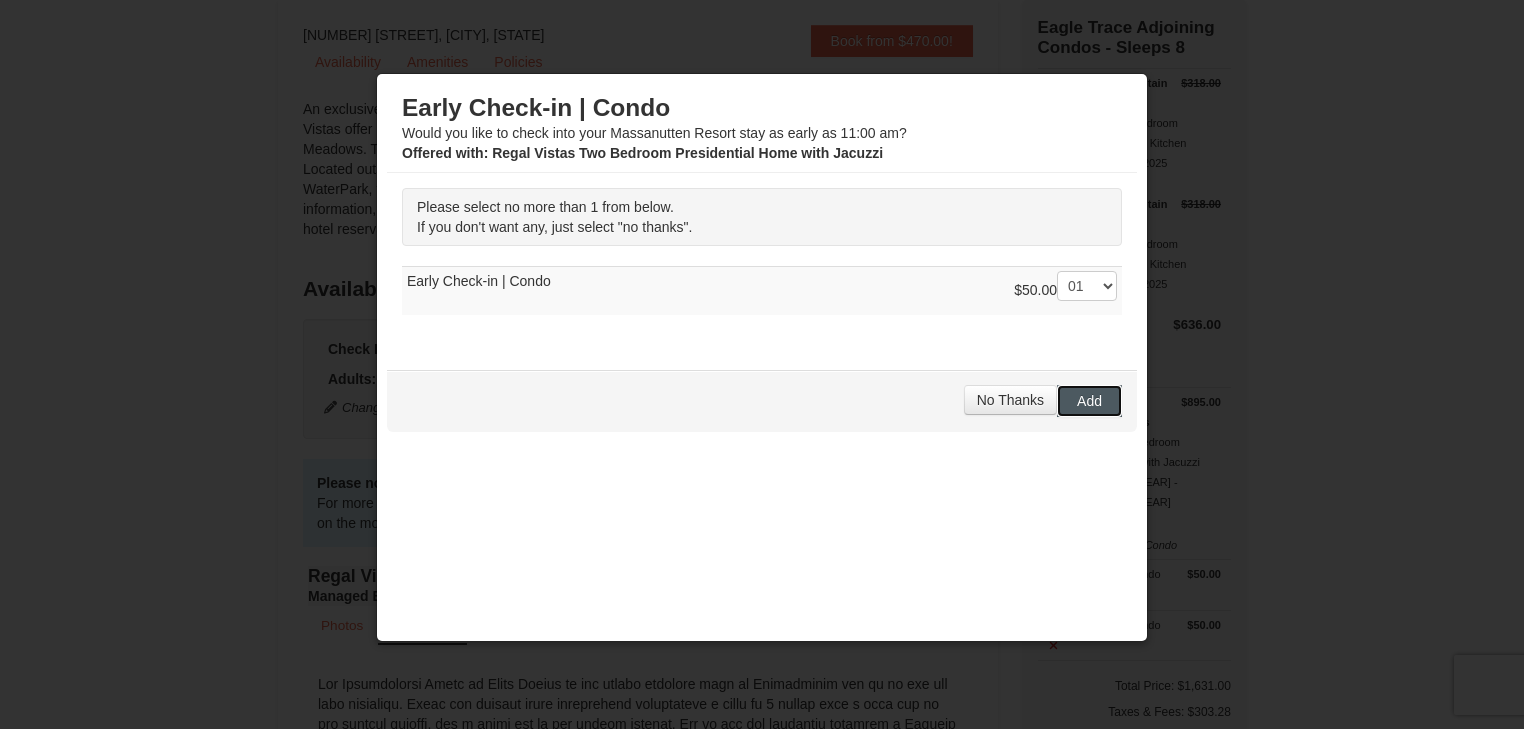 click on "Add" at bounding box center [1089, 401] 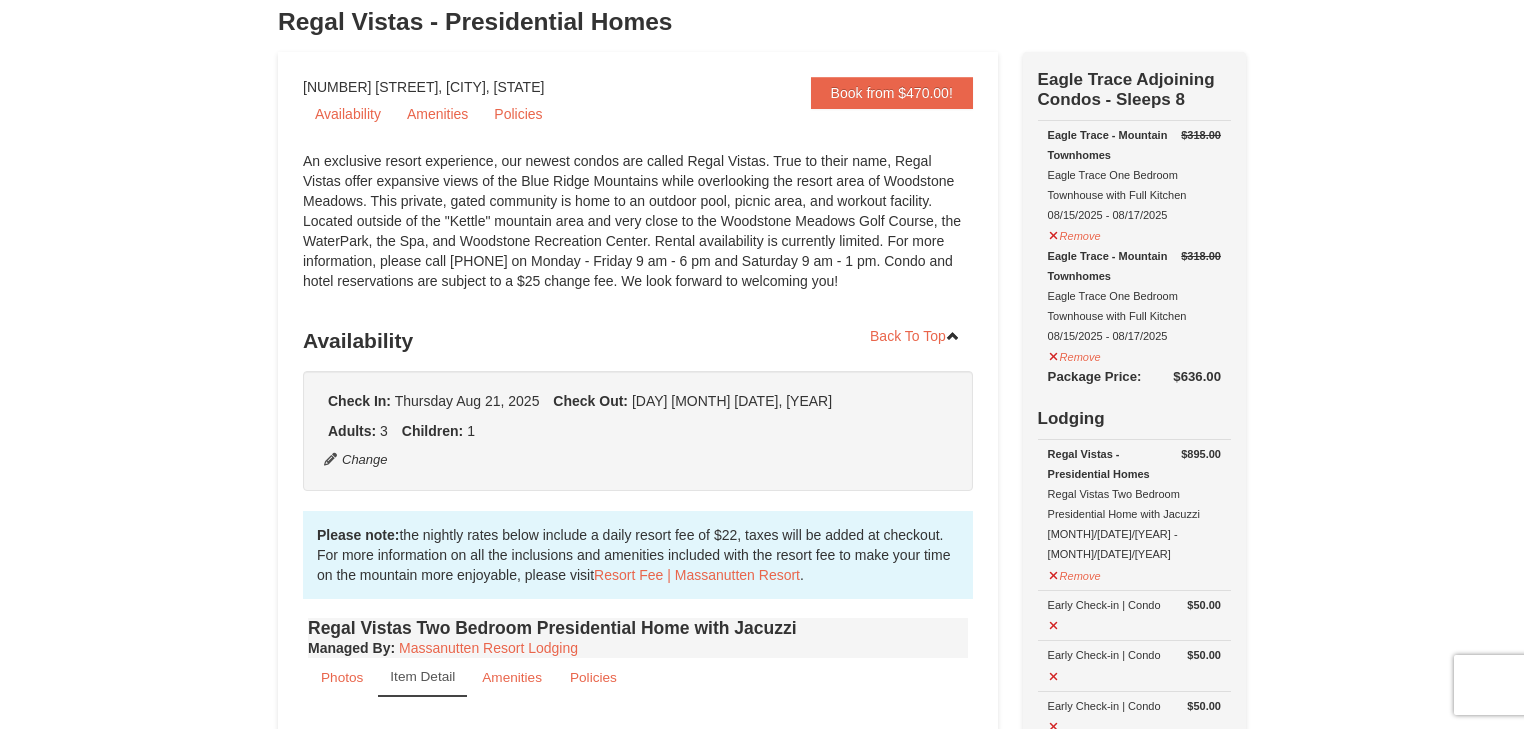 scroll, scrollTop: 95, scrollLeft: 0, axis: vertical 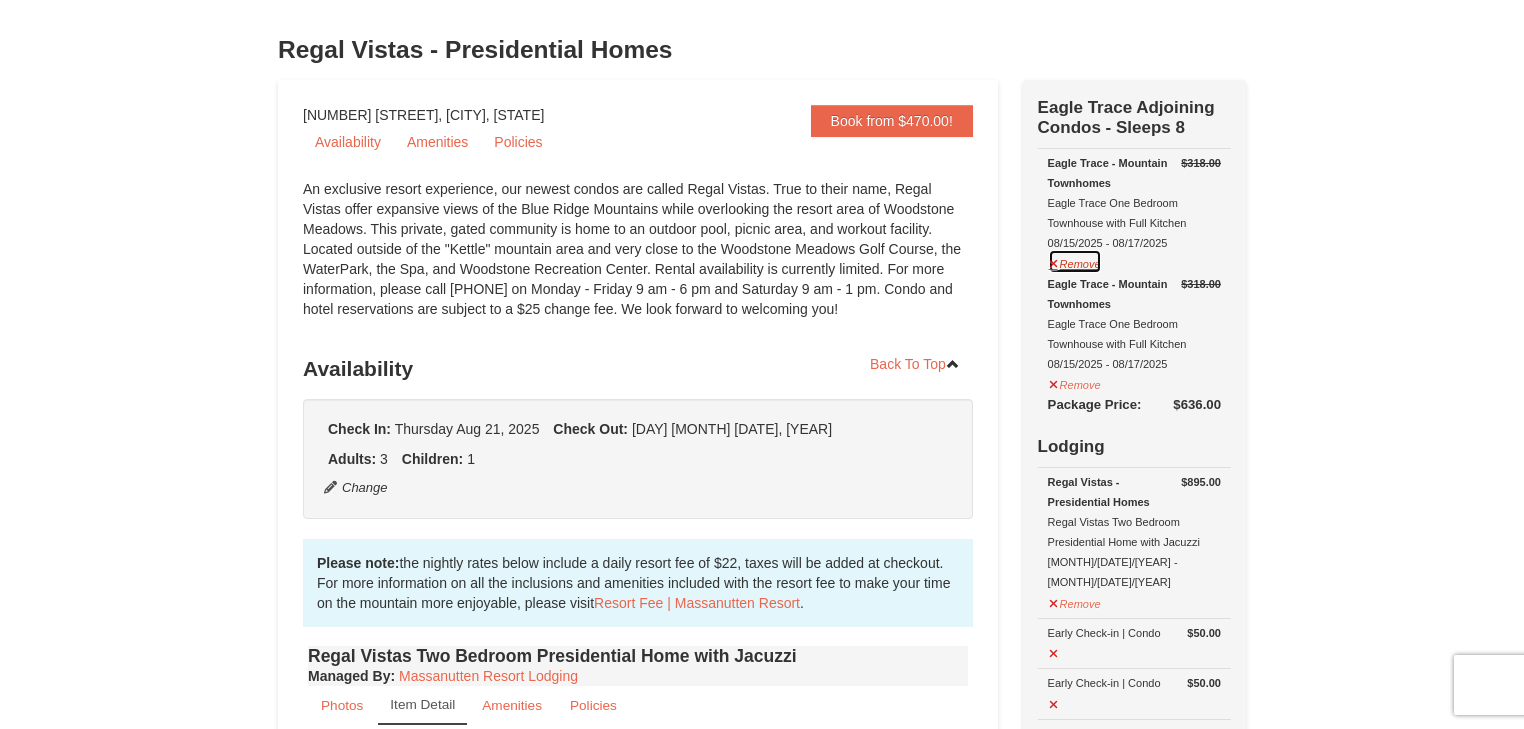 click on "Remove" at bounding box center [1075, 261] 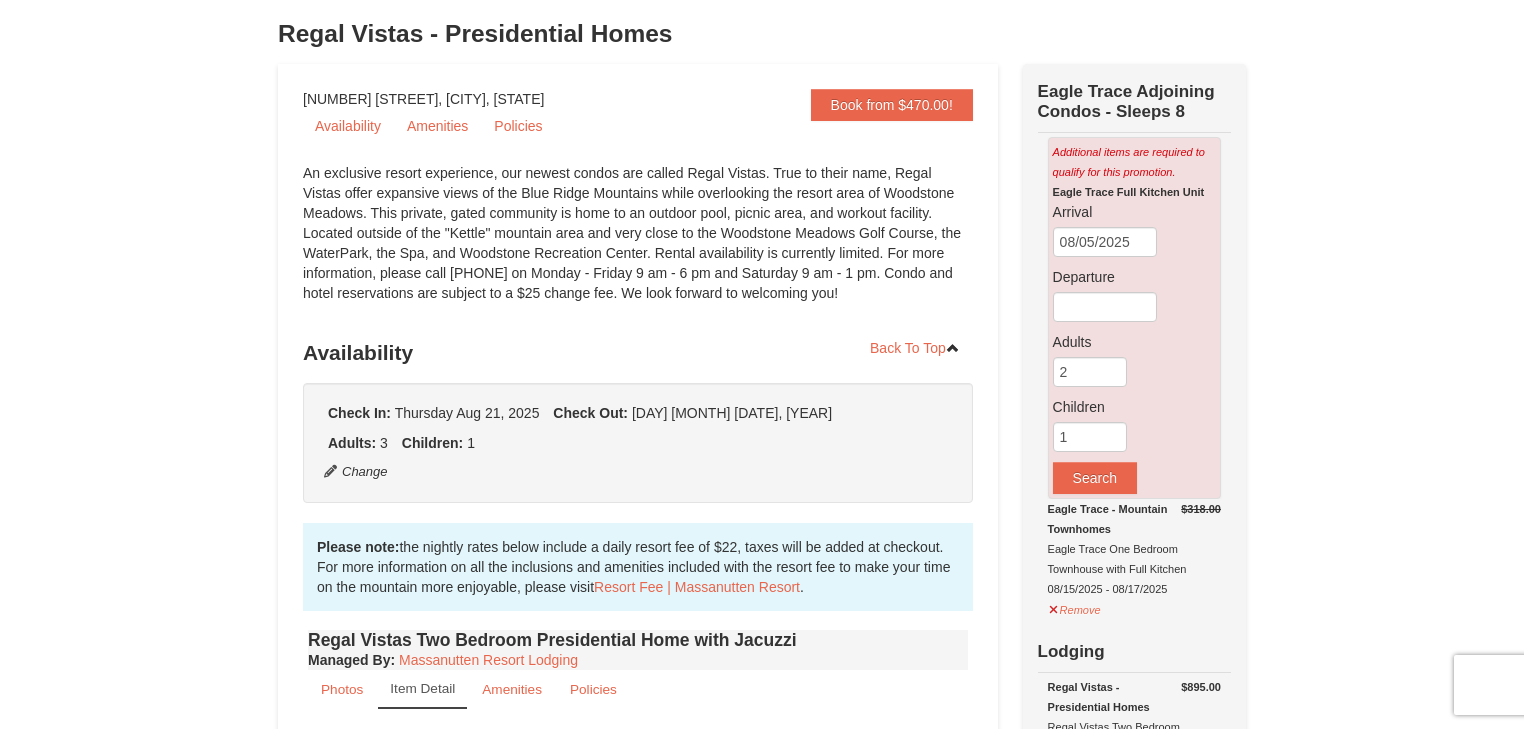 scroll, scrollTop: 335, scrollLeft: 0, axis: vertical 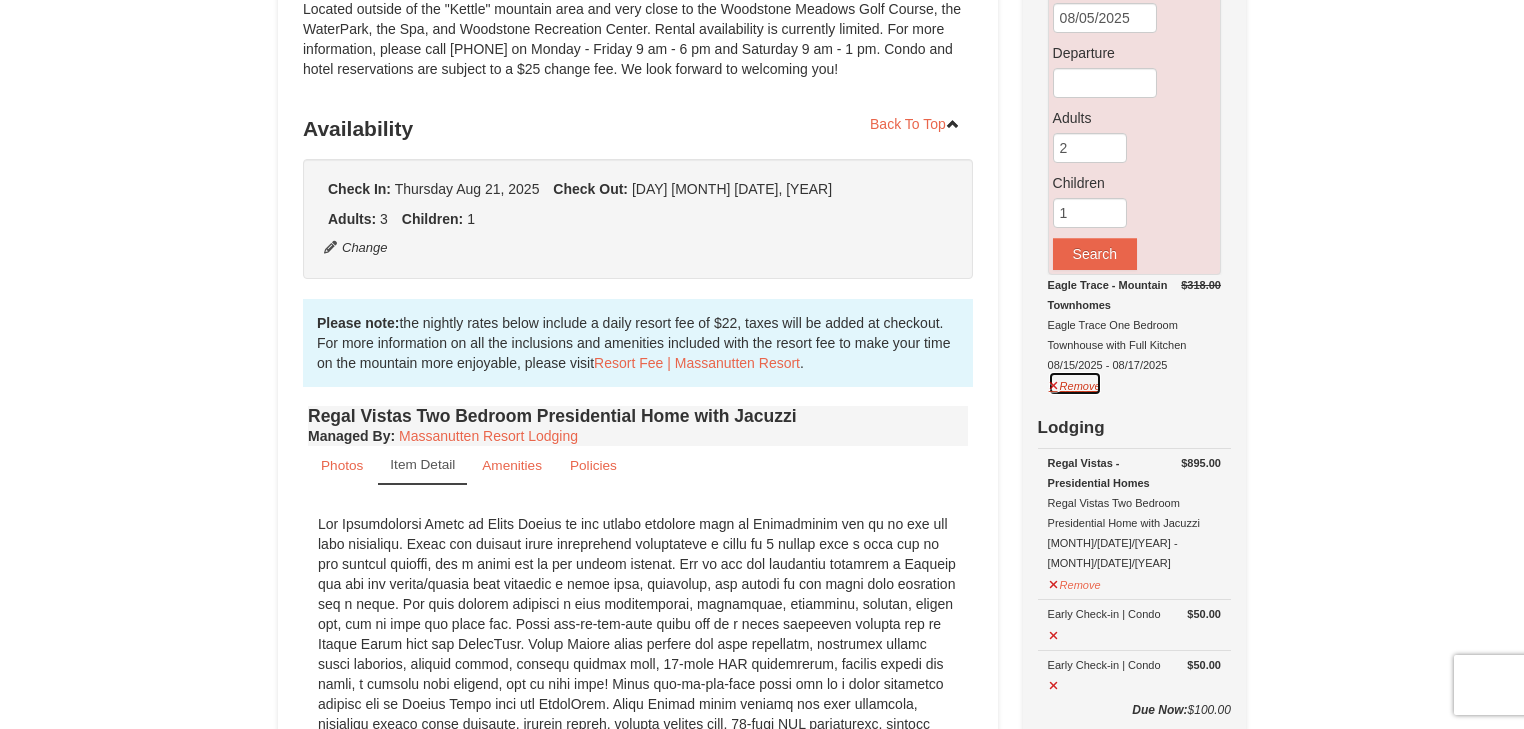 click on "Remove" at bounding box center (1075, 383) 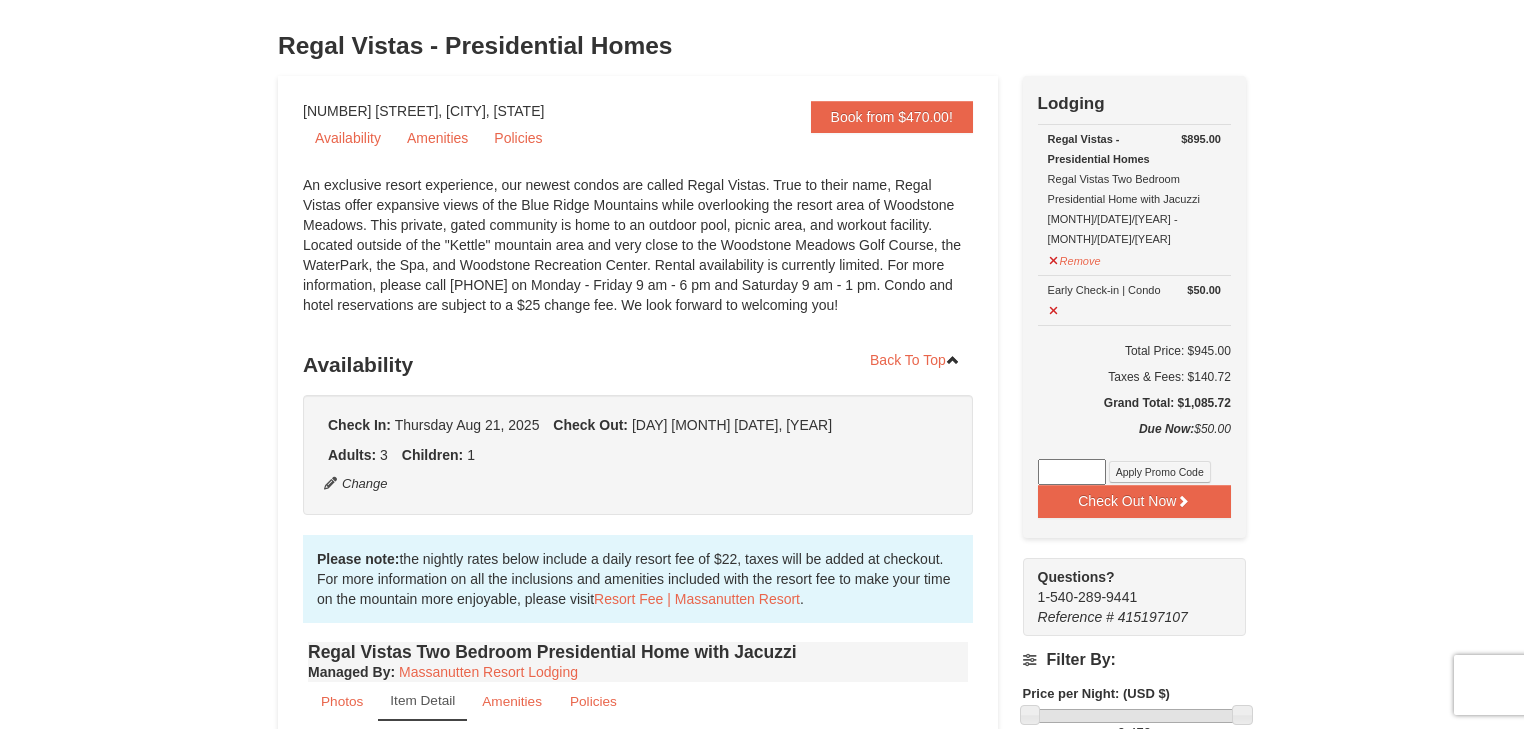 scroll, scrollTop: 320, scrollLeft: 0, axis: vertical 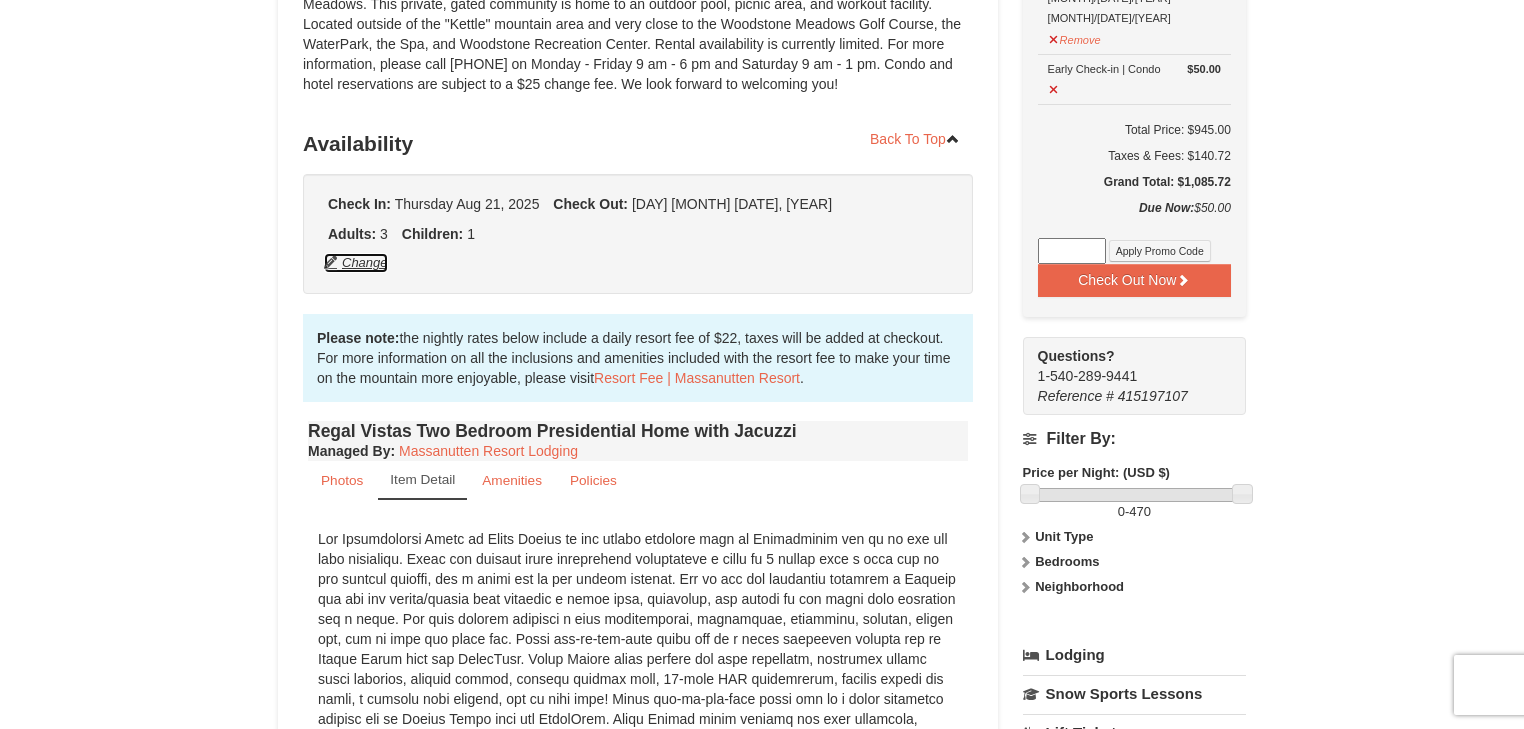 click on "Change" at bounding box center (356, 263) 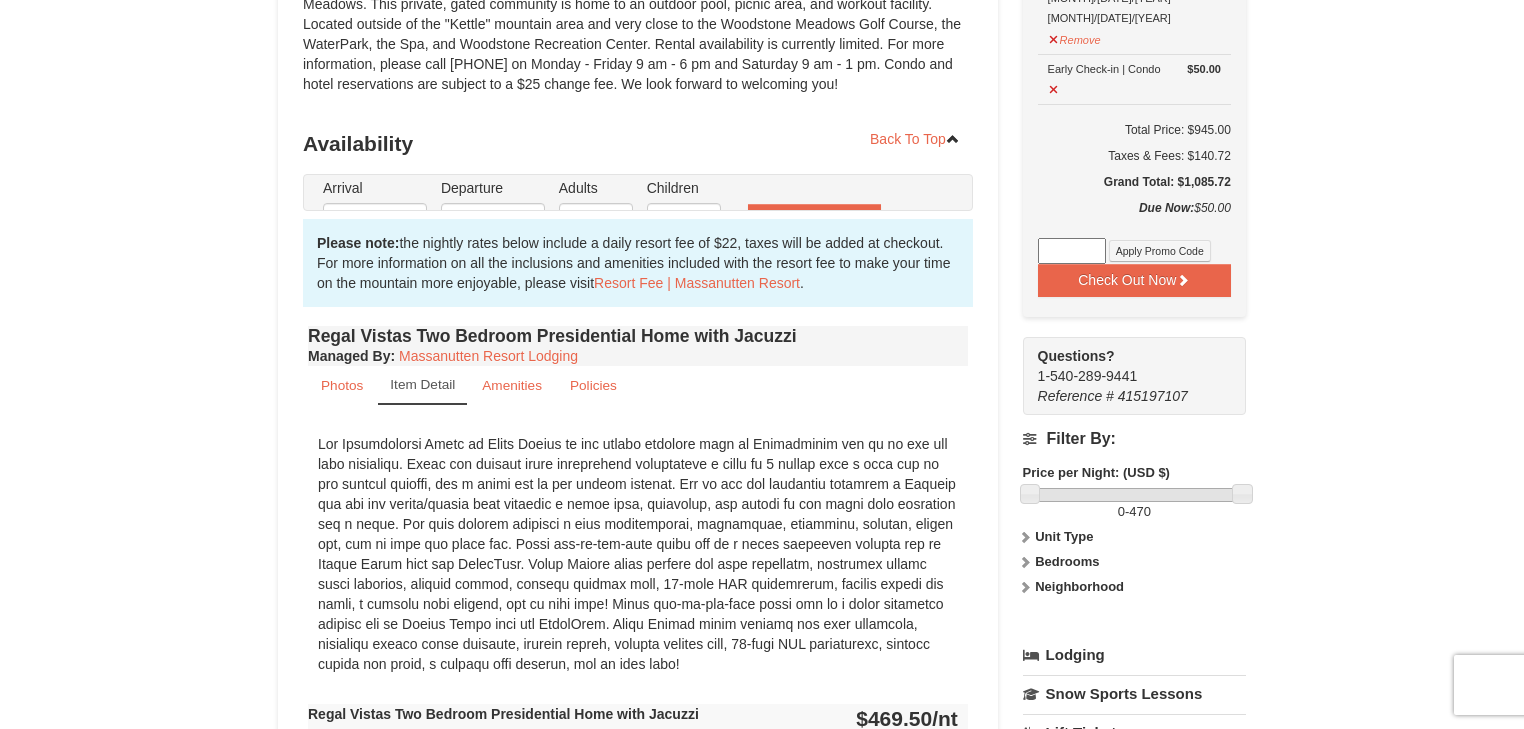 type on "08/21/2025" 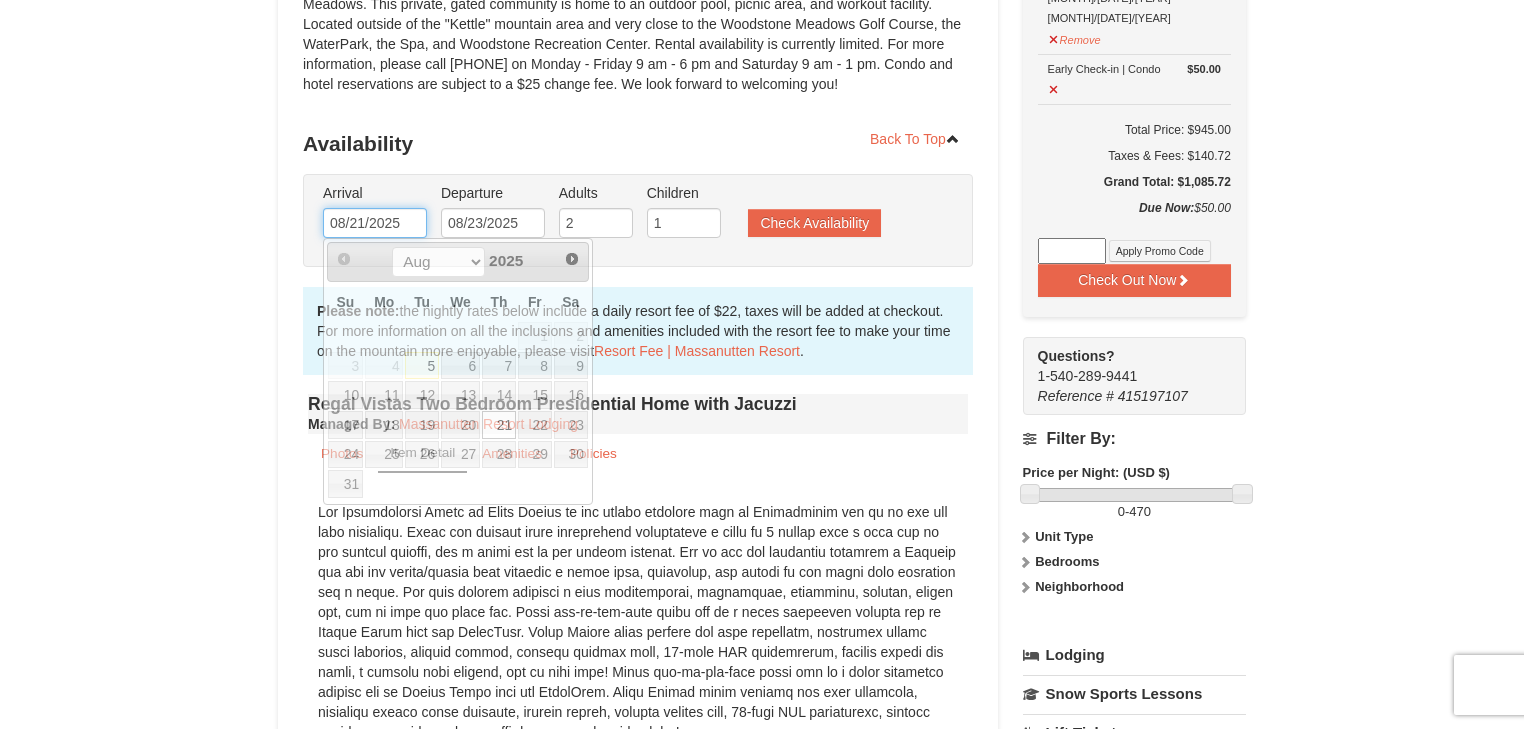 click on "08/21/2025" at bounding box center [375, 223] 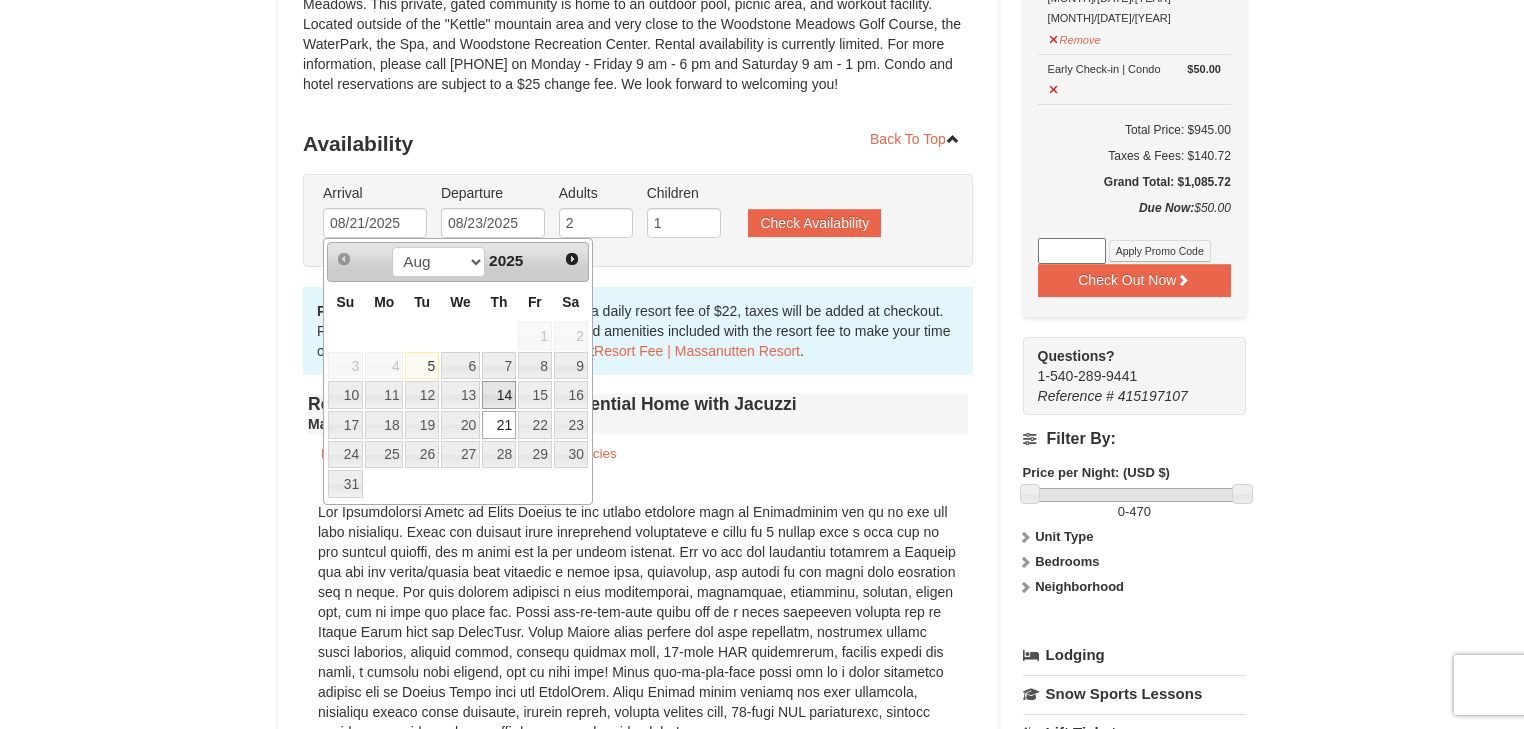 click on "14" at bounding box center (499, 395) 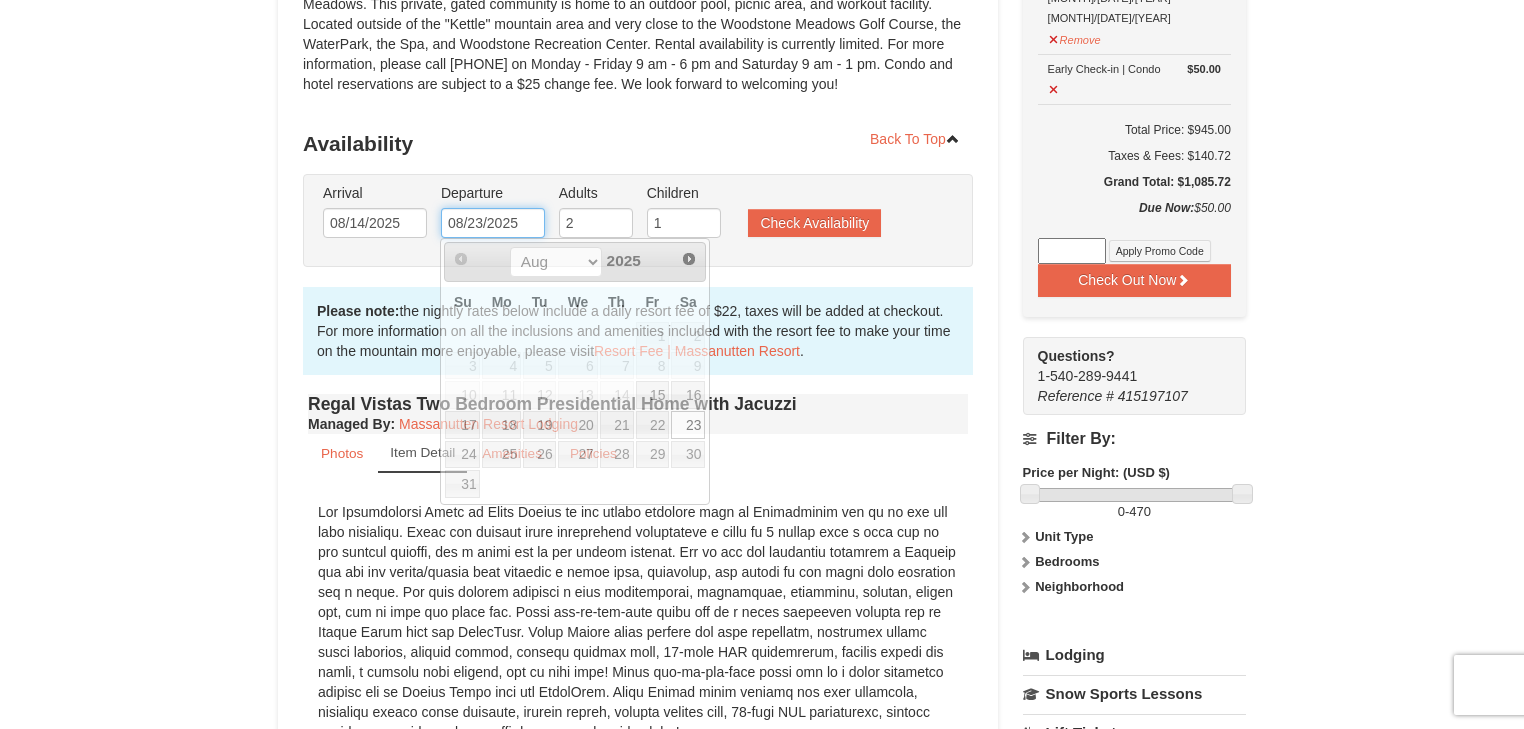 click on "08/23/2025" at bounding box center (493, 223) 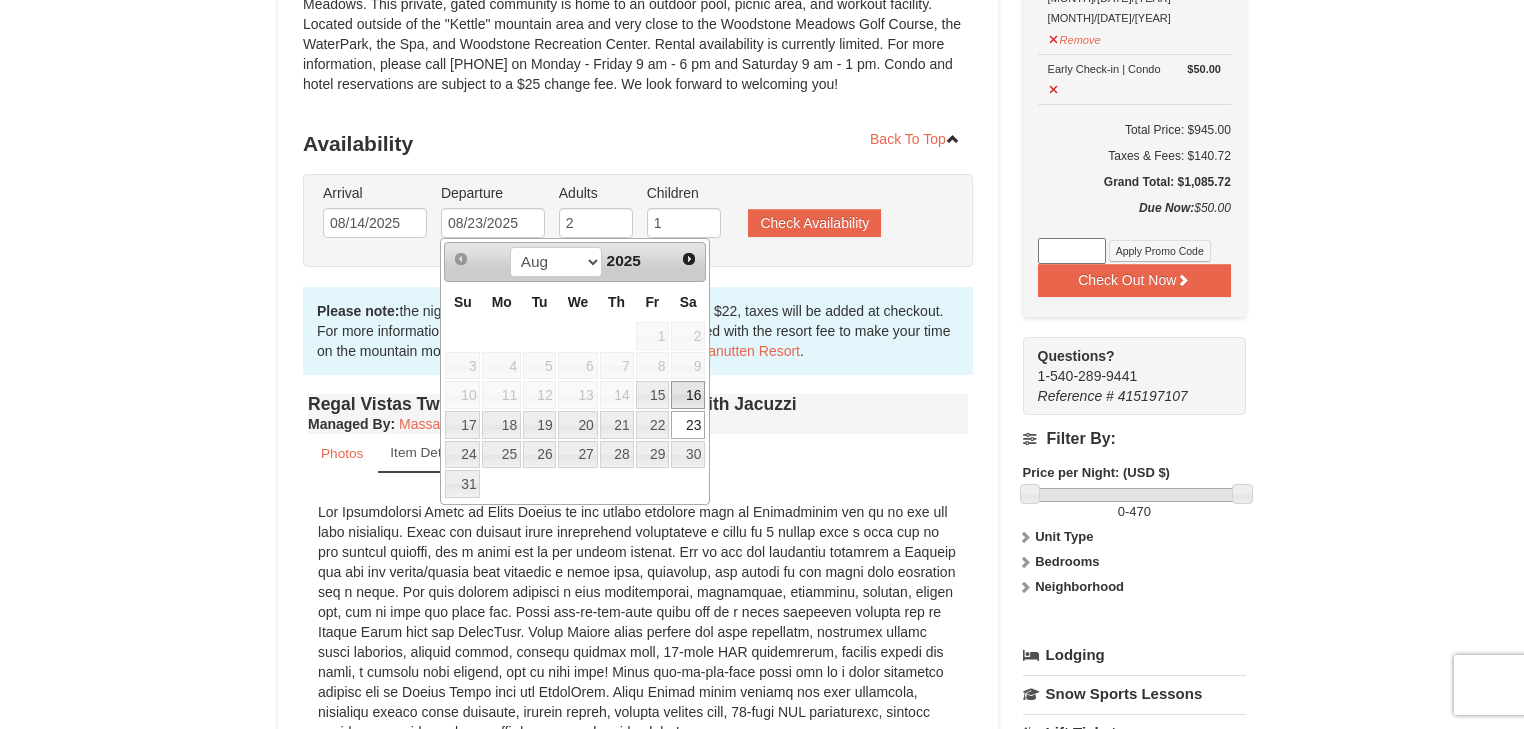 click on "16" at bounding box center [688, 395] 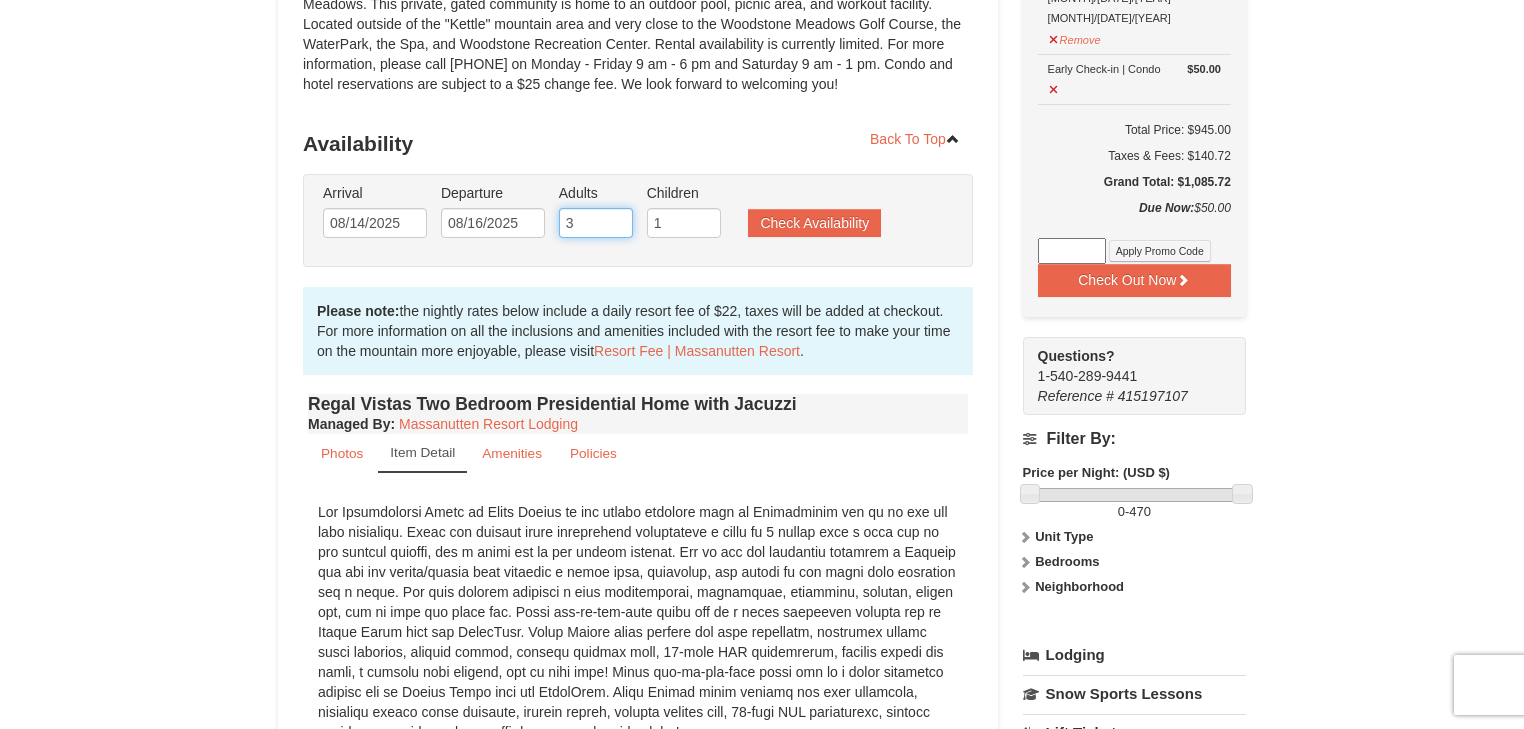 type on "3" 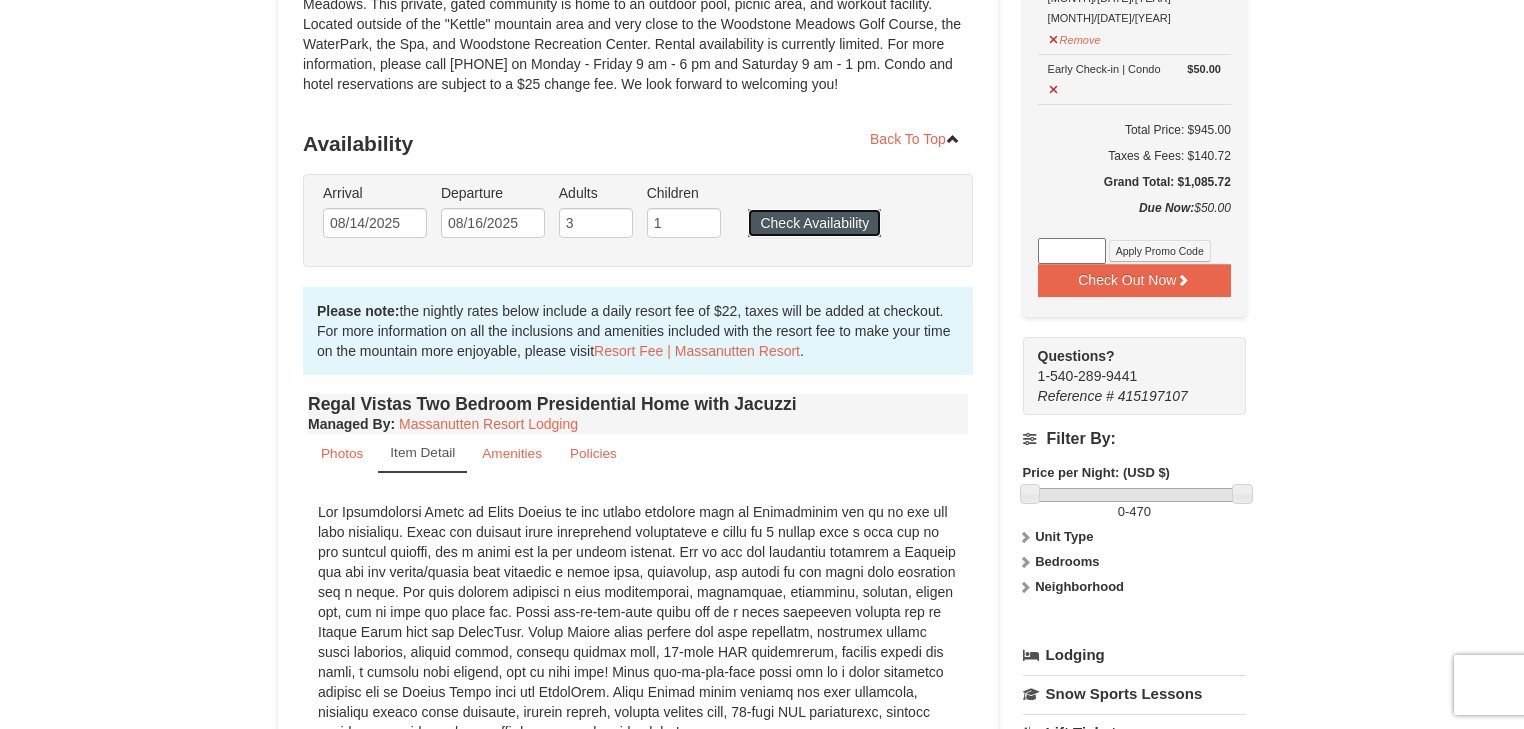 click on "Check Availability" at bounding box center (814, 223) 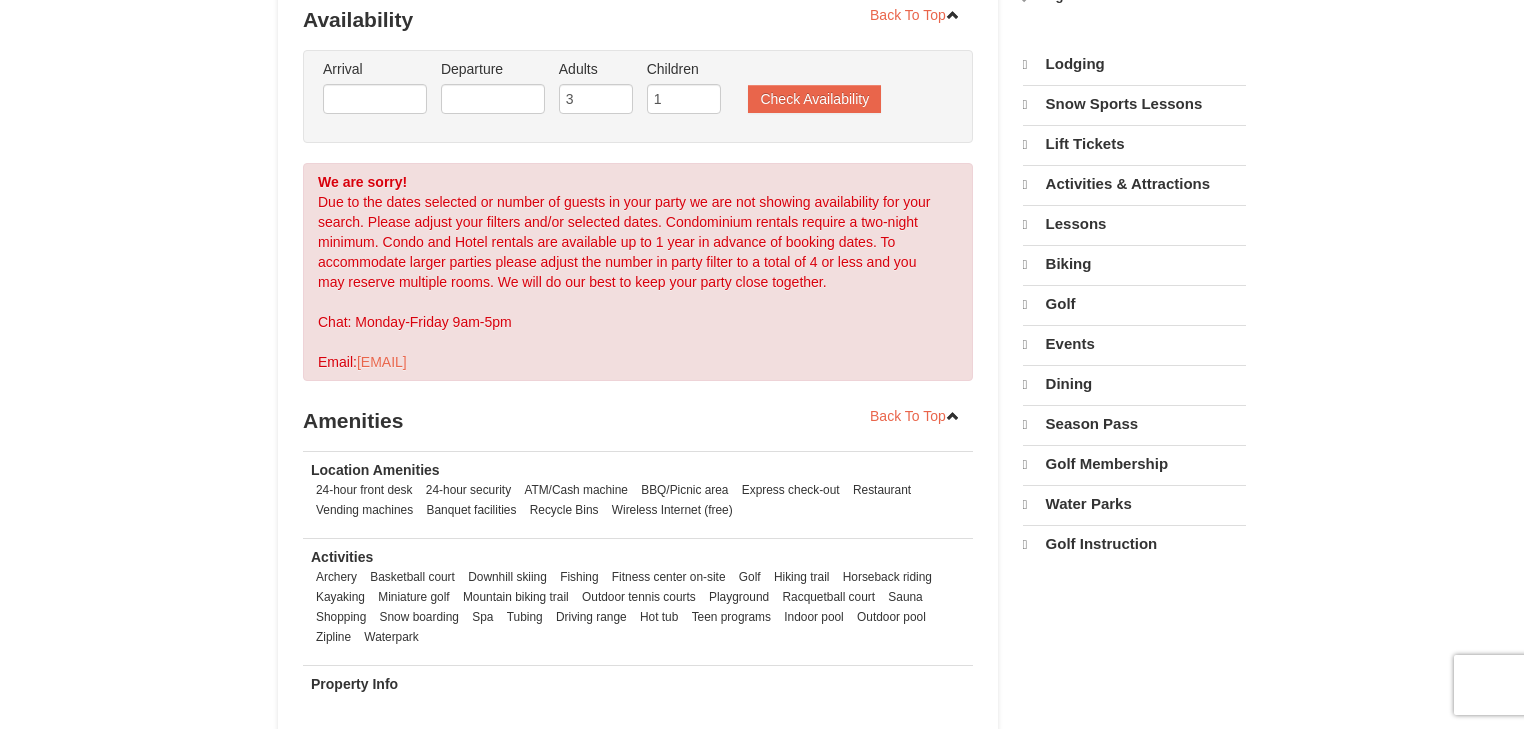 select on "8" 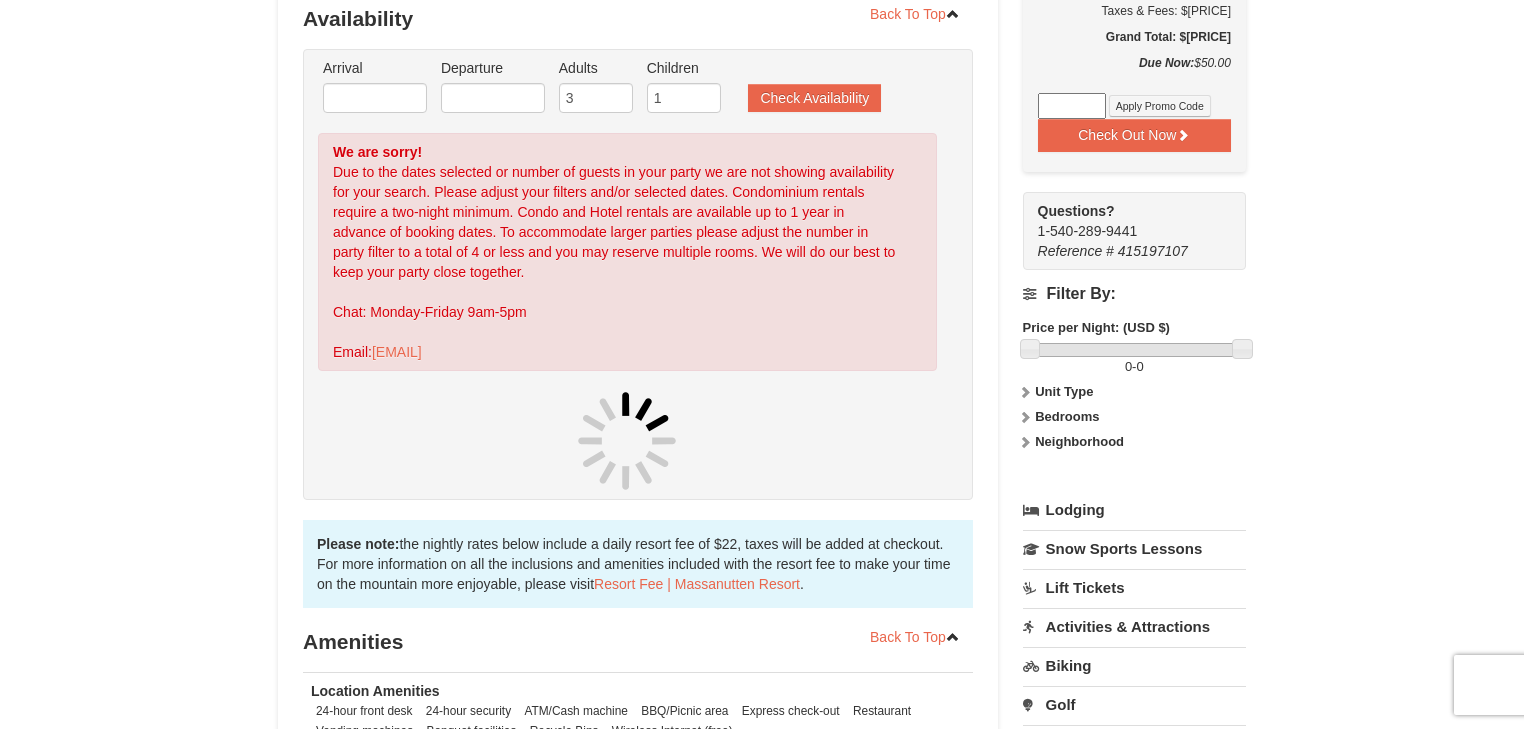 scroll, scrollTop: 444, scrollLeft: 0, axis: vertical 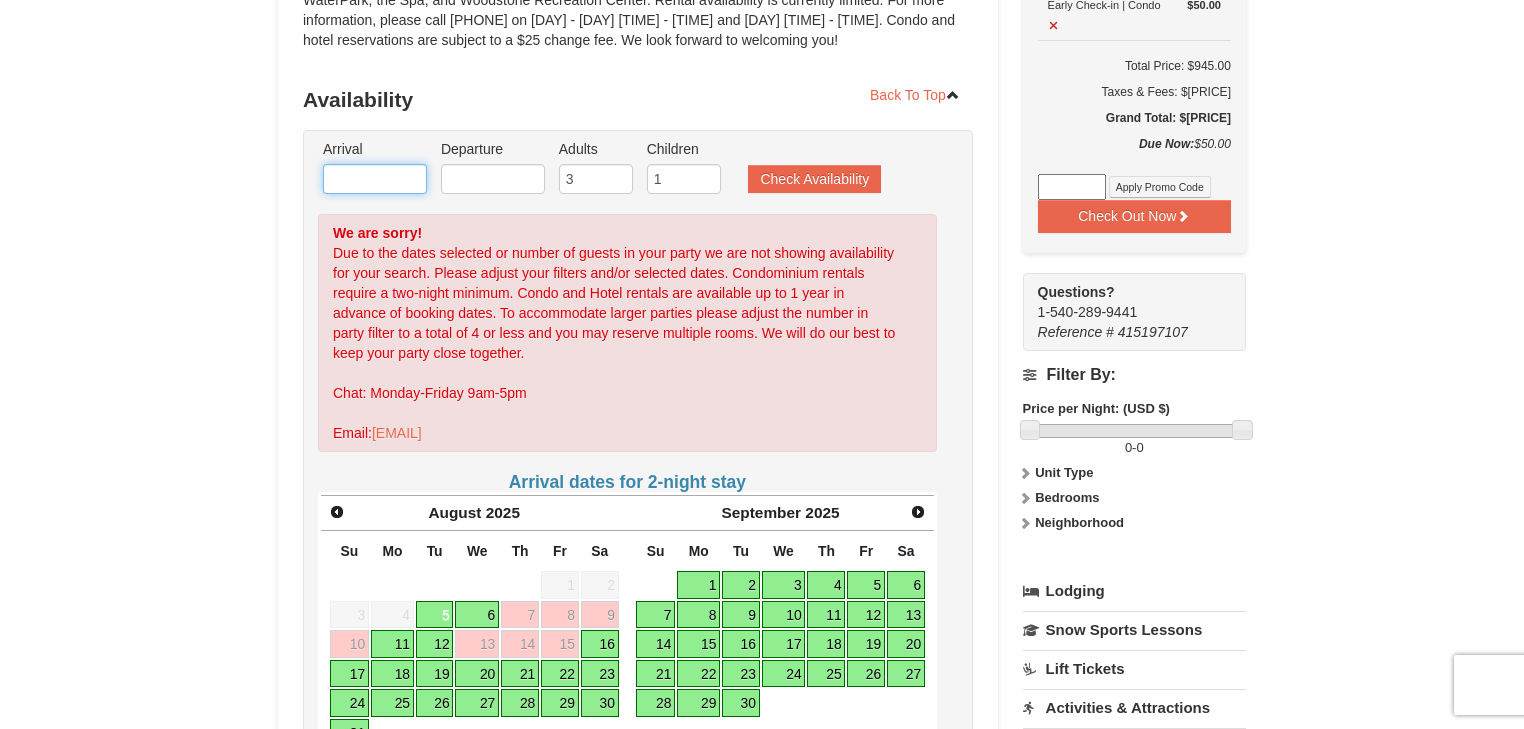 click at bounding box center (375, 179) 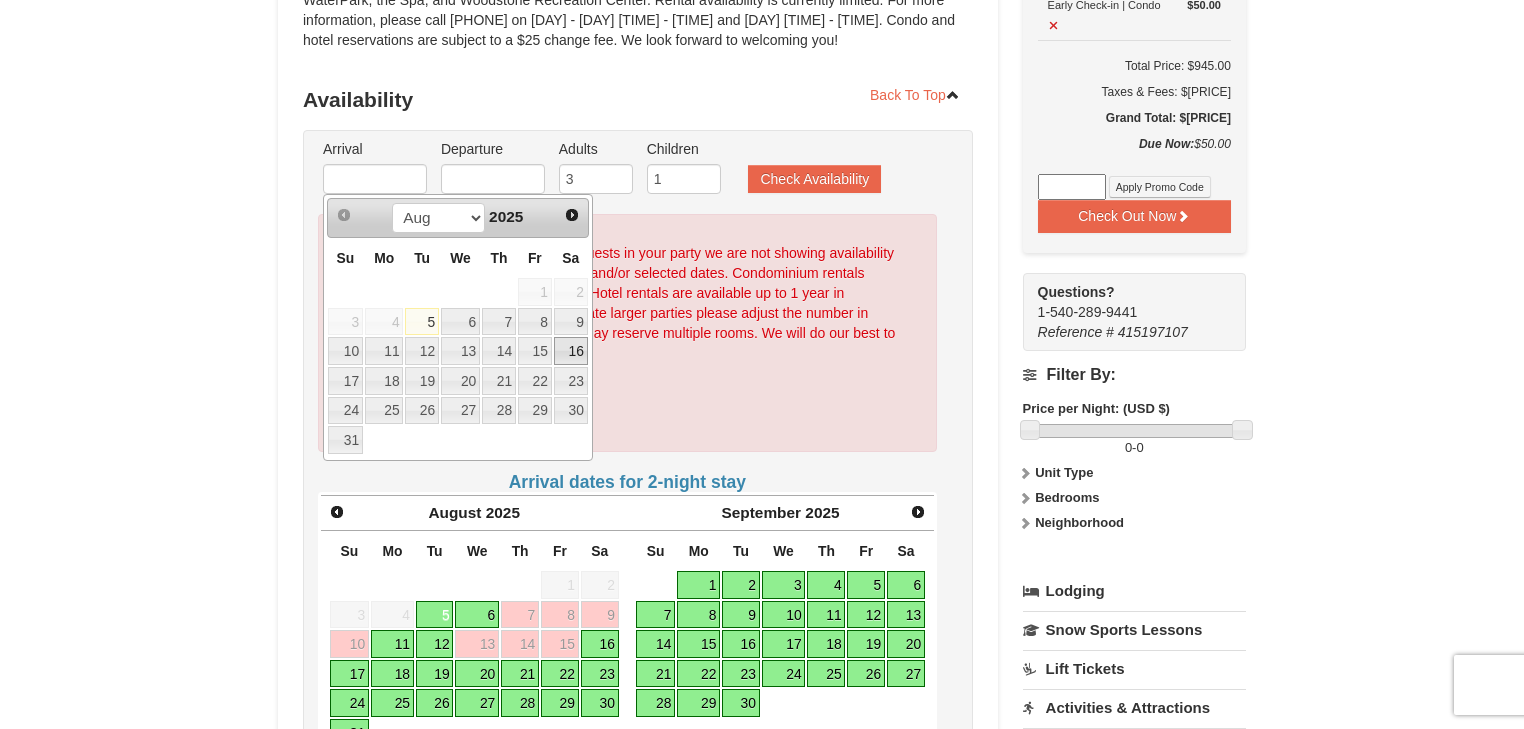 click on "16" at bounding box center (571, 351) 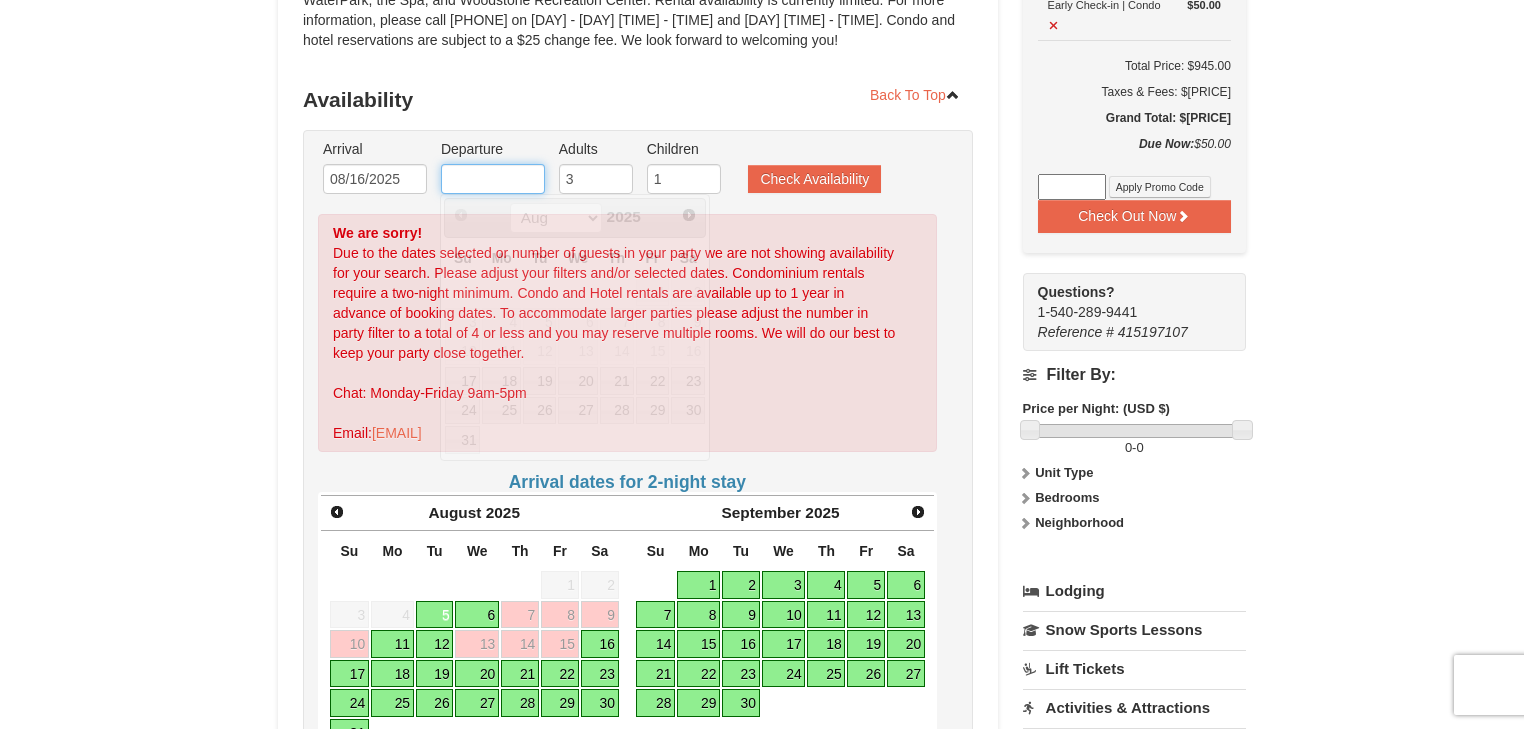 click at bounding box center [493, 179] 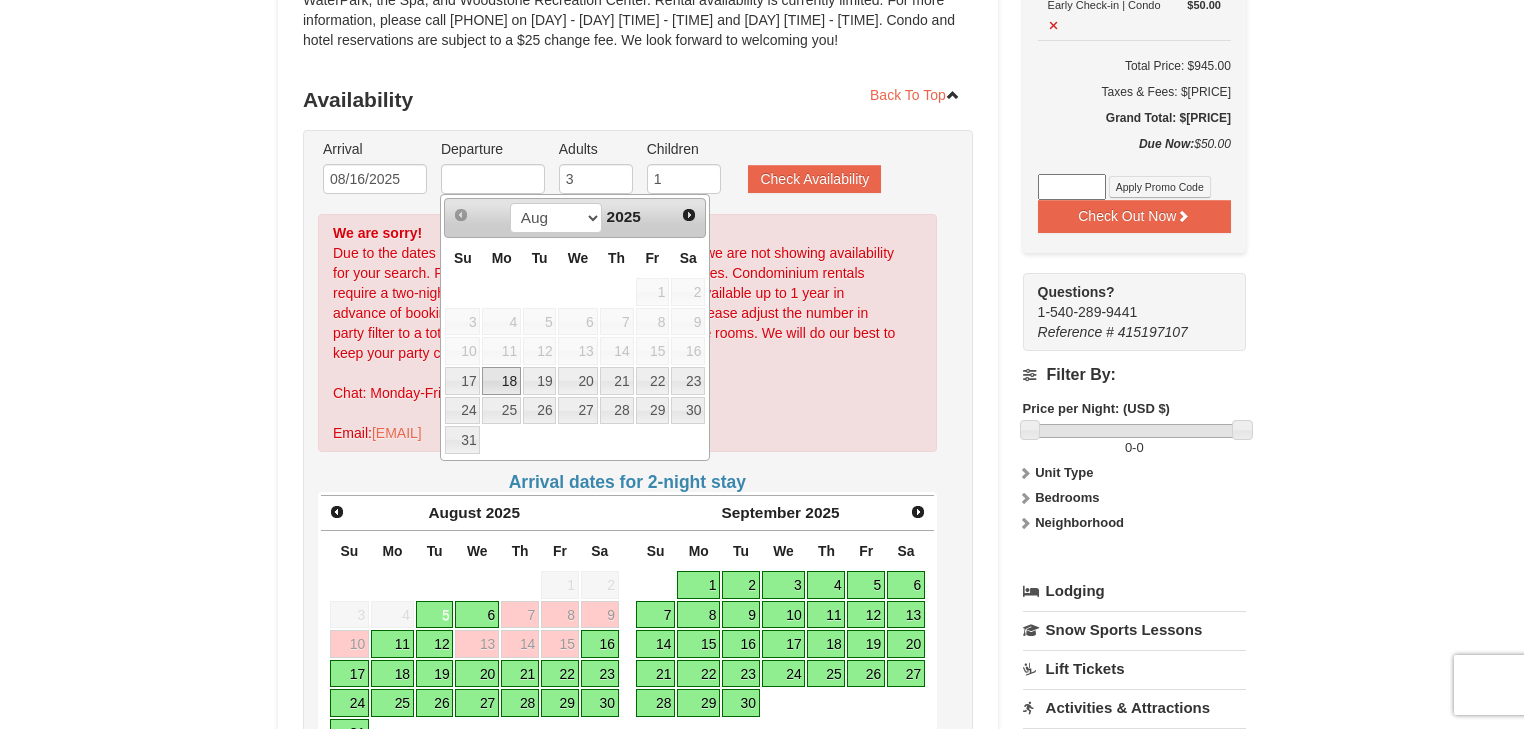 click on "18" at bounding box center (501, 381) 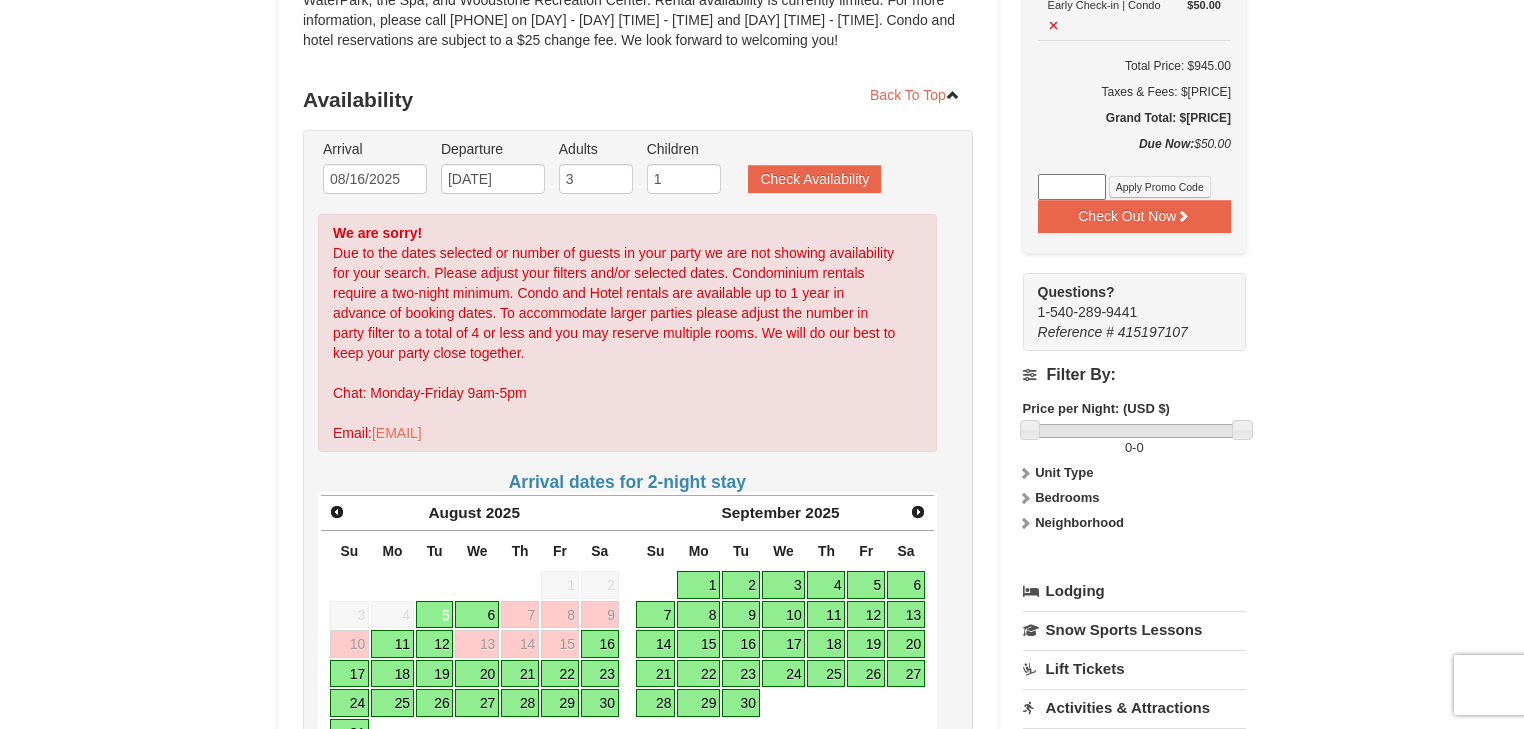 click on "Check Availability" at bounding box center (814, 180) 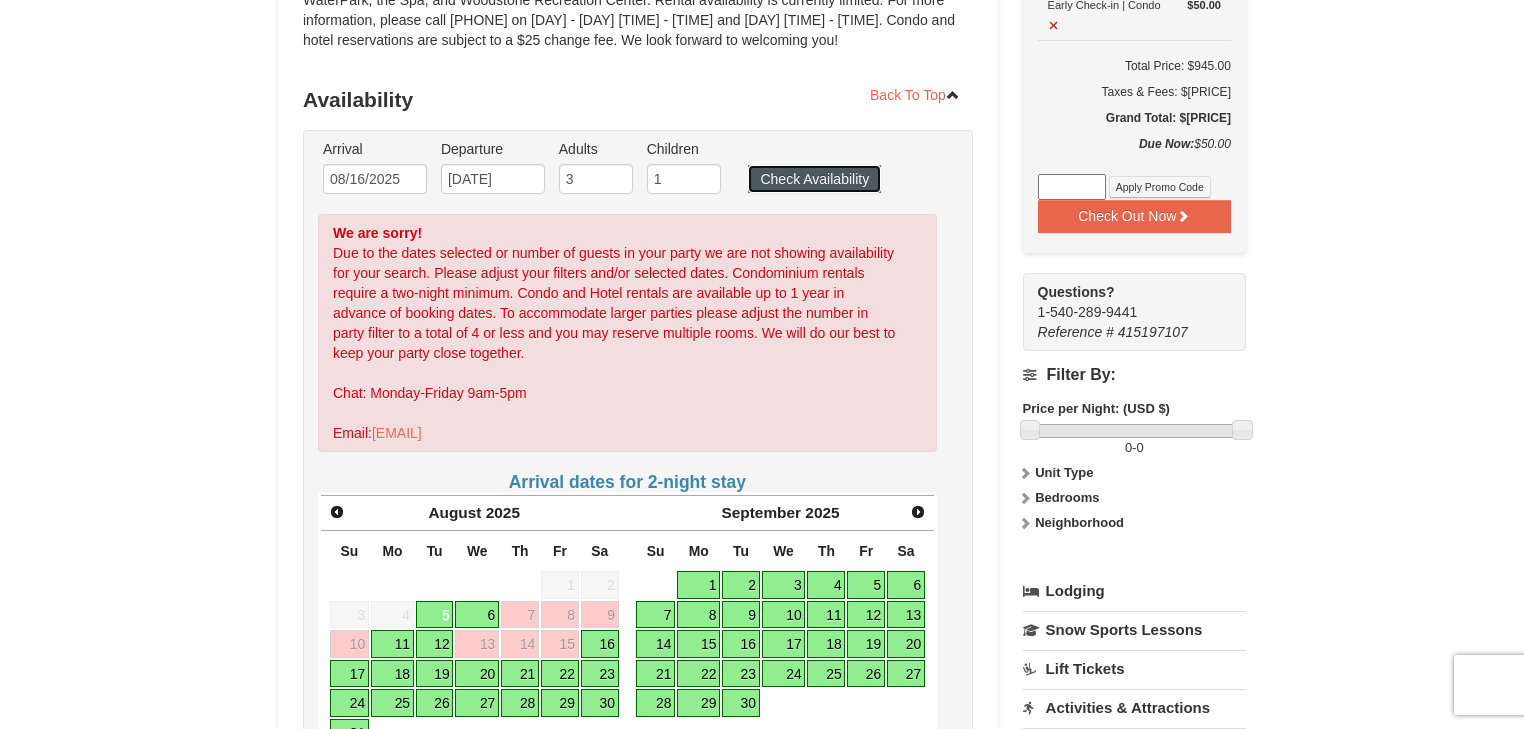 click on "Check Availability" at bounding box center [814, 179] 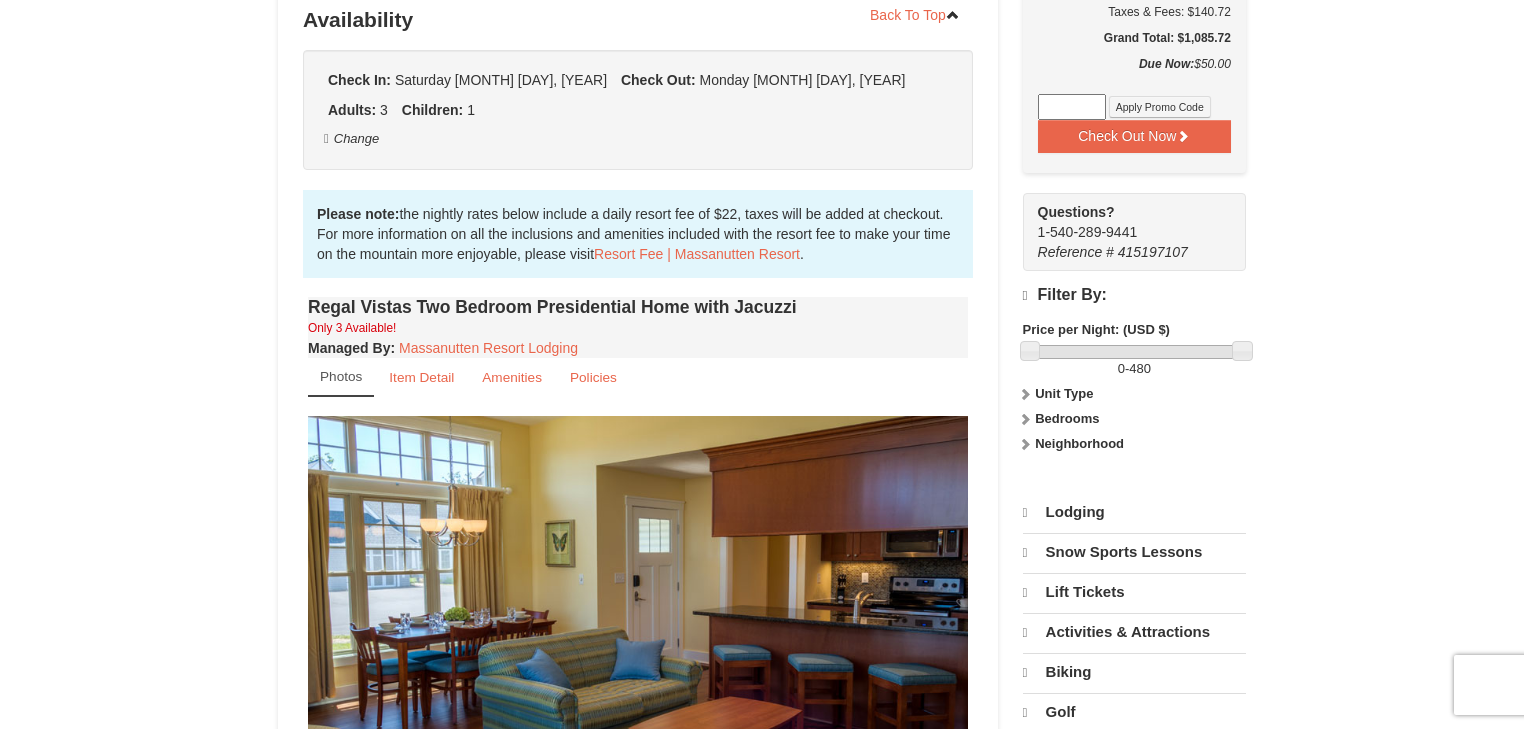 scroll, scrollTop: 444, scrollLeft: 0, axis: vertical 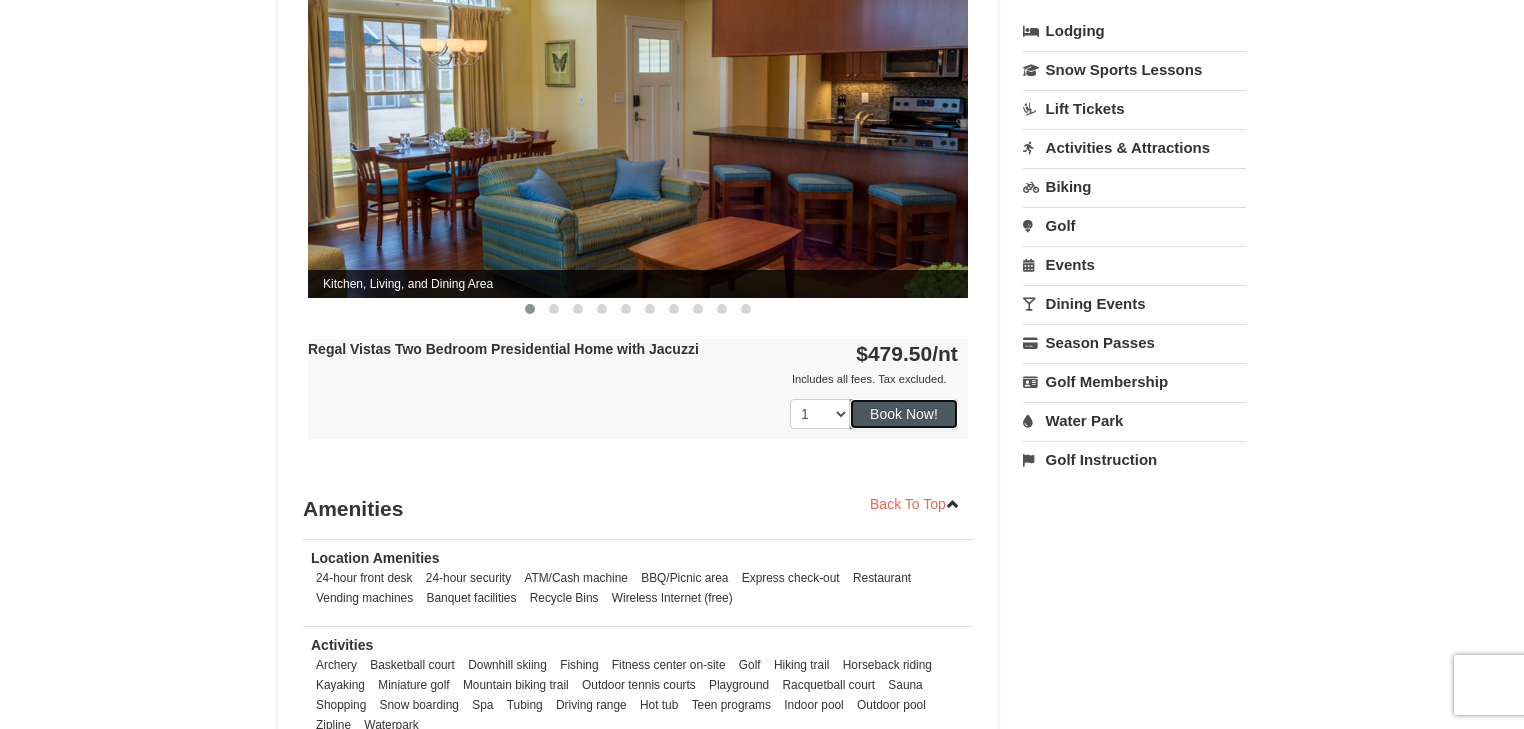 click on "Book Now!" at bounding box center (904, 414) 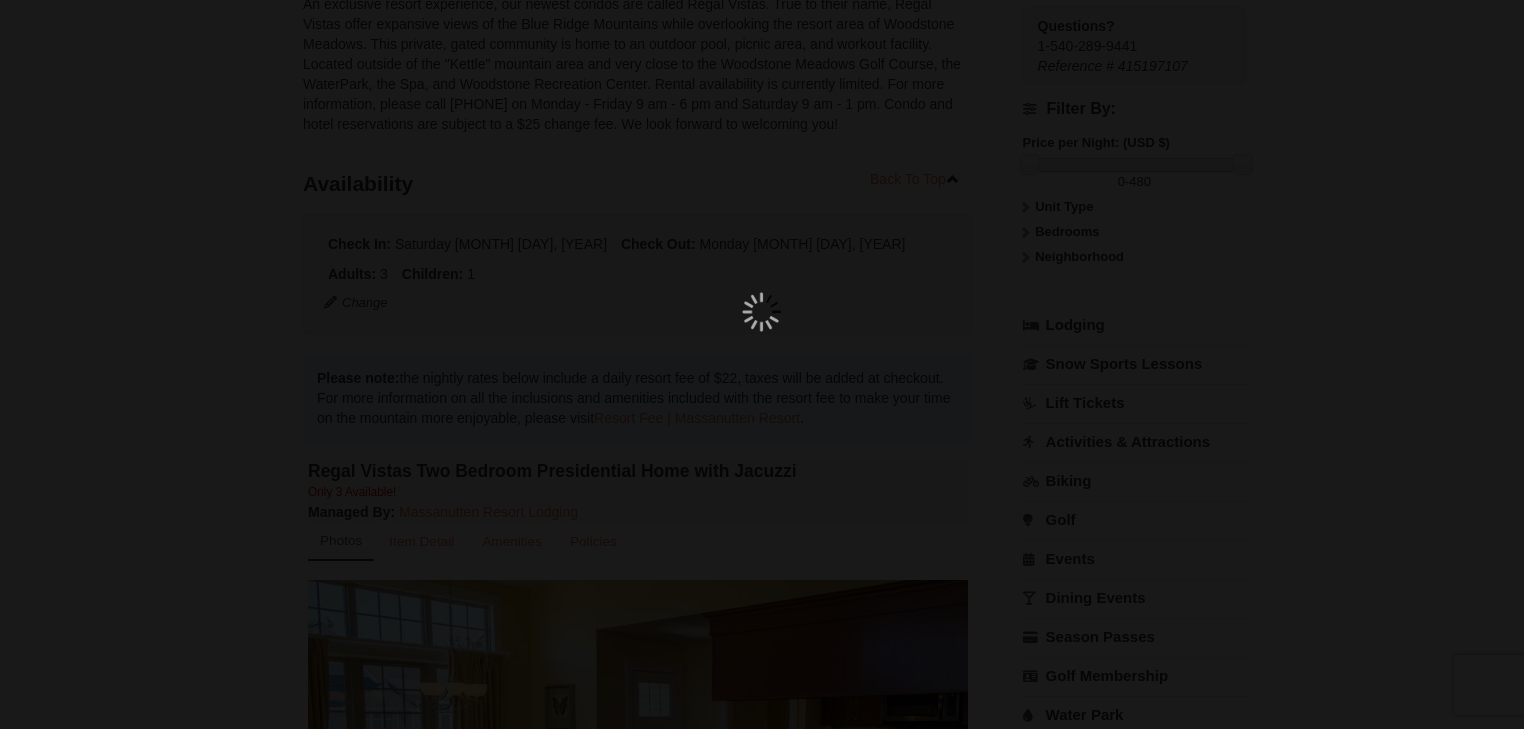 scroll, scrollTop: 175, scrollLeft: 0, axis: vertical 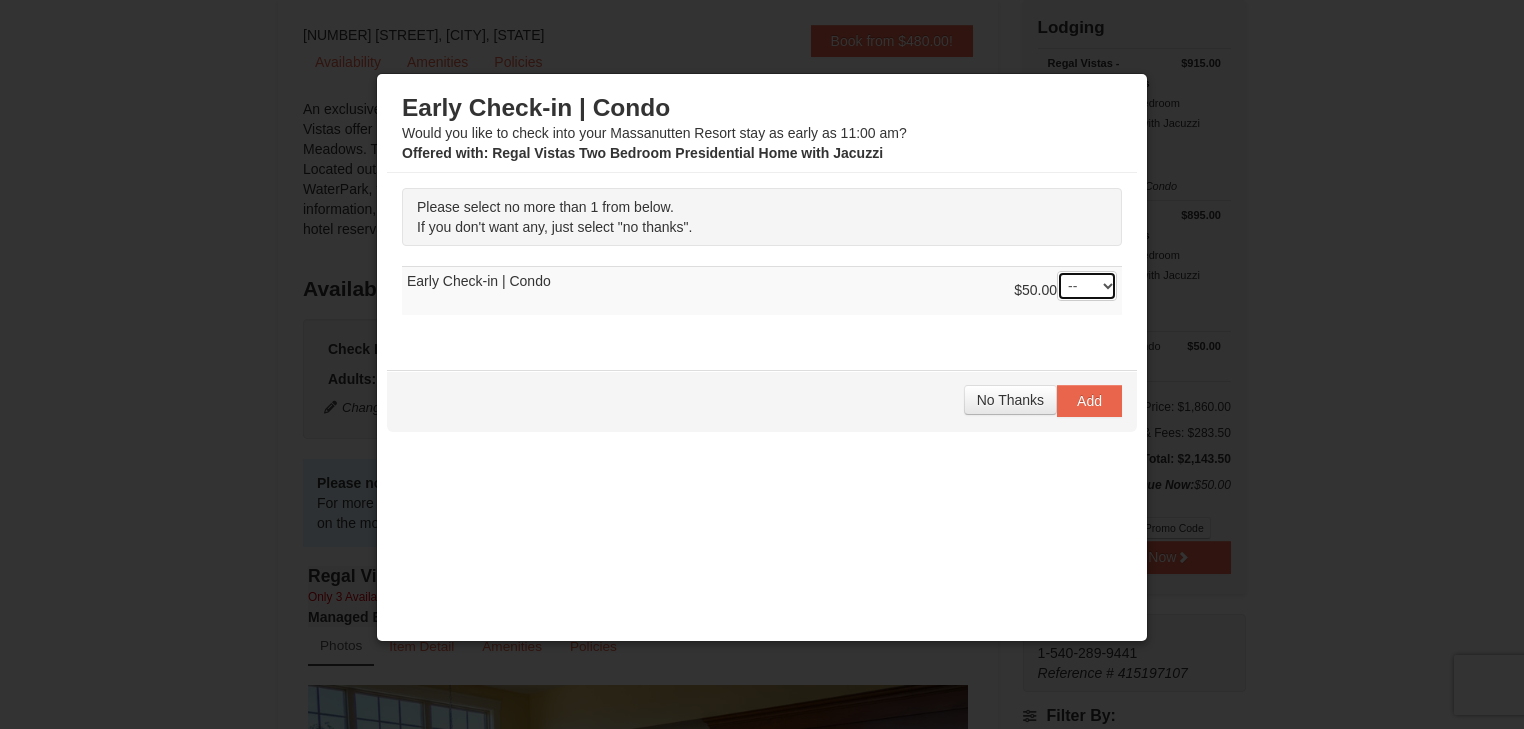 click on "--
01" at bounding box center [1087, 286] 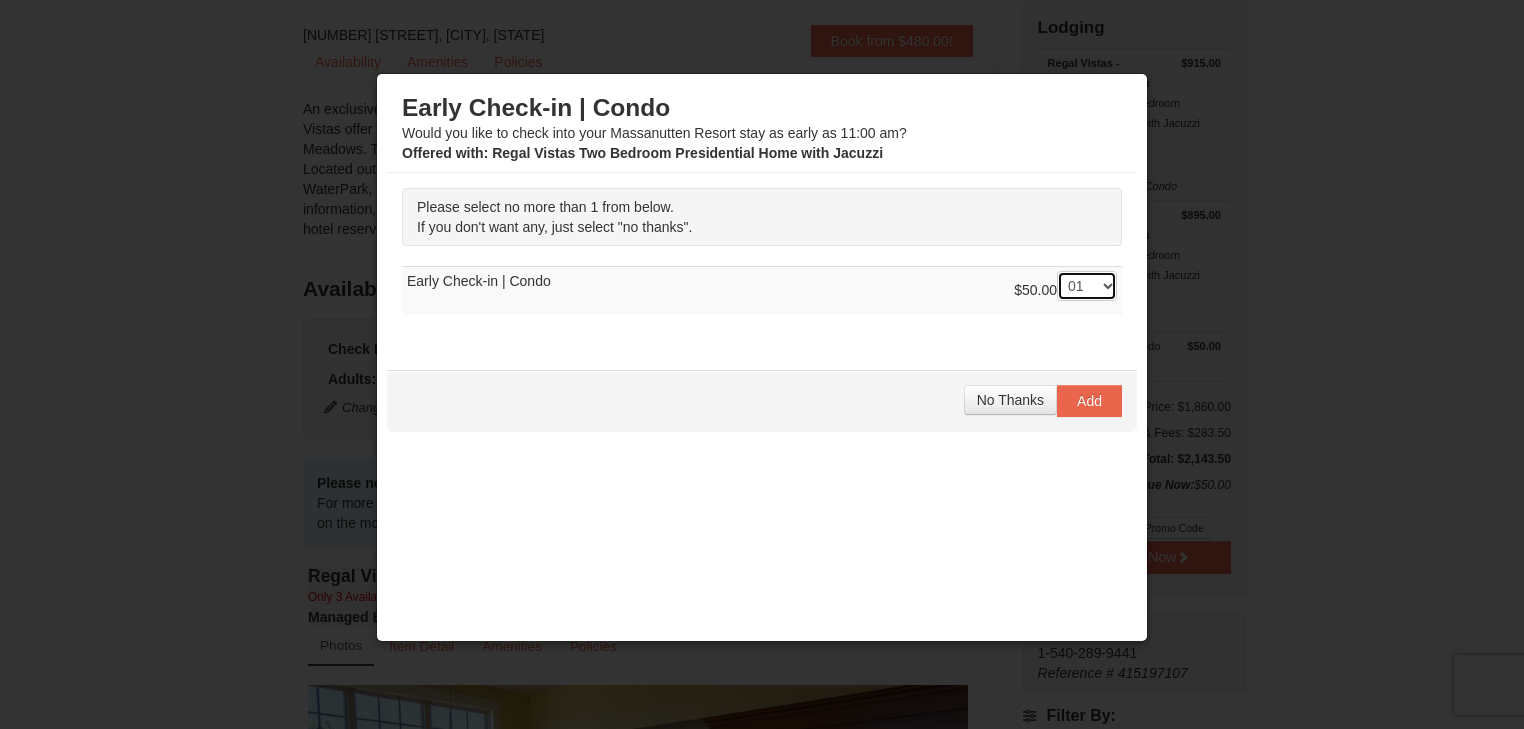 click on "--
01" at bounding box center [1087, 286] 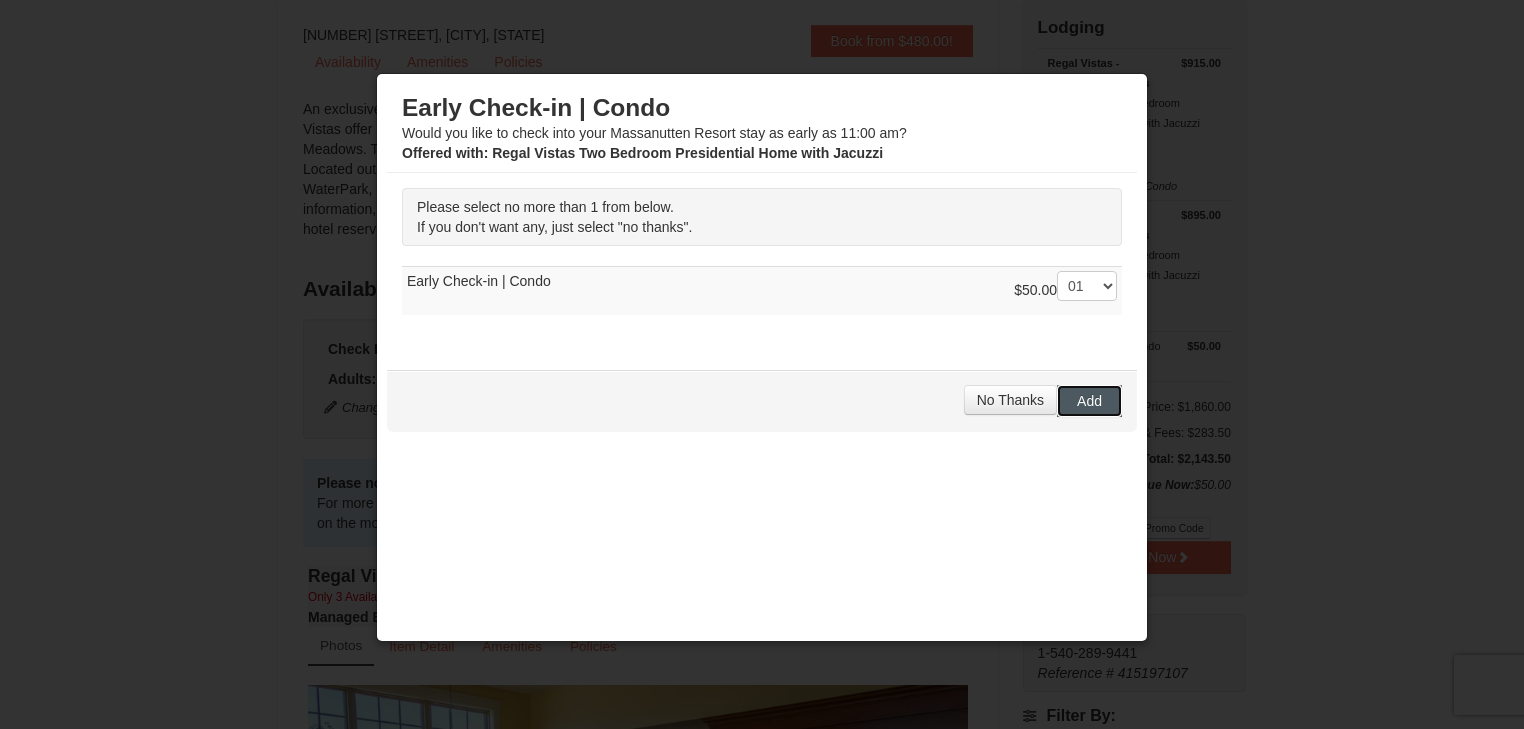 click on "Add" at bounding box center (1089, 401) 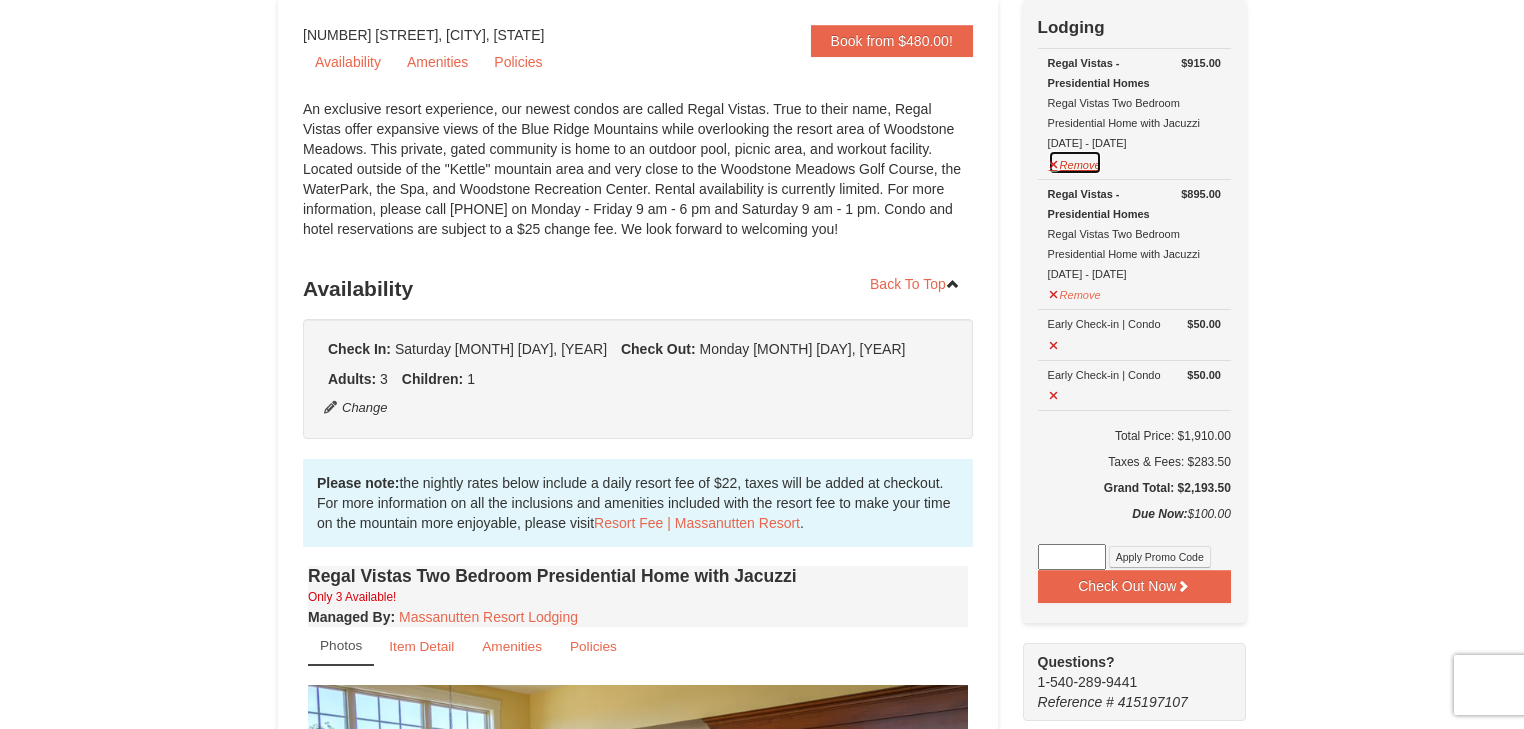 click on "Remove" at bounding box center [1075, 162] 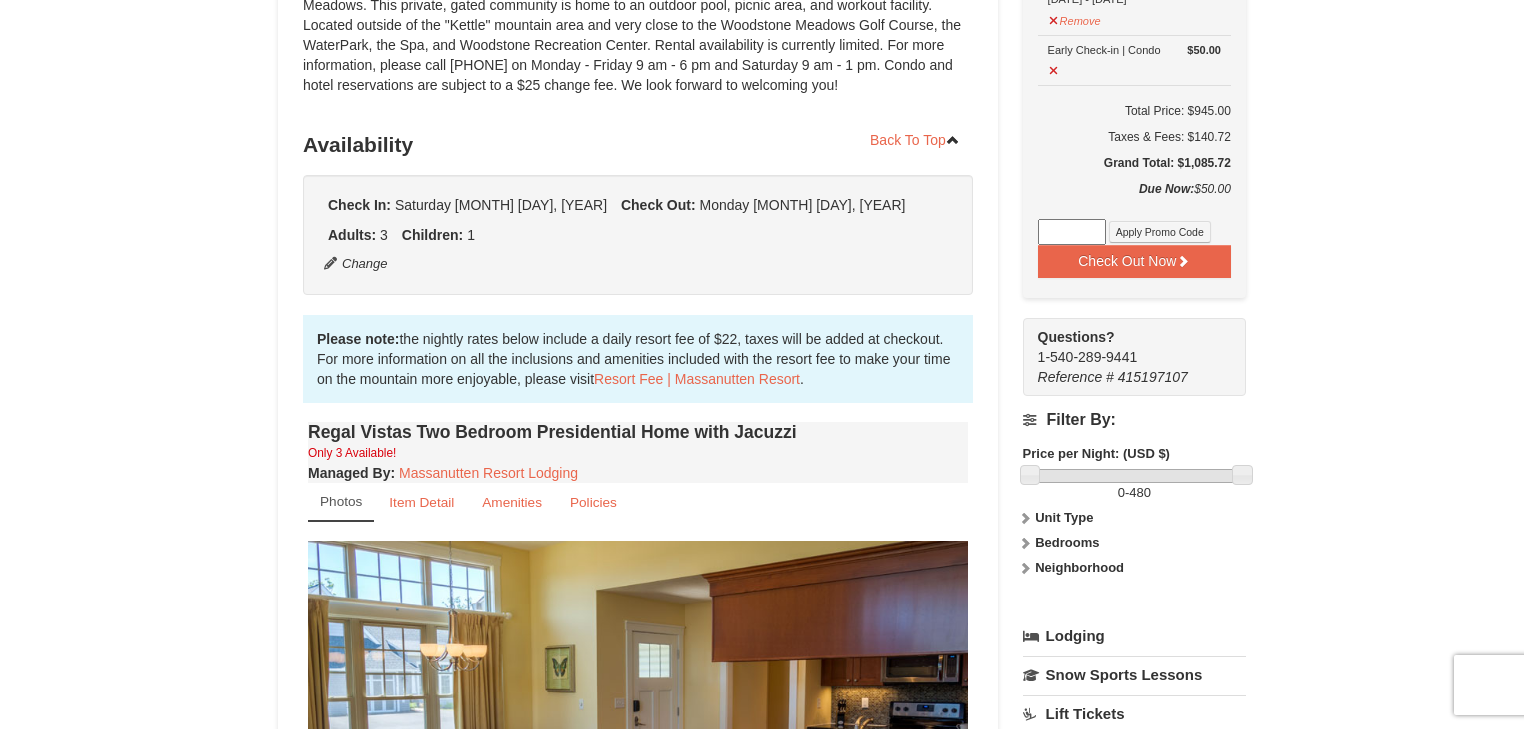 scroll, scrollTop: 320, scrollLeft: 0, axis: vertical 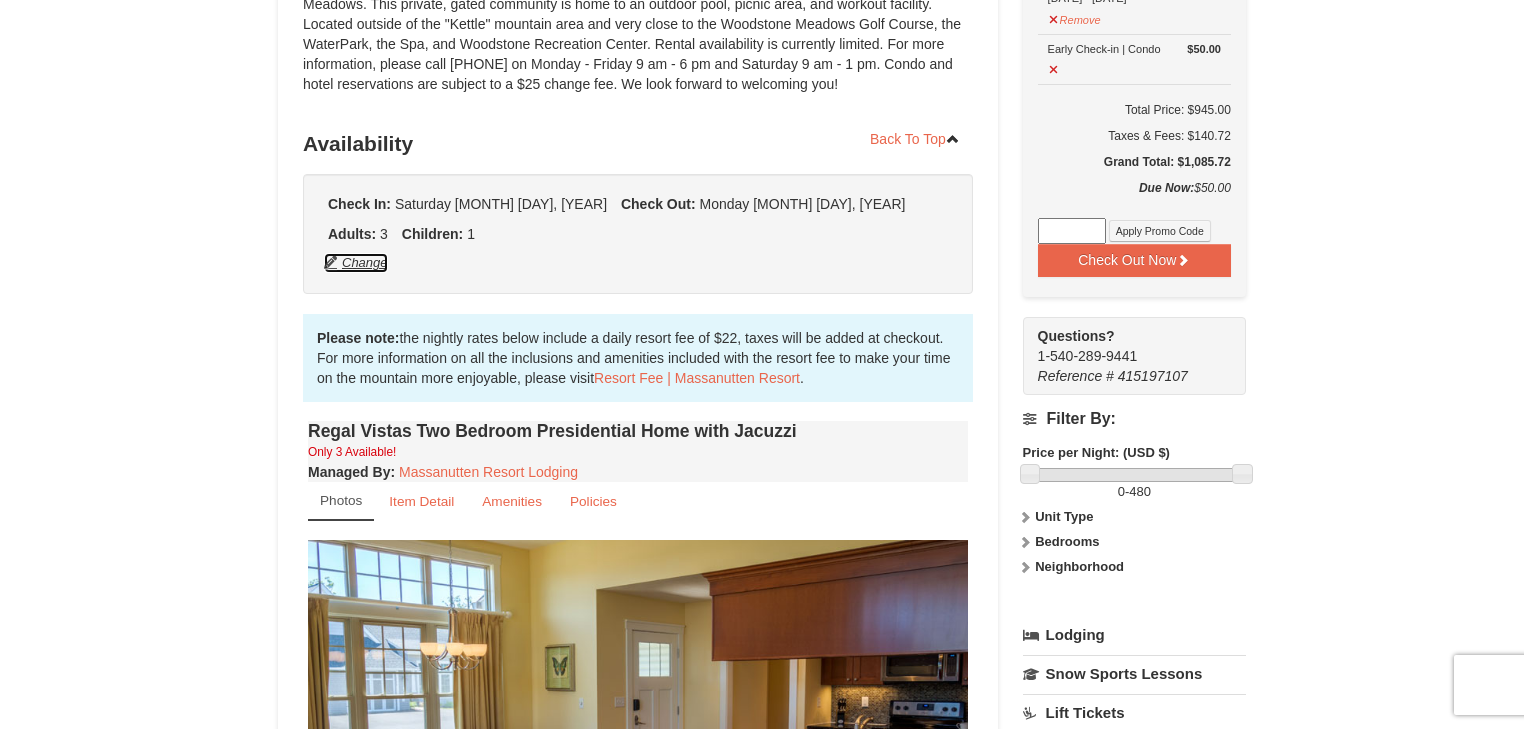click on "Change" at bounding box center [356, 263] 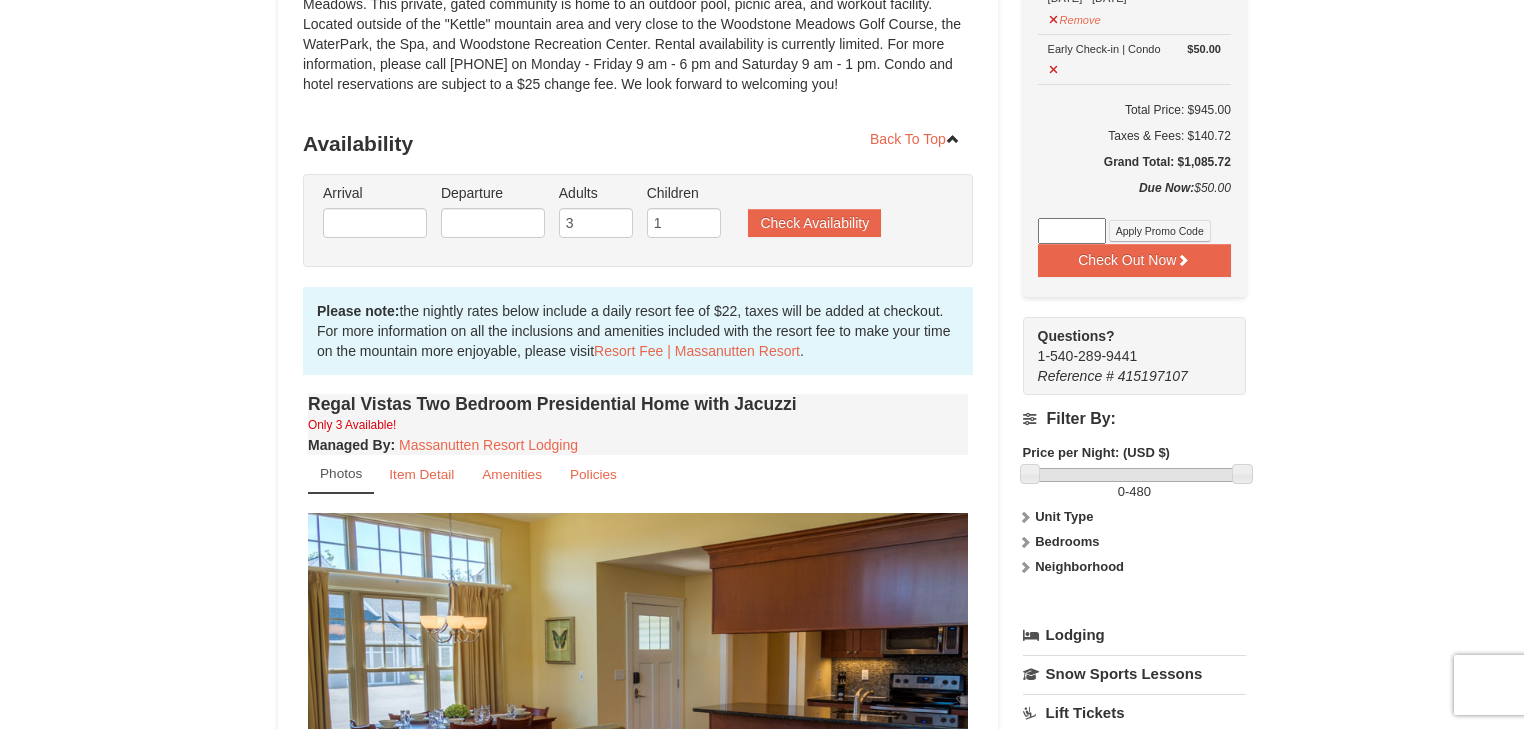 type on "08/16/2025" 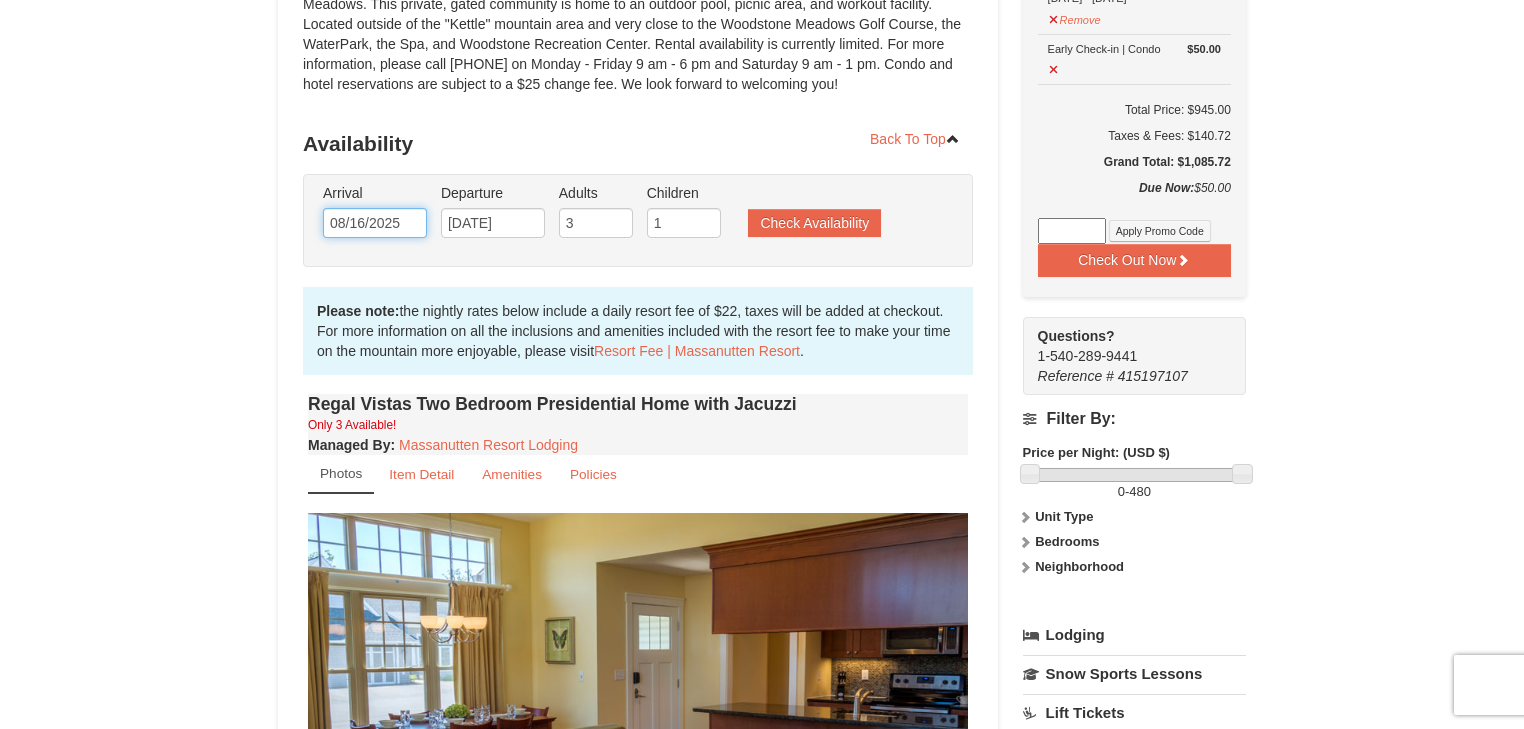 click on "08/16/2025" at bounding box center (375, 223) 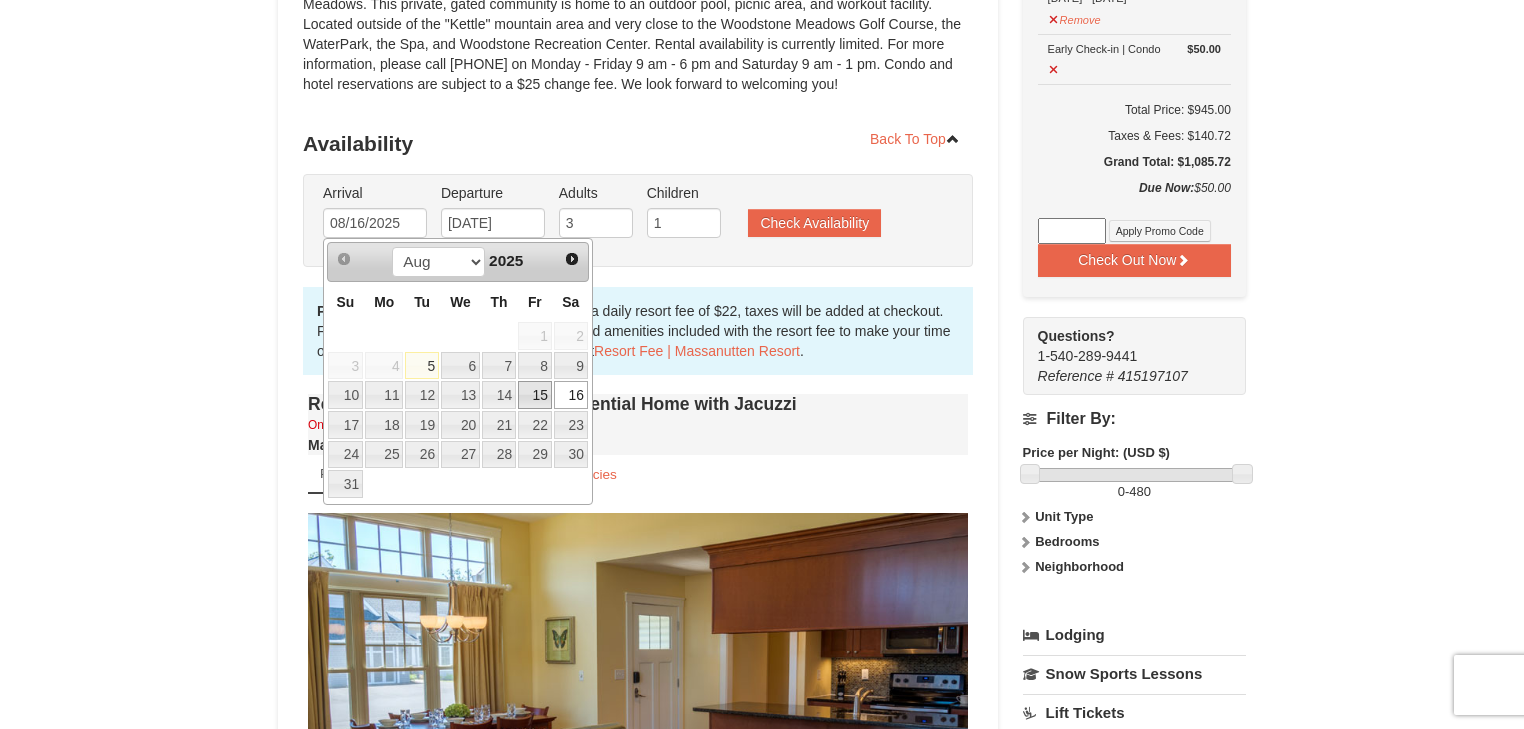 click on "15" at bounding box center (535, 395) 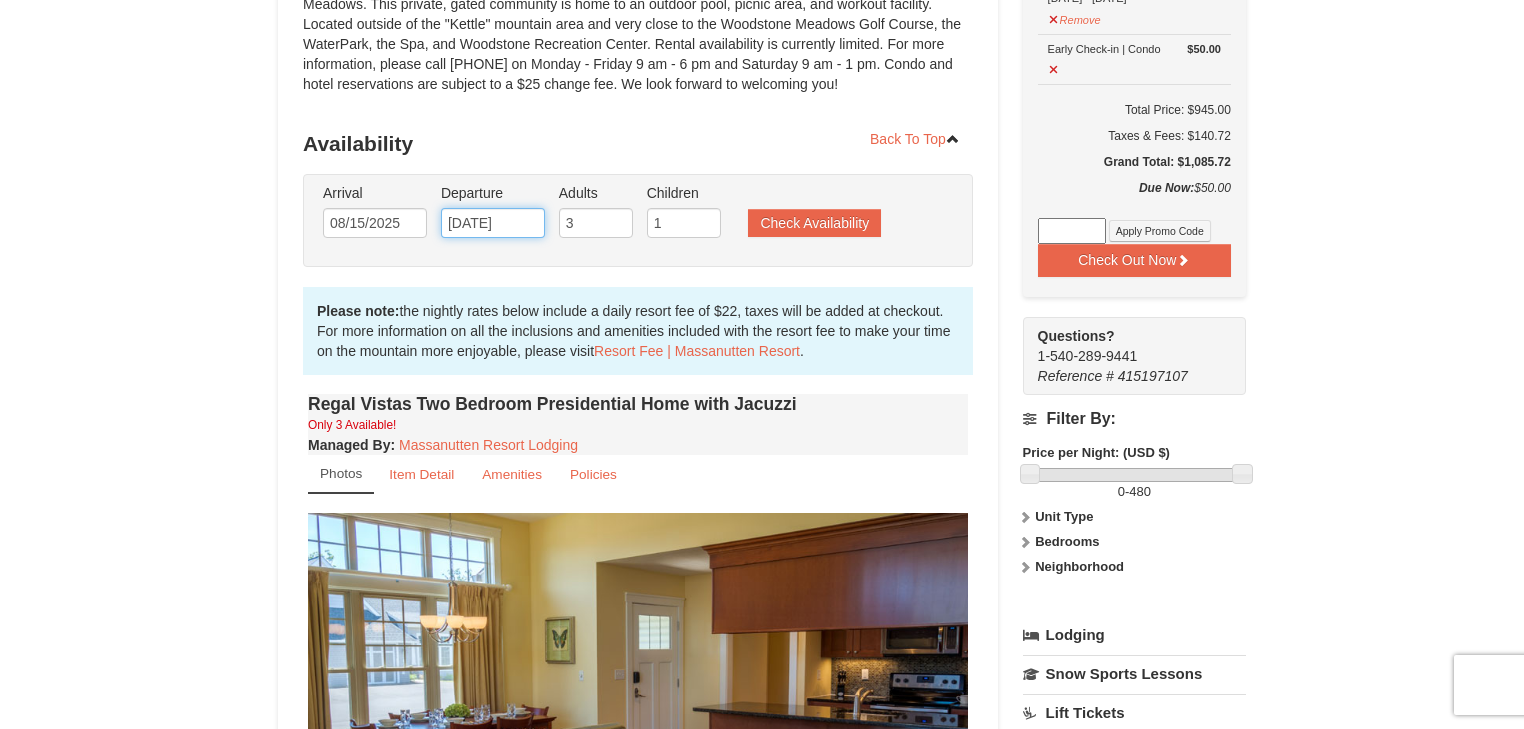 click on "08/18/2025" at bounding box center [493, 223] 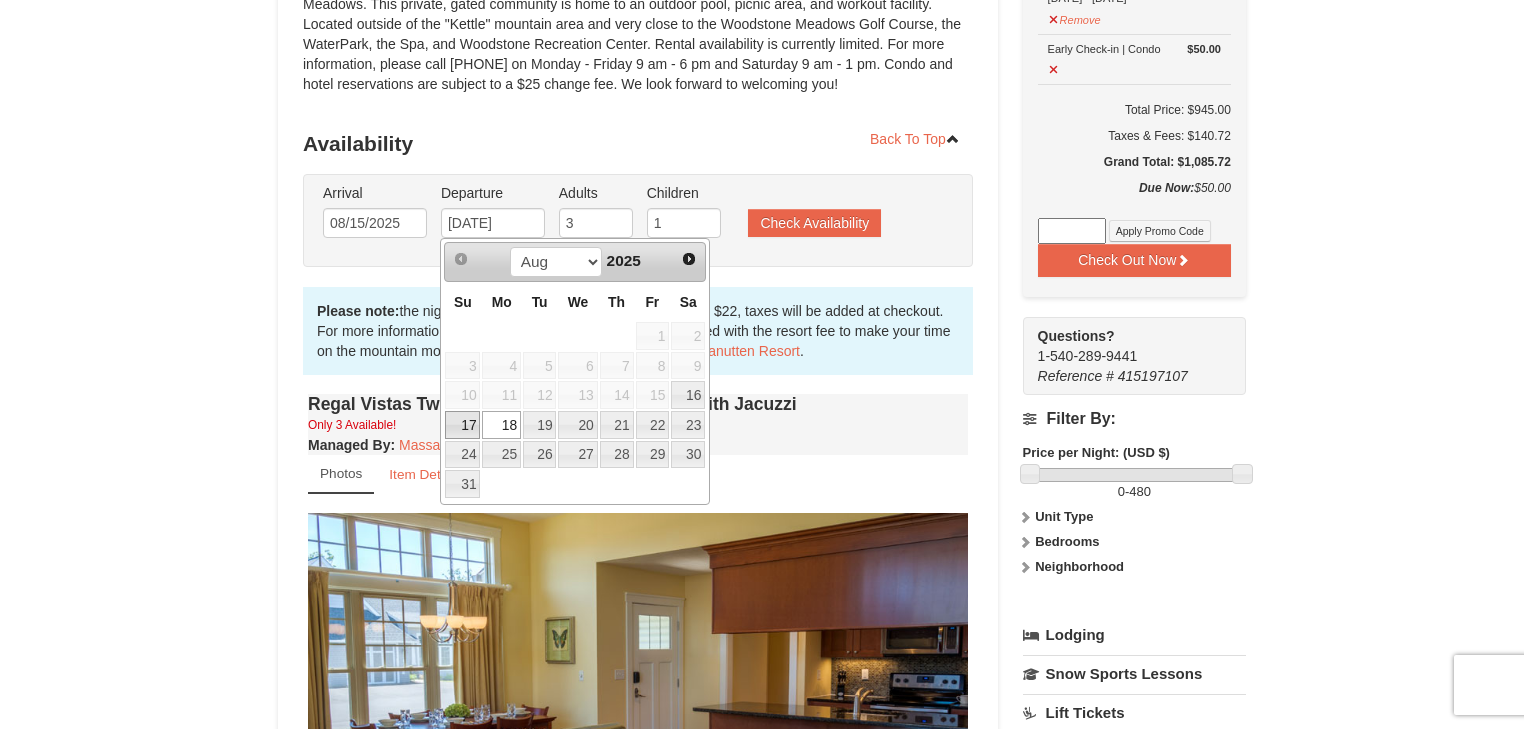click on "17" at bounding box center (462, 425) 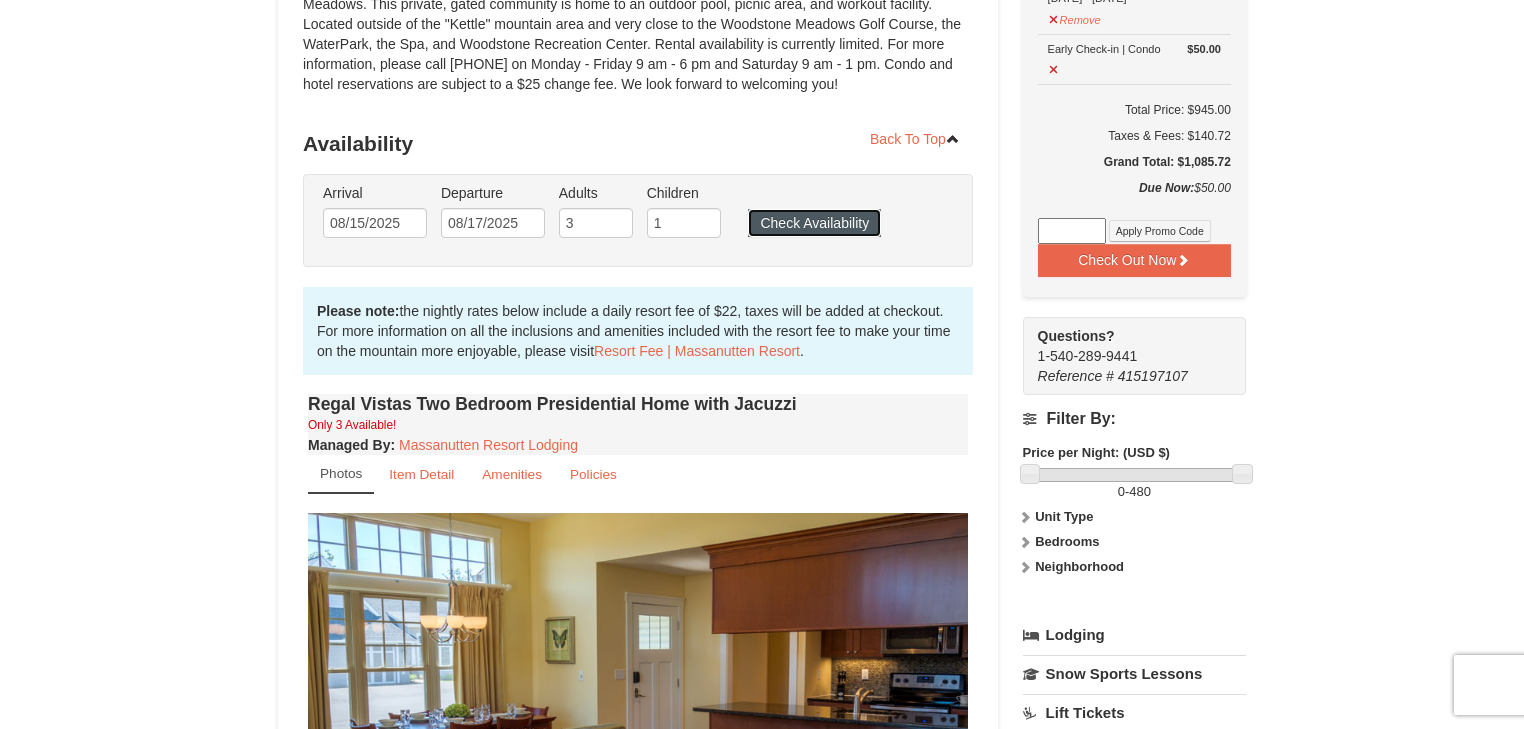 click on "Check Availability" at bounding box center [814, 223] 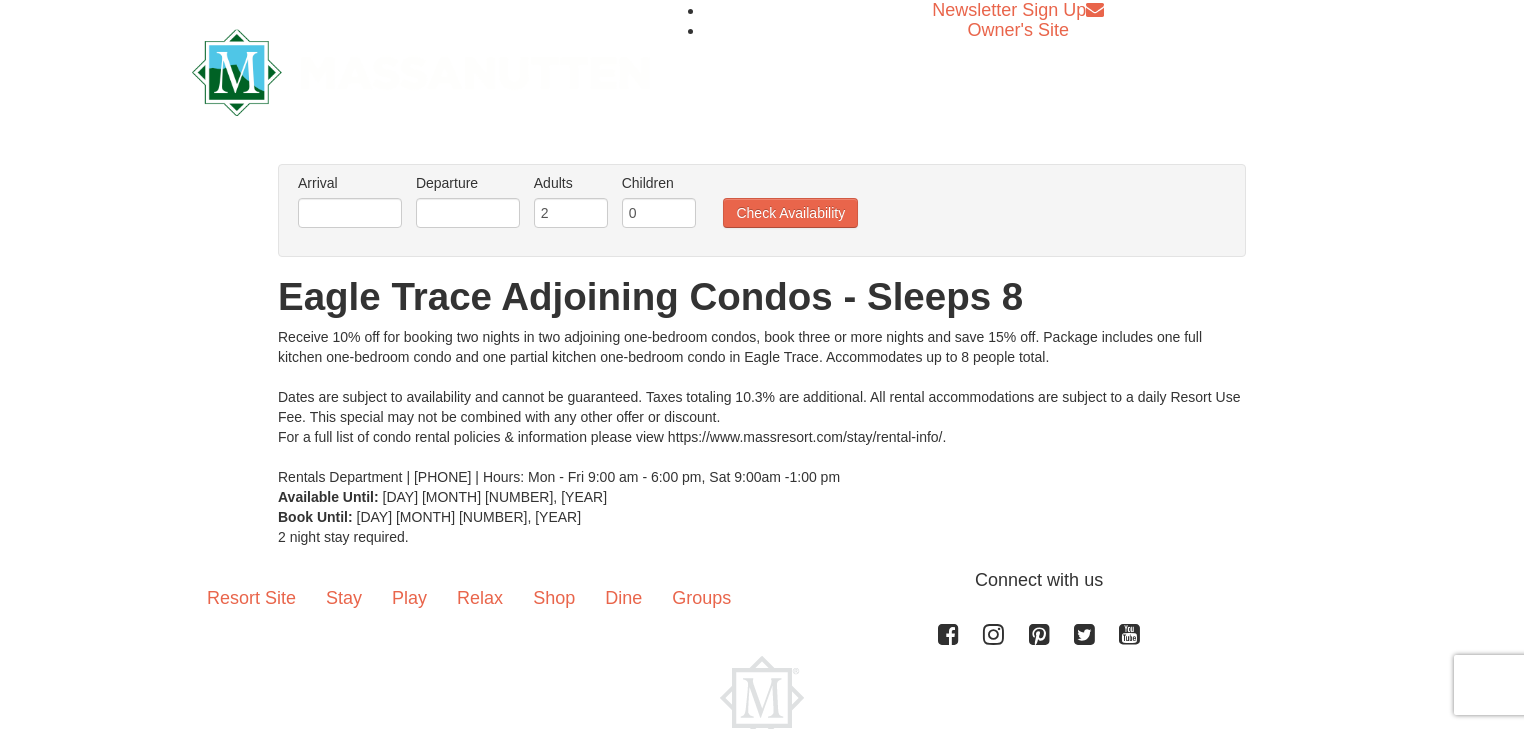 scroll, scrollTop: 0, scrollLeft: 0, axis: both 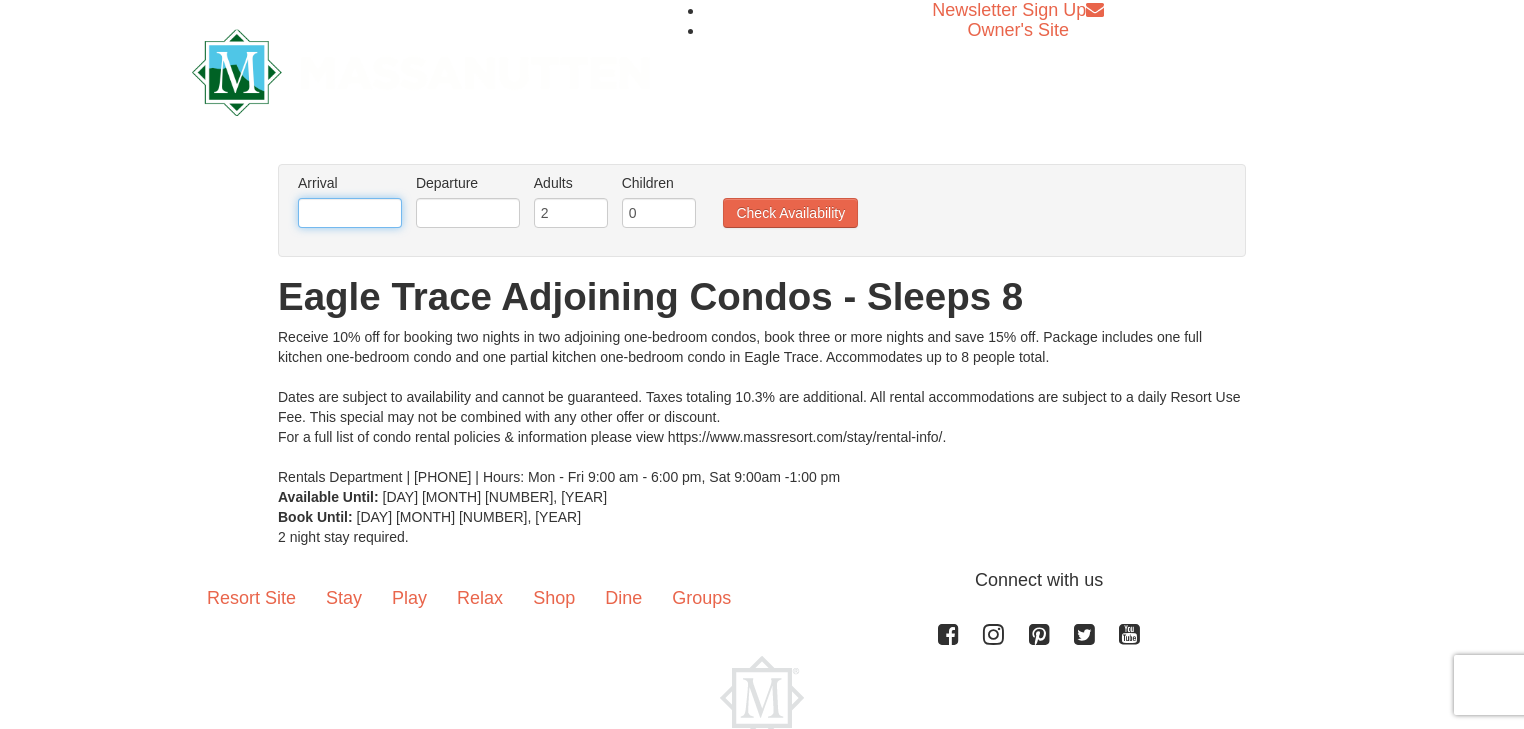 click at bounding box center [350, 213] 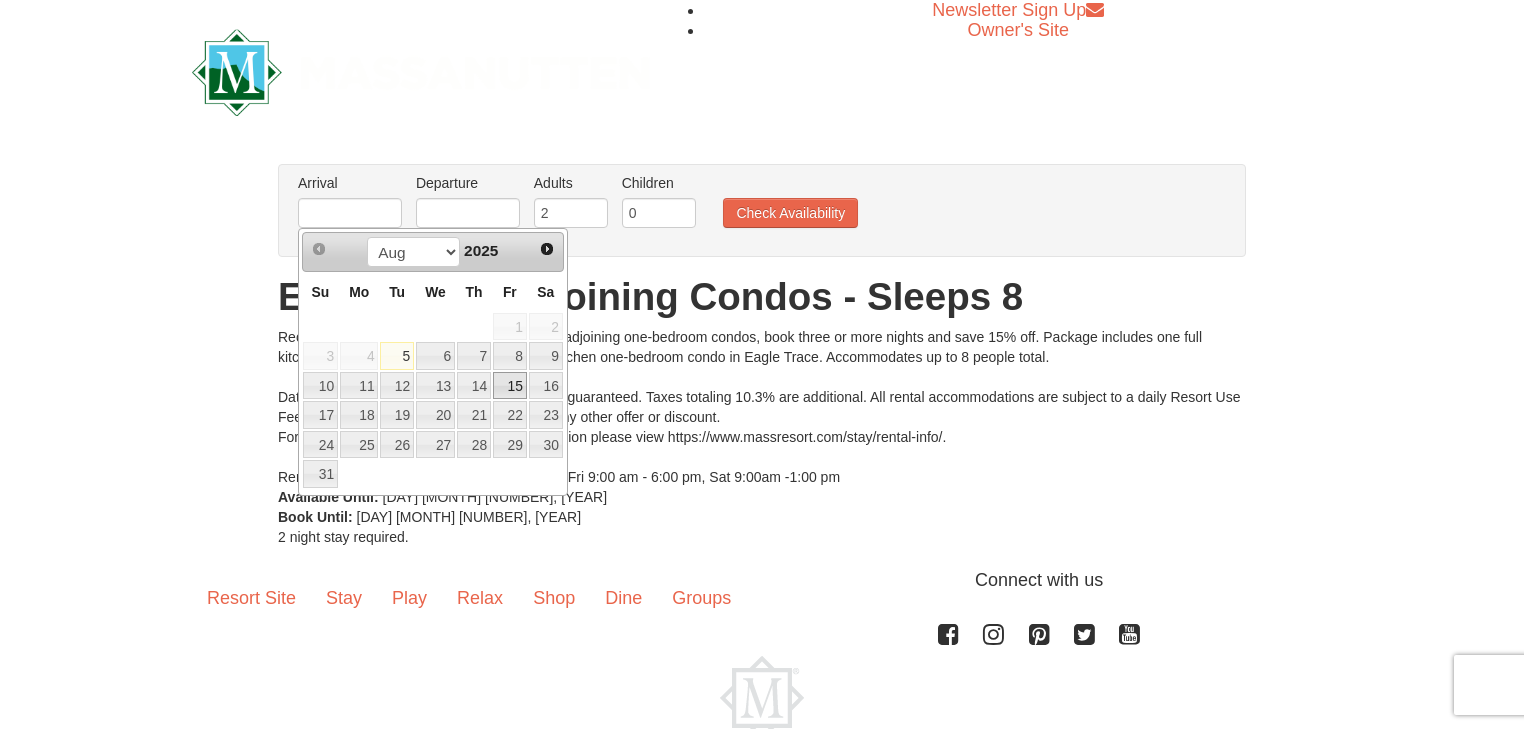 click on "15" at bounding box center (510, 386) 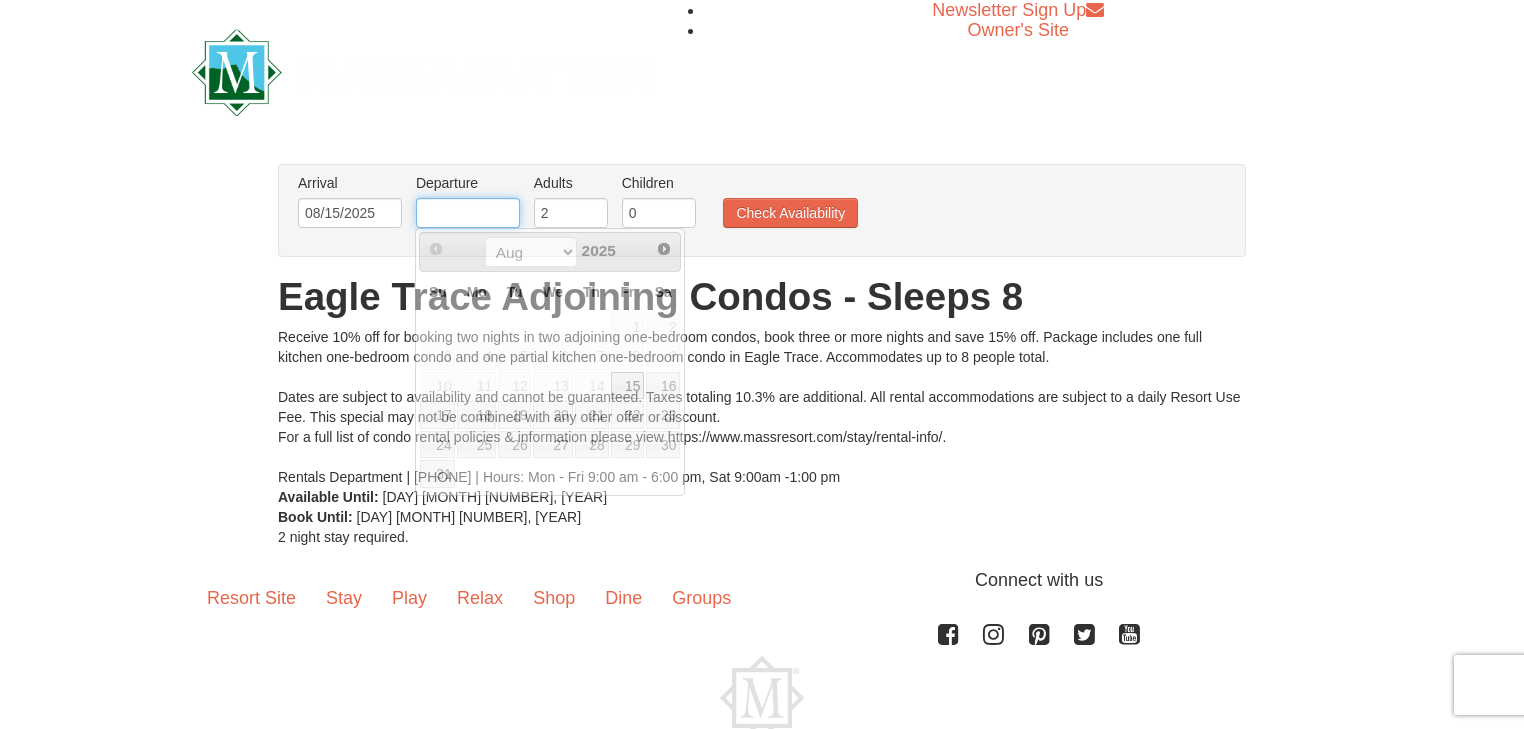 click at bounding box center [468, 213] 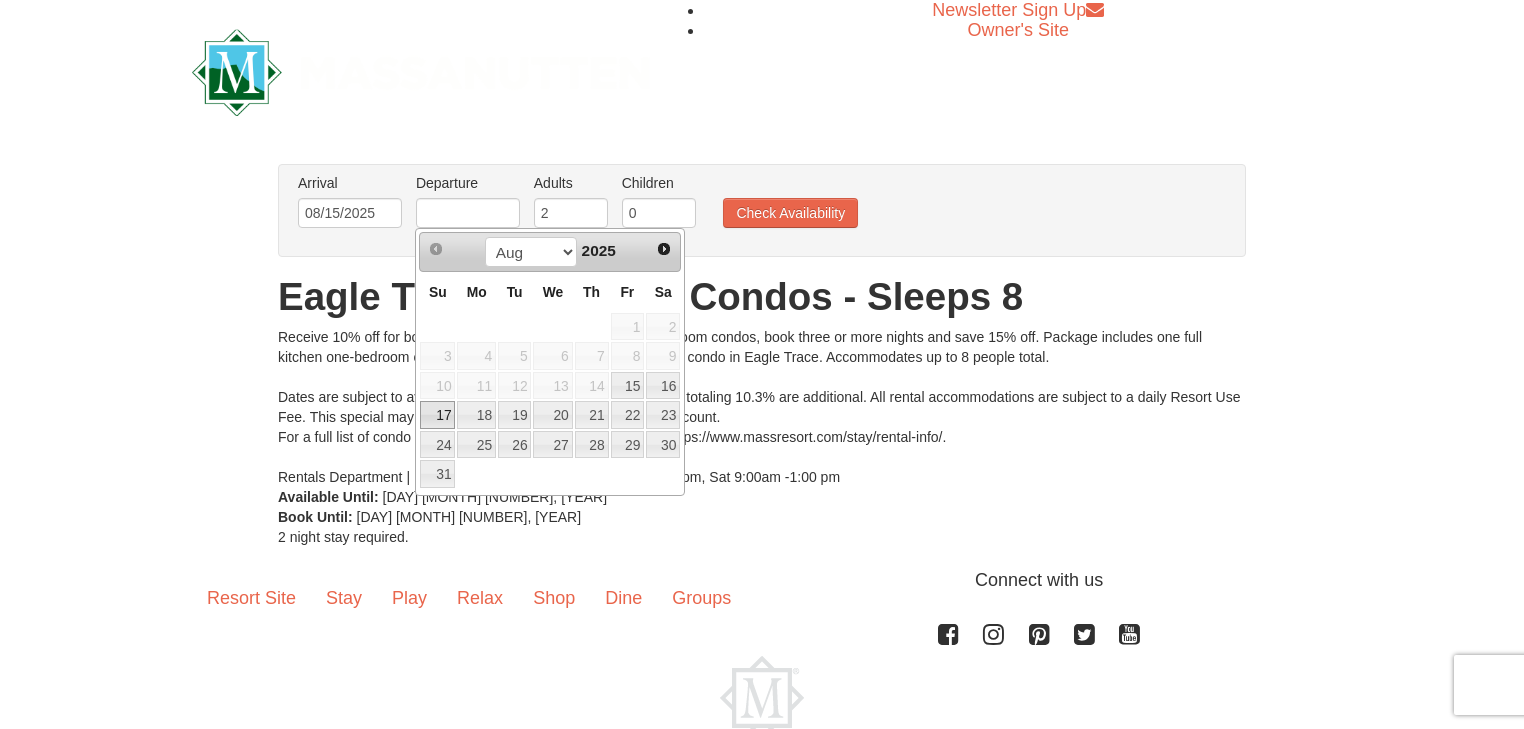 click on "17" at bounding box center [437, 415] 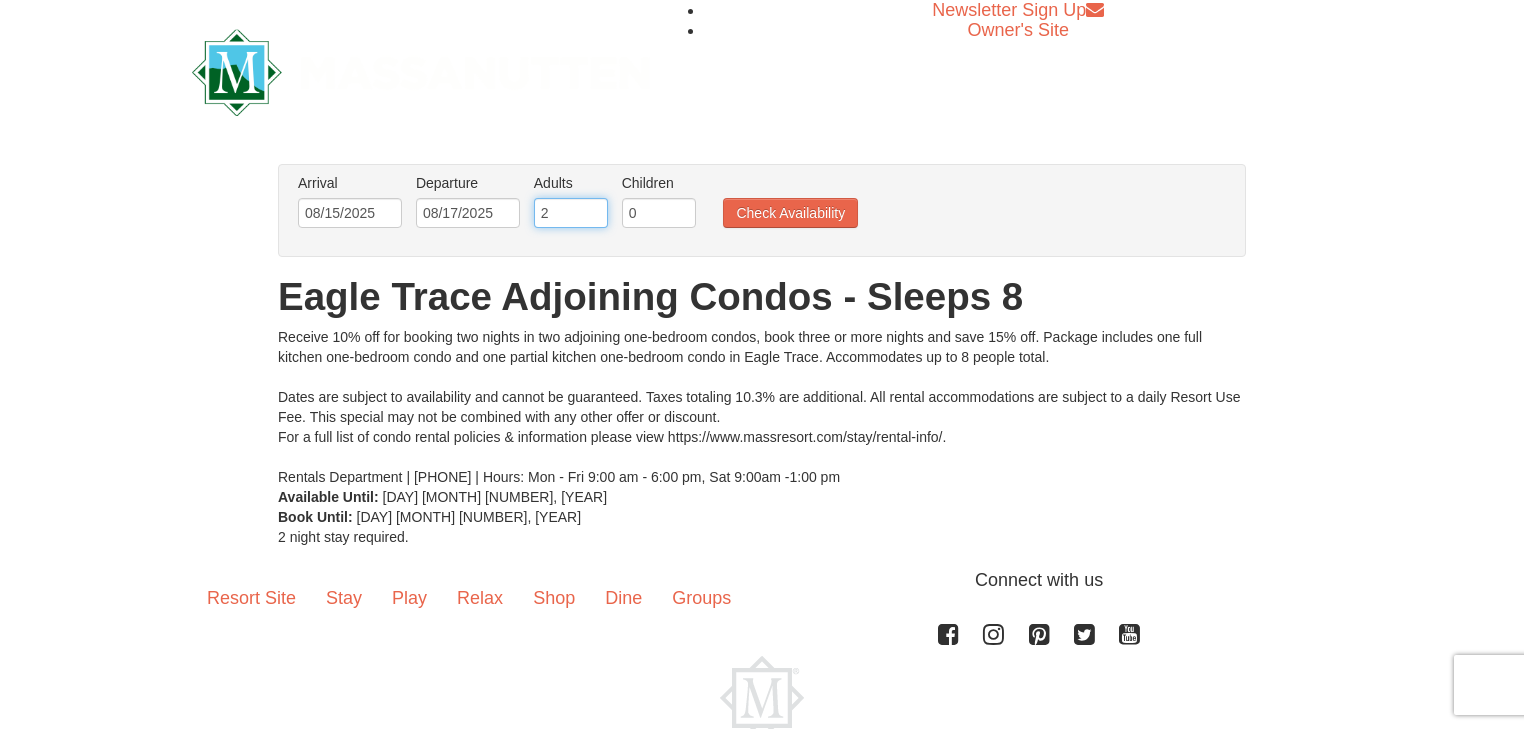 click on "2" at bounding box center (571, 213) 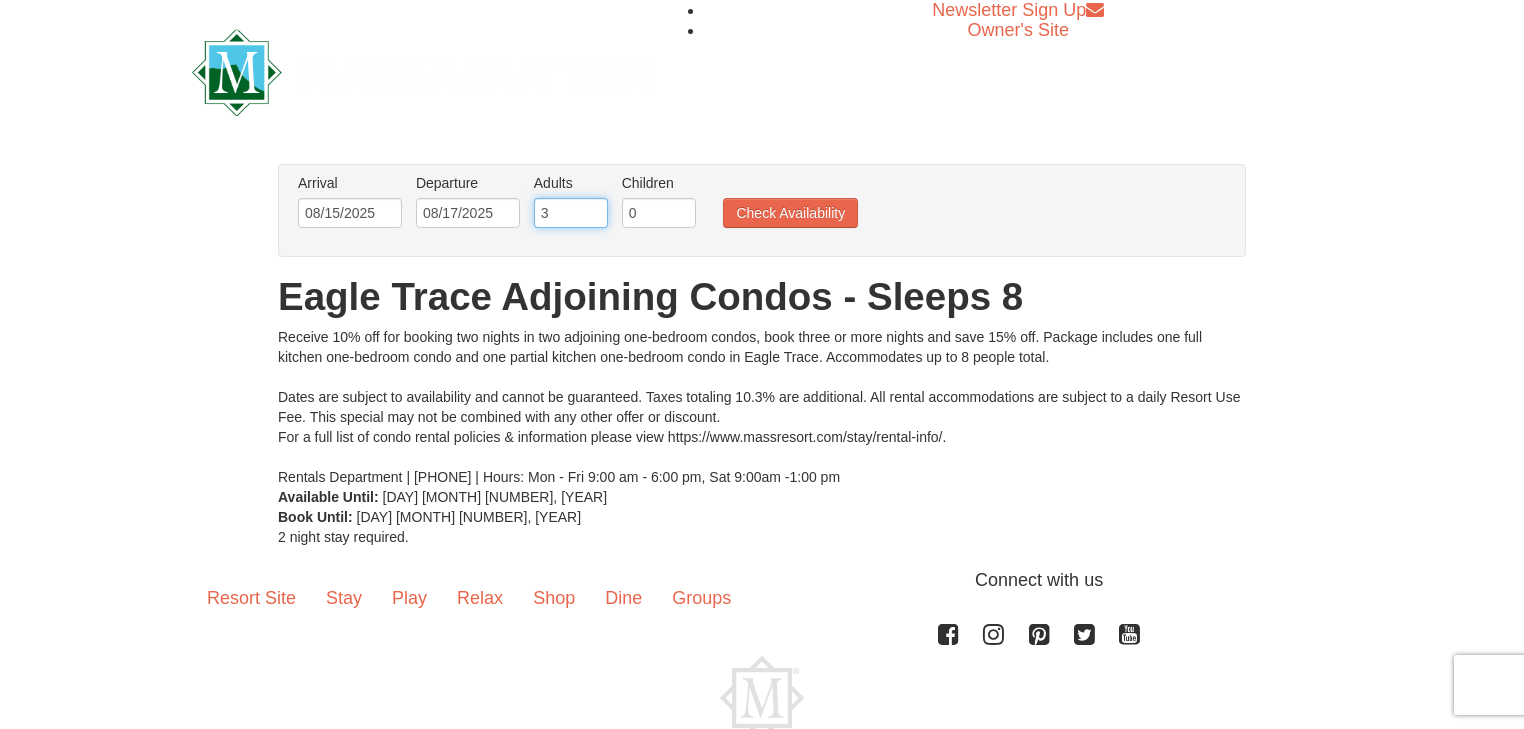 click on "3" at bounding box center (571, 213) 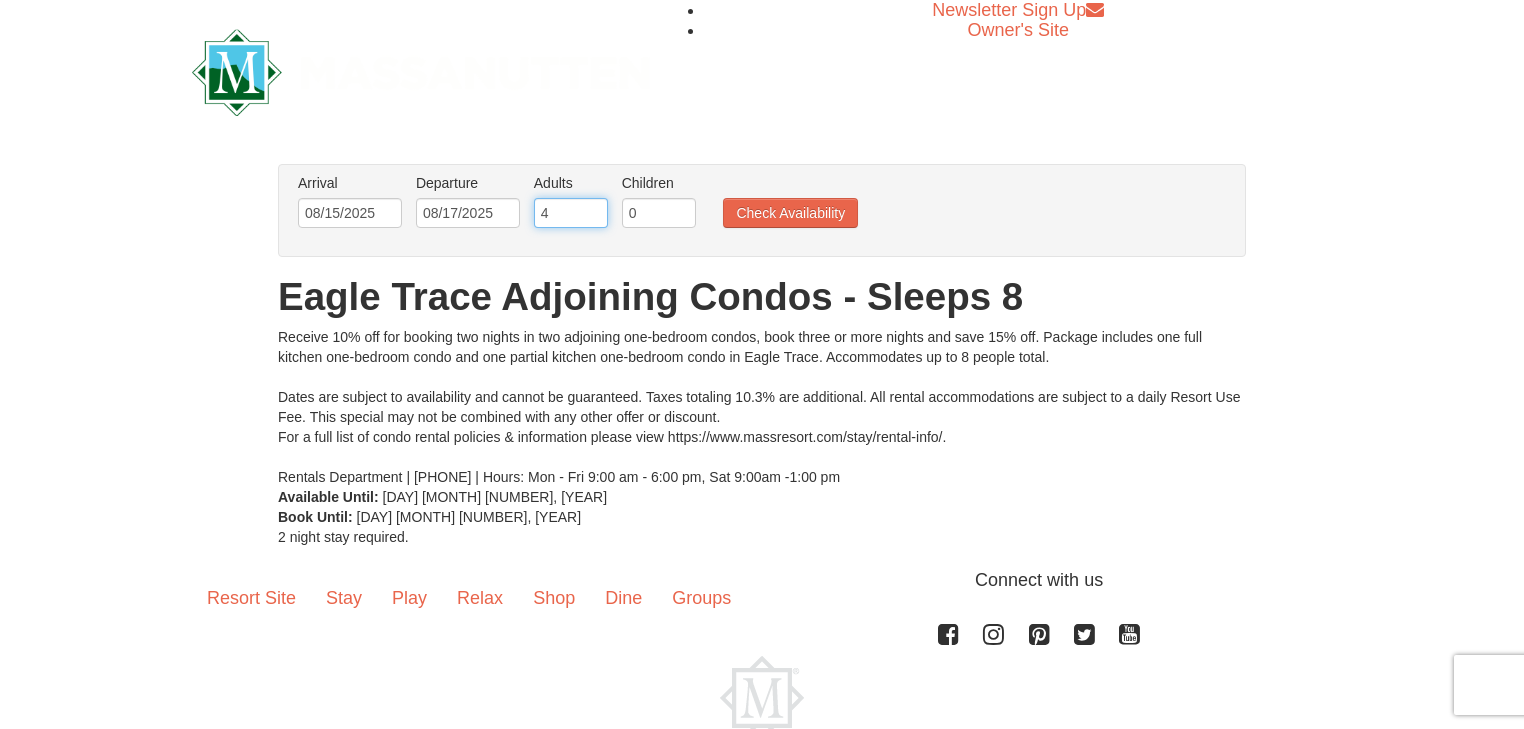 click on "4" at bounding box center (571, 213) 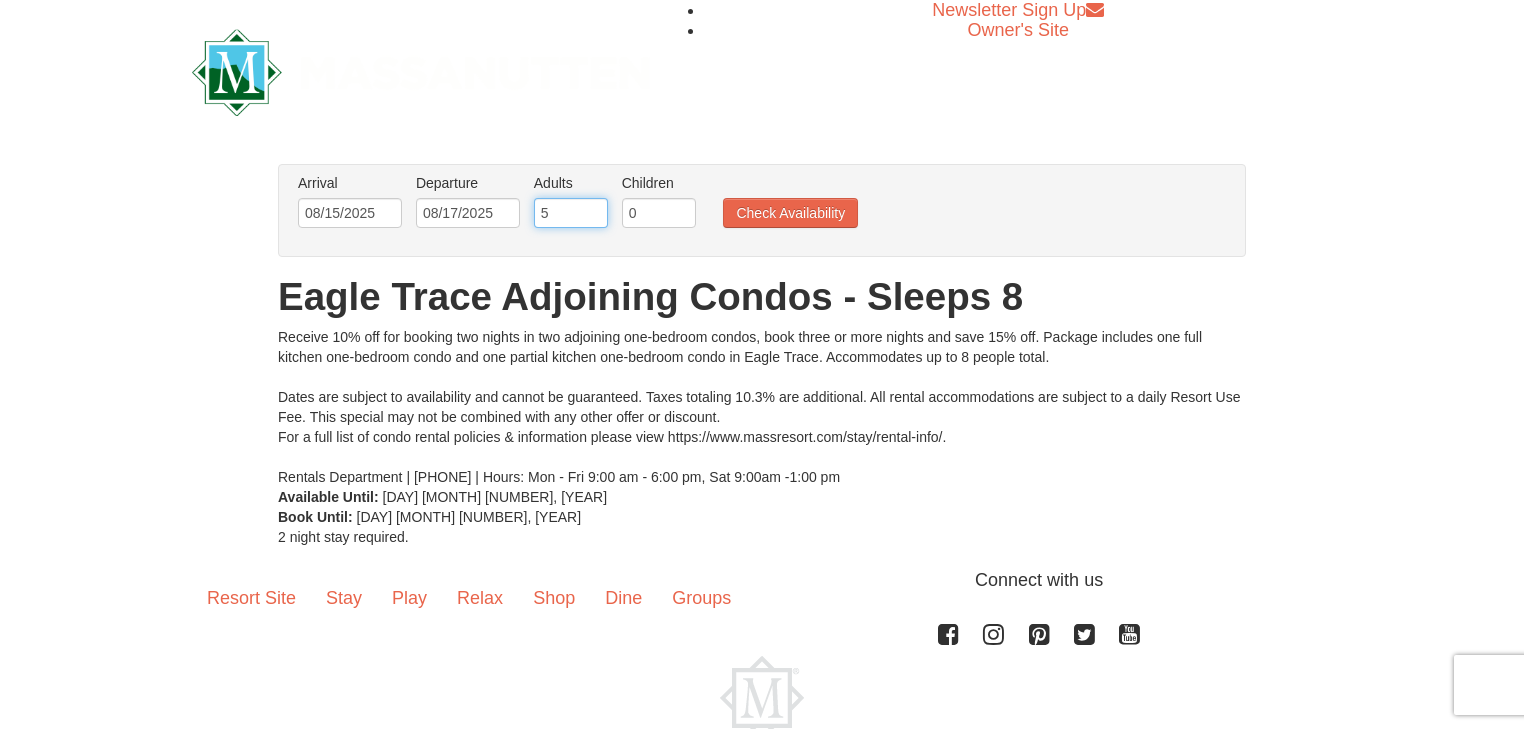 type on "5" 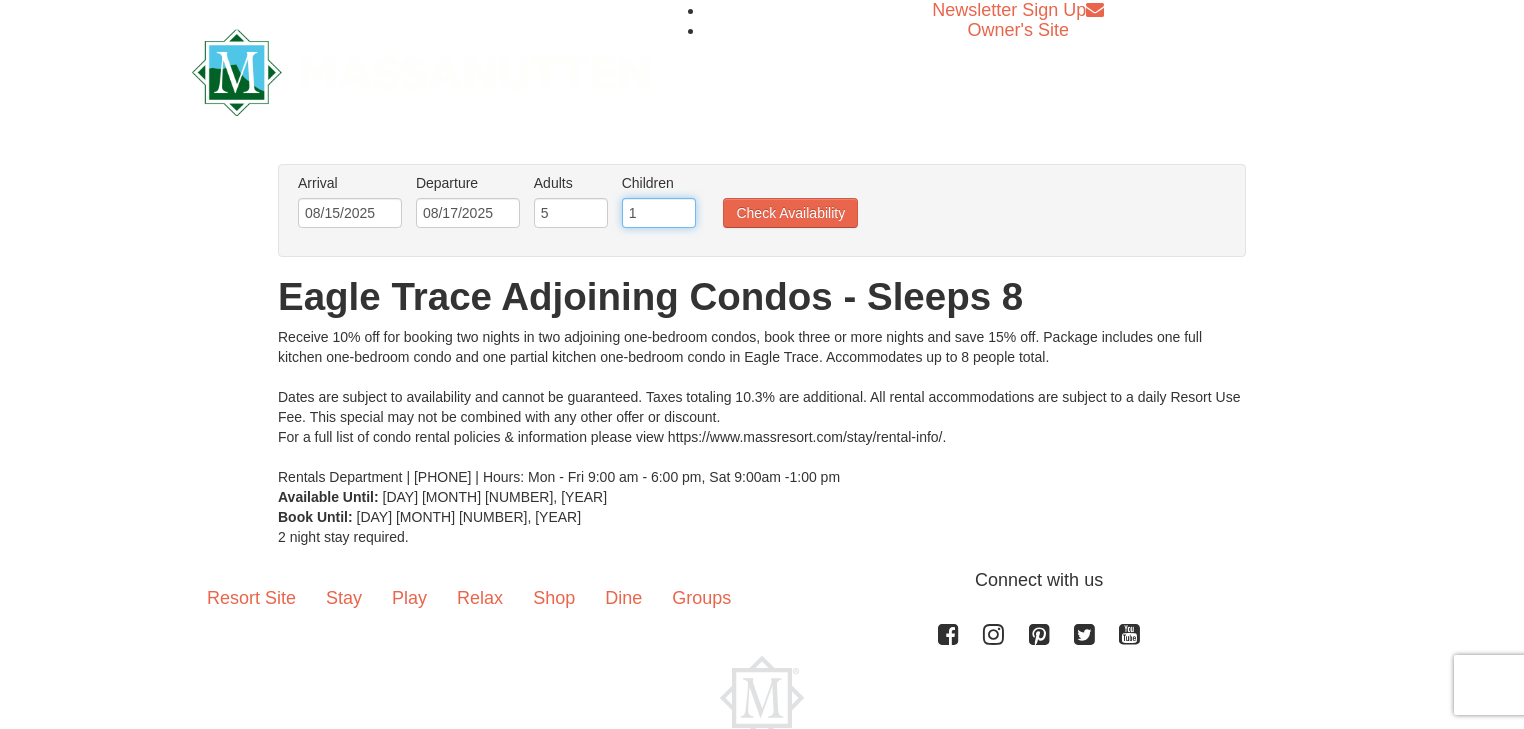 type on "1" 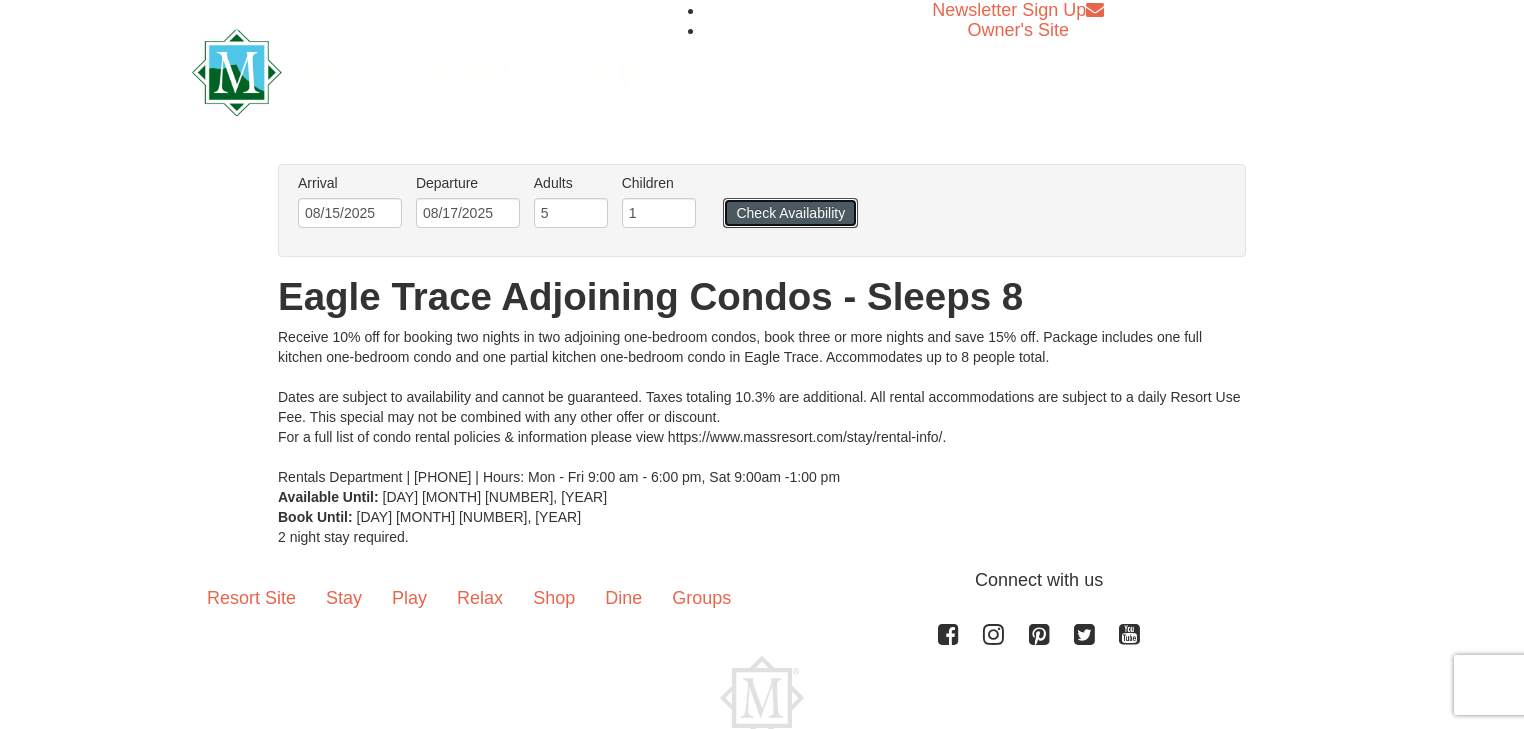 click on "Check Availability" at bounding box center (790, 213) 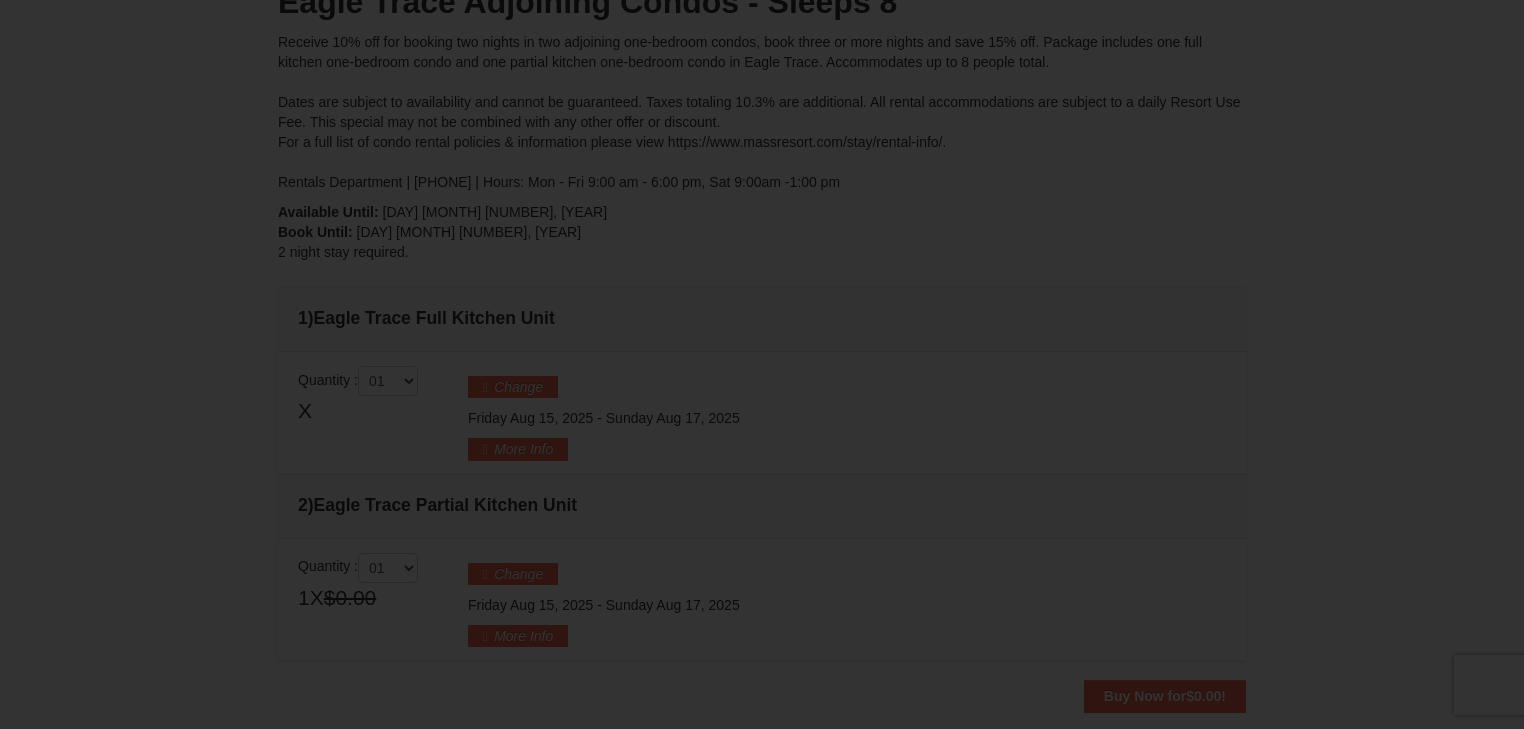 scroll, scrollTop: 0, scrollLeft: 0, axis: both 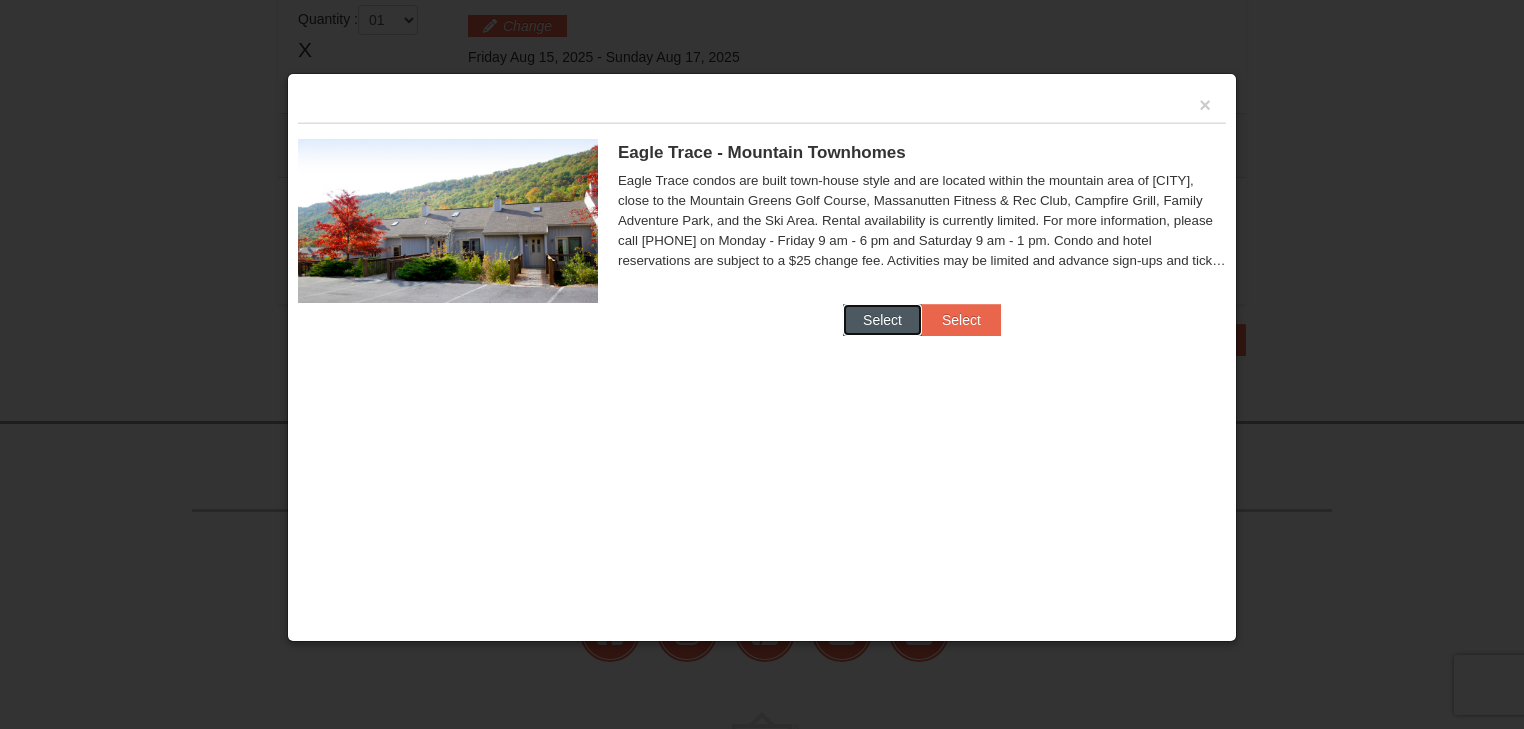 click on "Select" at bounding box center [882, 320] 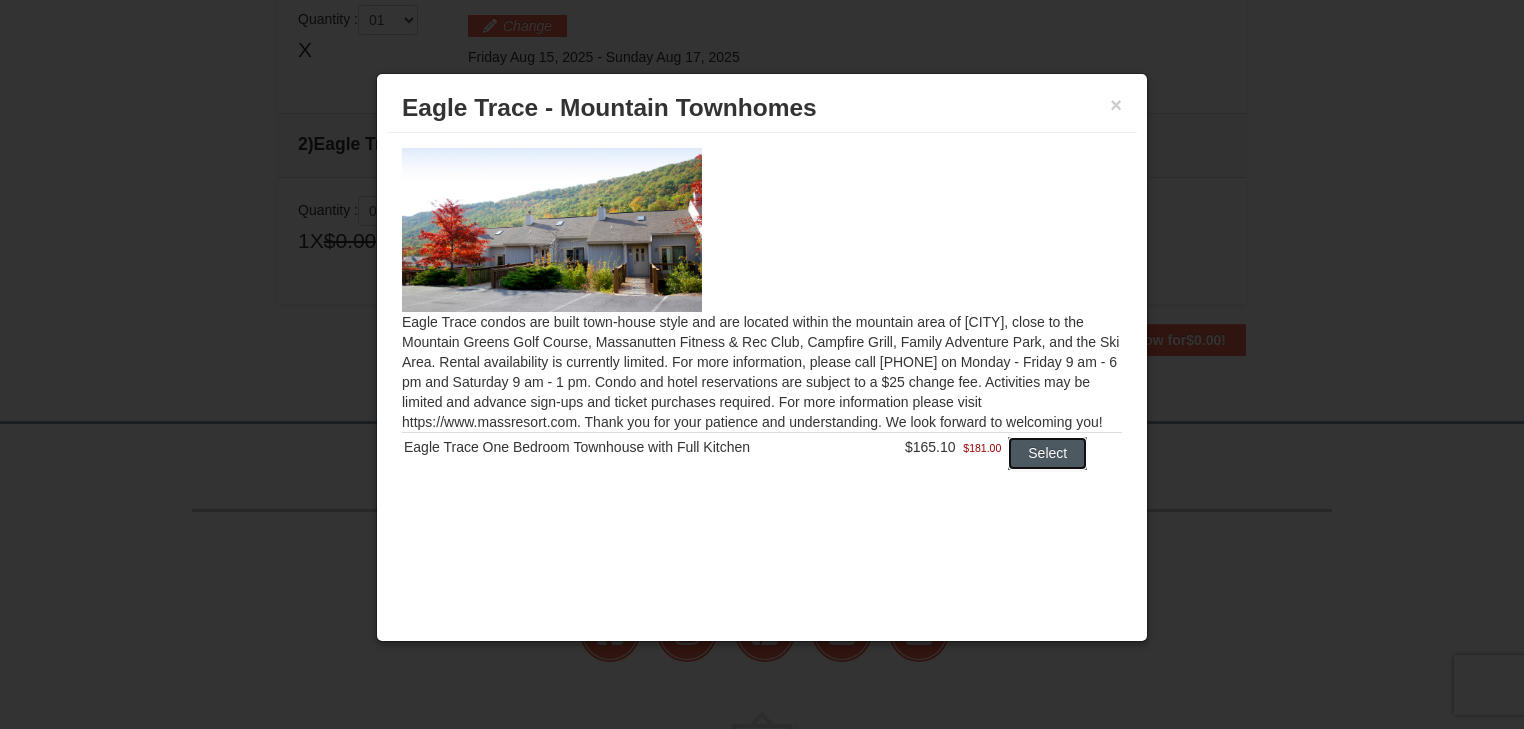 click on "Select" at bounding box center (1047, 453) 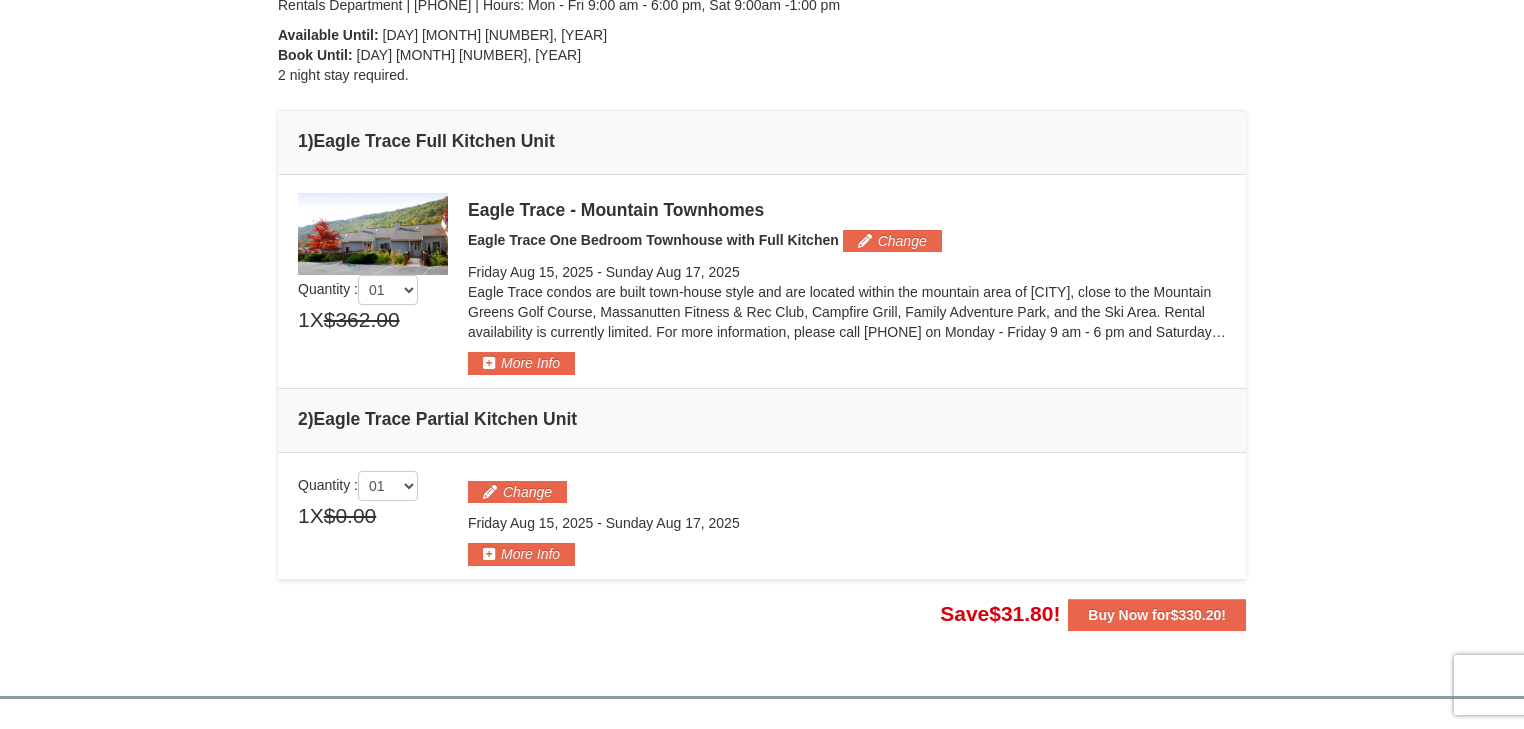scroll, scrollTop: 451, scrollLeft: 0, axis: vertical 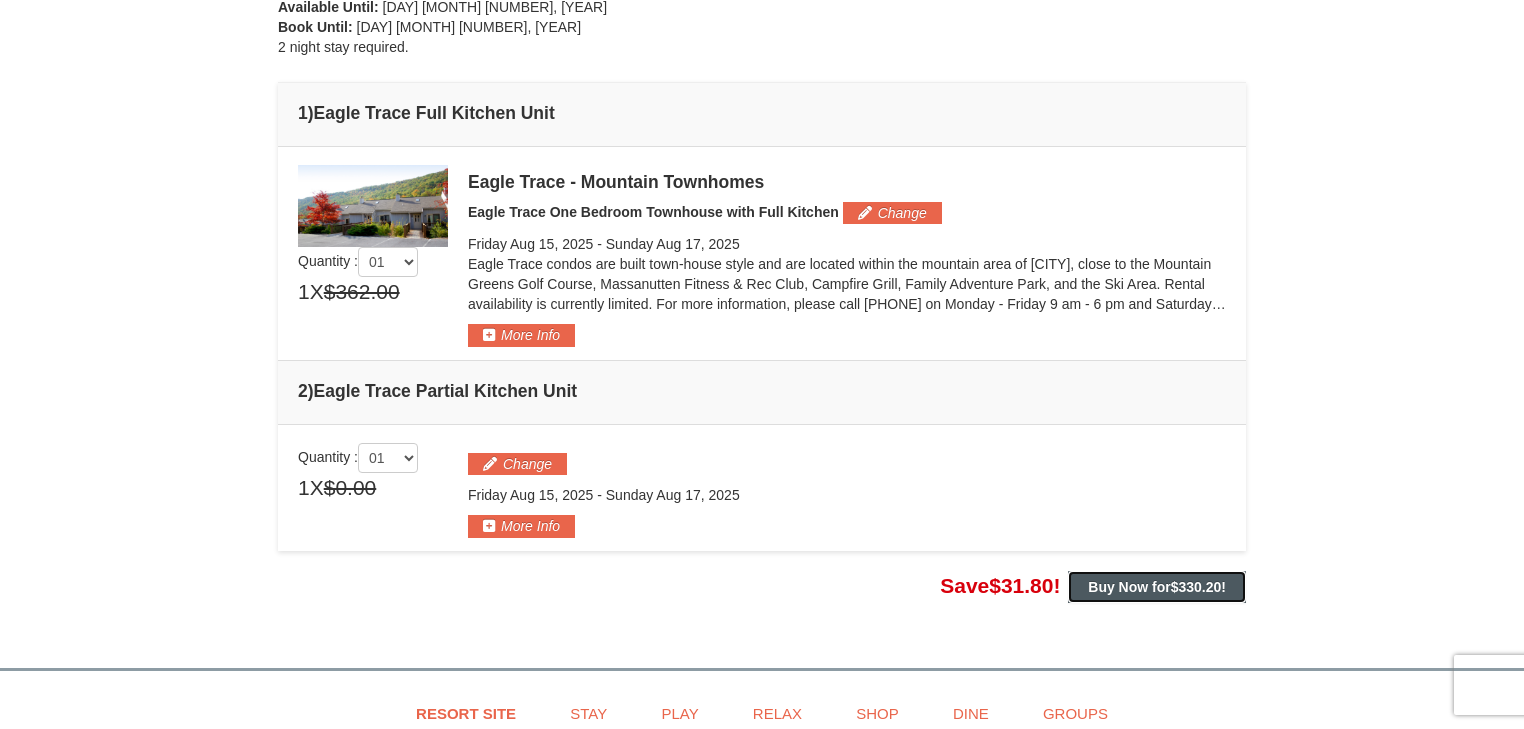click on "Buy Now for
$330.20 !" at bounding box center [1157, 587] 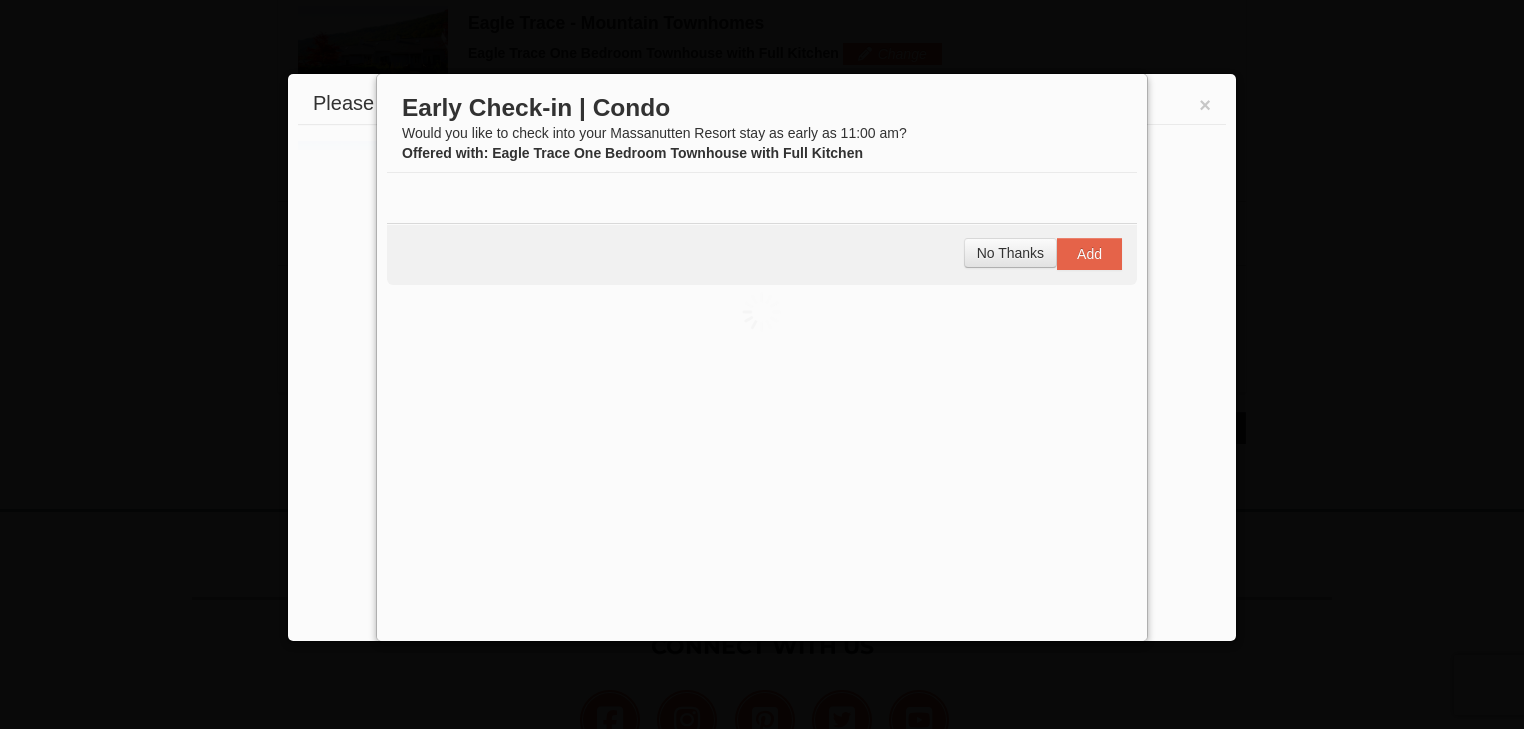 scroll, scrollTop: 615, scrollLeft: 0, axis: vertical 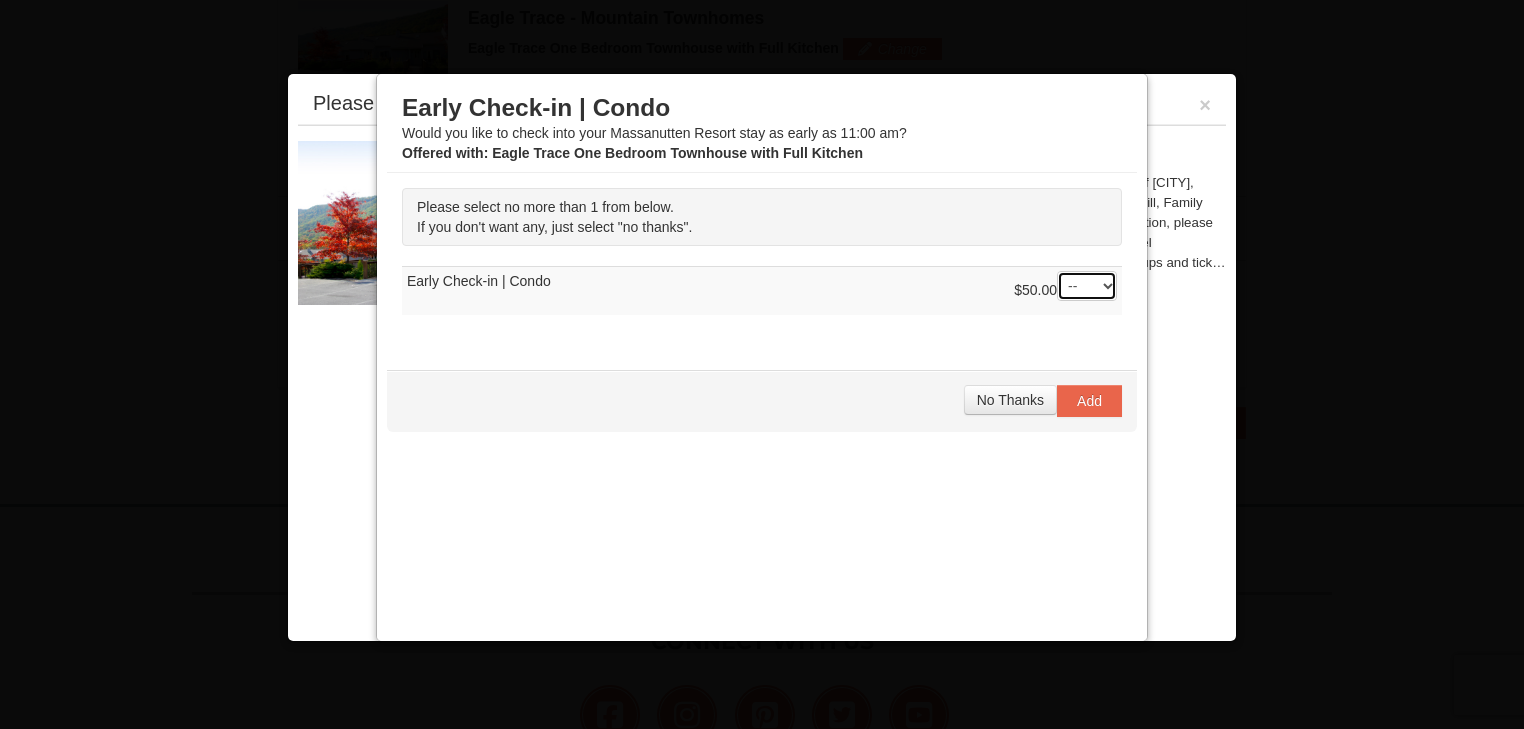 click on "--
01" at bounding box center (1087, 286) 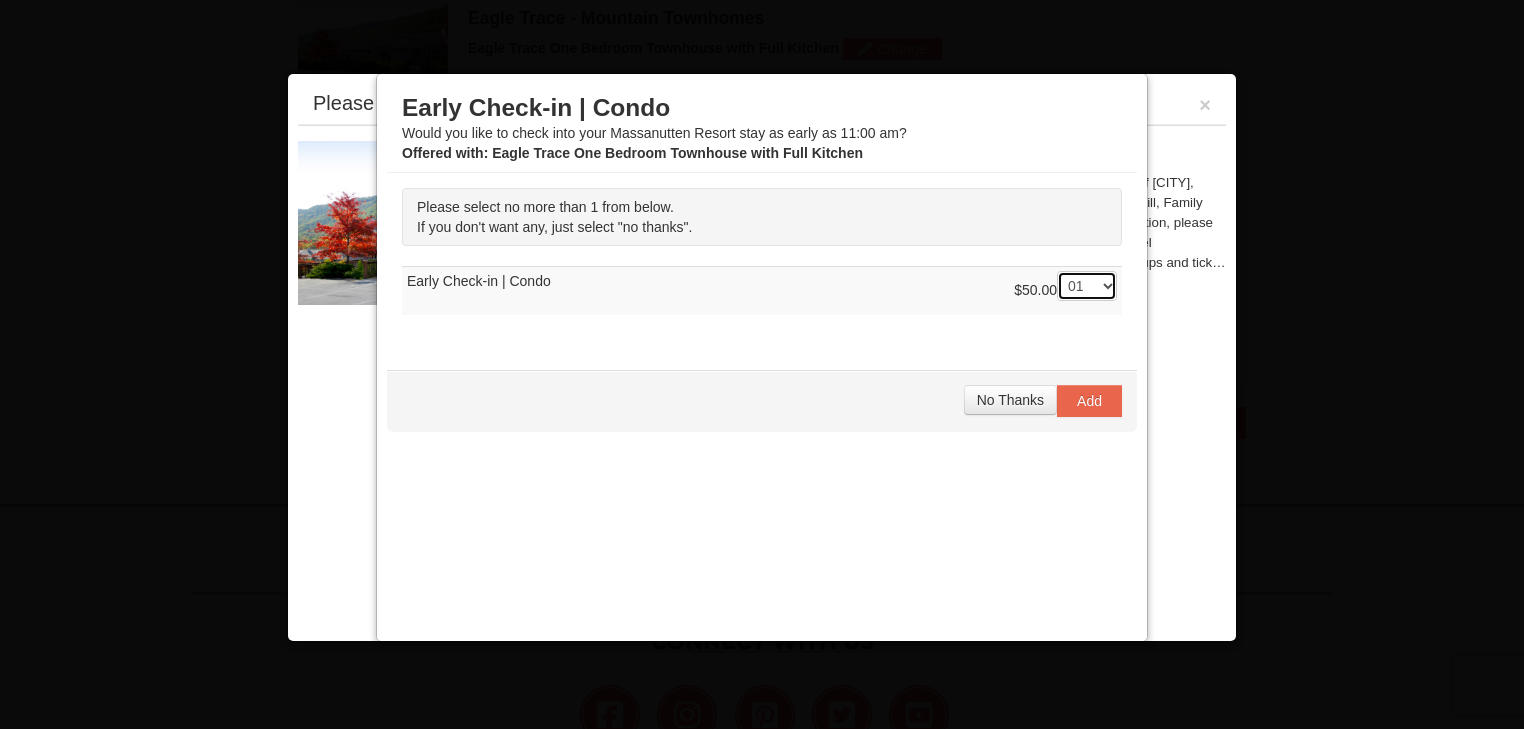 click on "--
01" at bounding box center [1087, 286] 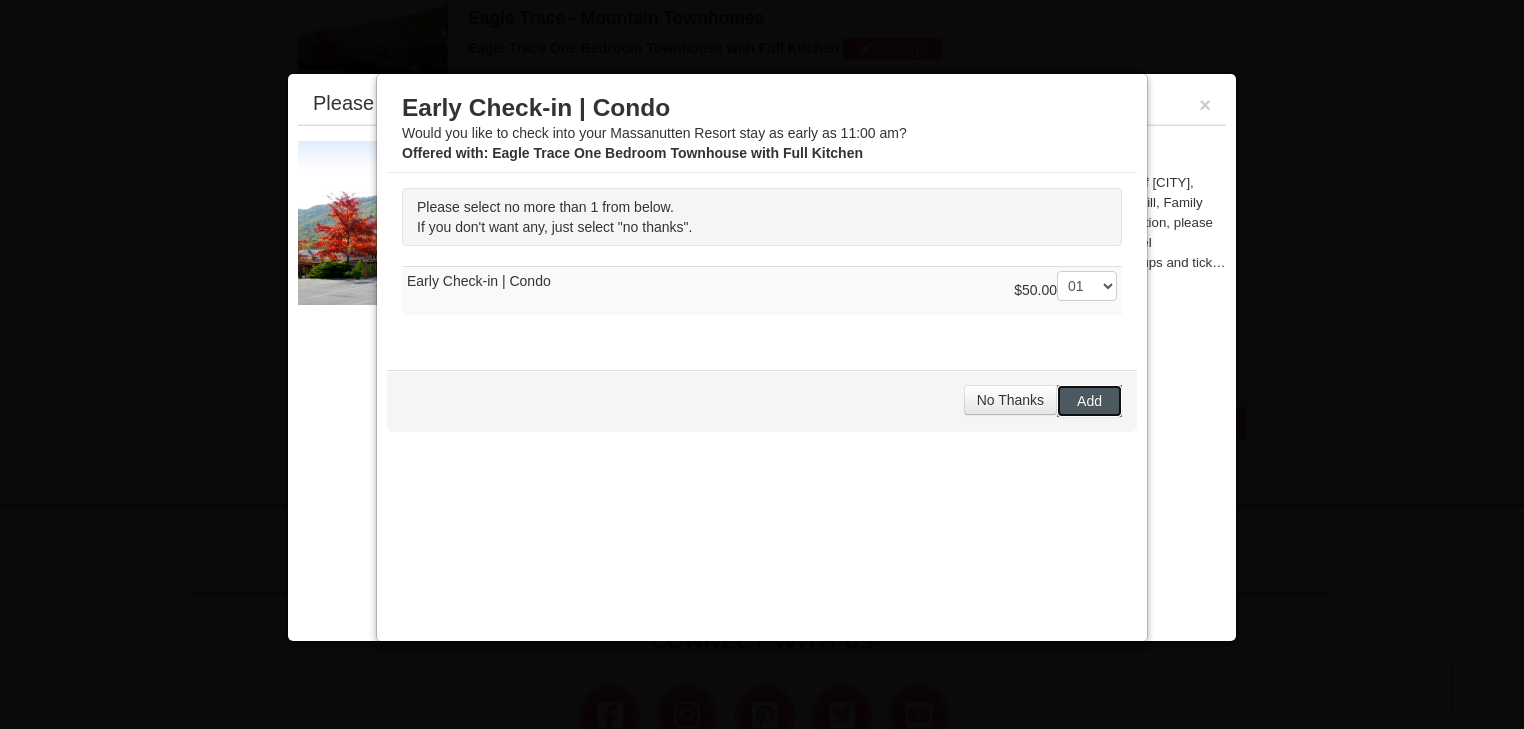 click on "Add" at bounding box center [1089, 401] 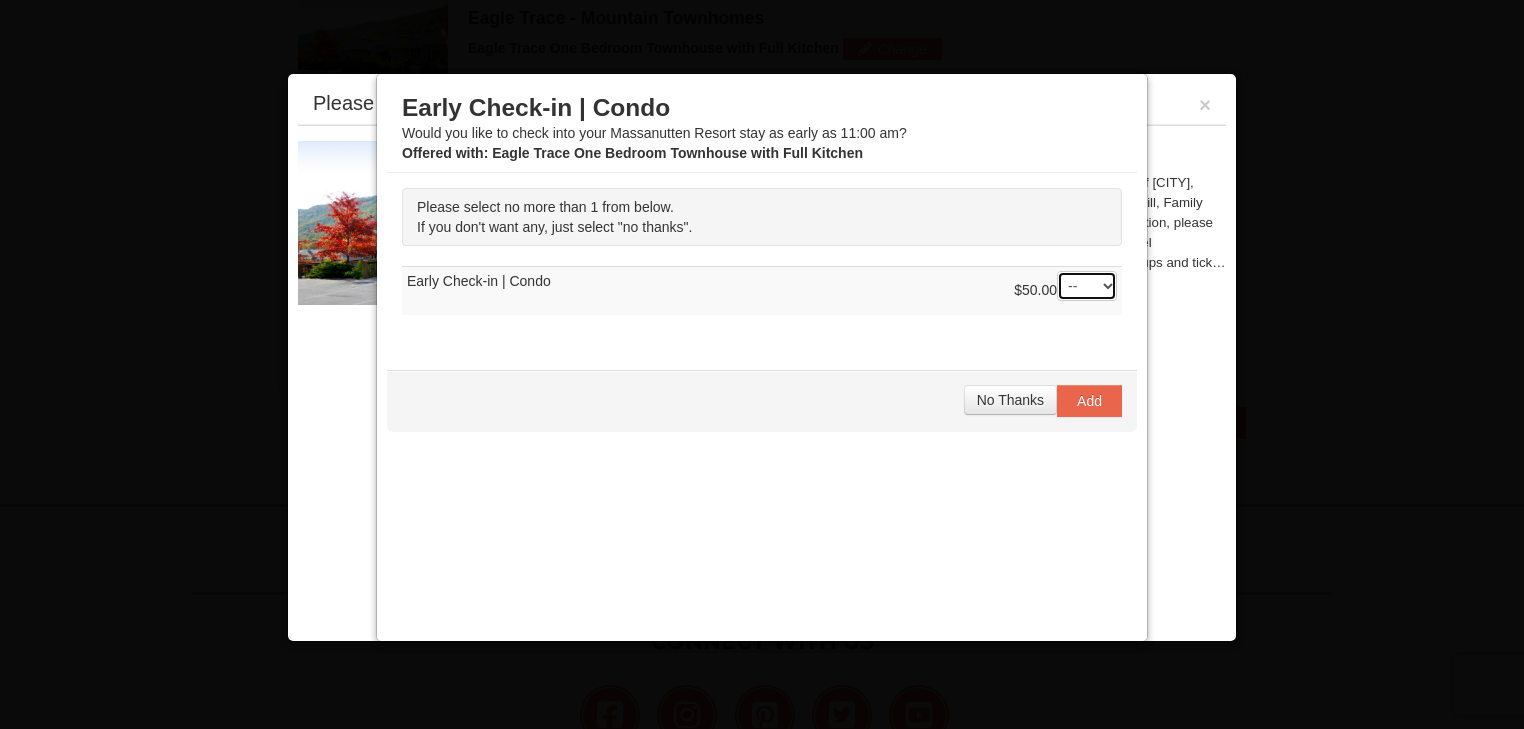 click on "--
01" at bounding box center (1087, 286) 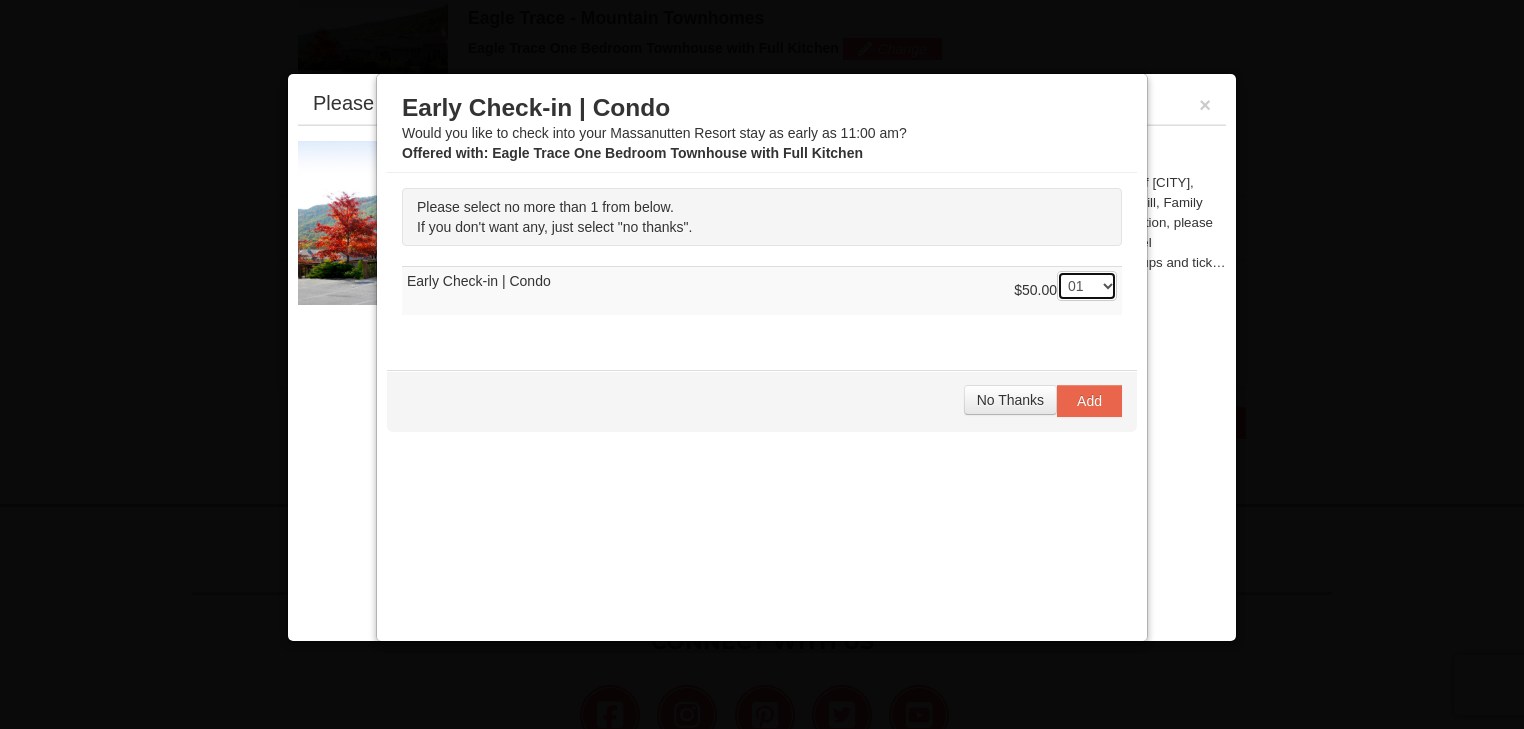 click on "--
01" at bounding box center (1087, 286) 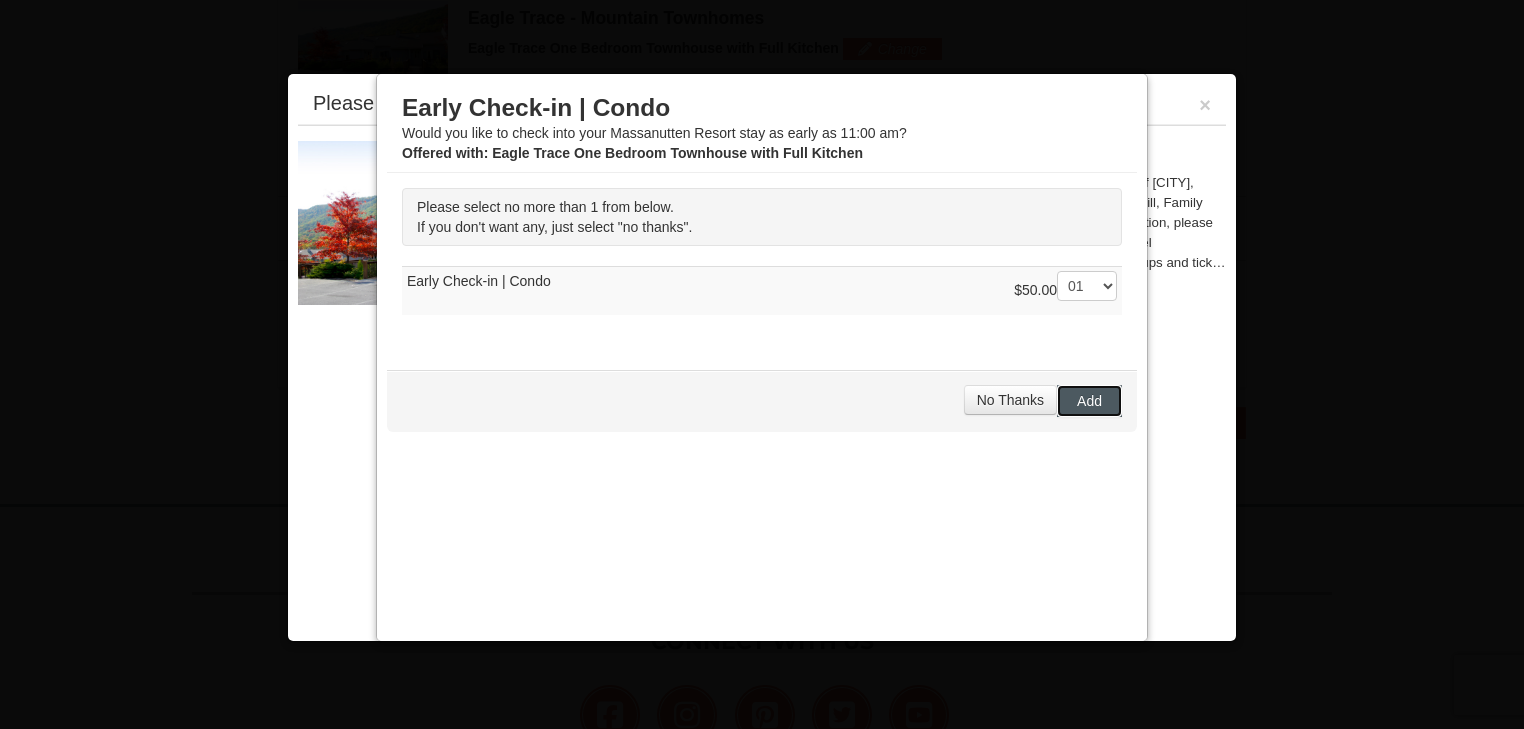 click on "Add" at bounding box center [1089, 401] 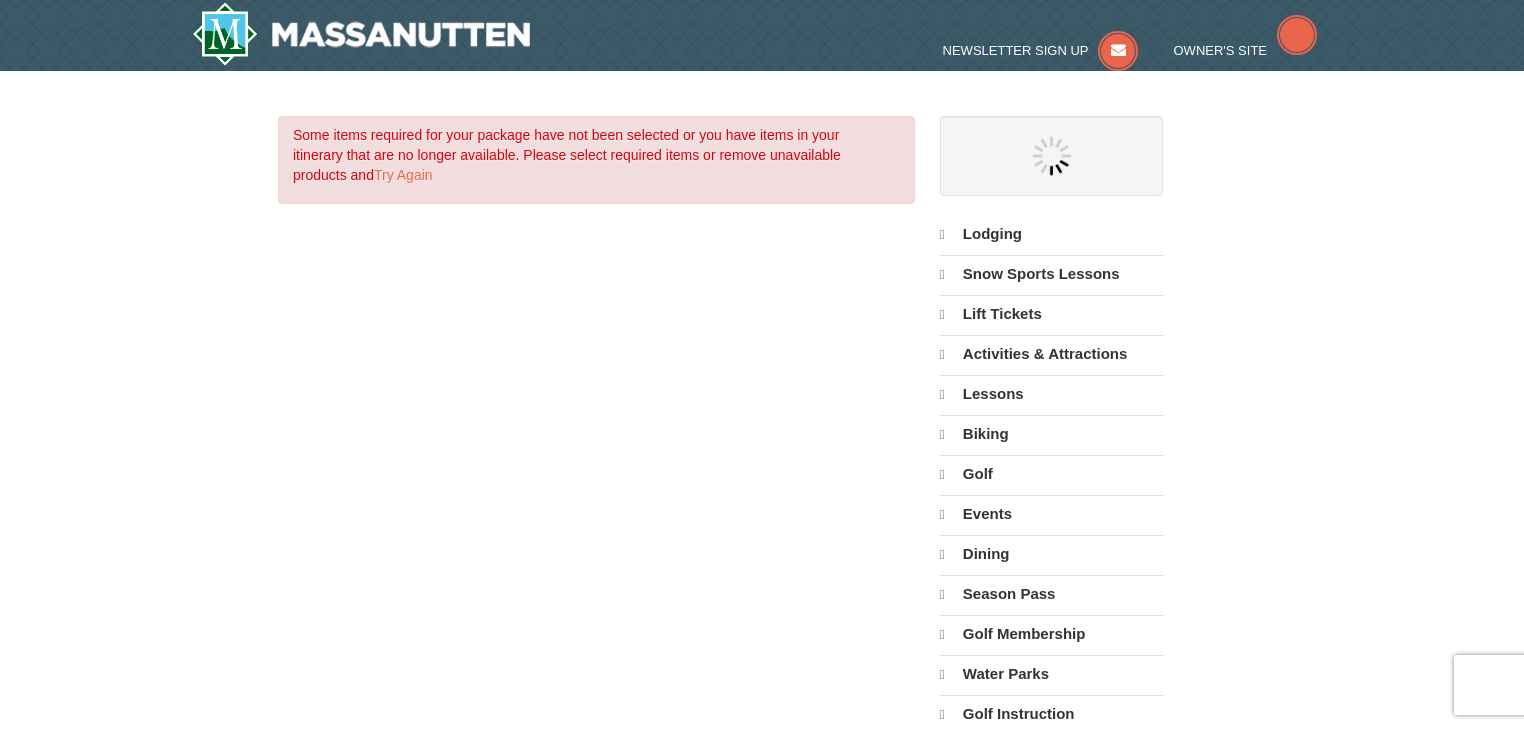 scroll, scrollTop: 0, scrollLeft: 0, axis: both 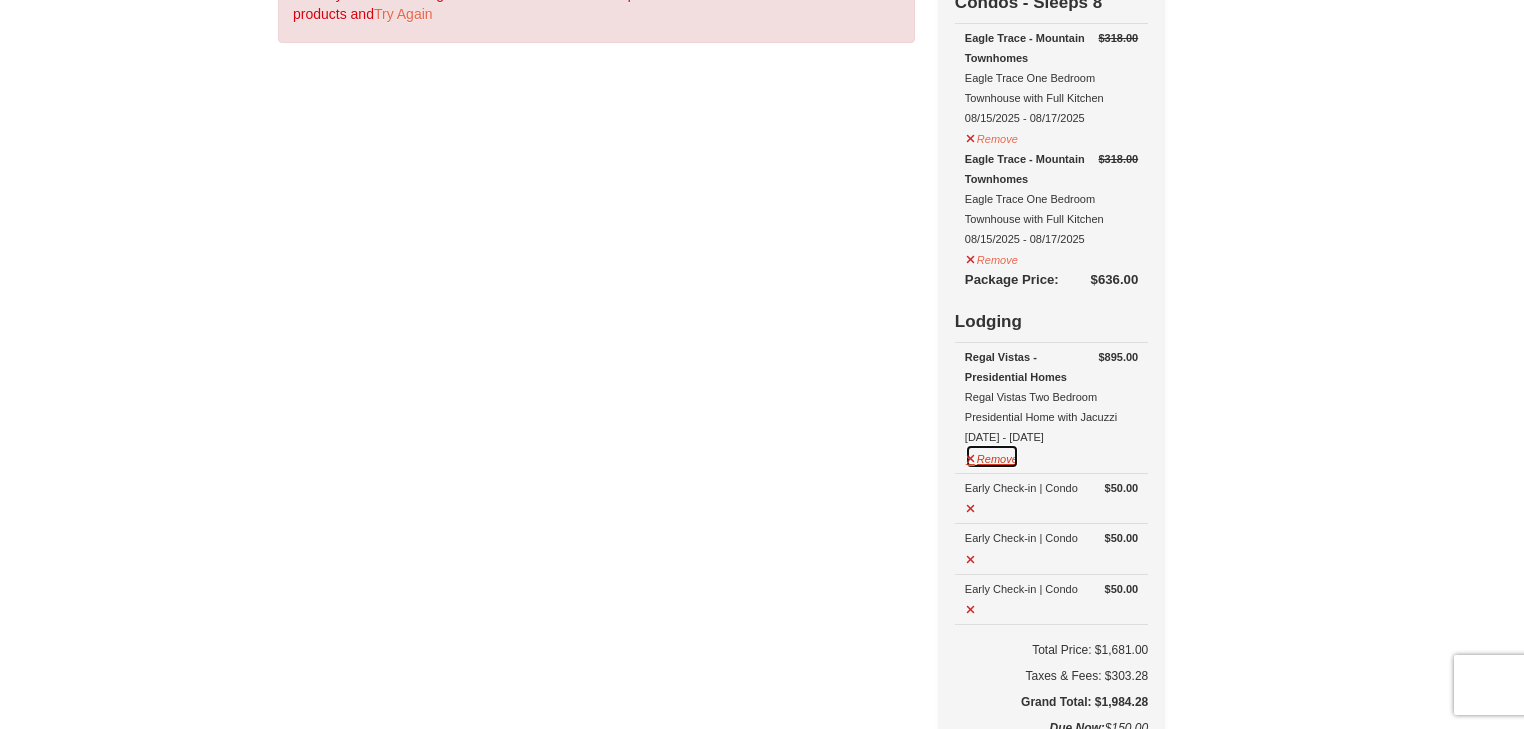 click on "Remove" at bounding box center [992, 456] 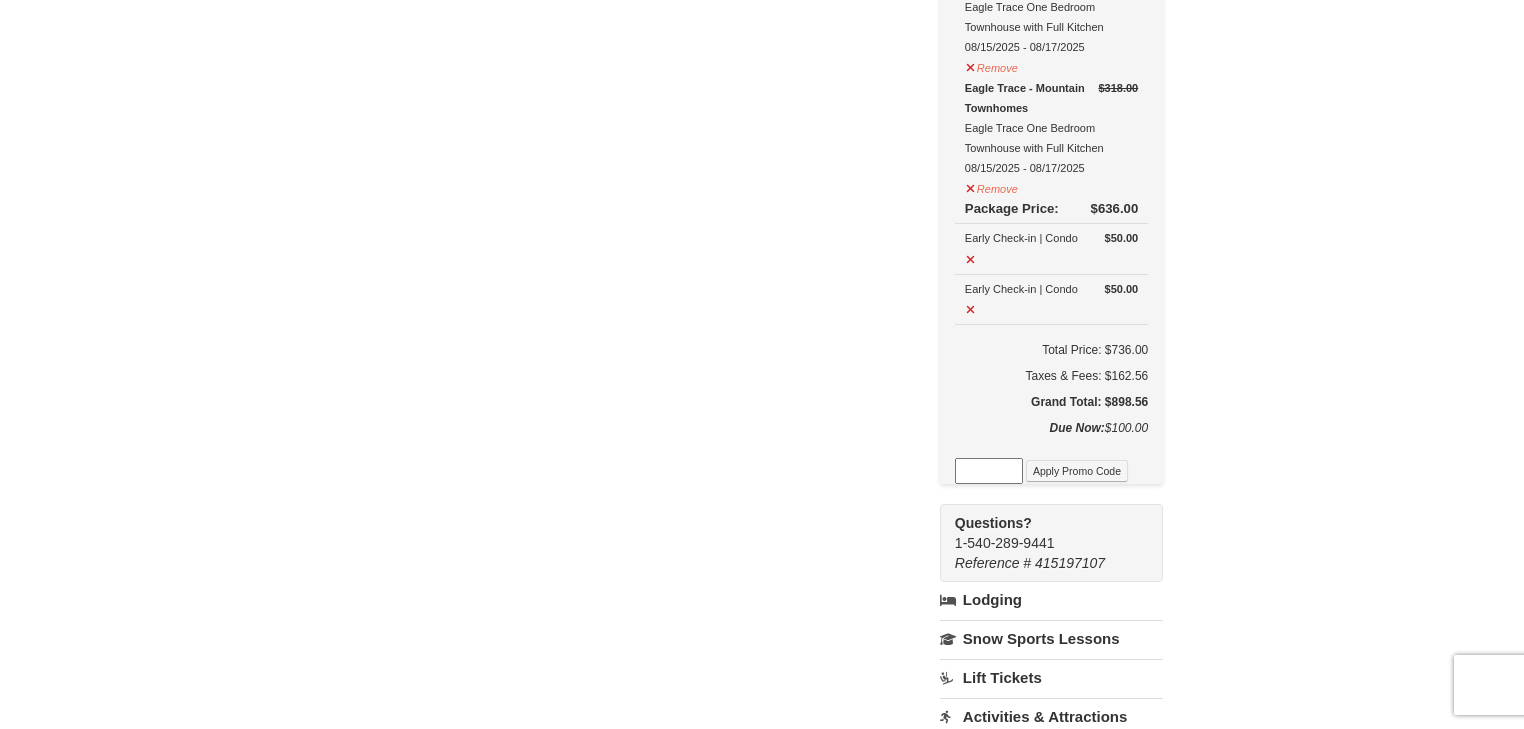 scroll, scrollTop: 0, scrollLeft: 0, axis: both 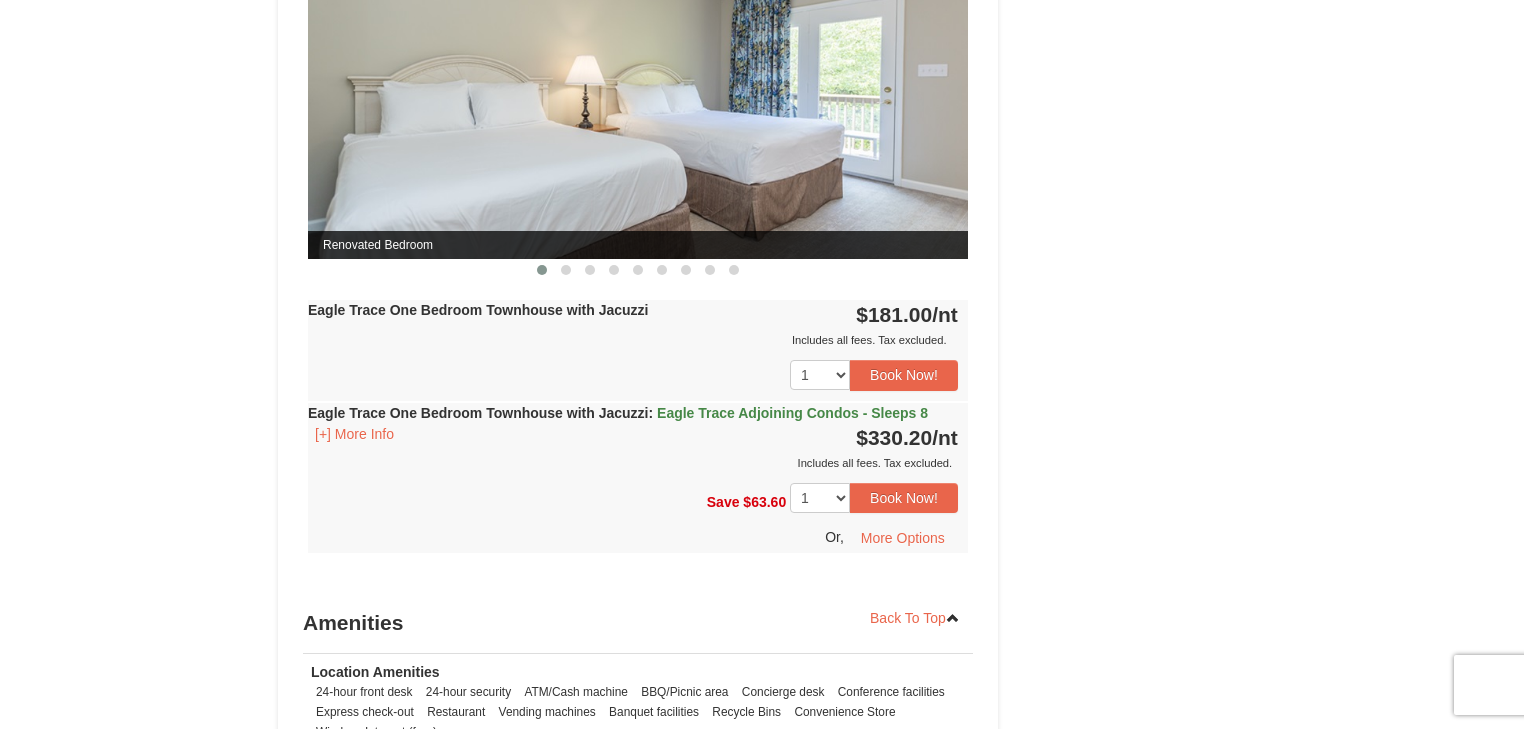 click on "Eagle Trace One Bedroom Townhouse with Jacuzzi  :
Eagle Trace Adjoining Condos - Sleeps 8" at bounding box center (618, 413) 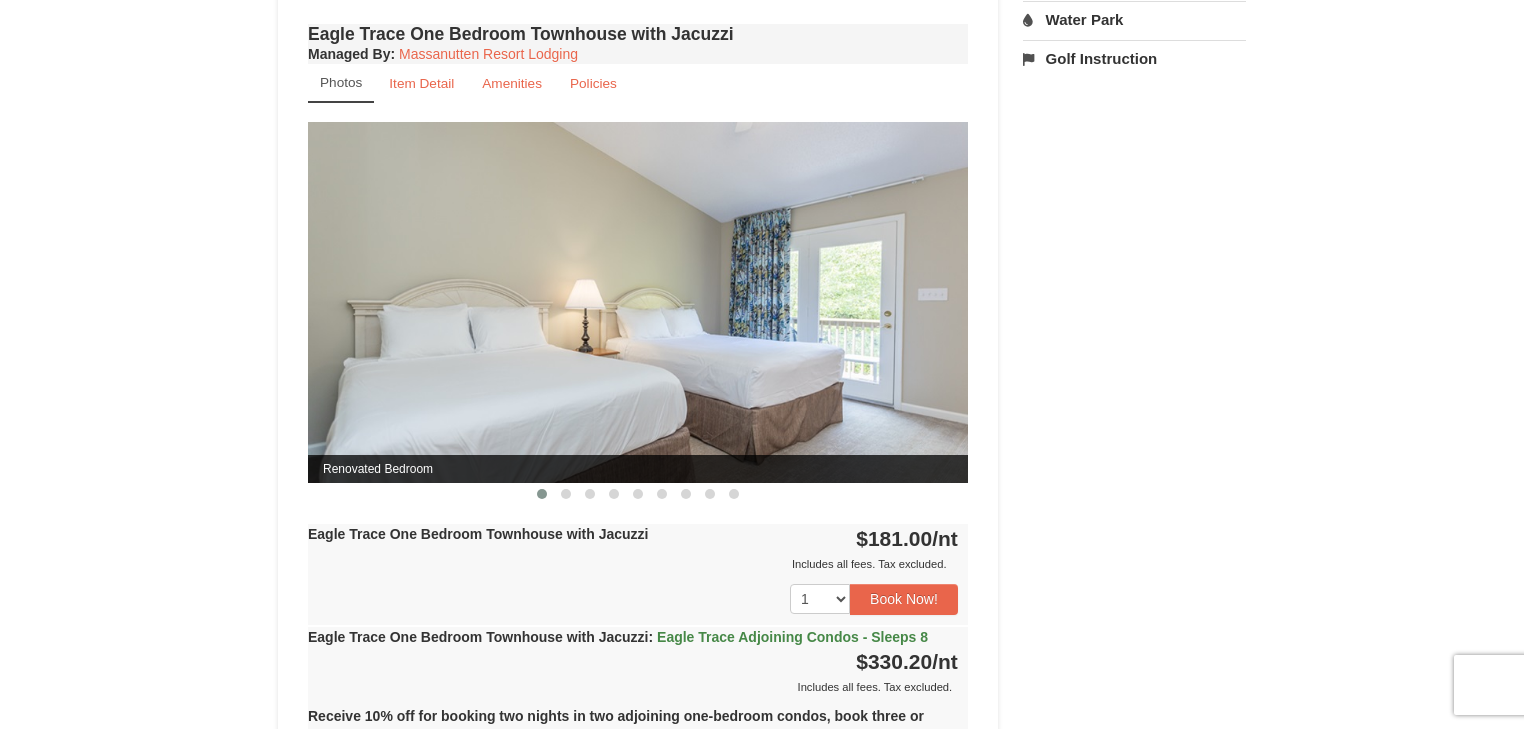 scroll, scrollTop: 1520, scrollLeft: 0, axis: vertical 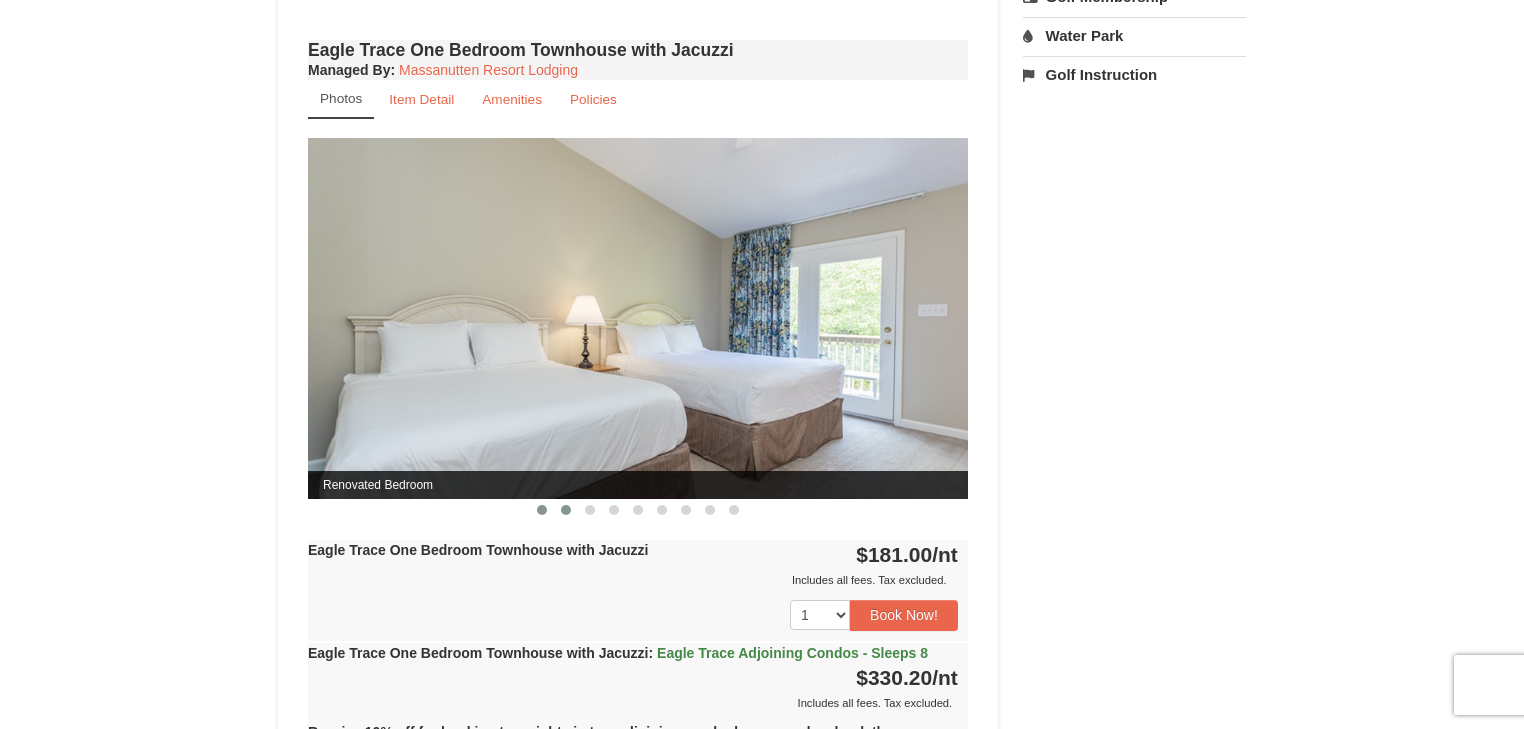 click at bounding box center (566, 510) 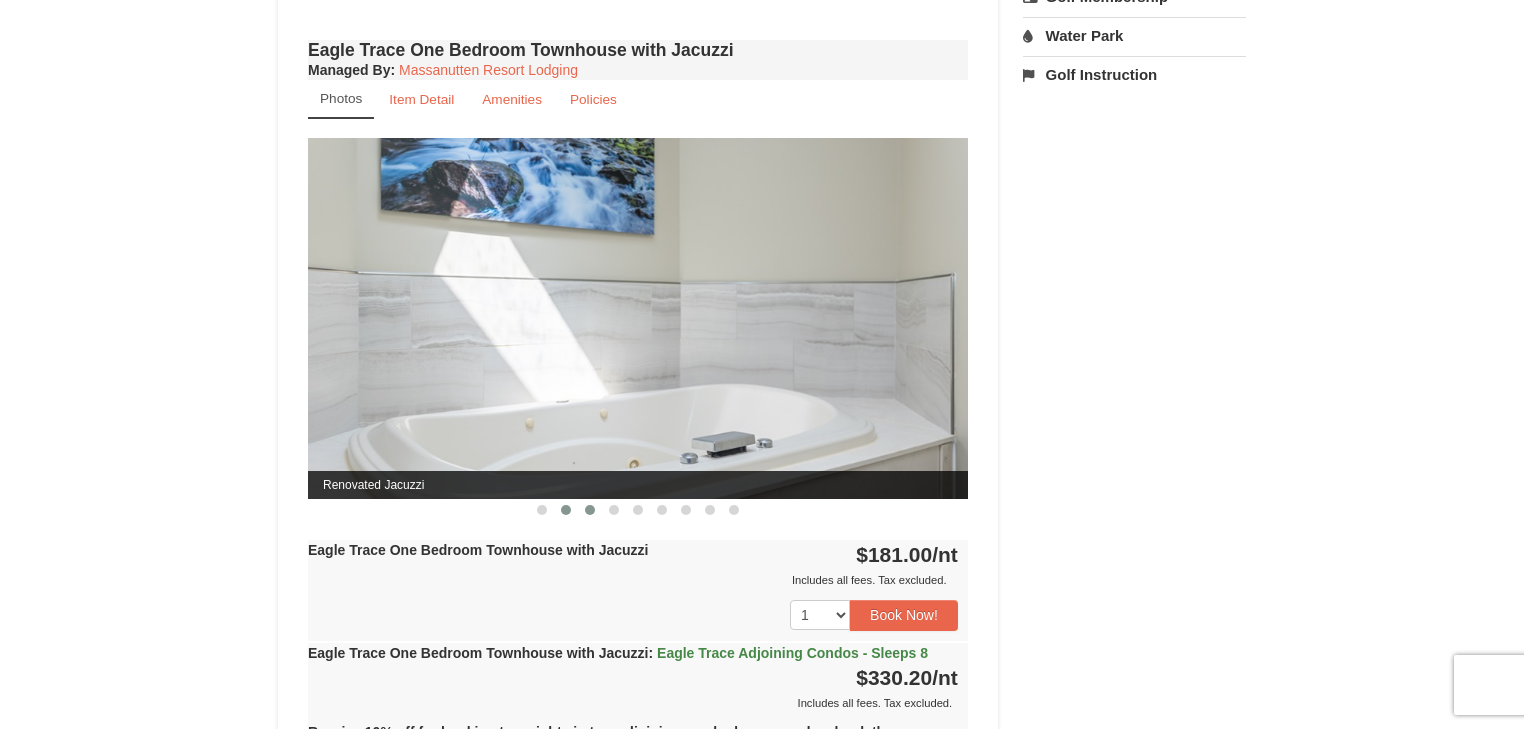 click at bounding box center (590, 510) 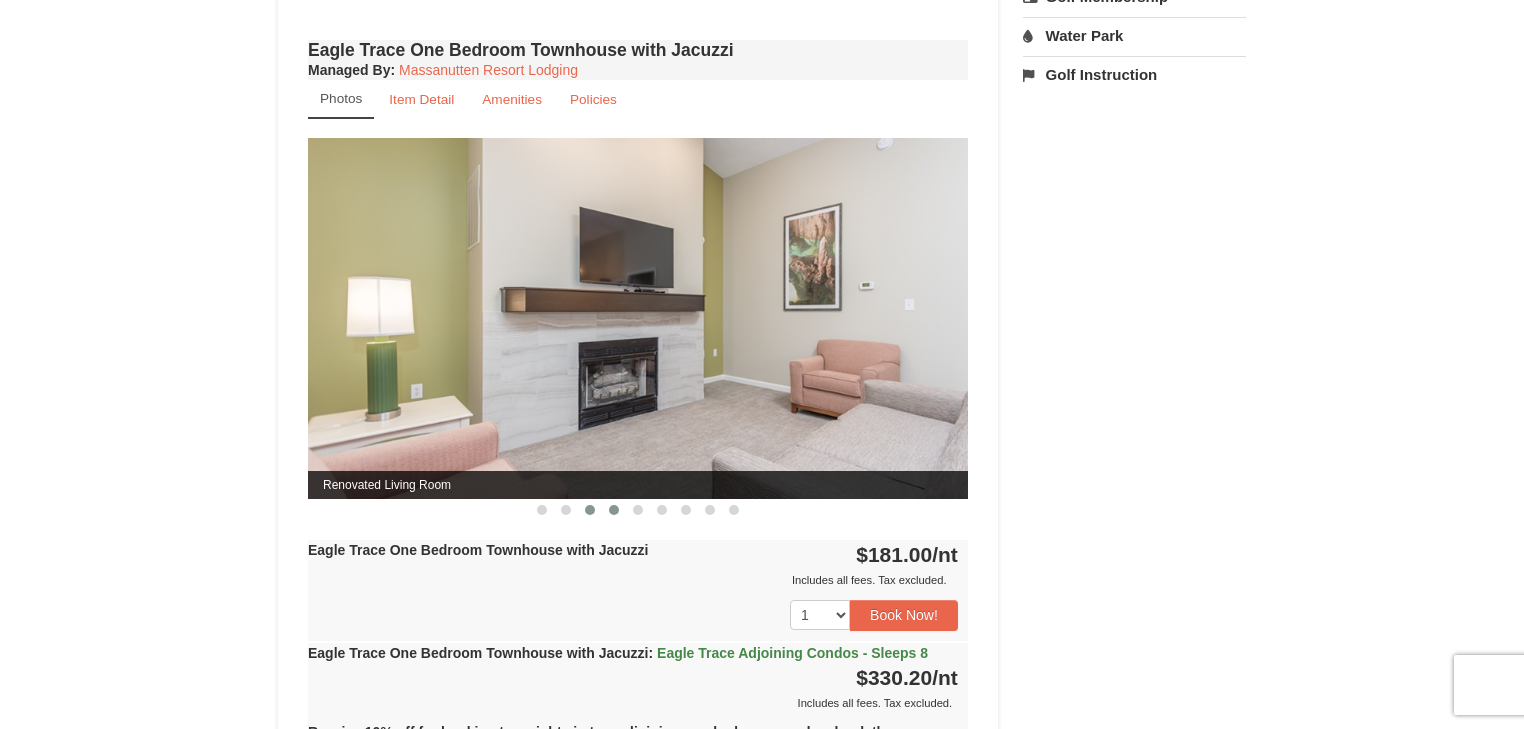 click at bounding box center (614, 510) 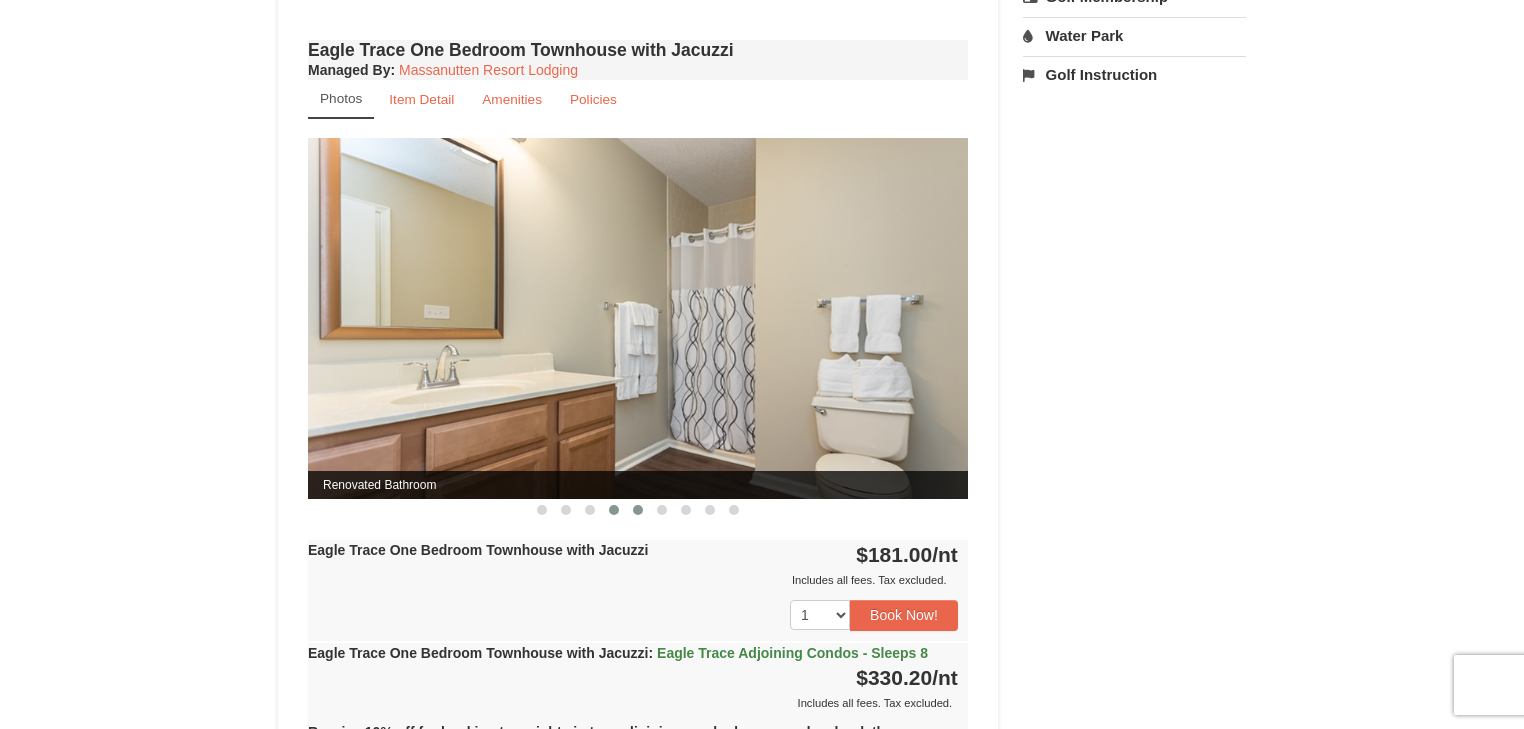 click at bounding box center [638, 510] 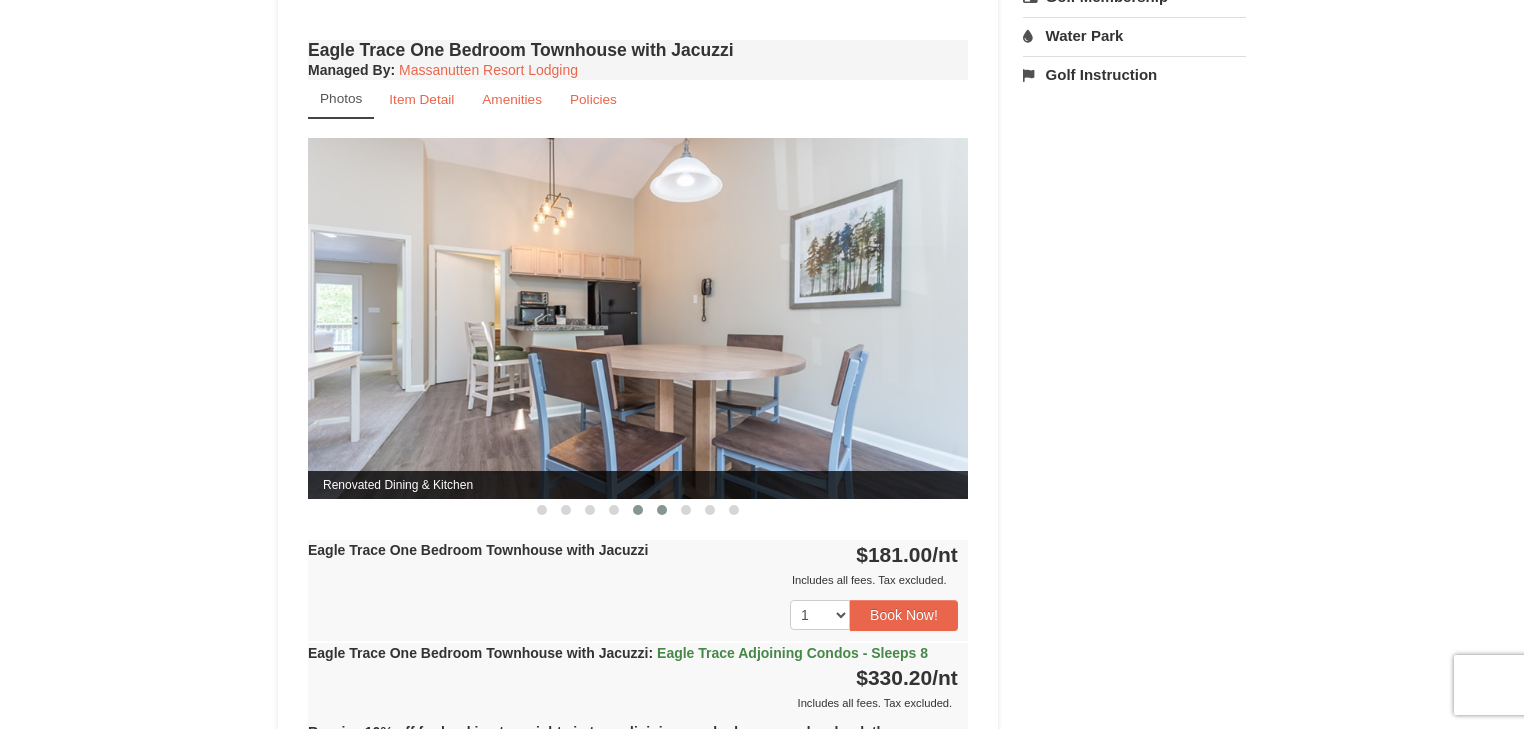 click at bounding box center (662, 510) 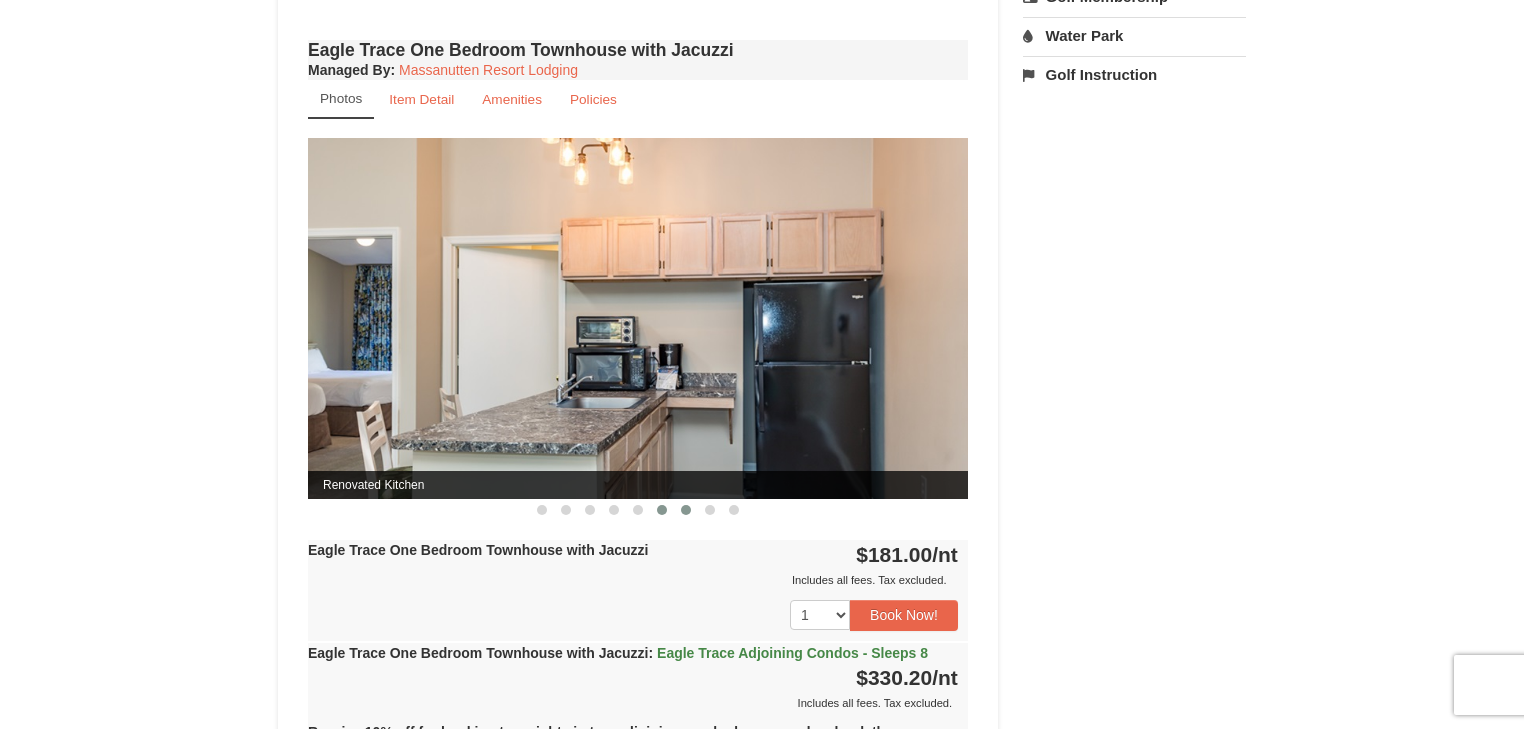 click at bounding box center [686, 510] 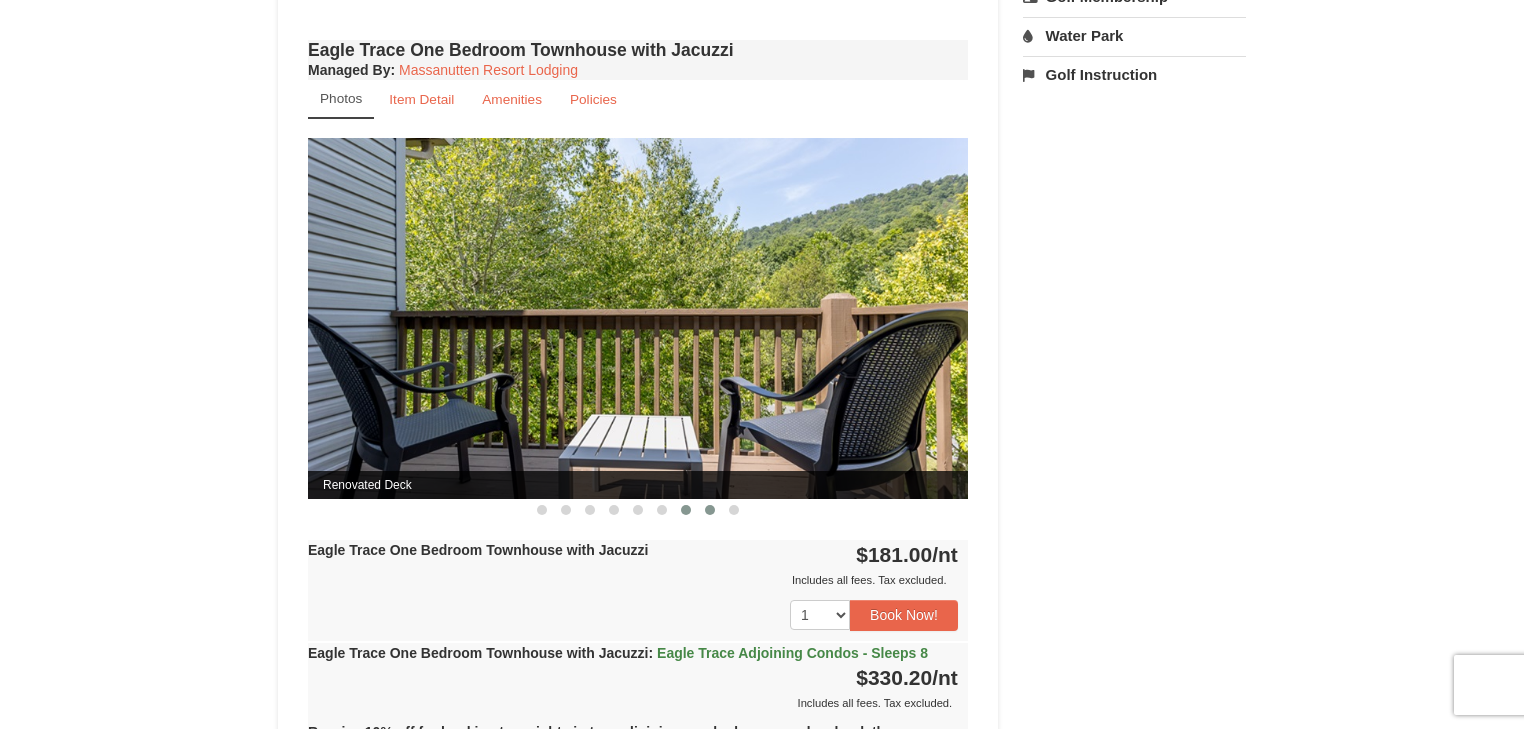click at bounding box center [710, 510] 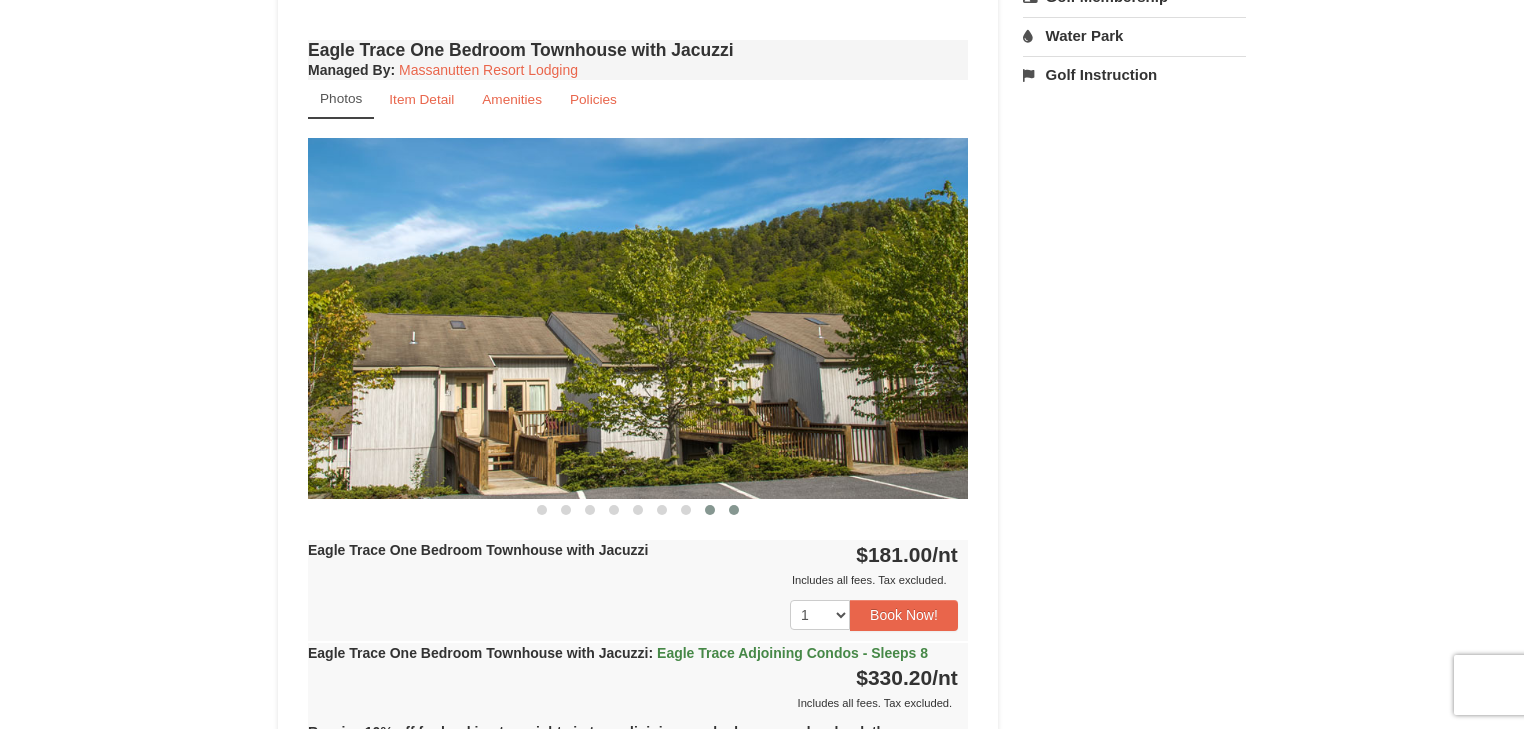 click at bounding box center [734, 510] 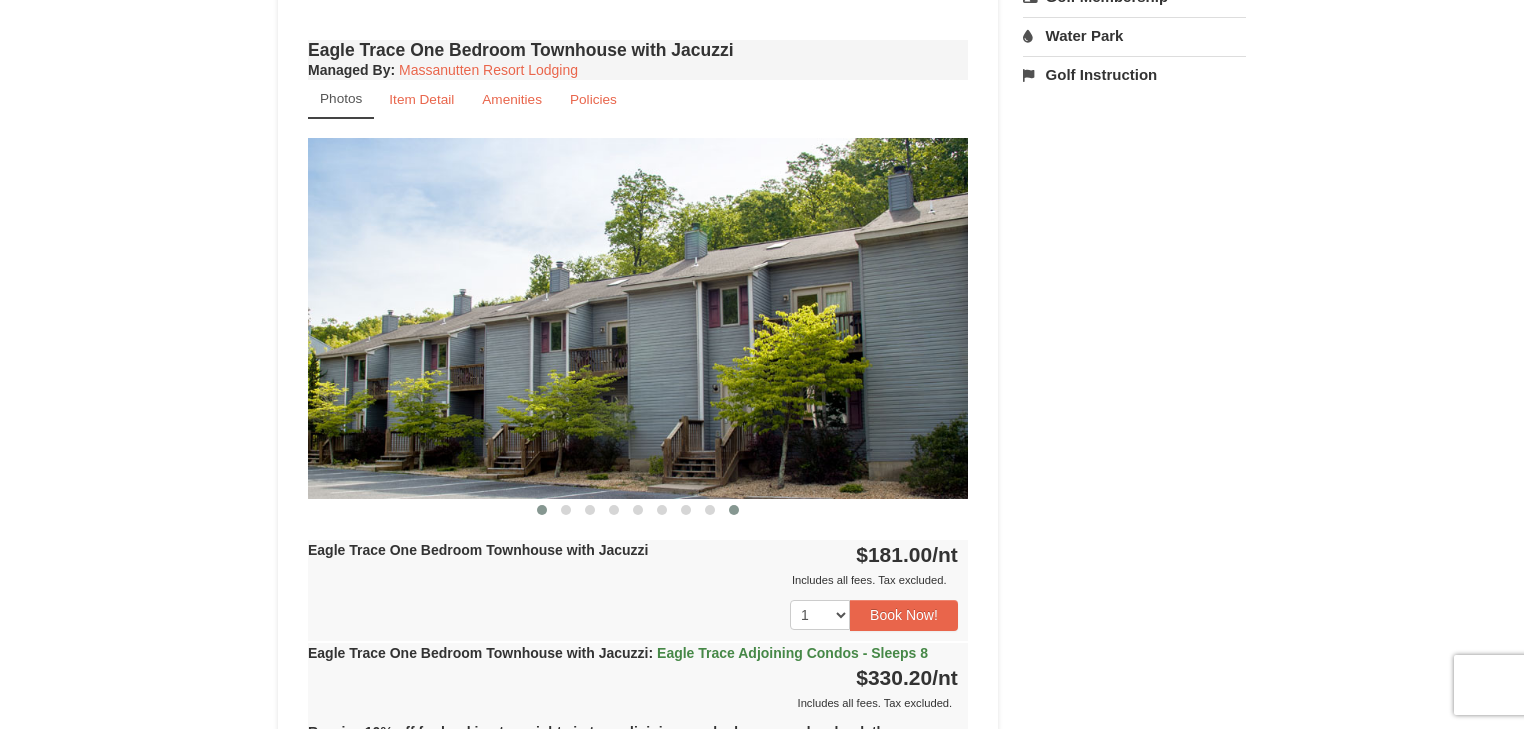 click at bounding box center [542, 510] 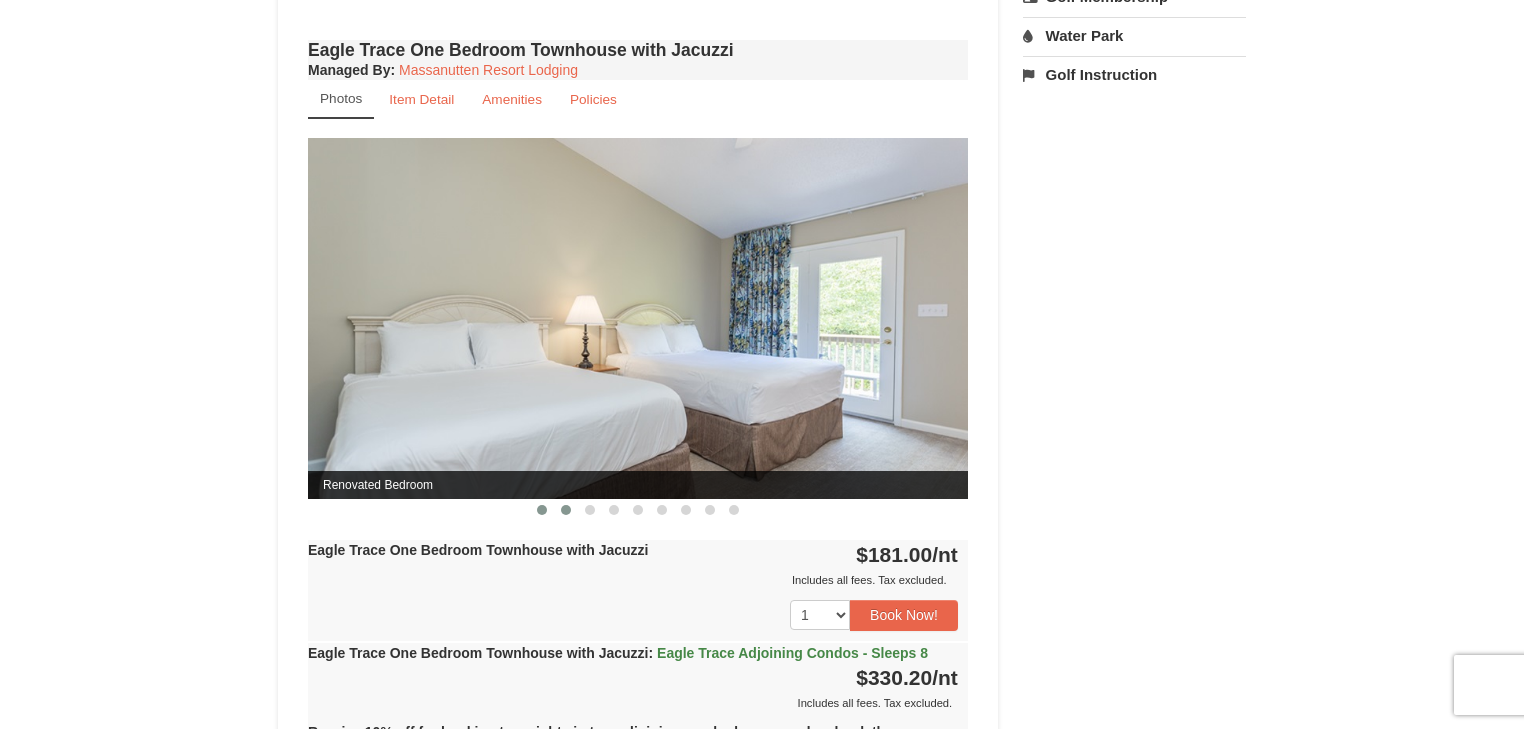 click at bounding box center [566, 510] 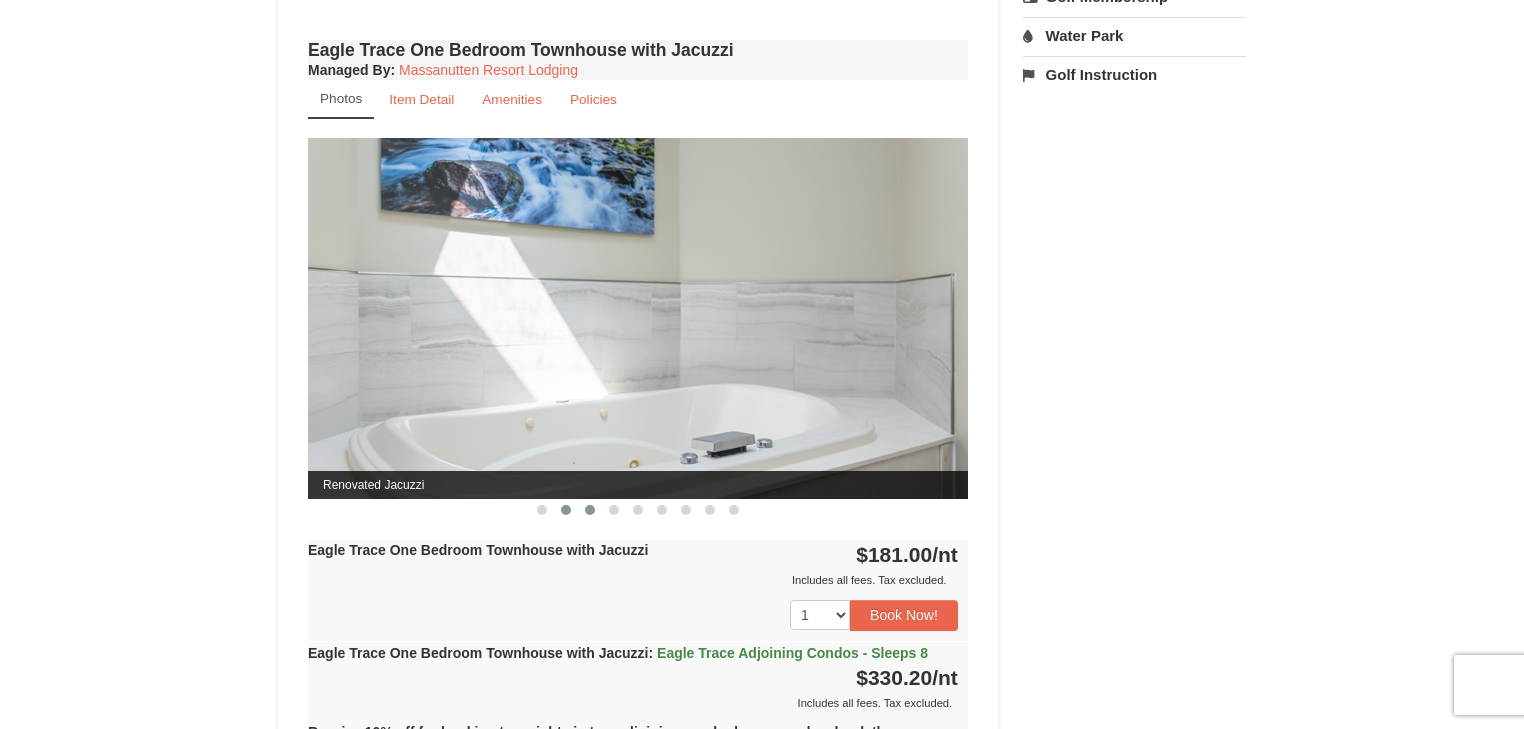 click at bounding box center (590, 510) 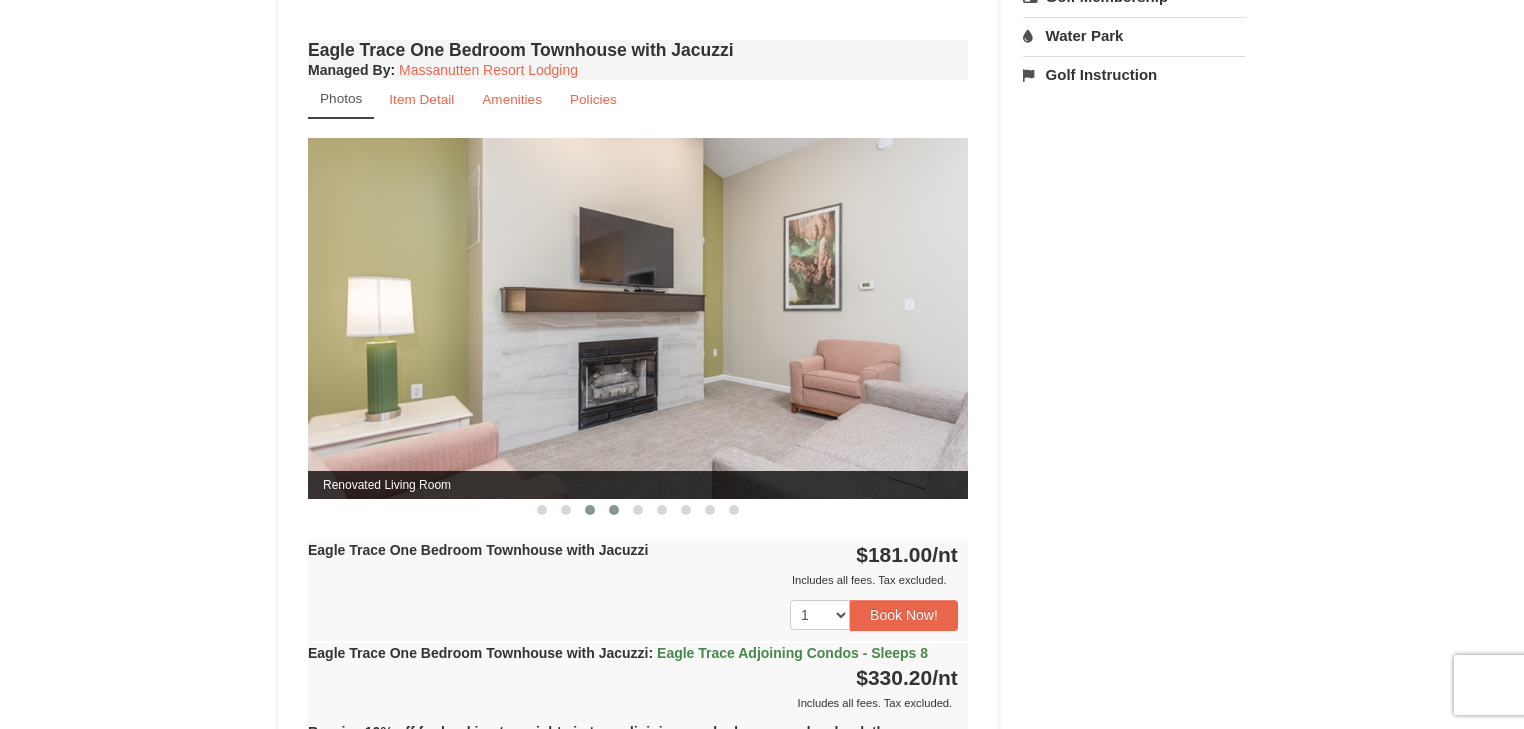 click at bounding box center (614, 510) 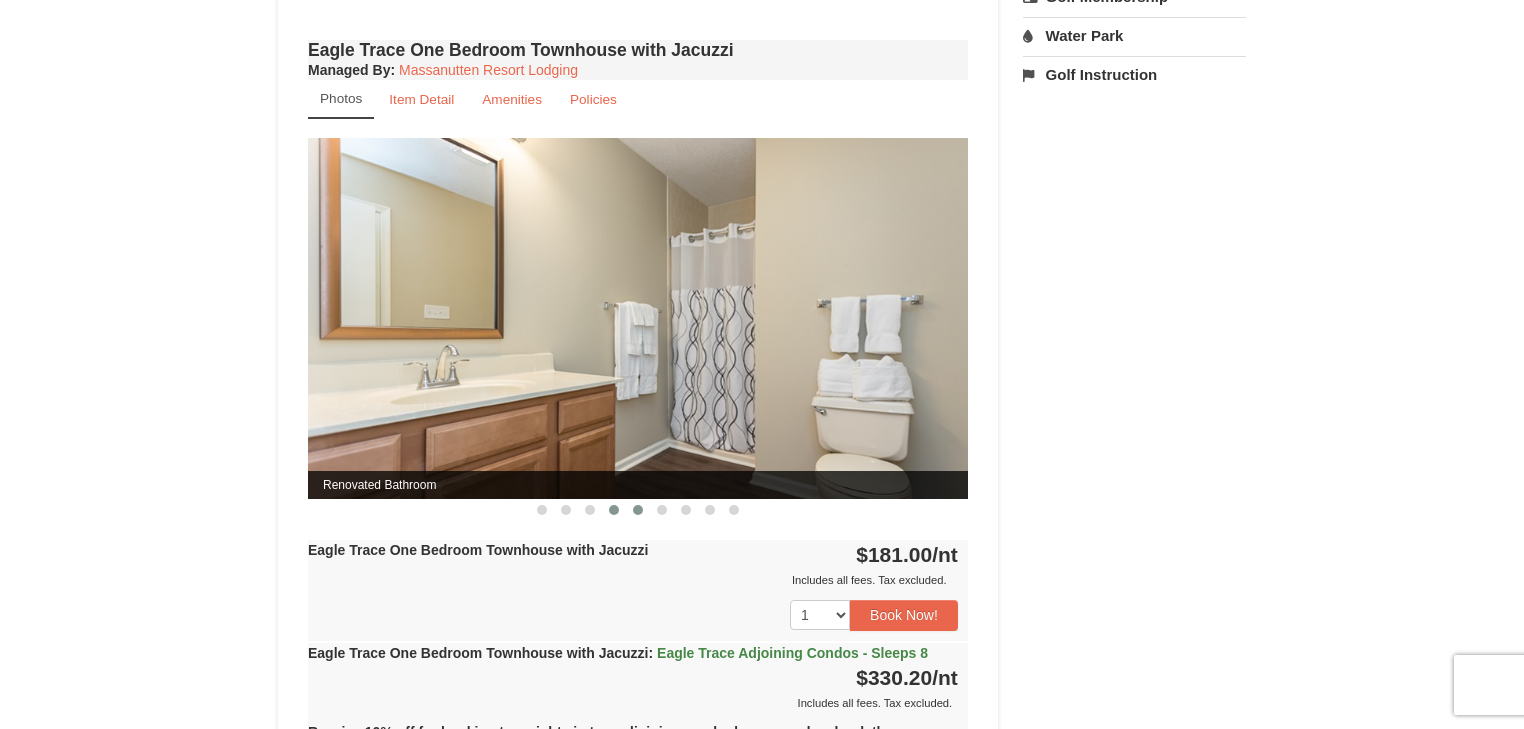 click at bounding box center (638, 510) 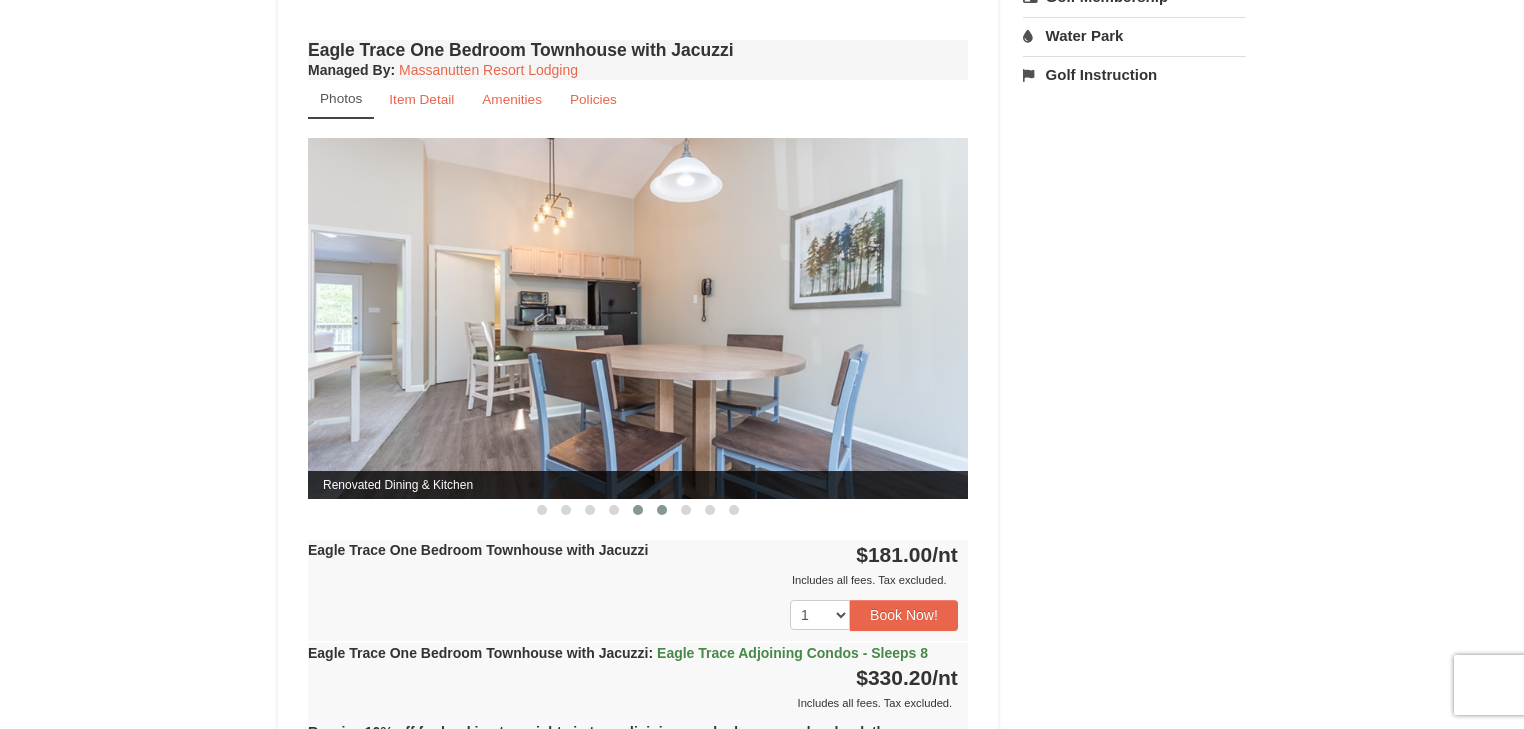 click at bounding box center (662, 510) 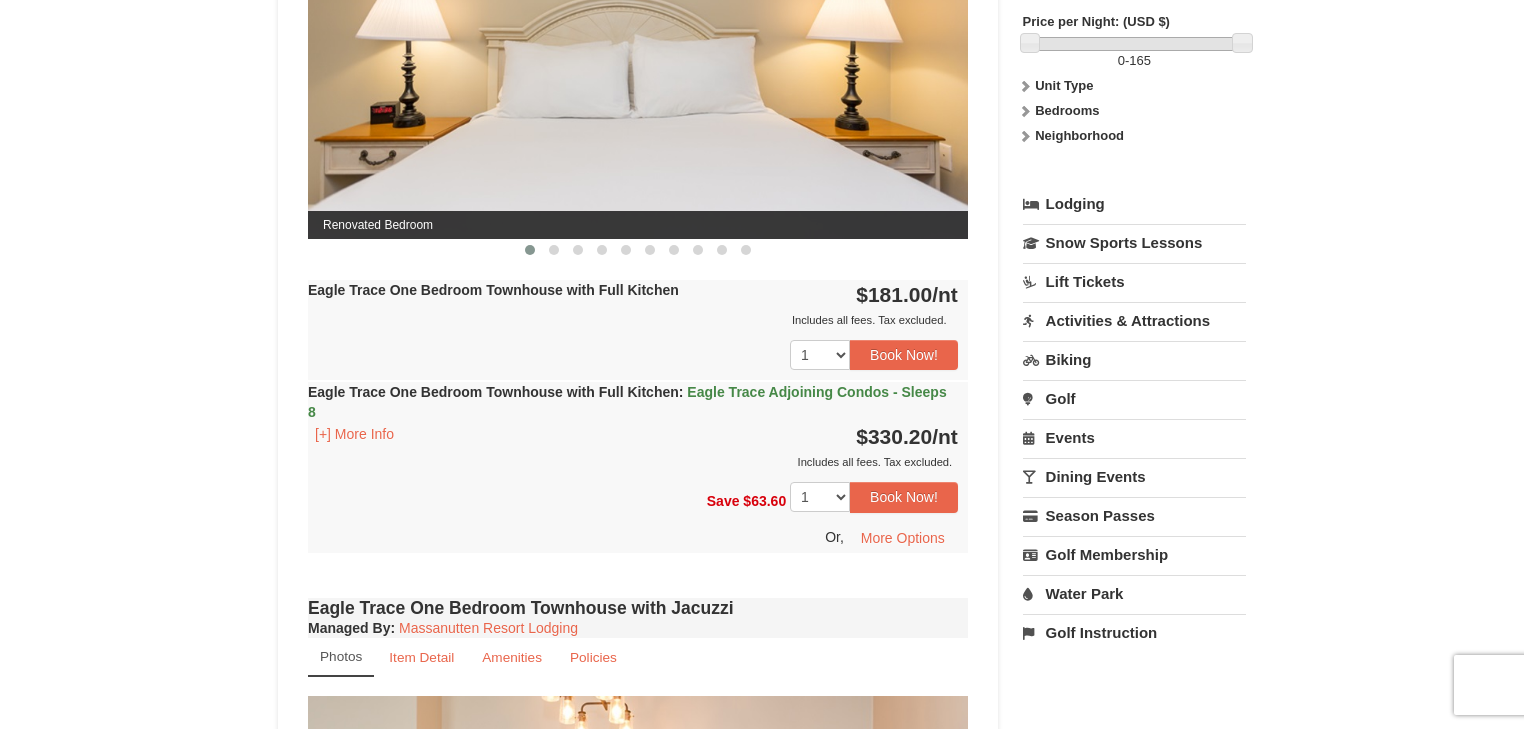 scroll, scrollTop: 960, scrollLeft: 0, axis: vertical 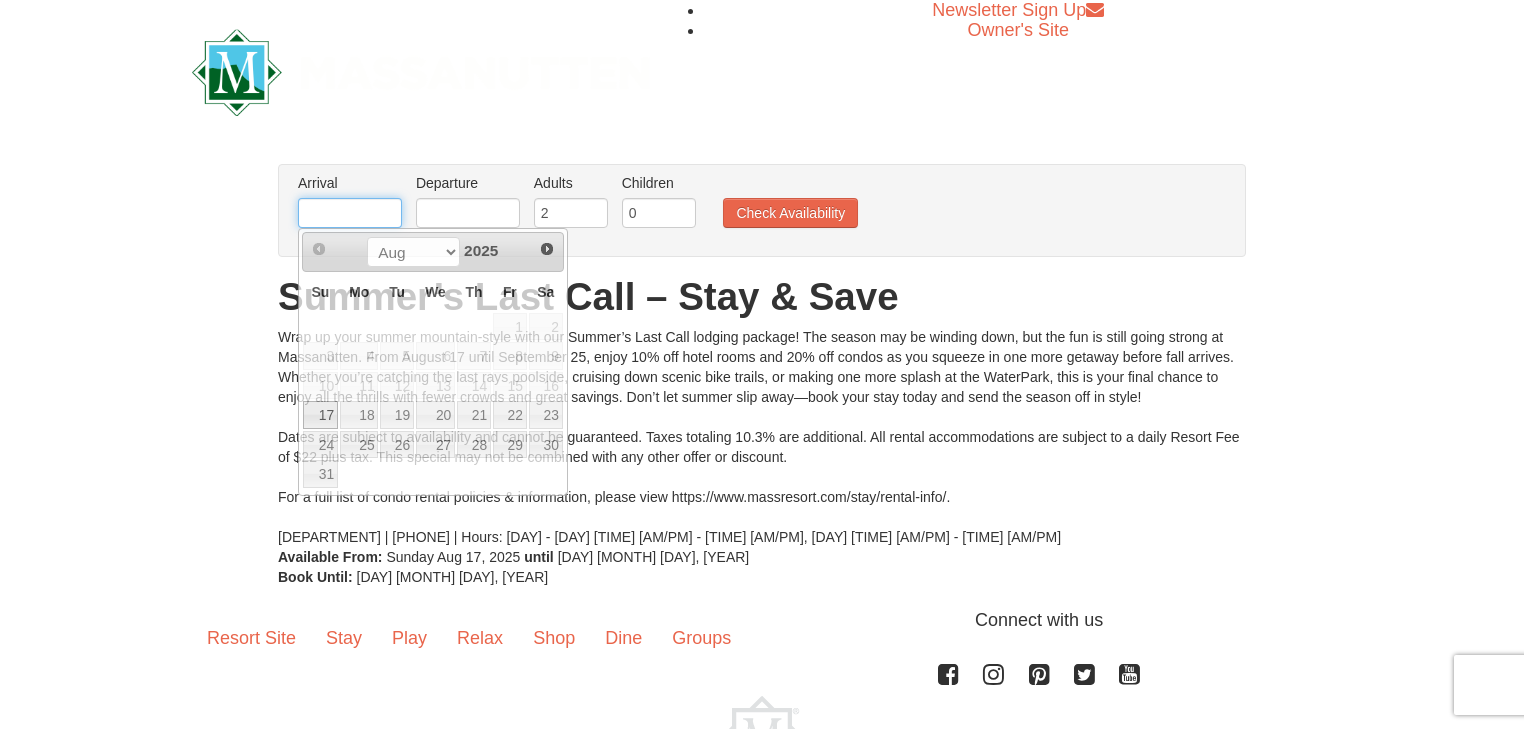 click at bounding box center [350, 213] 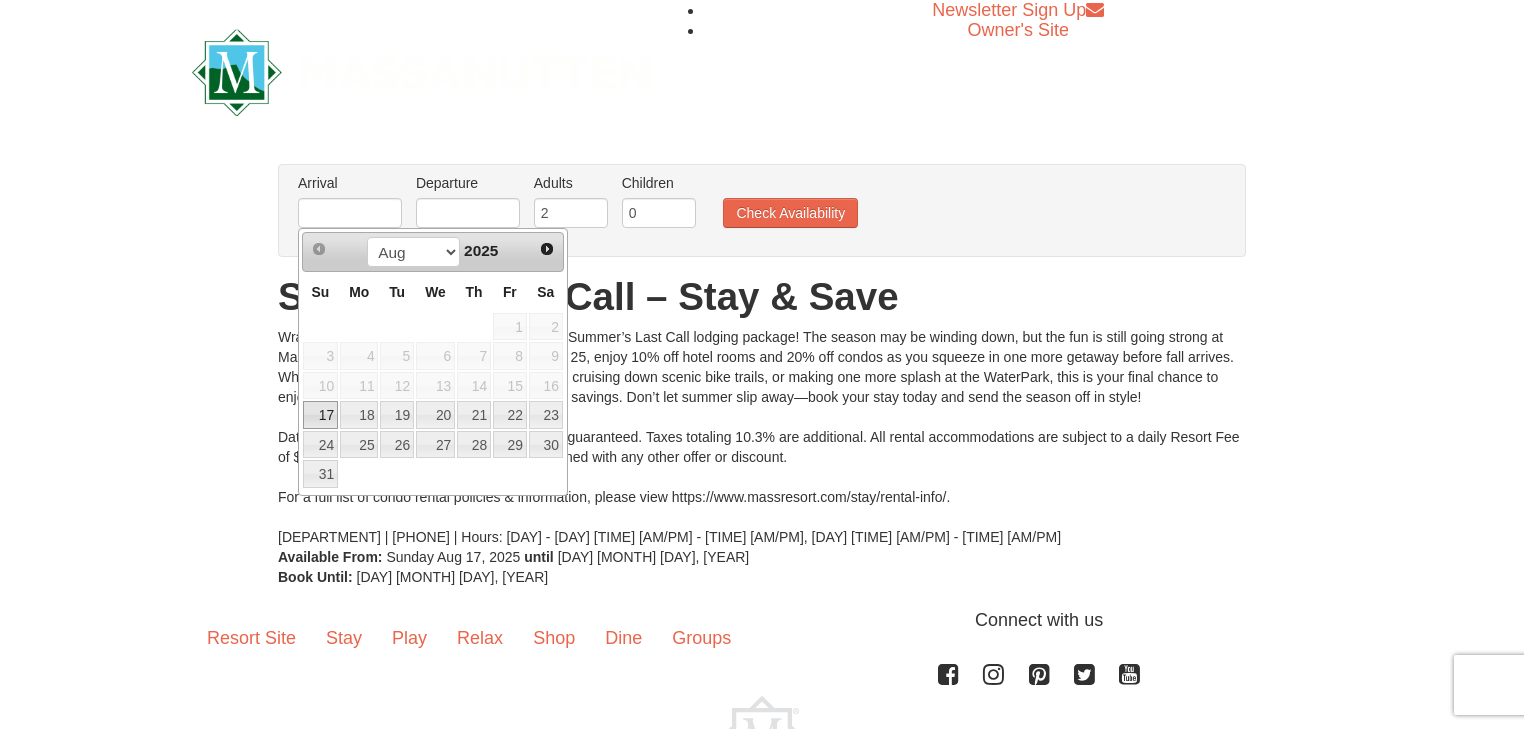 click on "×
From:
To:
Adults:
2
Children:
0
Change
Arrival Please format dates MM/DD/YYYY Please format dates MM/DD/YYYY
Departure Please format dates MM/DD/YYYY Please format dates MM/DD/YYYY
Adults
2 0" at bounding box center [762, 375] 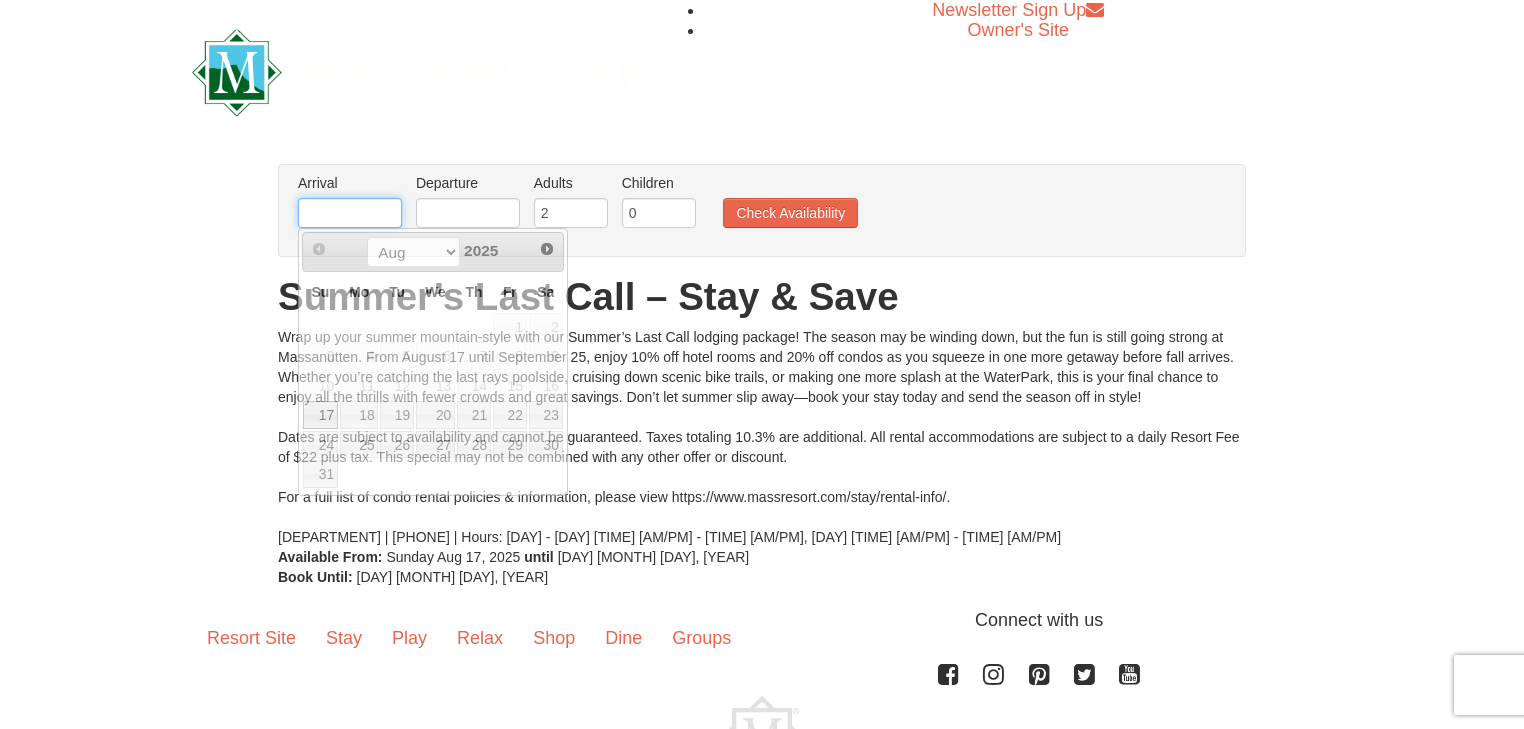 click at bounding box center [350, 213] 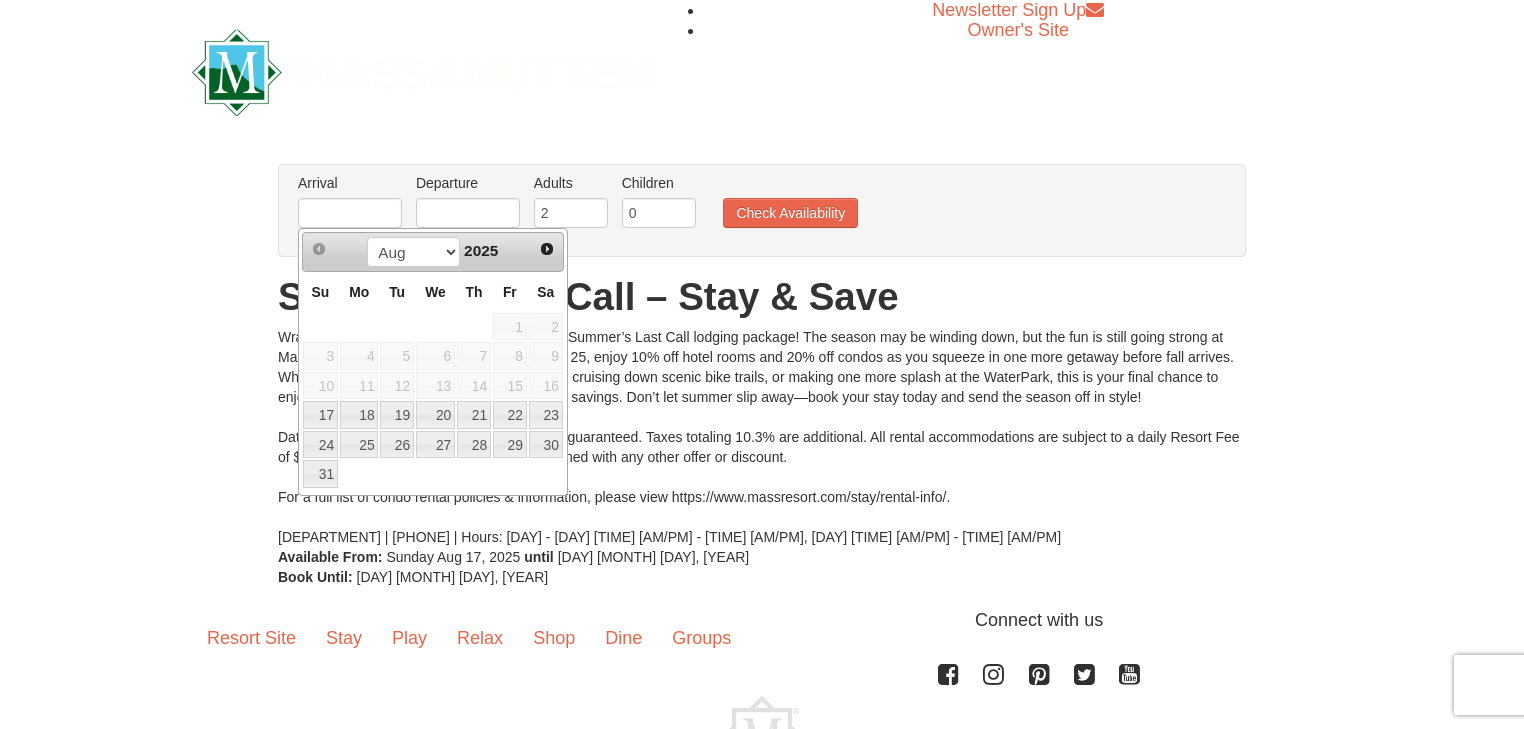 click on "2025" at bounding box center (481, 250) 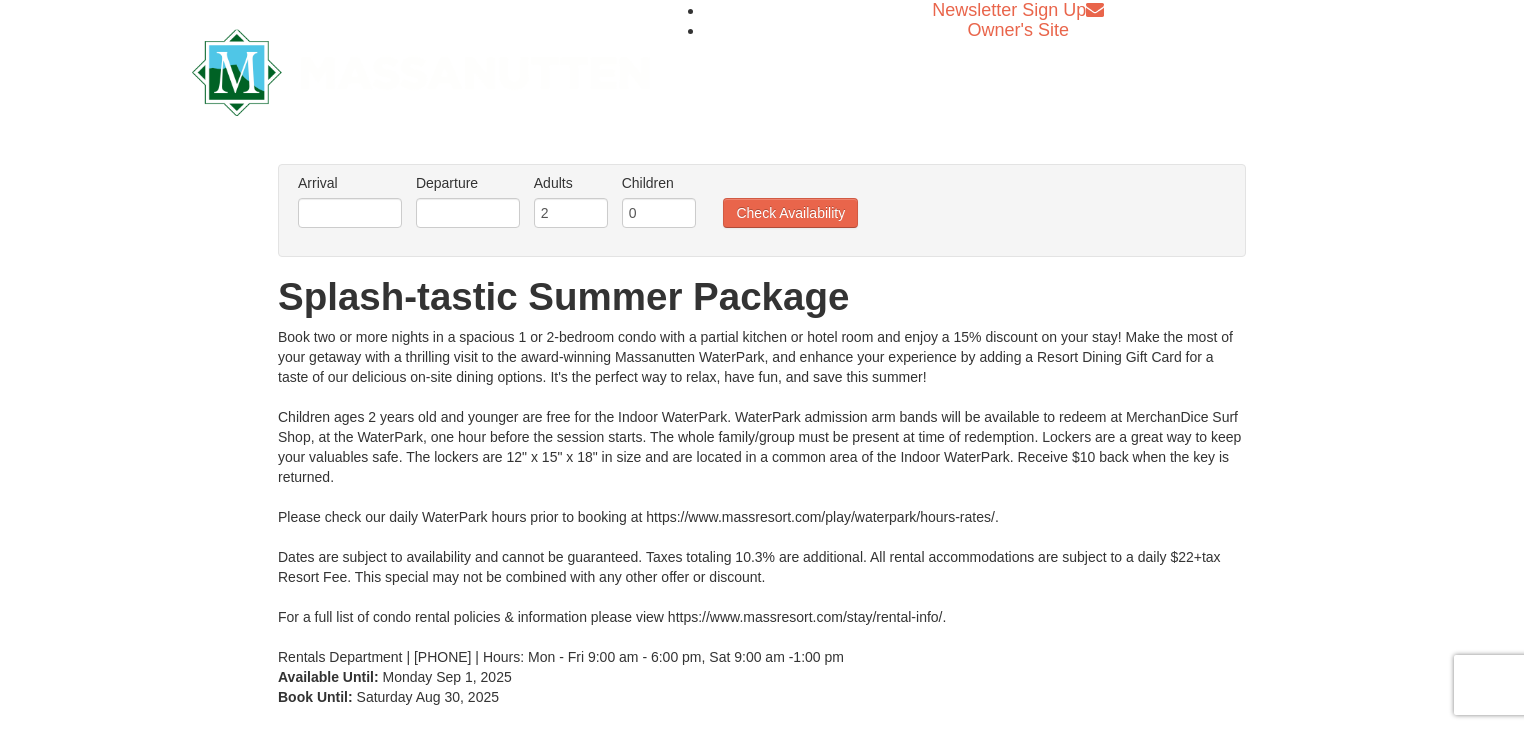 scroll, scrollTop: 0, scrollLeft: 0, axis: both 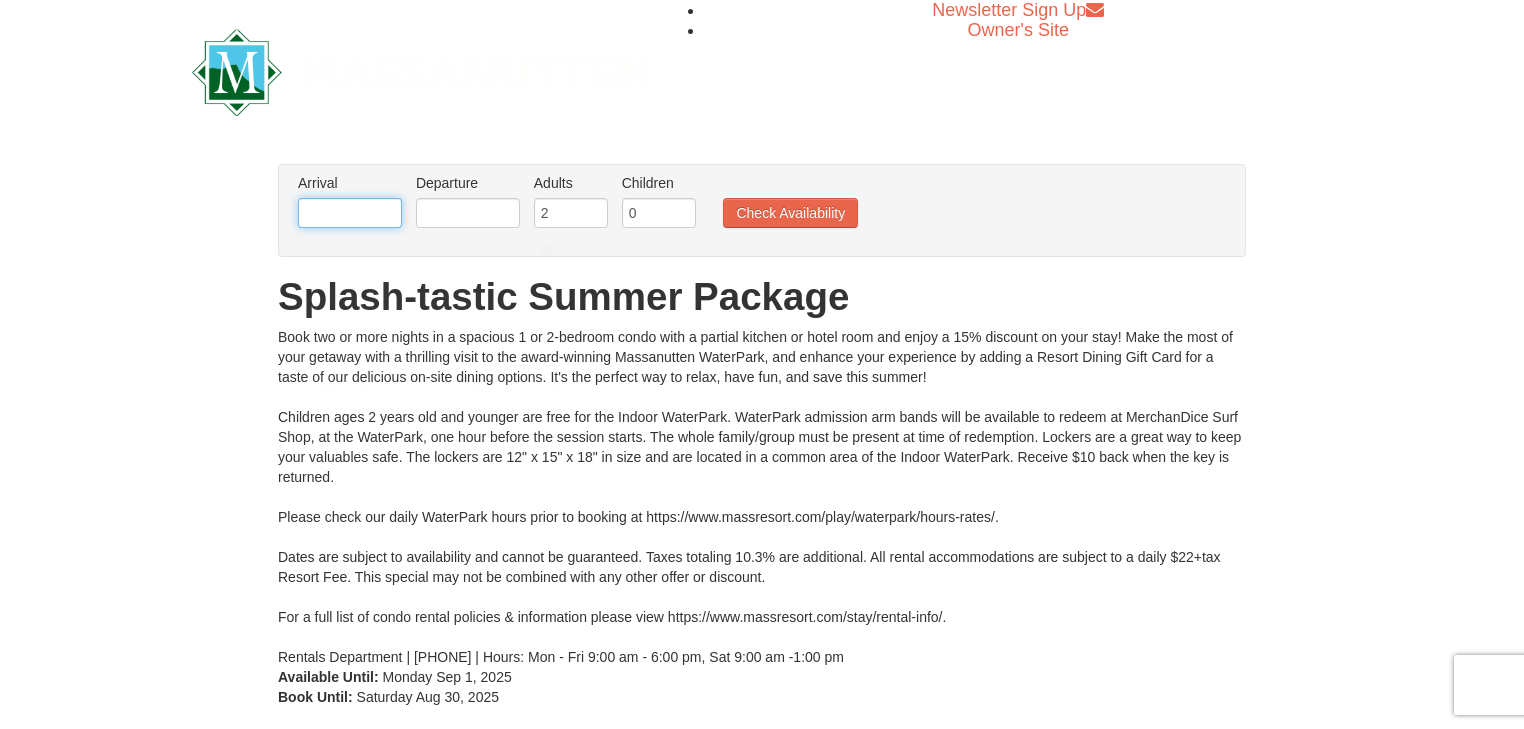 click at bounding box center (350, 213) 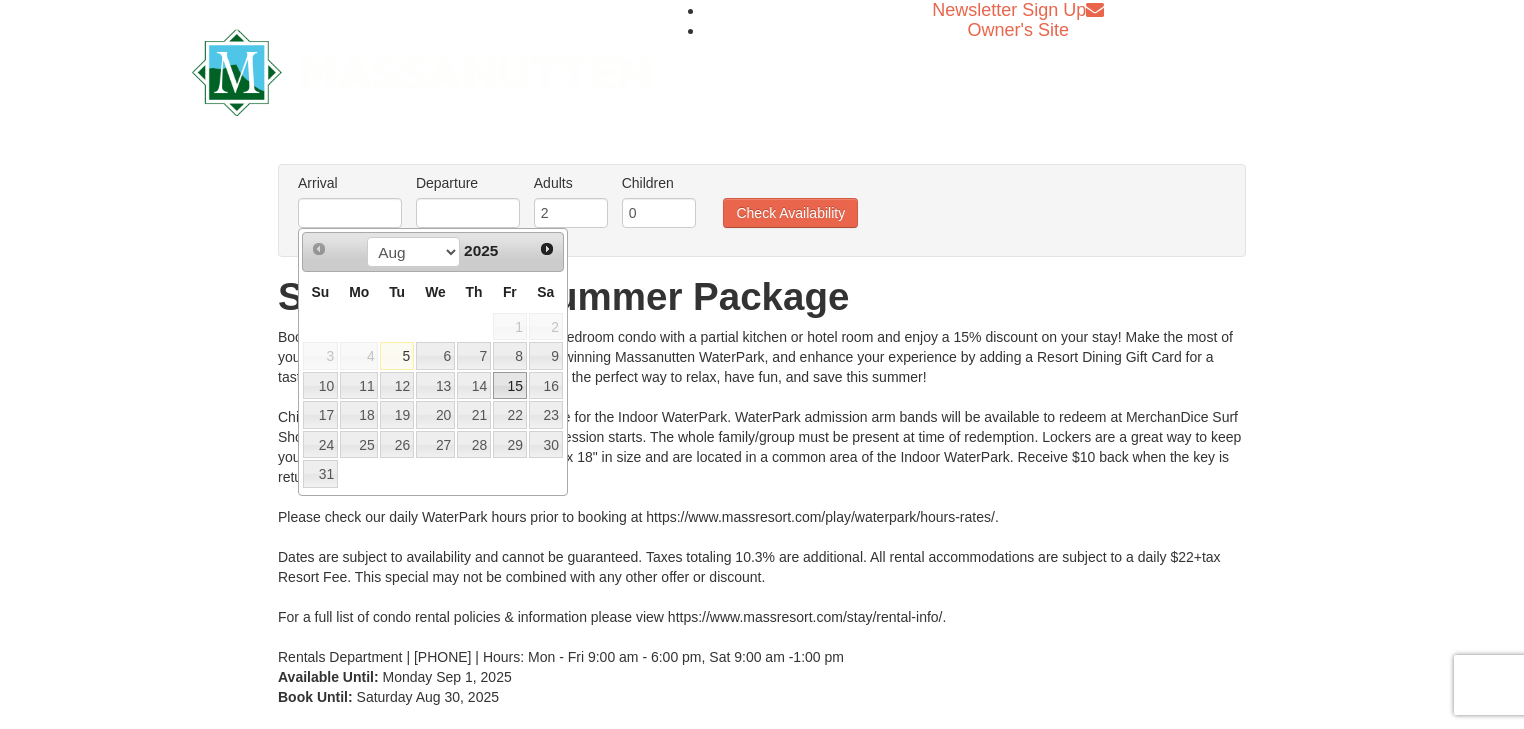 click on "15" at bounding box center [510, 386] 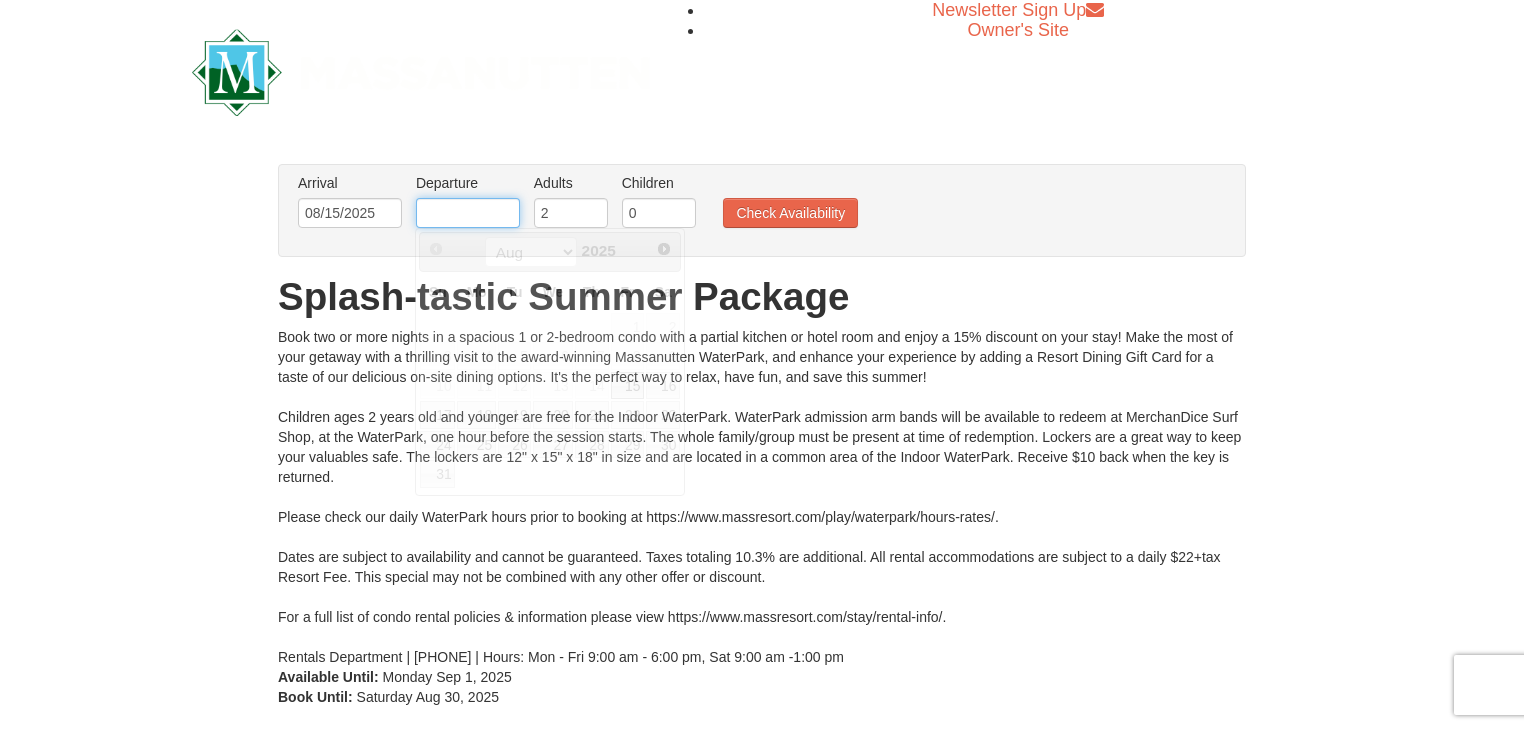 click at bounding box center [468, 213] 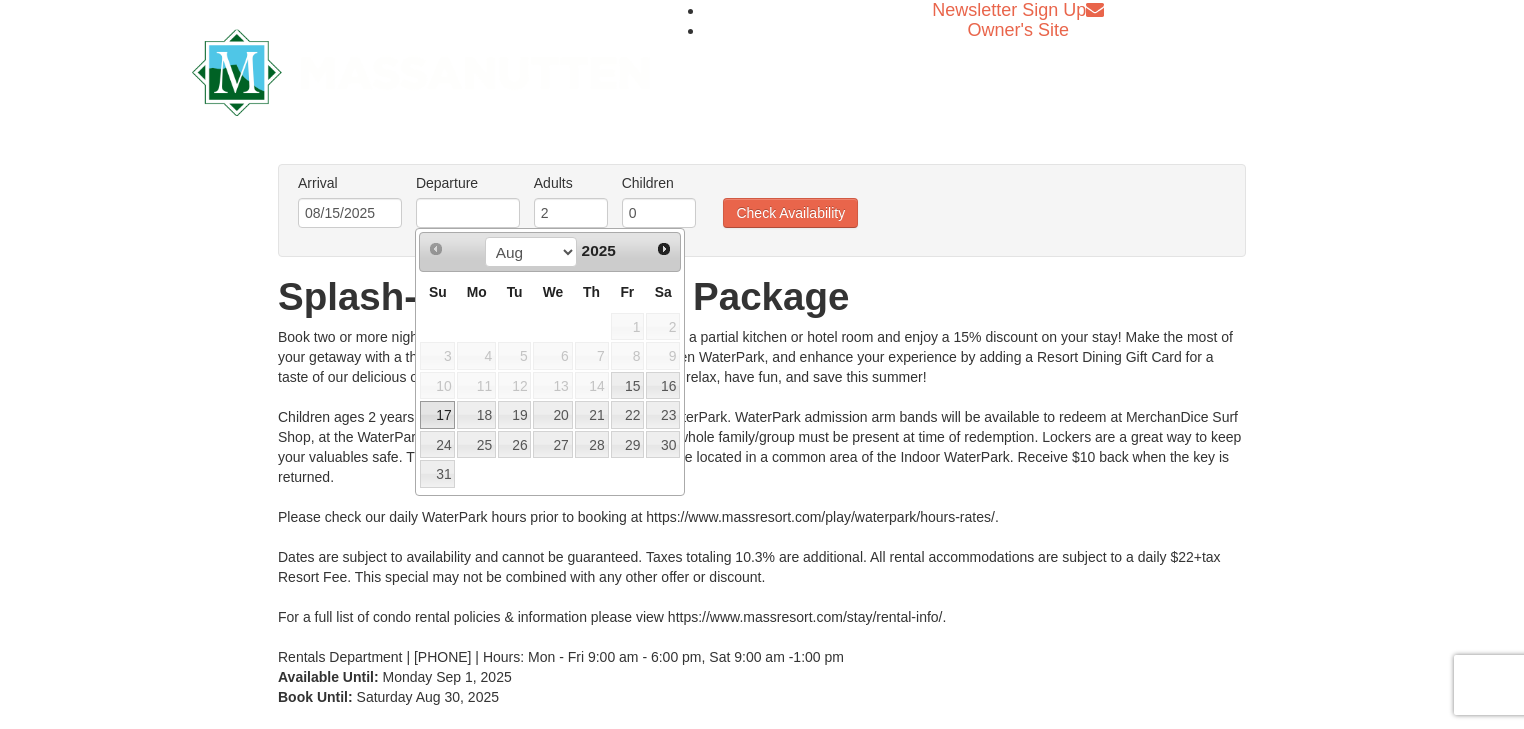 click on "17" at bounding box center (437, 415) 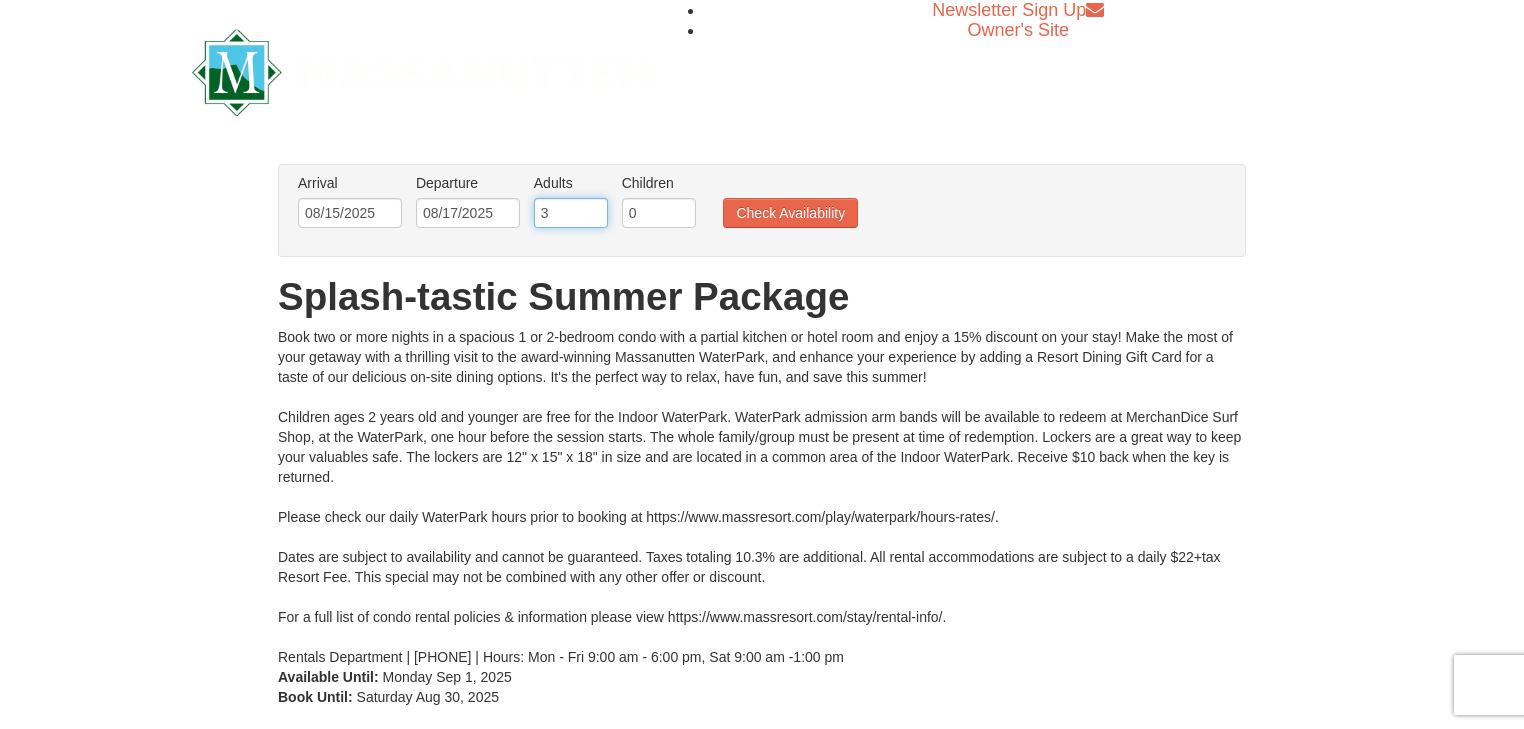 click on "3" at bounding box center (571, 213) 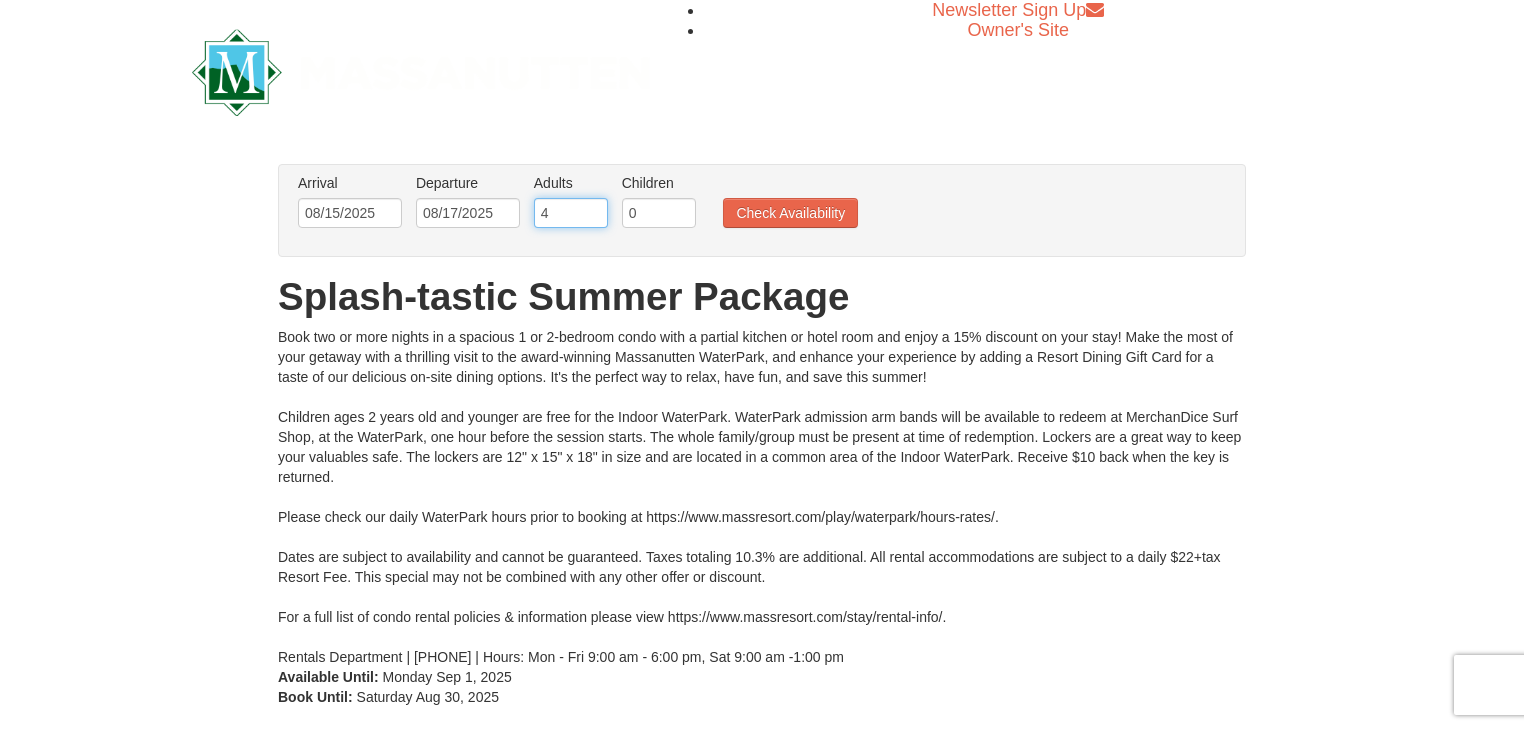 click on "4" at bounding box center (571, 213) 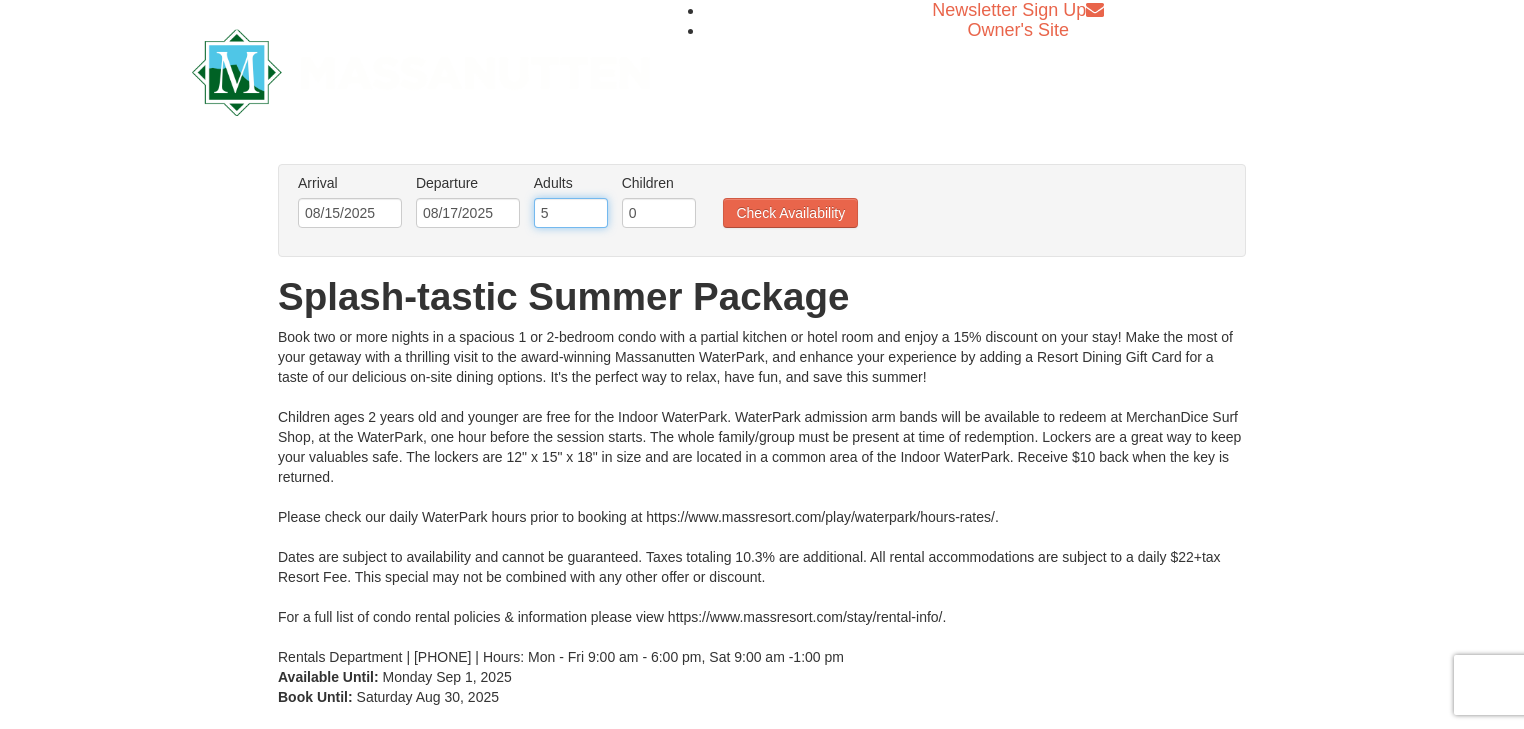 type on "5" 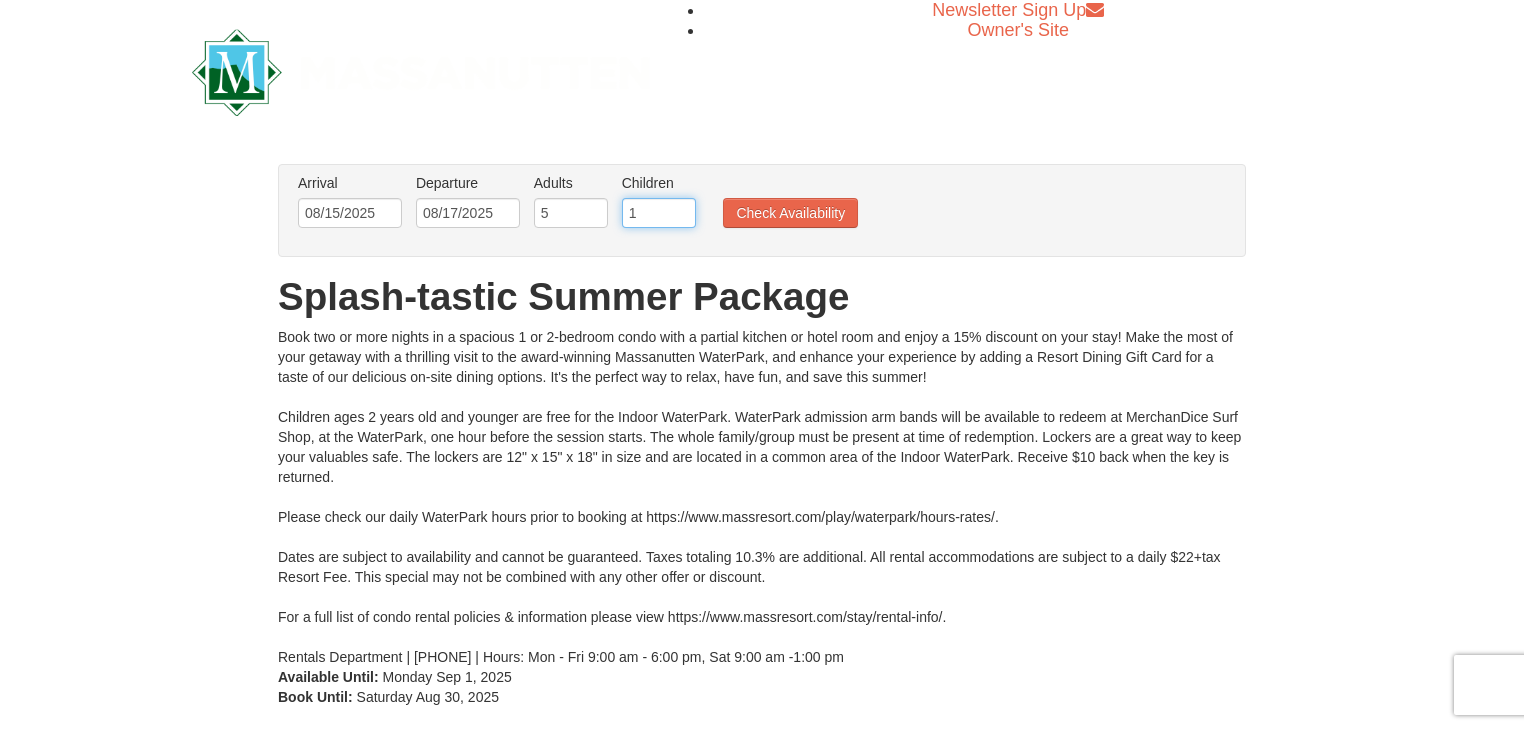 type on "1" 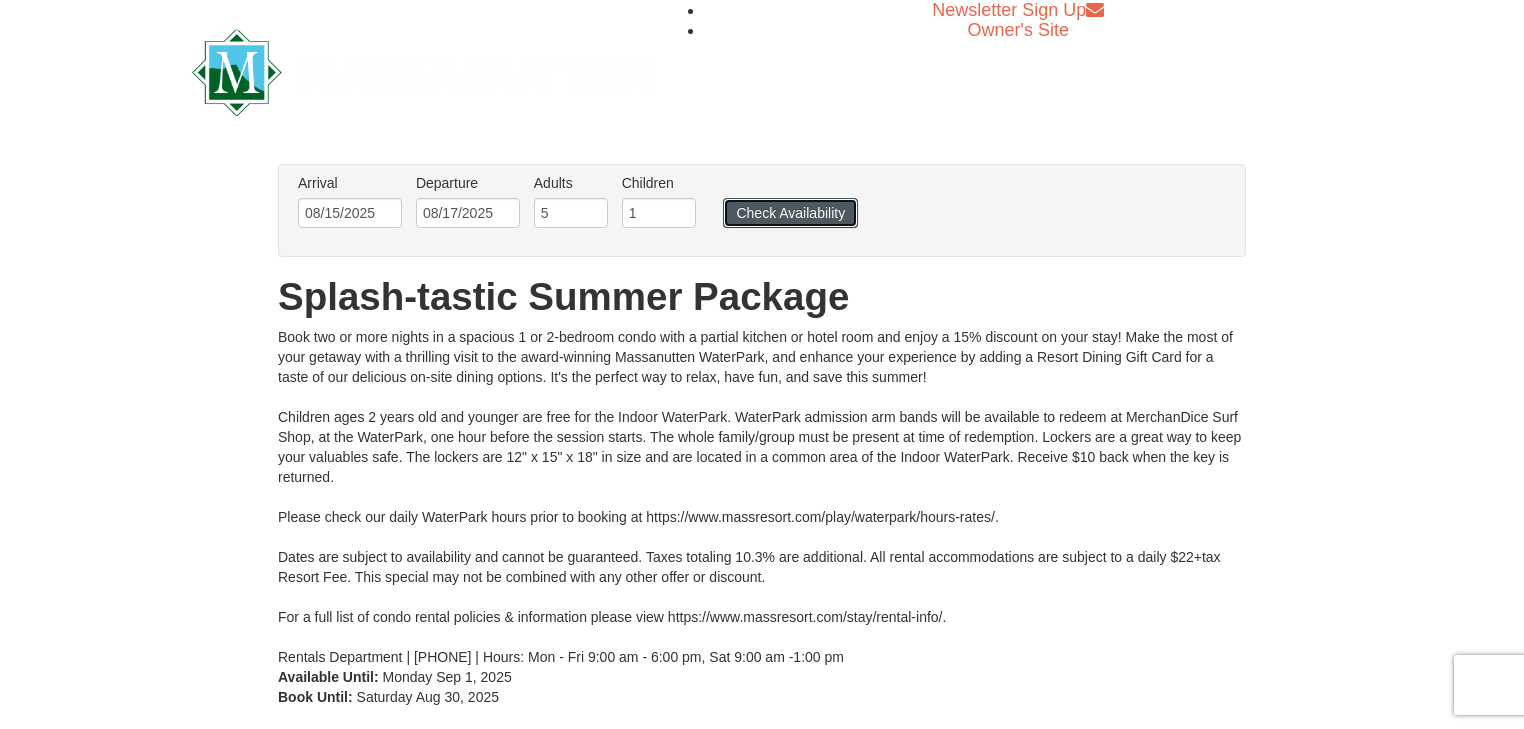 click on "Check Availability" at bounding box center [790, 213] 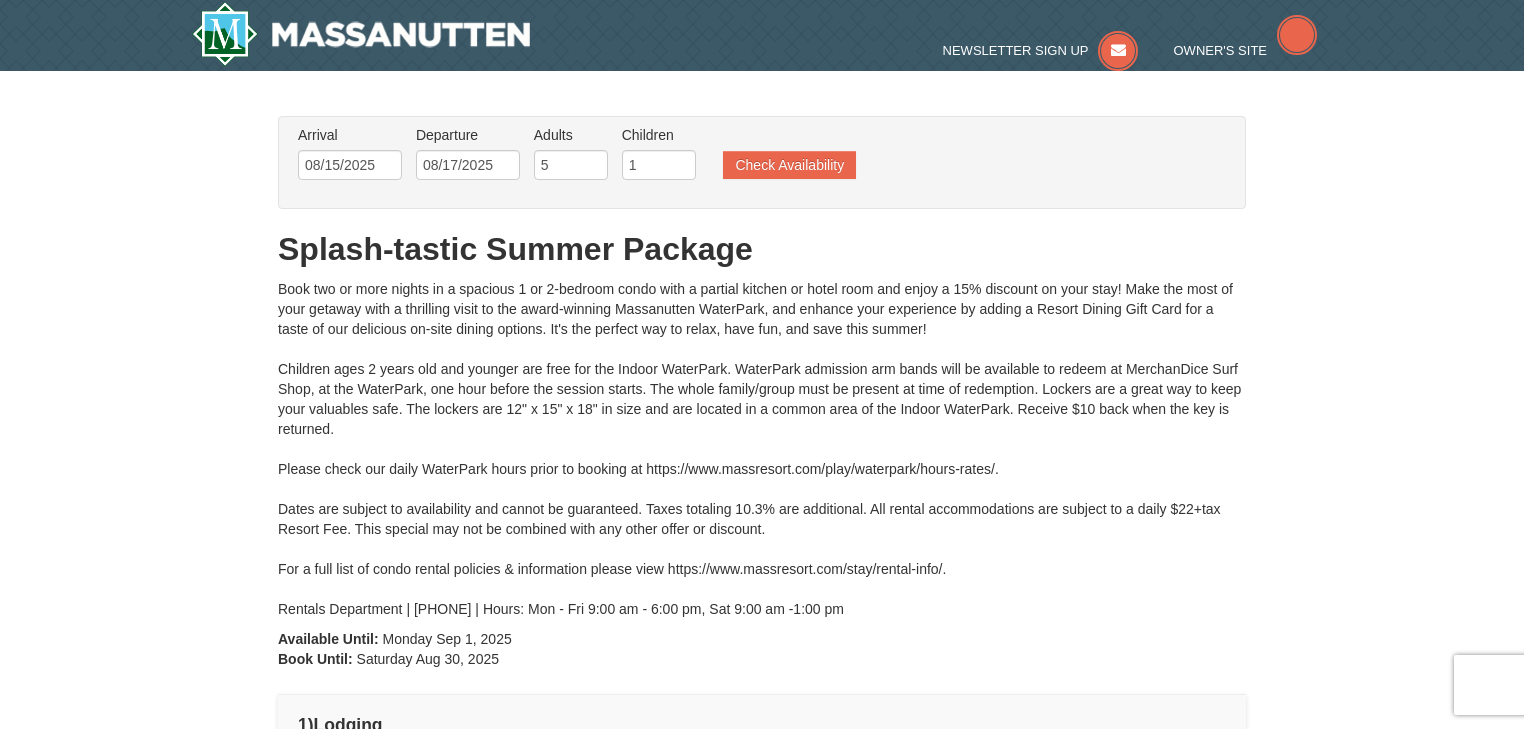 scroll, scrollTop: 0, scrollLeft: 0, axis: both 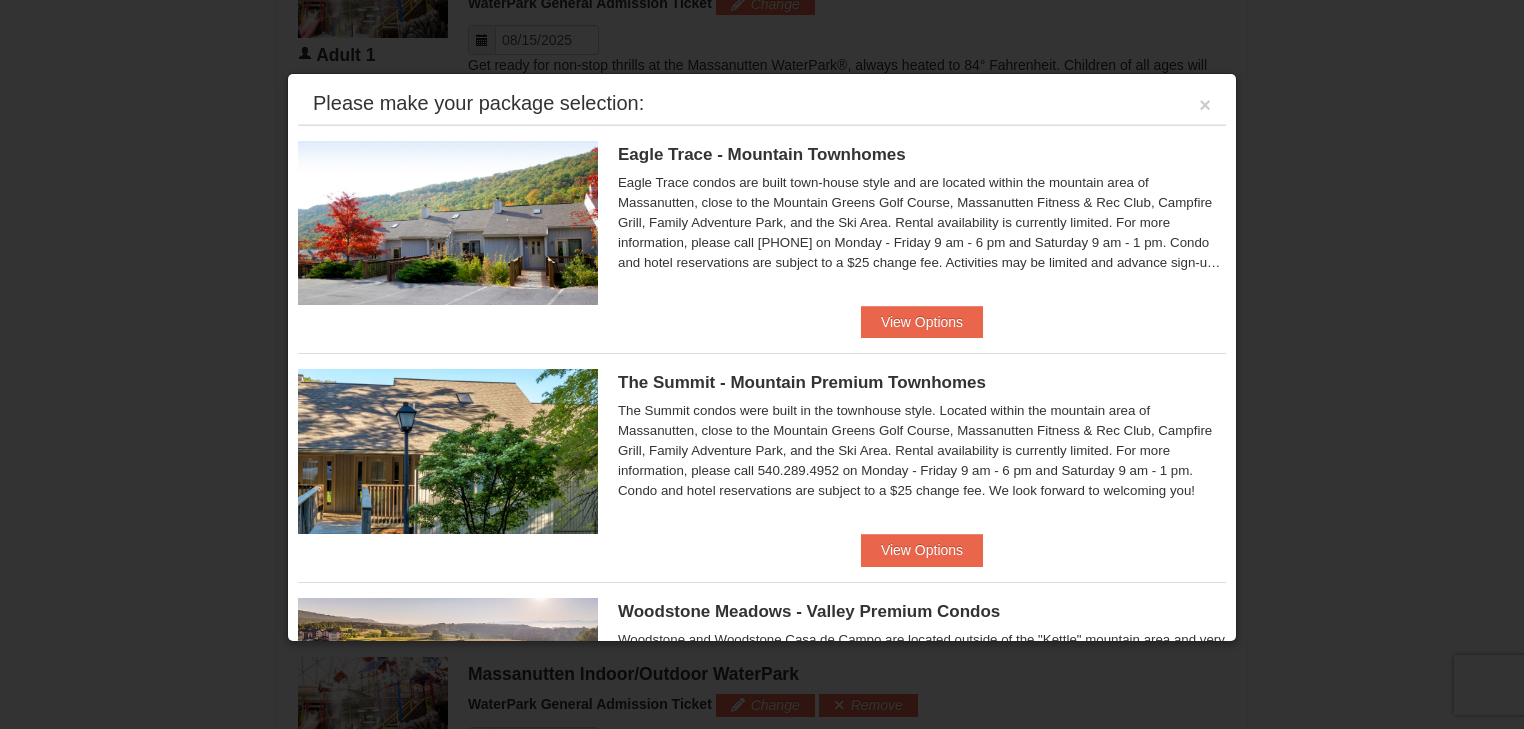 click at bounding box center [448, 451] 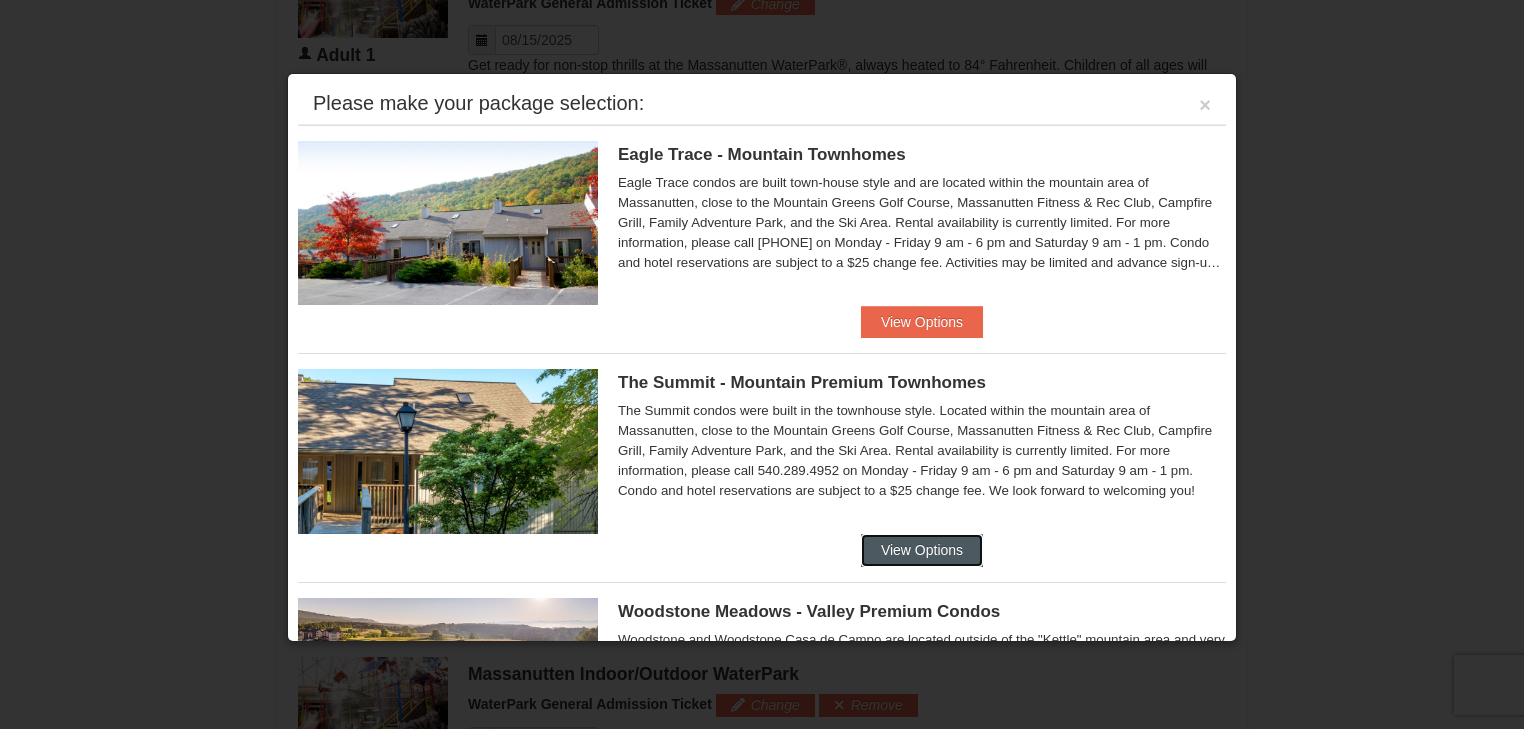 click on "View Options" at bounding box center [922, 550] 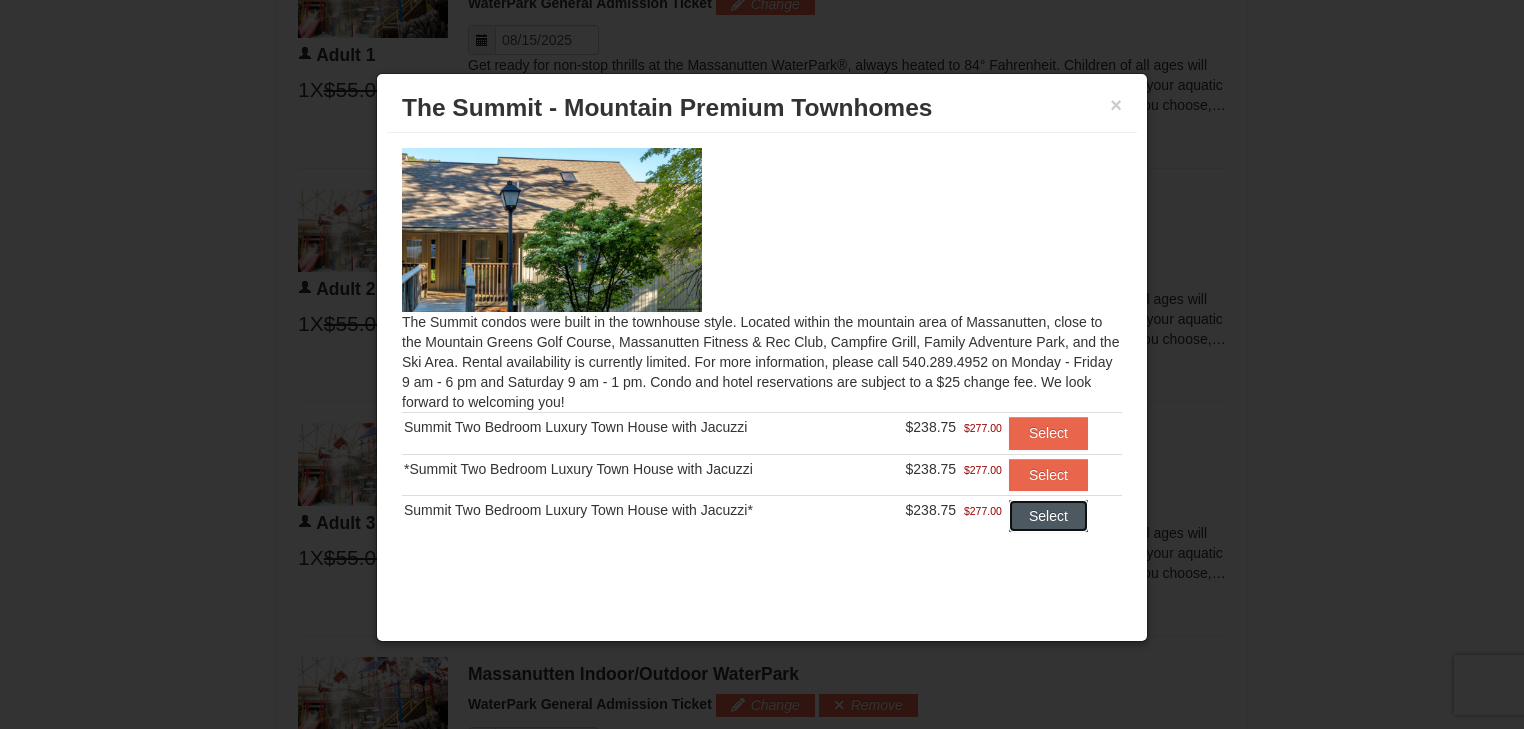 click on "Select" at bounding box center (1048, 516) 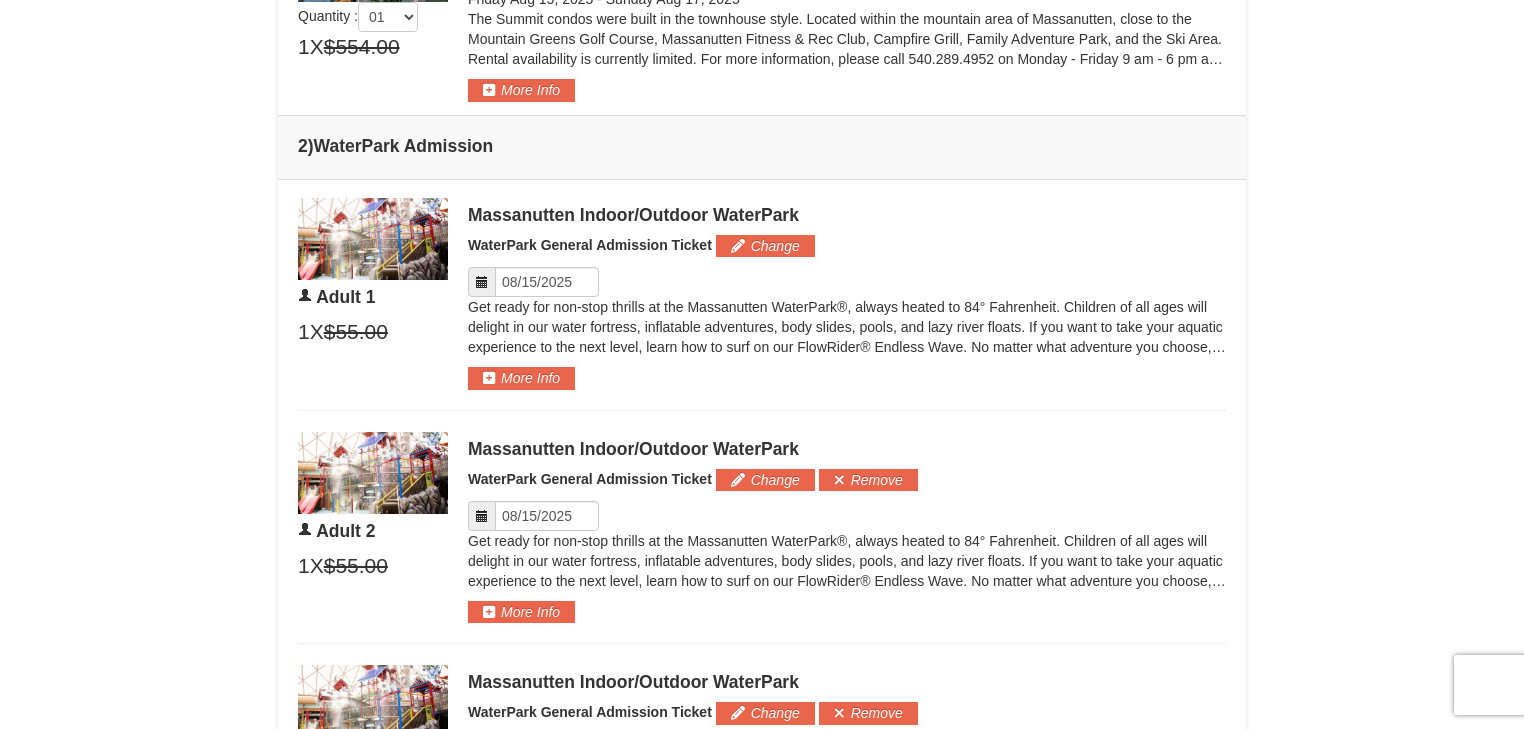 scroll, scrollTop: 857, scrollLeft: 0, axis: vertical 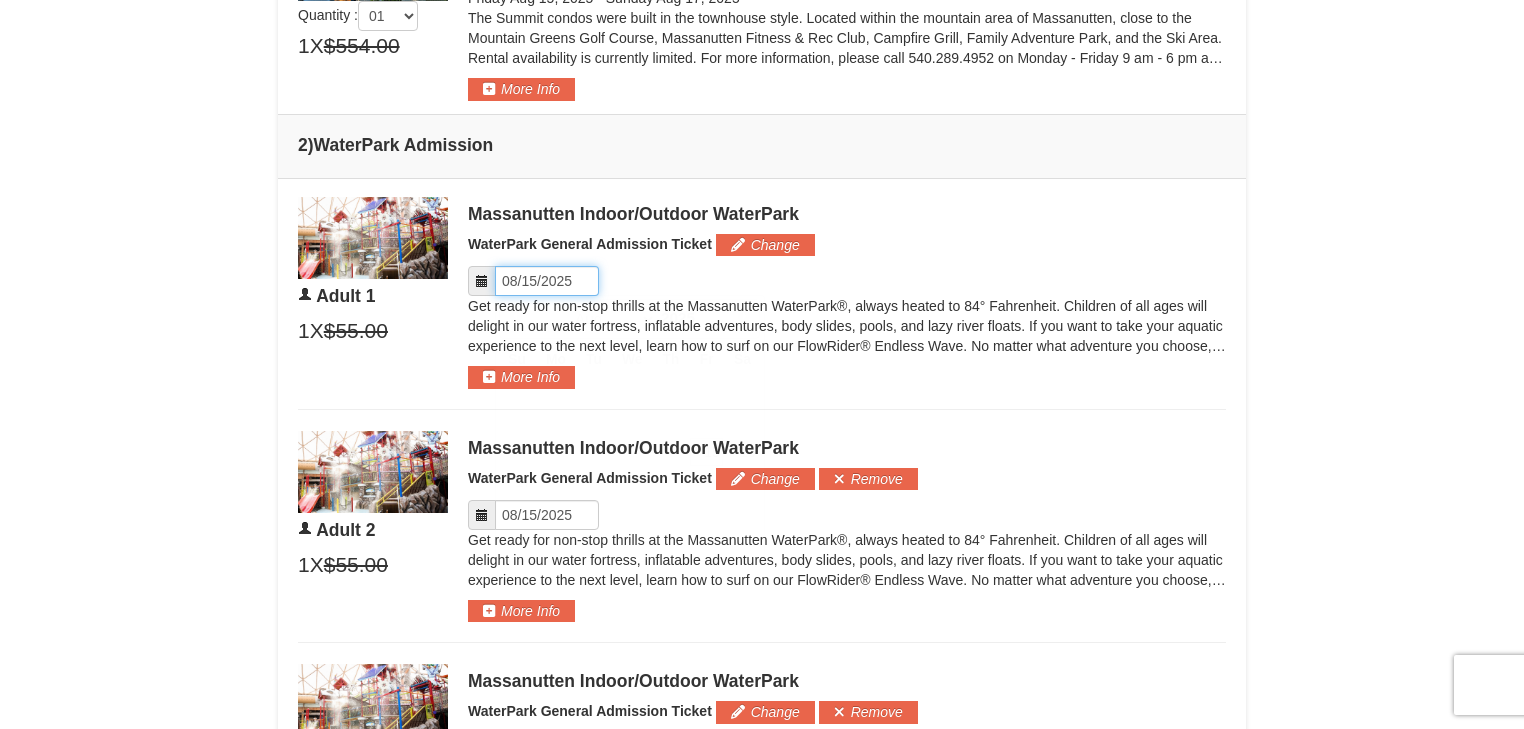click on "Please format dates MM/DD/YYYY" at bounding box center [547, 281] 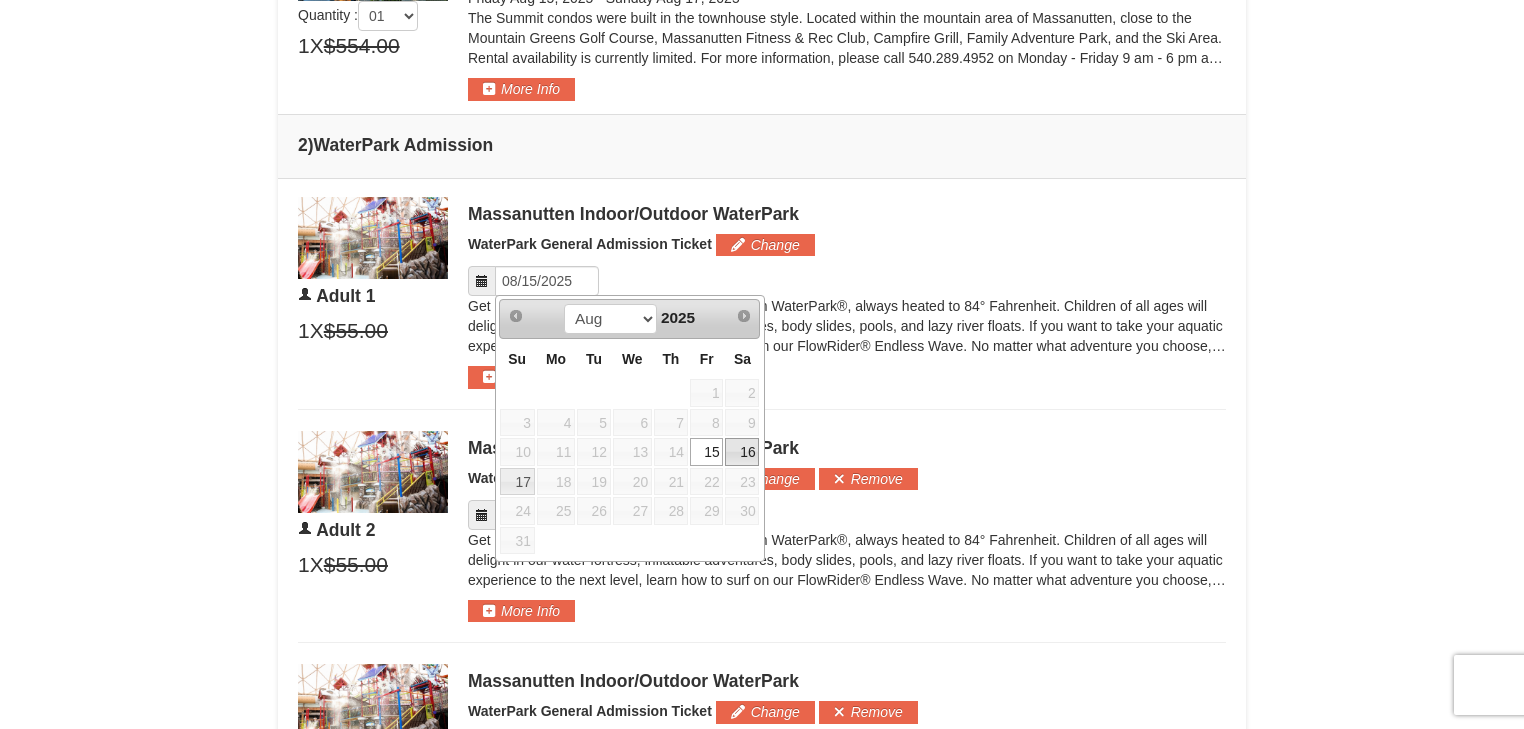 click on "16" at bounding box center [742, 452] 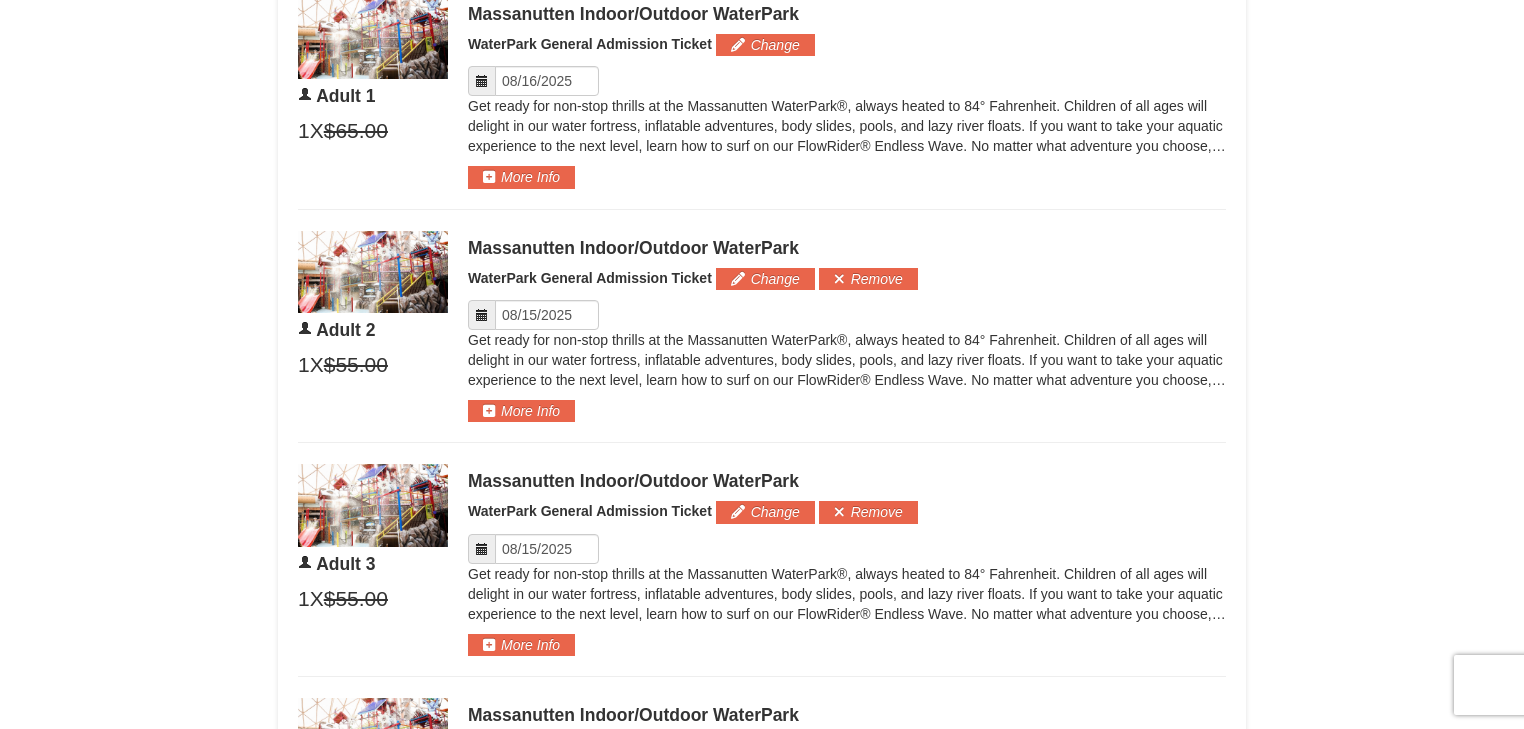 scroll, scrollTop: 1097, scrollLeft: 0, axis: vertical 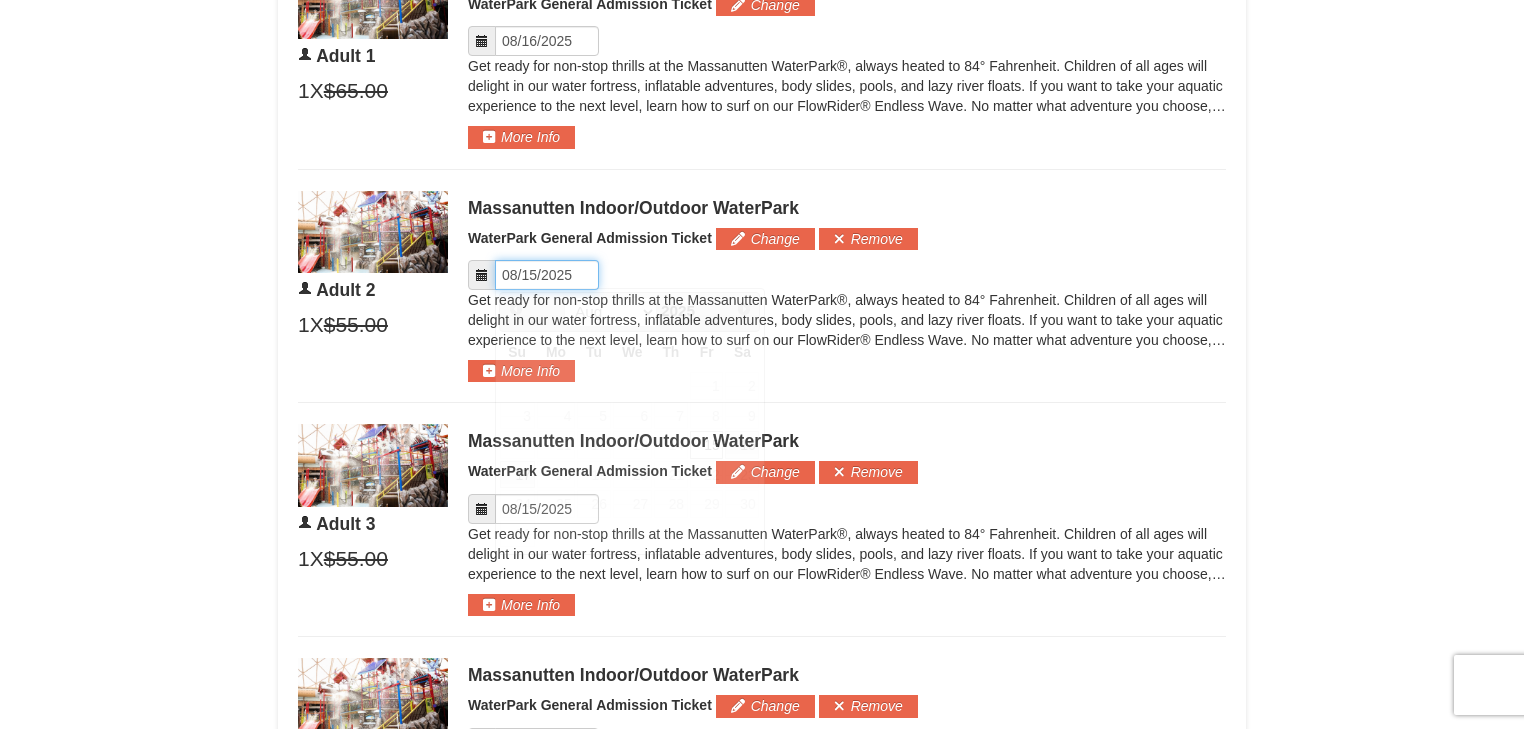 click on "Please format dates MM/DD/YYYY" at bounding box center [547, 275] 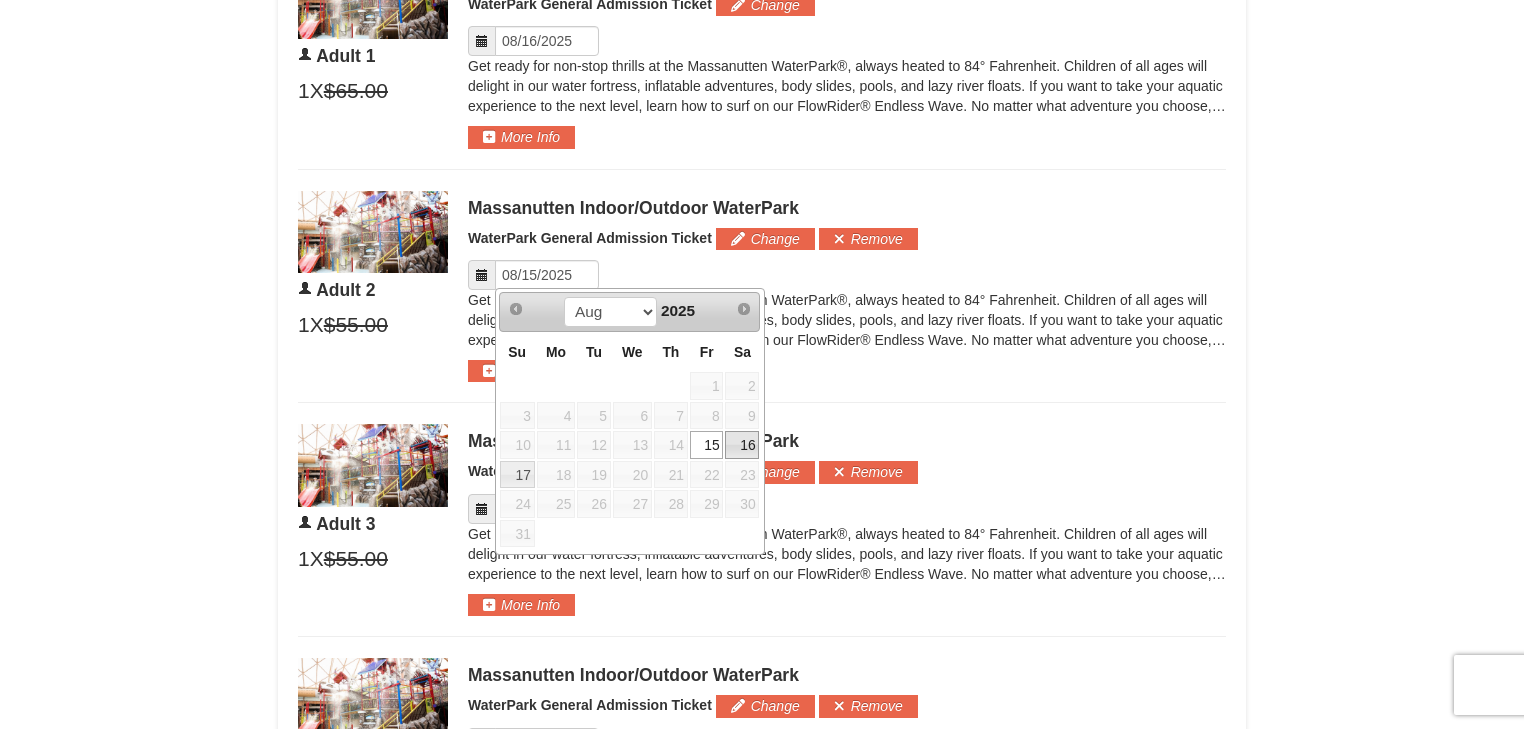 click on "16" at bounding box center [742, 445] 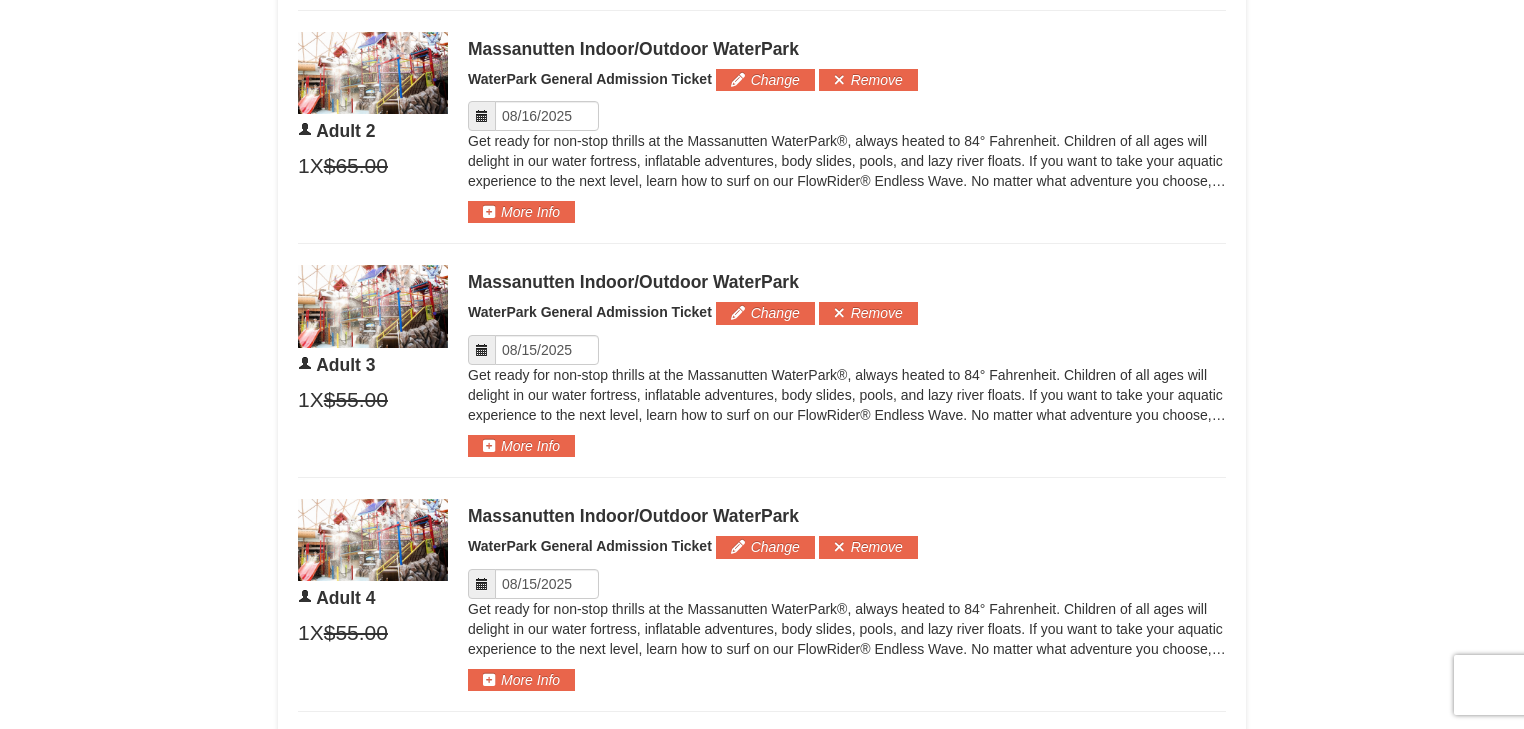 scroll, scrollTop: 1257, scrollLeft: 0, axis: vertical 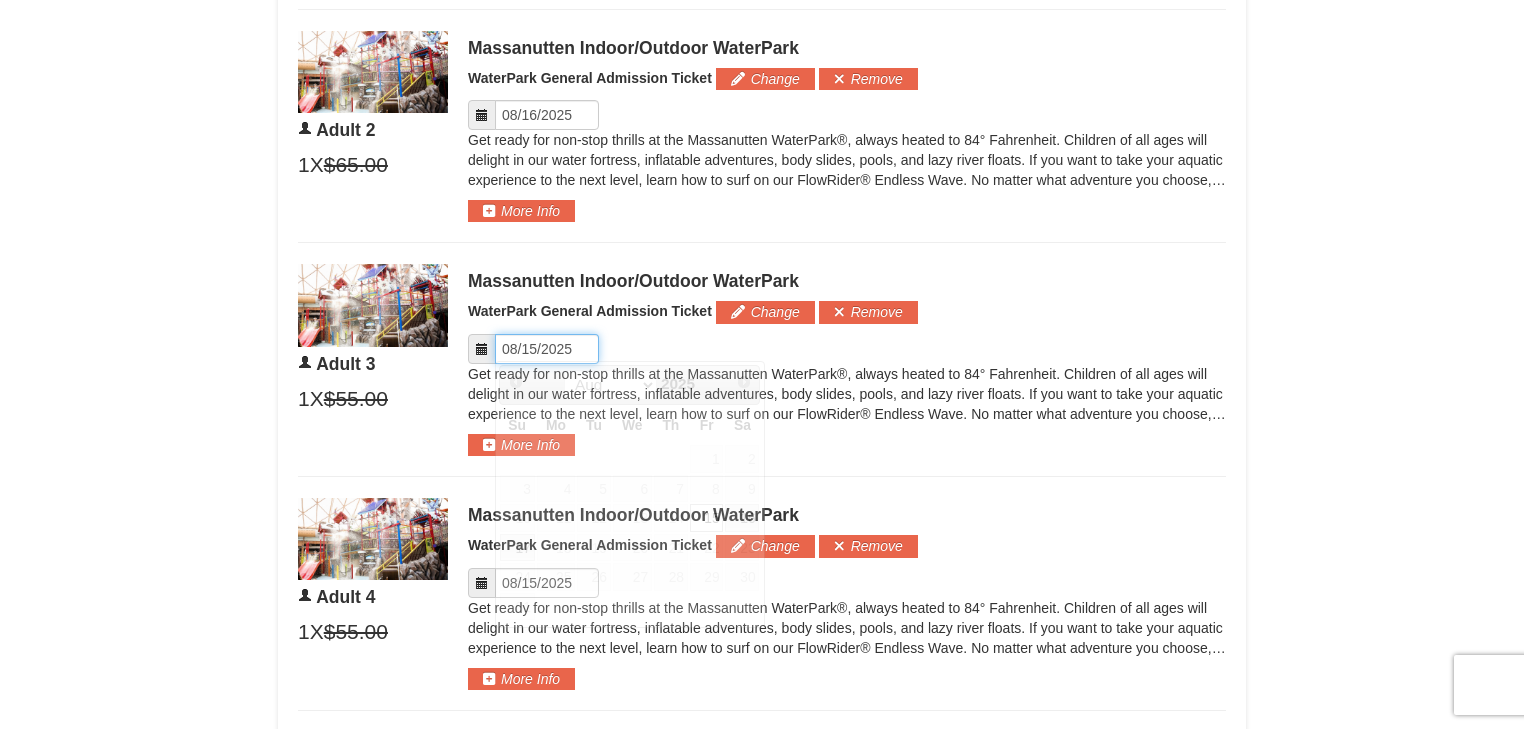 click on "Please format dates MM/DD/YYYY" at bounding box center (547, 349) 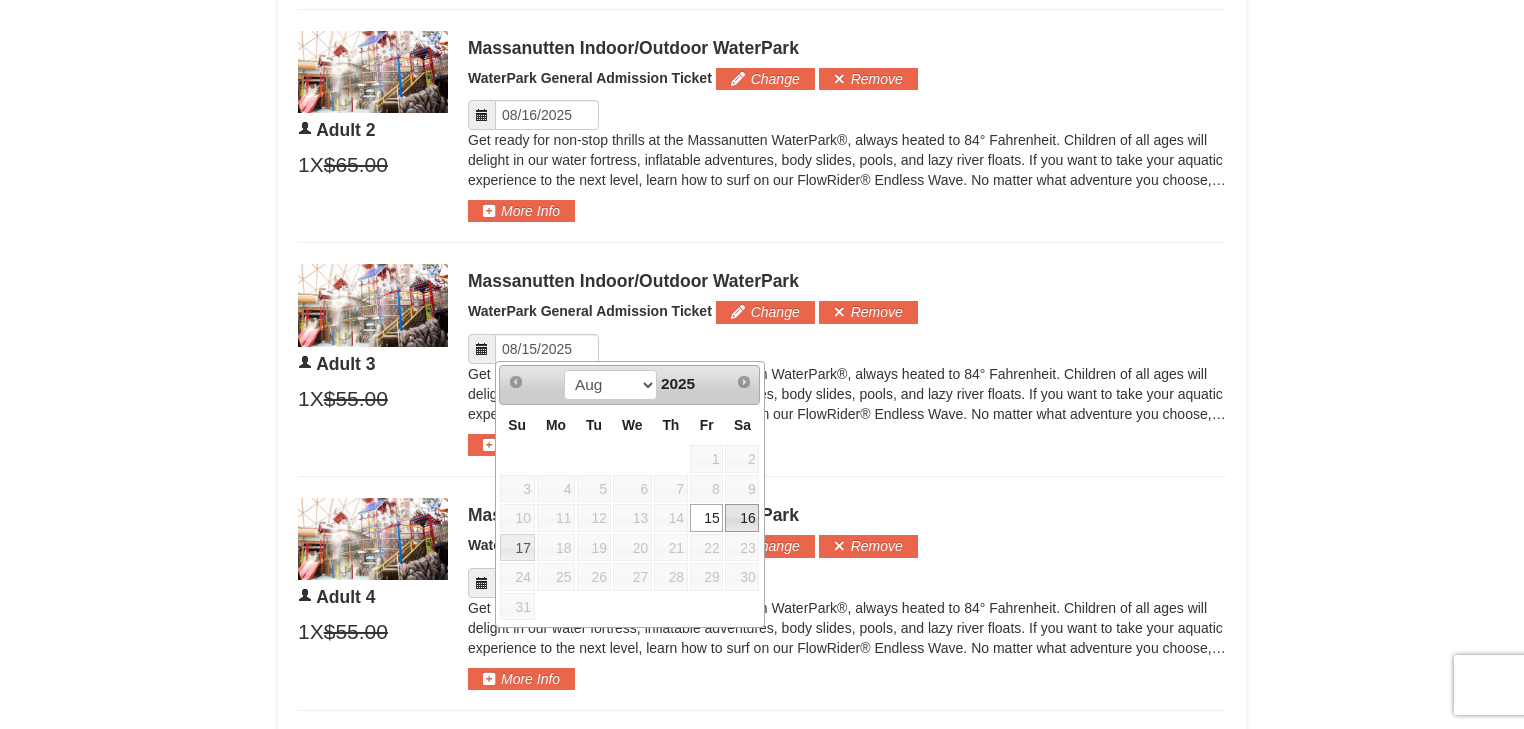 click on "16" at bounding box center (742, 518) 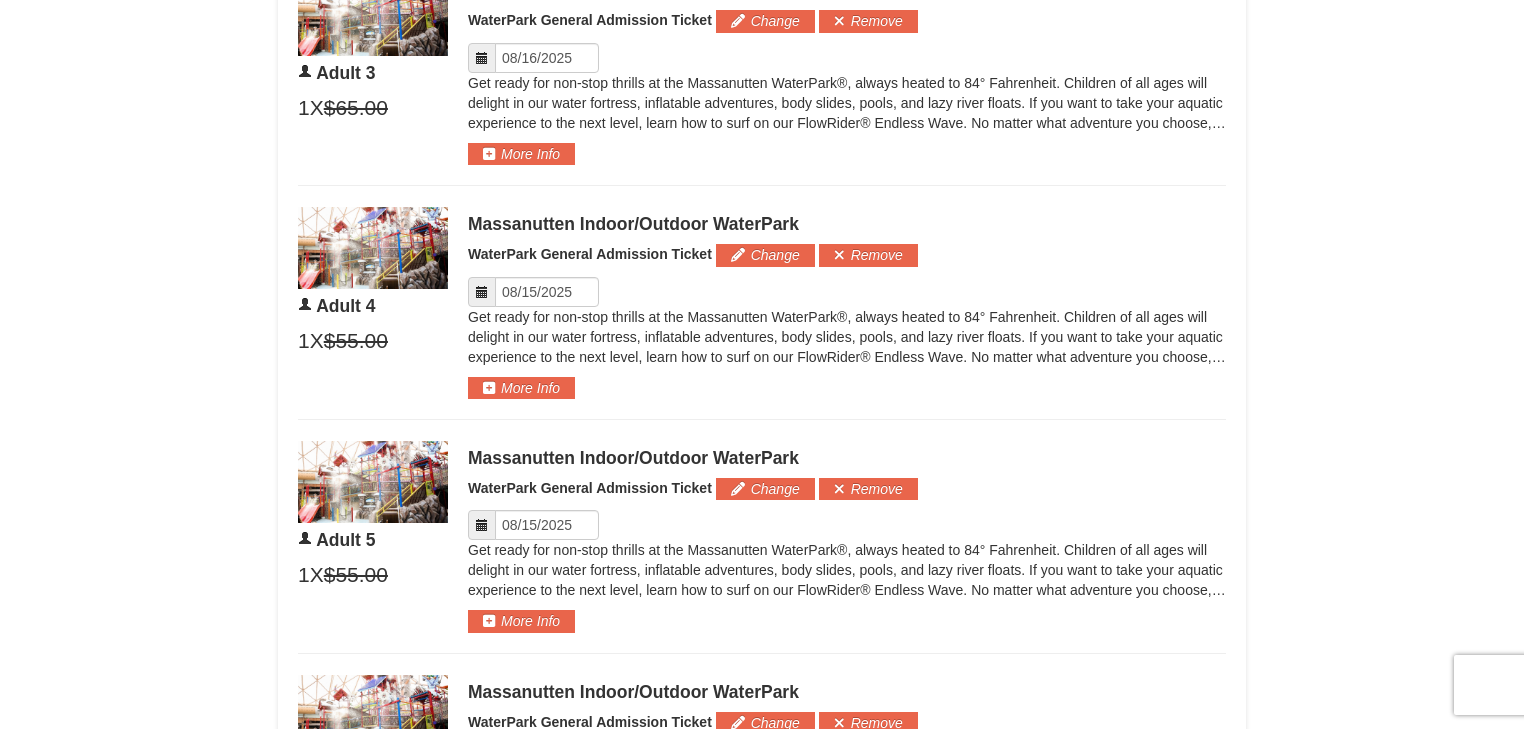 scroll, scrollTop: 1577, scrollLeft: 0, axis: vertical 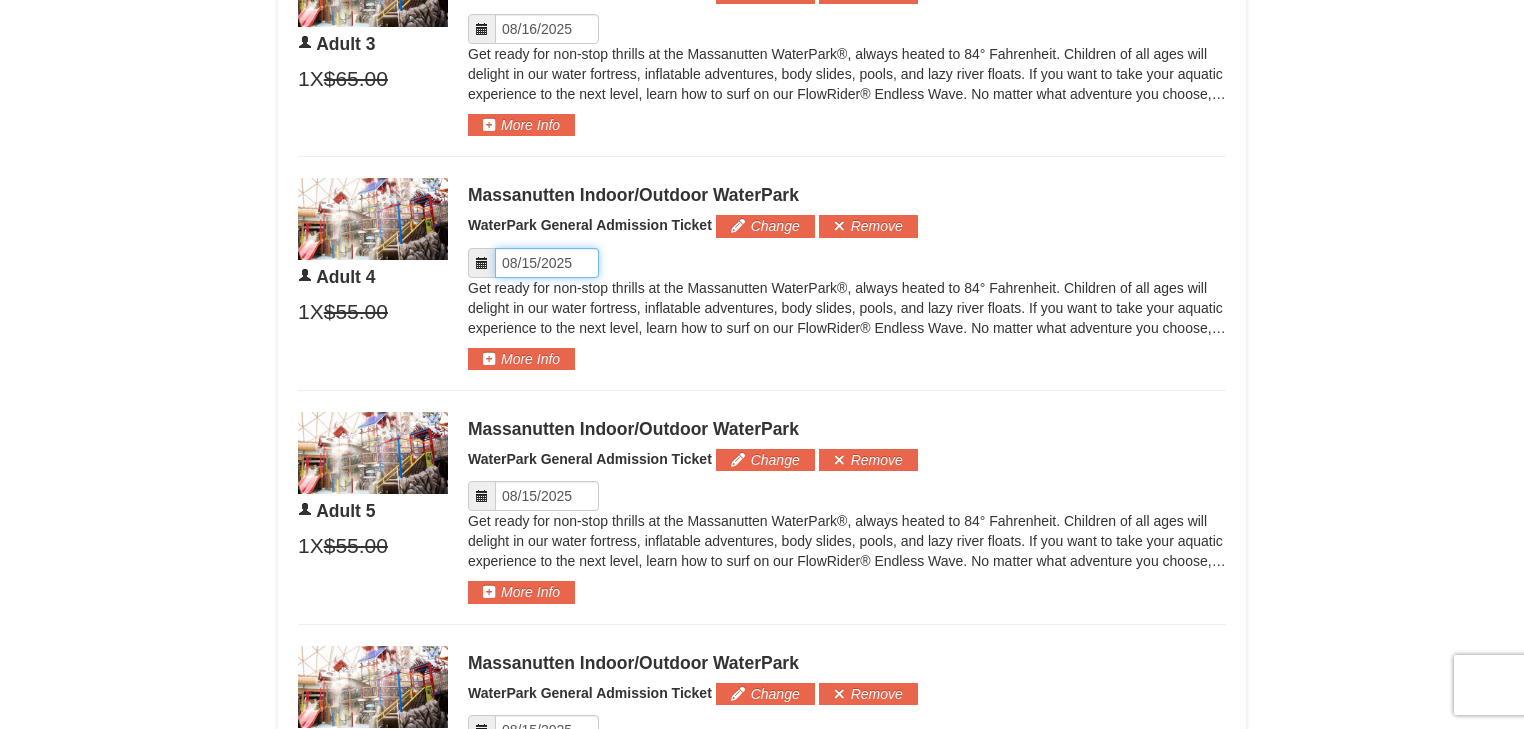 click on "Please format dates MM/DD/YYYY" at bounding box center [547, 263] 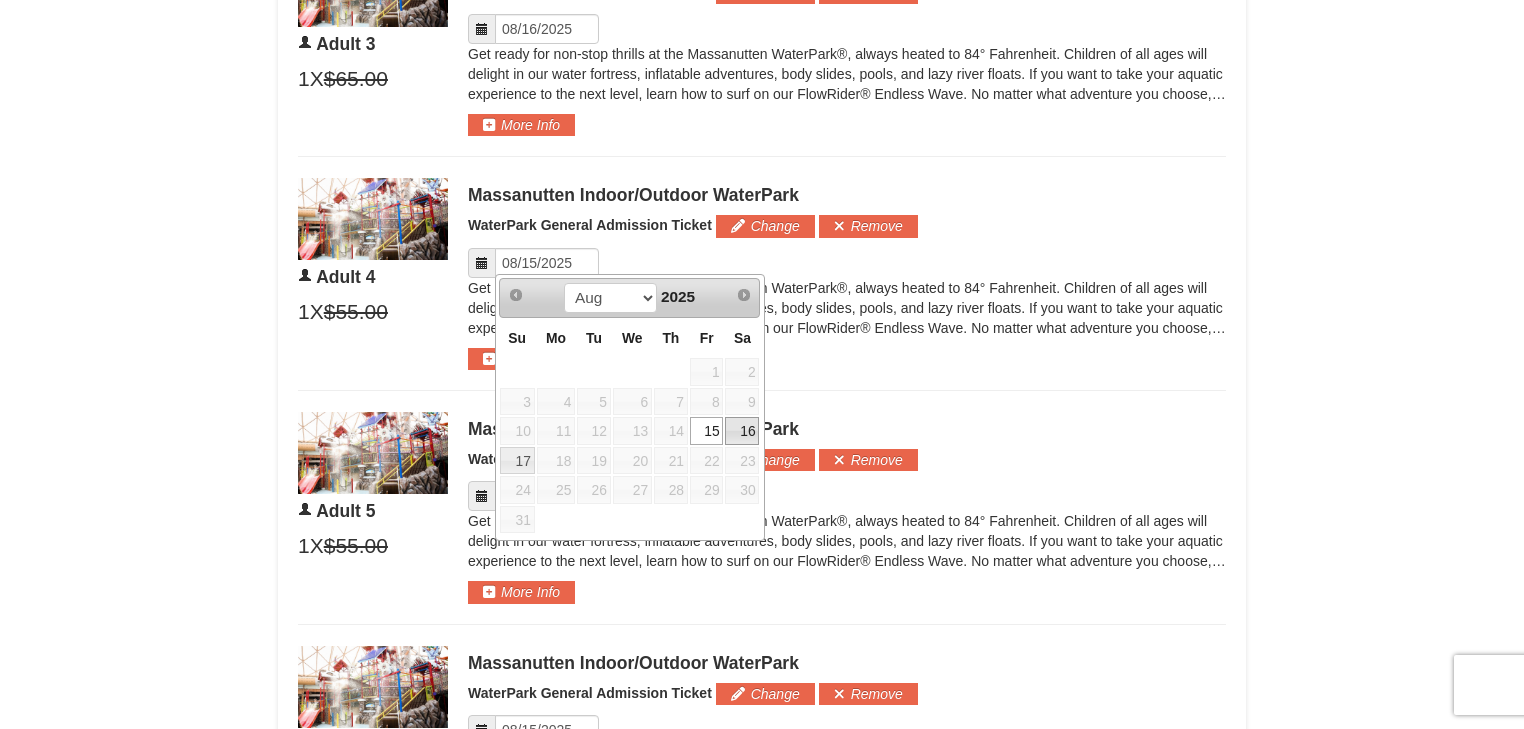 click on "16" at bounding box center [742, 431] 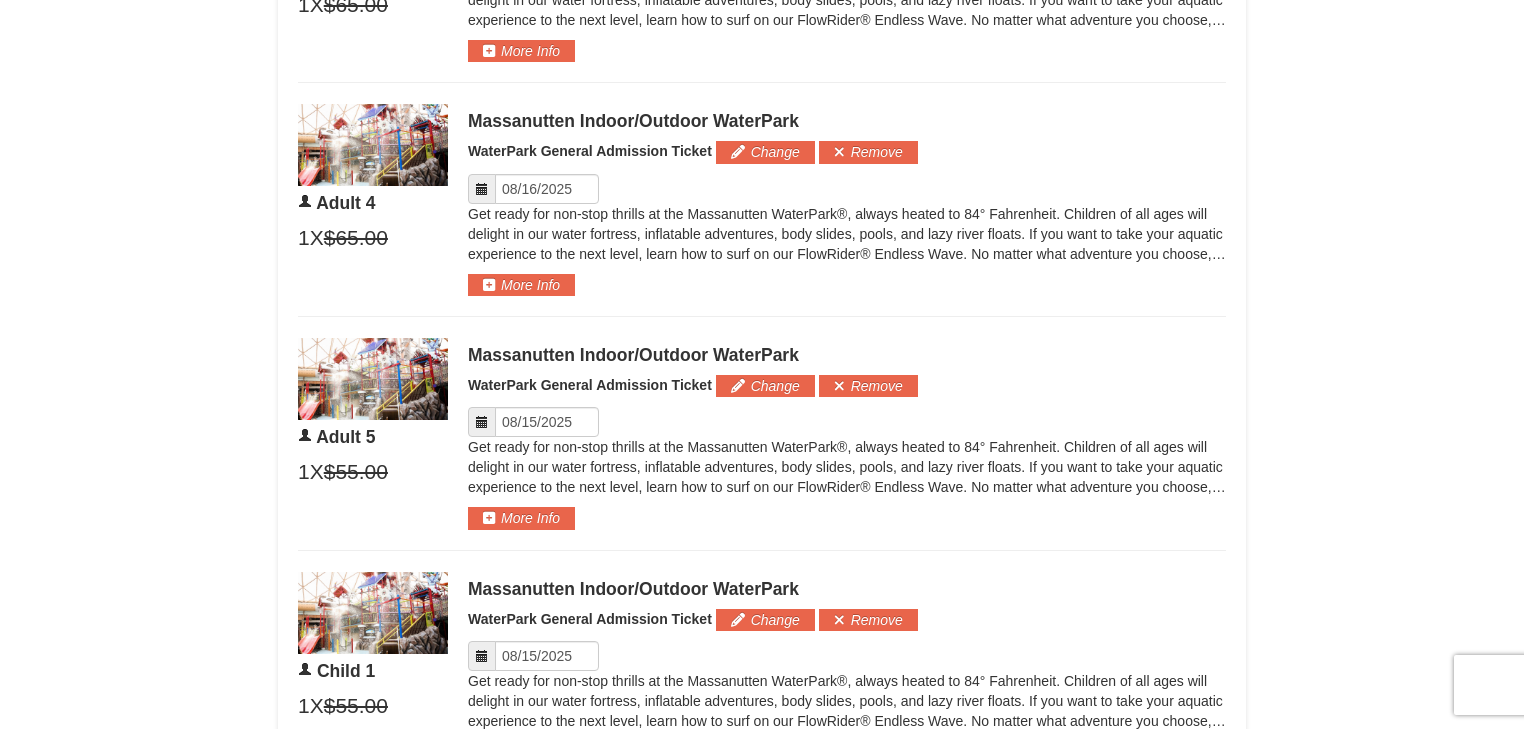 scroll, scrollTop: 1737, scrollLeft: 0, axis: vertical 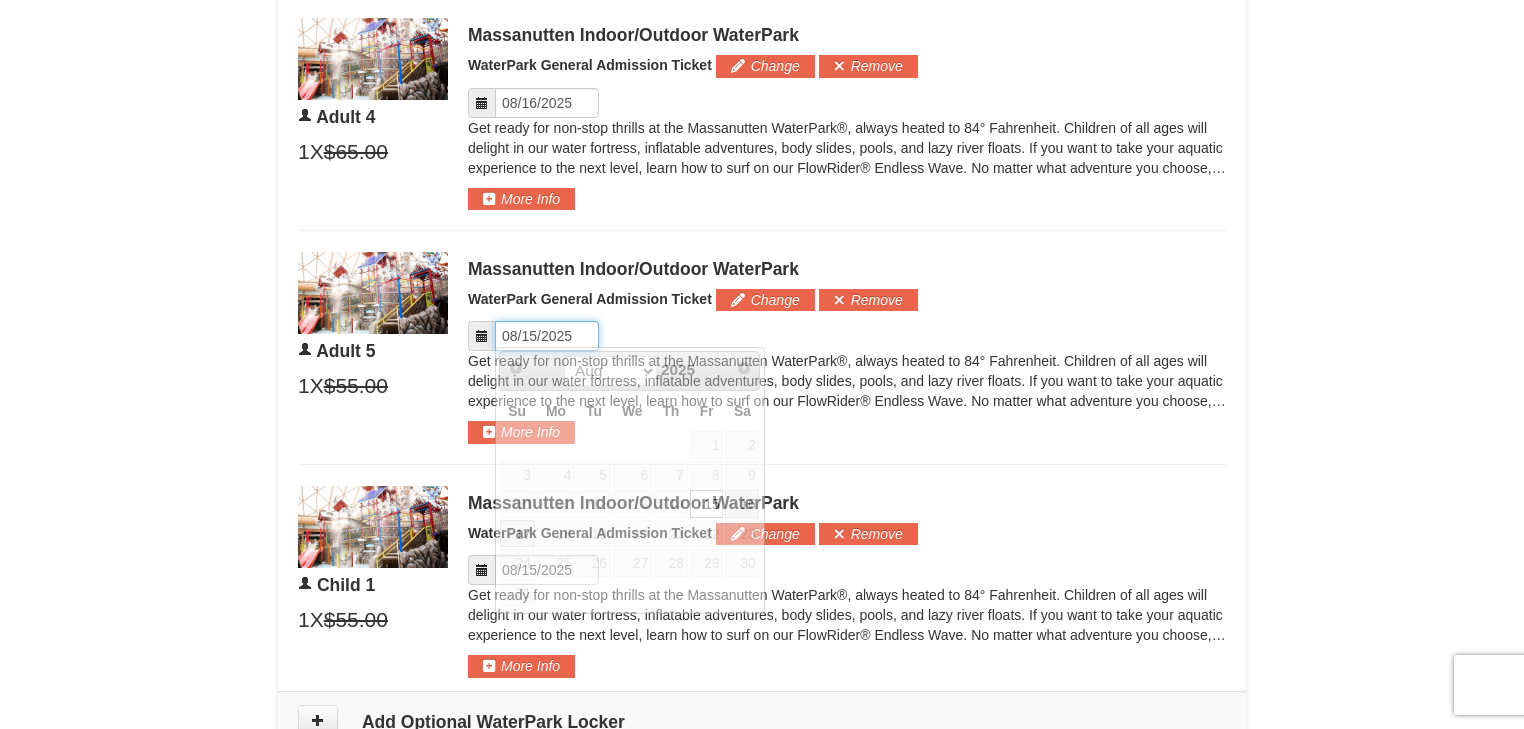 click on "Please format dates MM/DD/YYYY" at bounding box center (547, 336) 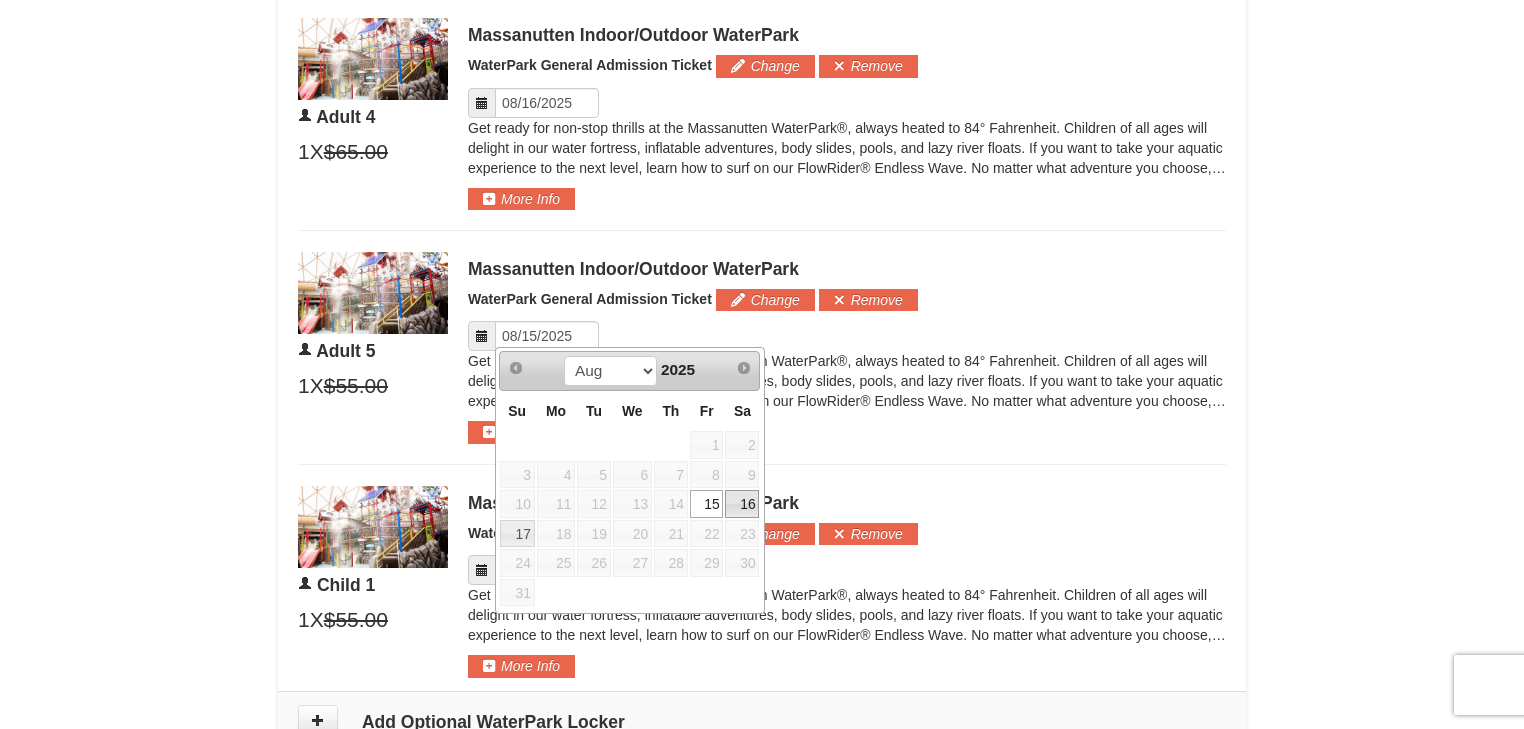 click on "16" at bounding box center [742, 504] 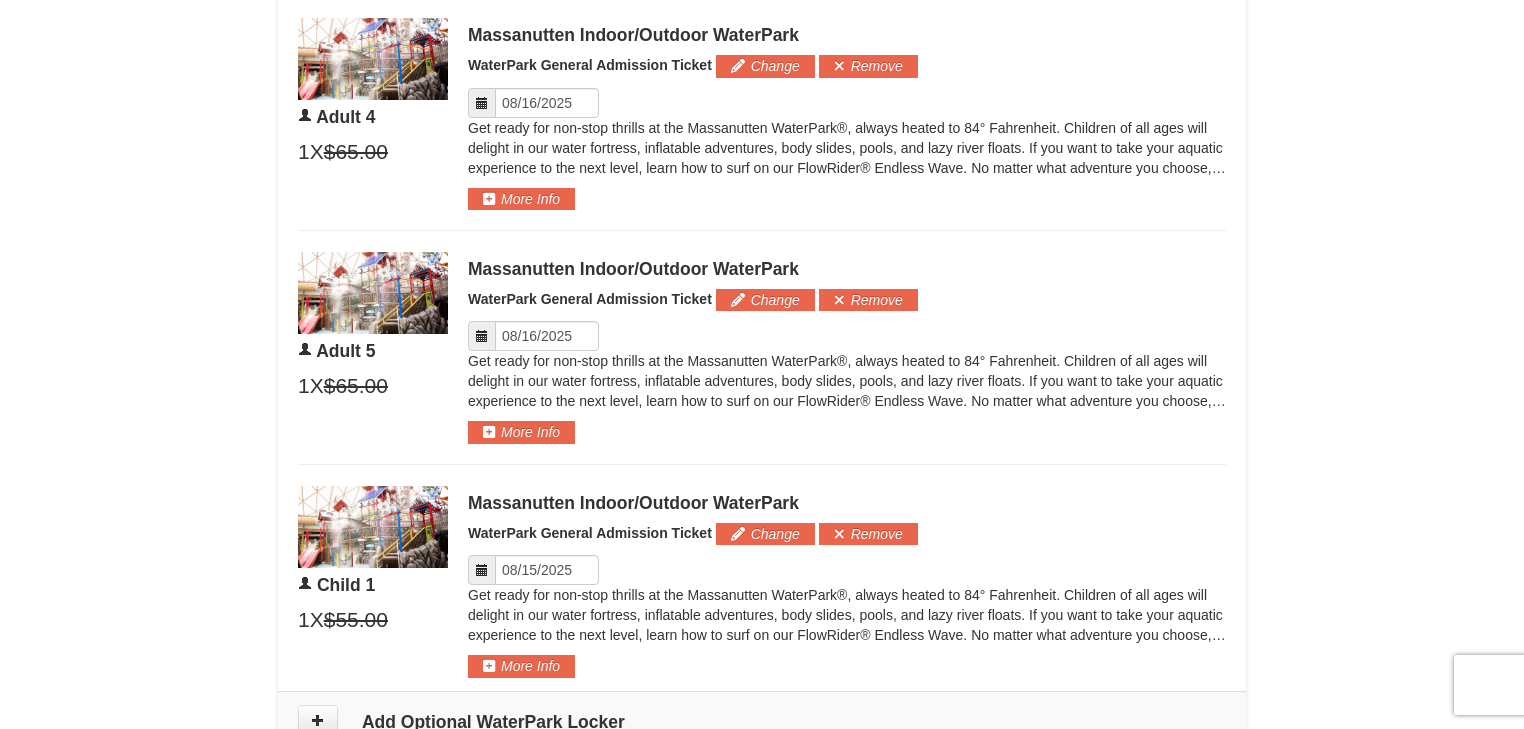 scroll, scrollTop: 1897, scrollLeft: 0, axis: vertical 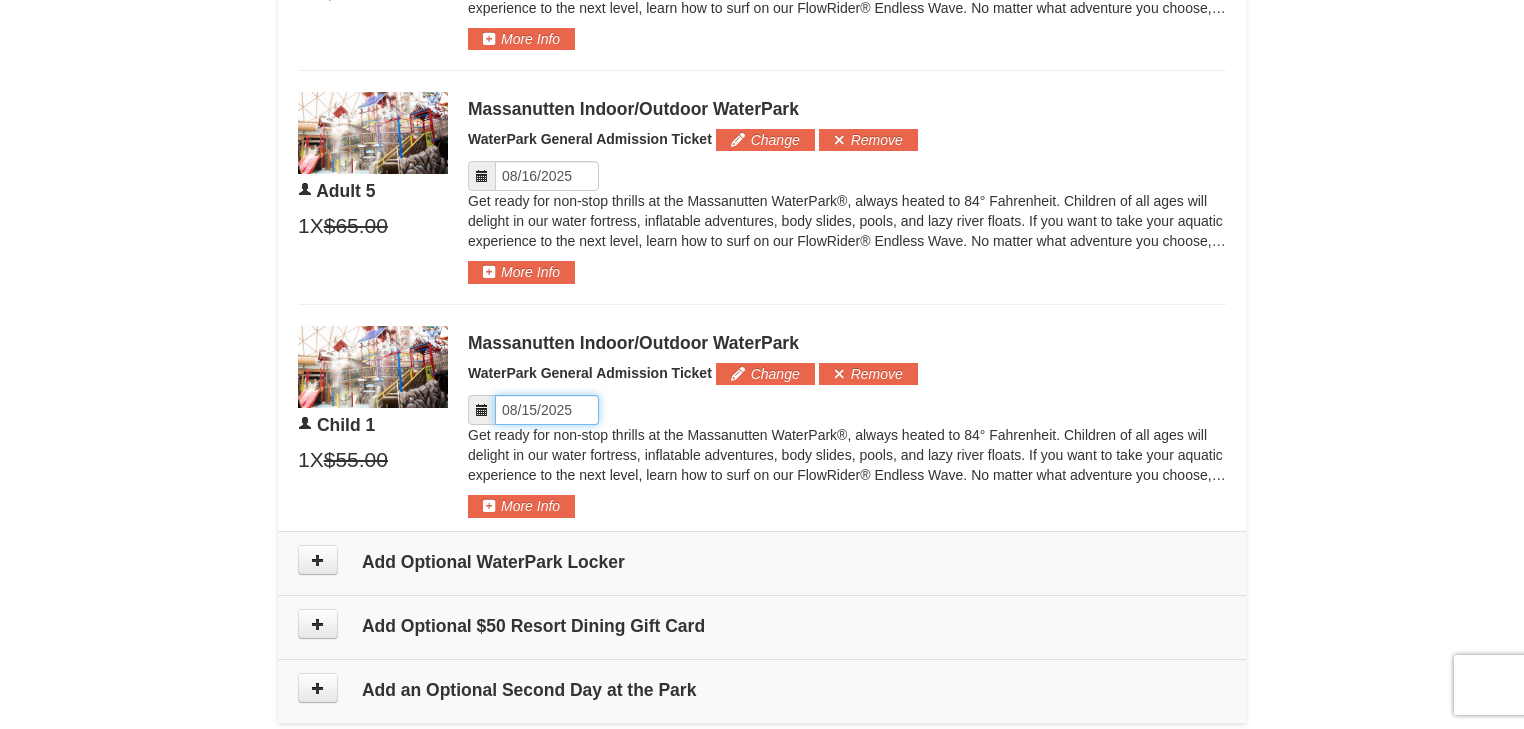 click on "Please format dates MM/DD/YYYY" at bounding box center (547, 410) 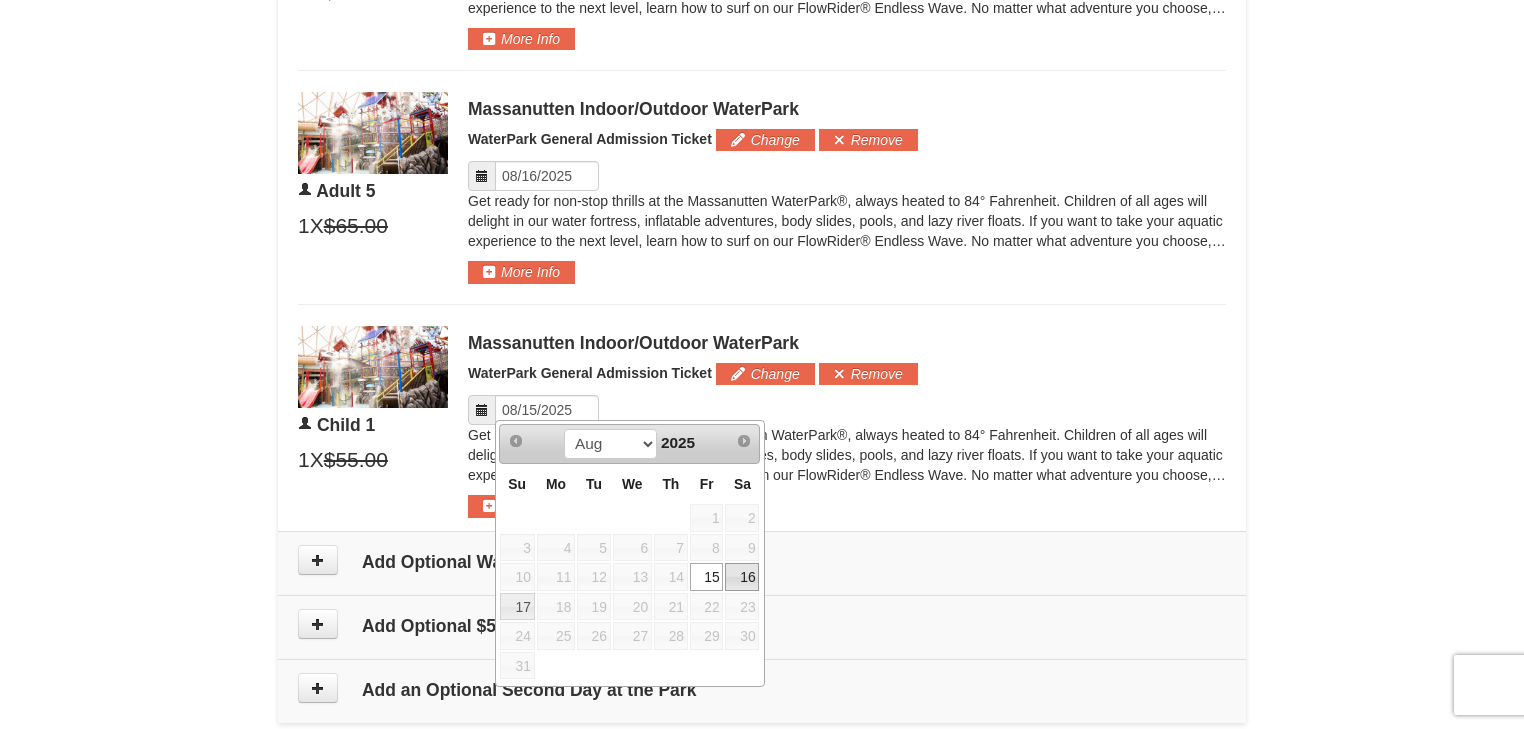 click on "16" at bounding box center (742, 577) 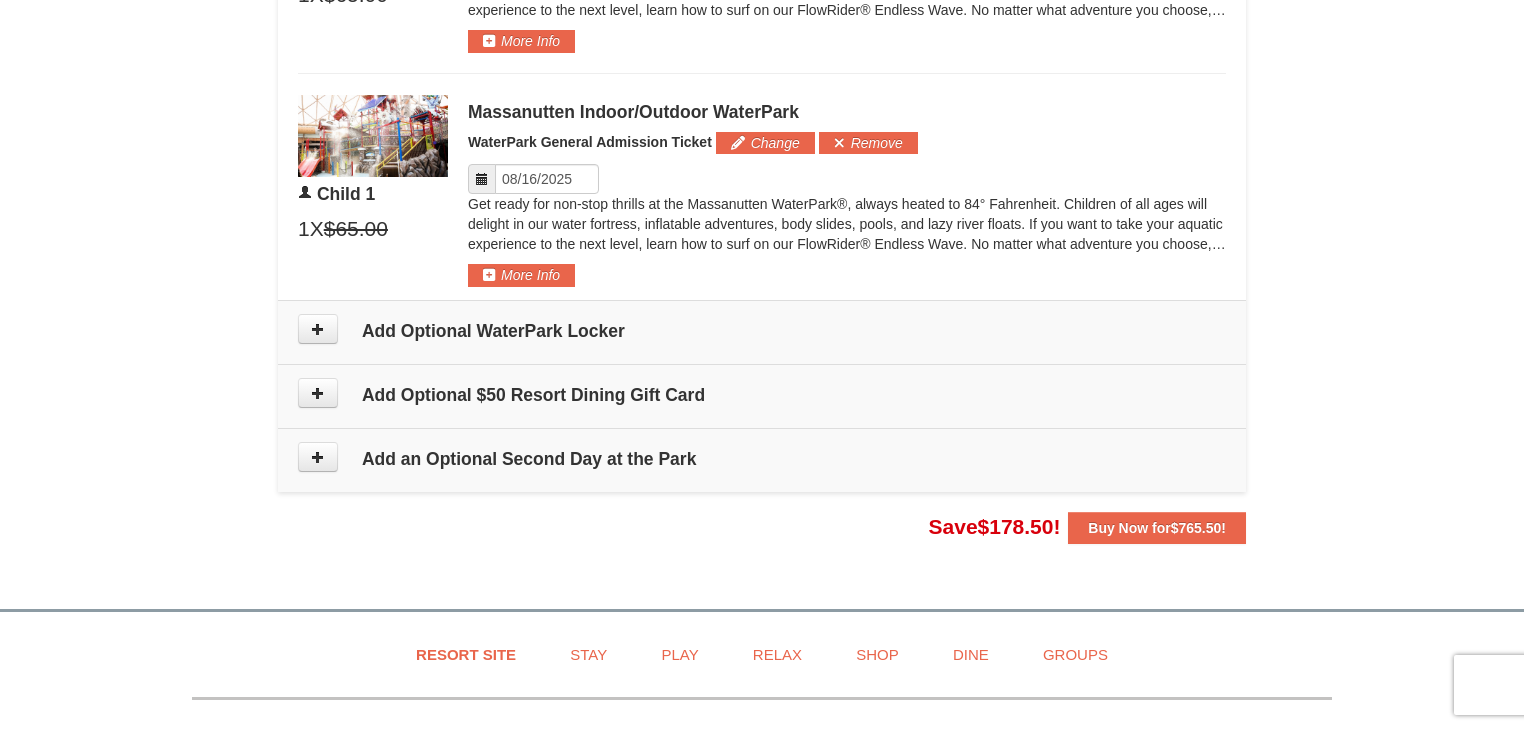 scroll, scrollTop: 2137, scrollLeft: 0, axis: vertical 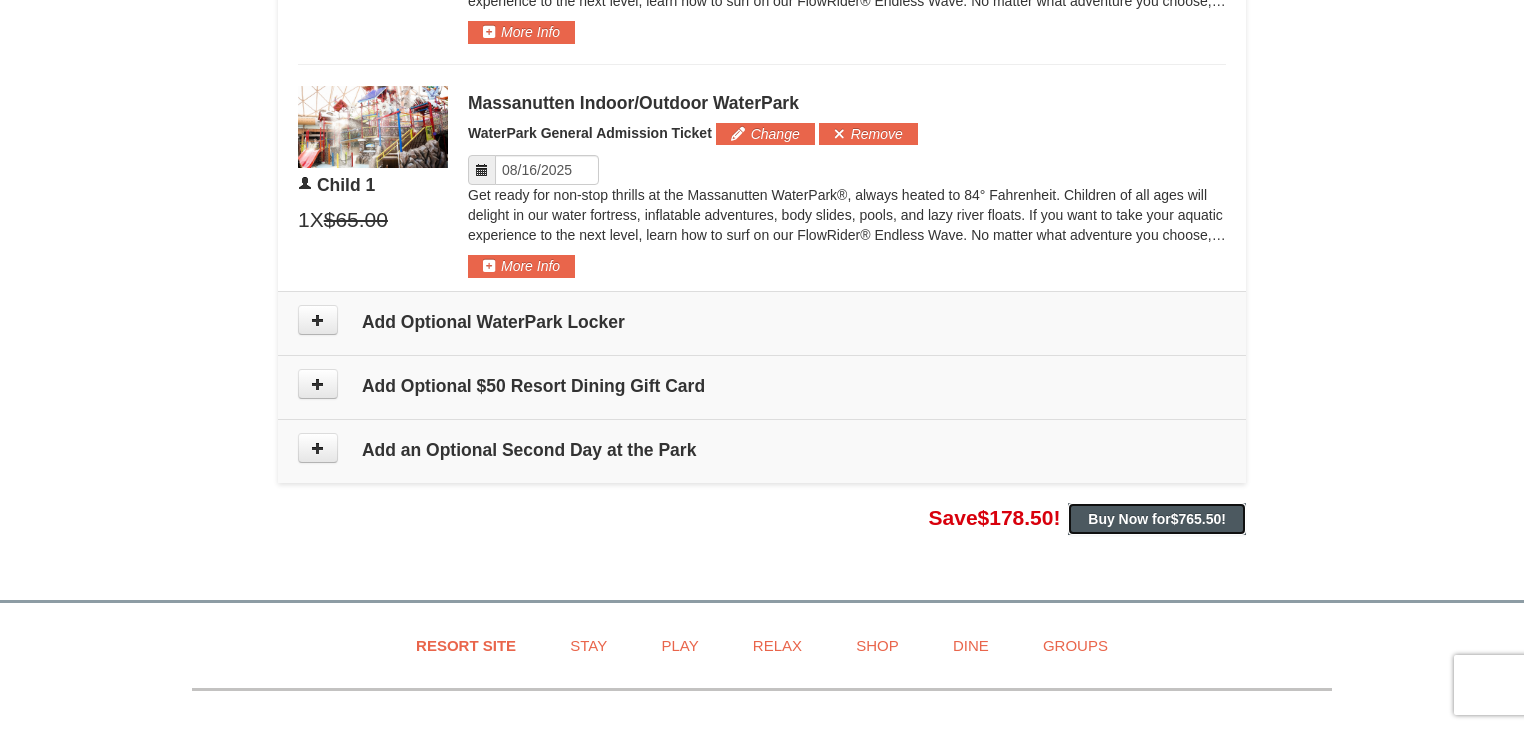 click on "Buy Now for
$765.50 !" at bounding box center [1157, 519] 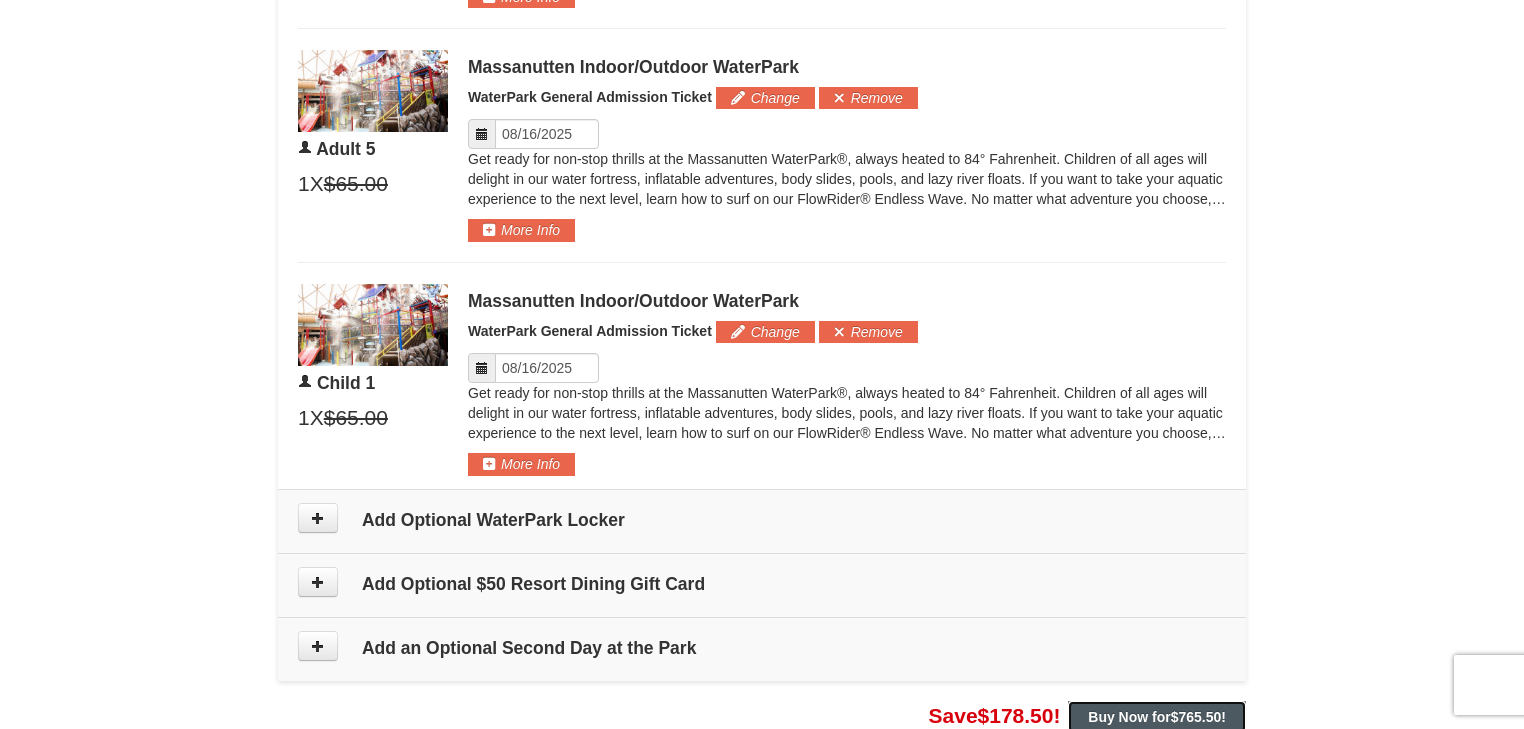 scroll, scrollTop: 2217, scrollLeft: 0, axis: vertical 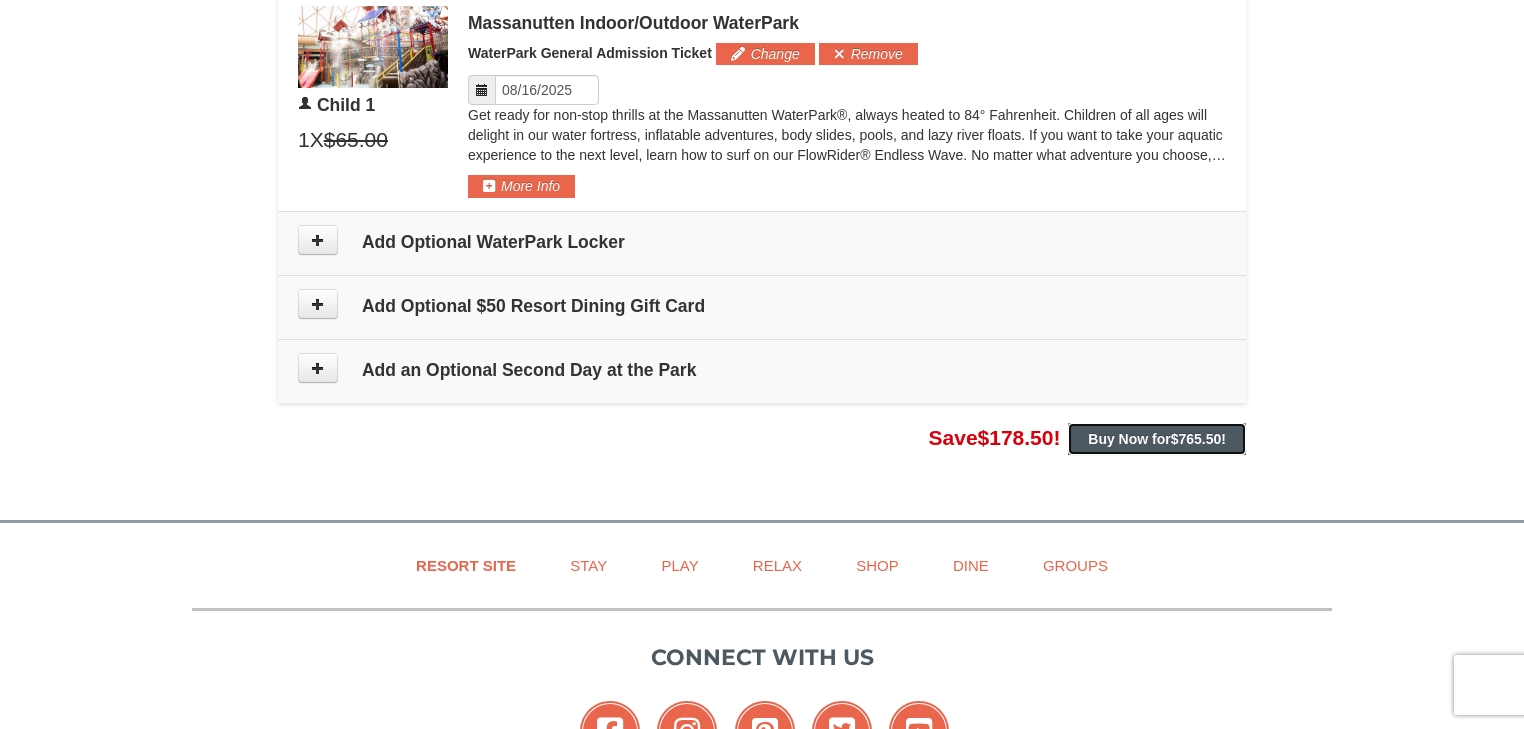 click on "Buy Now for
$765.50 !" at bounding box center (1157, 439) 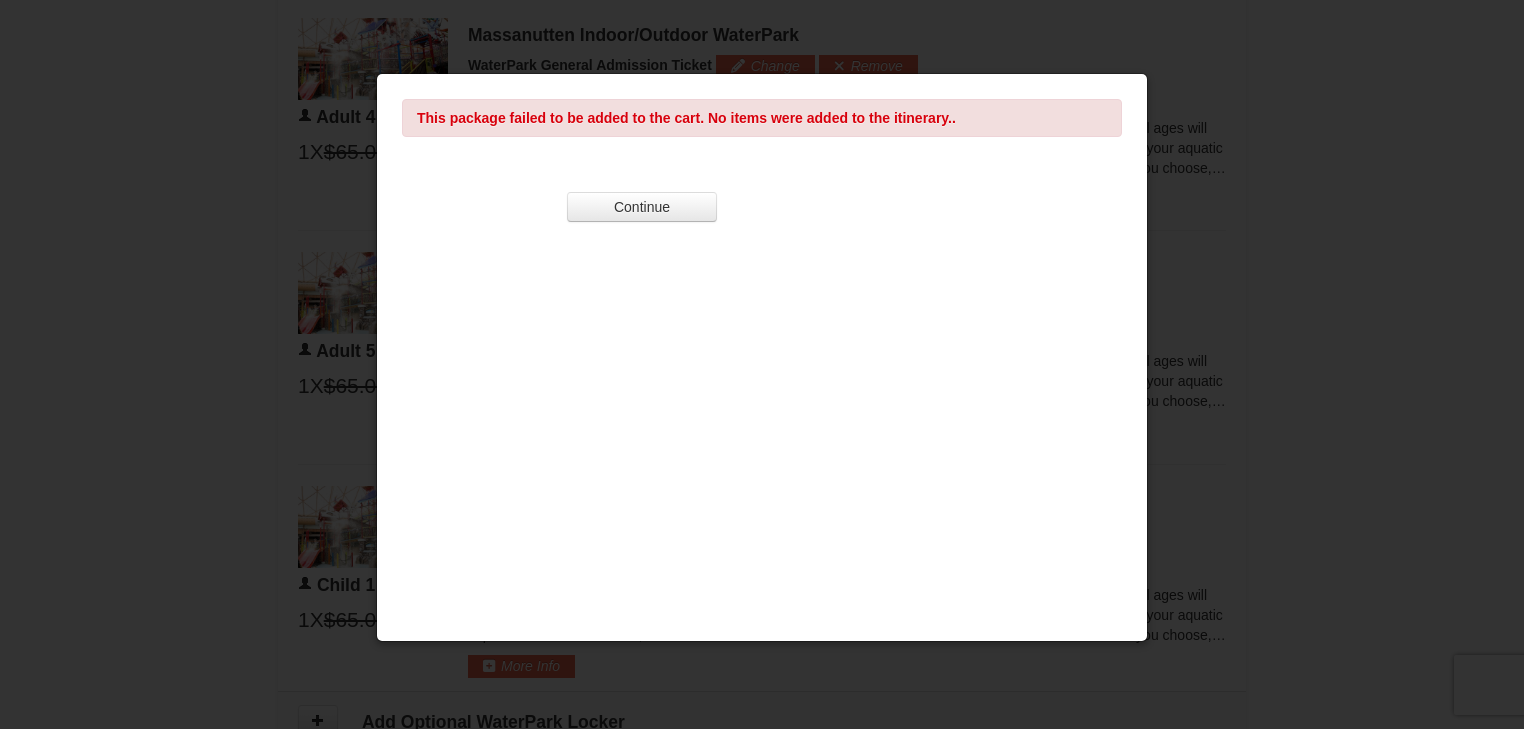 scroll, scrollTop: 1177, scrollLeft: 0, axis: vertical 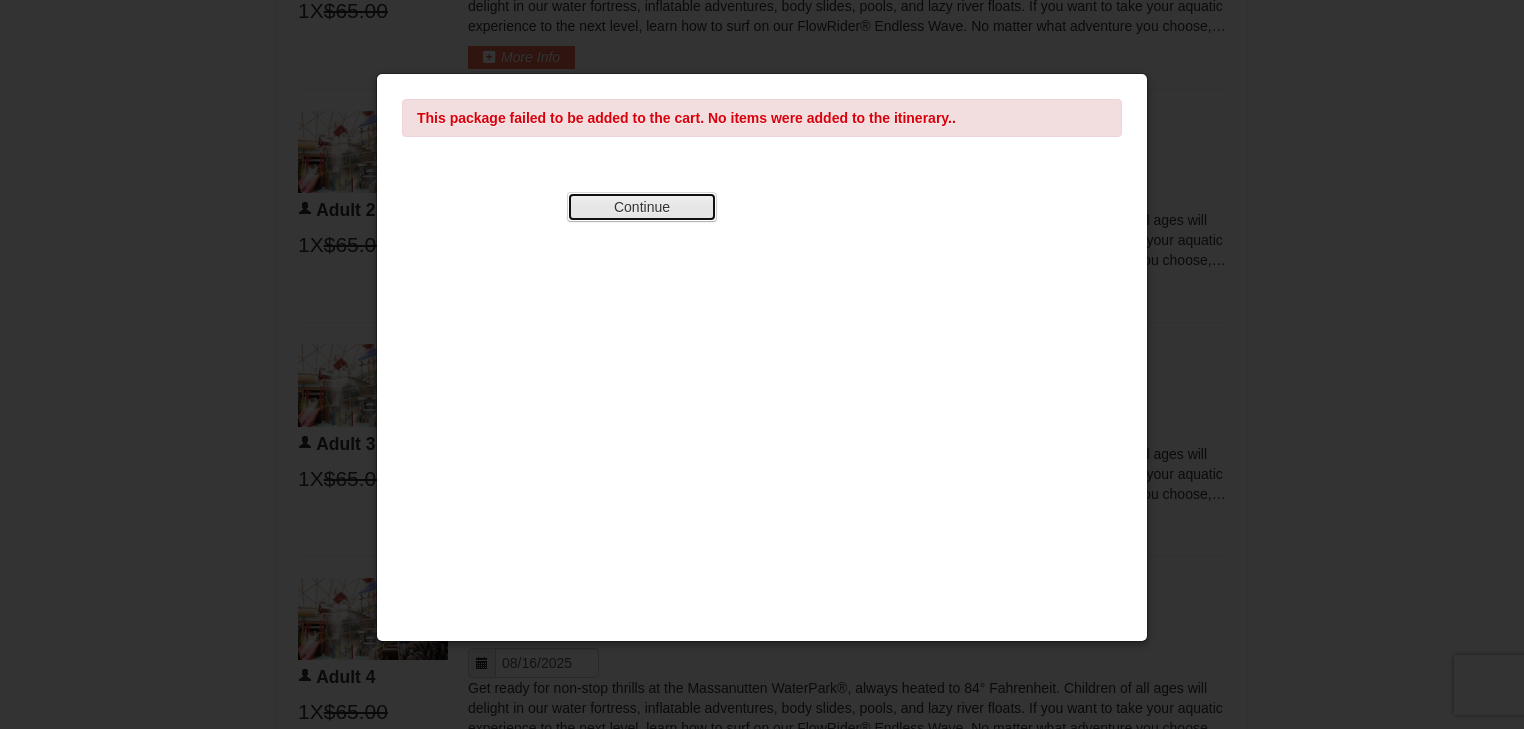 click on "Continue" at bounding box center [642, 207] 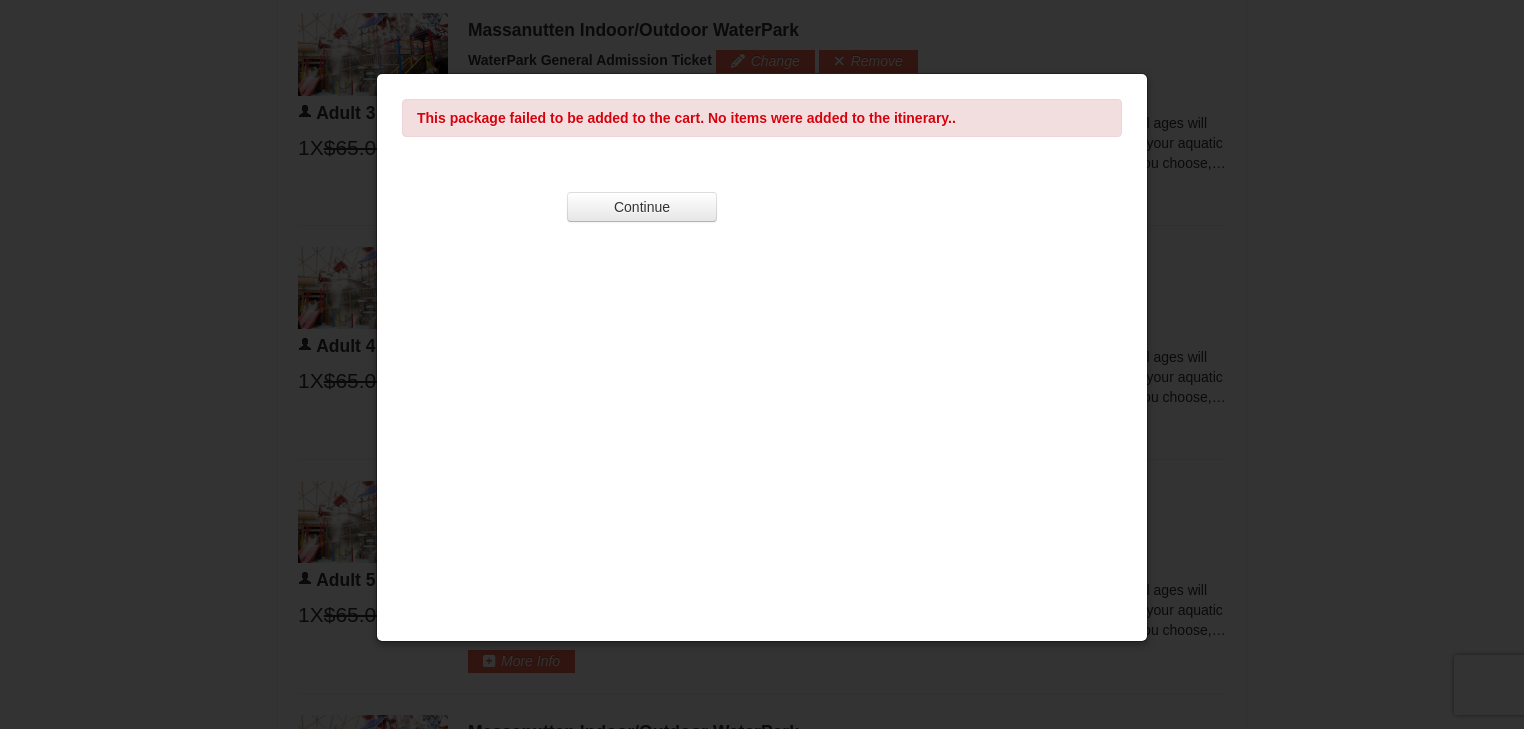 scroll, scrollTop: 1737, scrollLeft: 0, axis: vertical 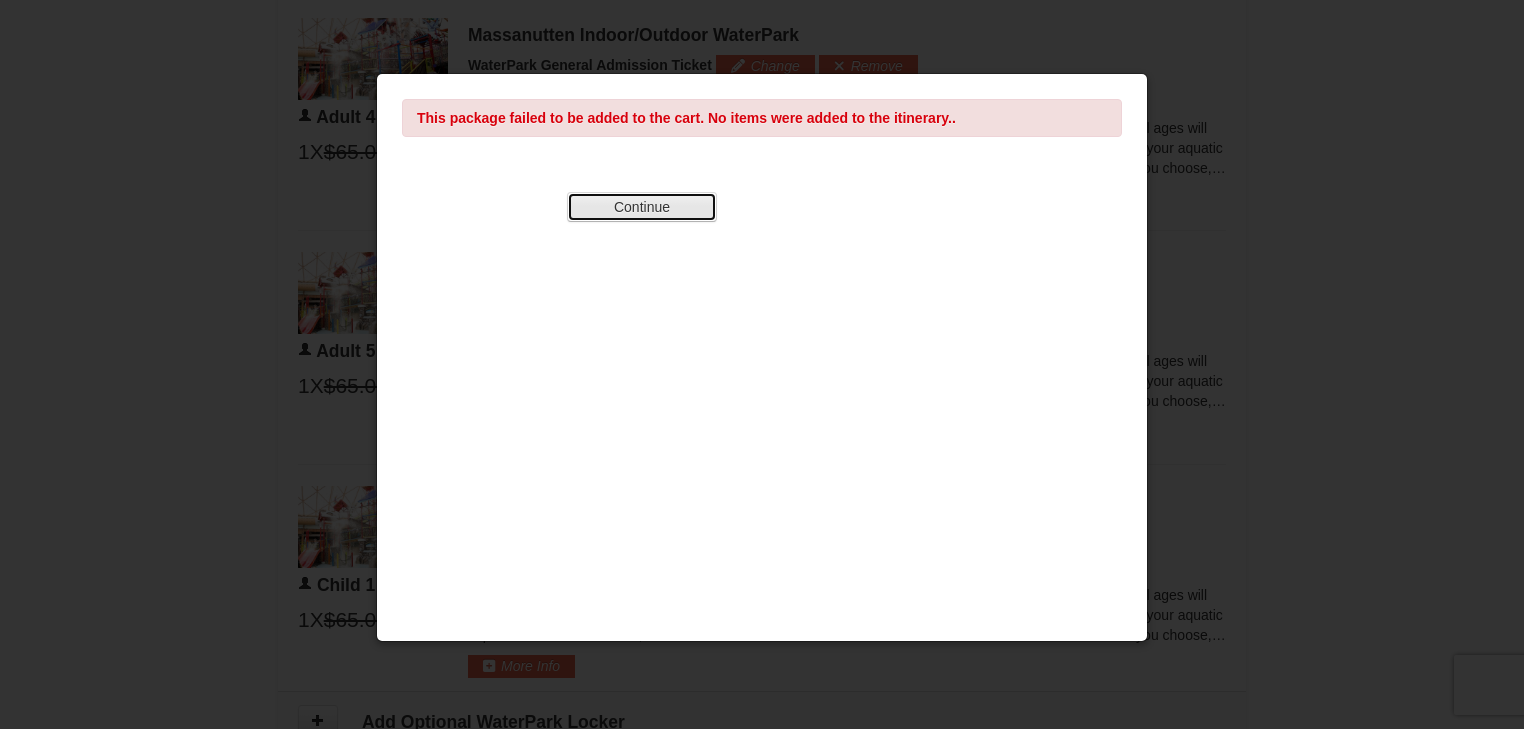 click on "Continue" at bounding box center [642, 207] 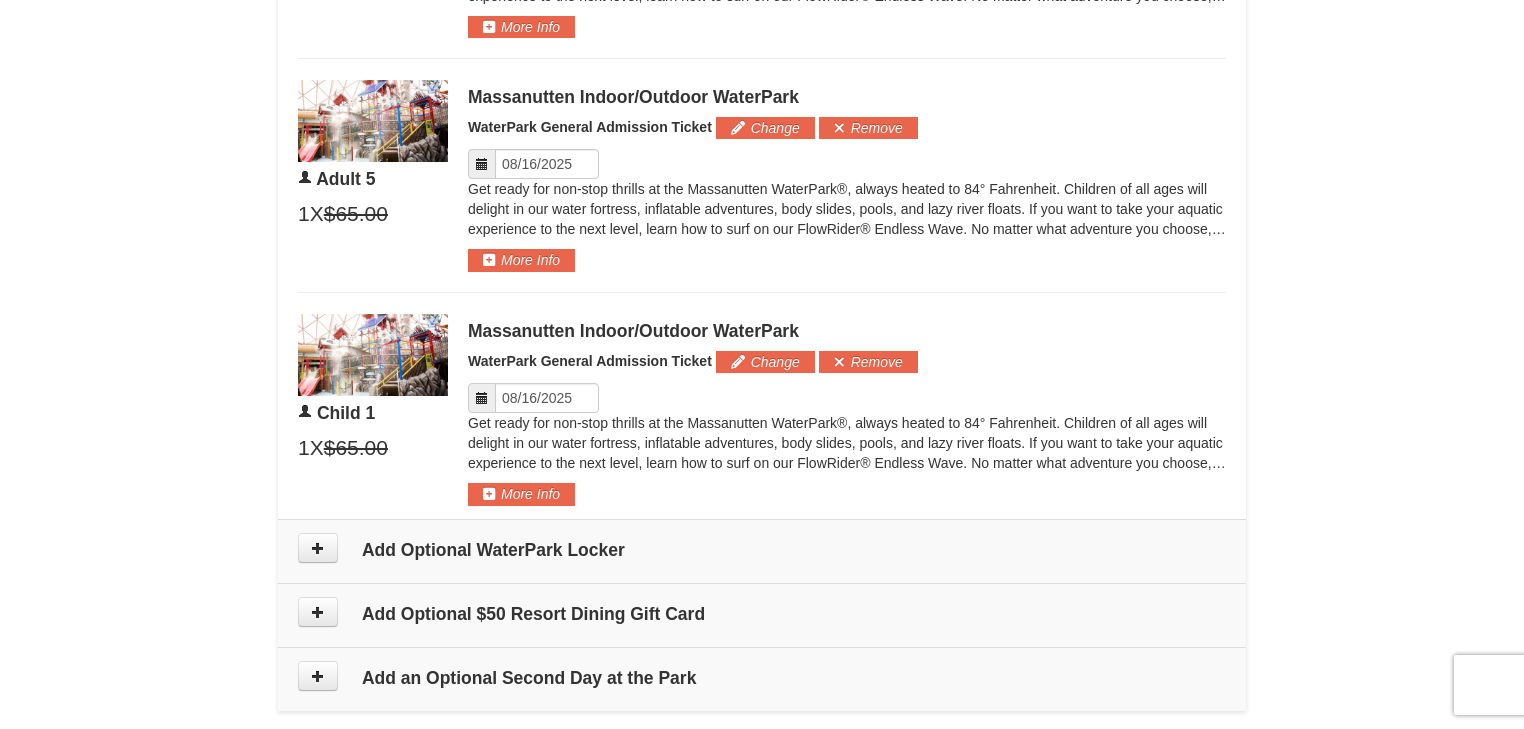scroll, scrollTop: 2217, scrollLeft: 0, axis: vertical 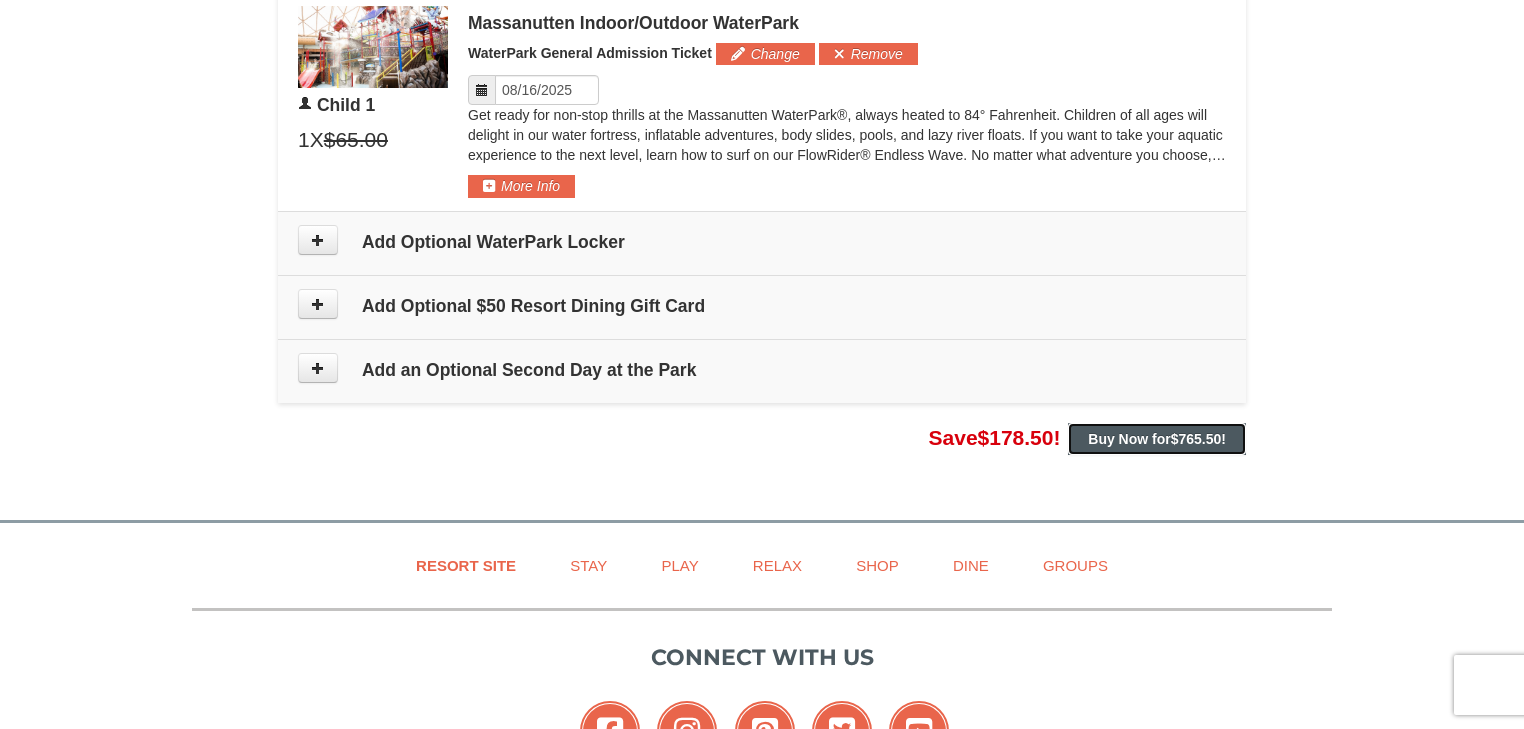 click on "Buy Now for
$765.50 !" at bounding box center [1157, 439] 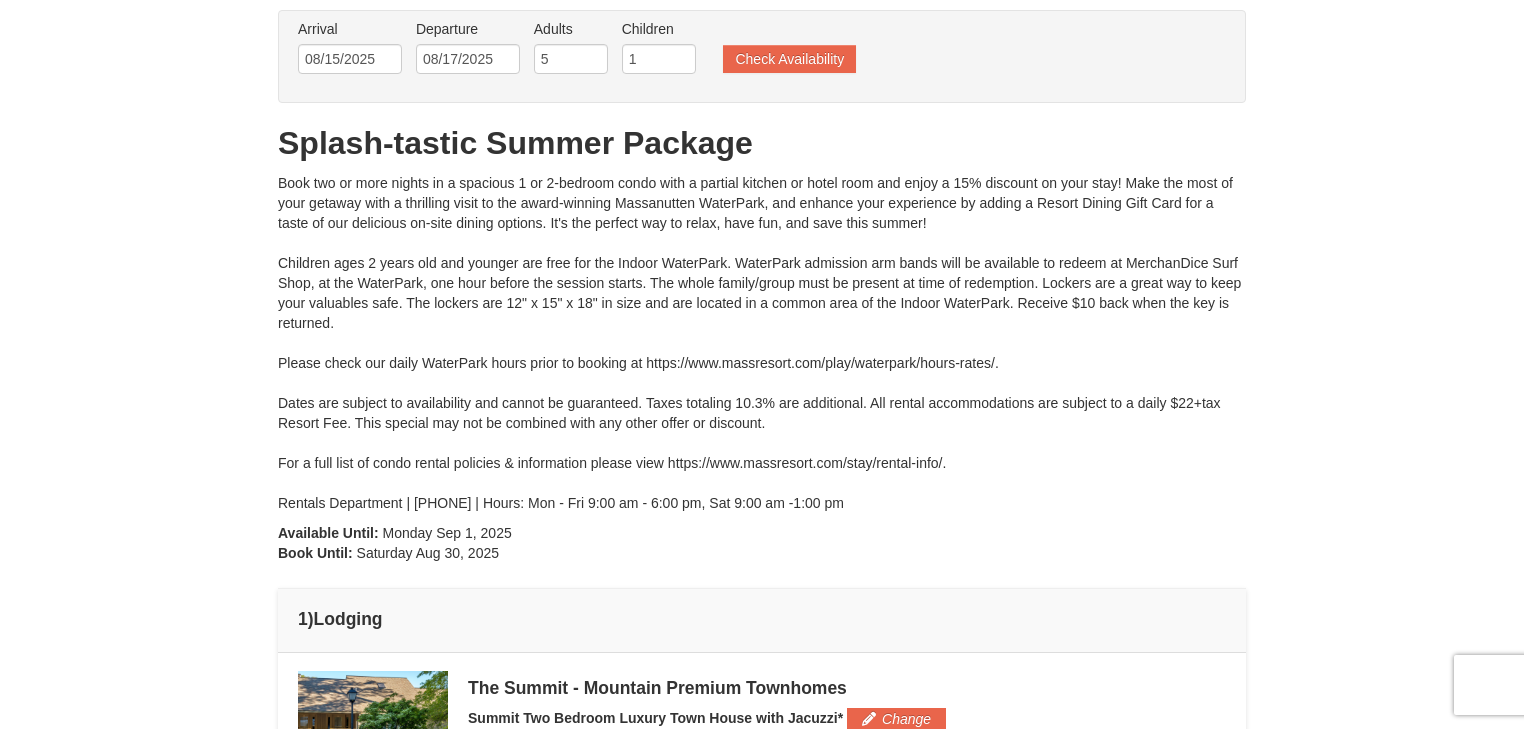 scroll, scrollTop: 0, scrollLeft: 0, axis: both 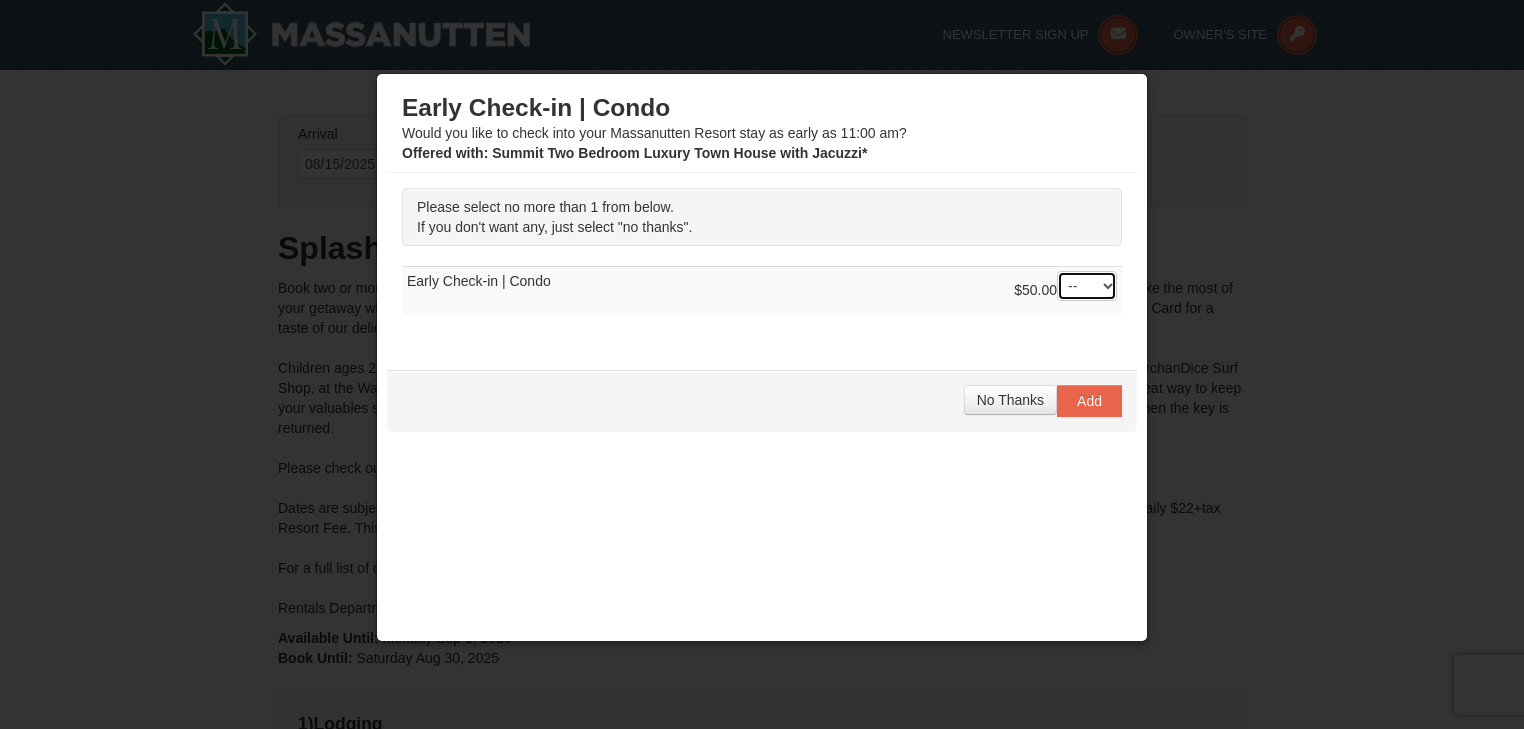 click on "--
01" at bounding box center [1087, 286] 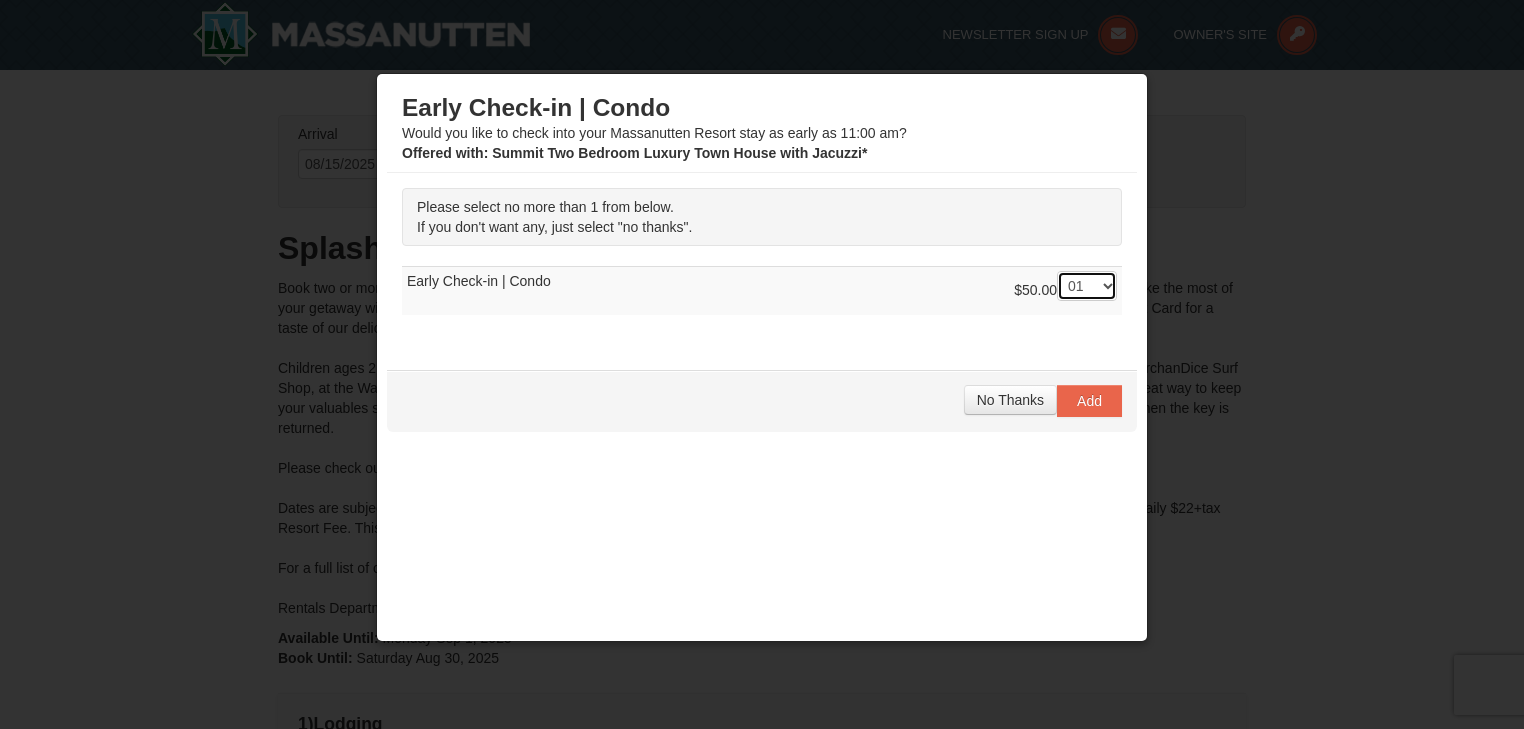 click on "--
01" at bounding box center [1087, 286] 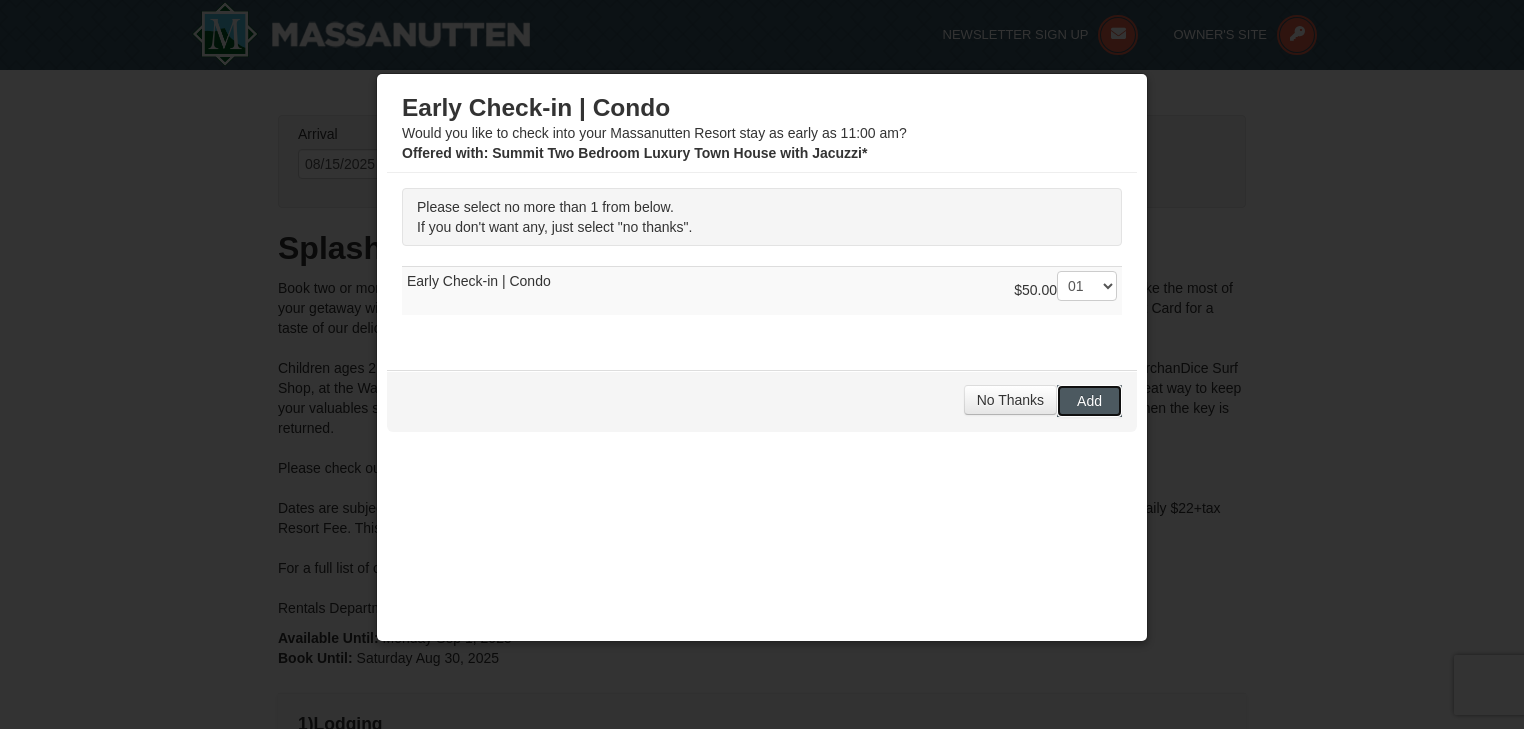 click on "Add" at bounding box center (1089, 401) 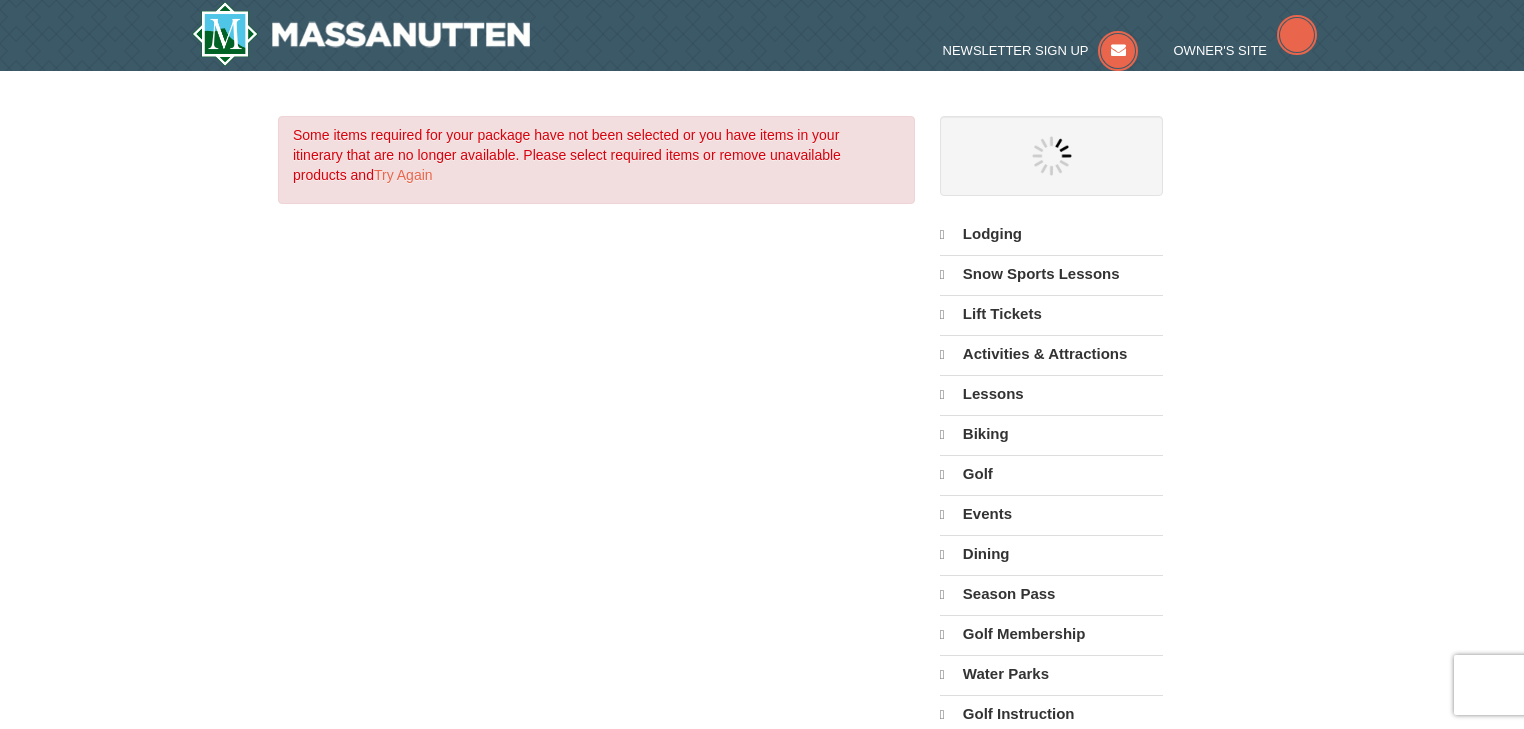 scroll, scrollTop: 0, scrollLeft: 0, axis: both 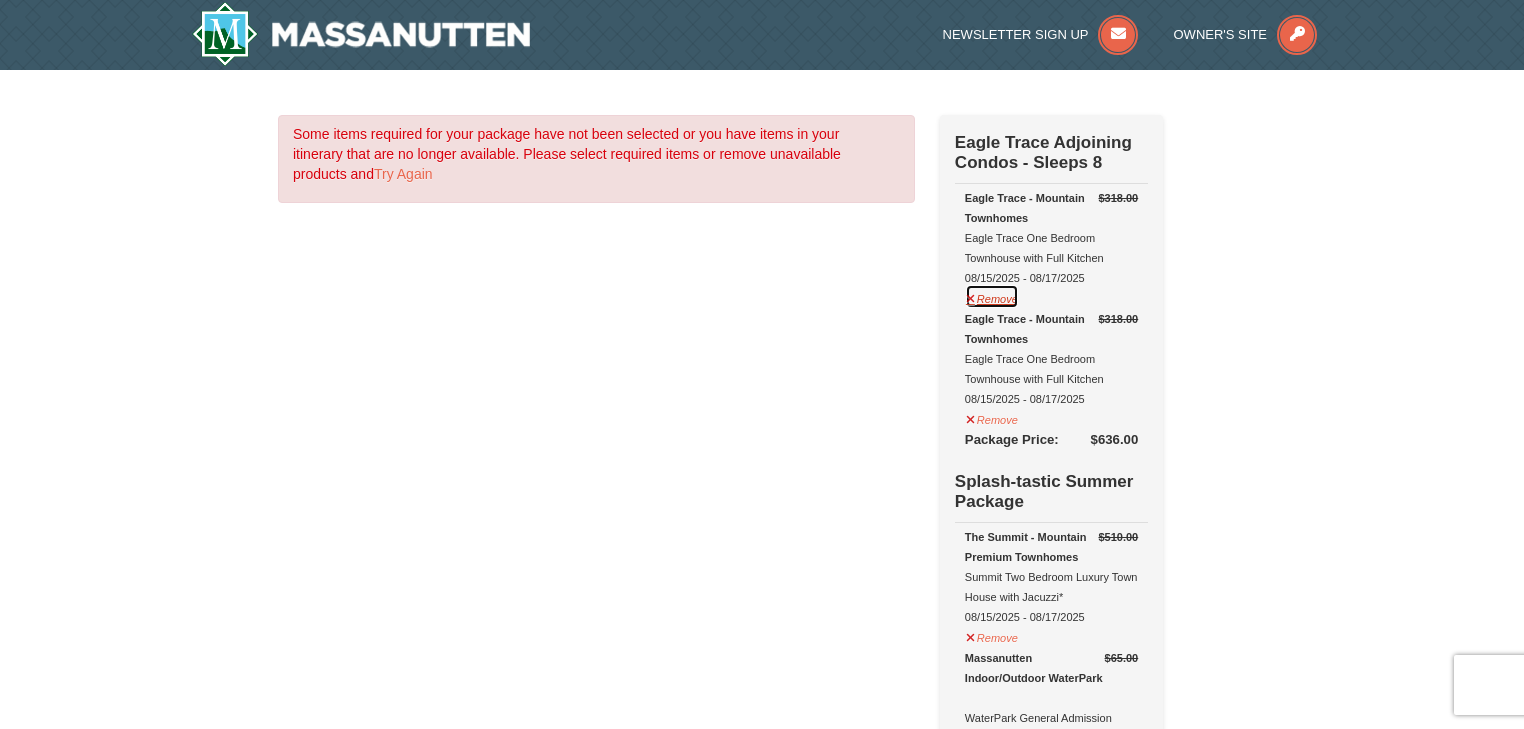 click on "Remove" at bounding box center (992, 296) 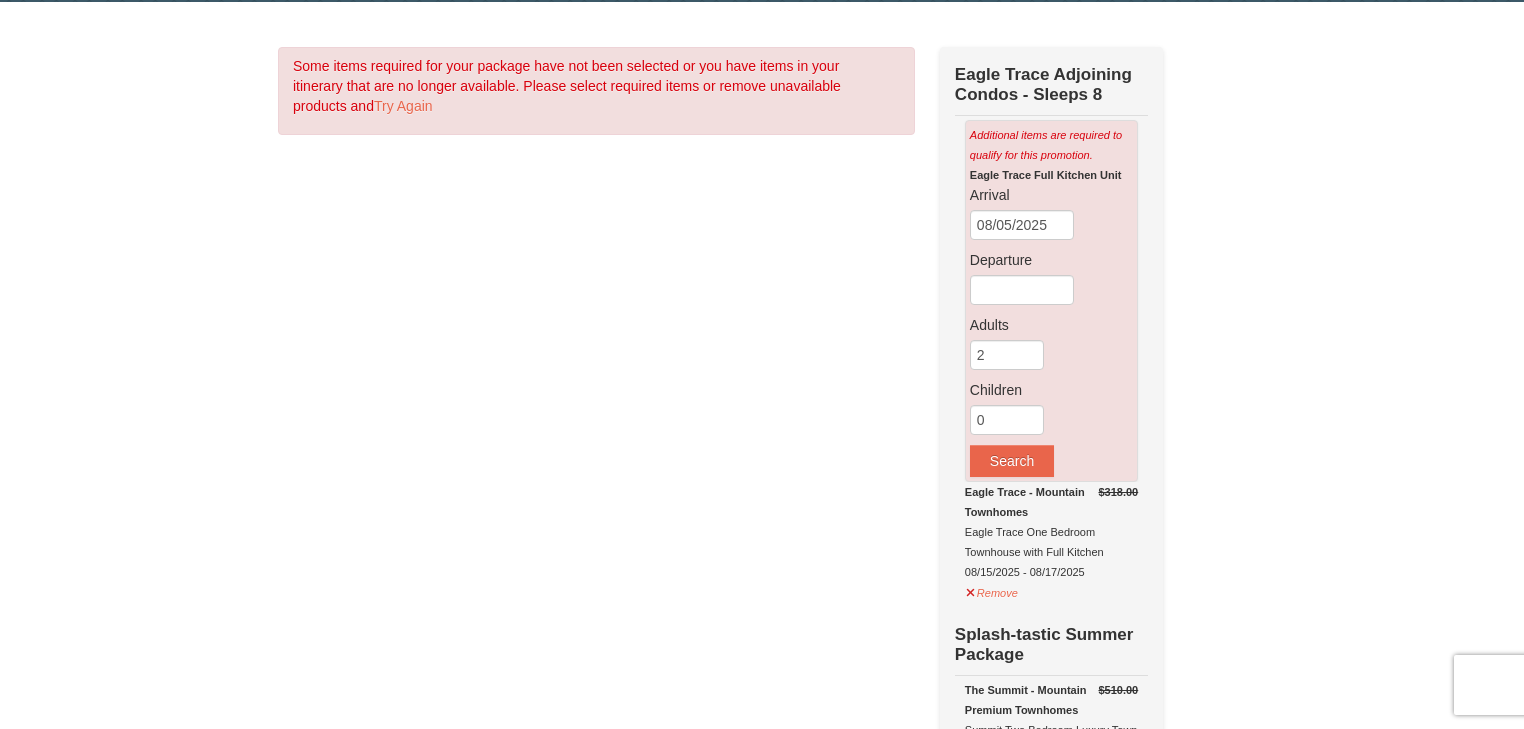scroll, scrollTop: 160, scrollLeft: 0, axis: vertical 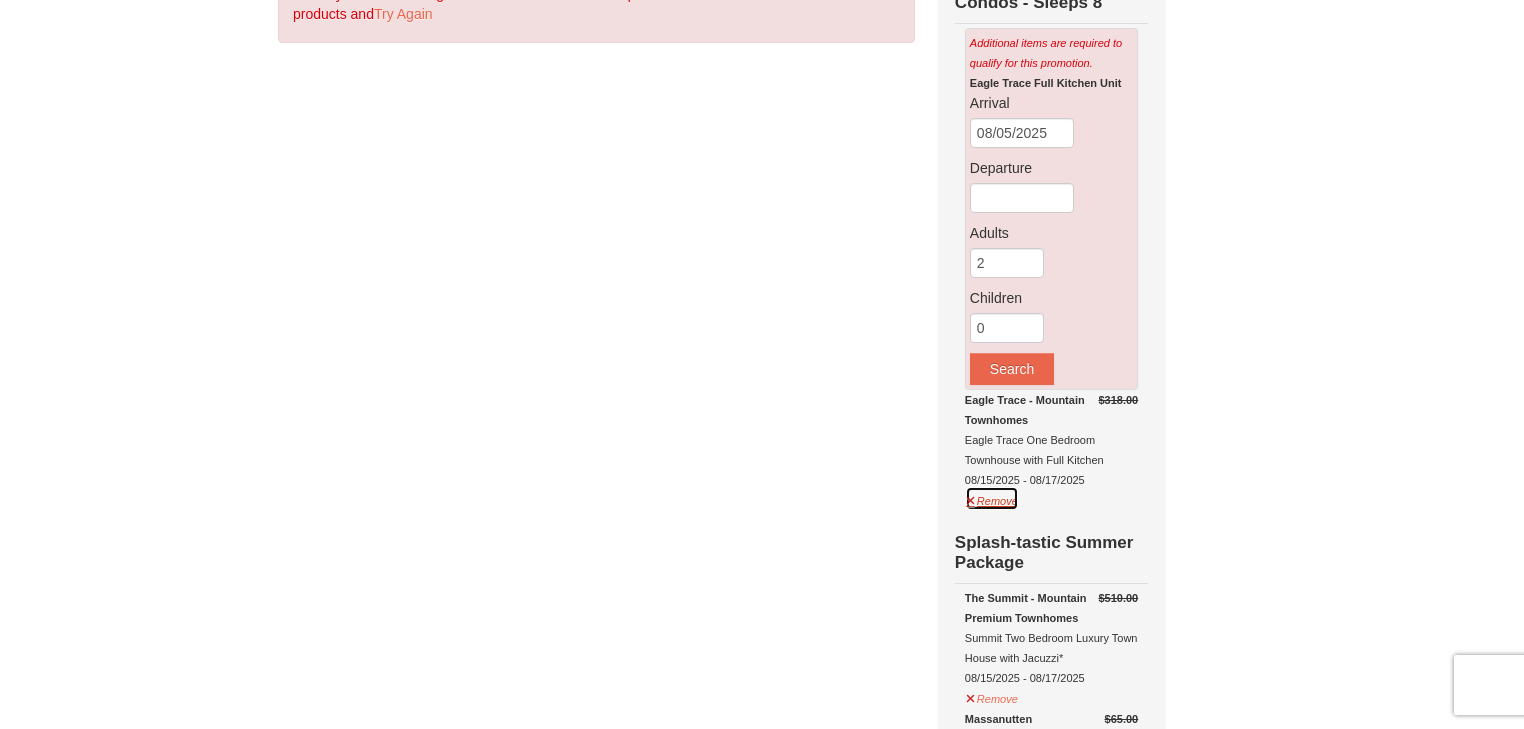 click on "Remove" at bounding box center [992, 498] 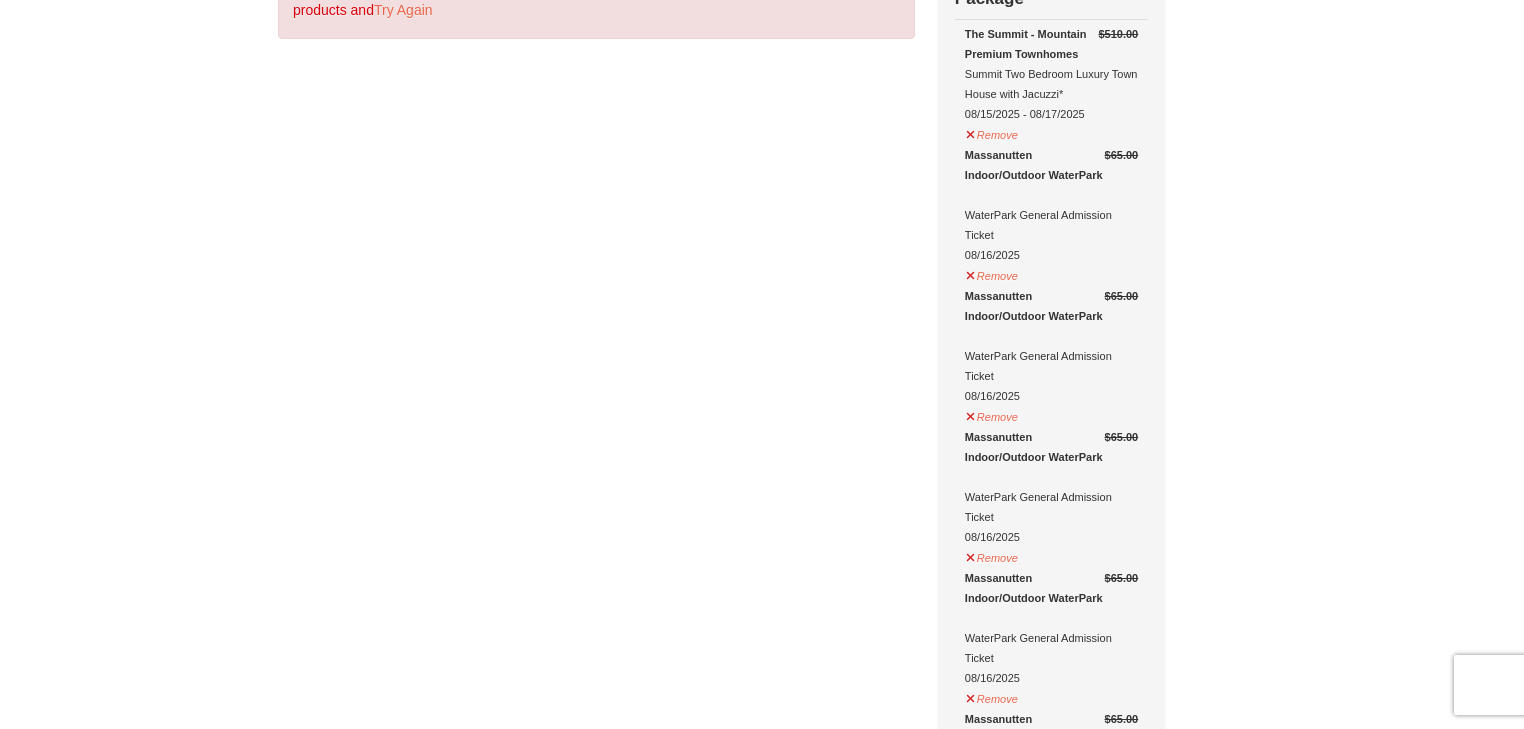 scroll, scrollTop: 0, scrollLeft: 0, axis: both 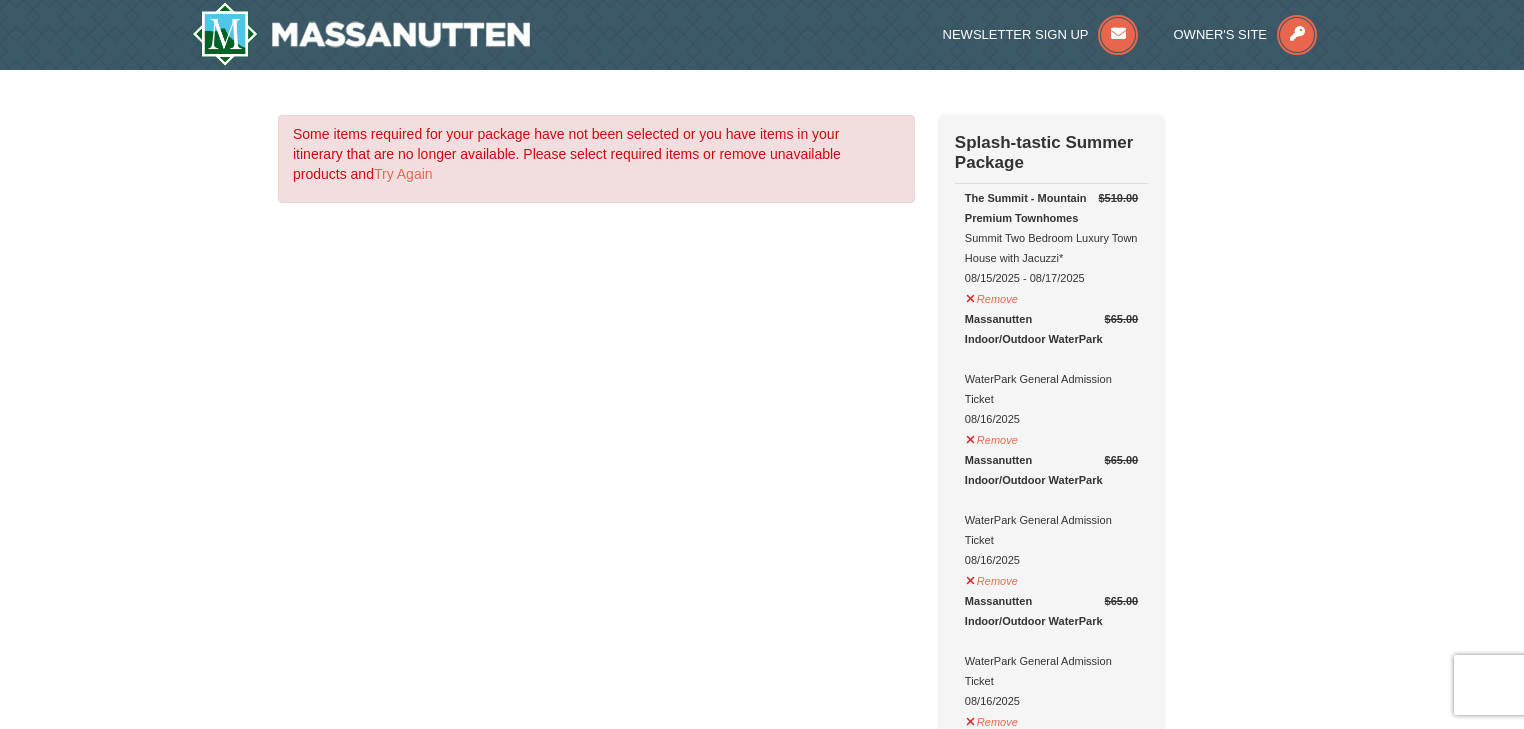 click on "×
Some items required for your package have not been selected or you have items in your itinerary that are no longer available. Please select required items or remove unavailable products and  Try Again
Check Out Now
Splash-tastic Summer Package" at bounding box center [762, 1211] 